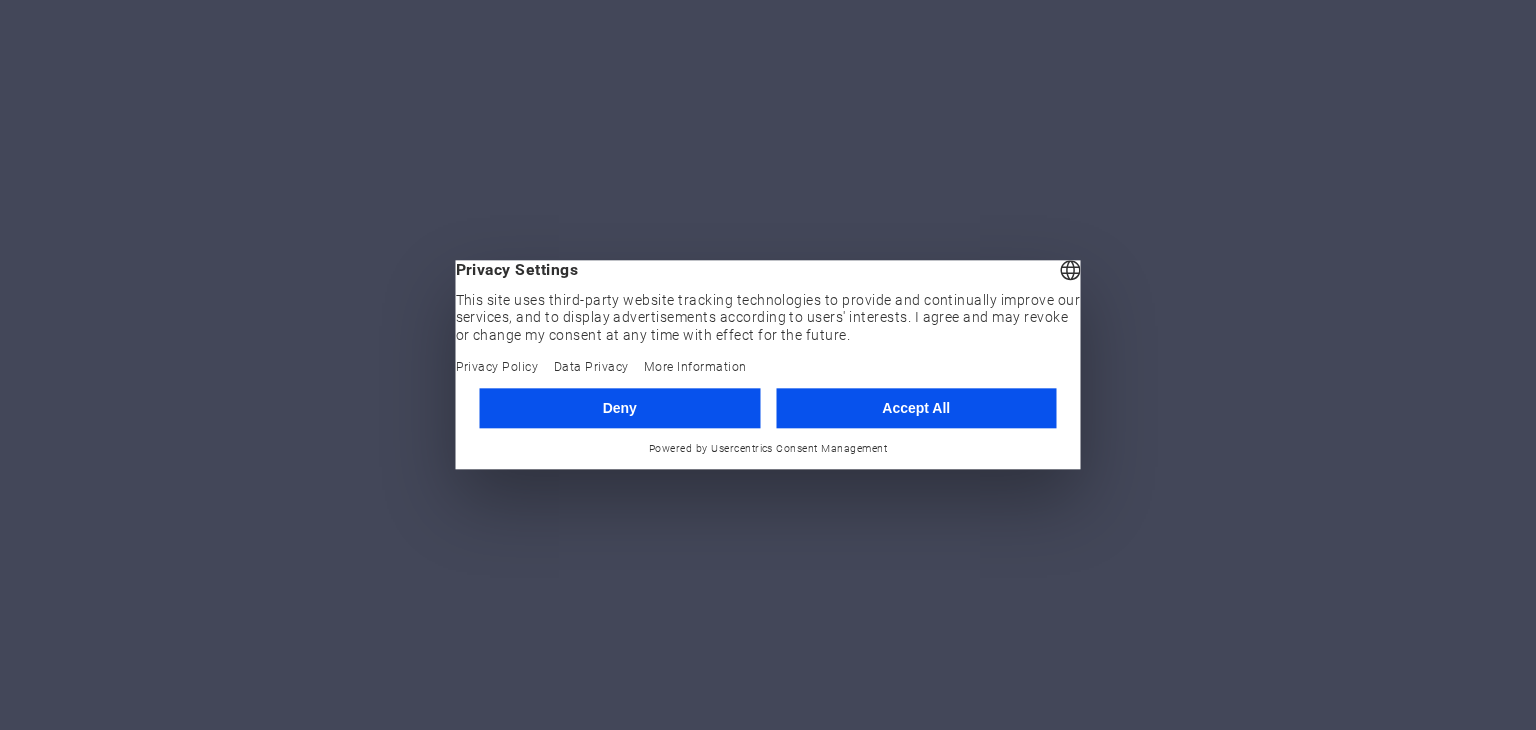 scroll, scrollTop: 0, scrollLeft: 0, axis: both 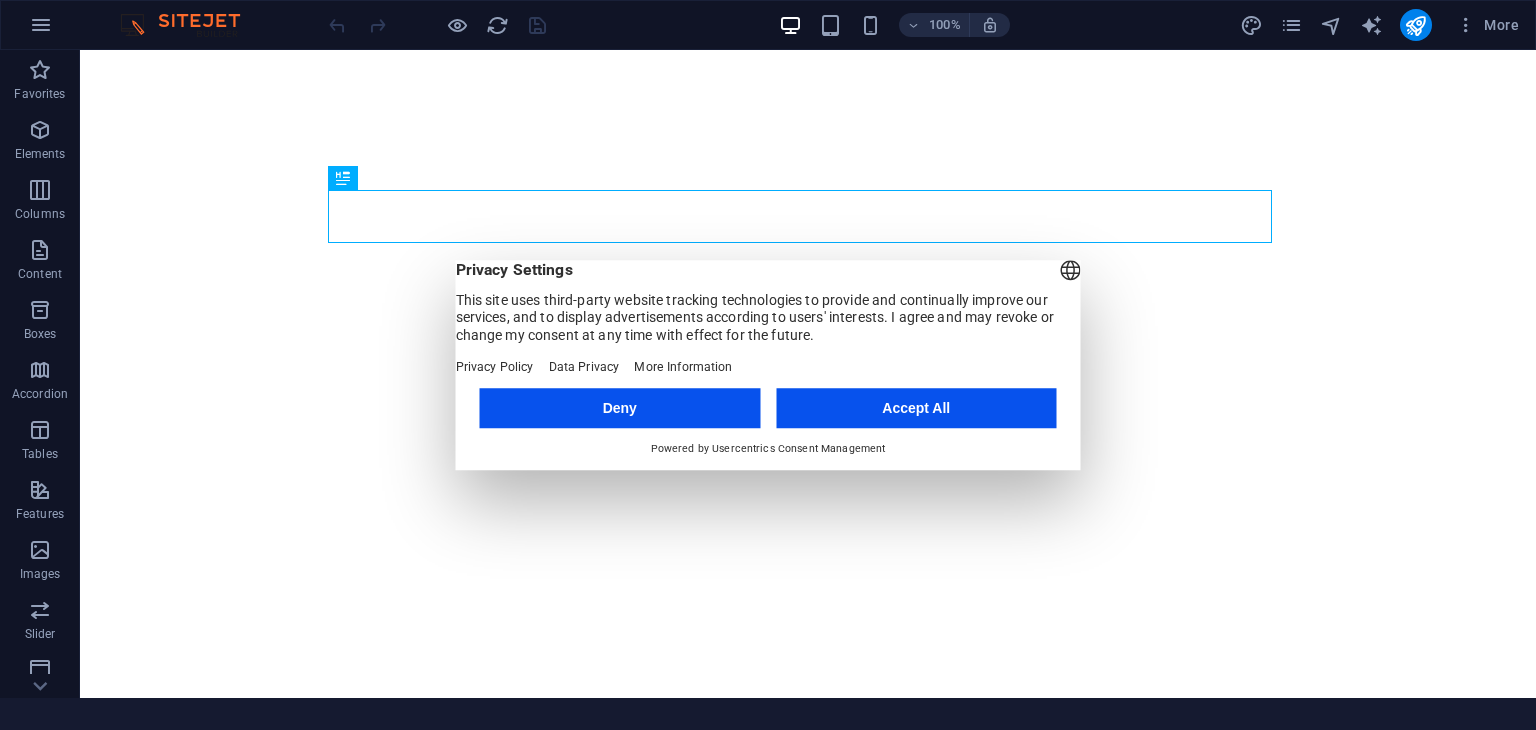 click on "Accept All" at bounding box center (916, 408) 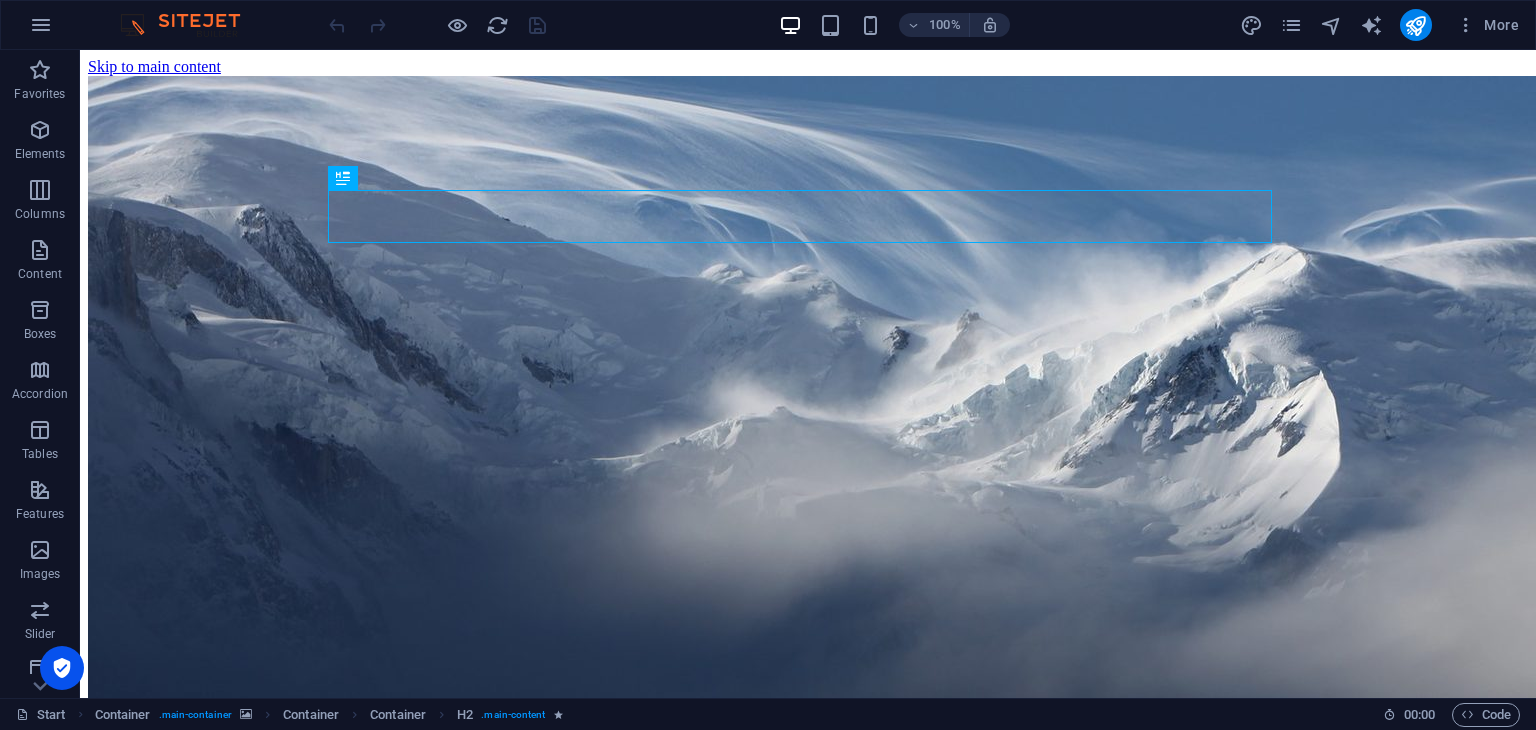 scroll, scrollTop: 0, scrollLeft: 0, axis: both 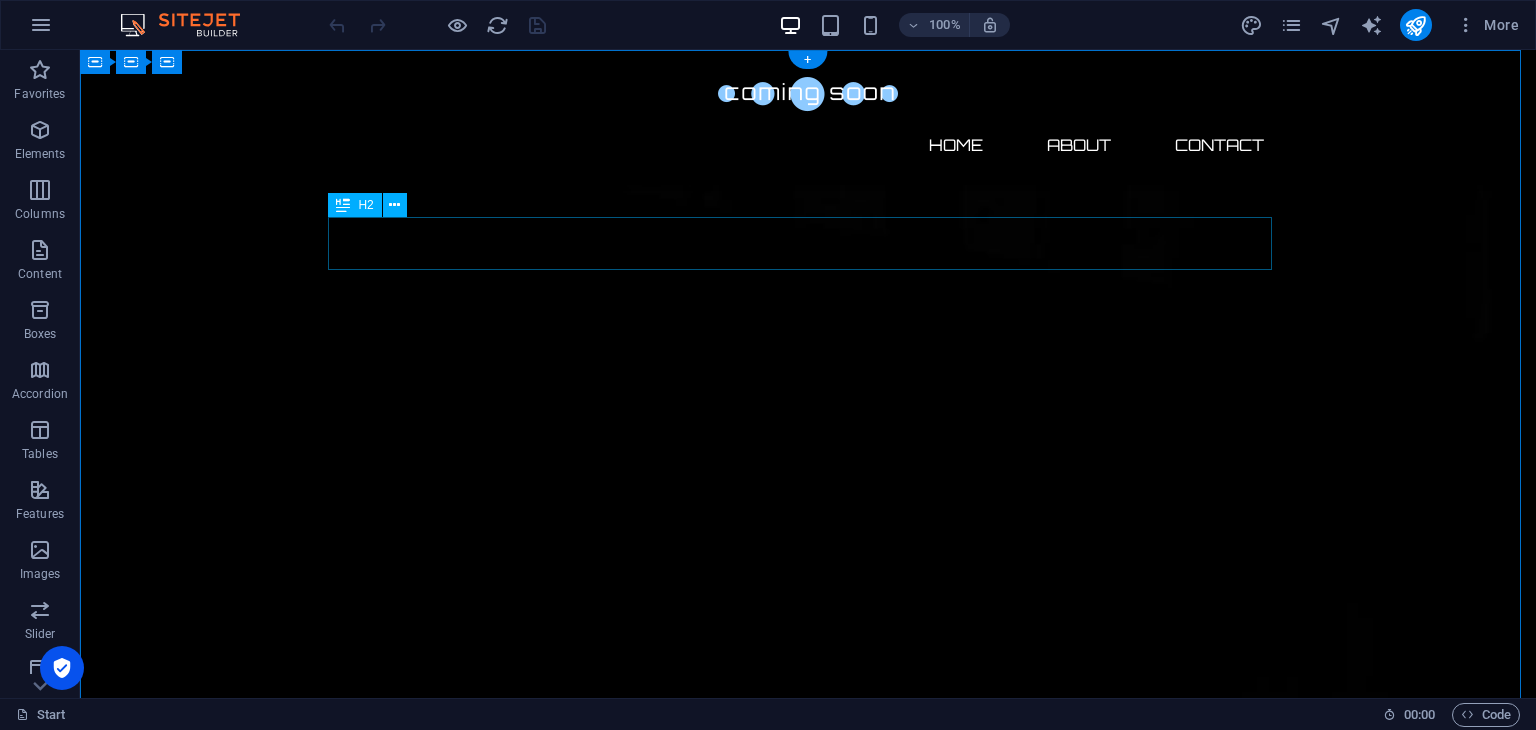 click on "The waiting is going to end soon..." at bounding box center [808, 2331] 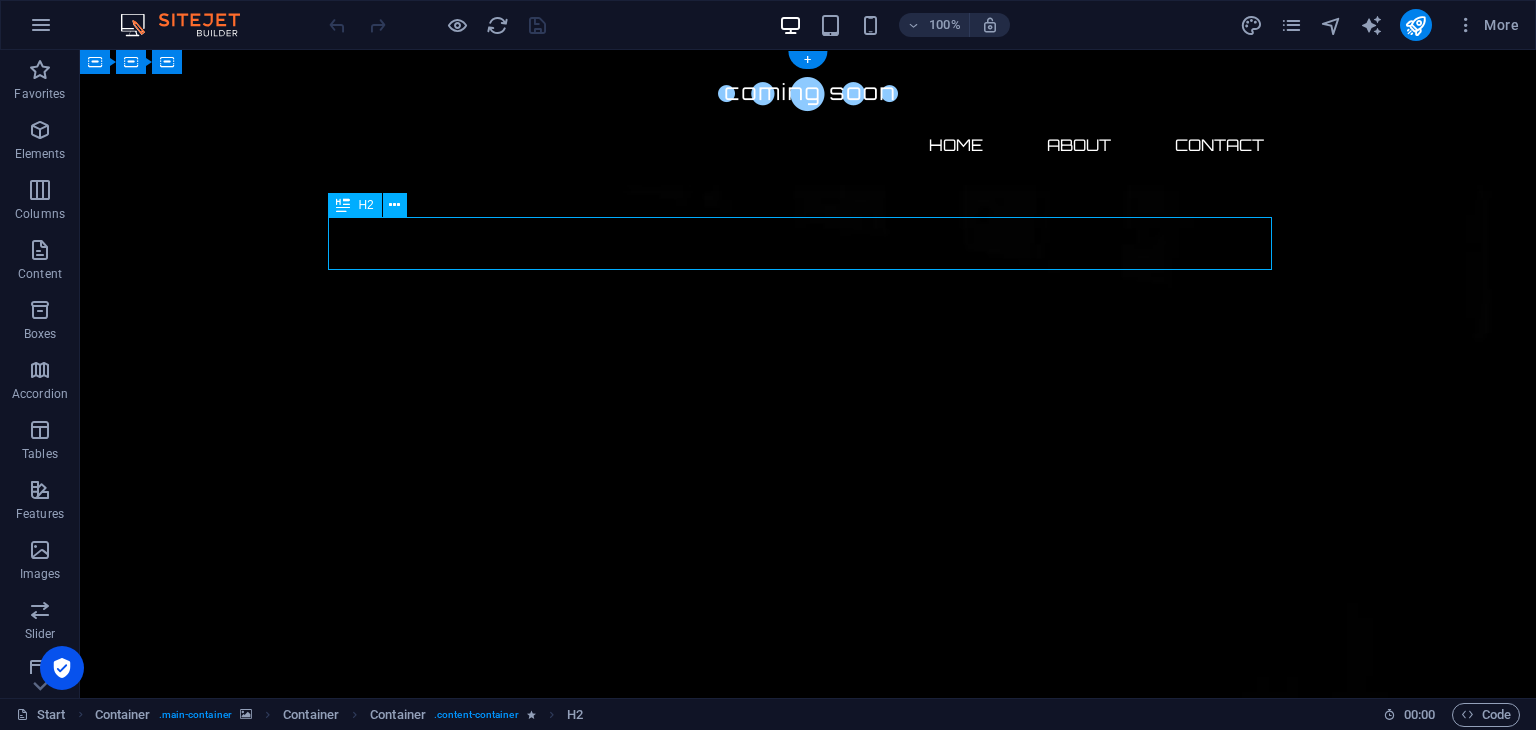 click on "The waiting is going to end soon..." at bounding box center (808, 2331) 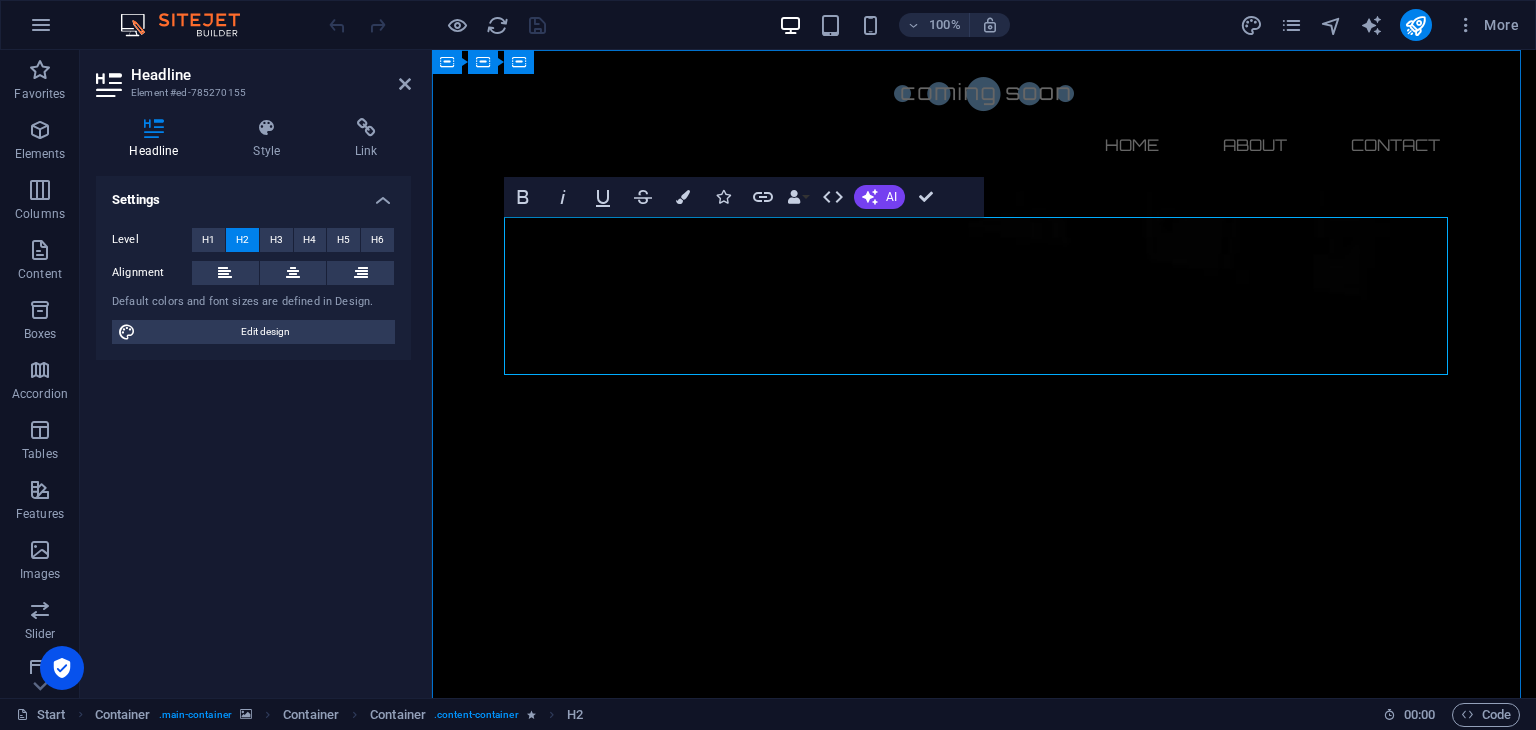 click on "This site is currently under construction. We'll be live soon – stay tuned" at bounding box center [984, 2489] 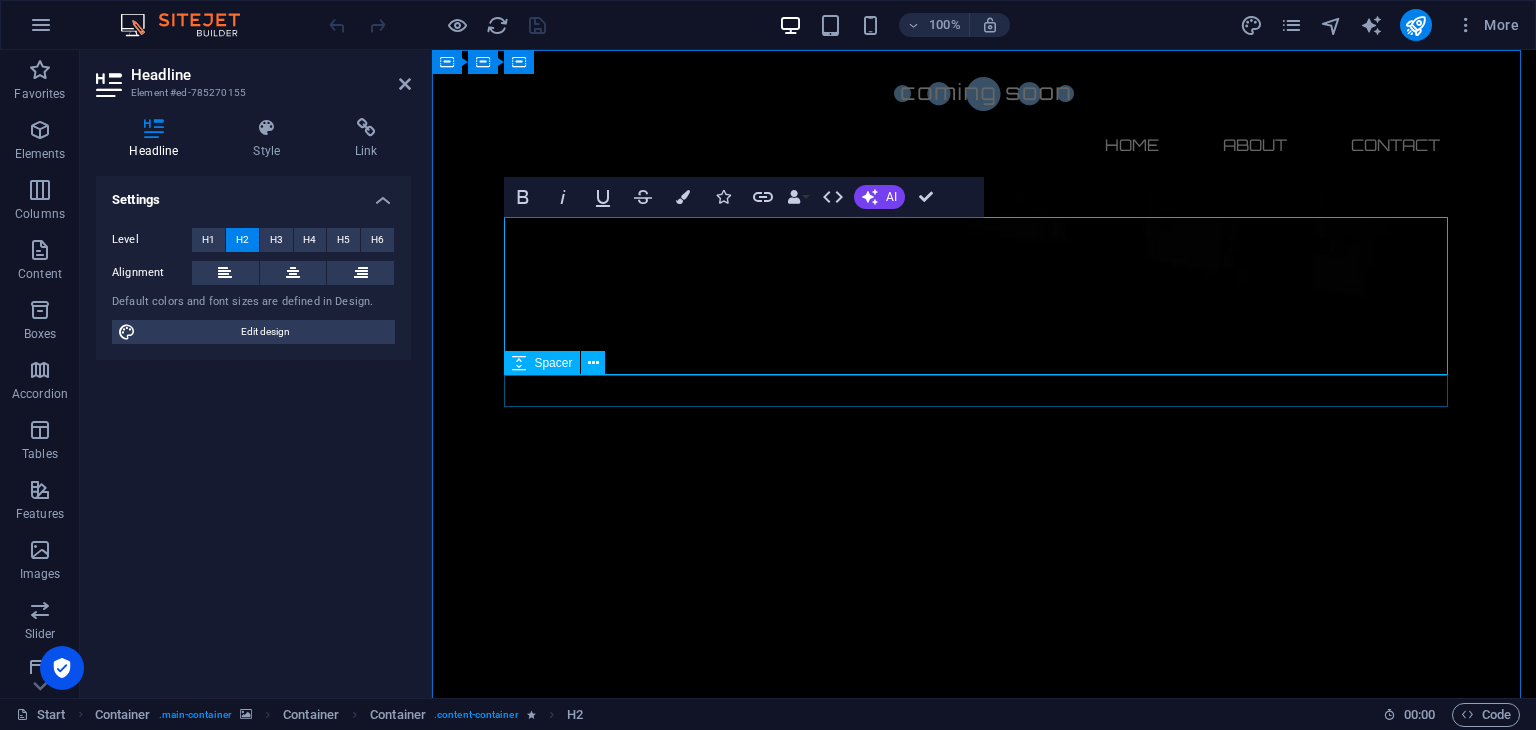 click at bounding box center (984, 2584) 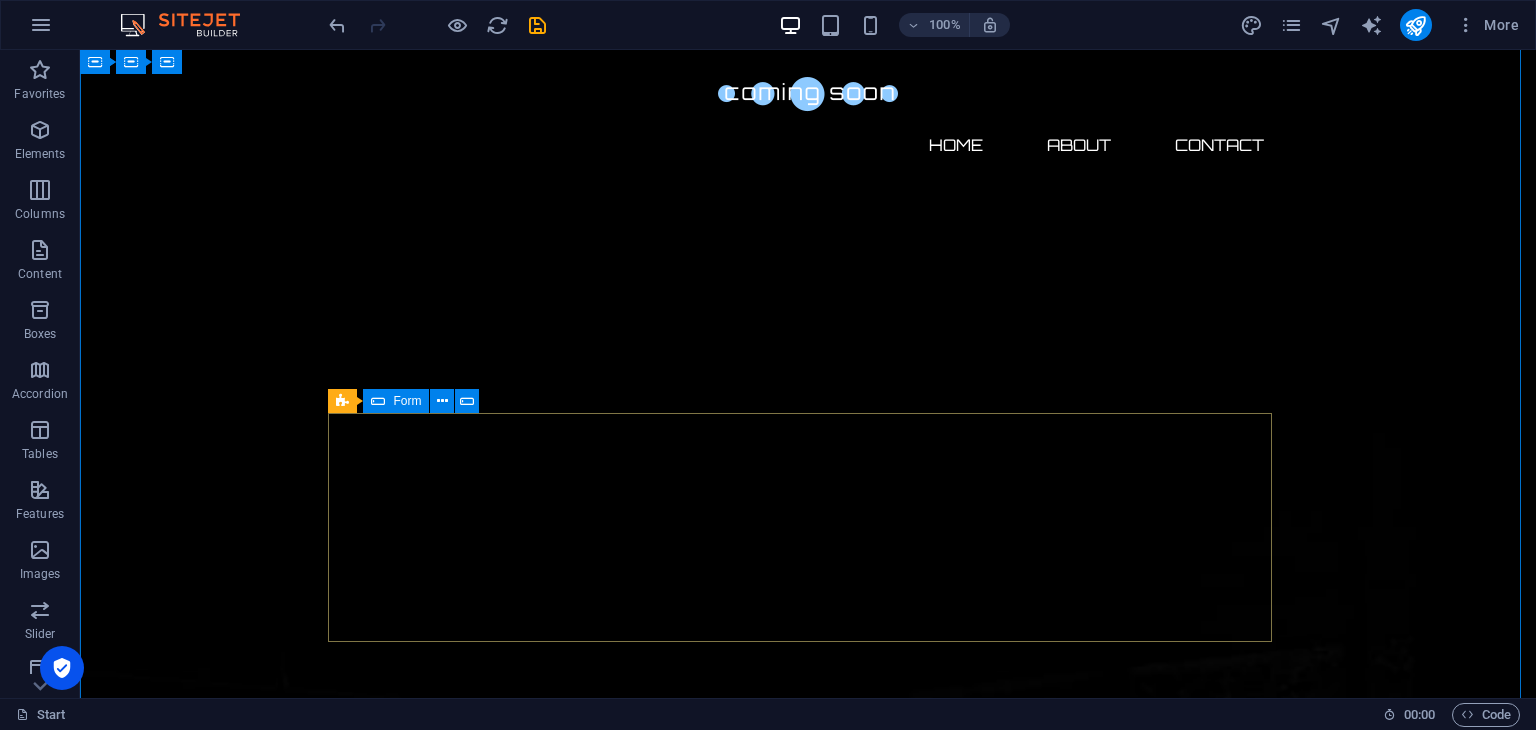 scroll, scrollTop: 0, scrollLeft: 0, axis: both 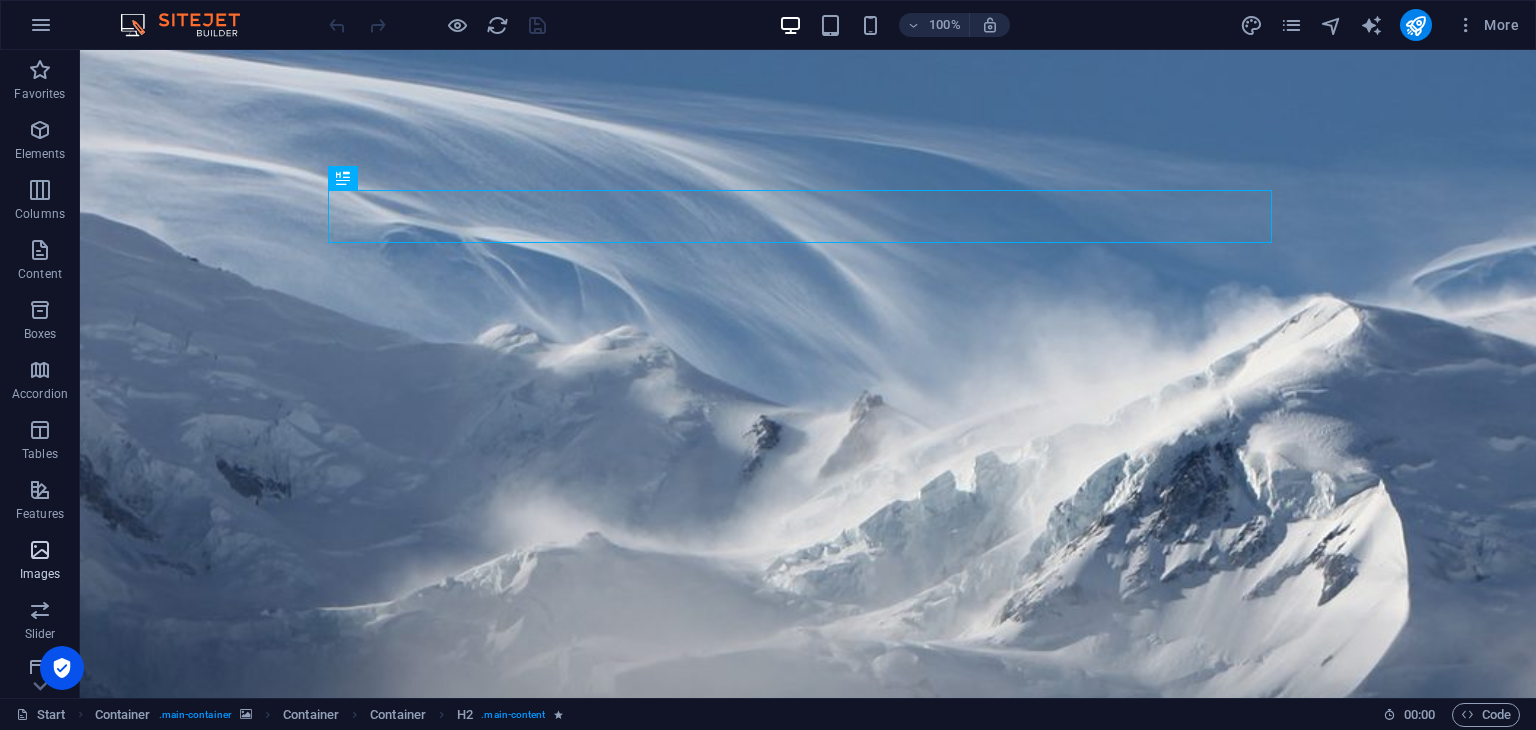 click at bounding box center (40, 550) 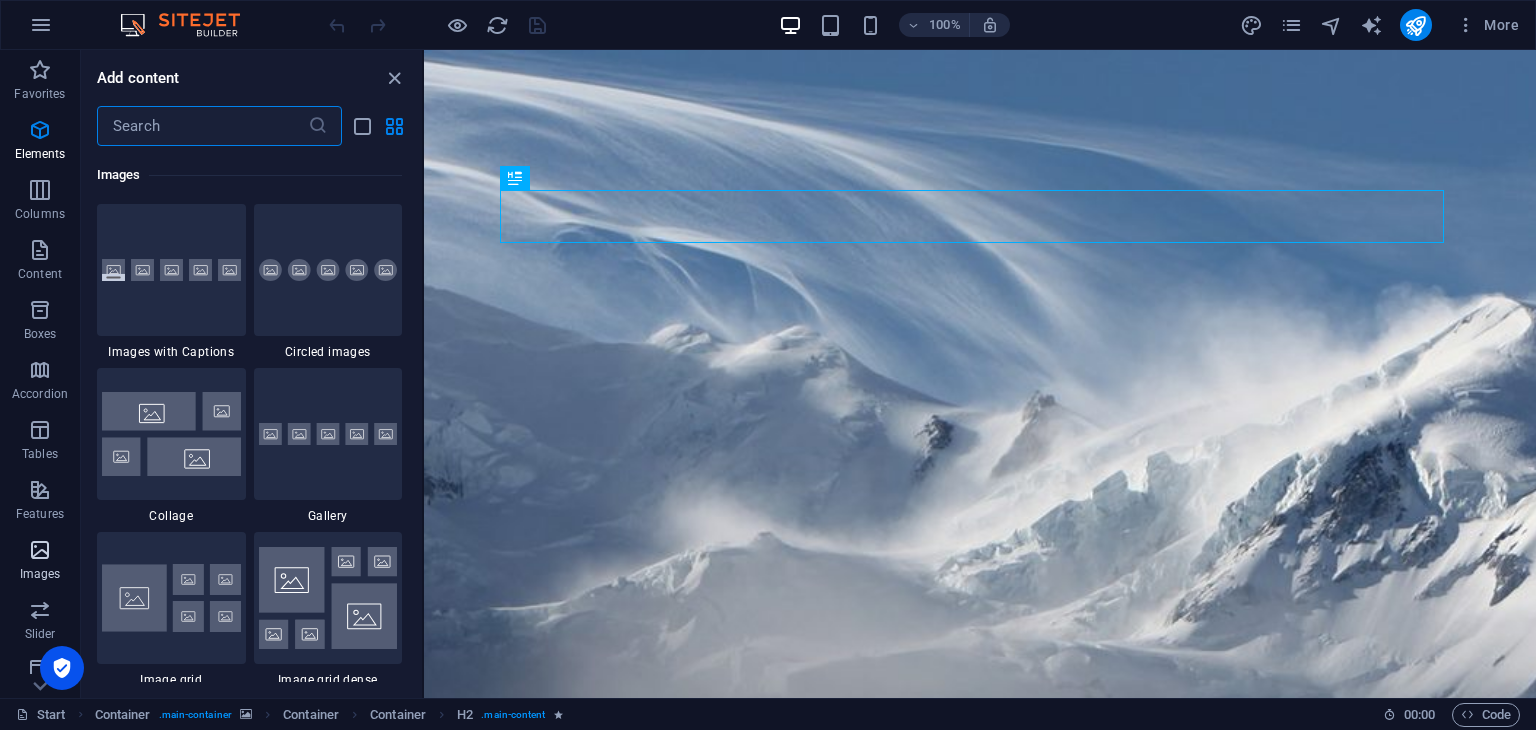 scroll, scrollTop: 9976, scrollLeft: 0, axis: vertical 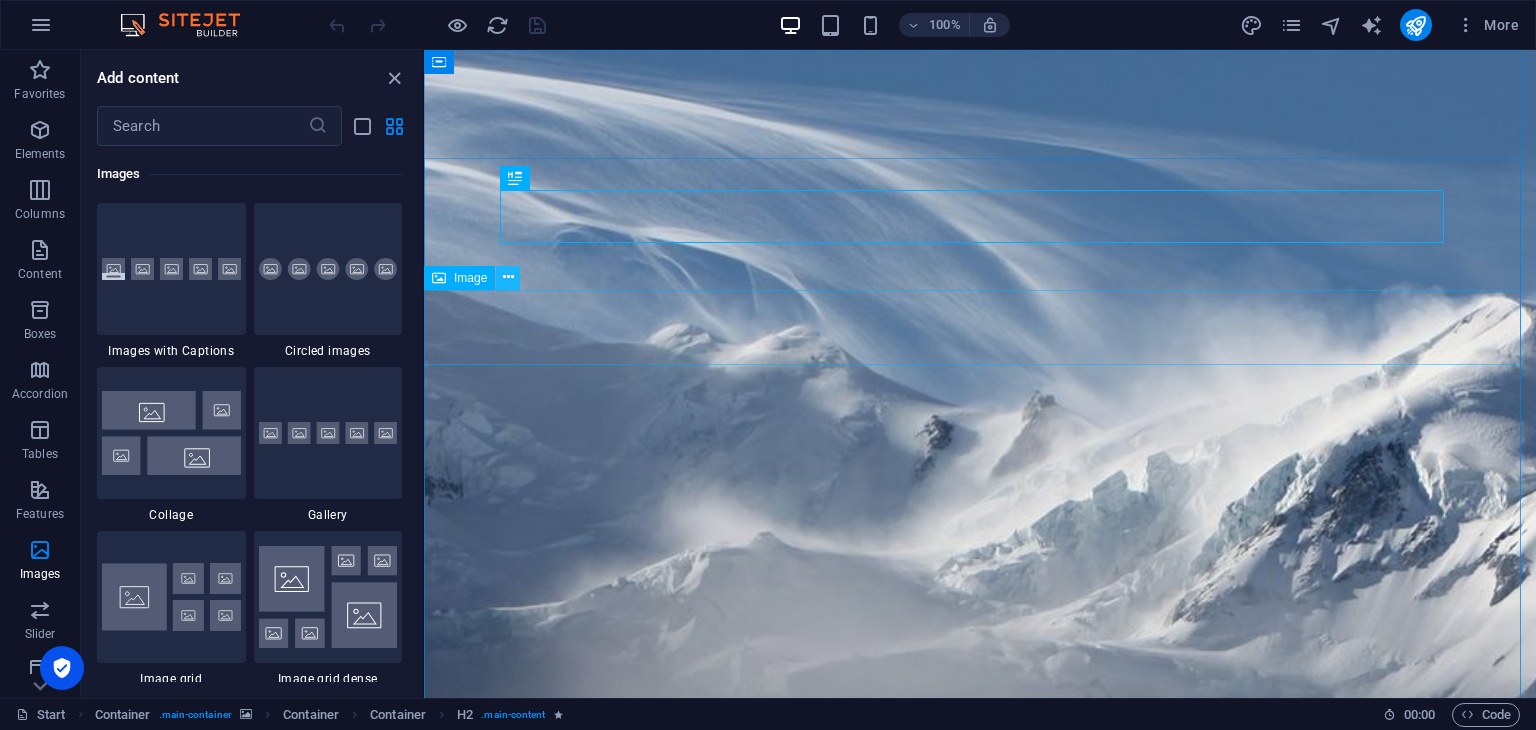 click at bounding box center (508, 278) 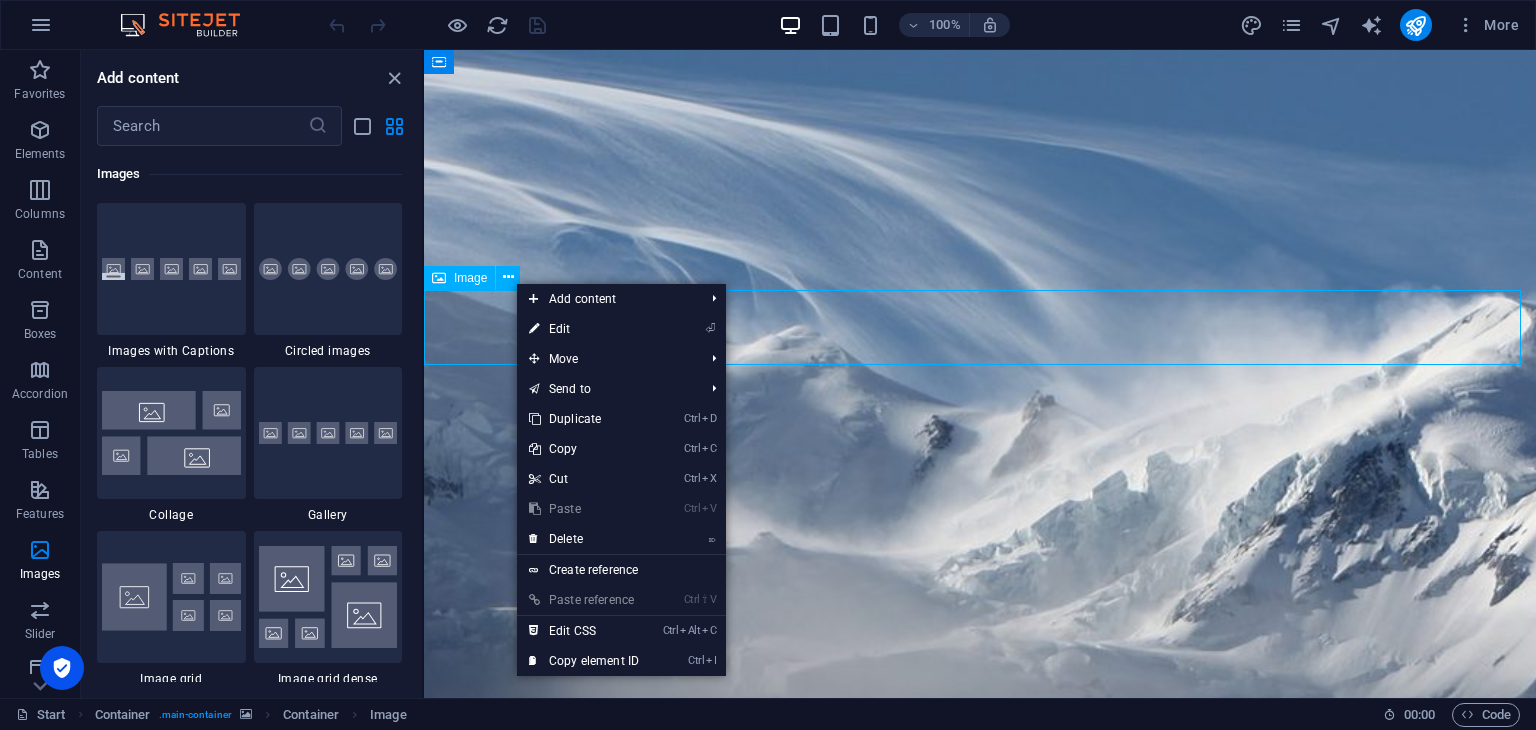 click on "Image" at bounding box center (470, 278) 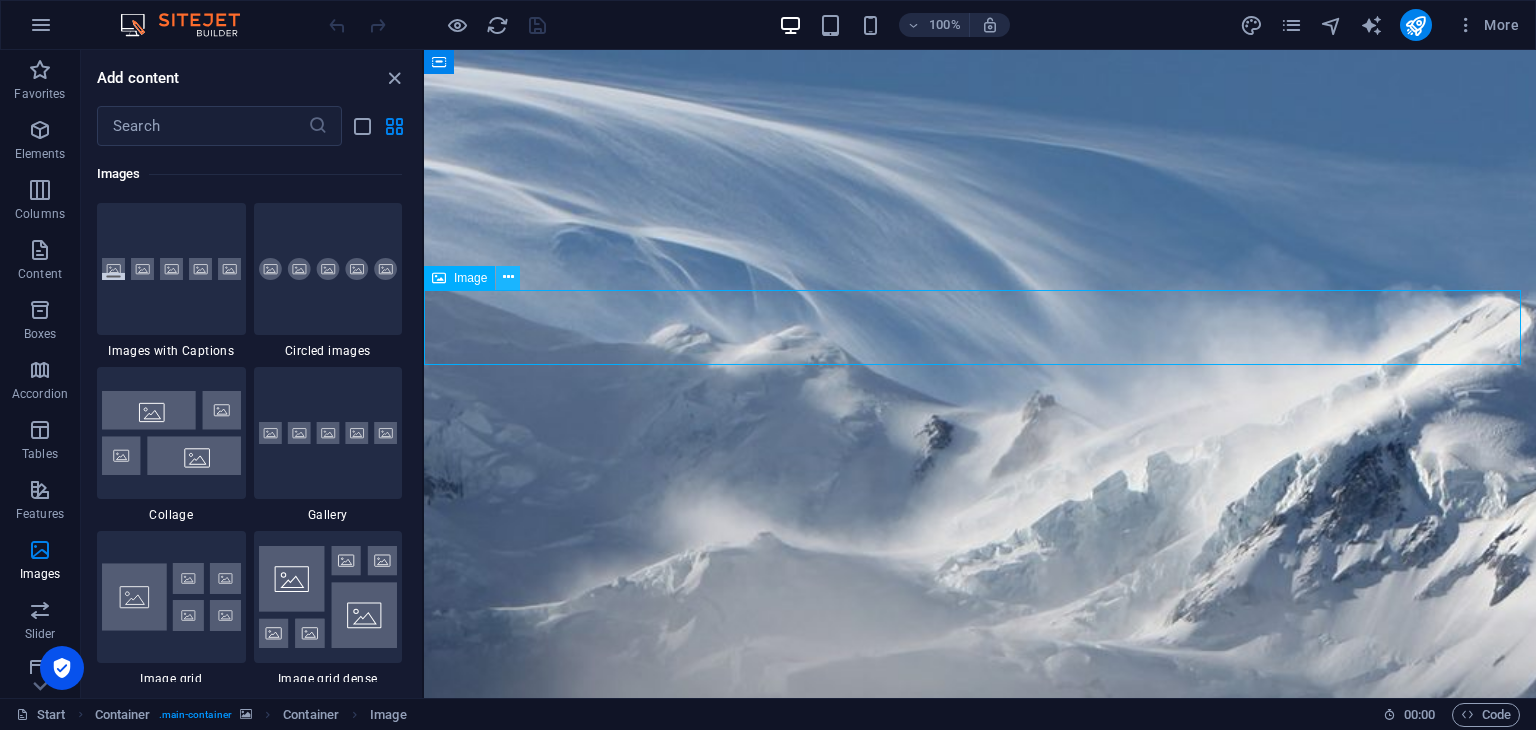 click at bounding box center [508, 277] 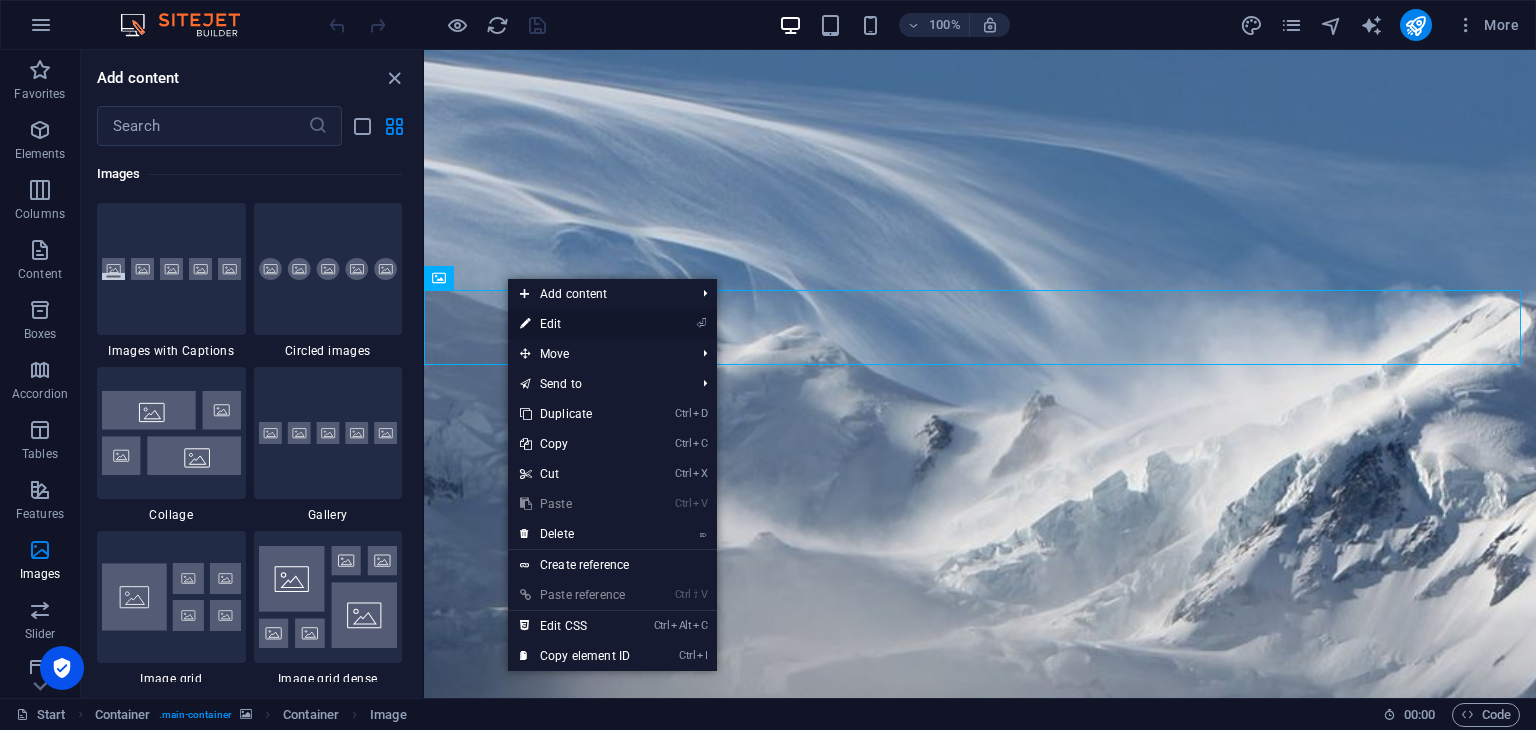 click on "⏎  Edit" at bounding box center [575, 324] 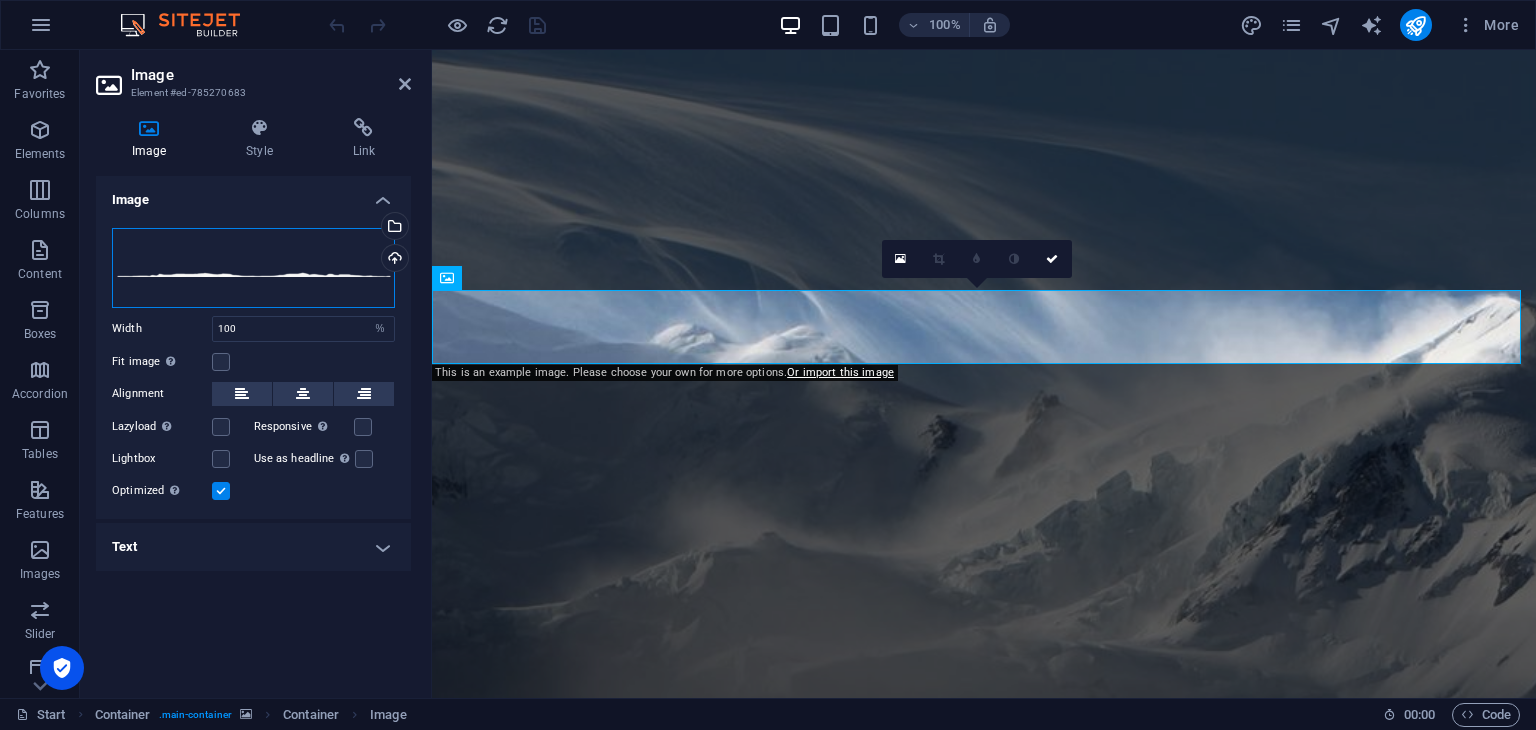 click on "Drag files here, click to choose files or select files from Files or our free stock photos & videos" at bounding box center (253, 268) 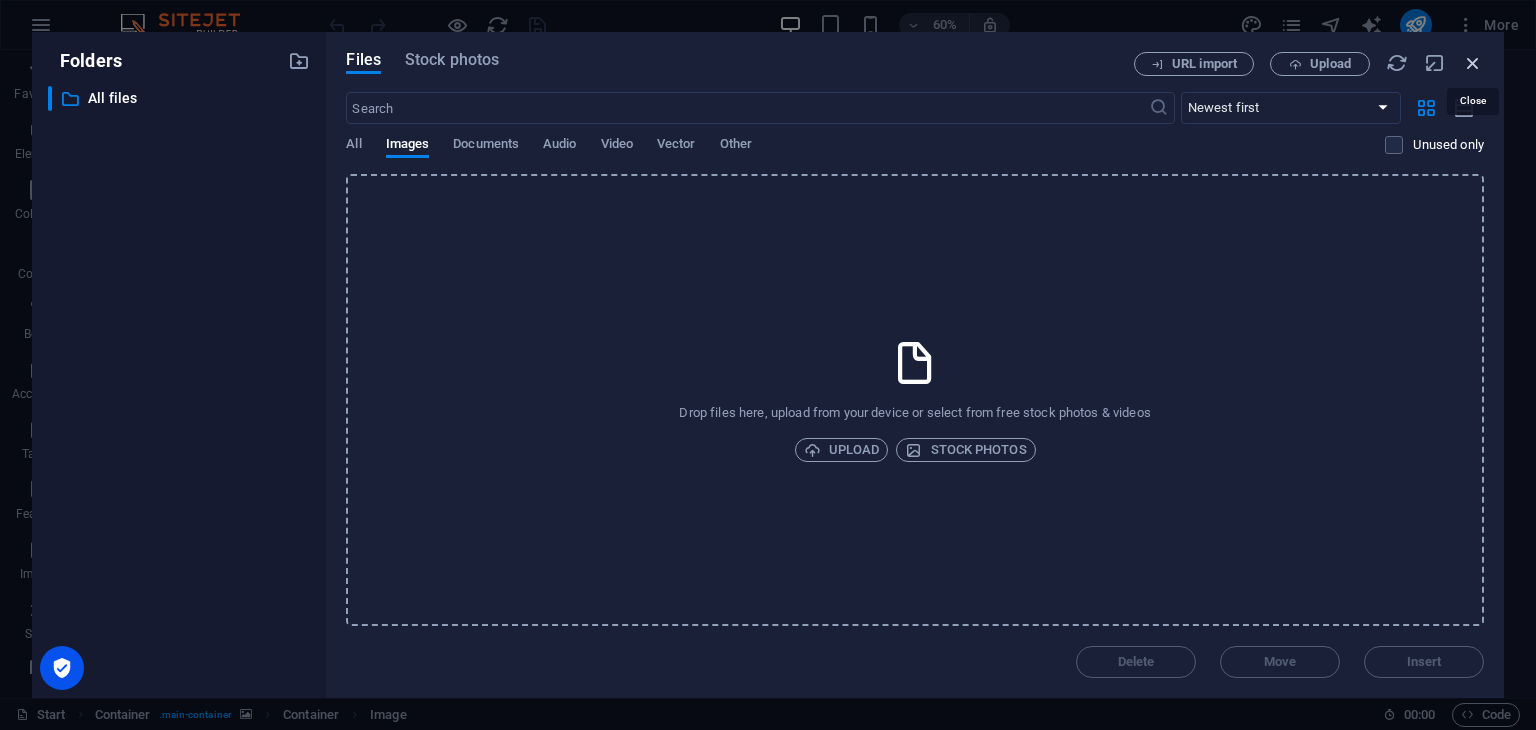 click at bounding box center [1473, 63] 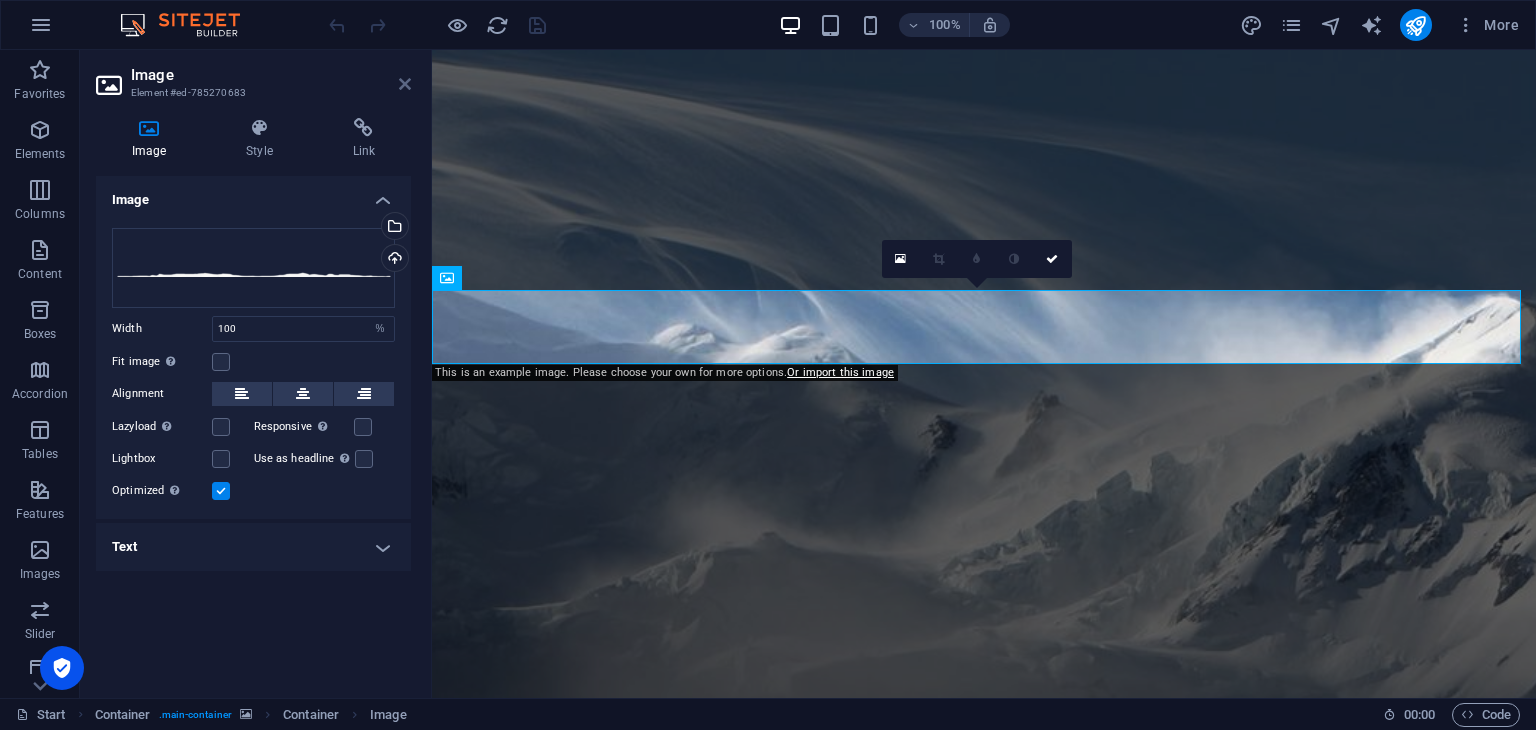click at bounding box center (405, 84) 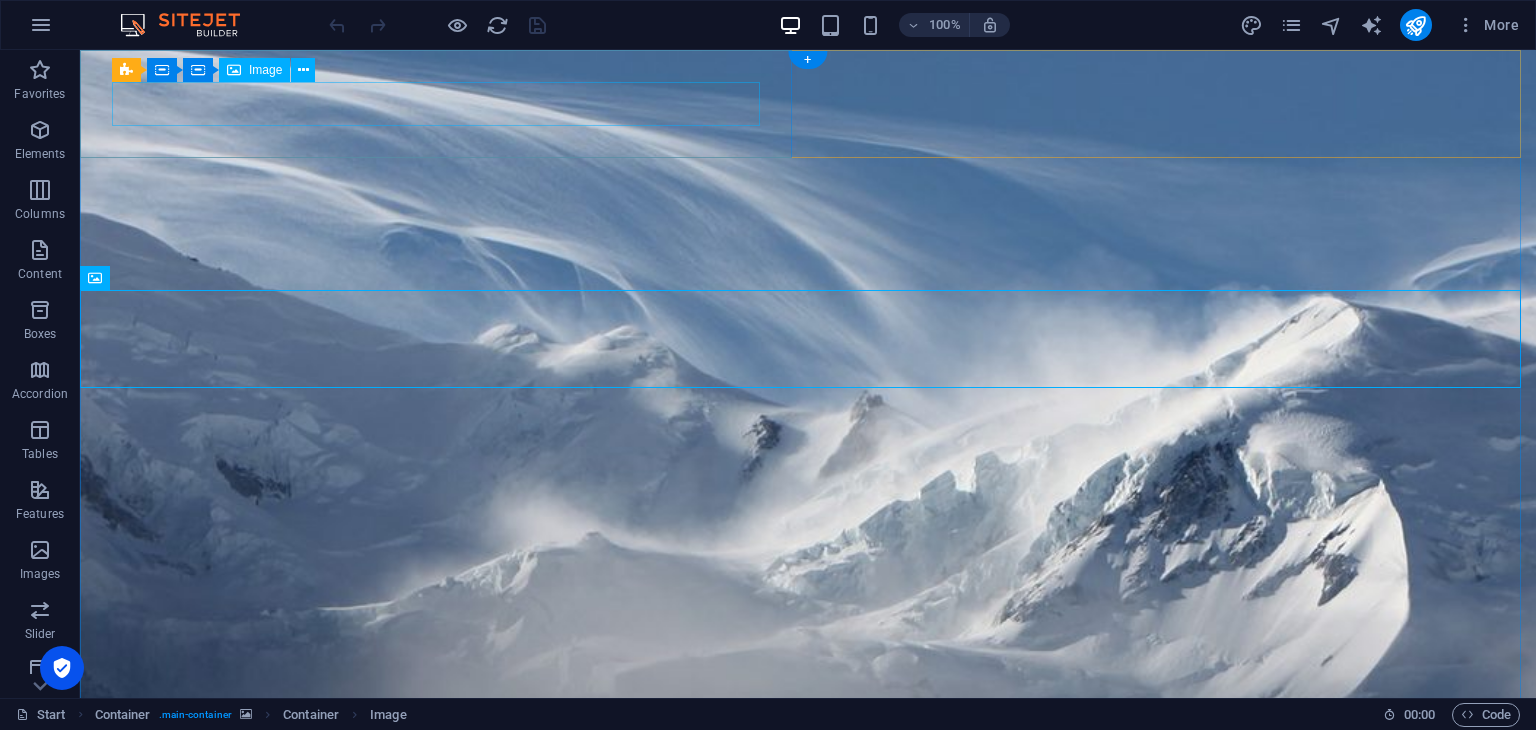 click at bounding box center (808, 1125) 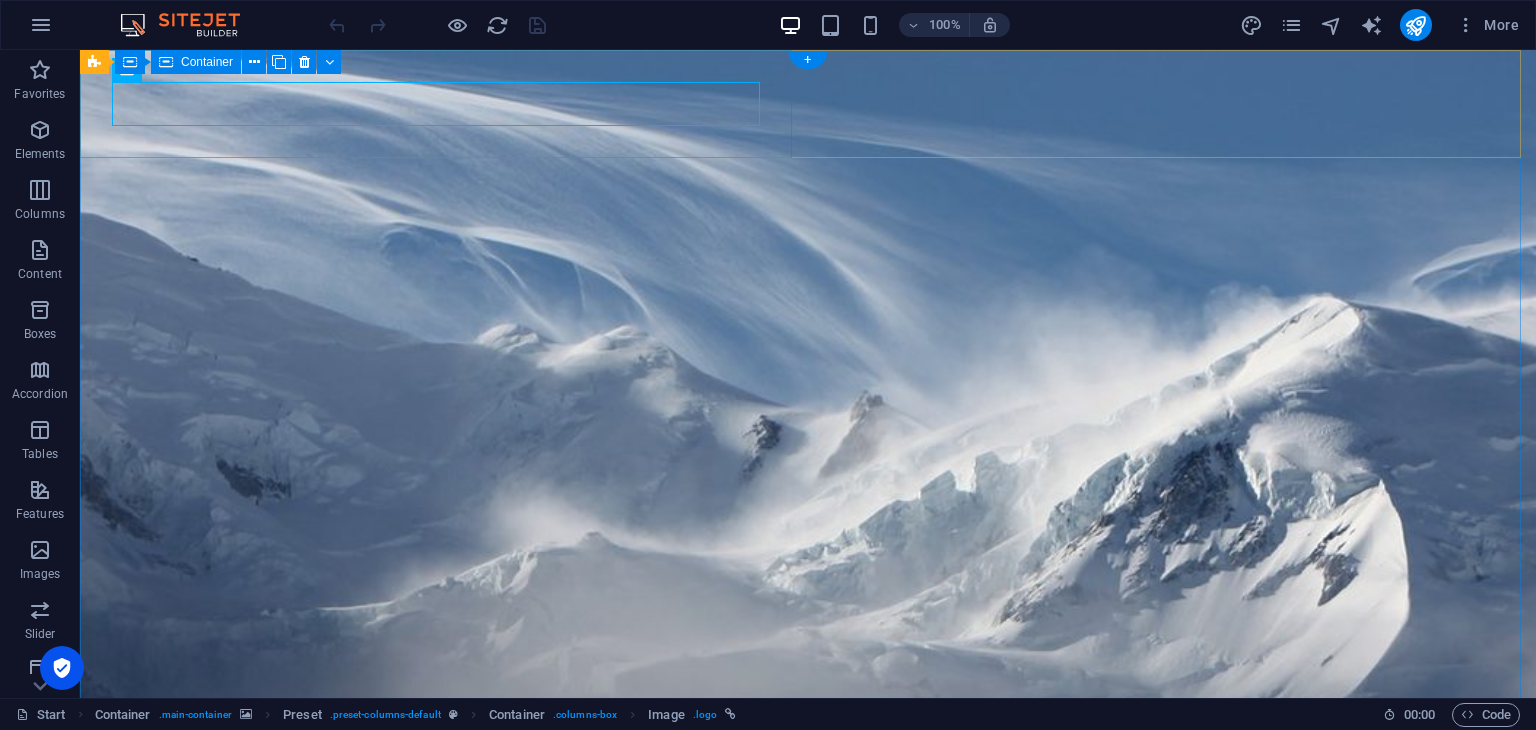 click at bounding box center (808, 1125) 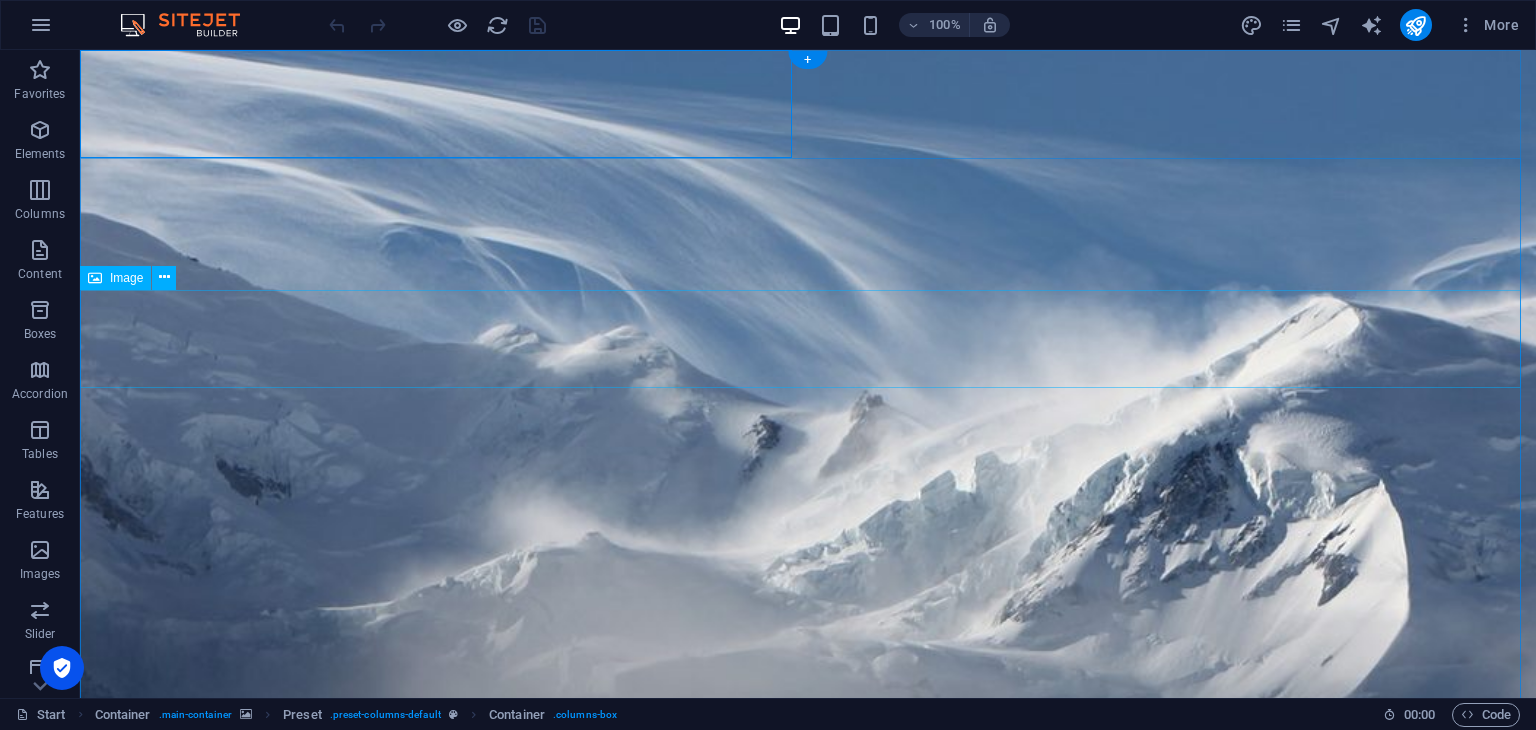 click at bounding box center [808, 1550] 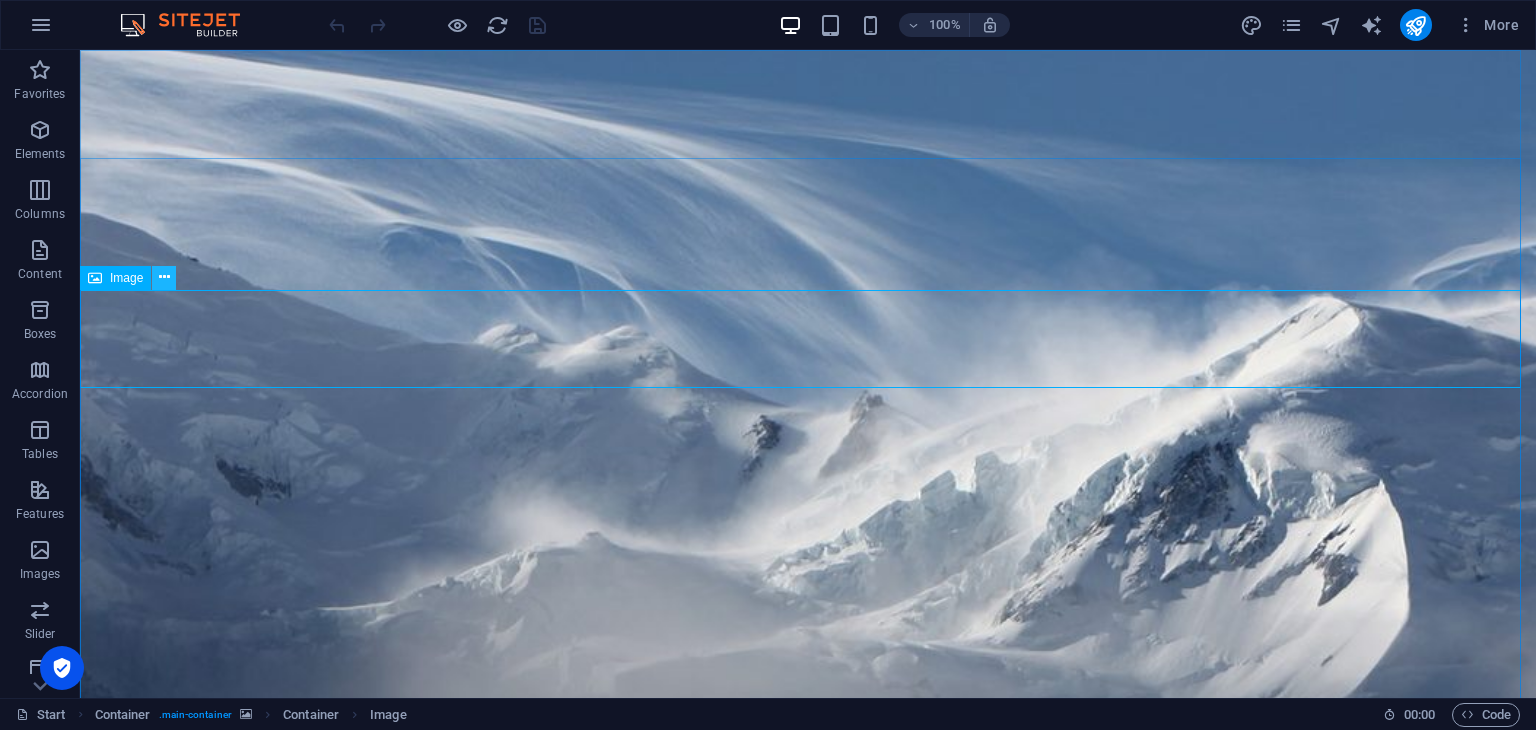 click at bounding box center [164, 278] 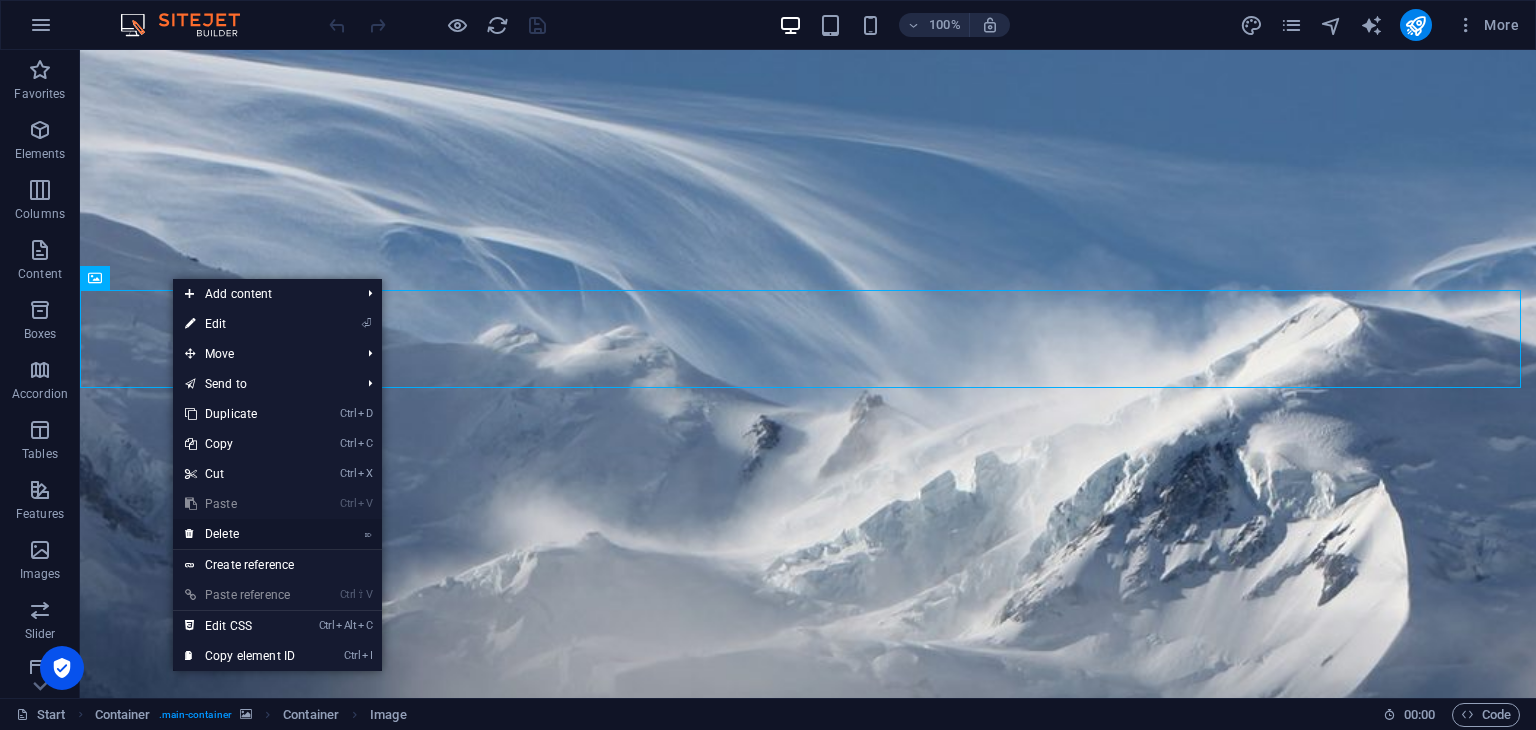 click on "⌦  Delete" at bounding box center (240, 534) 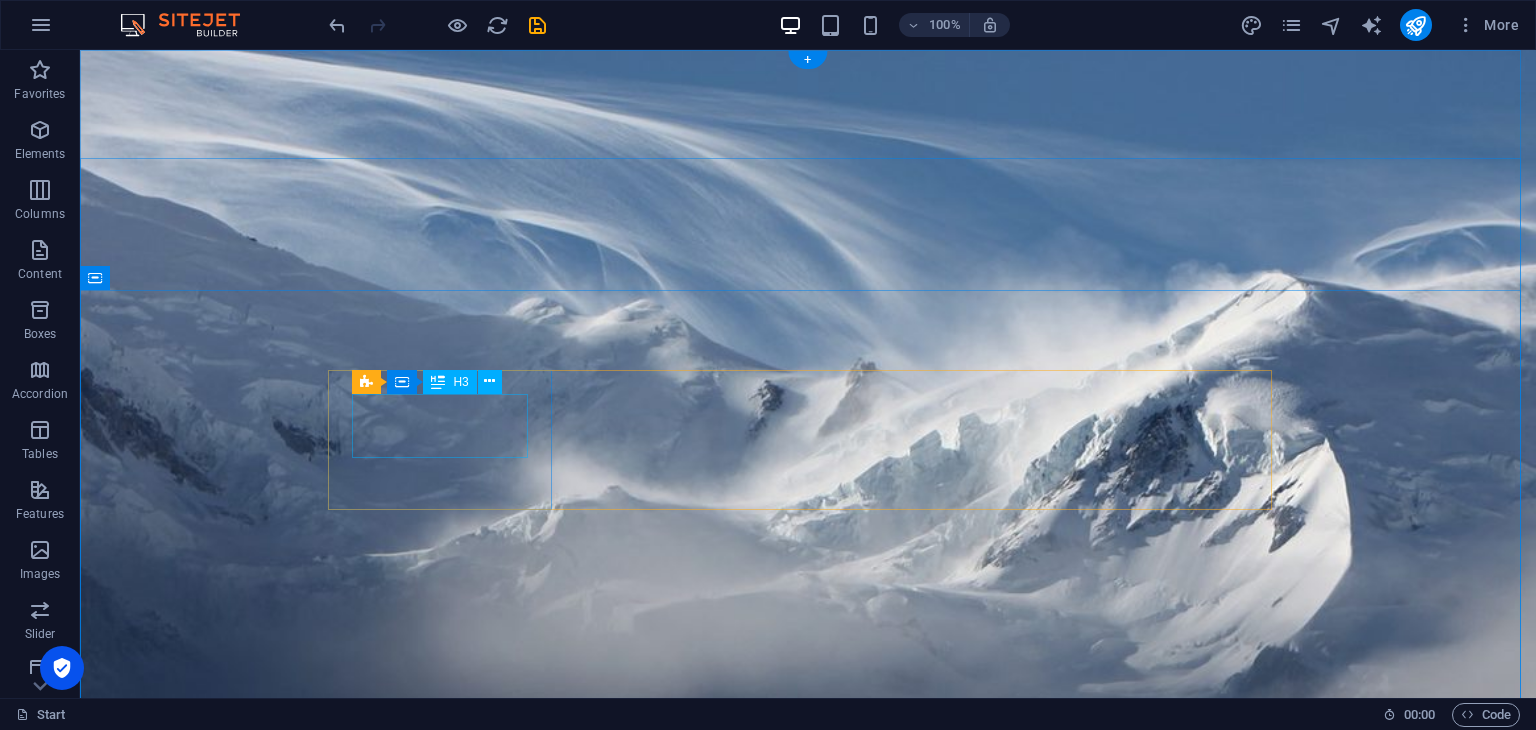 click on "0" at bounding box center [448, 2214] 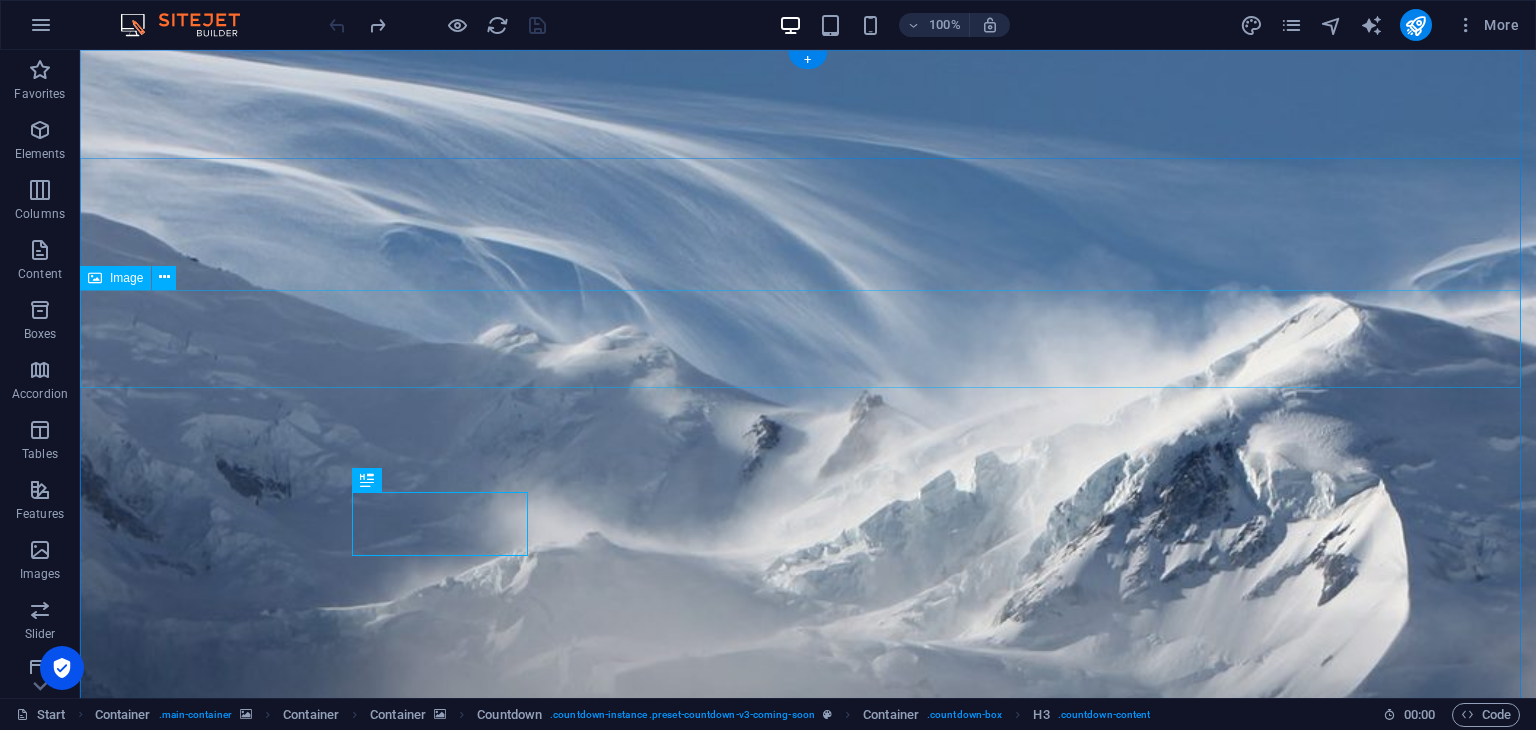 click at bounding box center (808, 1550) 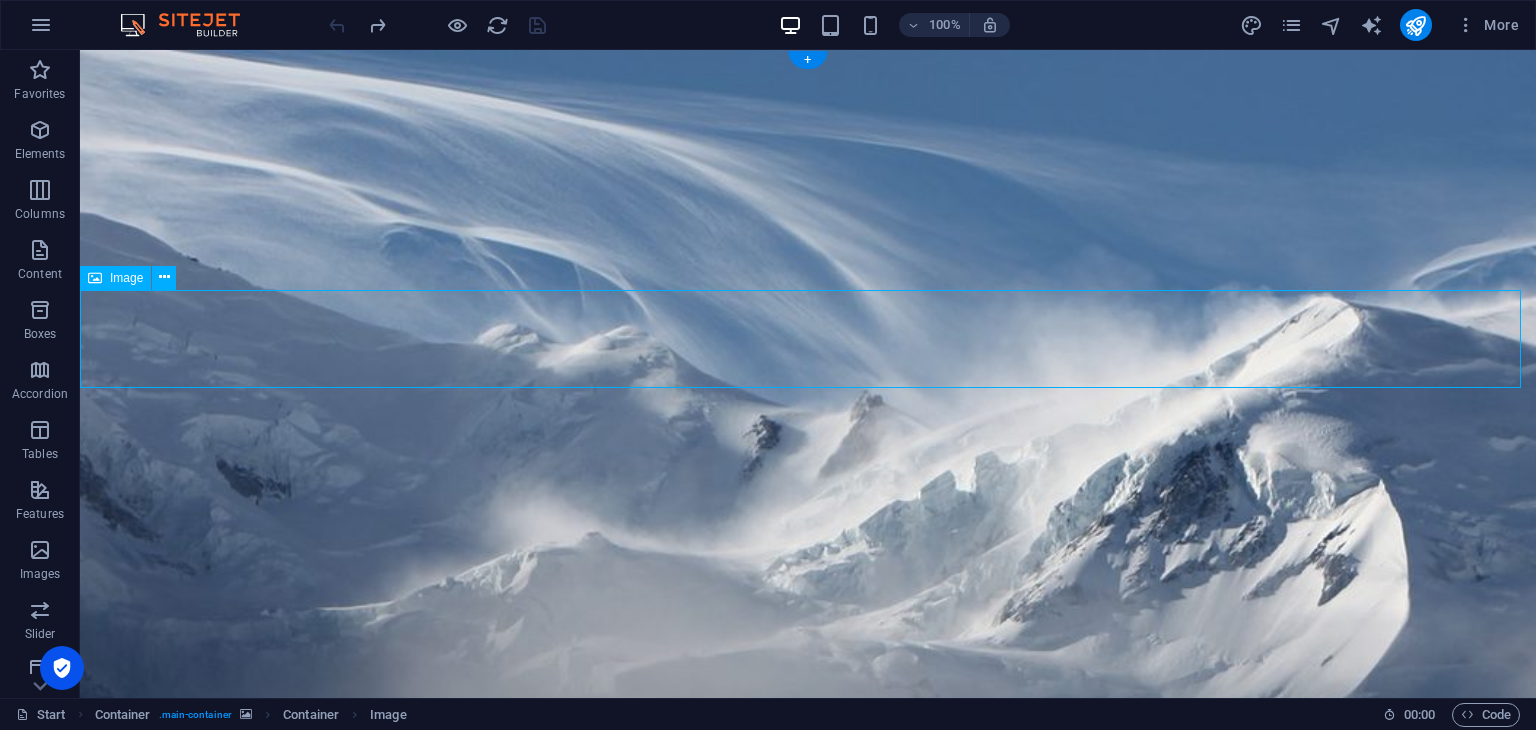 click at bounding box center (808, 1550) 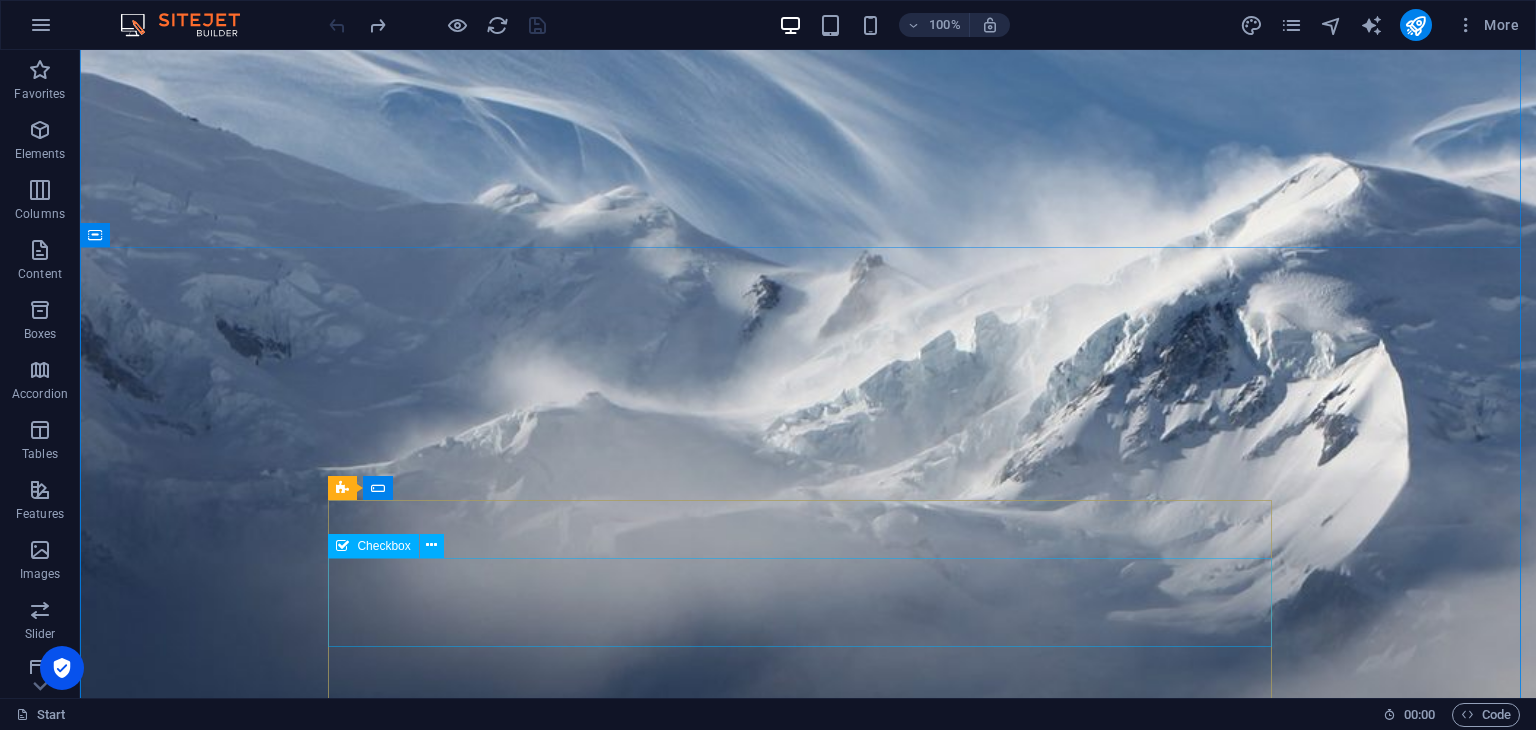 scroll, scrollTop: 154, scrollLeft: 0, axis: vertical 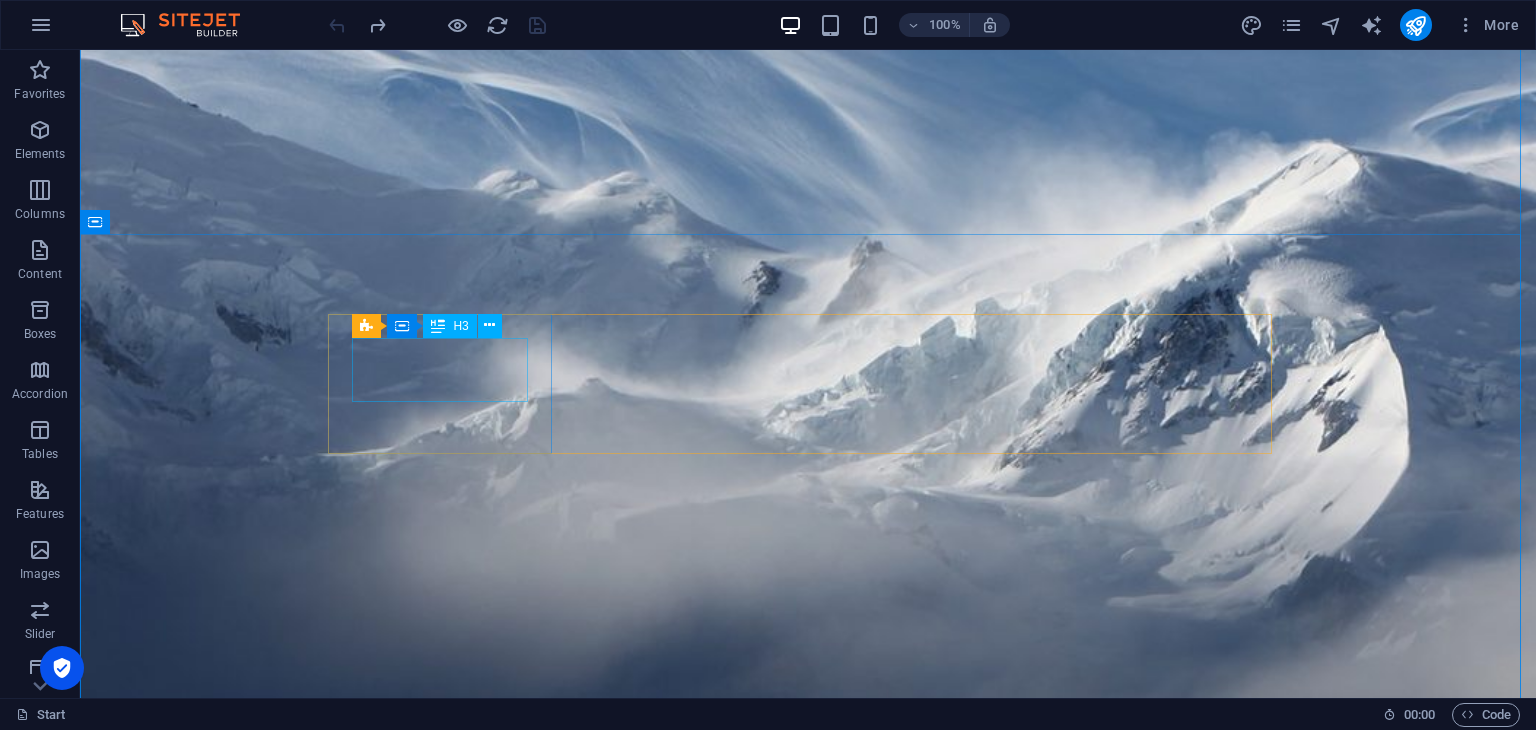 click on "0" at bounding box center [448, 2257] 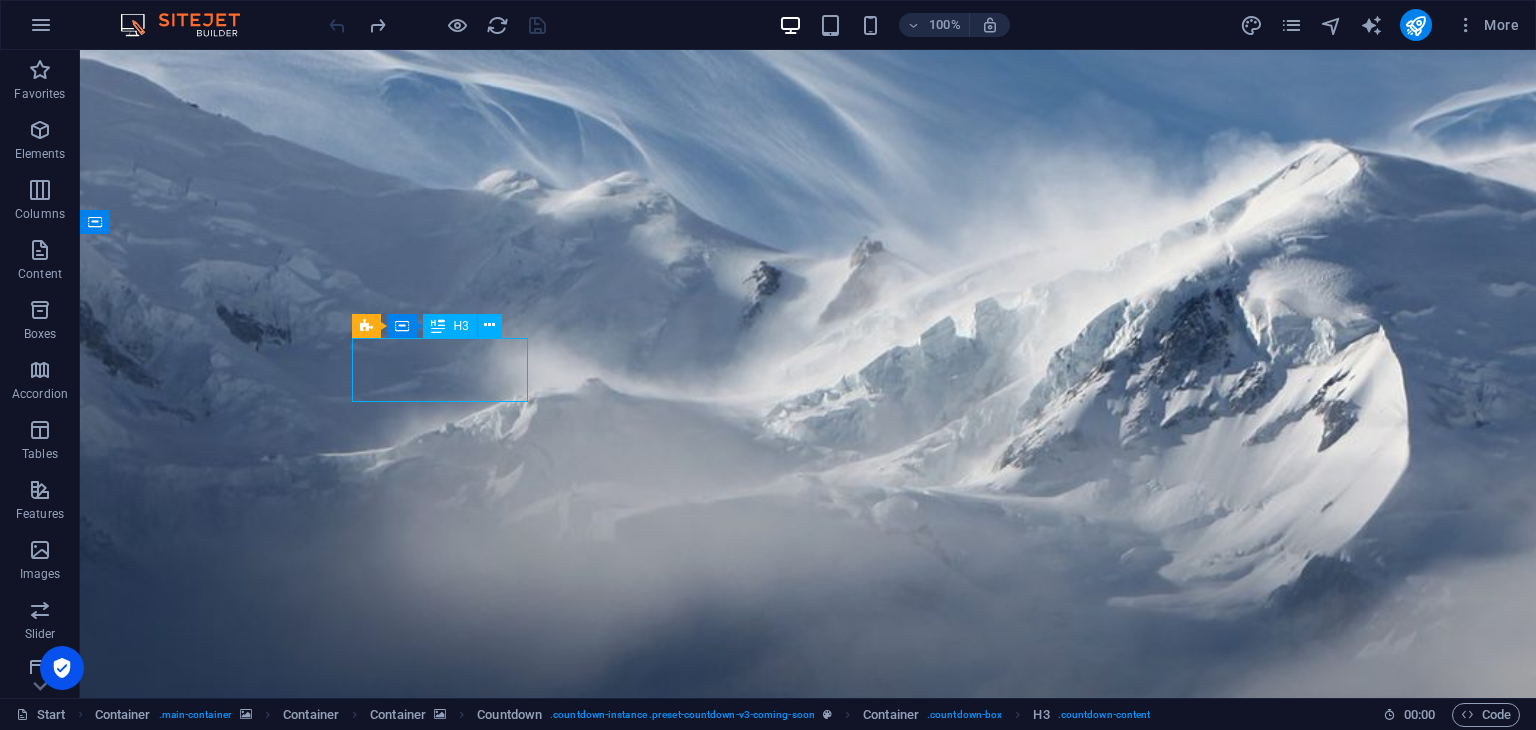 click on "0" at bounding box center (448, 2257) 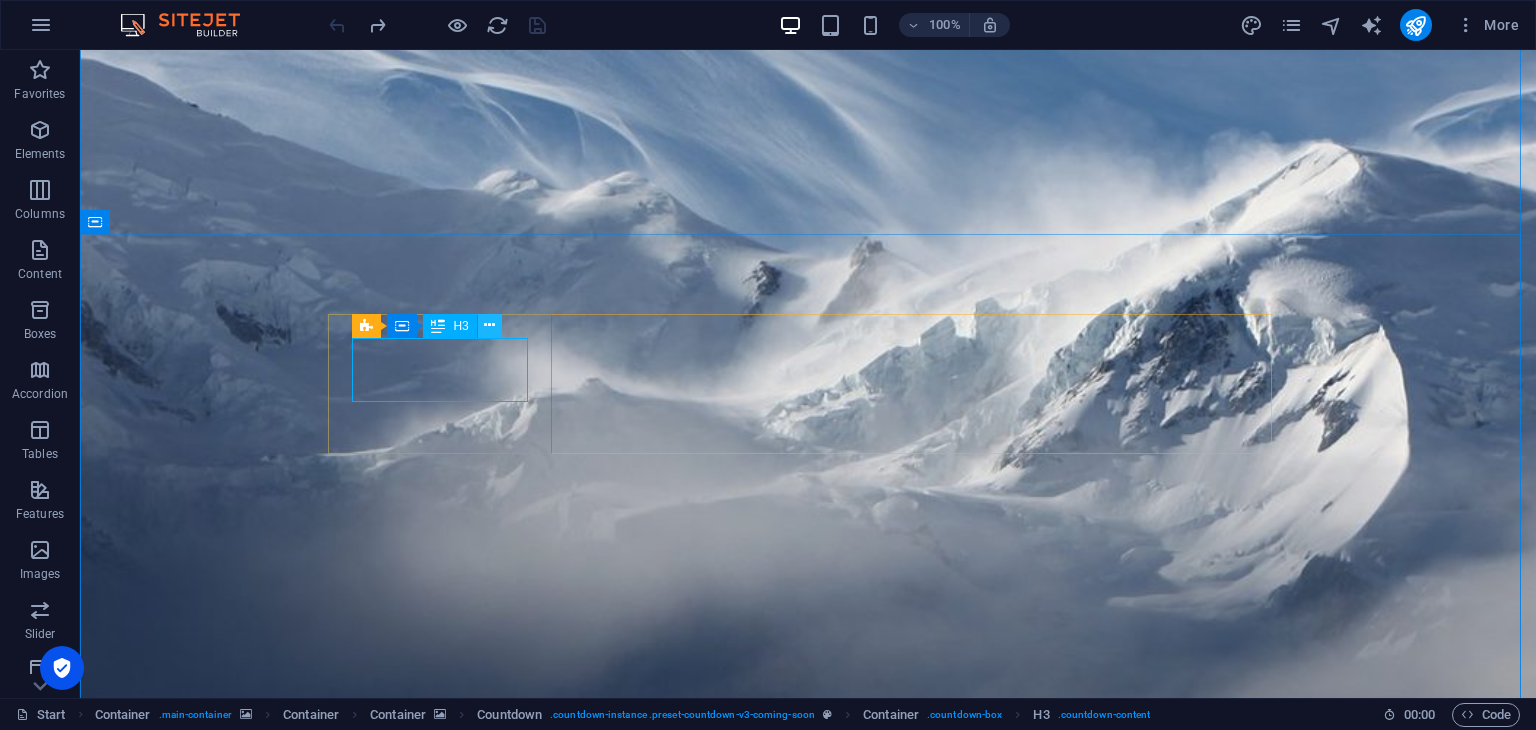 click at bounding box center (489, 325) 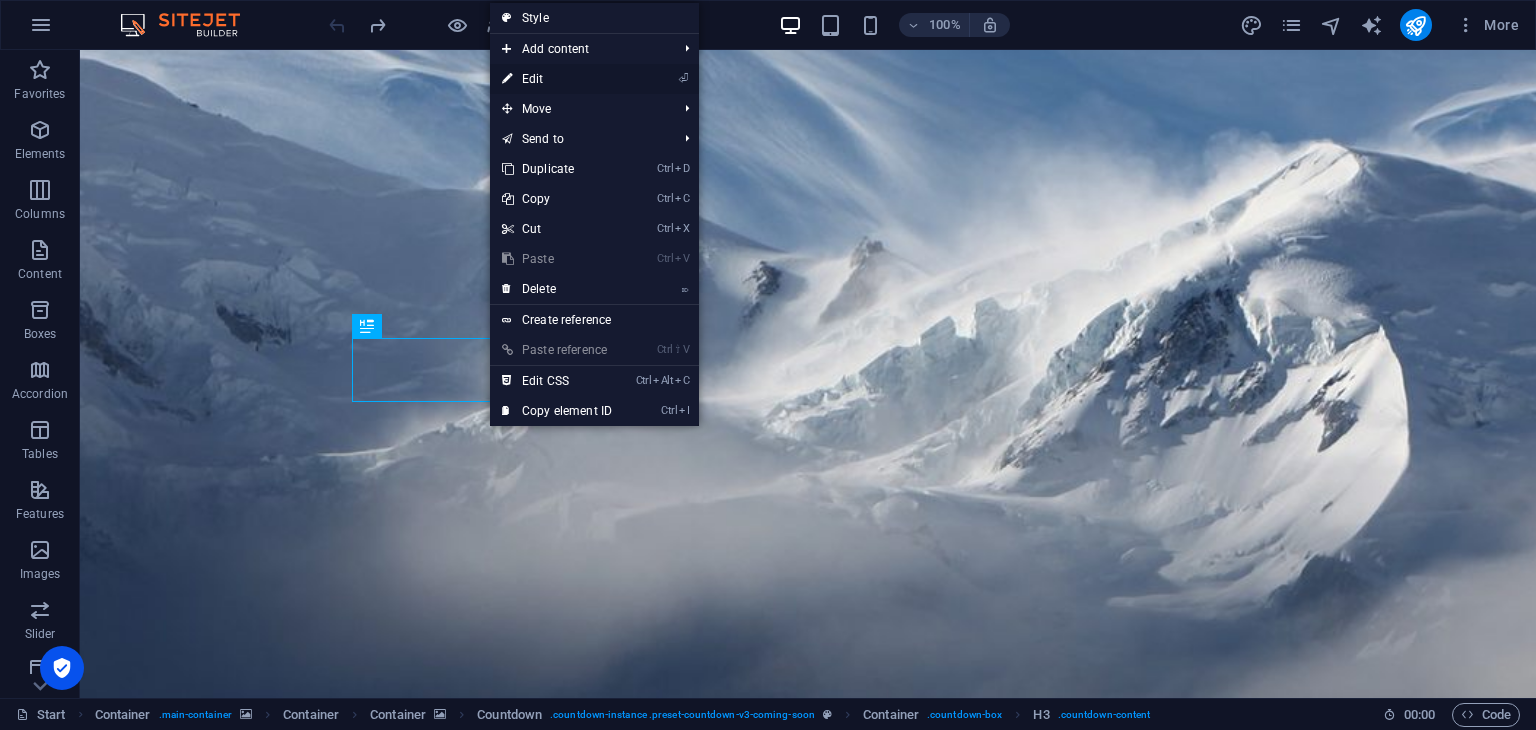 click on "⏎  Edit" at bounding box center (557, 79) 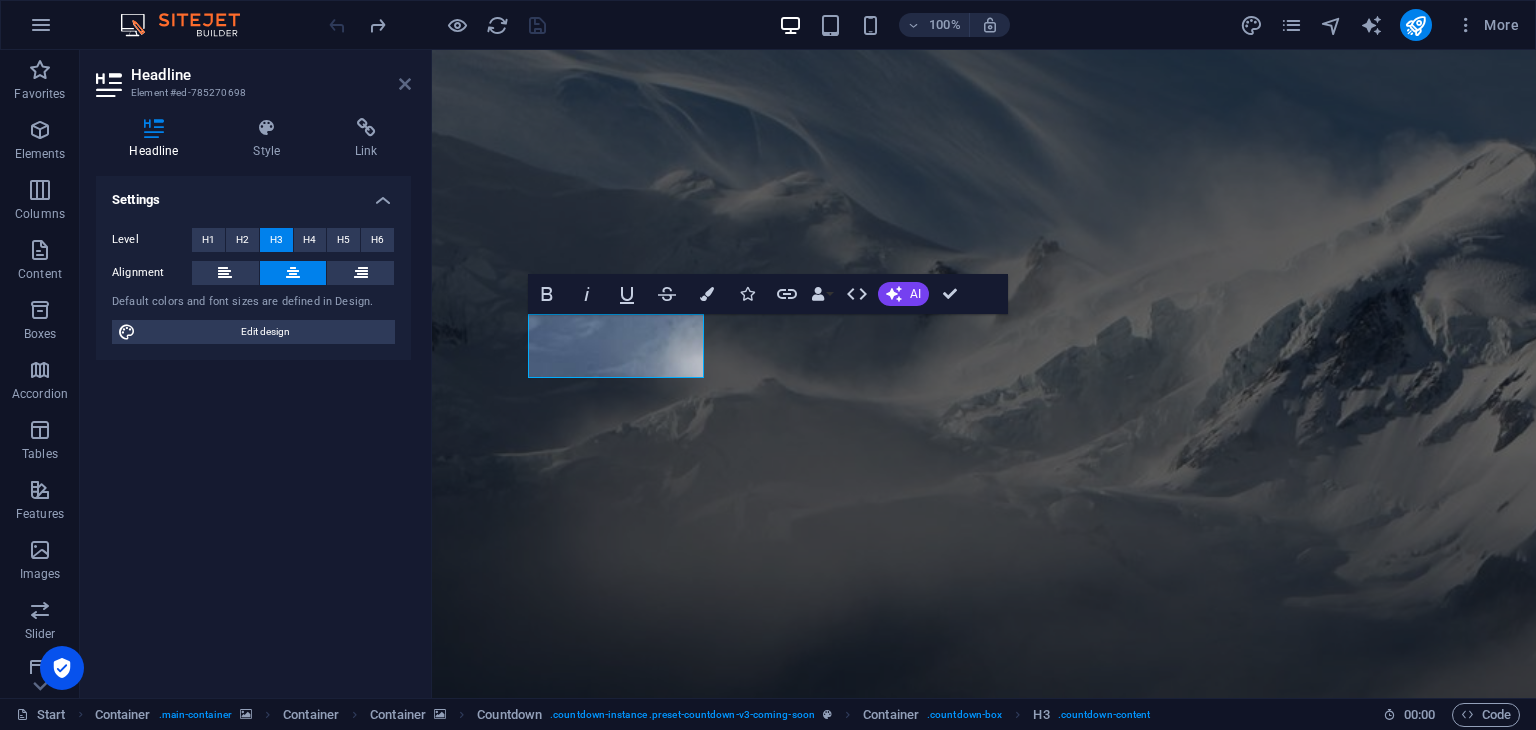 click at bounding box center [405, 84] 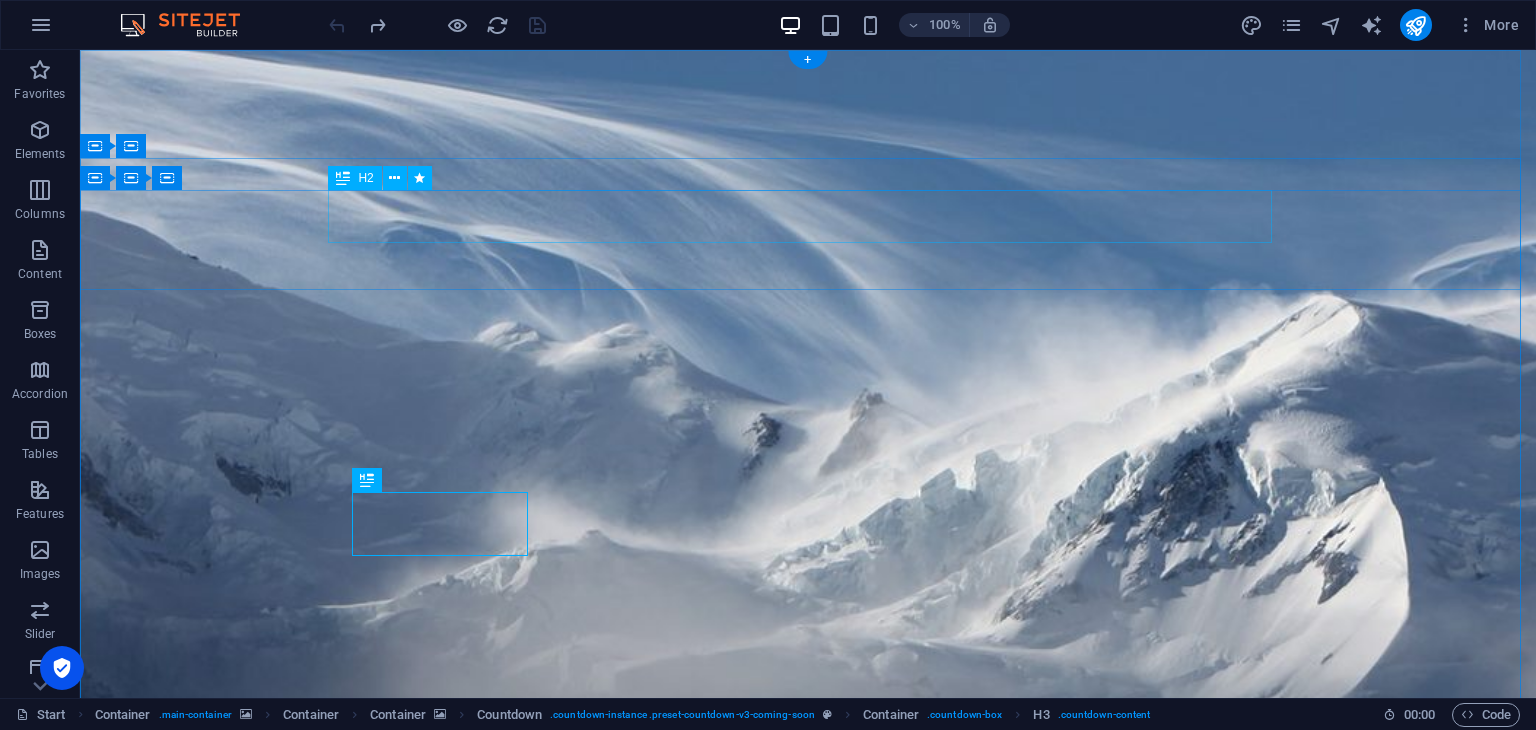 scroll, scrollTop: 0, scrollLeft: 0, axis: both 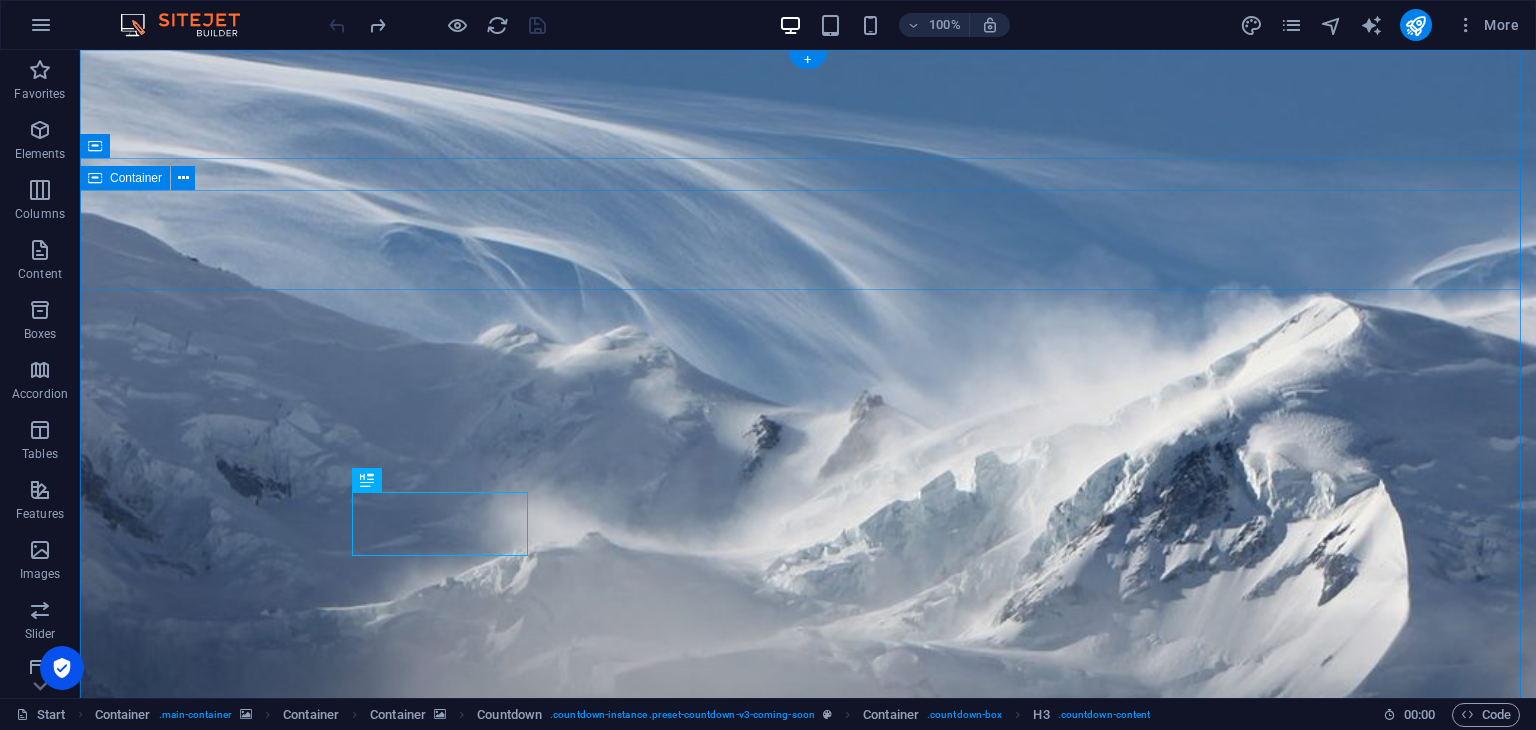 click on "Winter is coming soon and our brand new designed website too... stay tuned!" at bounding box center [808, 1451] 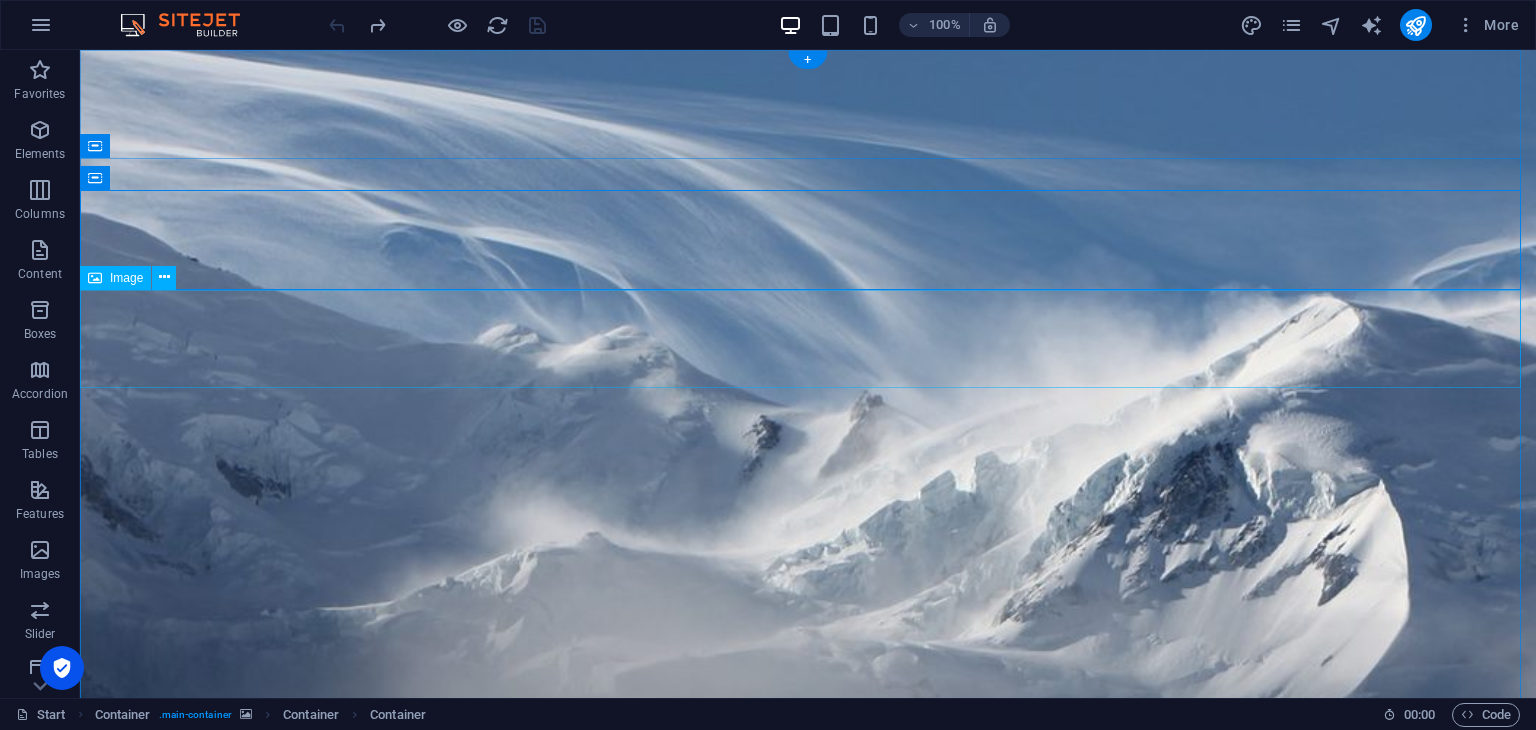 click at bounding box center [808, 1550] 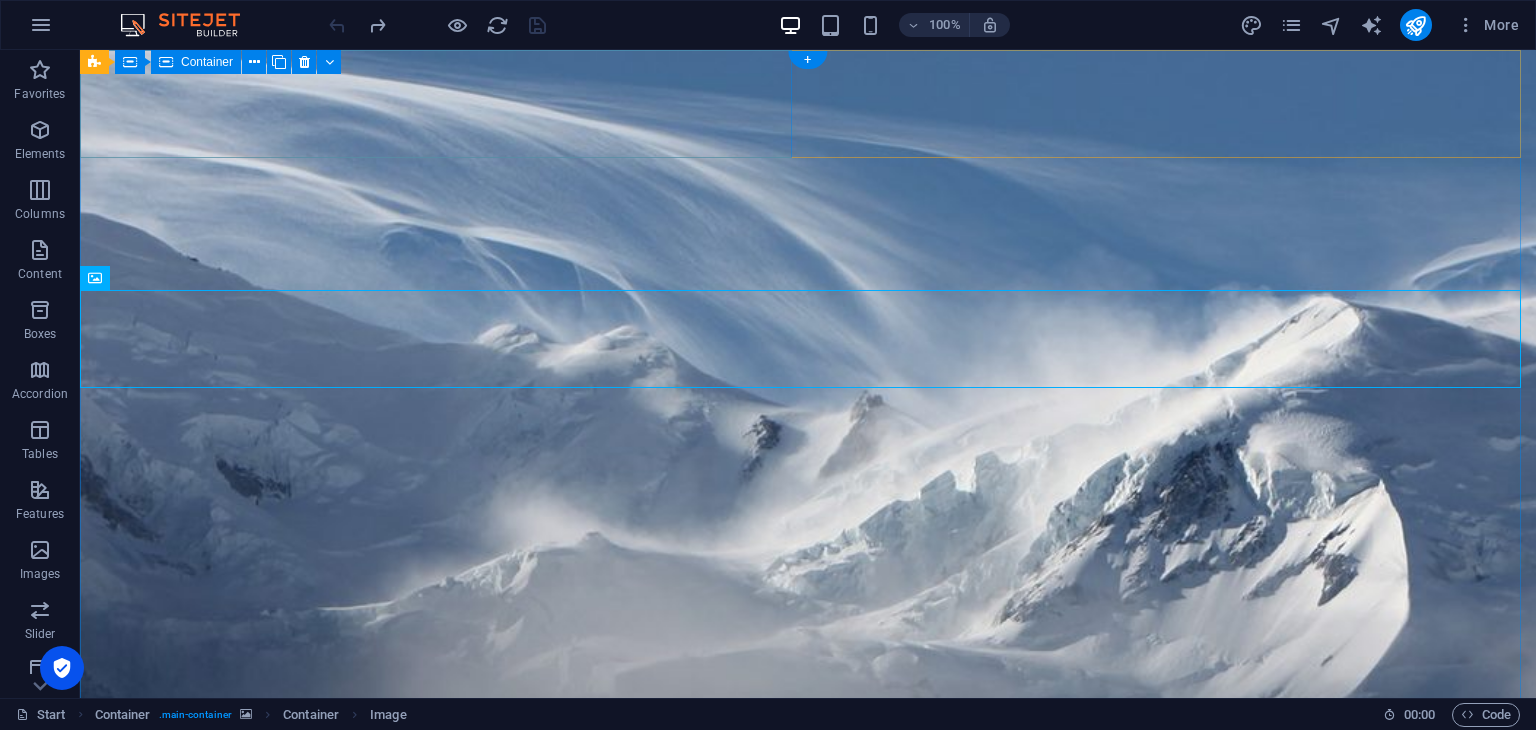 click at bounding box center (808, 1125) 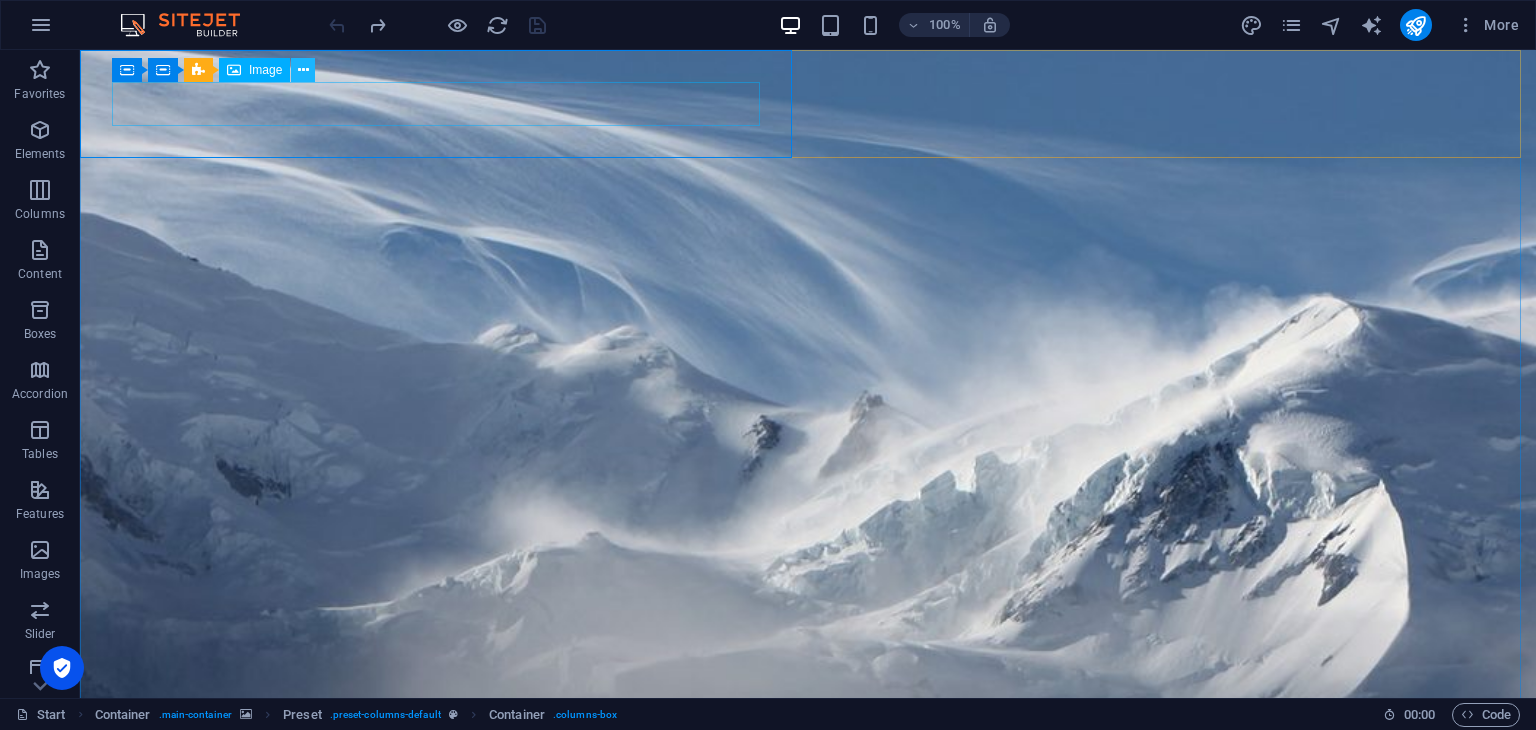 click at bounding box center (303, 70) 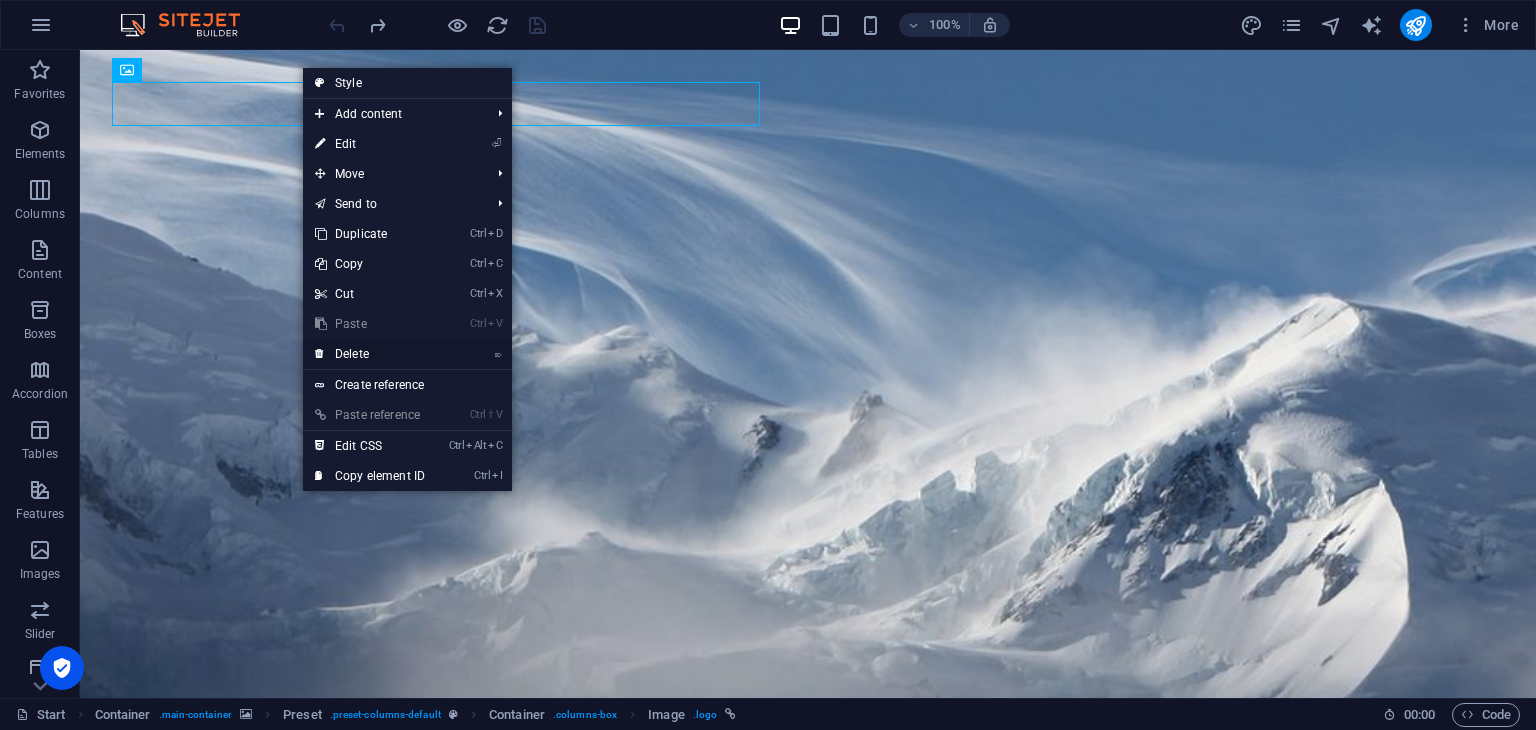 click on "⌦  Delete" at bounding box center (370, 354) 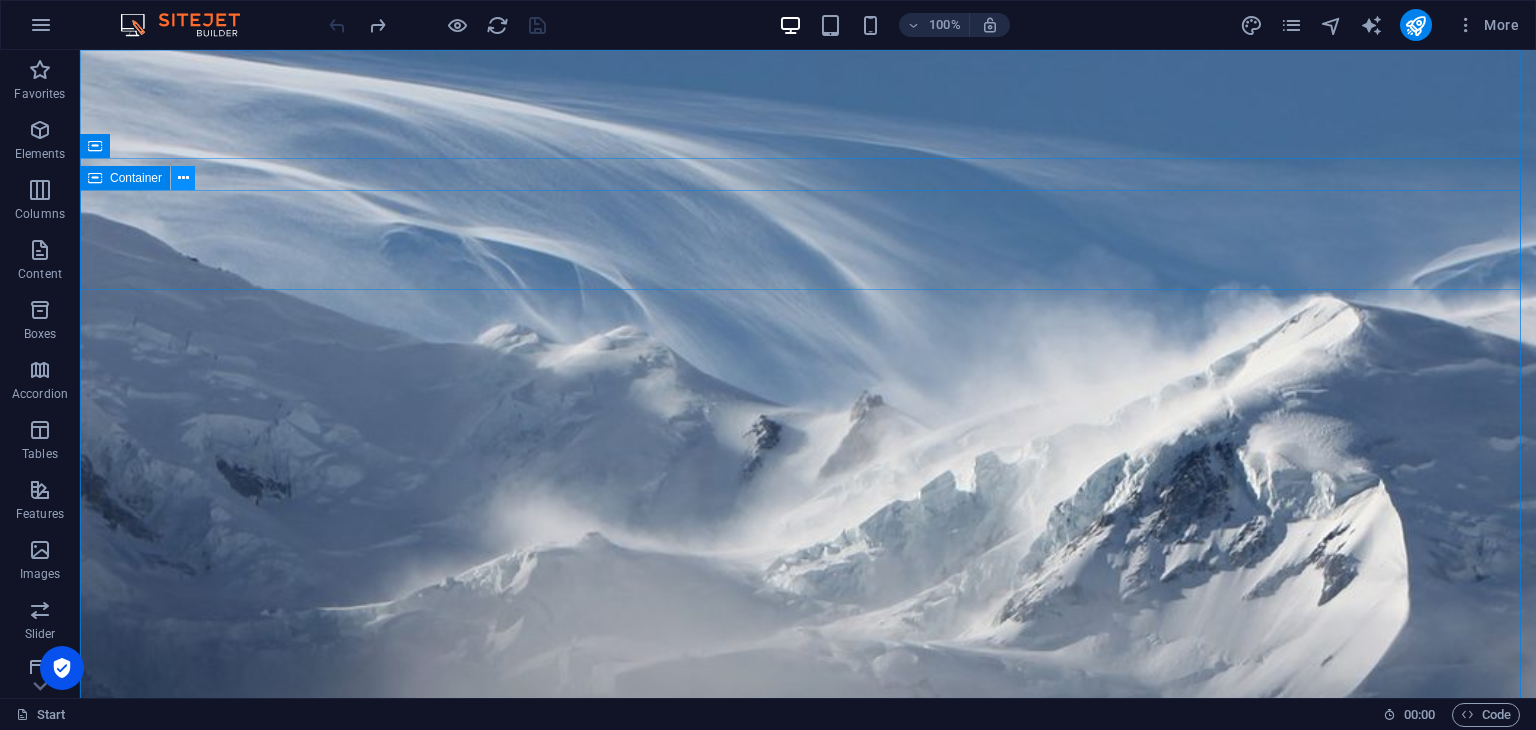 click at bounding box center [183, 178] 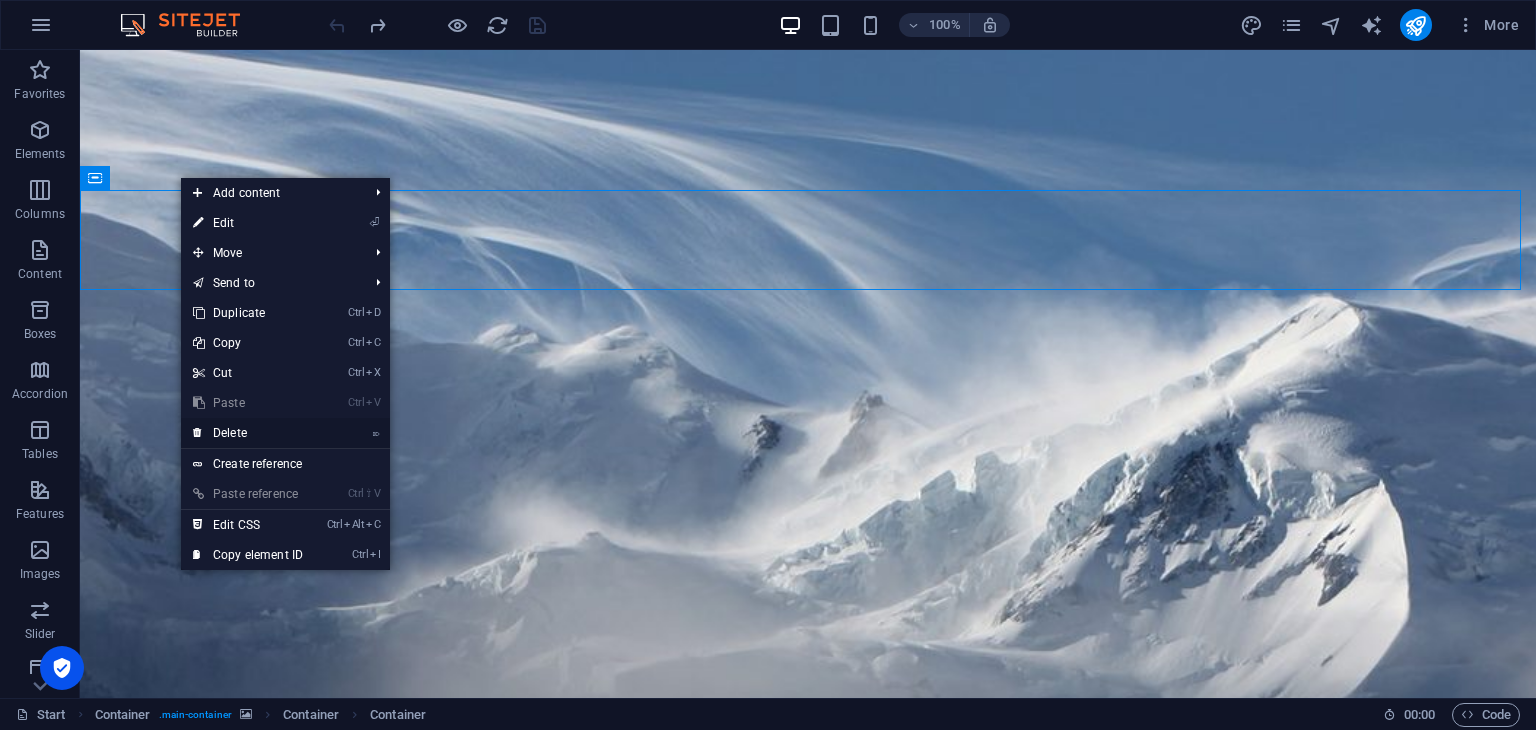 click on "⌦  Delete" at bounding box center [248, 433] 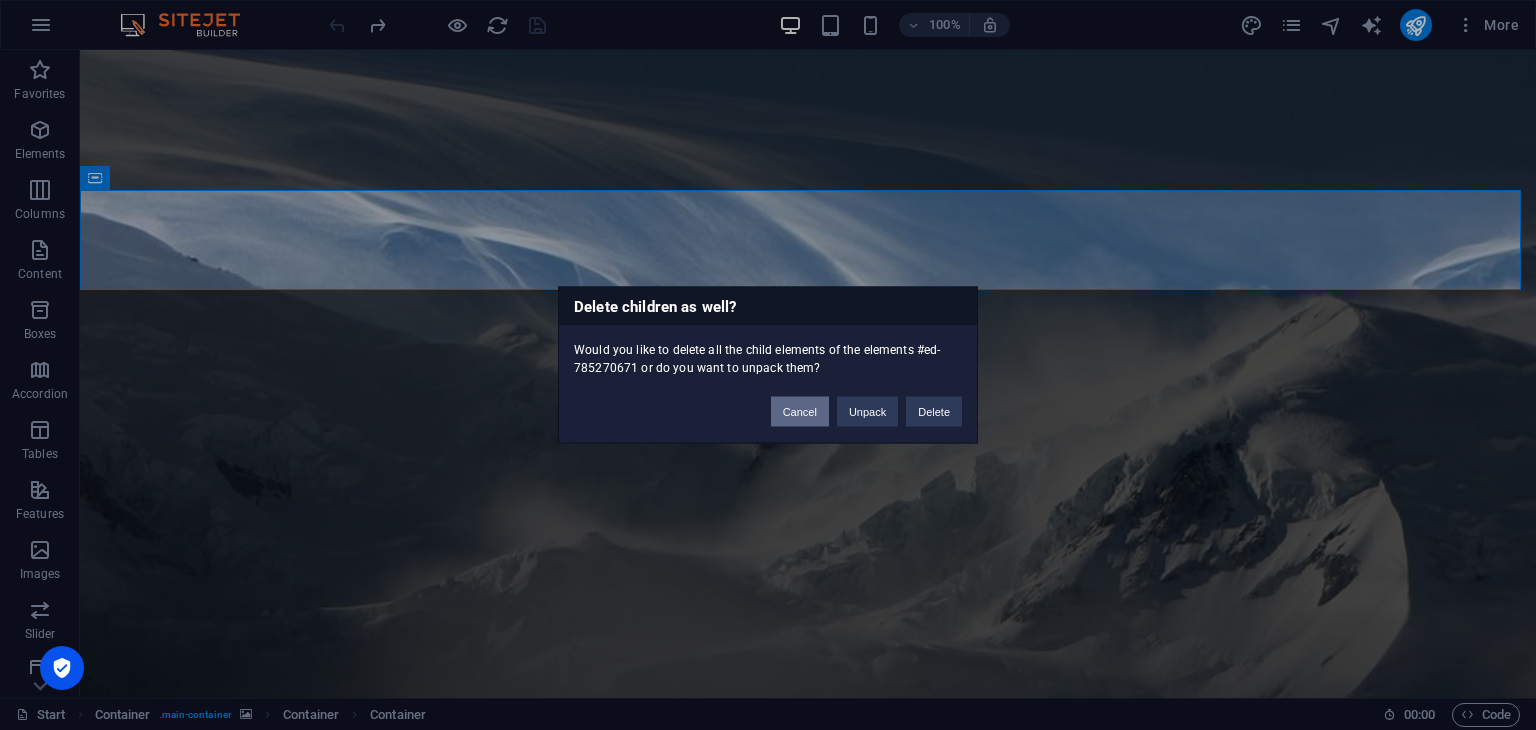 click on "Cancel" at bounding box center (800, 412) 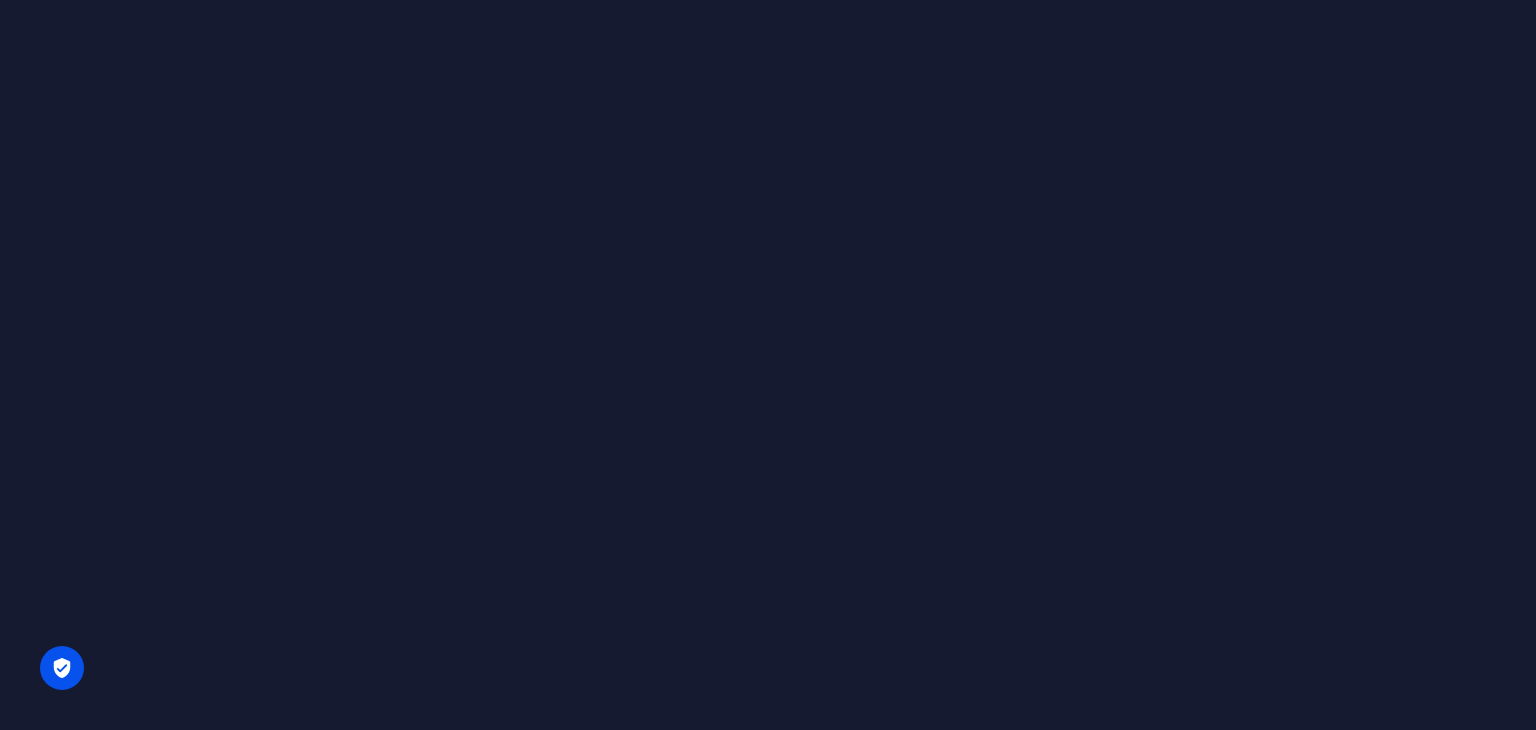 scroll, scrollTop: 0, scrollLeft: 0, axis: both 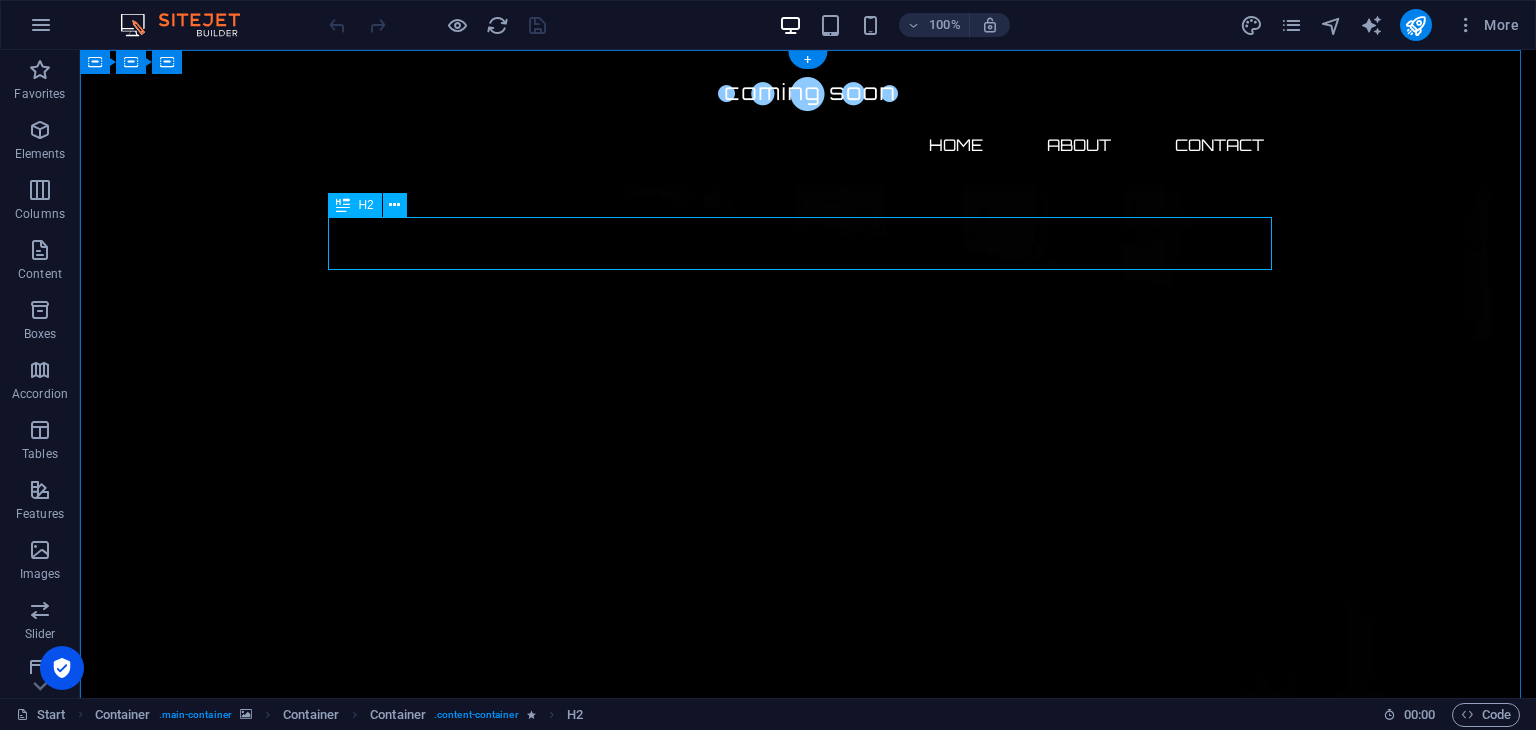 click on "The waiting is going to end soon..." at bounding box center (808, 2331) 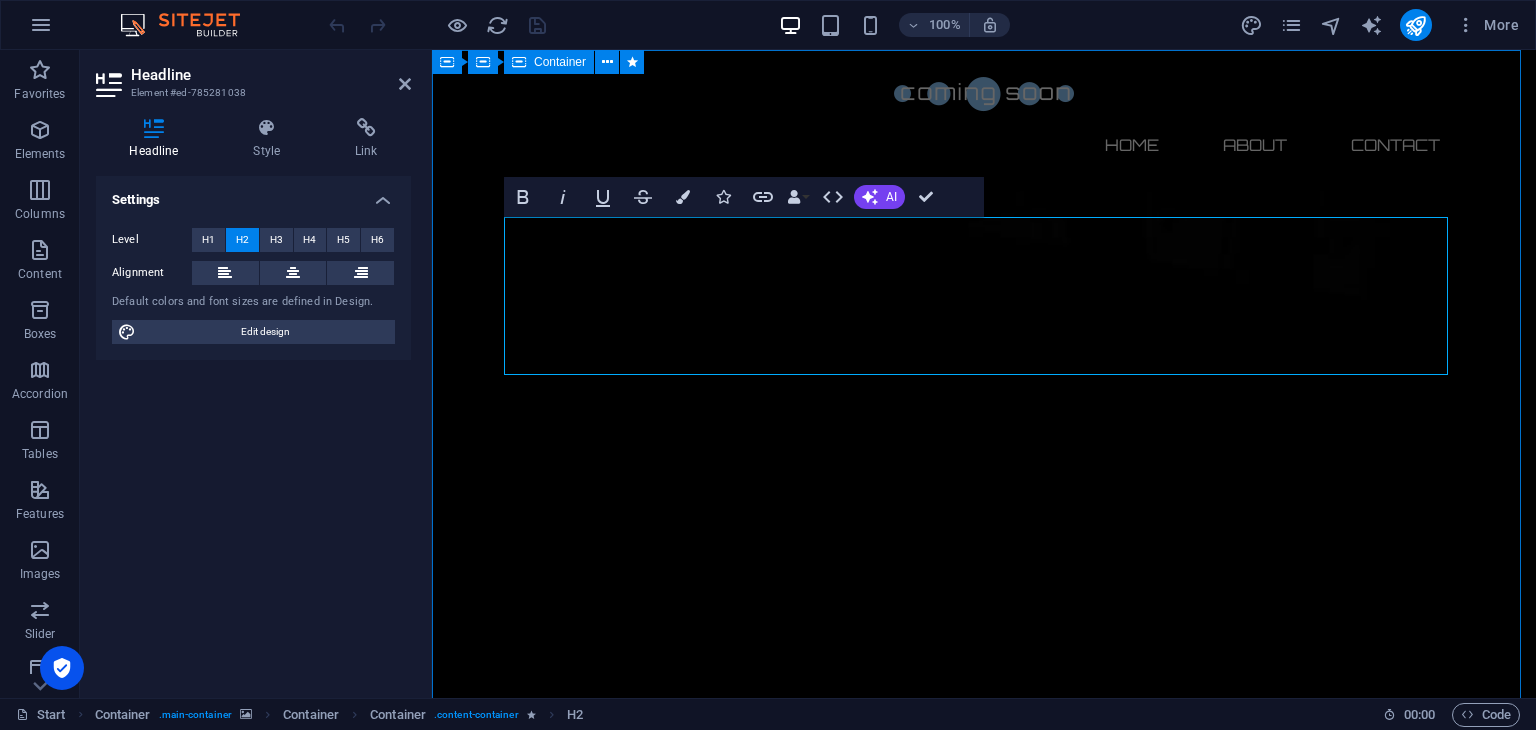 click on "This site is currently under construction. We'll be live soon – stay tuned 0 Days 0 Hours 0 Minutes 0 Seconds Our website is under construction. We`ll be here soon with our new awesome site, subscribe to be notified.  Notify me   I have read and understand the privacy policy. Unreadable? Regenerate" at bounding box center (984, 2908) 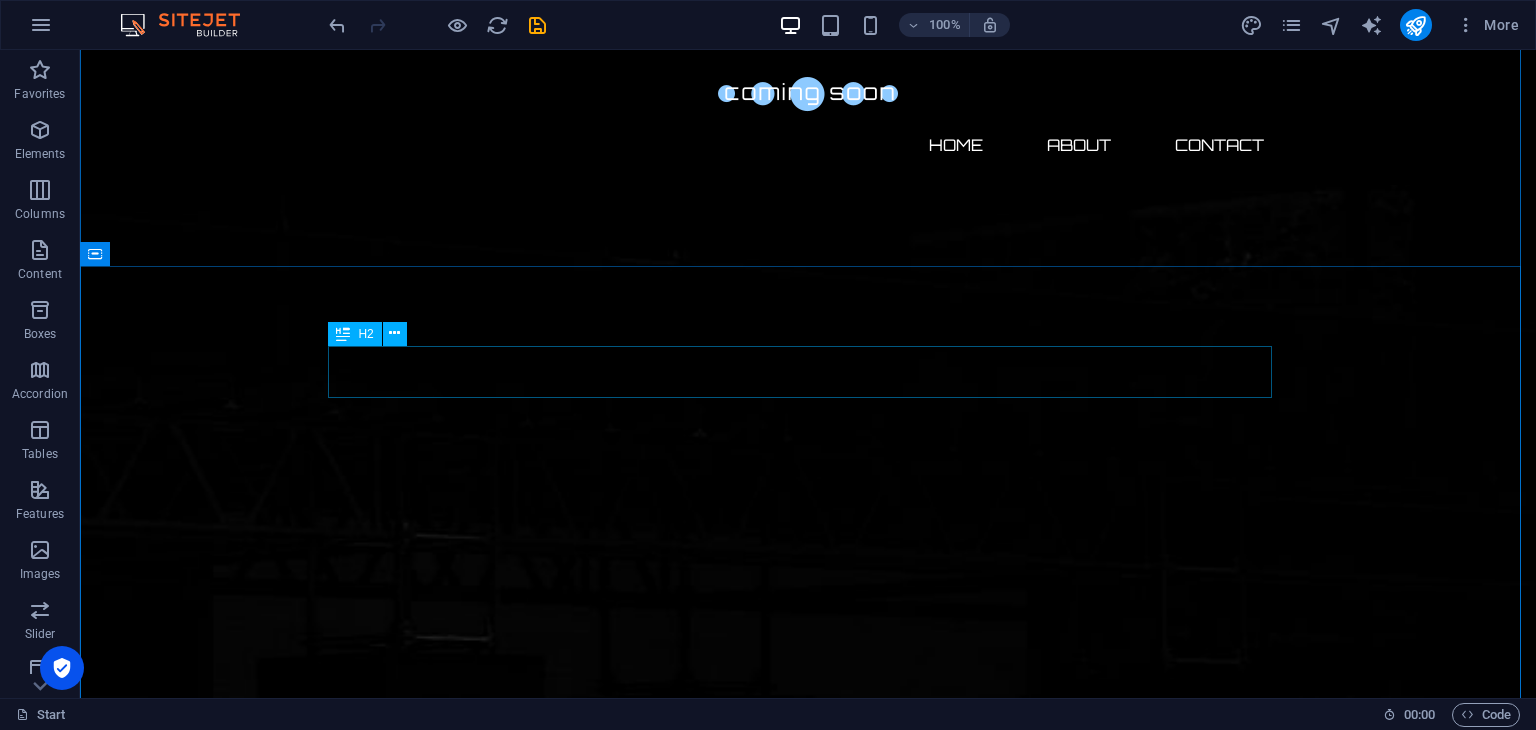 scroll, scrollTop: 654, scrollLeft: 0, axis: vertical 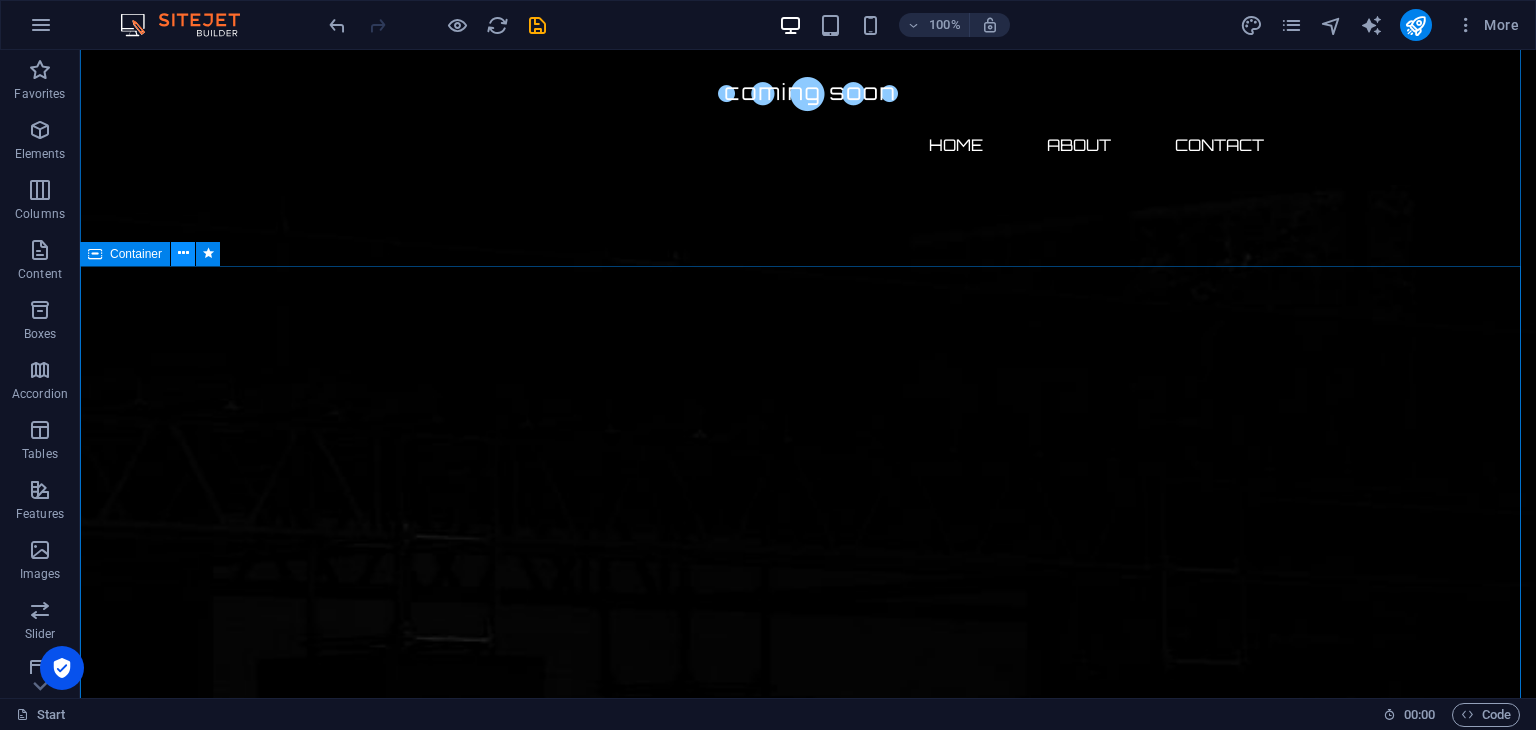 click at bounding box center [183, 253] 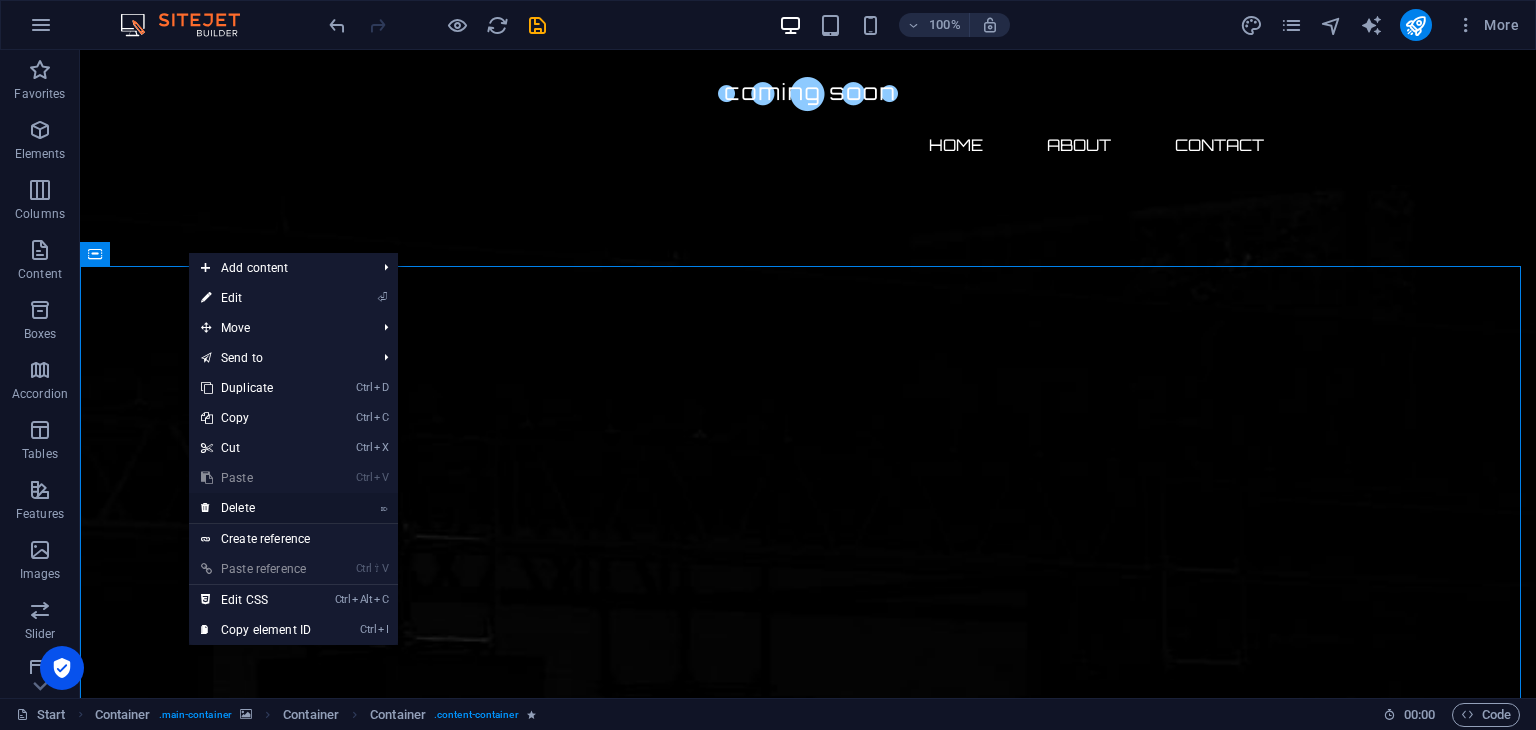 click on "⌦  Delete" at bounding box center [256, 508] 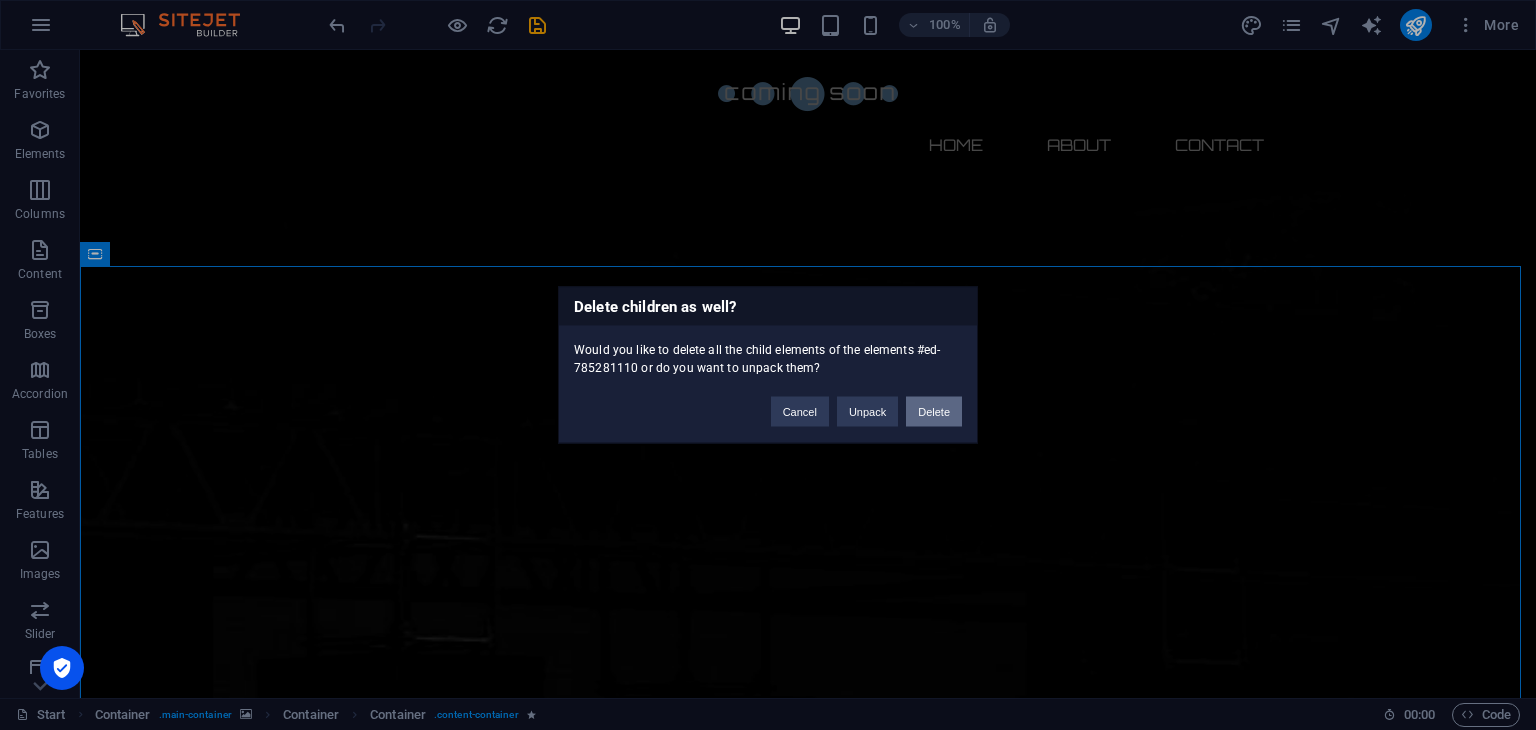 click on "Delete" at bounding box center (934, 412) 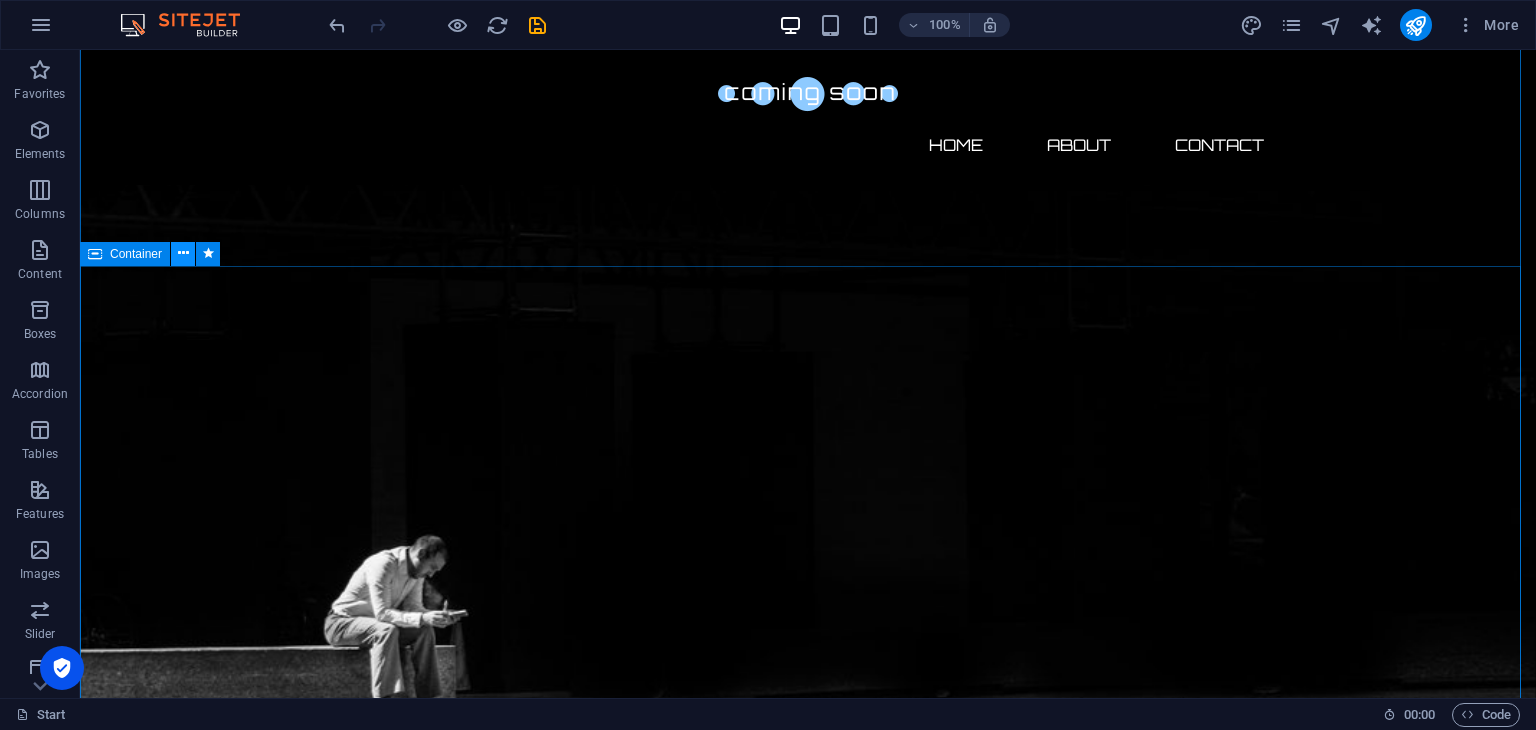 click at bounding box center [183, 253] 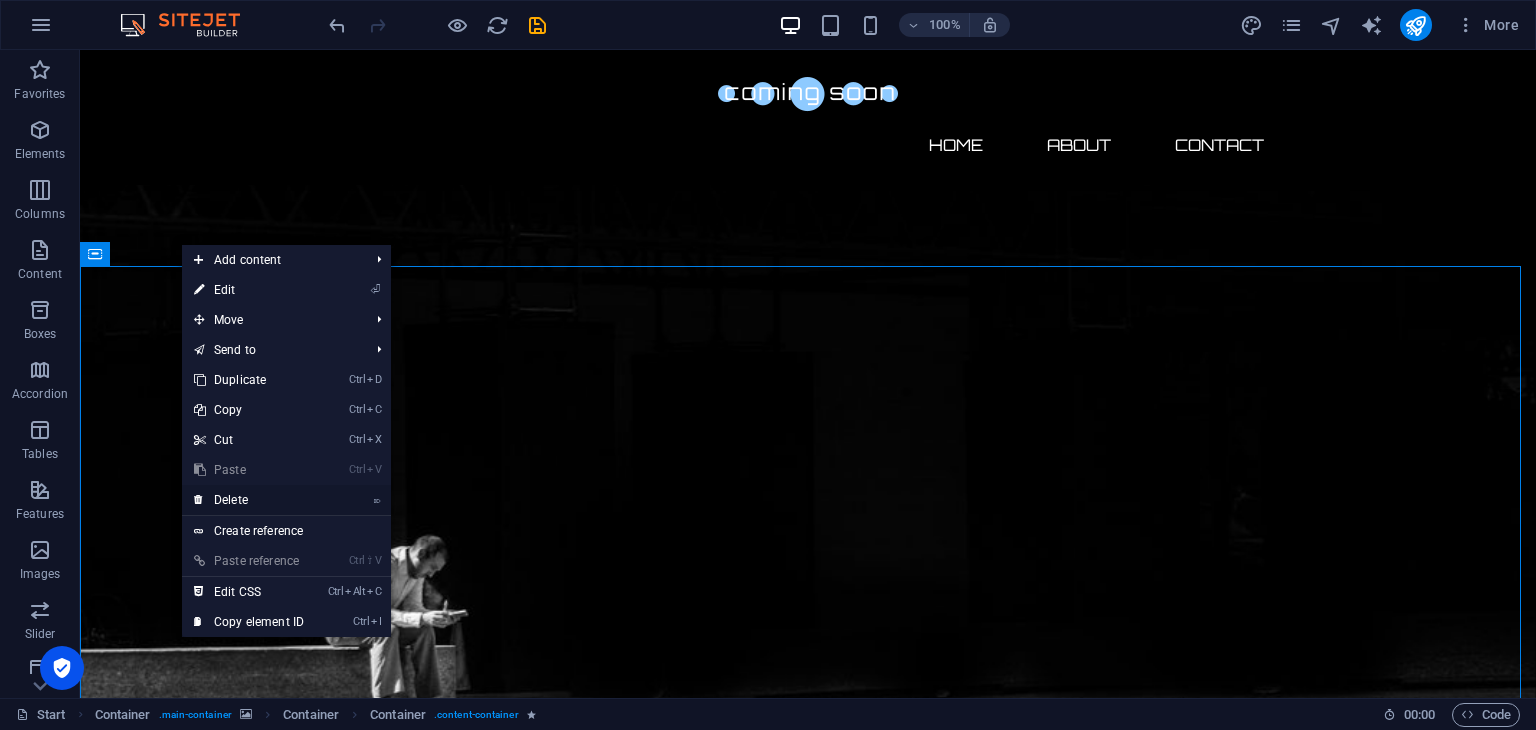 click on "⌦  Delete" at bounding box center (249, 500) 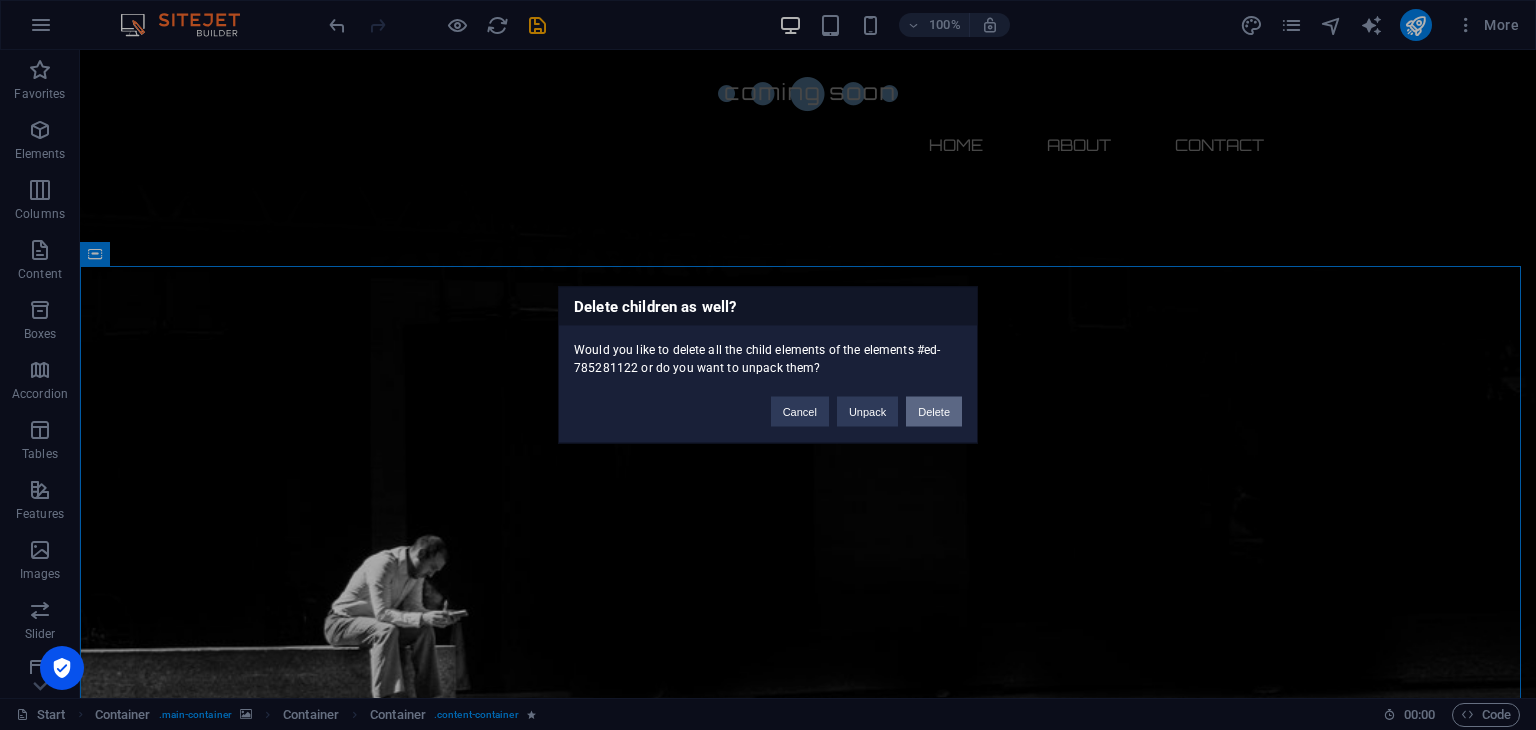 click on "Delete" at bounding box center (934, 412) 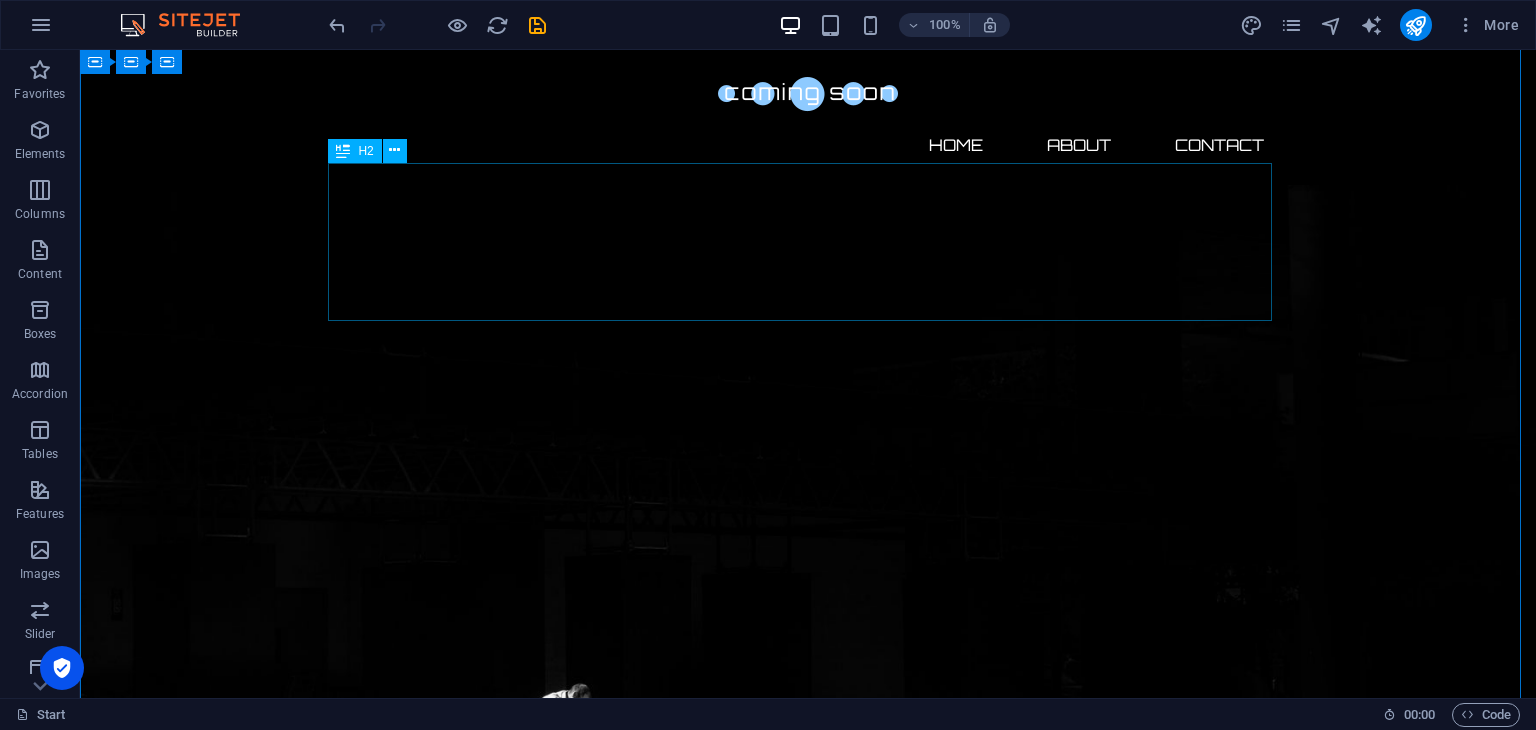 scroll, scrollTop: 0, scrollLeft: 0, axis: both 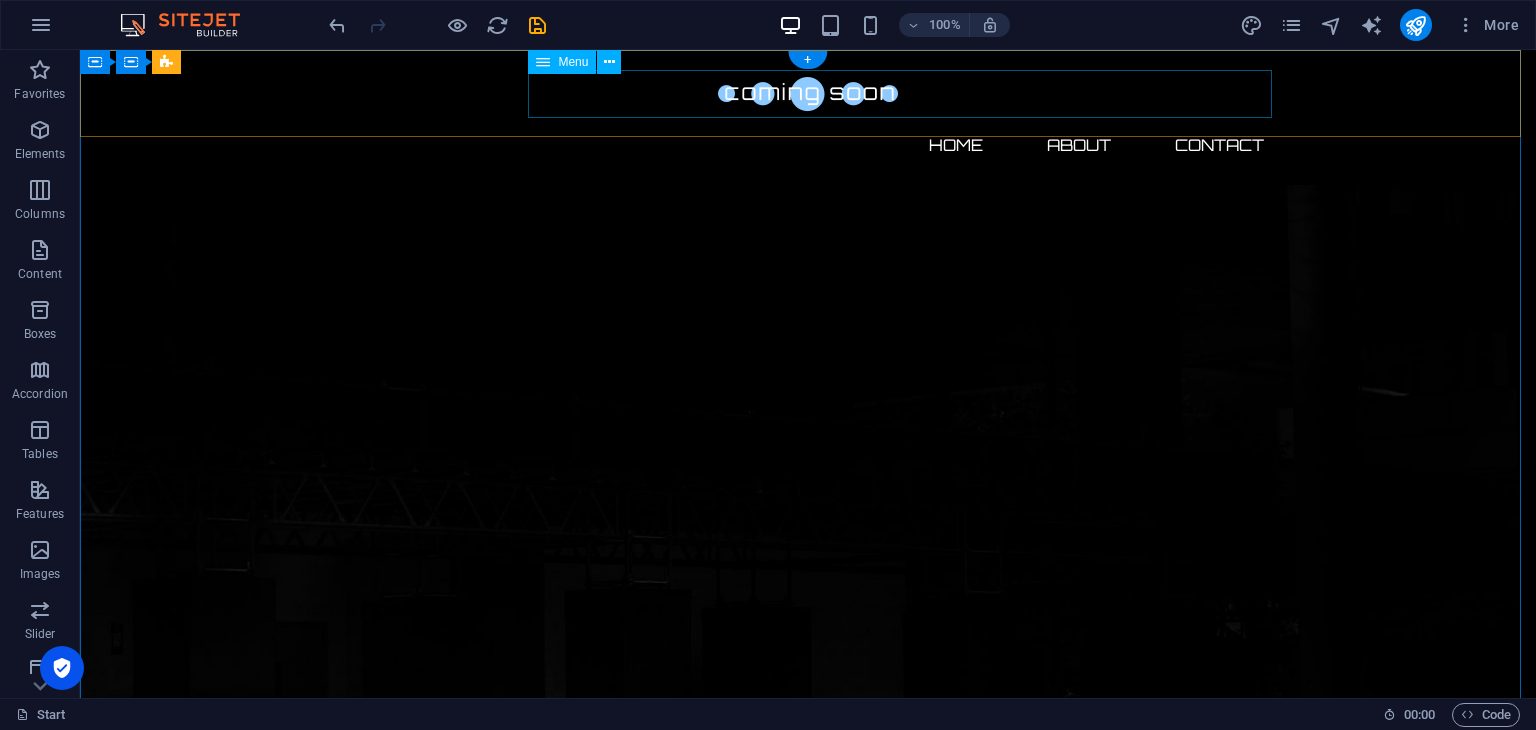 click on "Home About Contact" at bounding box center (808, 145) 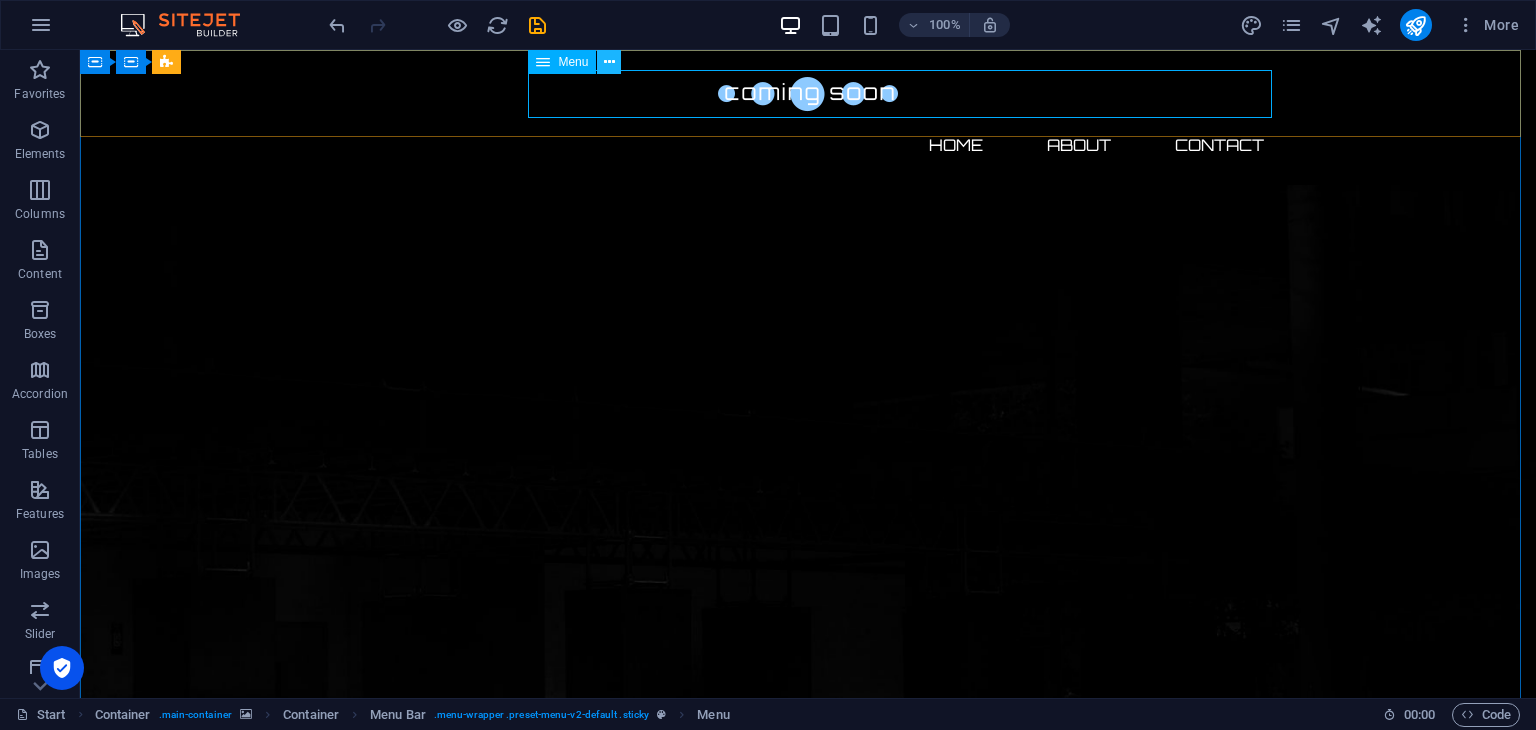 click at bounding box center (609, 62) 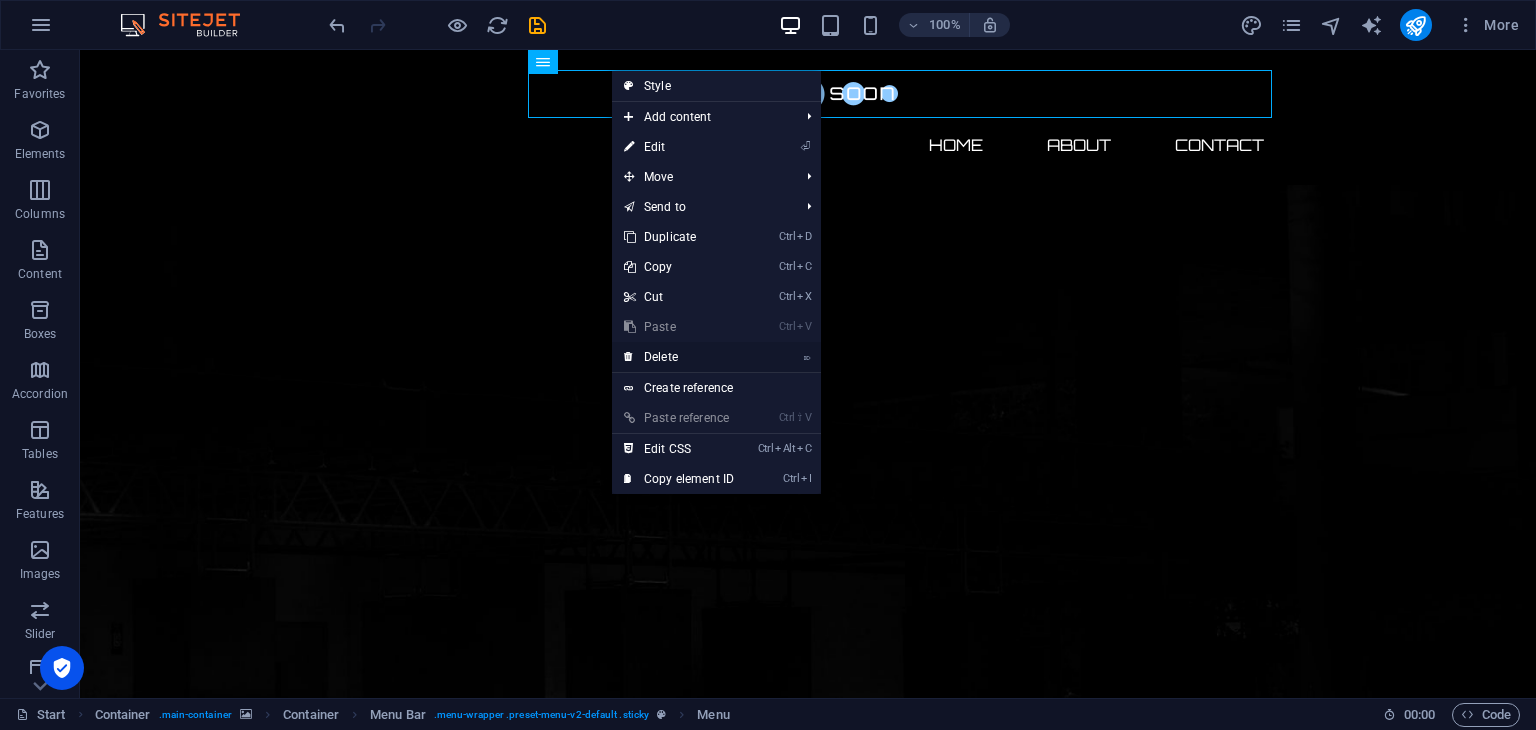 click on "⌦  Delete" at bounding box center [679, 357] 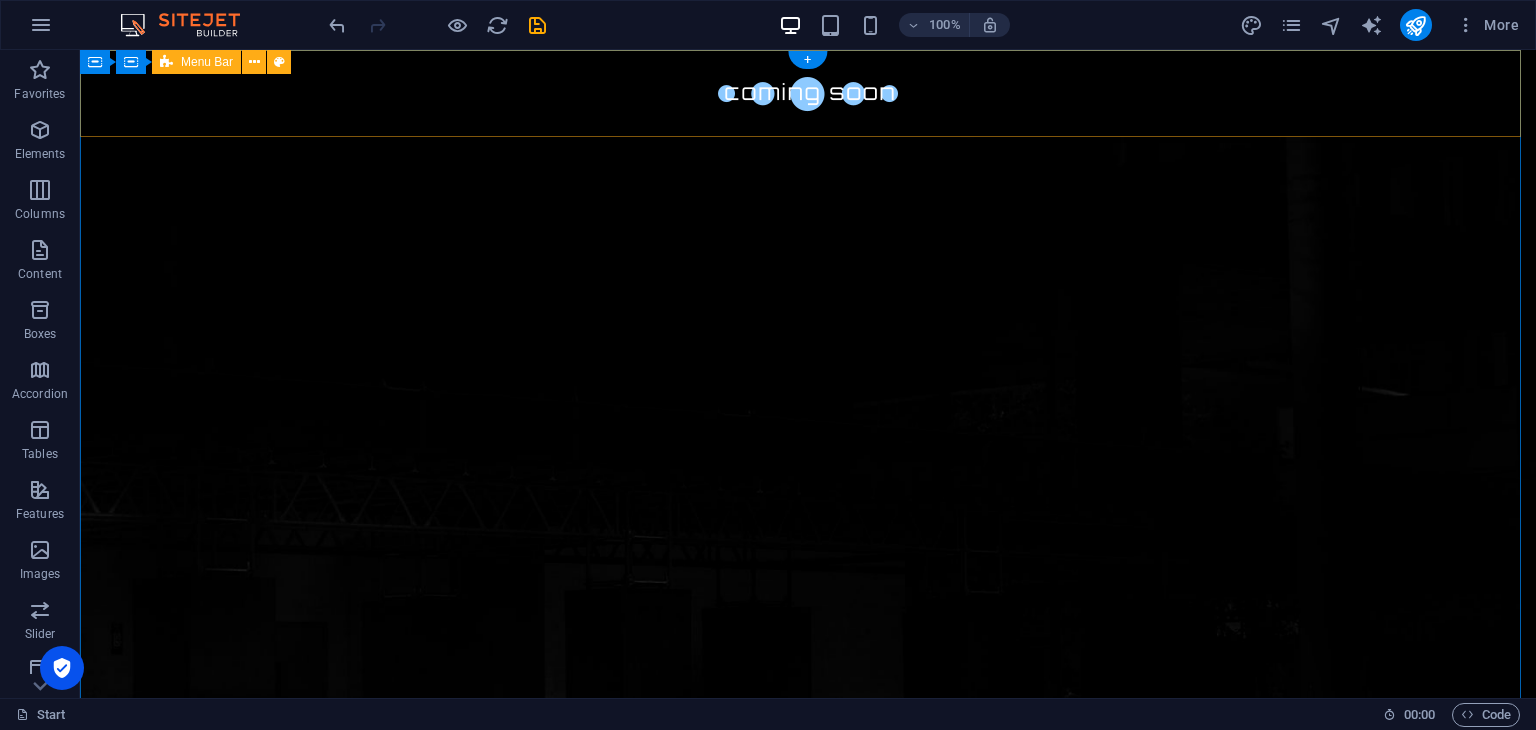 click at bounding box center [808, 93] 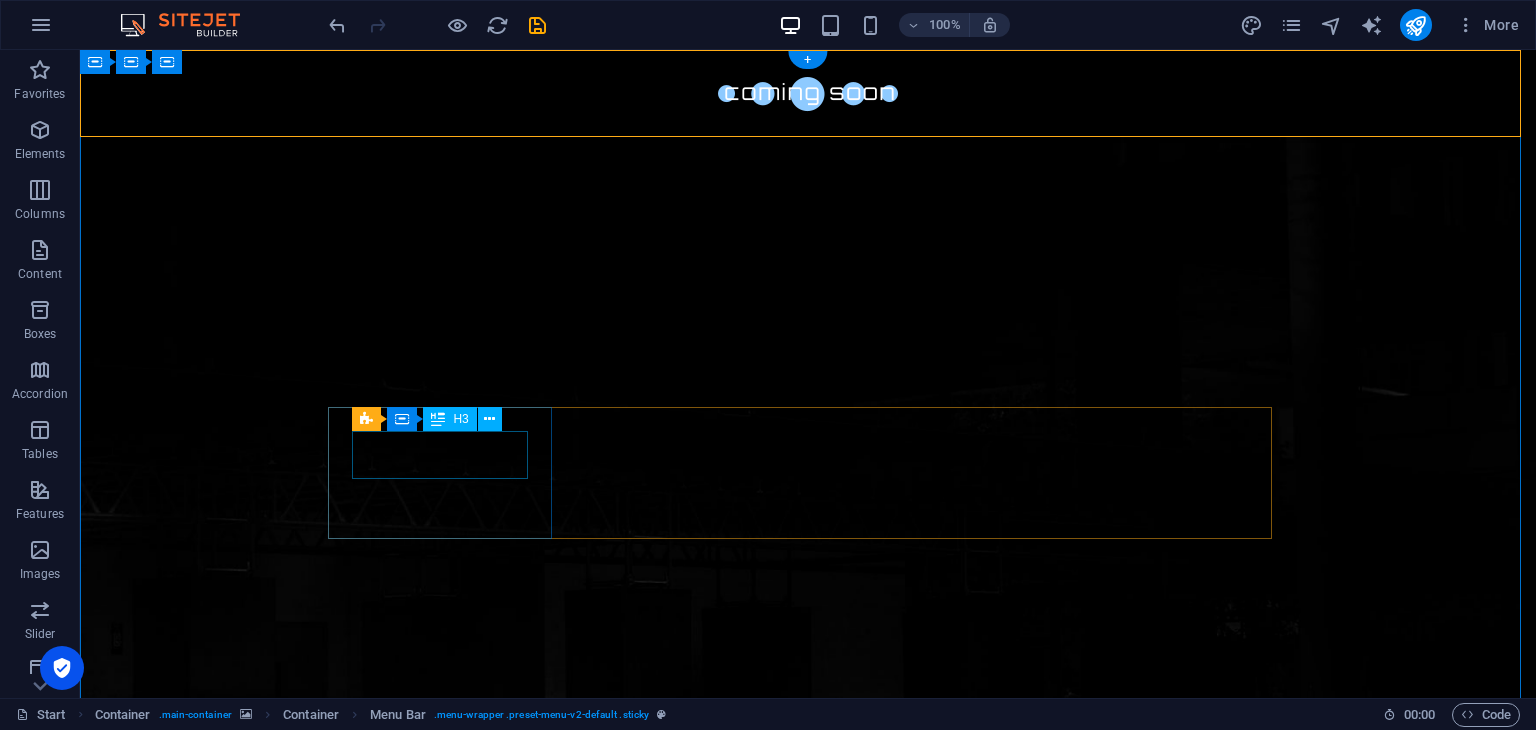 click on "0" at bounding box center (448, 1381) 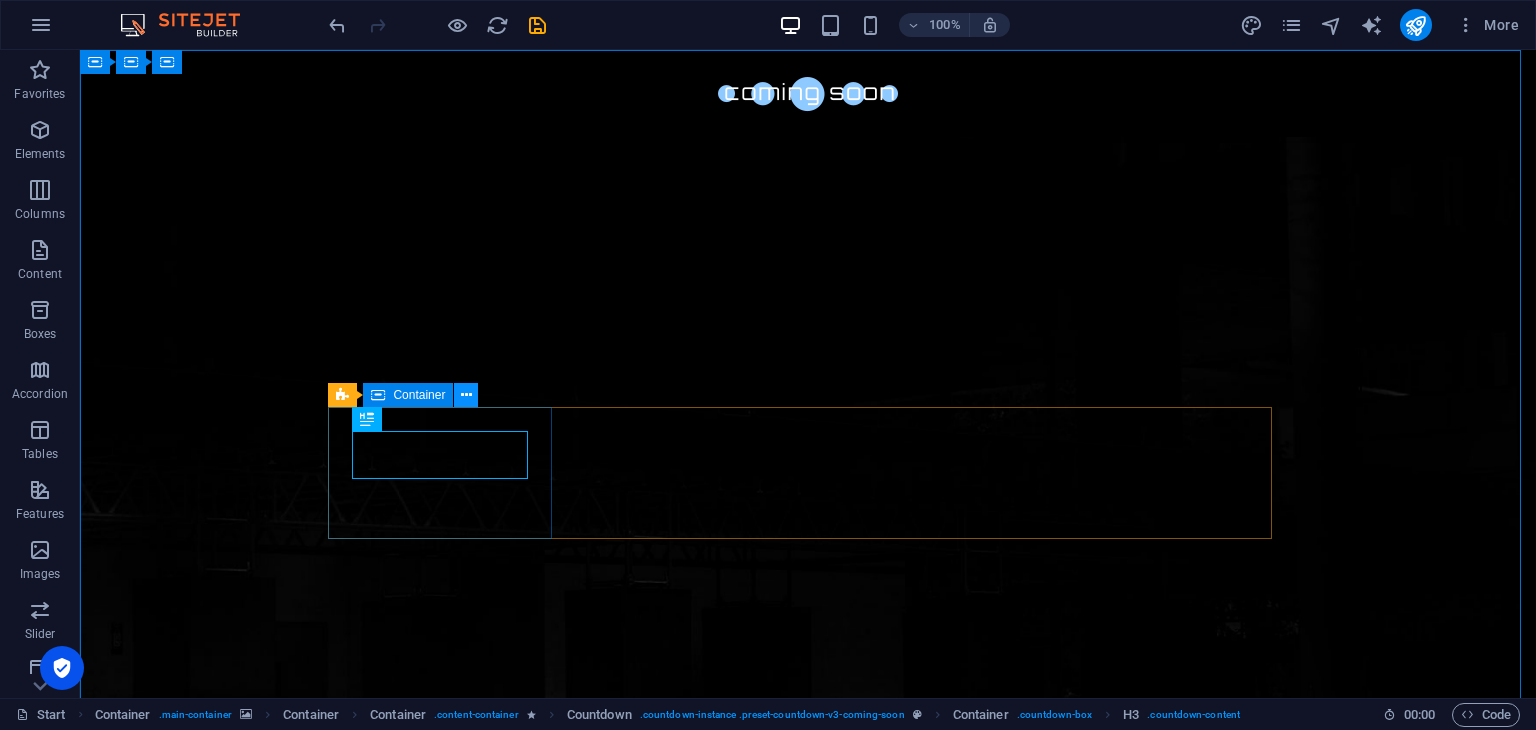 click at bounding box center (466, 395) 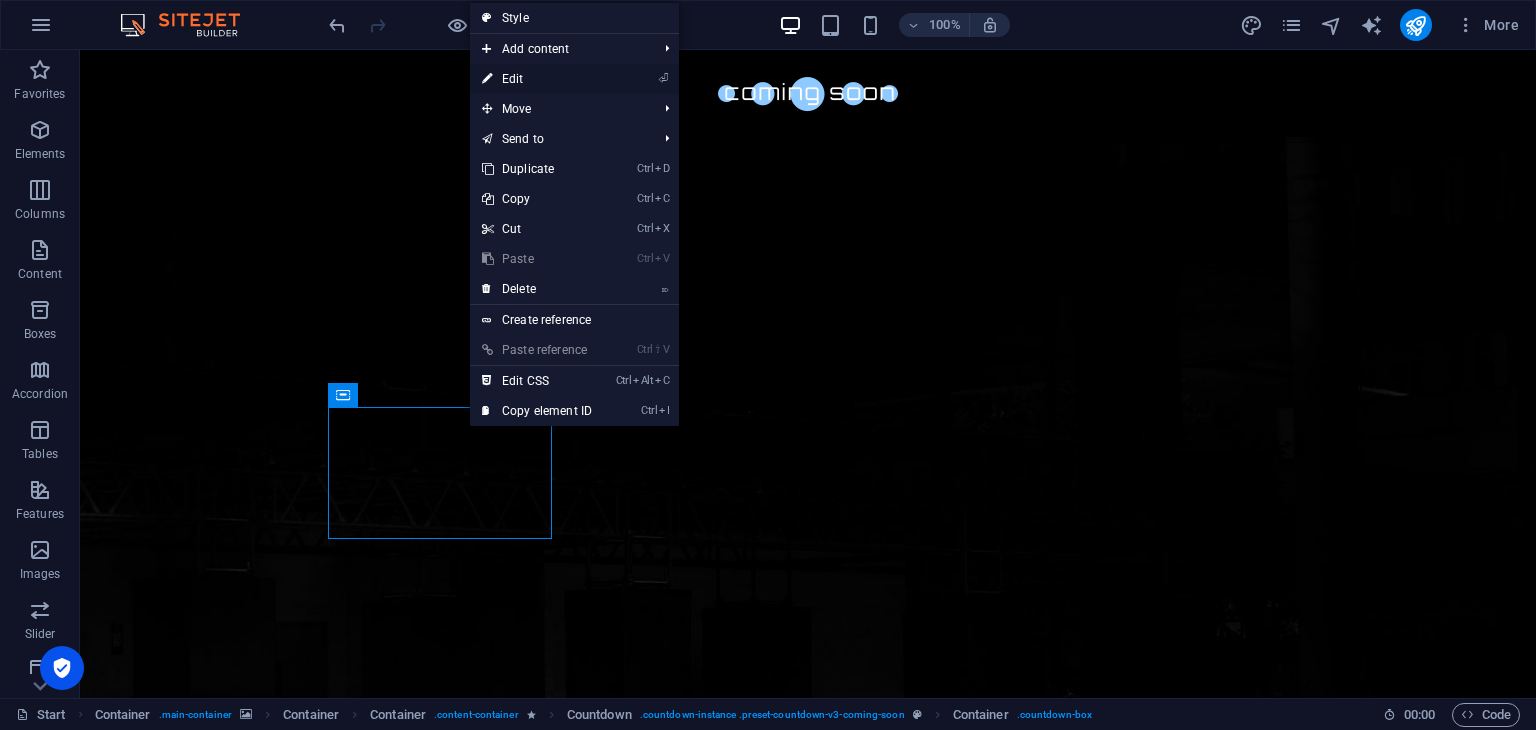 click on "⏎  Edit" at bounding box center (537, 79) 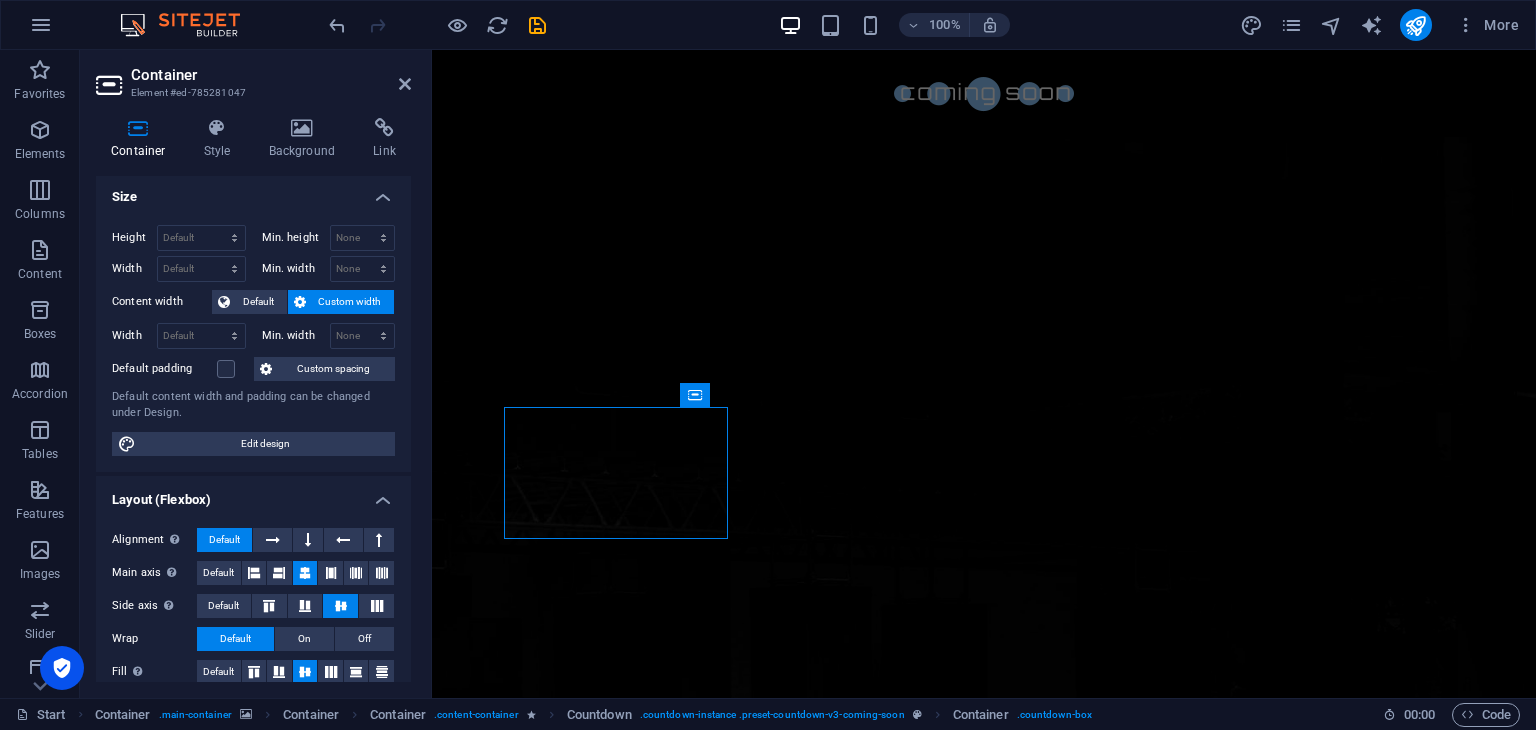 scroll, scrollTop: 0, scrollLeft: 0, axis: both 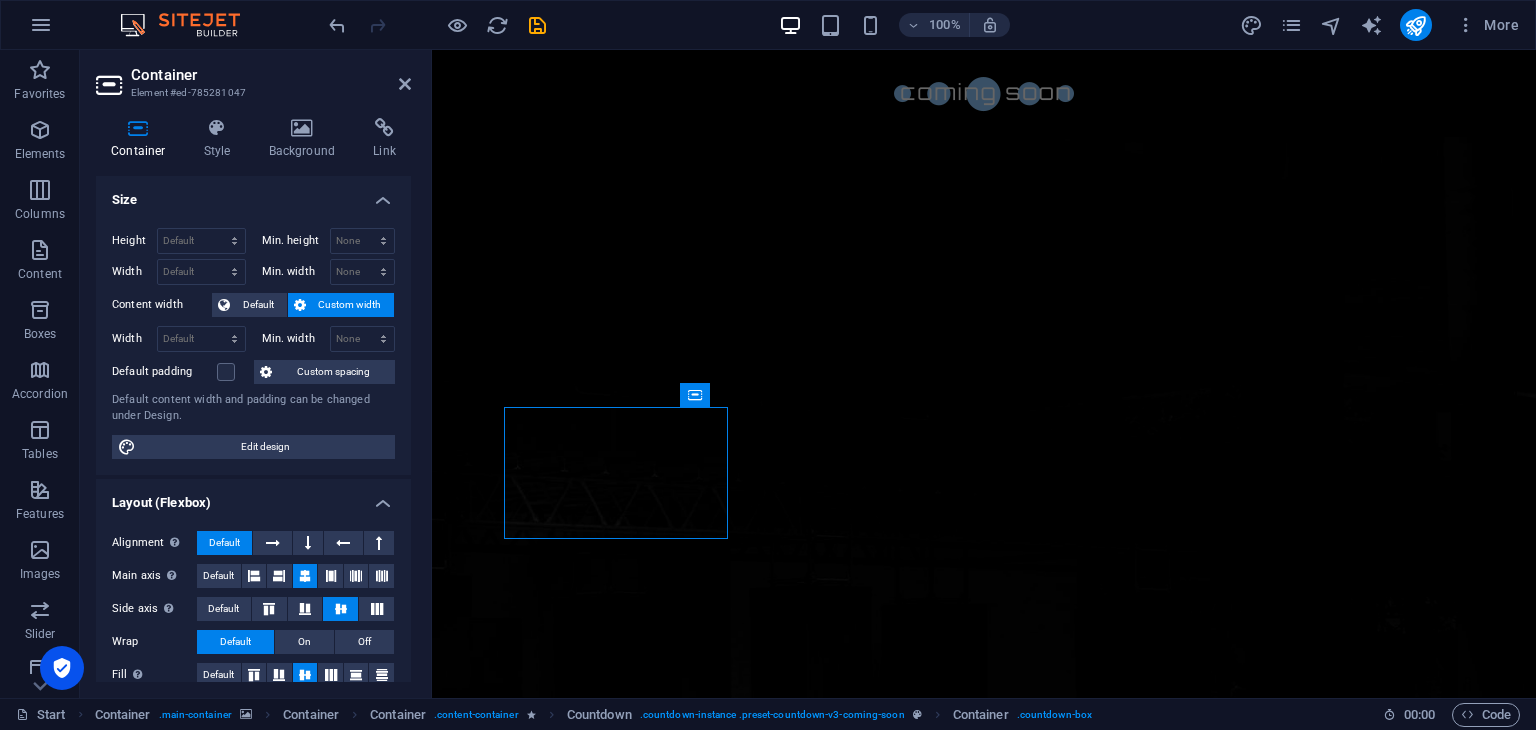 click on "Min. height None px rem % vh vw" at bounding box center (325, 243) 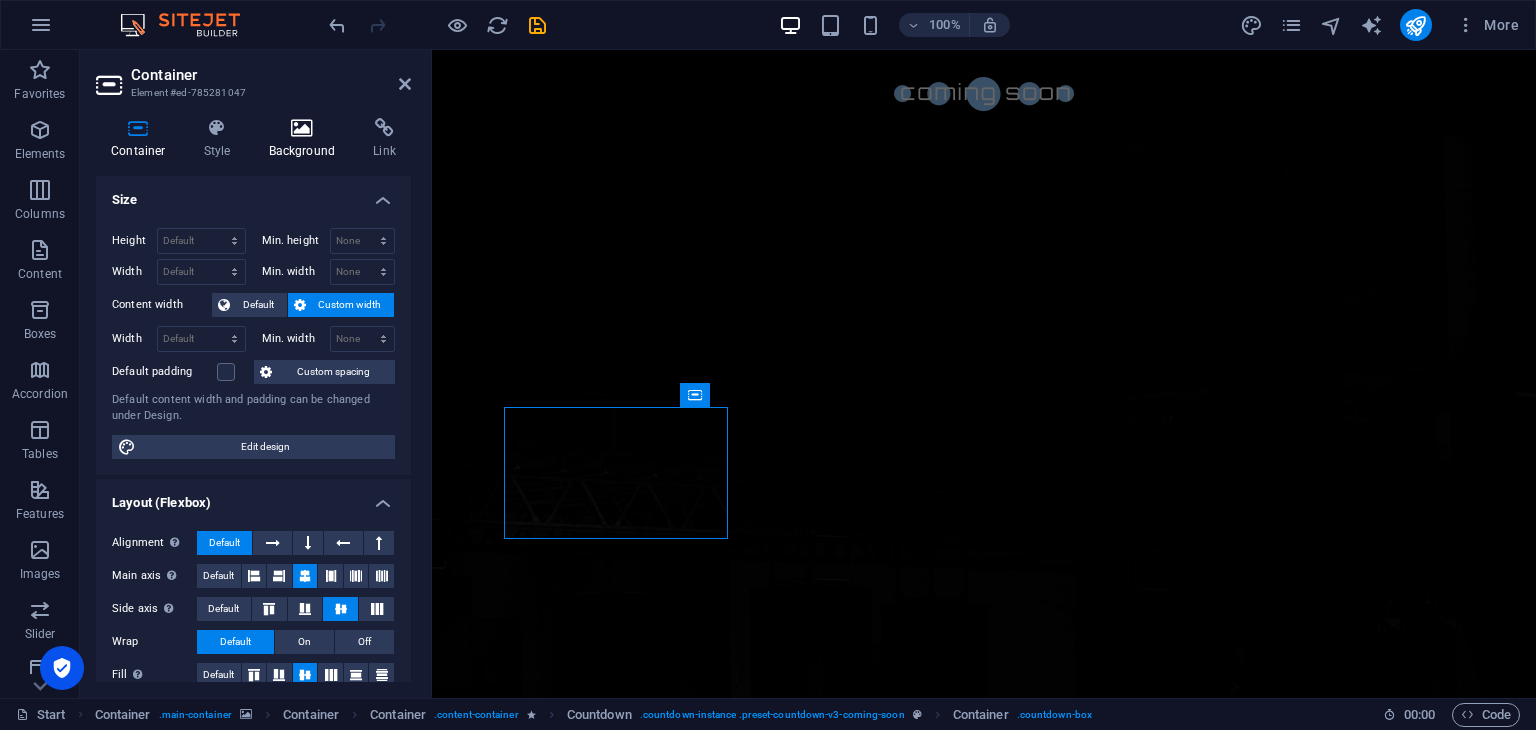 click on "Background" at bounding box center [306, 139] 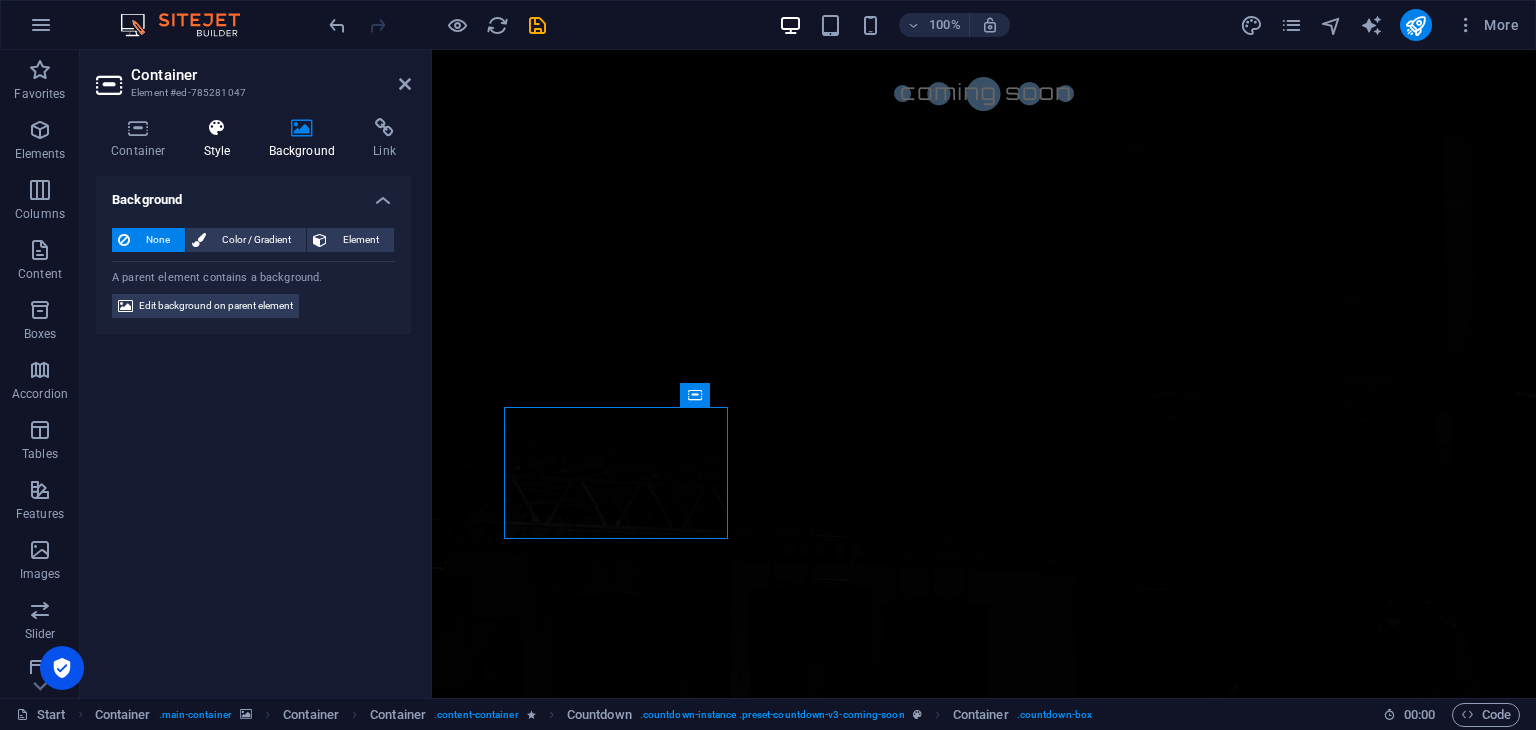 click at bounding box center [217, 128] 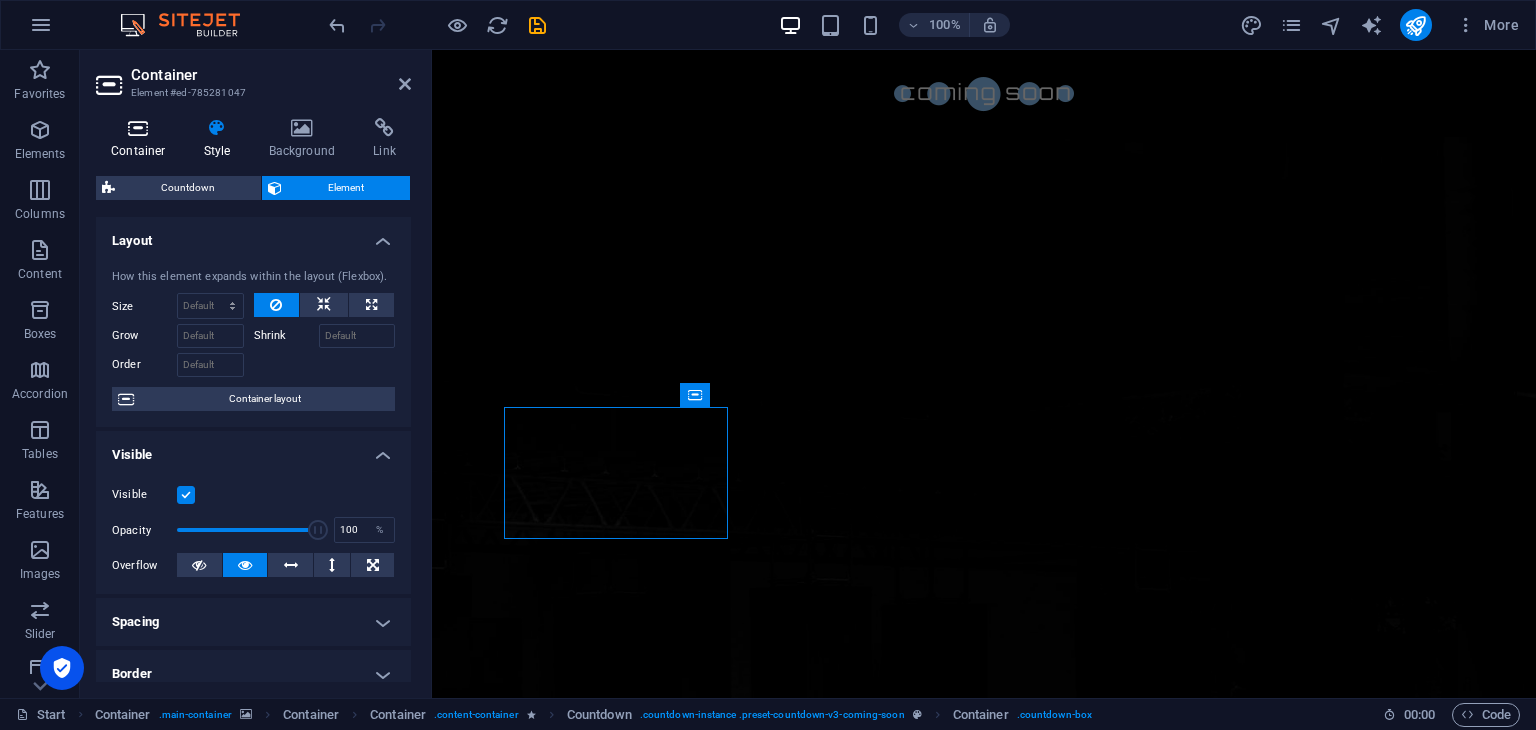 click on "Container" at bounding box center (142, 139) 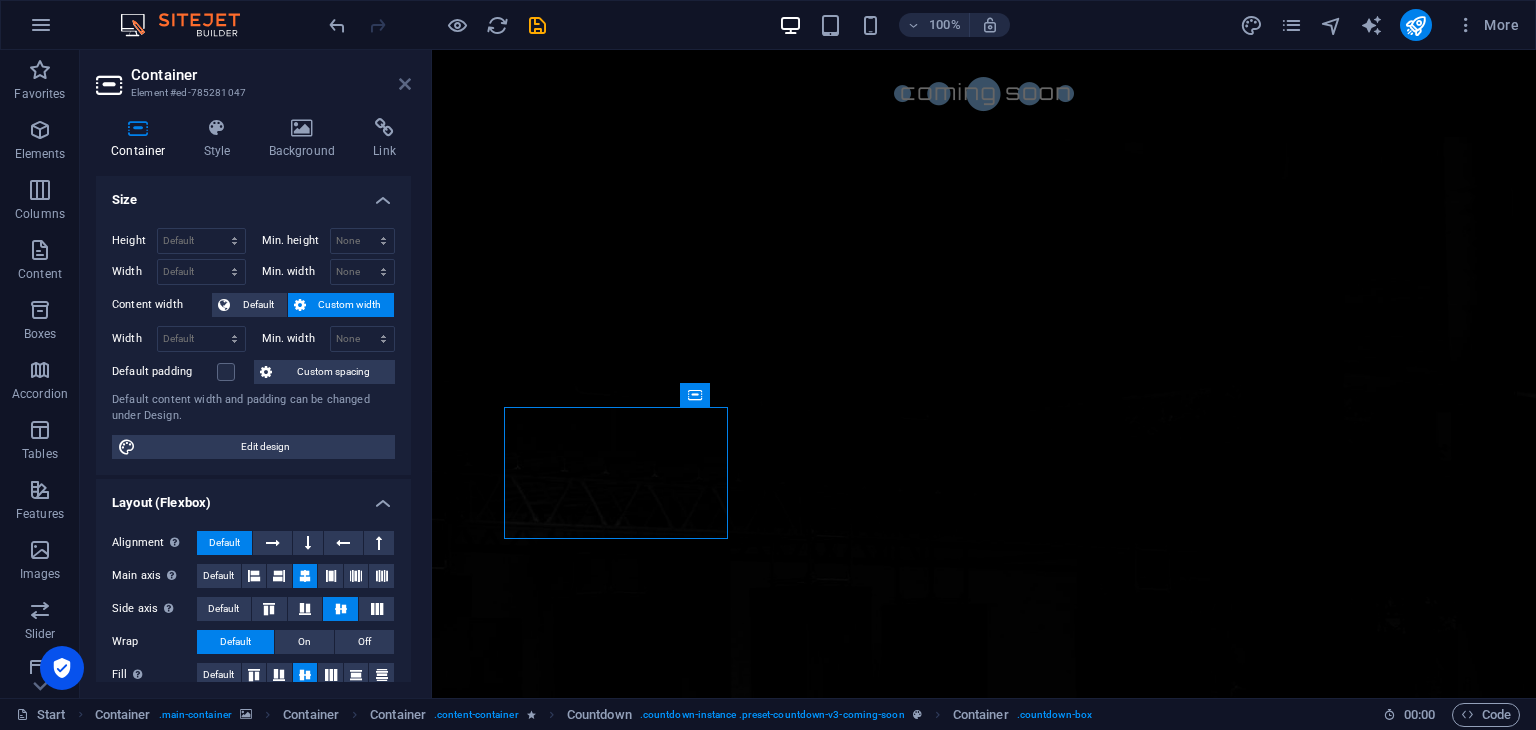 click at bounding box center (405, 84) 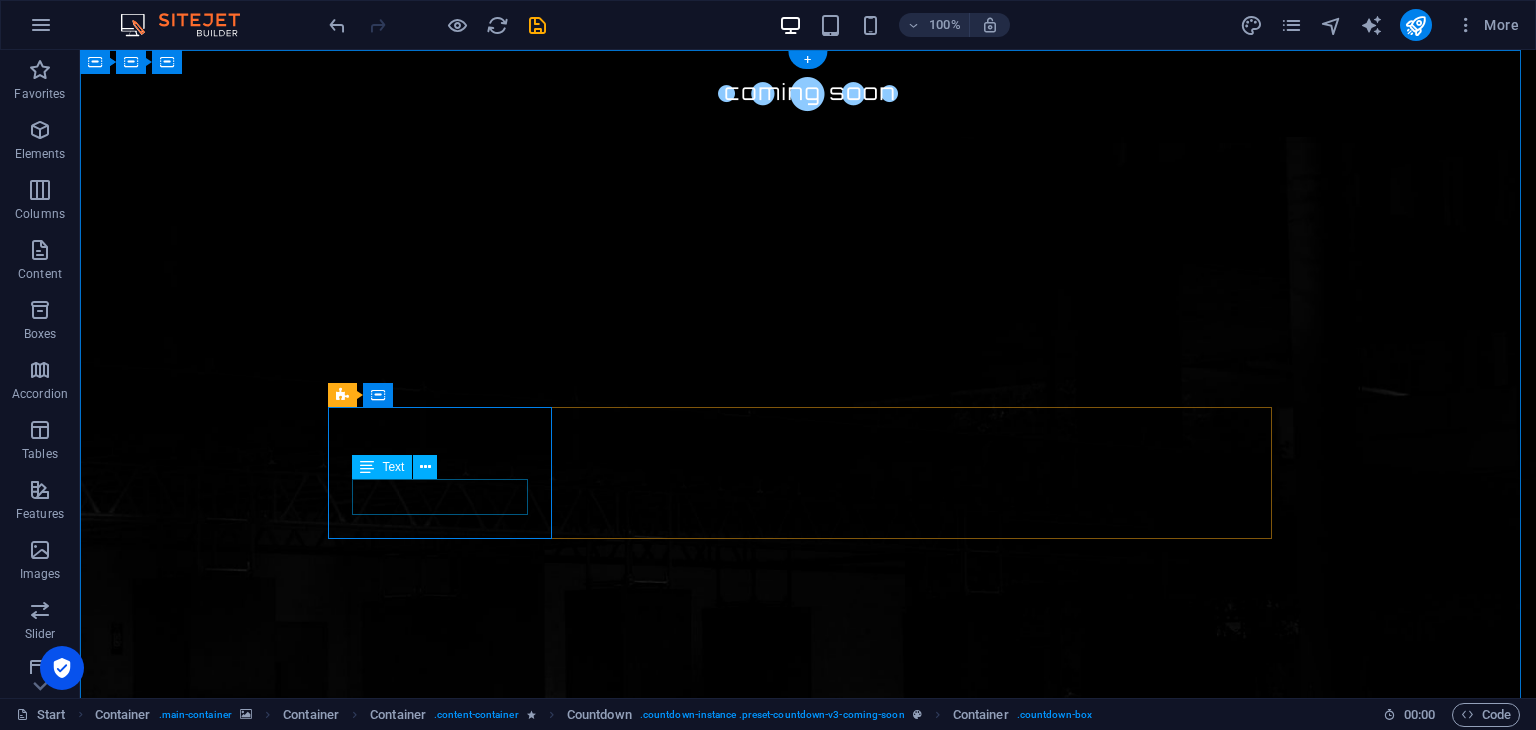 click on "Days" at bounding box center (448, 1431) 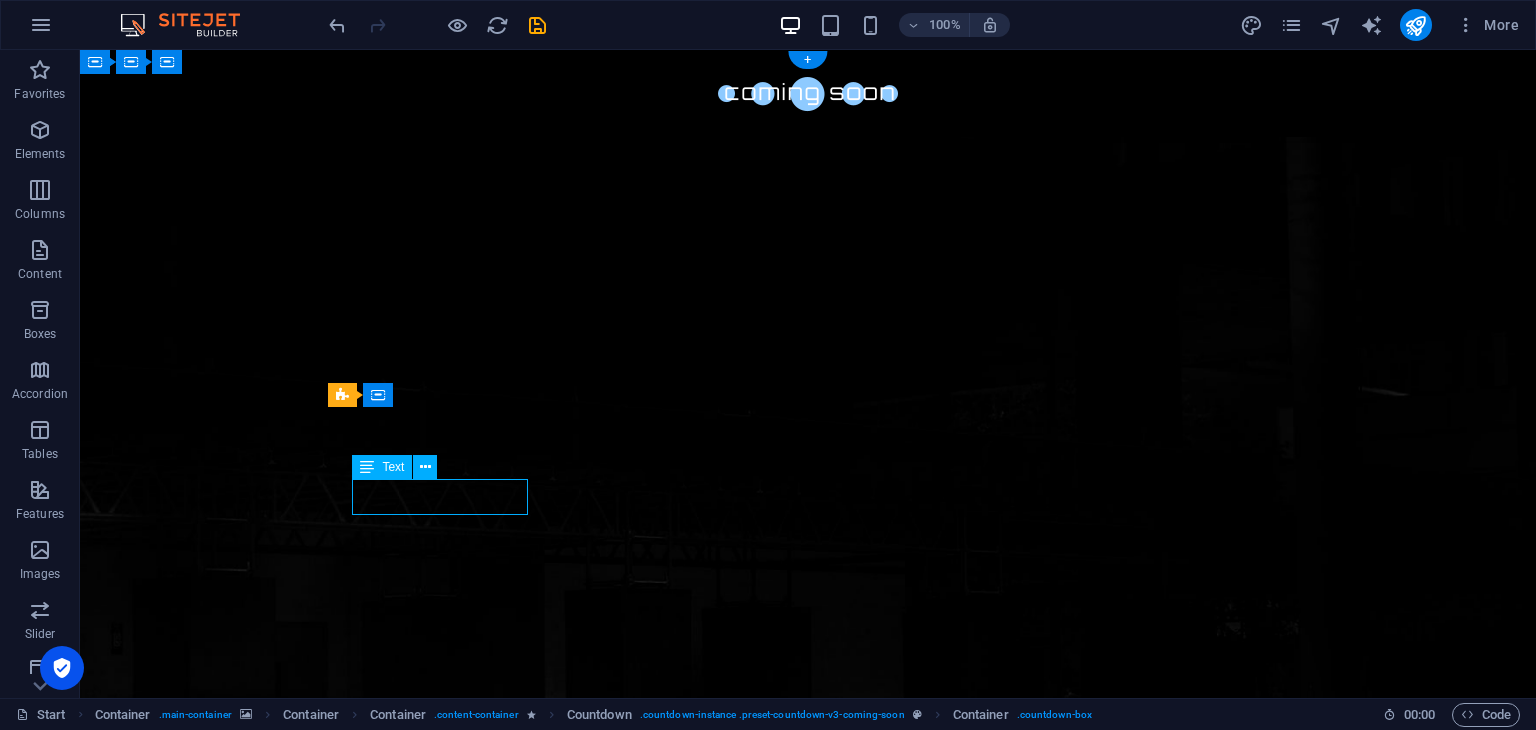 click on "Days" at bounding box center [448, 1431] 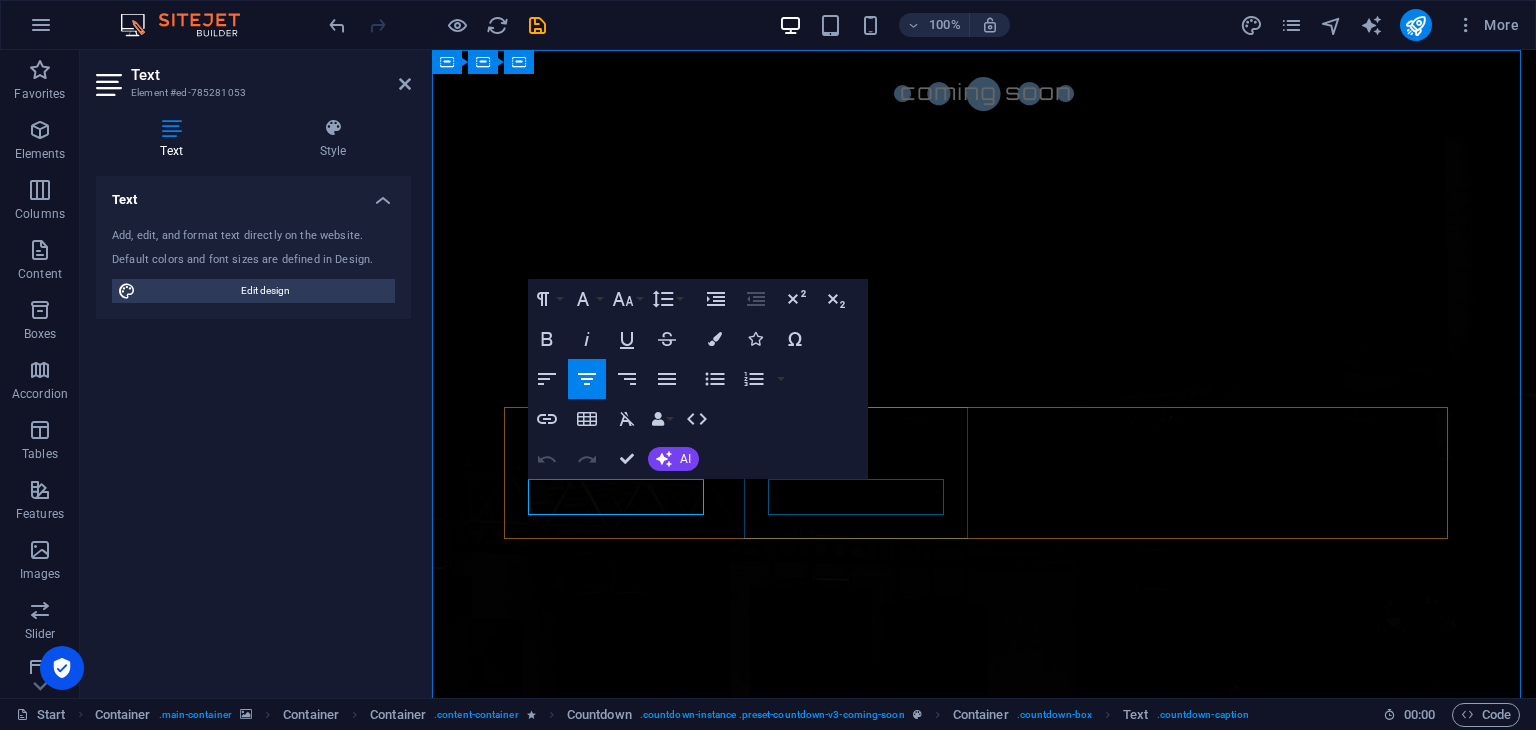 click on "Hours" at bounding box center [624, 1571] 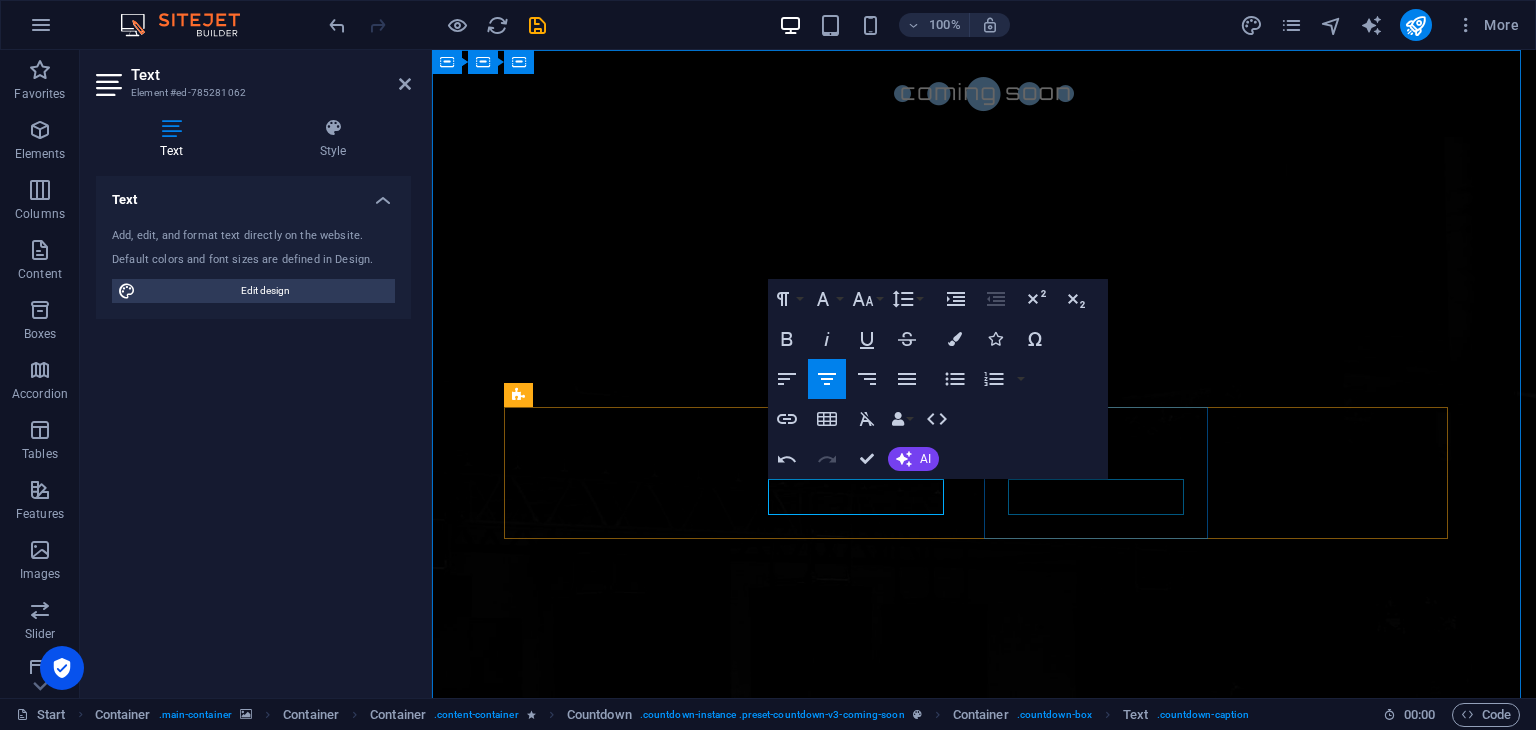 click on "Minutes" at bounding box center (624, 1711) 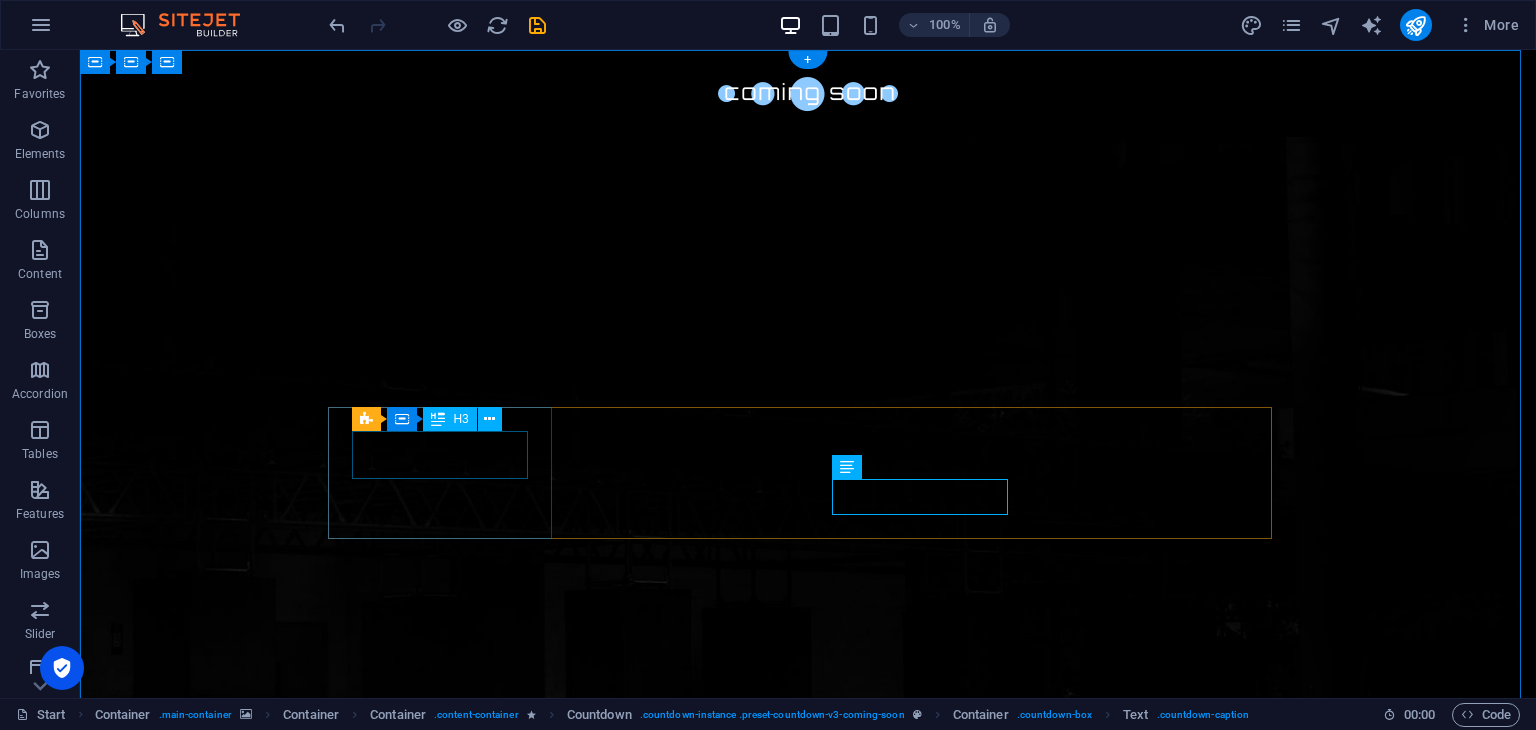 click on "0" at bounding box center (448, 1381) 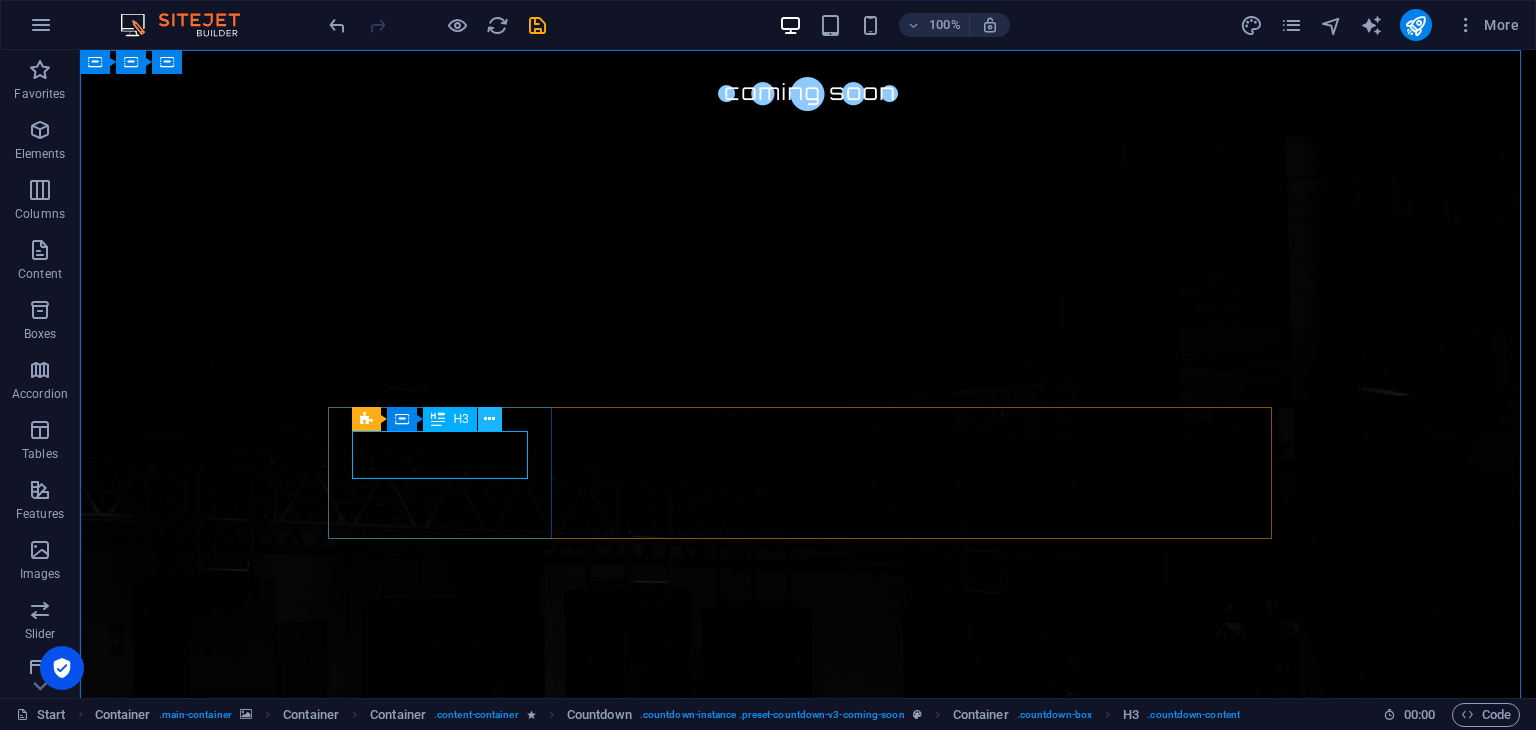 click at bounding box center [489, 419] 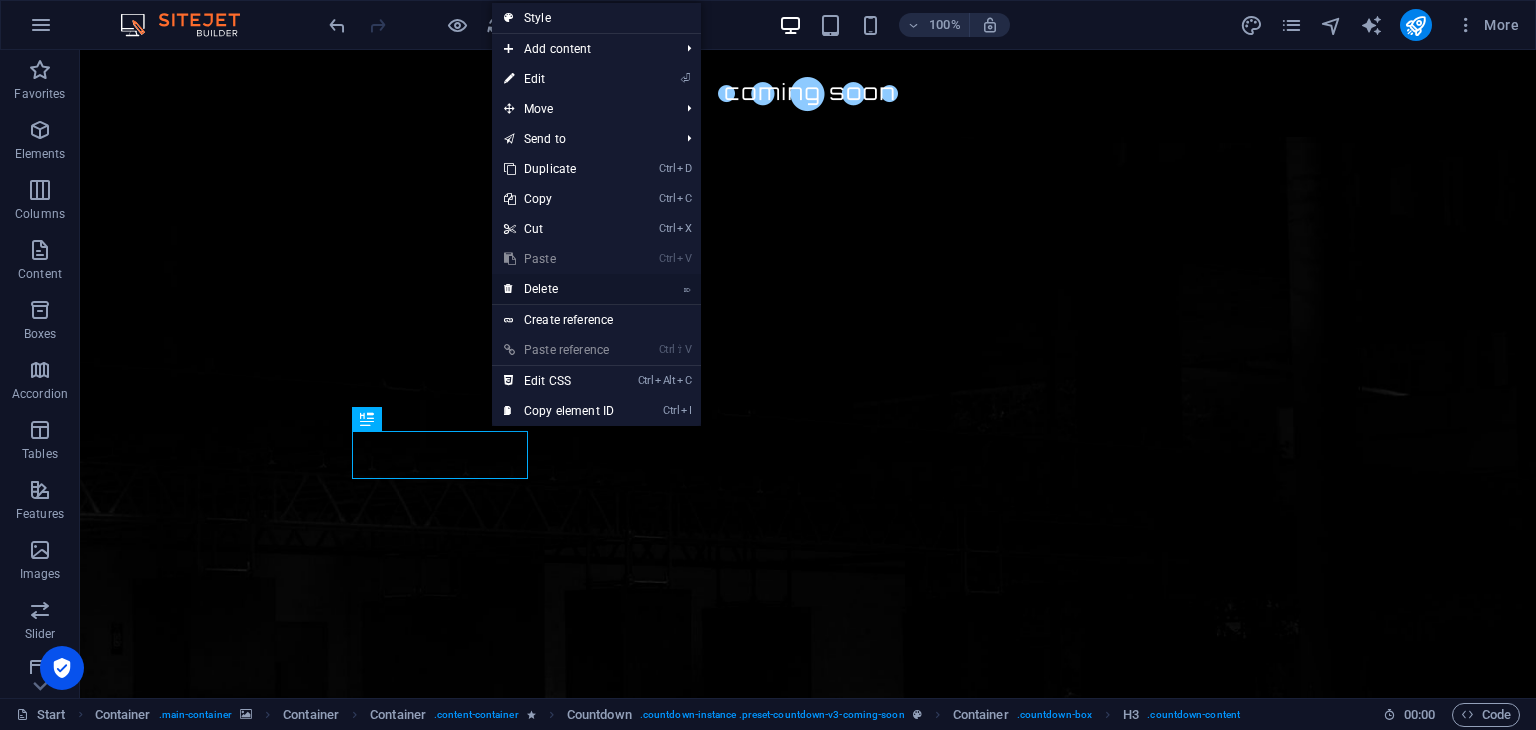 click on "⌦  Delete" at bounding box center [559, 289] 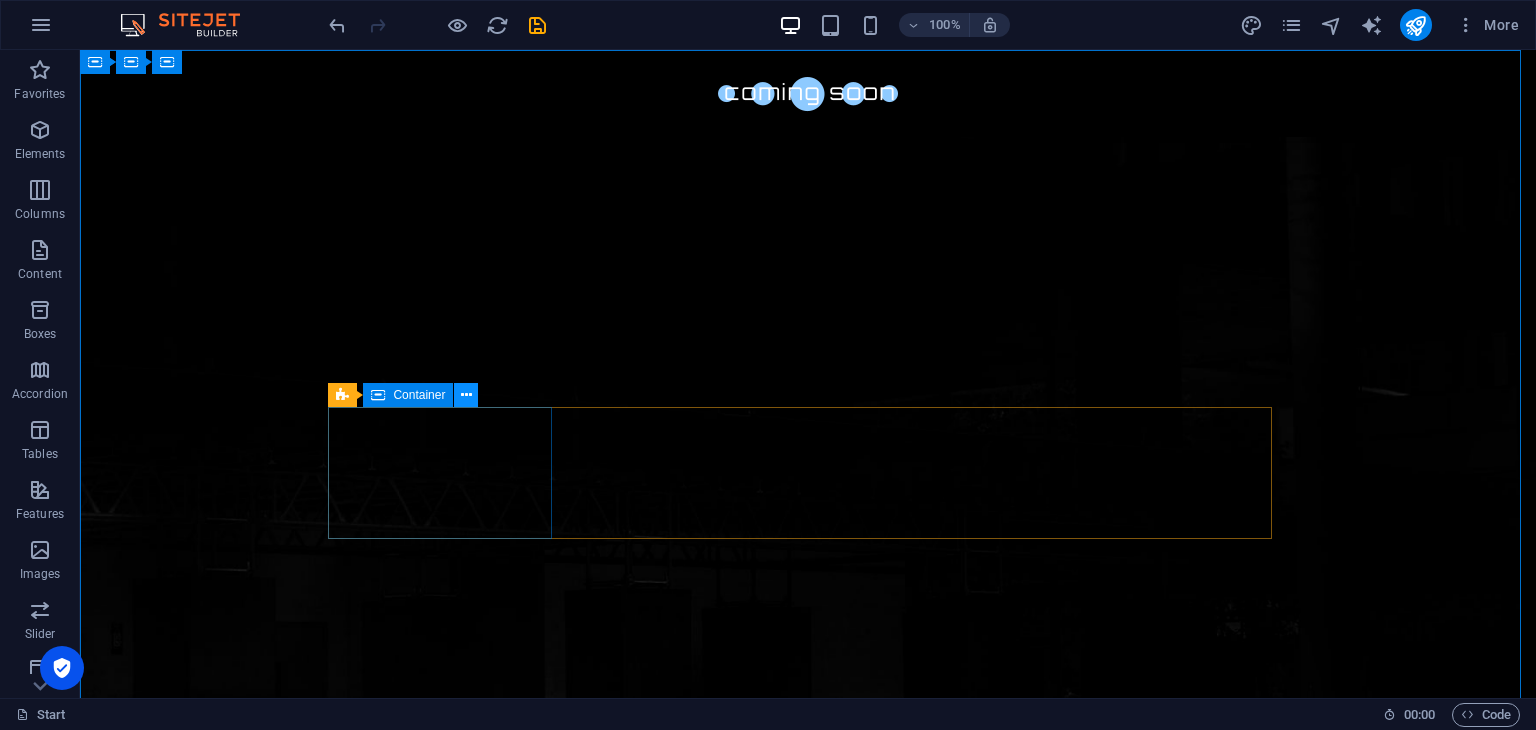 click at bounding box center [466, 395] 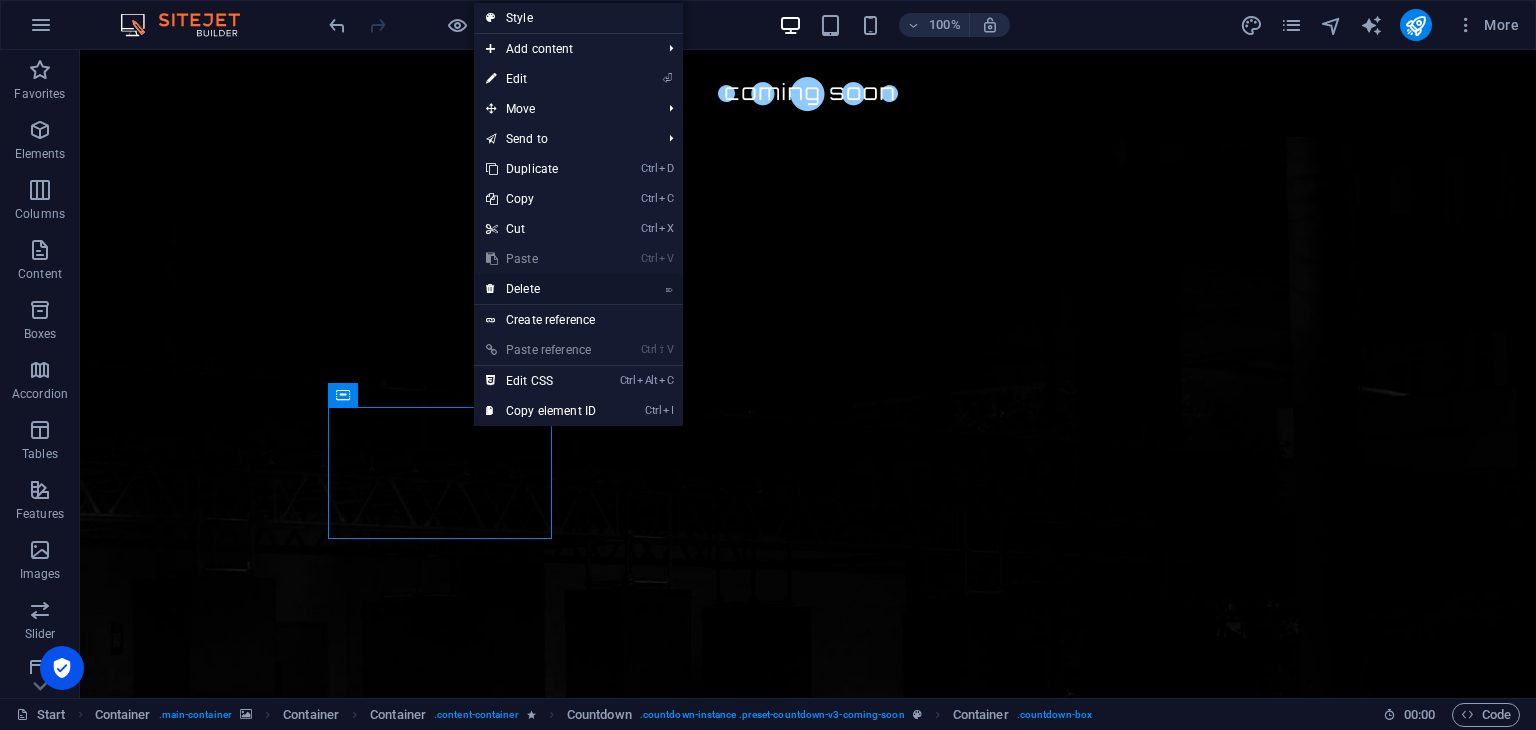 click on "⌦  Delete" at bounding box center [541, 289] 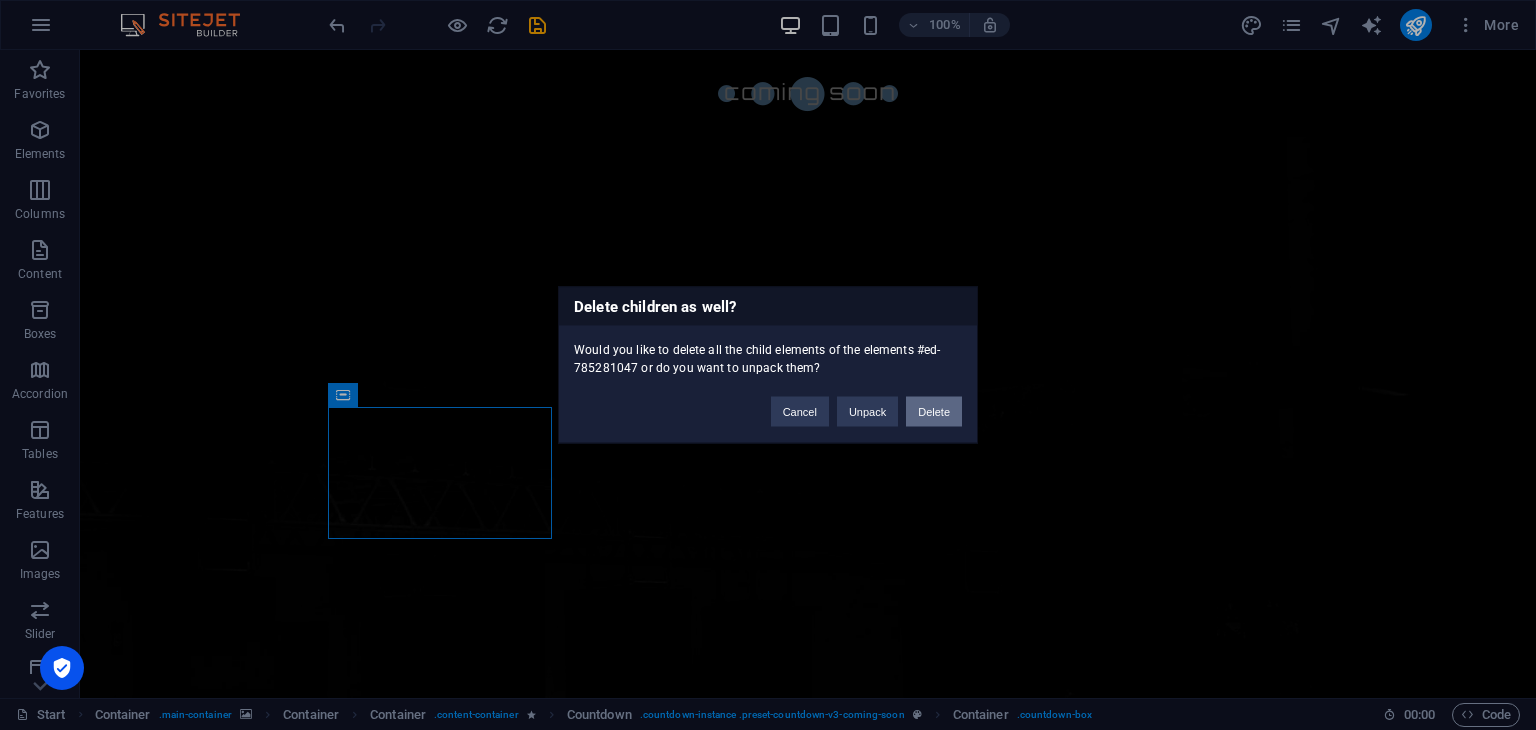 click on "Delete" at bounding box center (934, 412) 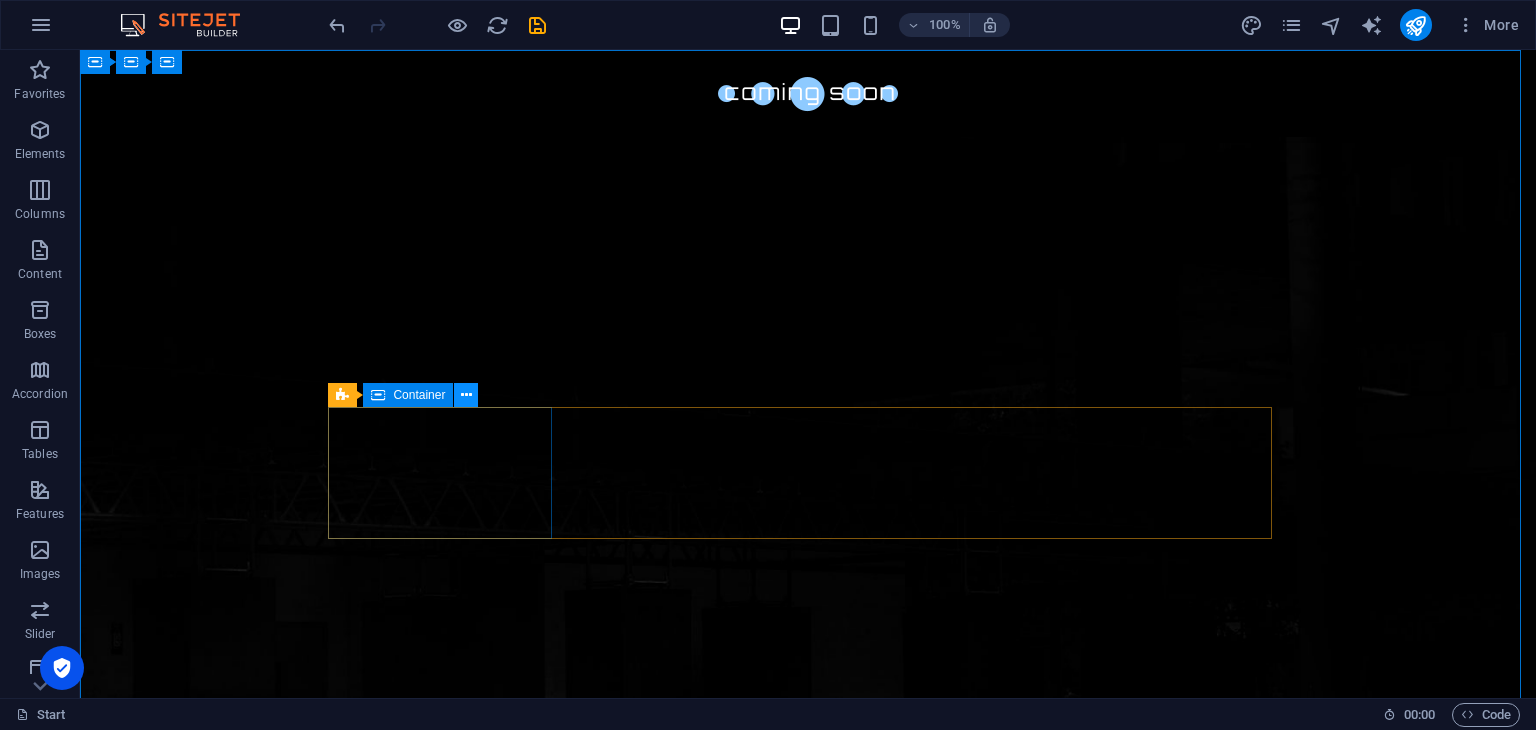 click at bounding box center [466, 395] 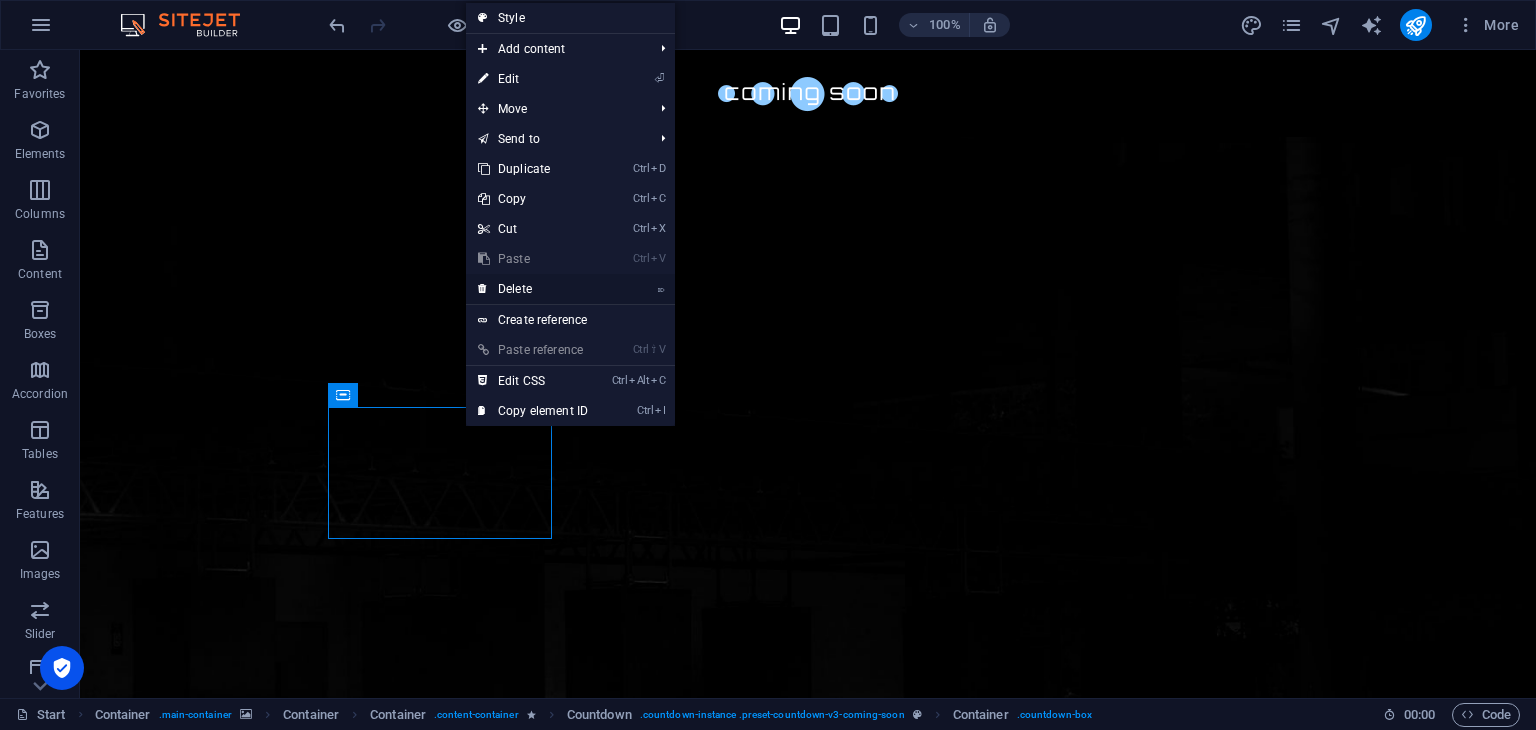 click on "⌦  Delete" at bounding box center [533, 289] 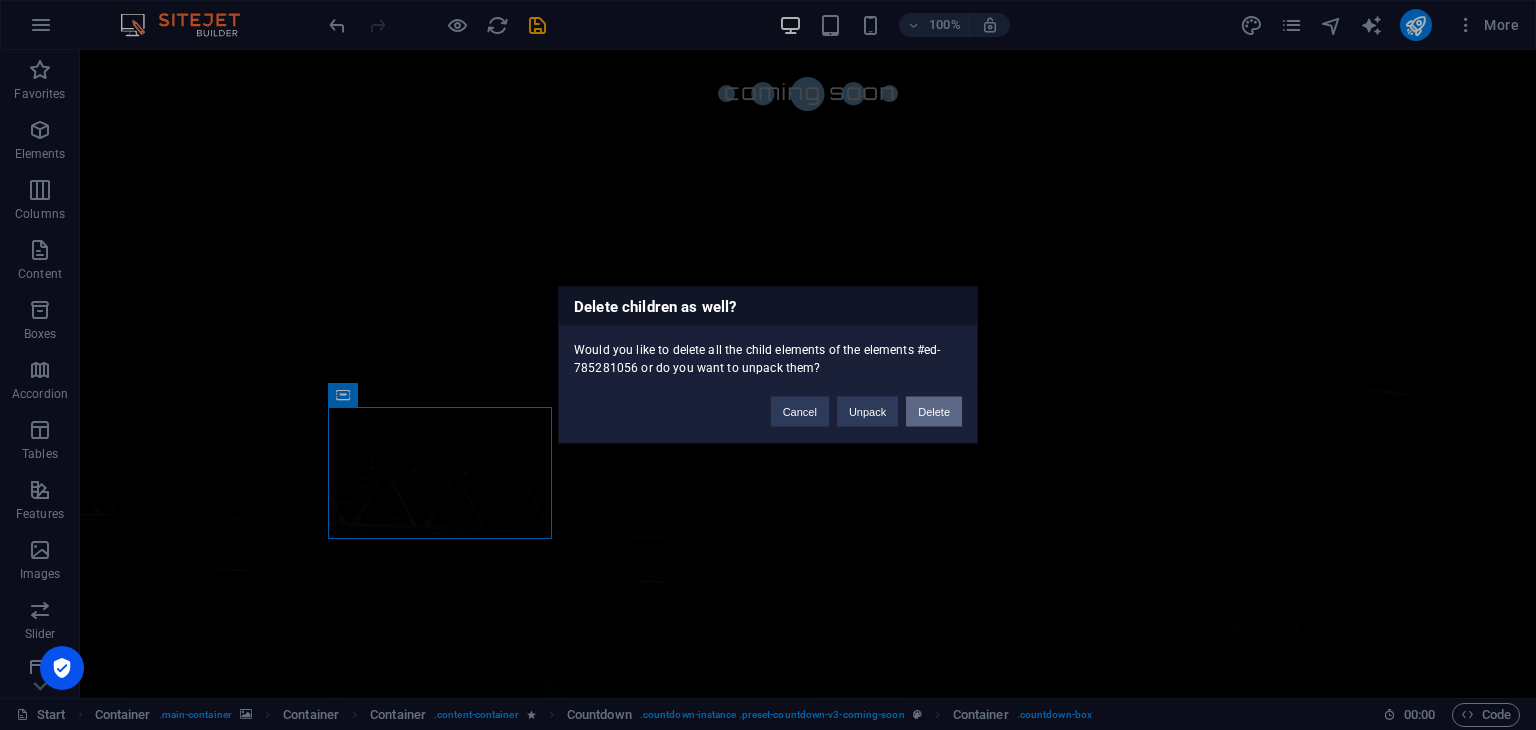 click on "Delete" at bounding box center (934, 412) 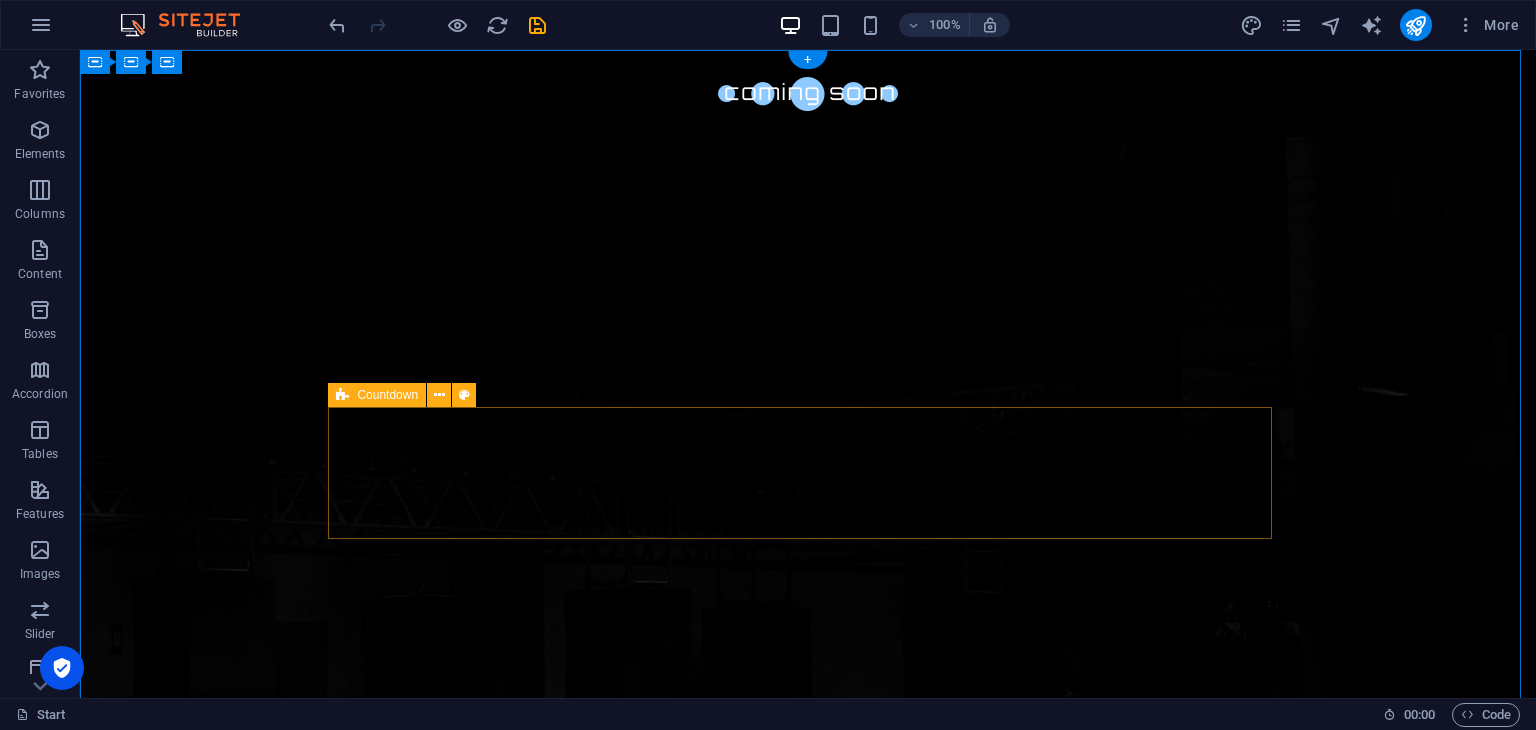 click on "0 Minutes 0 Seconds" at bounding box center [808, 1477] 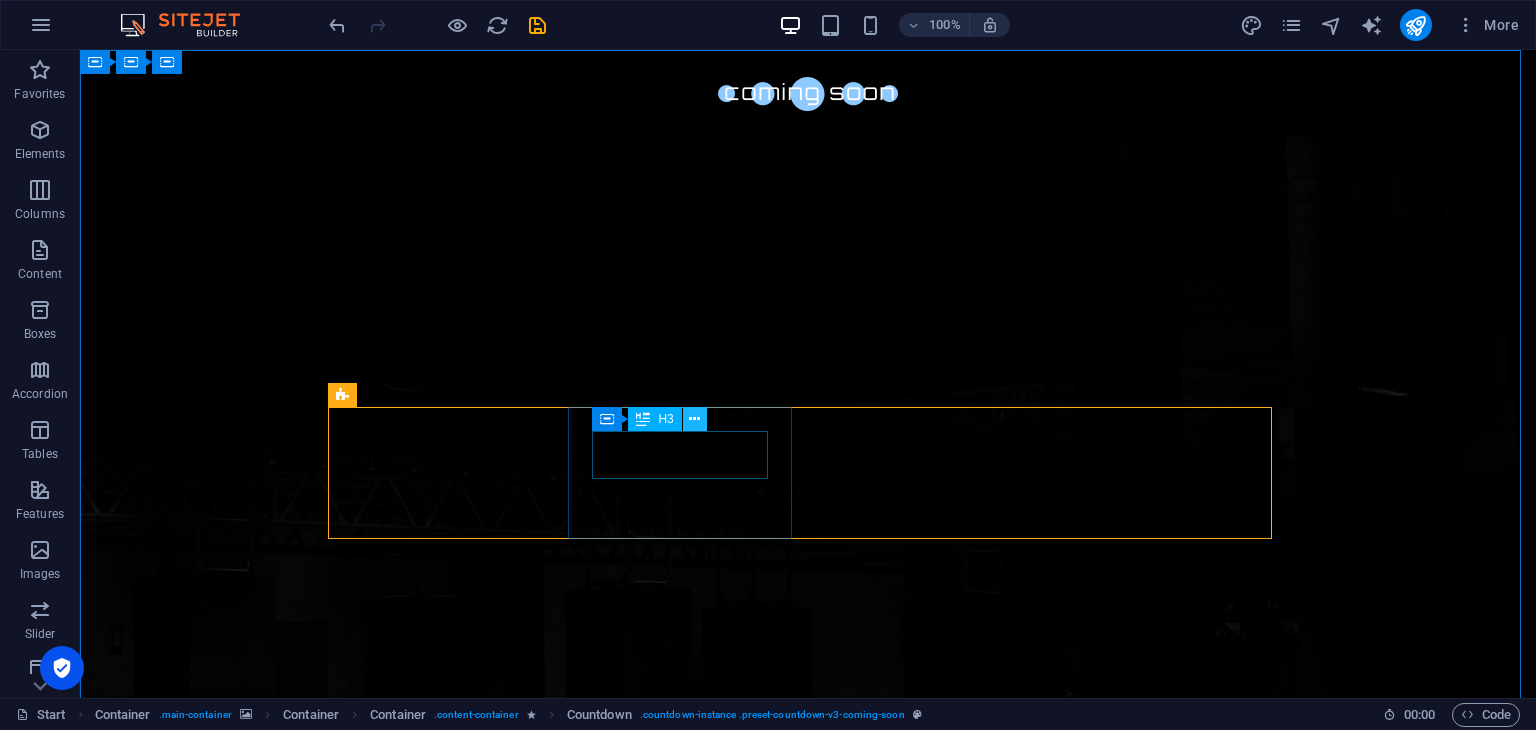 click at bounding box center [694, 419] 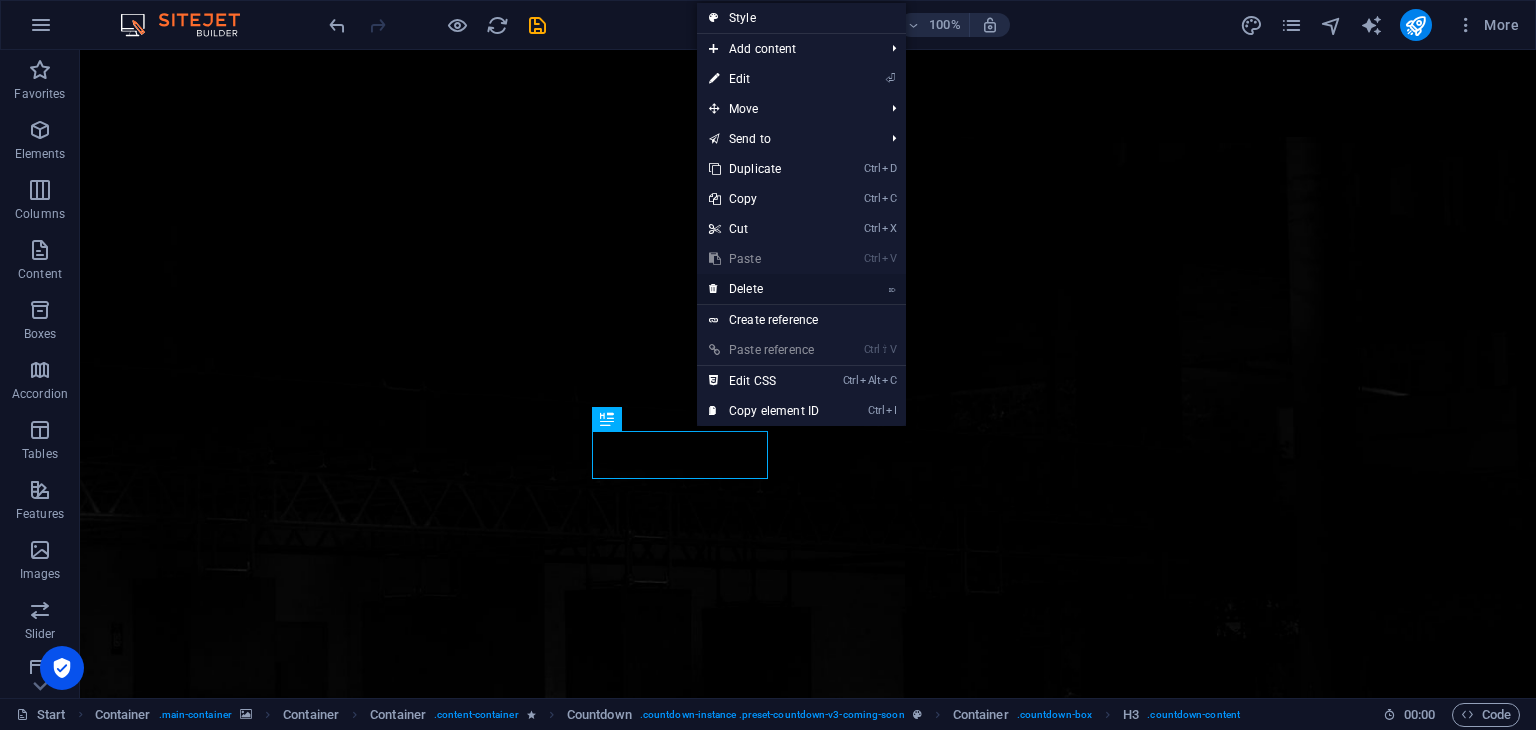click on "⌦  Delete" at bounding box center (764, 289) 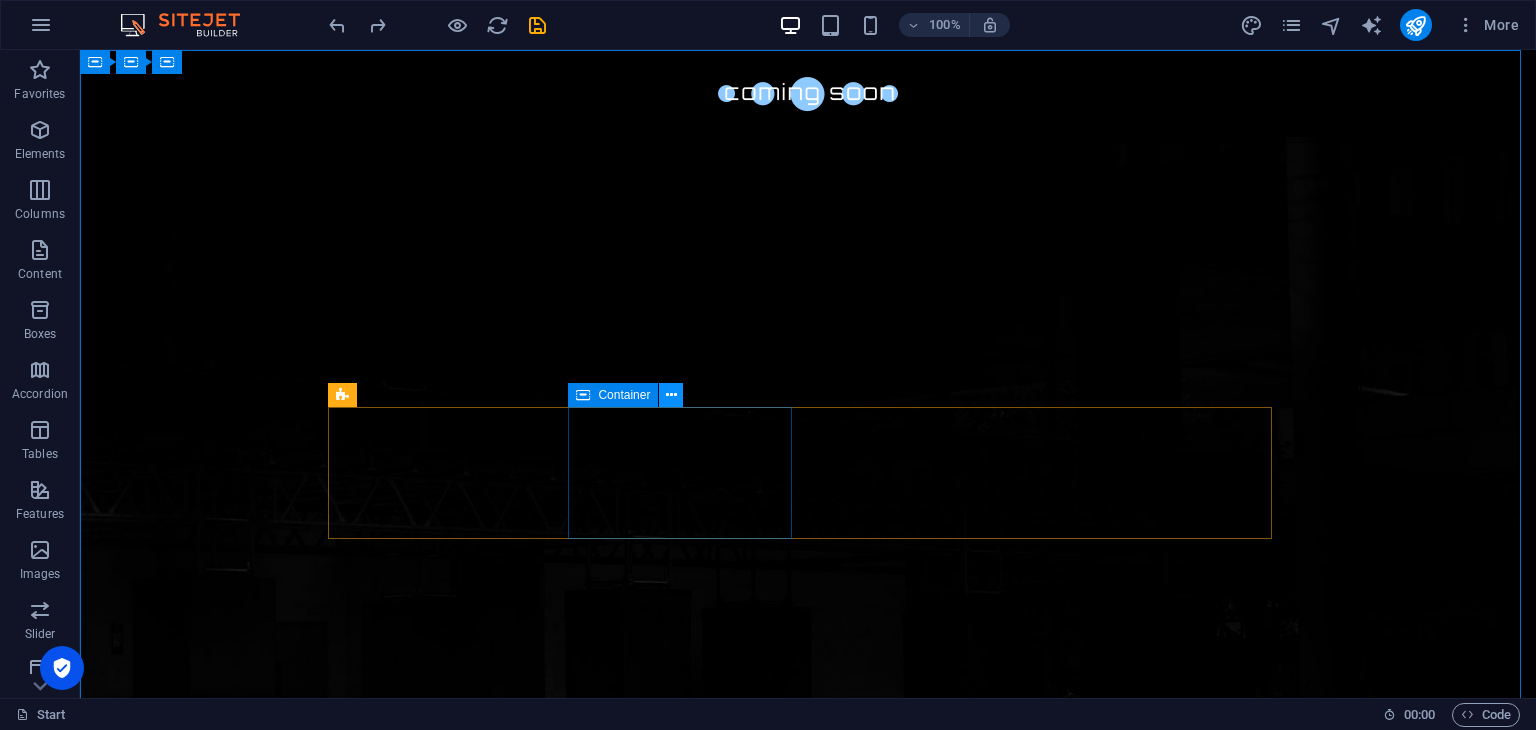 click at bounding box center (671, 395) 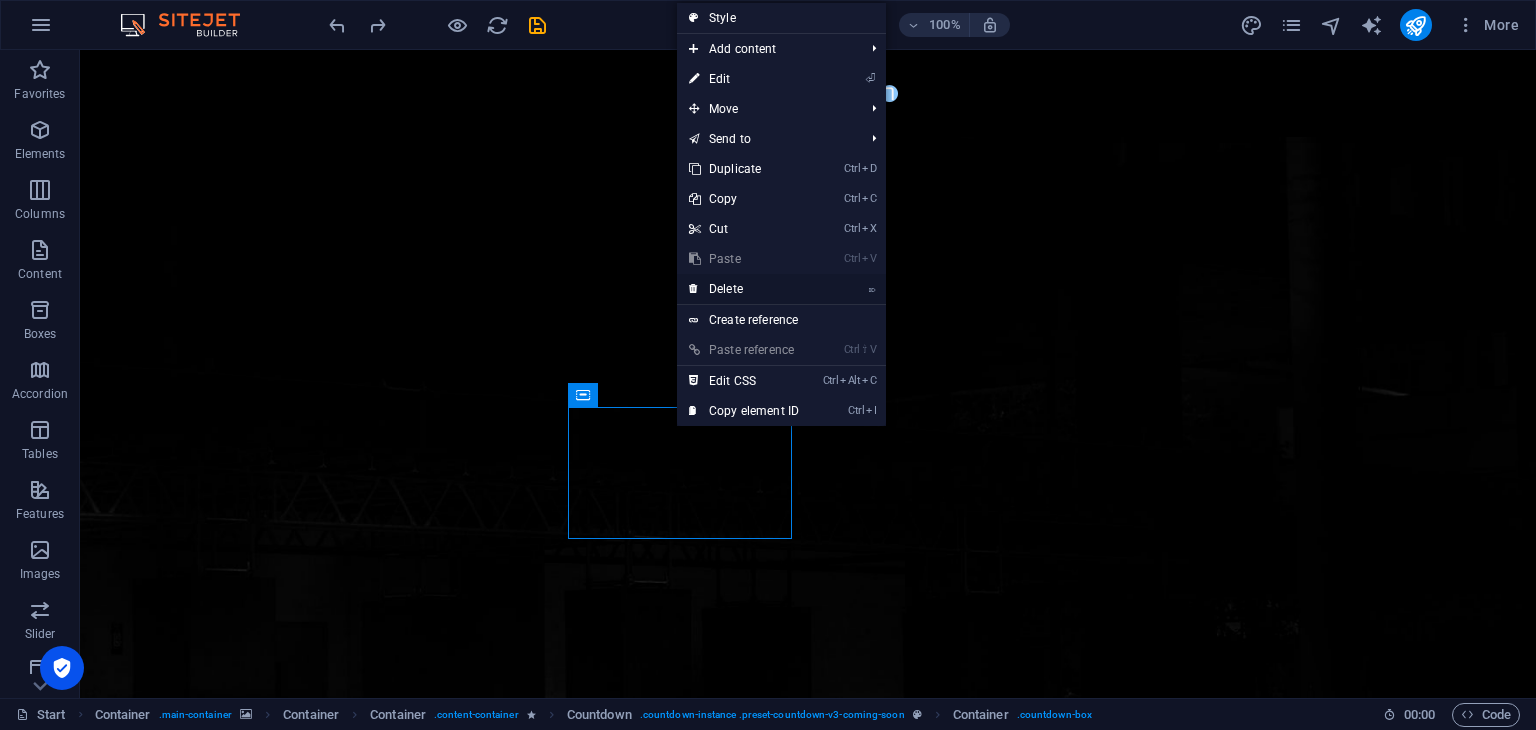 click on "⌦  Delete" at bounding box center (744, 289) 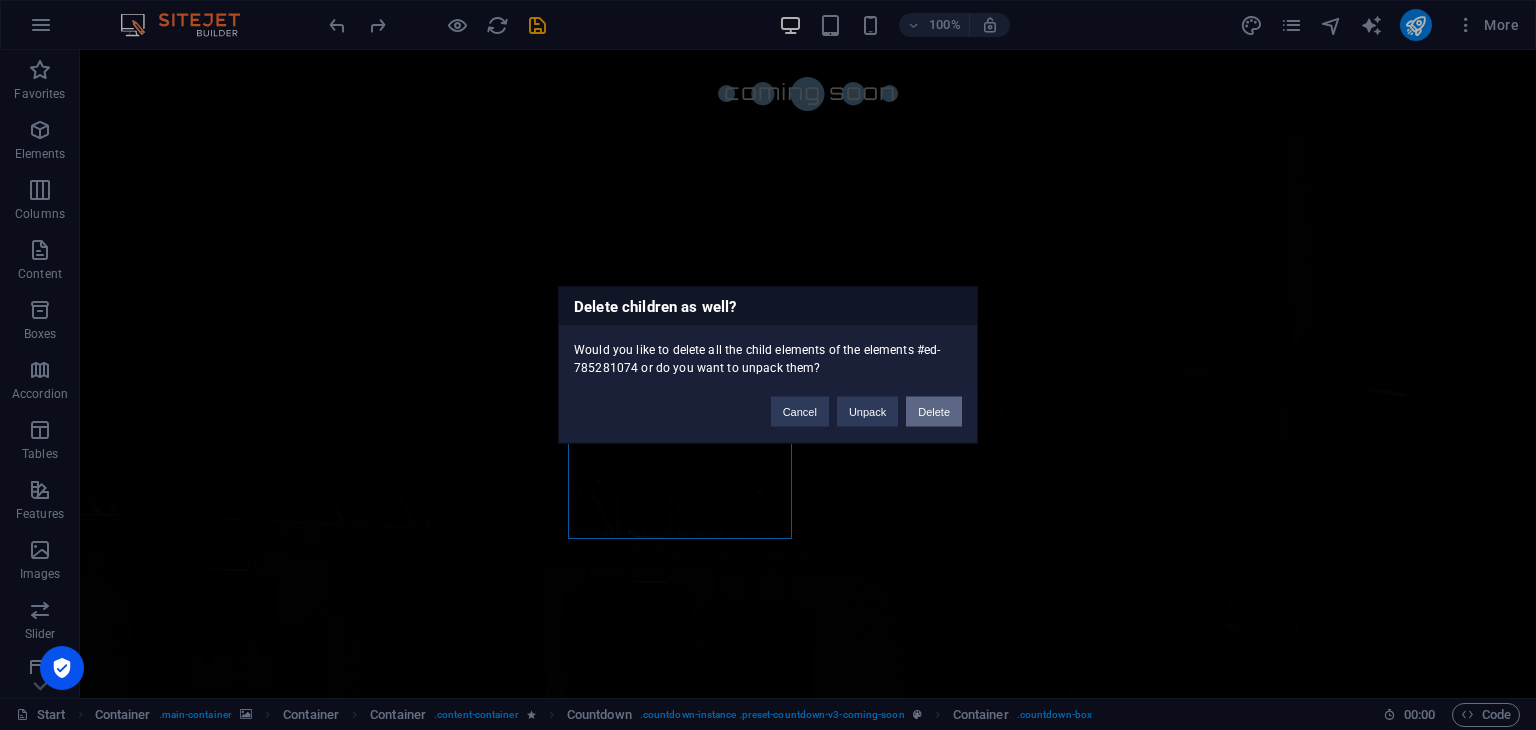 click on "Delete" at bounding box center [934, 412] 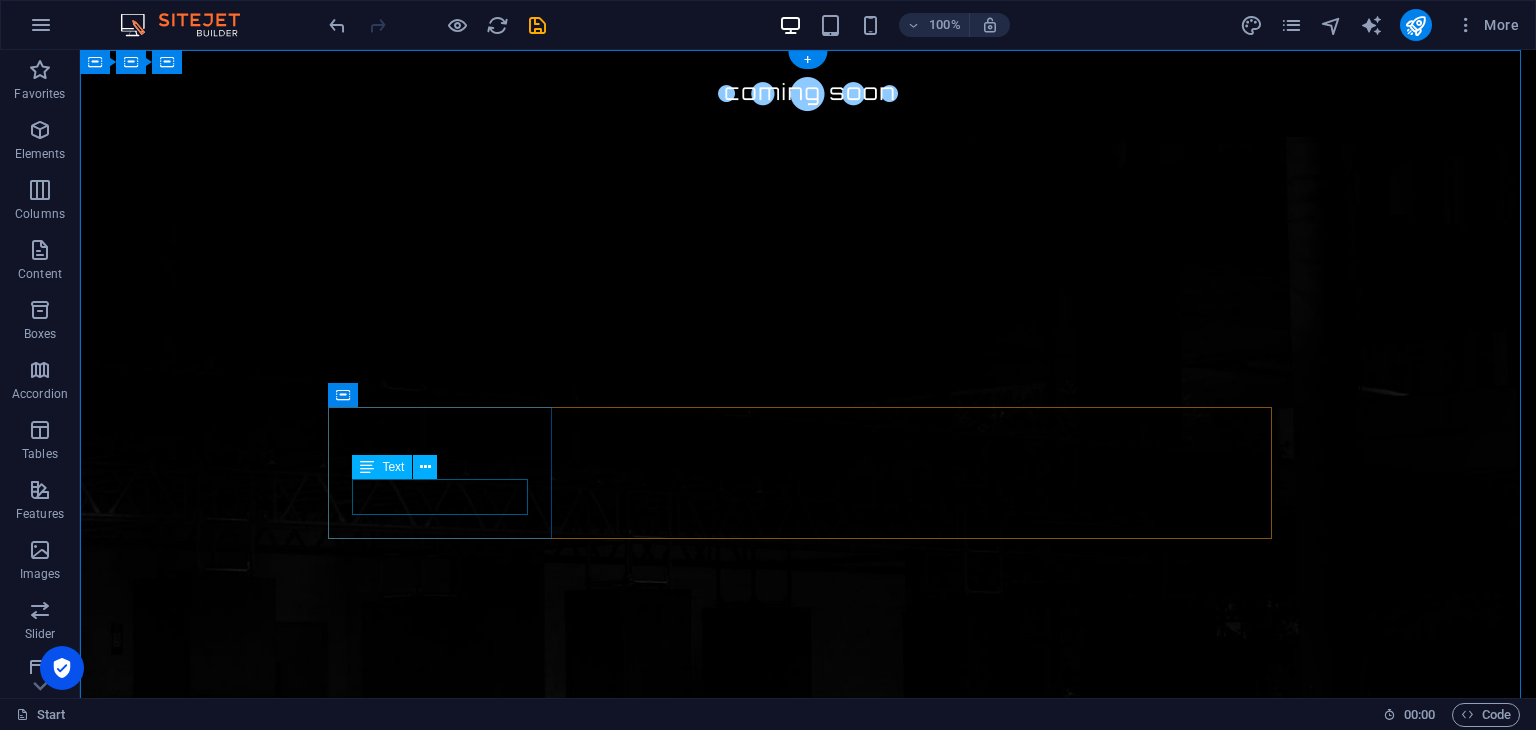 click on "Minutes" at bounding box center [448, 1431] 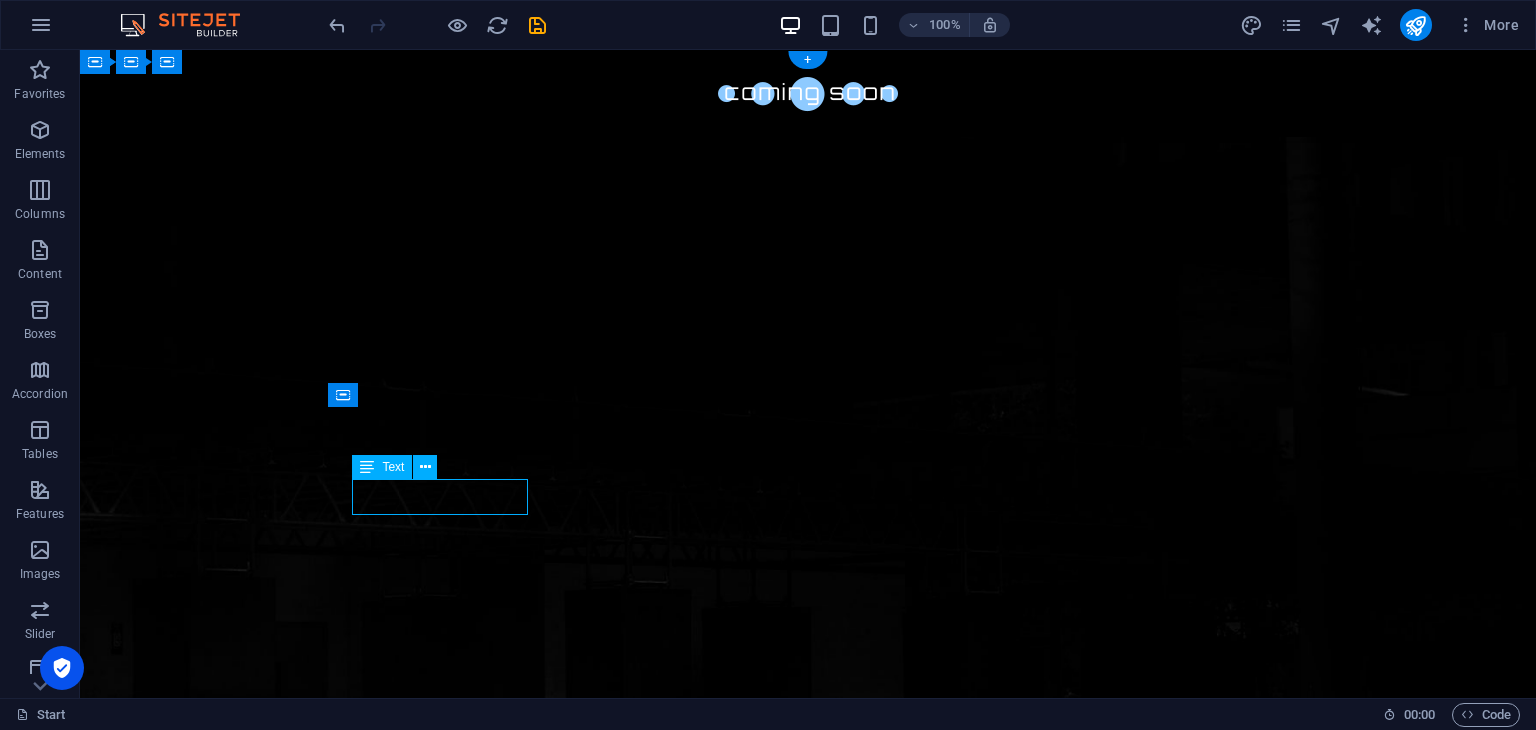click on "Minutes" at bounding box center [448, 1431] 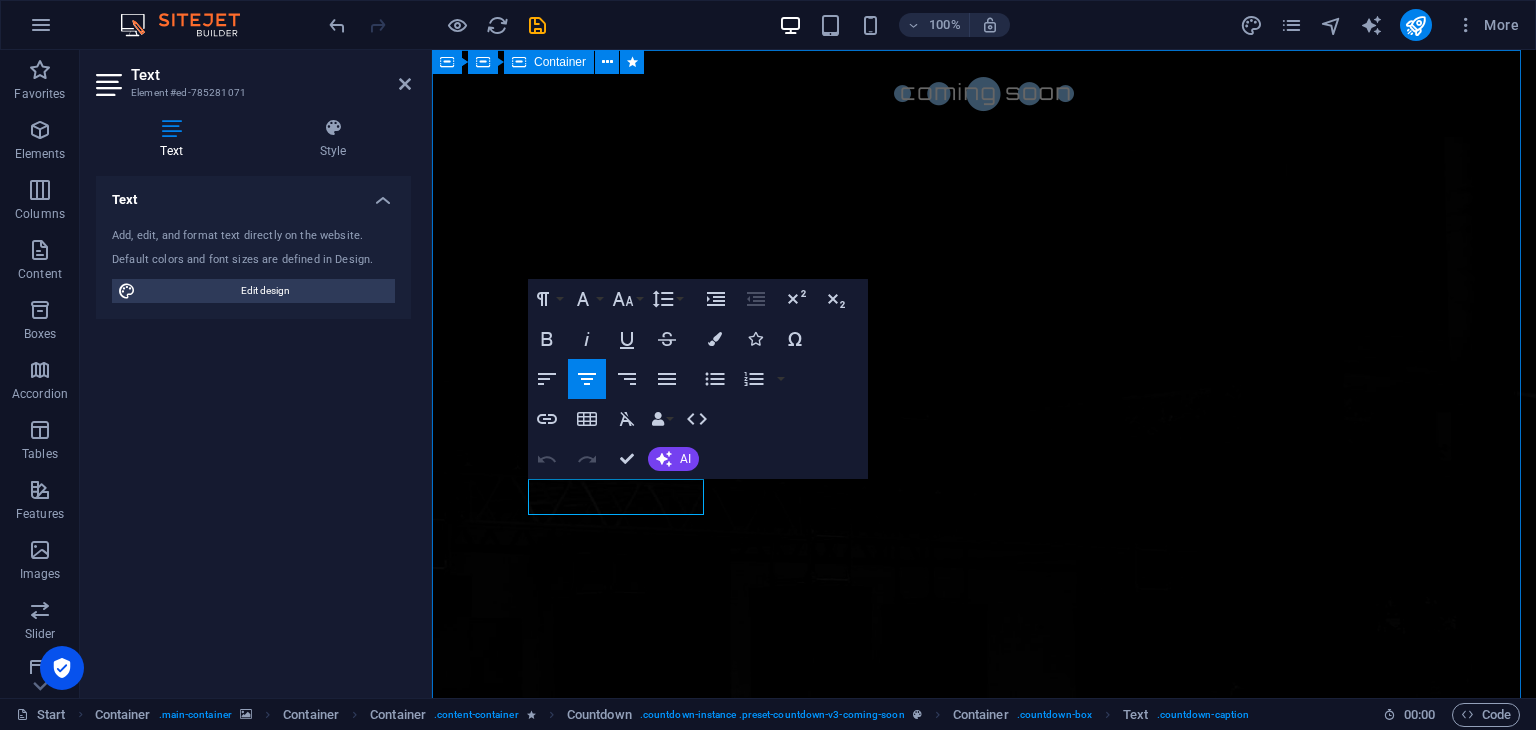 type 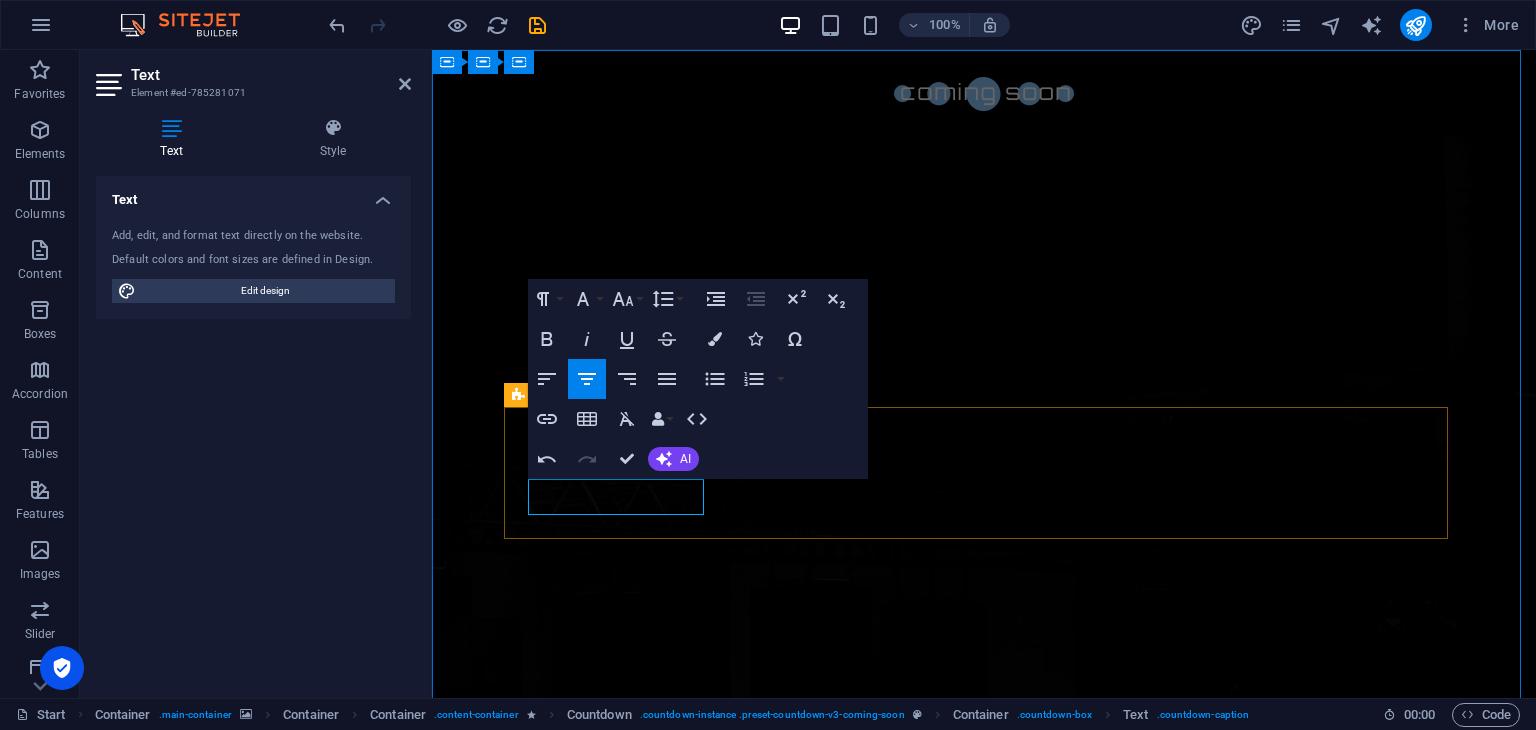 click on "0 days" at bounding box center (984, 1407) 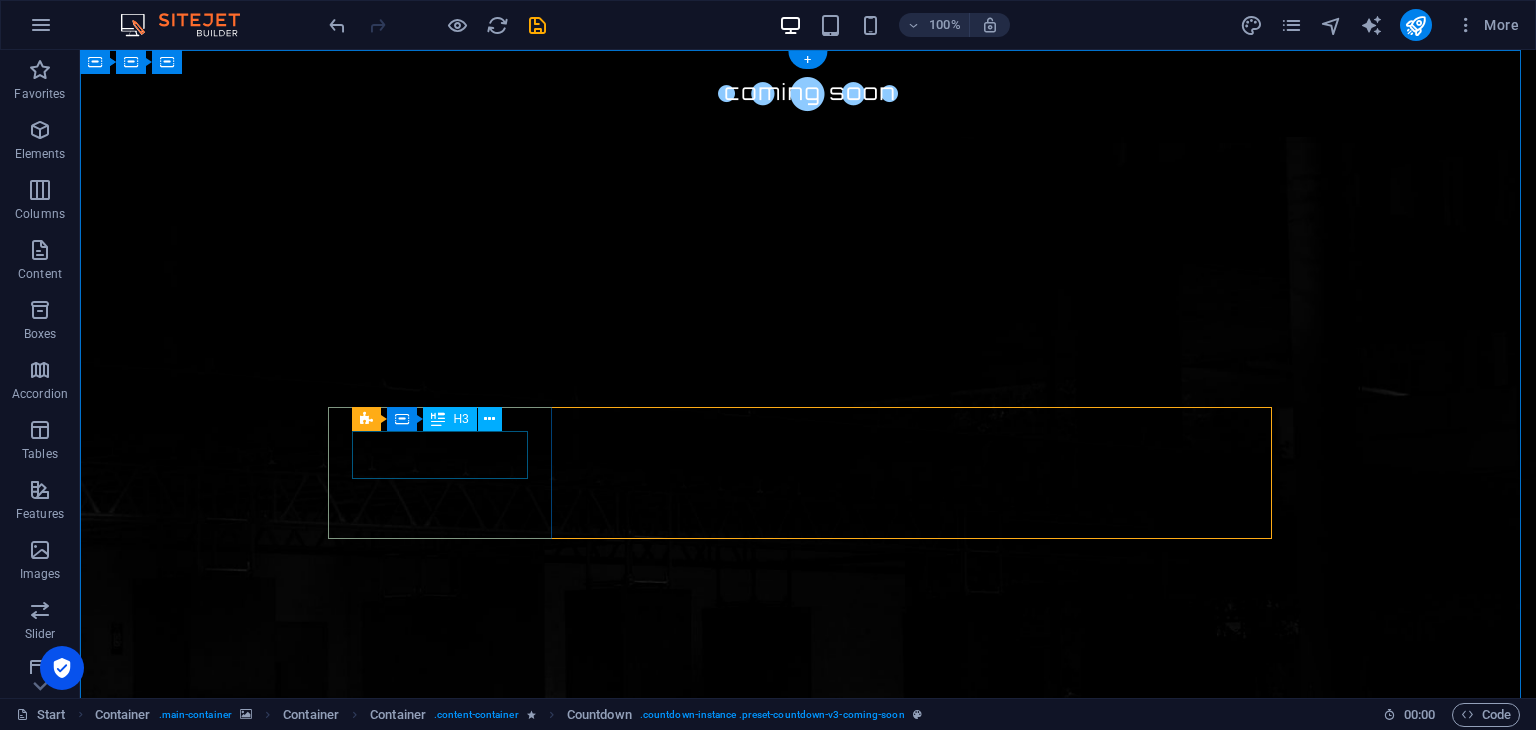 click on "0" at bounding box center (448, 1381) 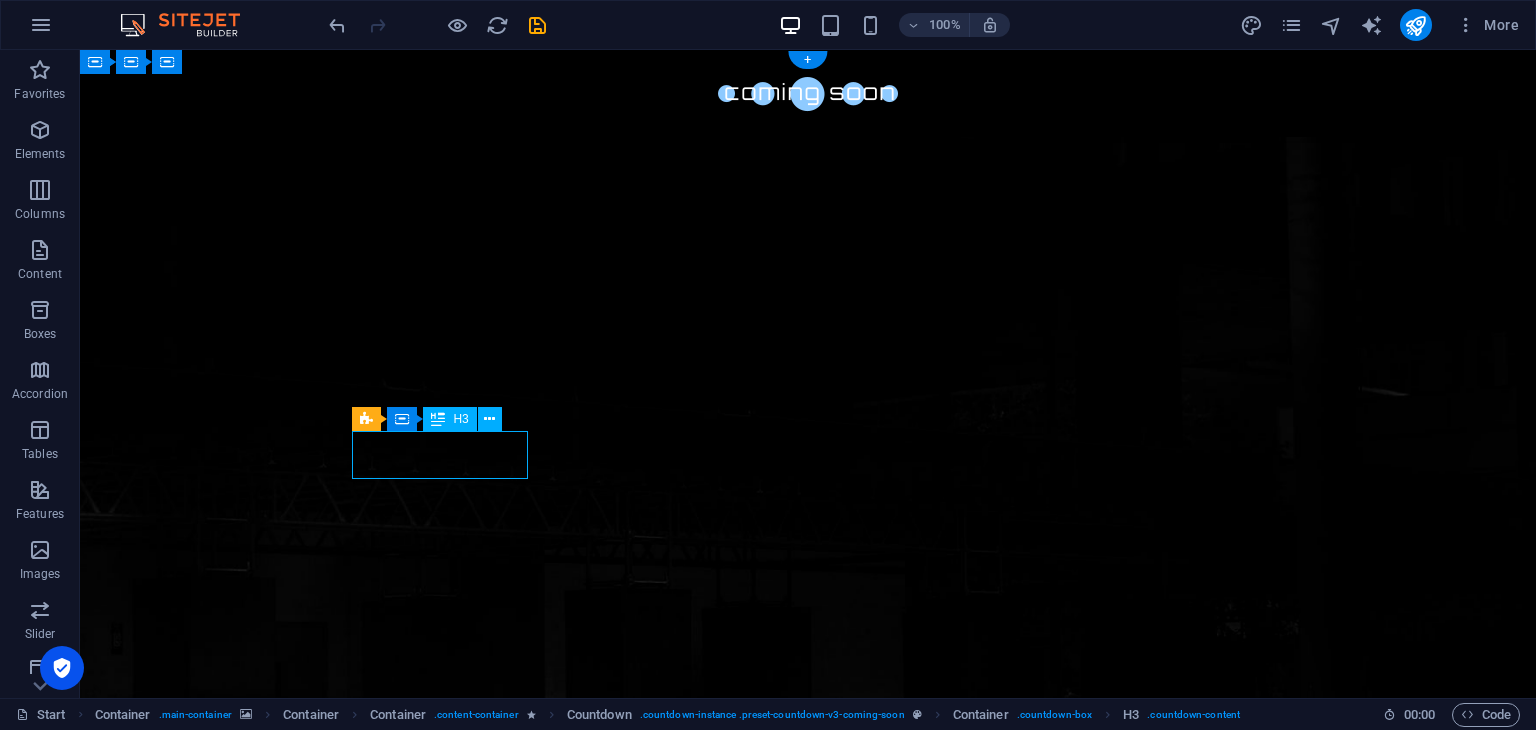 click on "0" at bounding box center [448, 1381] 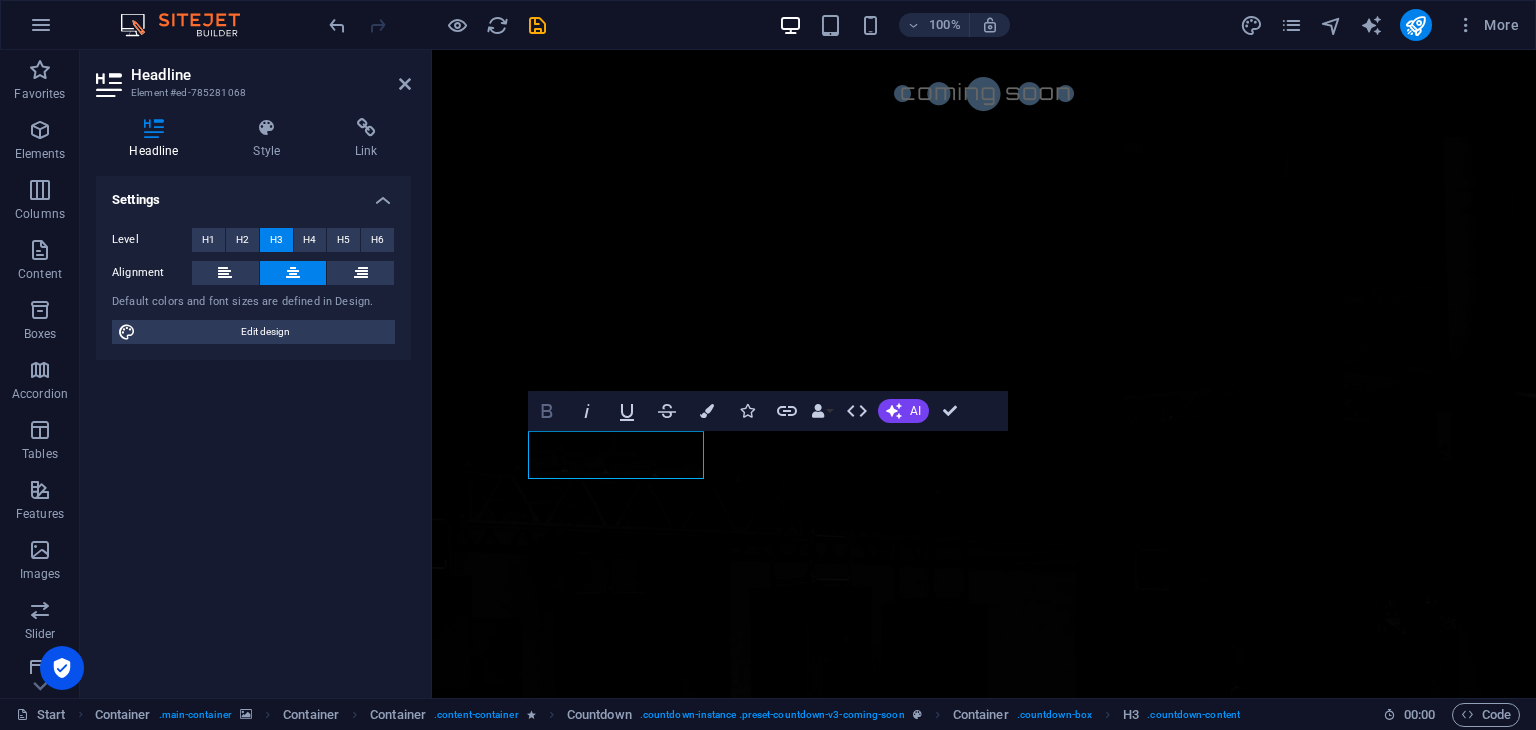type 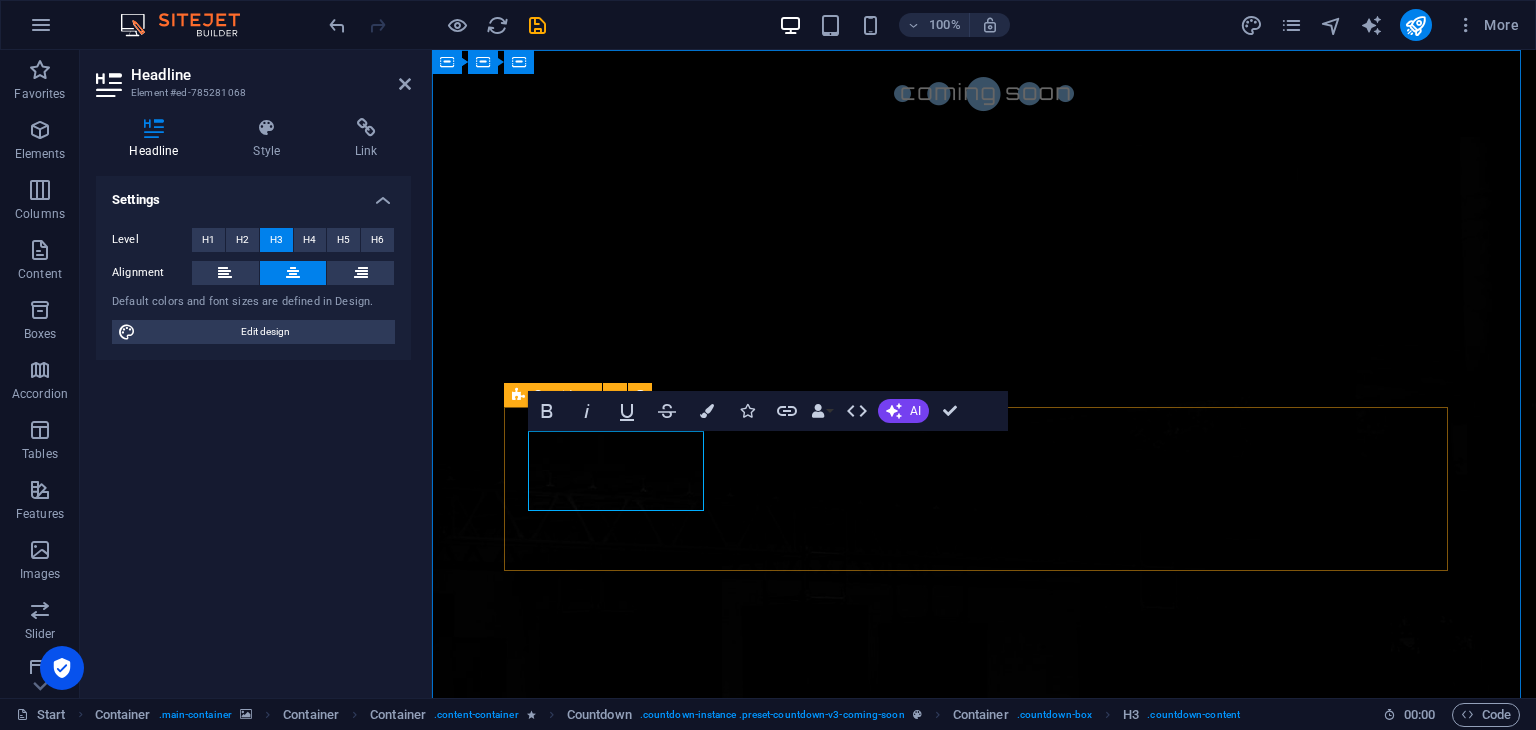 click on "6 days to go days" at bounding box center (984, 1455) 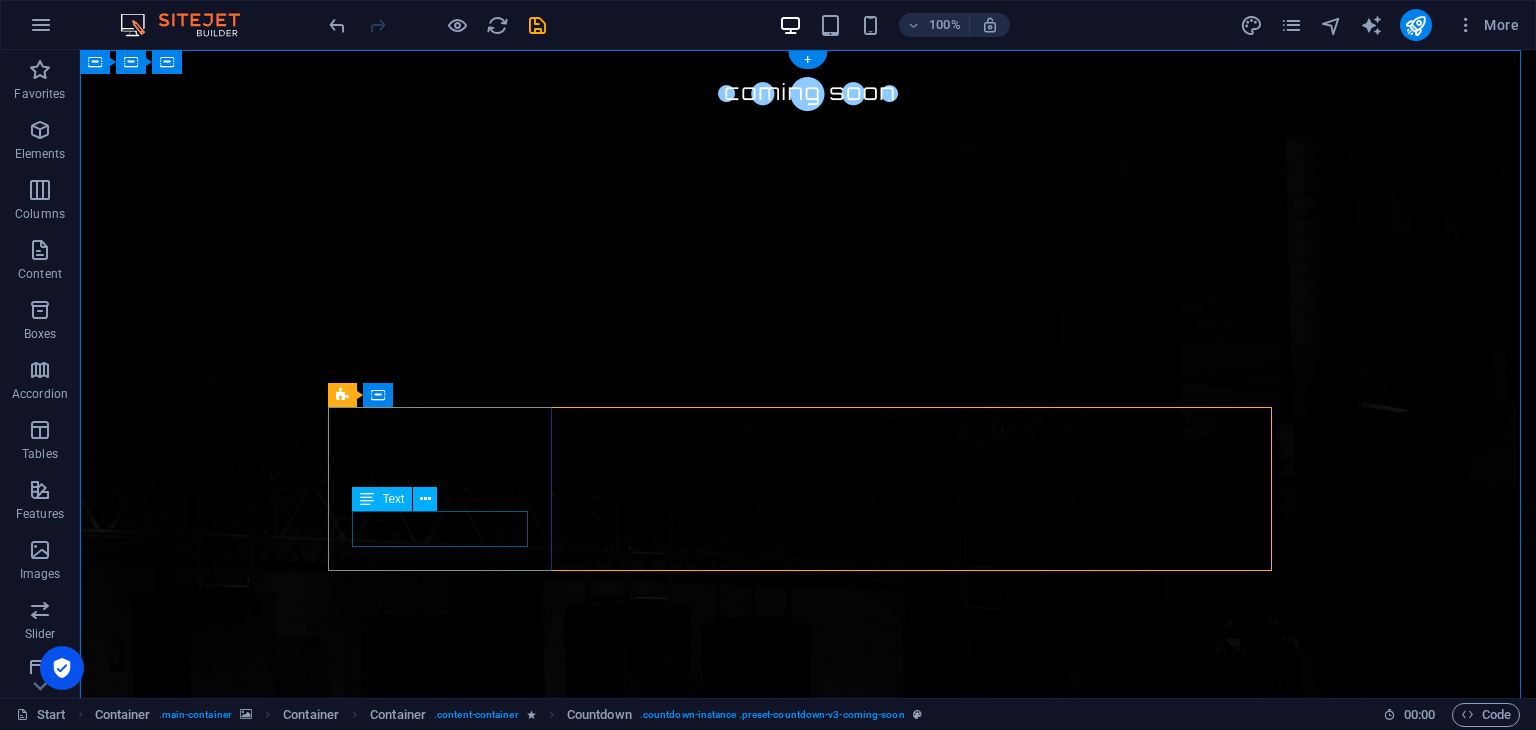 click on "days" at bounding box center (448, 1495) 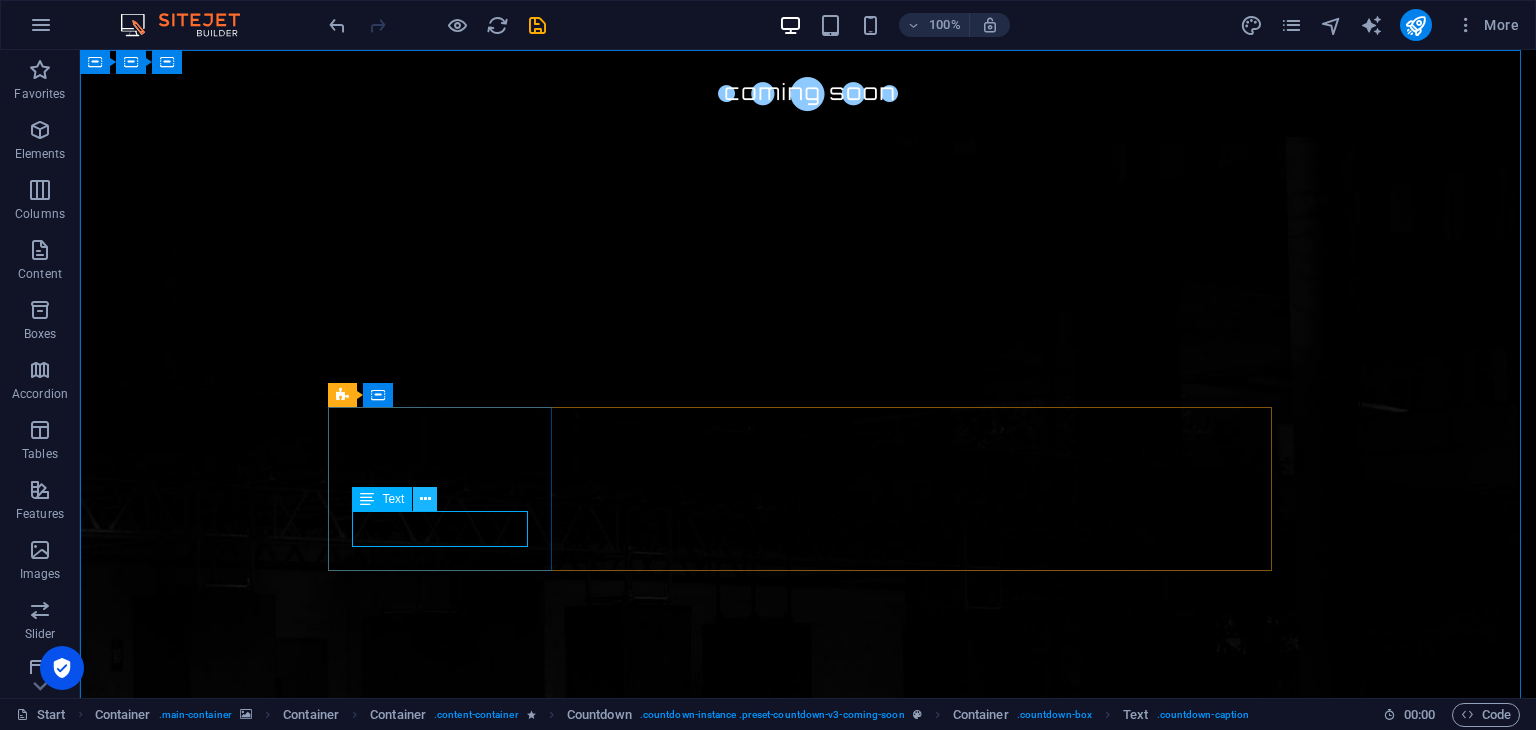 click at bounding box center (425, 499) 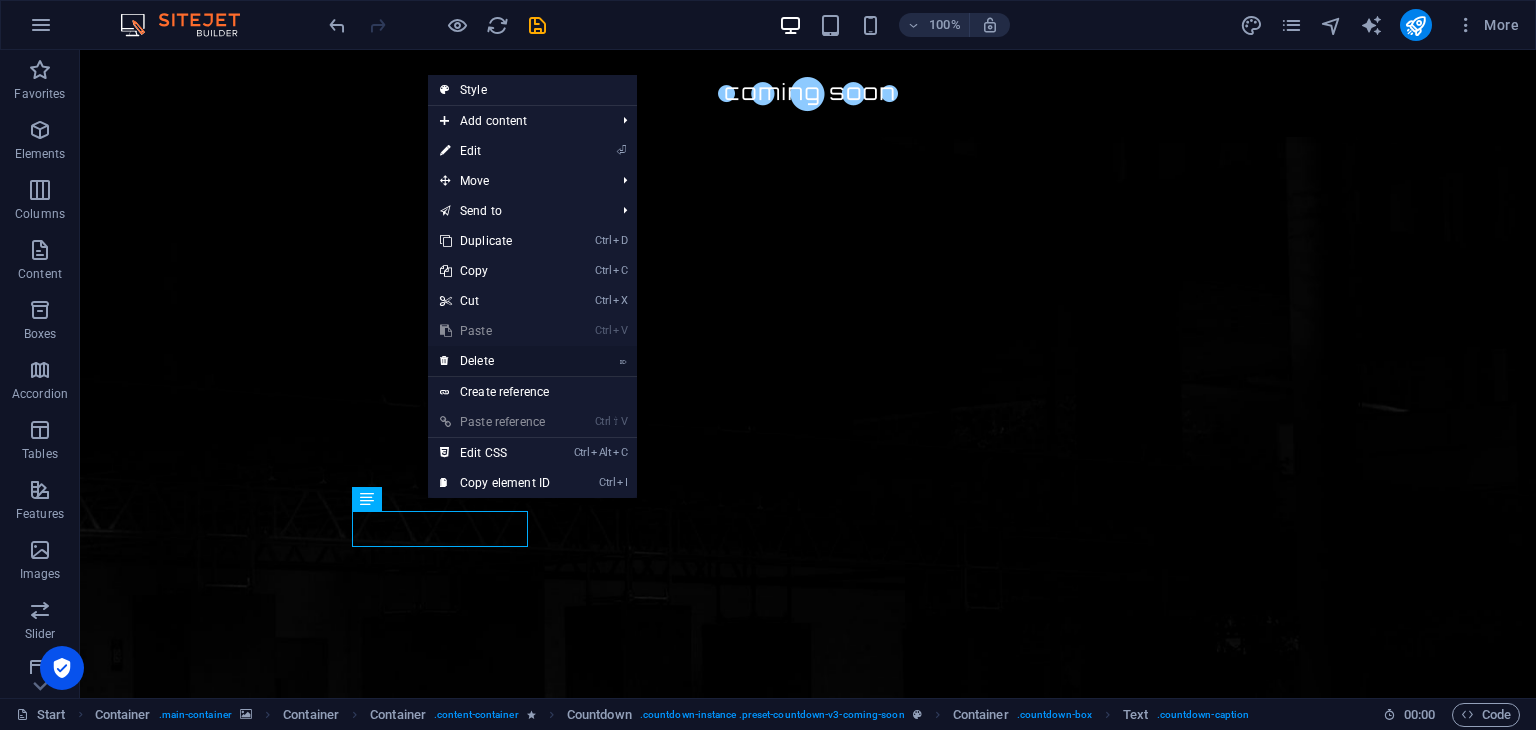 click on "⌦  Delete" at bounding box center [495, 361] 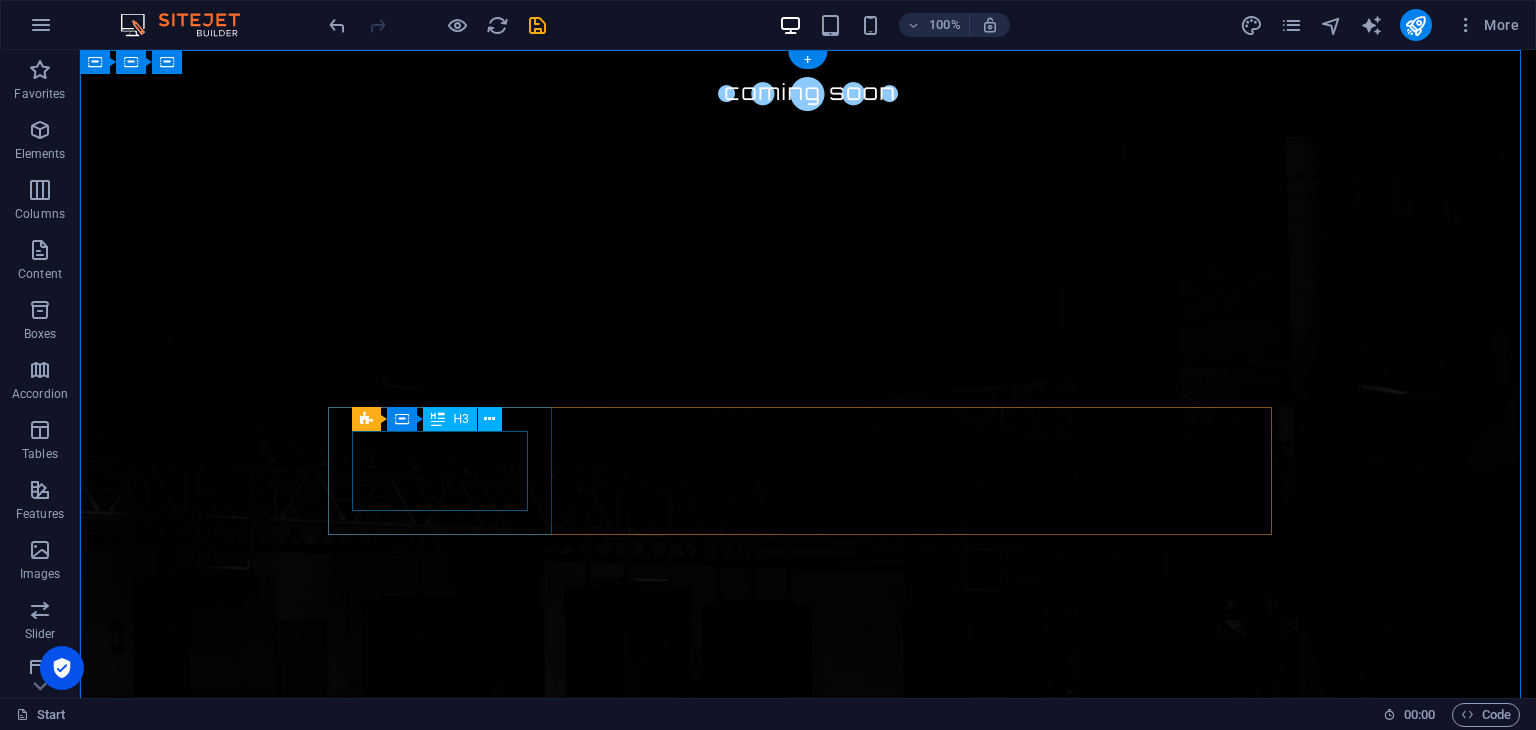 click on "6 days to go" at bounding box center (448, 1393) 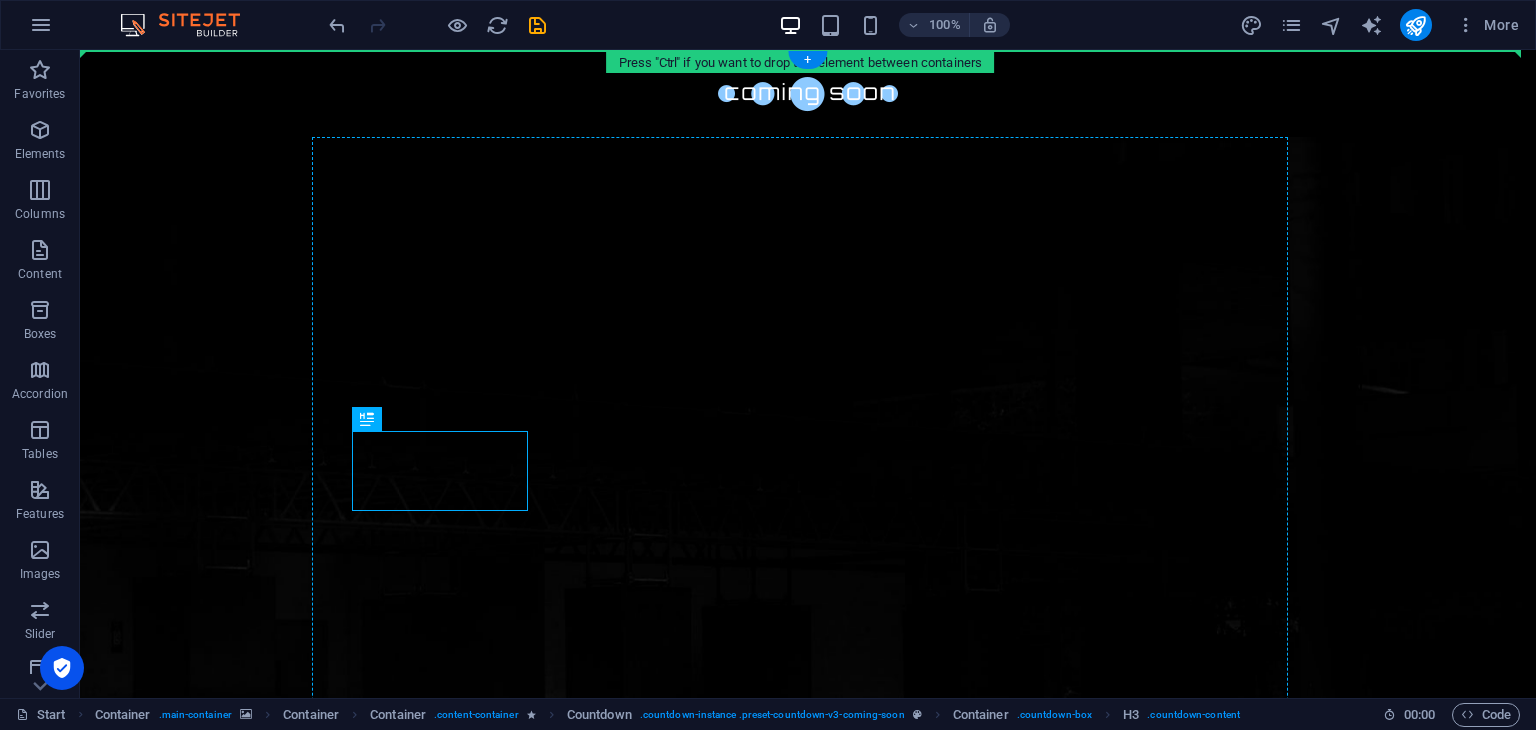 drag, startPoint x: 518, startPoint y: 447, endPoint x: 747, endPoint y: 455, distance: 229.1397 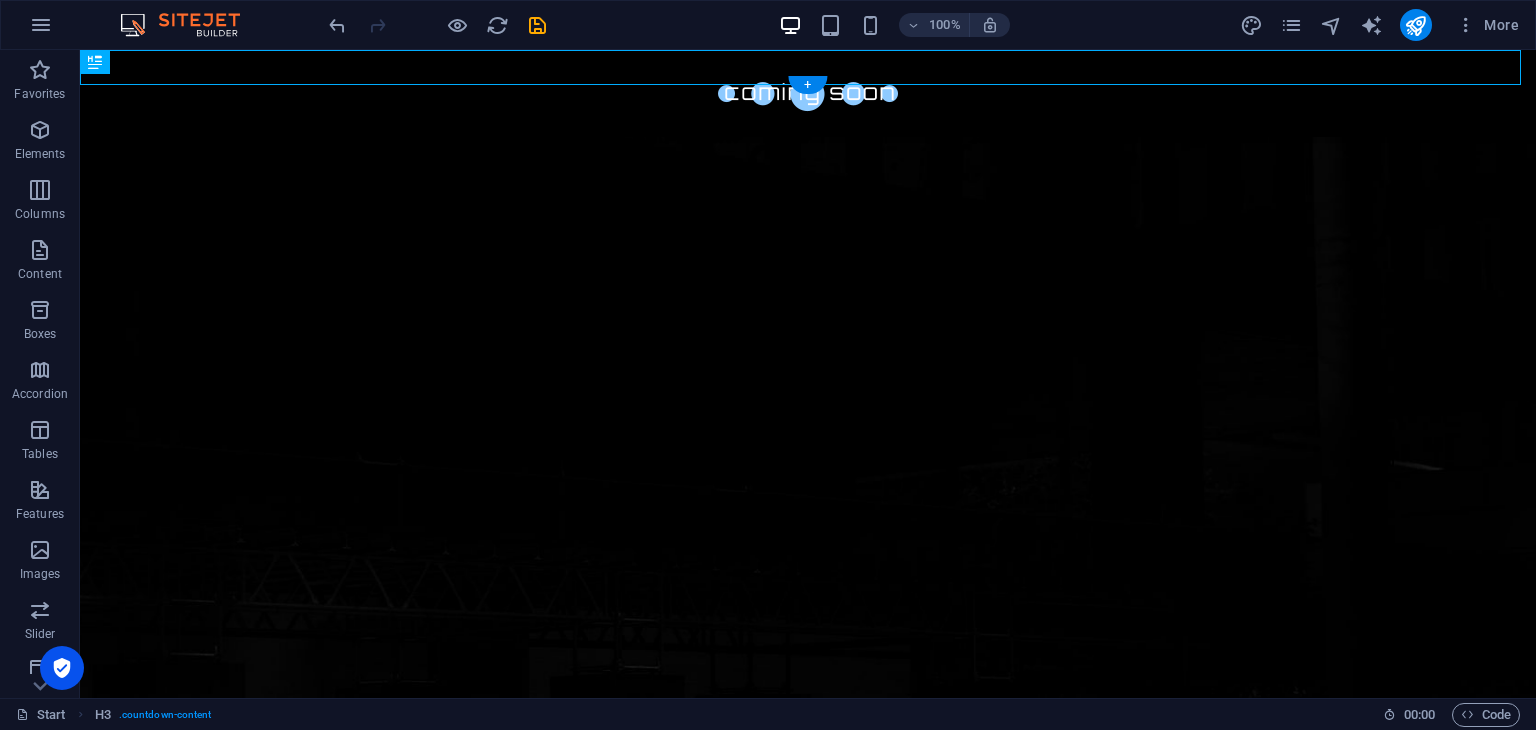 click on "Drop content here or  Add elements  Paste clipboard" at bounding box center (808, 1583) 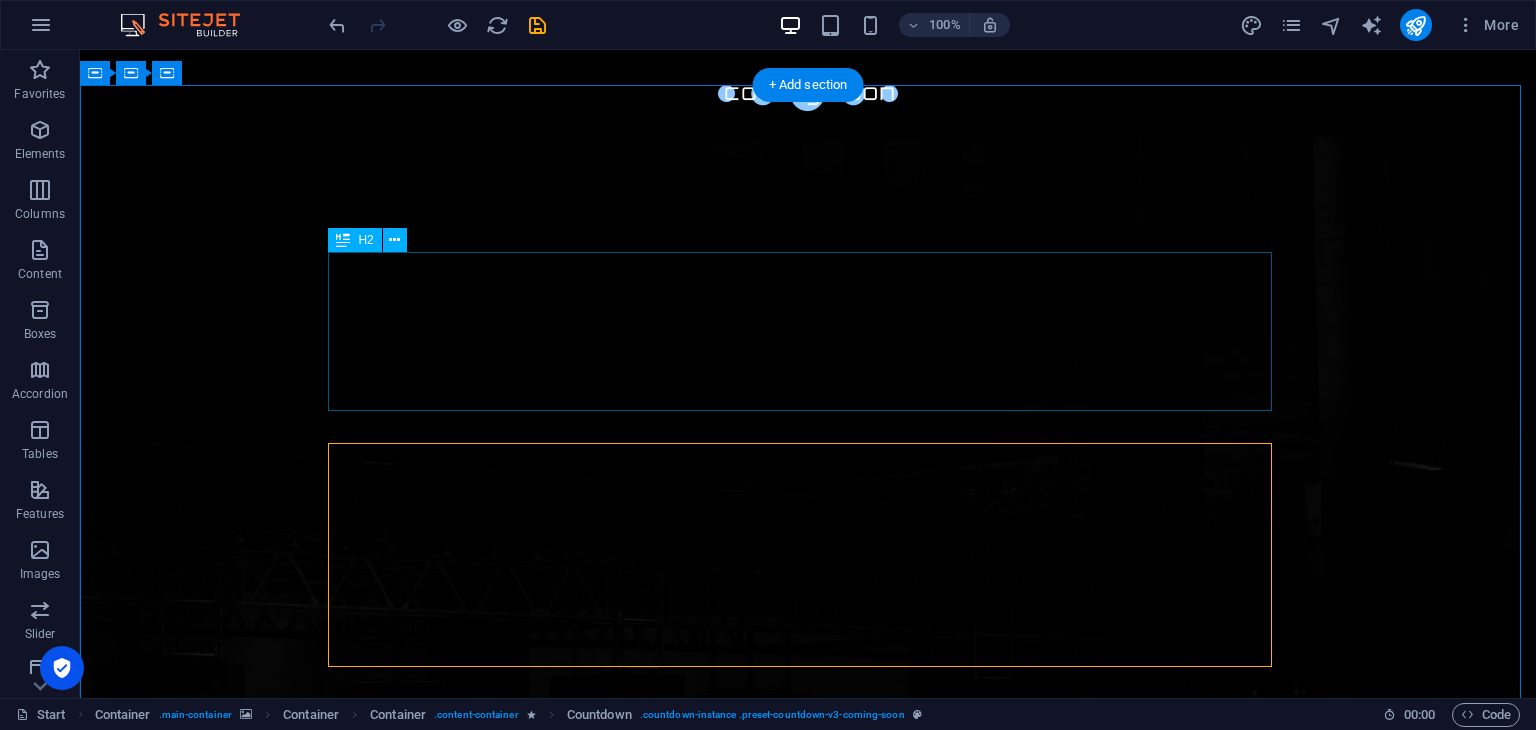click on "This site is currently under construction. We'll be live soon – stay tuned" at bounding box center [808, 1358] 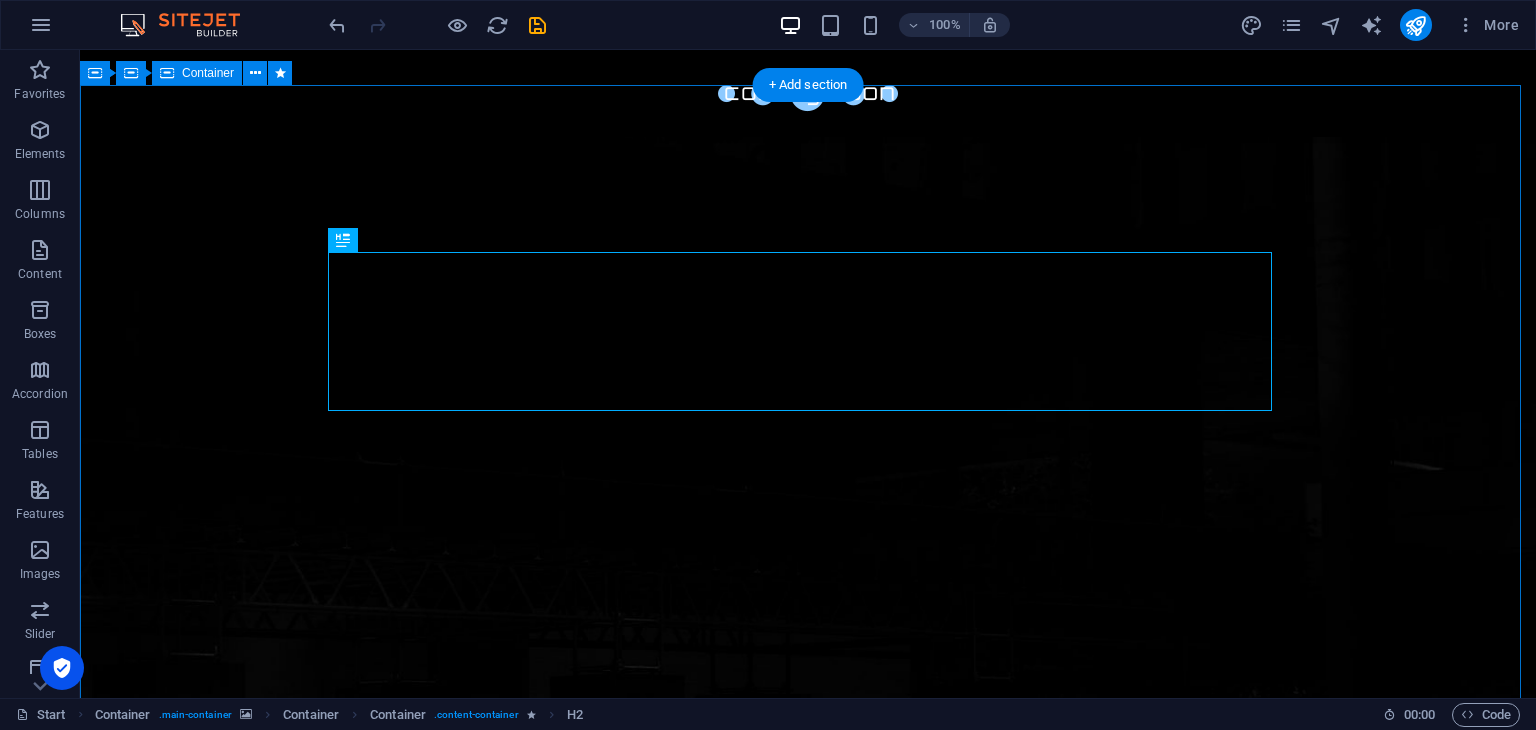 click on "This site is currently under construction. We'll be live soon – stay tuned Drop content here or  Add elements  Paste clipboard Our website is under construction. We`ll be here soon with our new awesome site, subscribe to be notified.  Notify me   I have read and understand the privacy policy. Unreadable? Regenerate" at bounding box center (808, 1614) 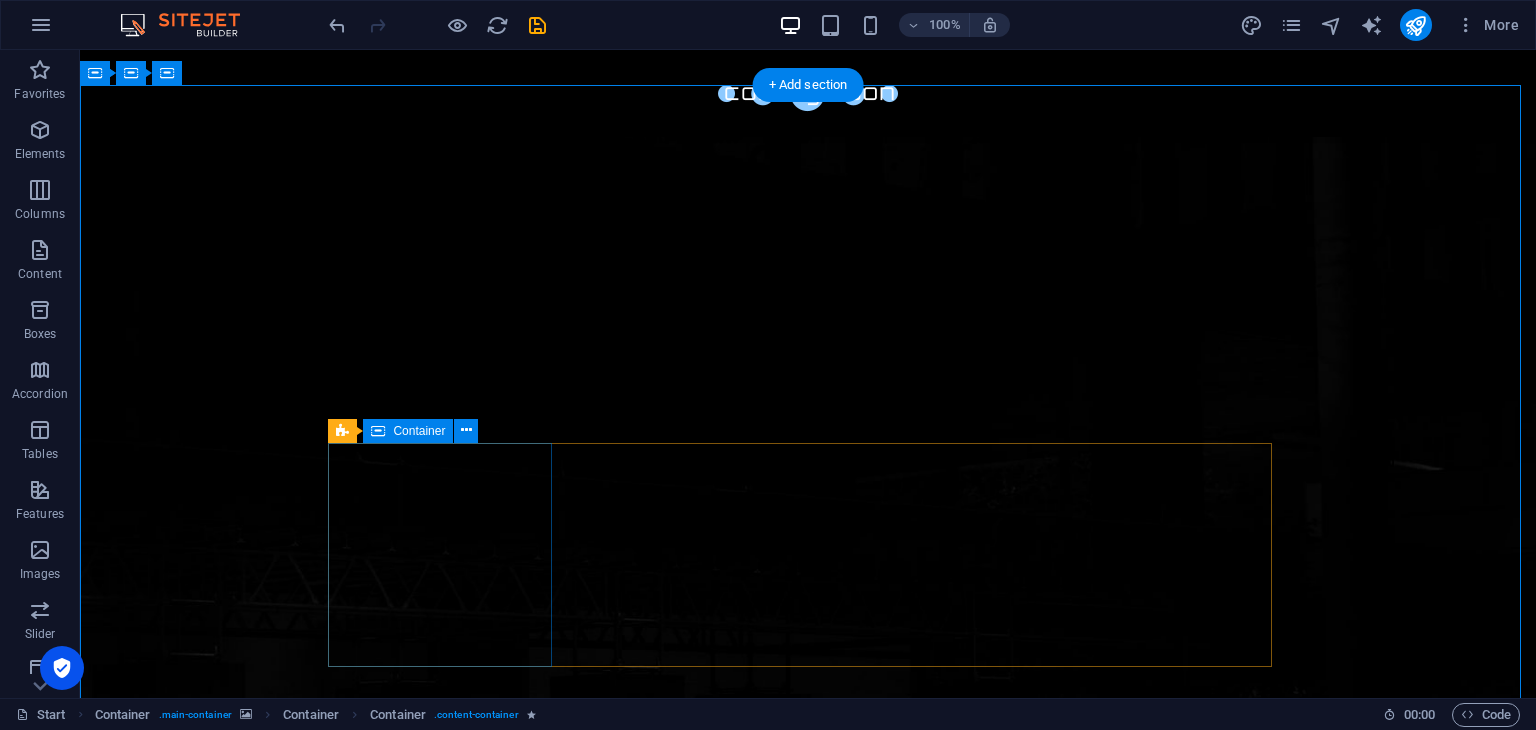 click on "Drop content here or  Add elements  Paste clipboard" at bounding box center (448, 1583) 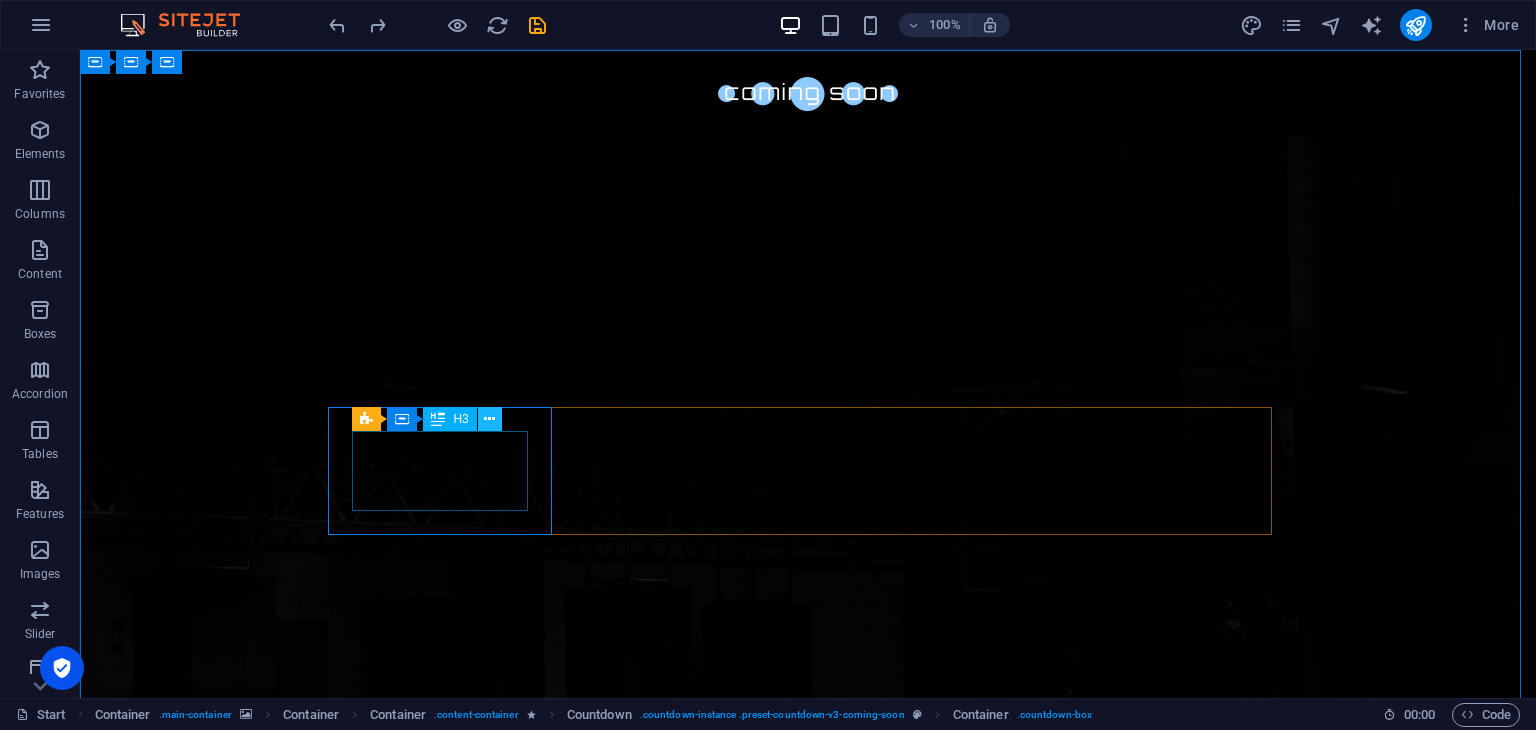 click at bounding box center [489, 419] 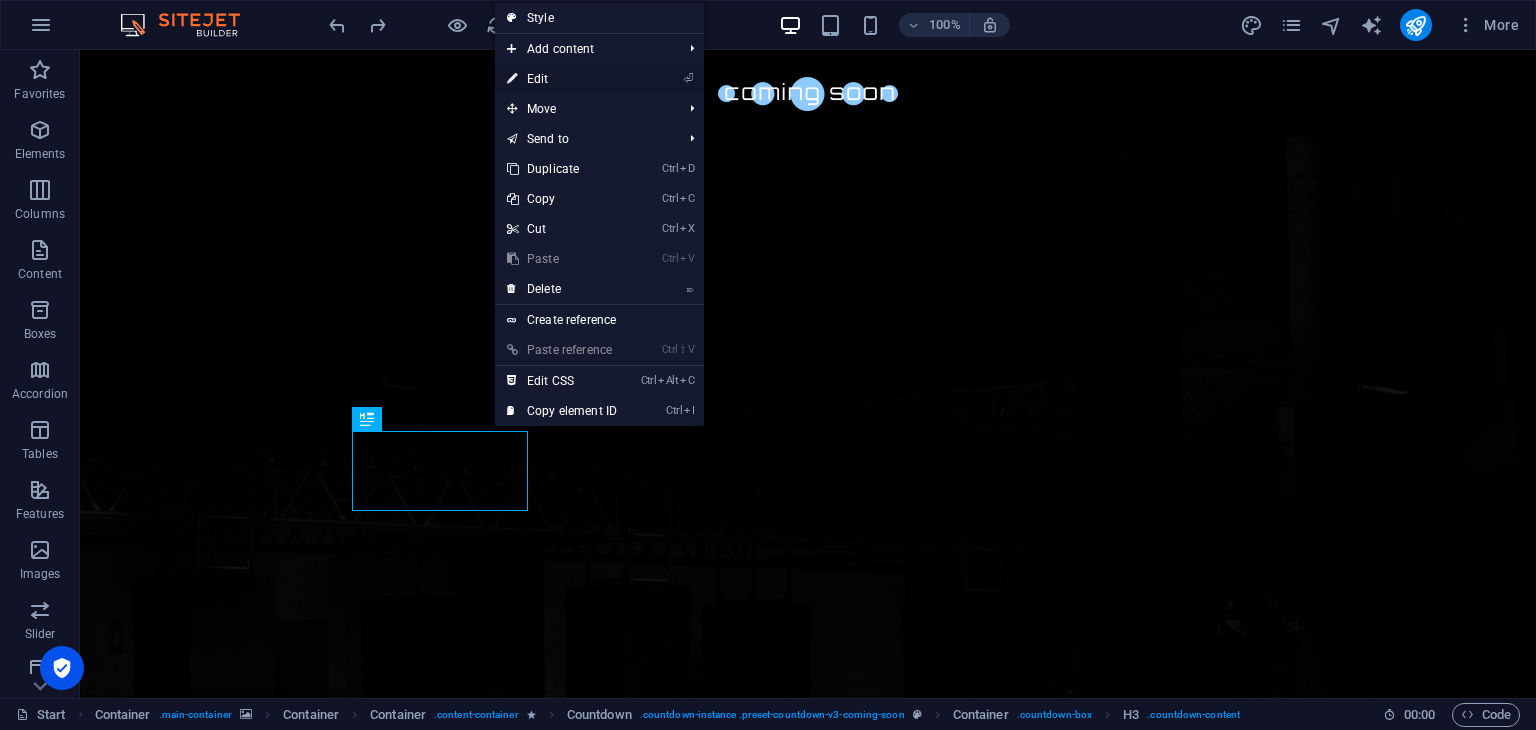 click on "⏎  Edit" at bounding box center (562, 79) 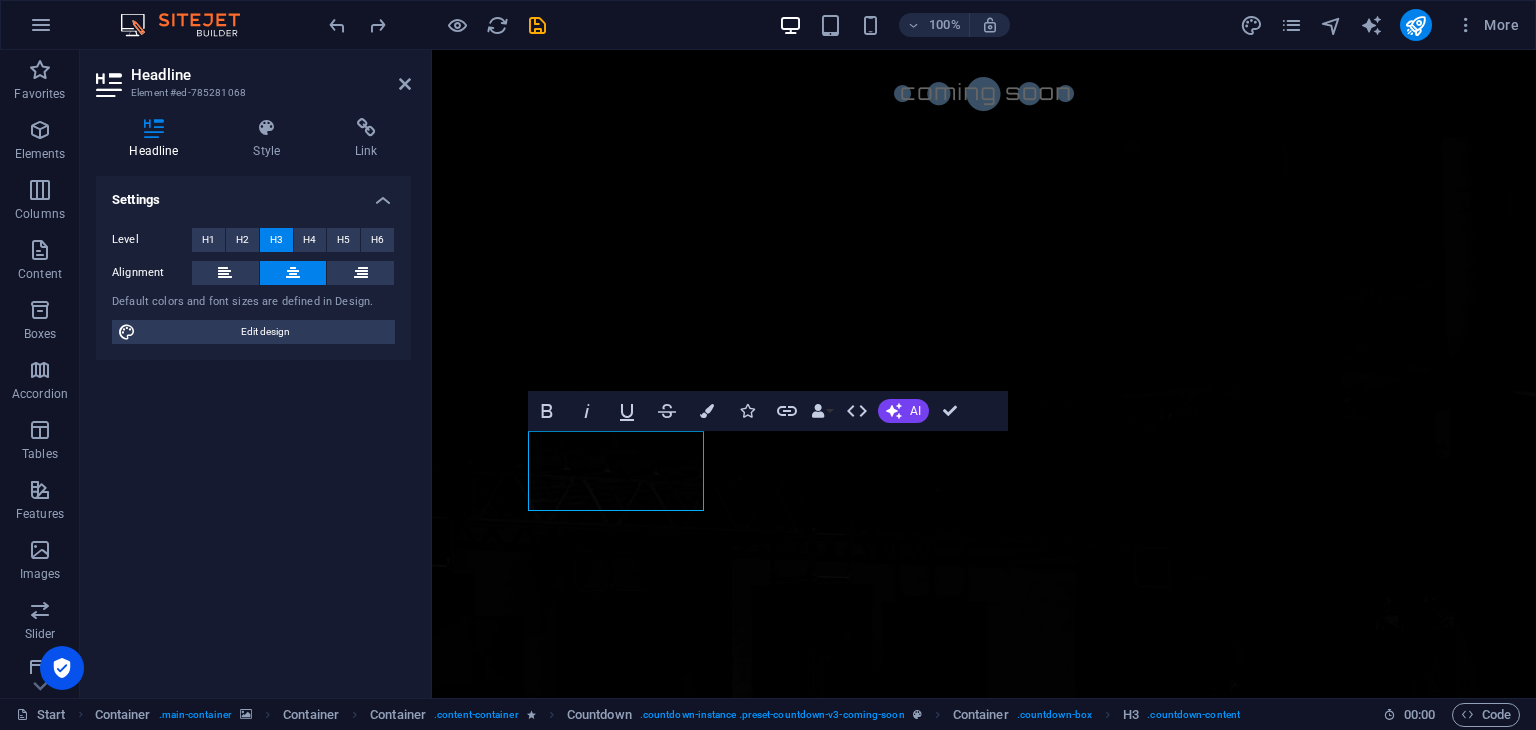 drag, startPoint x: 305, startPoint y: 258, endPoint x: 304, endPoint y: 269, distance: 11.045361 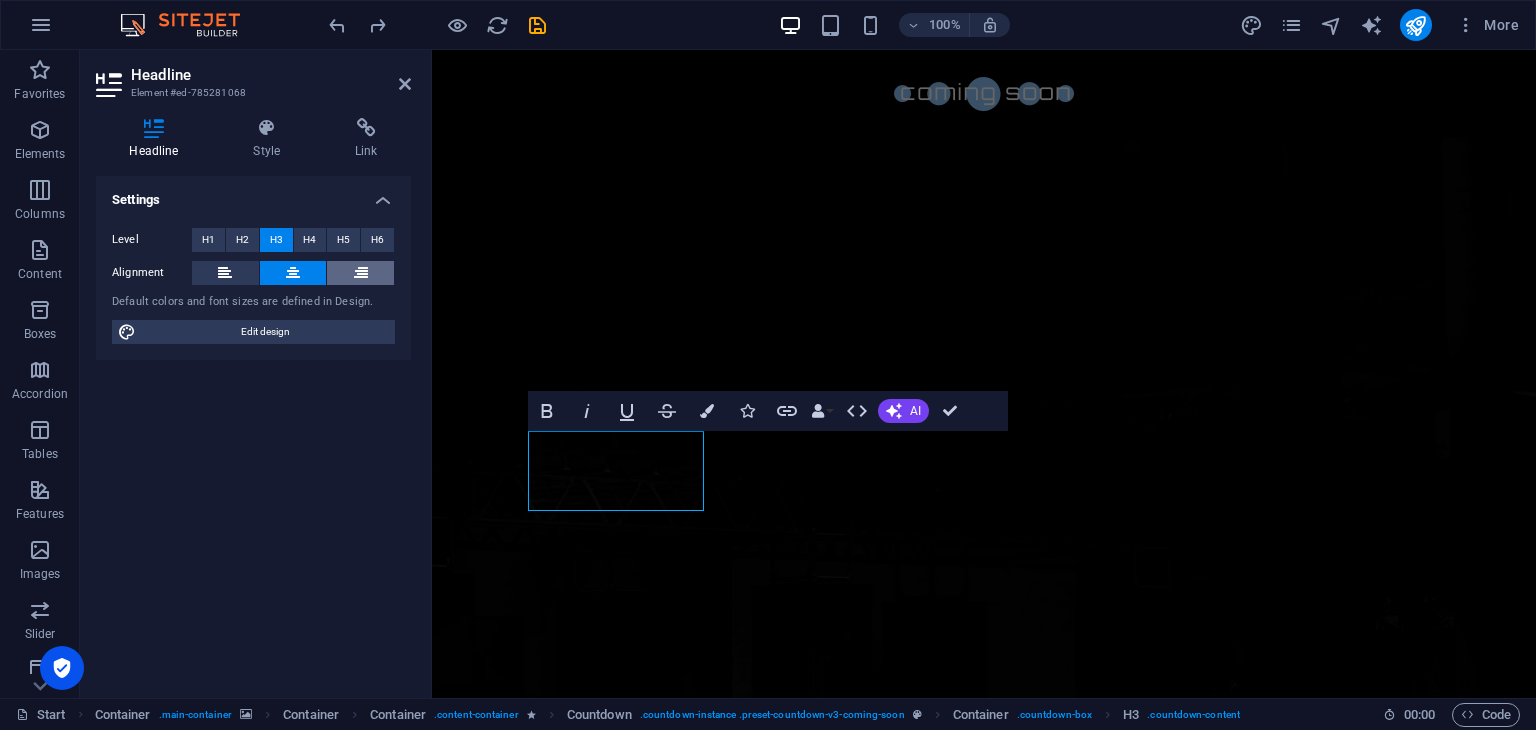 click at bounding box center (361, 273) 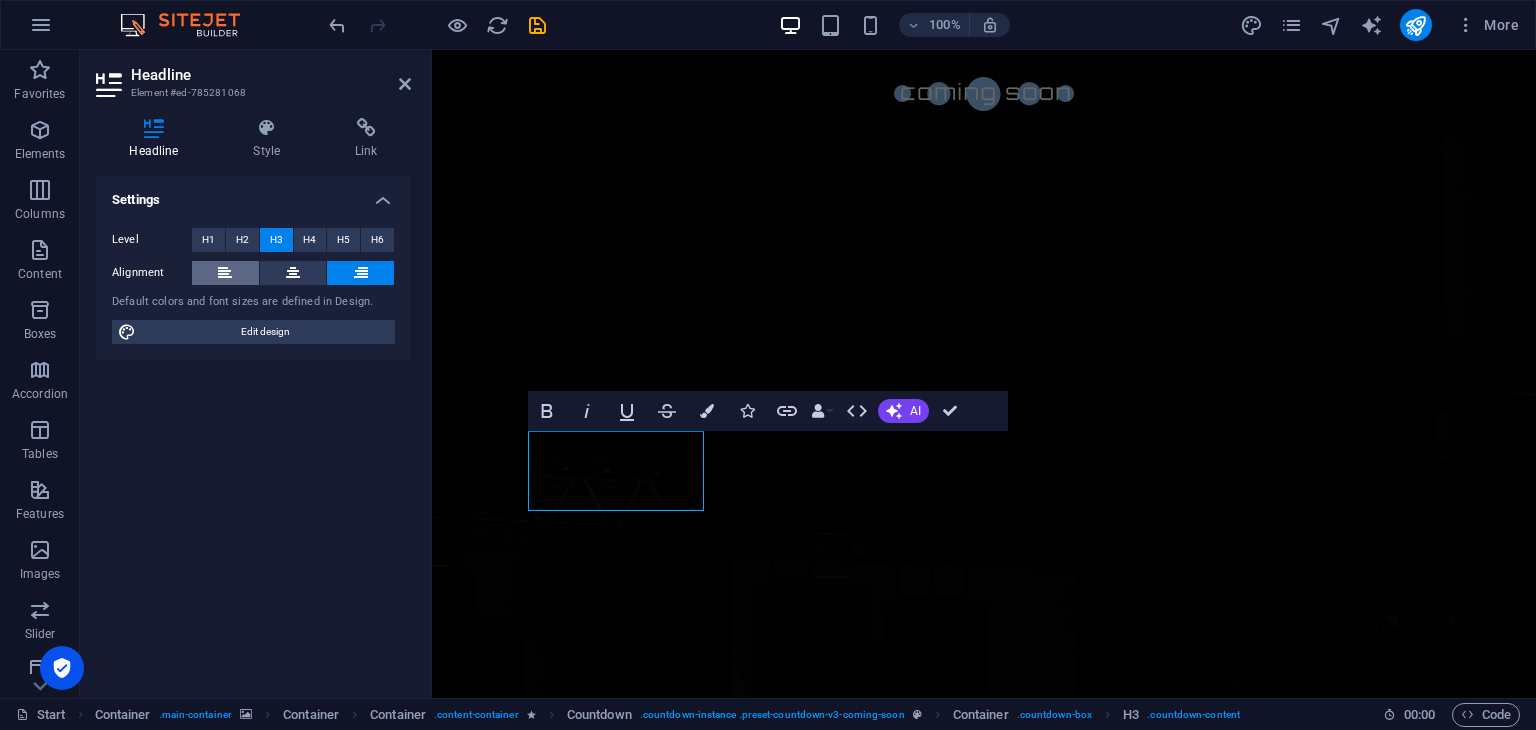 click at bounding box center [225, 273] 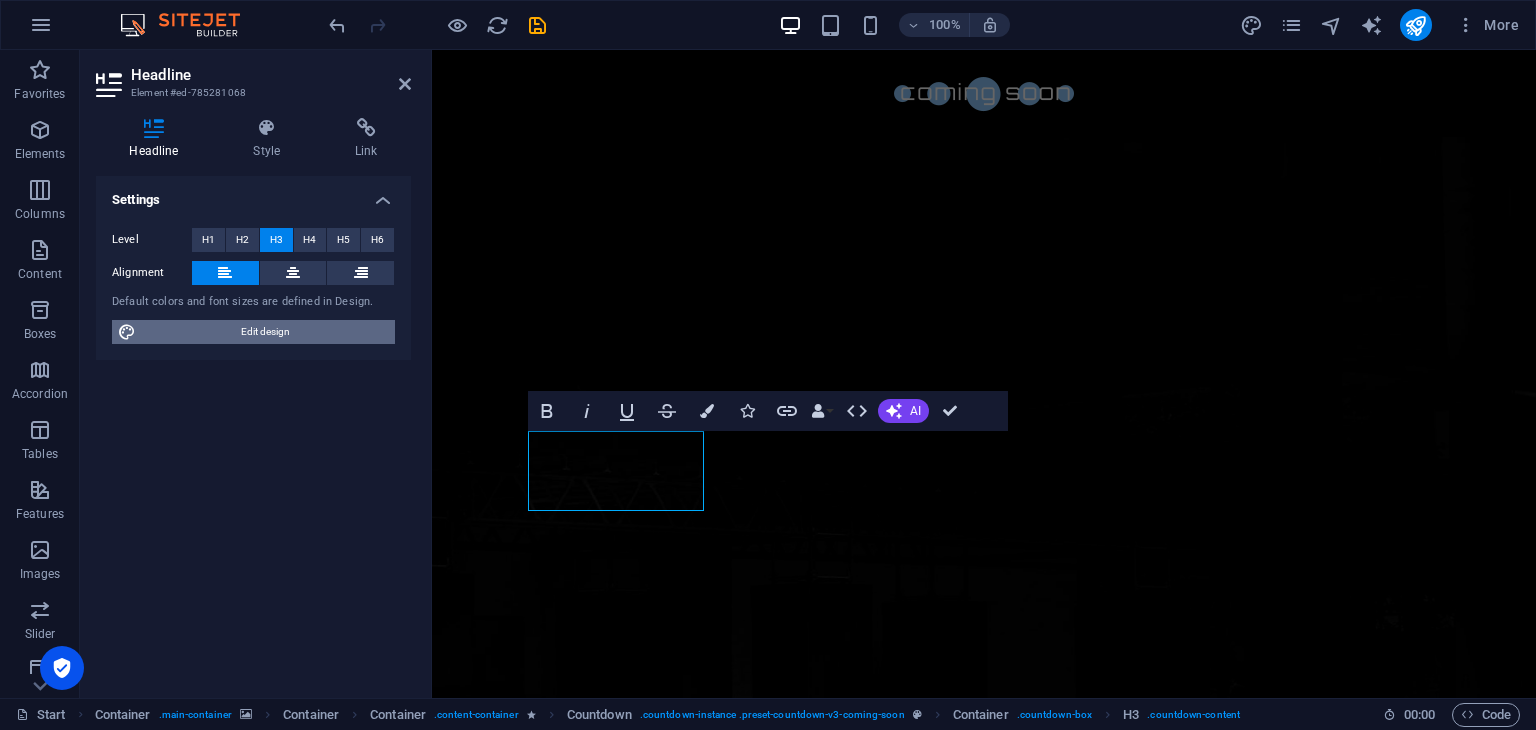 click on "Edit design" at bounding box center (265, 332) 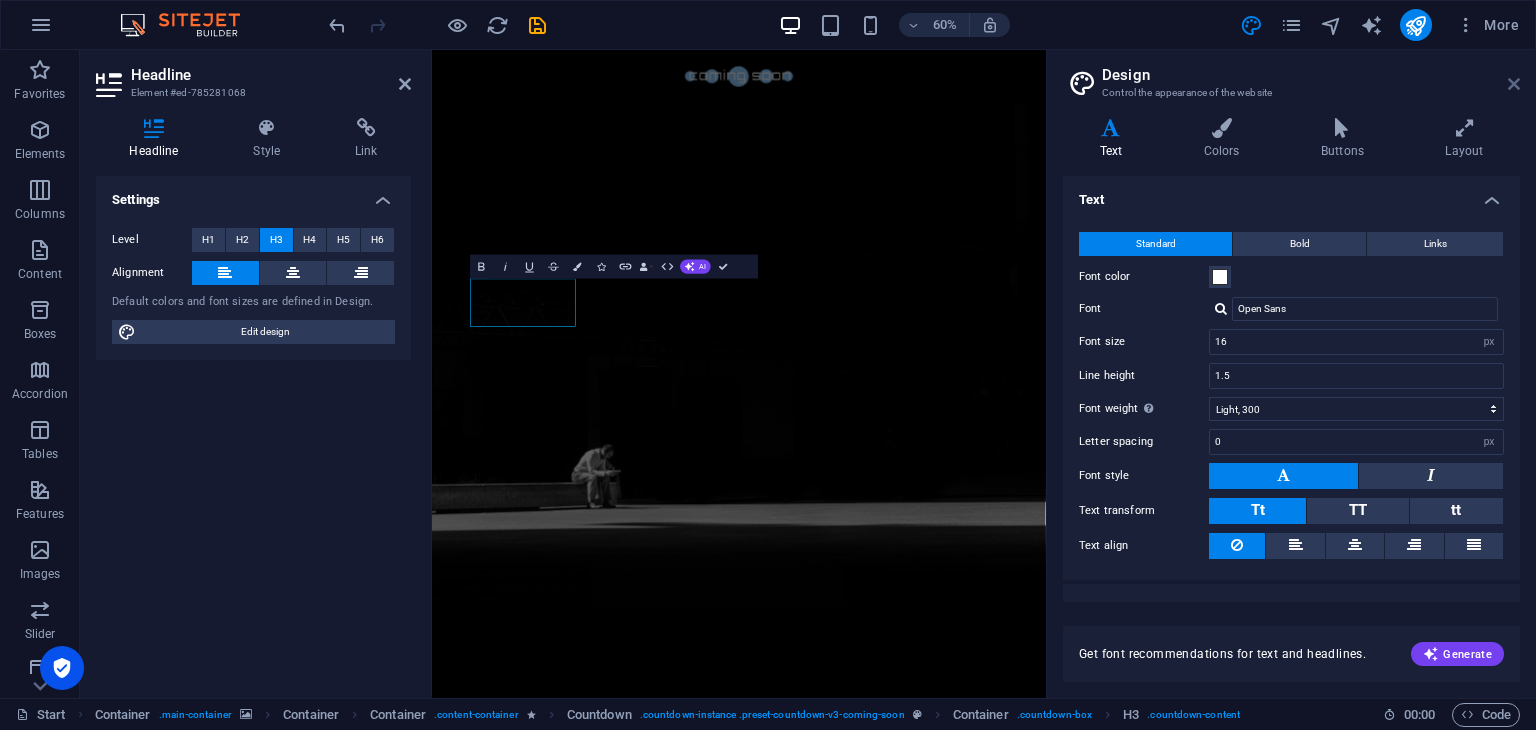 click at bounding box center (1514, 84) 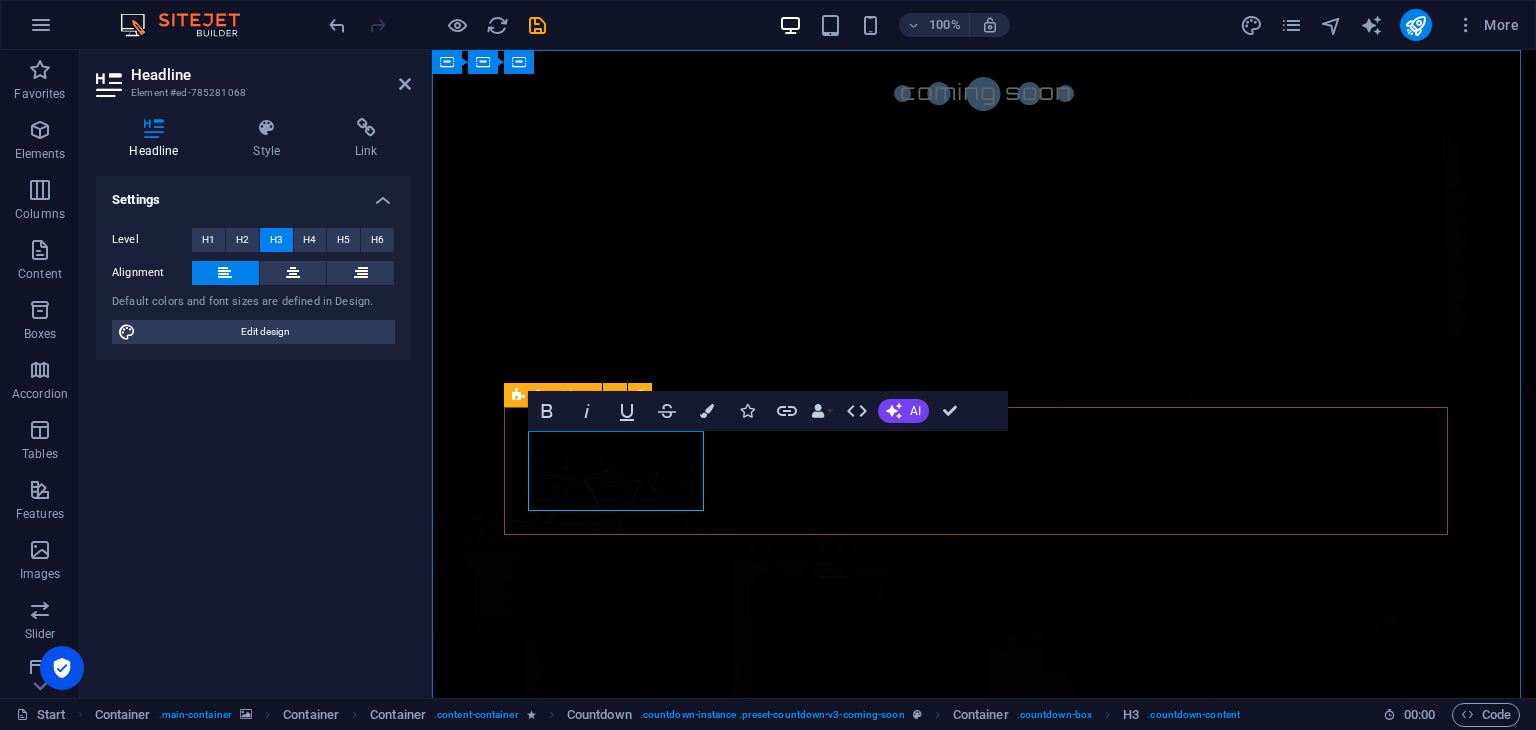 click on "6 days to go" at bounding box center (984, 1401) 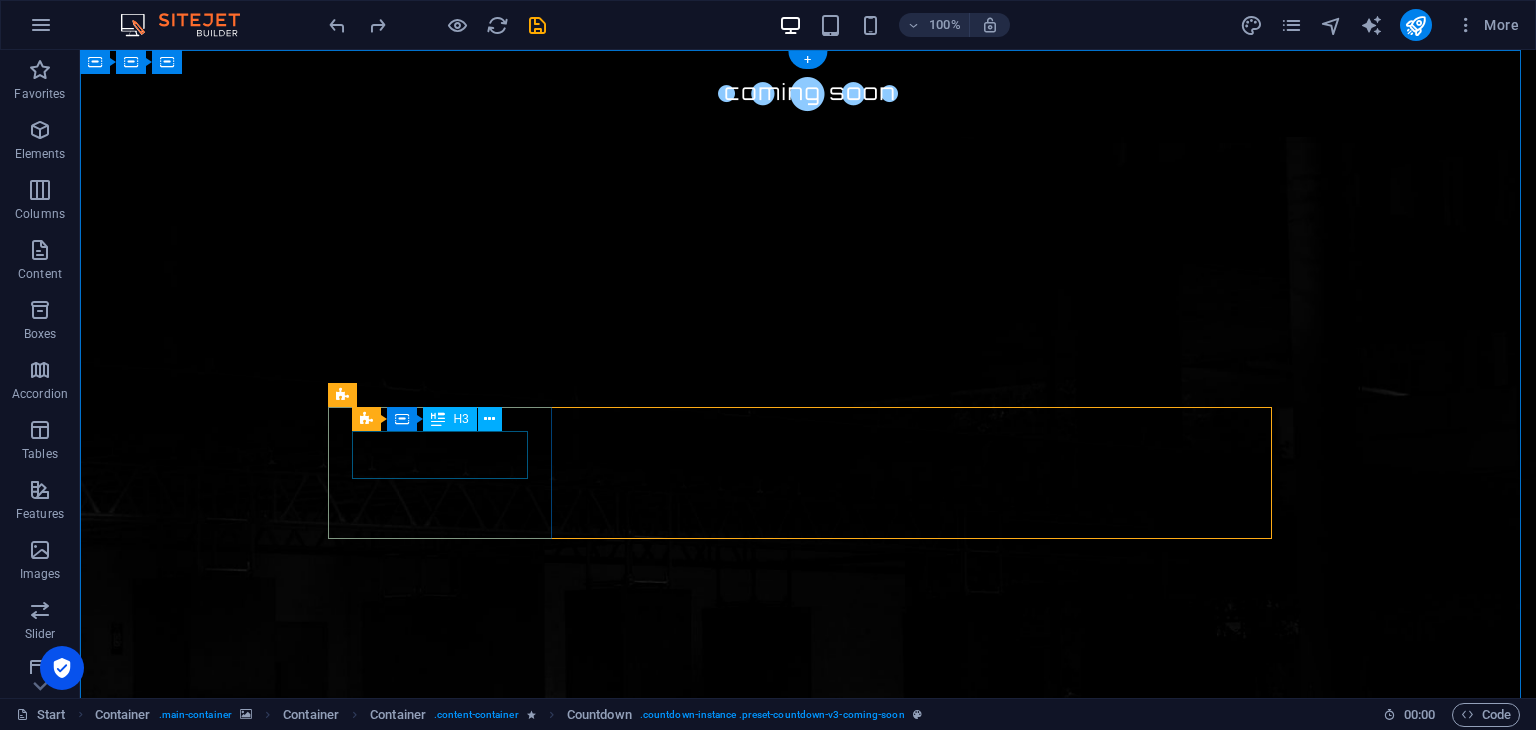 click on "0" at bounding box center [448, 1381] 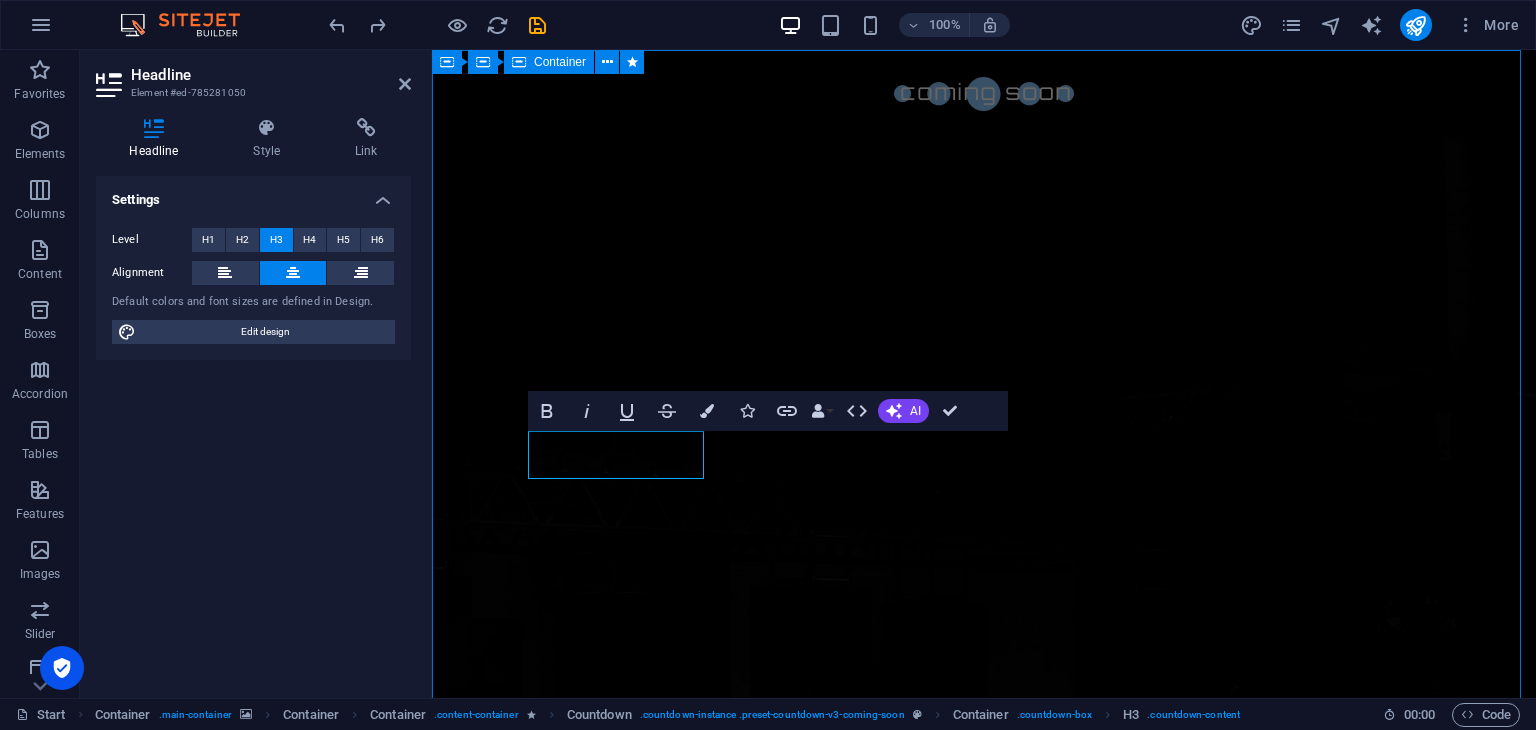 type 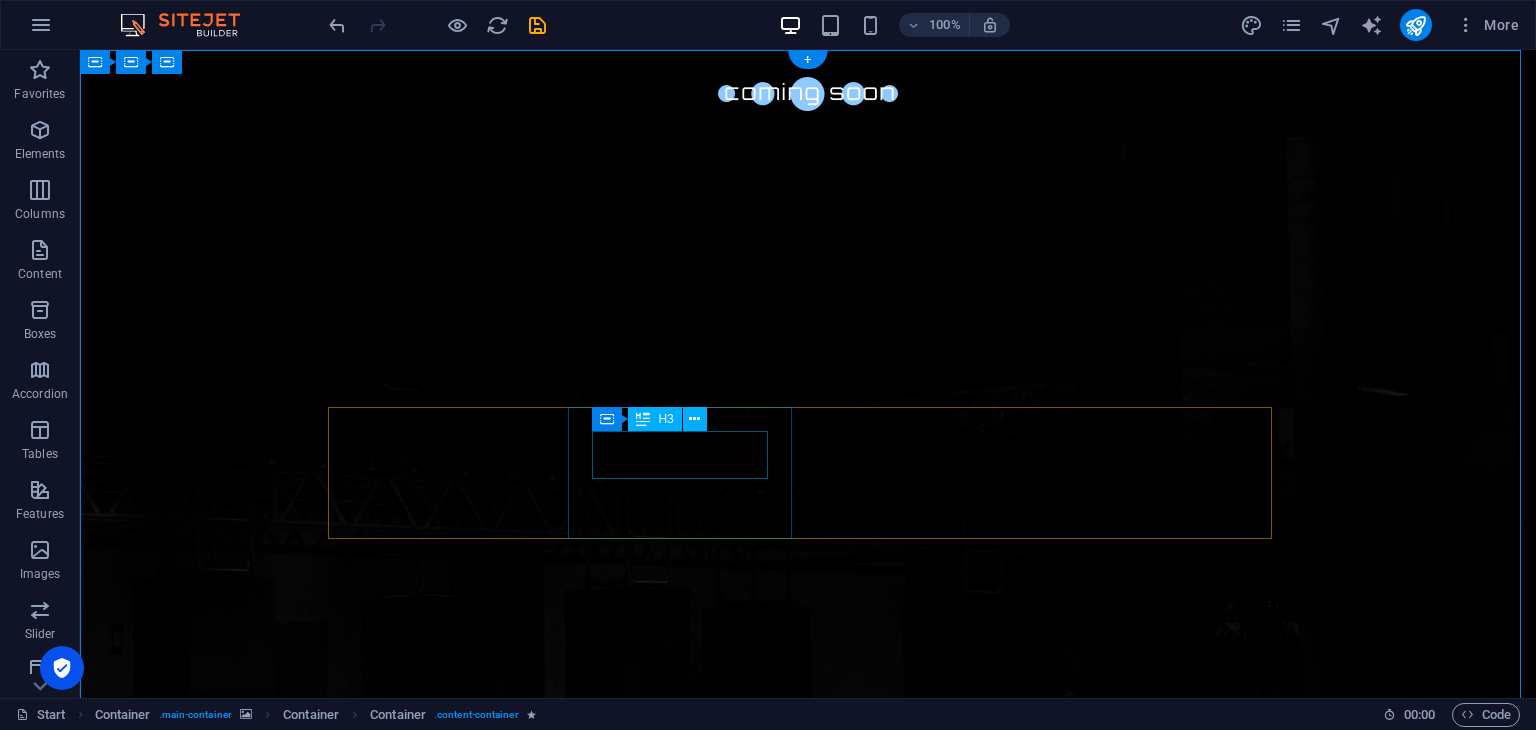 click on "0" at bounding box center (448, 1521) 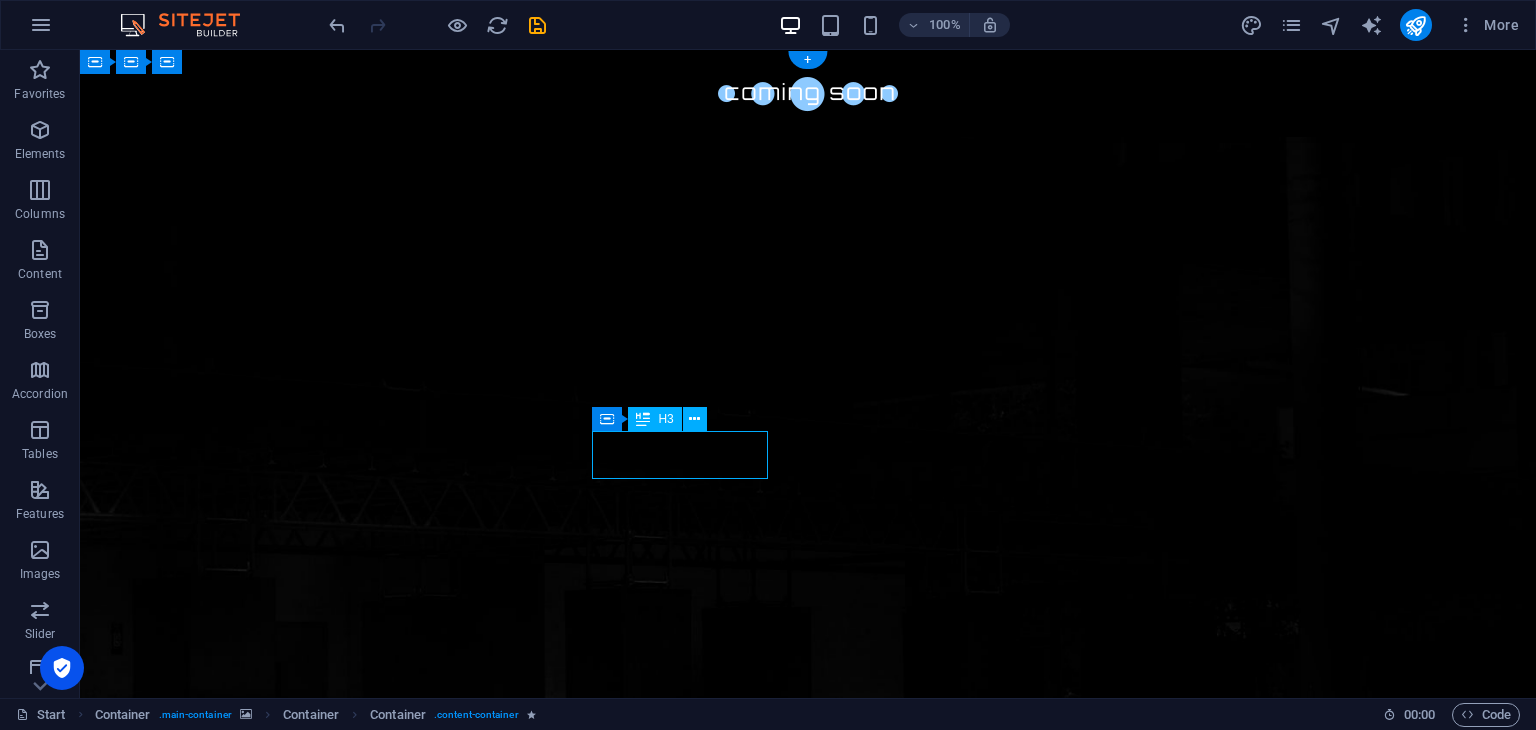click on "0" at bounding box center [448, 1521] 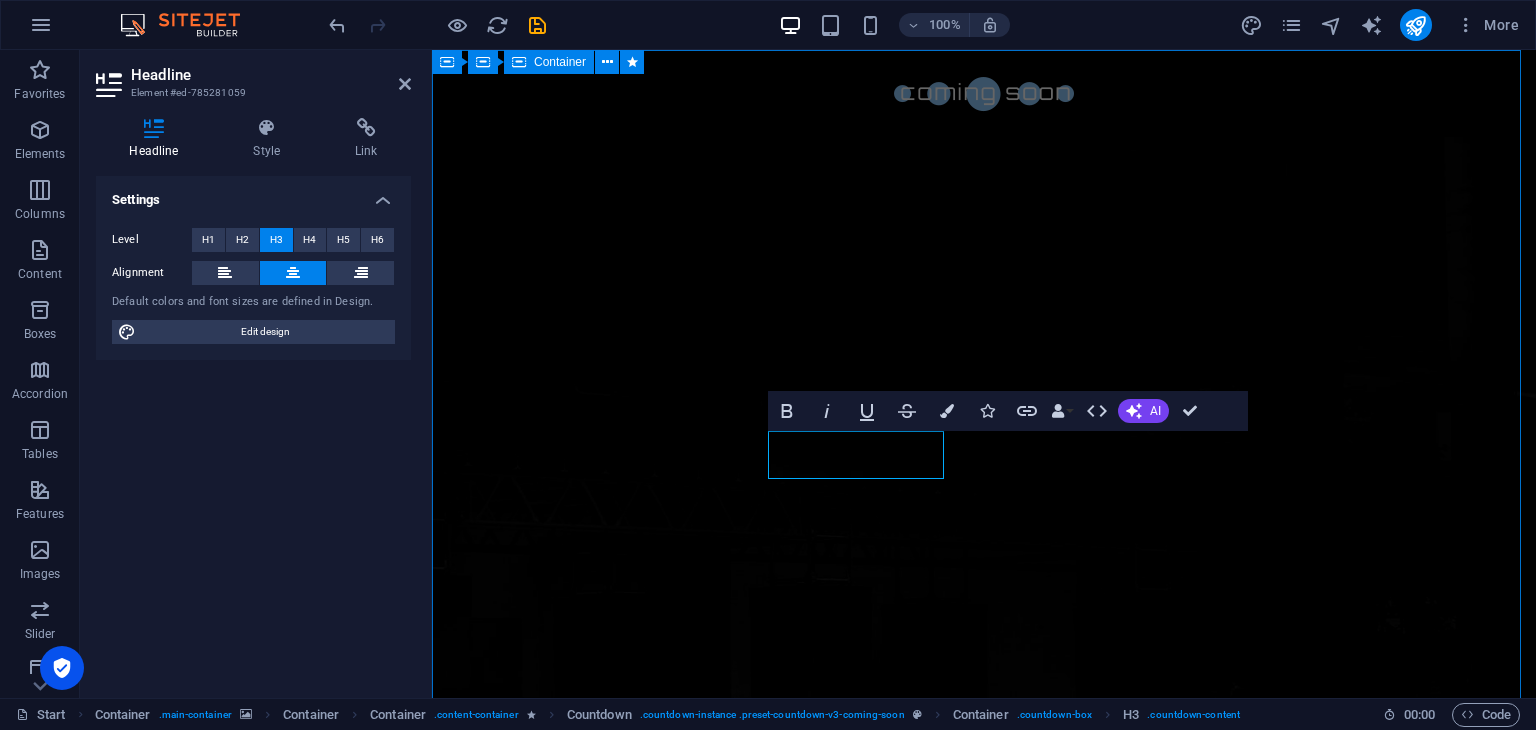 click on "This site is currently under construction. We'll be live soon – stay tuned 6 Days 0 Hours 0 Minutes 0 Seconds Our website is under construction. We`ll be here soon with our new awesome site, subscribe to be notified.  Notify me   I have read and understand the privacy policy. Unreadable? Regenerate" at bounding box center (984, 1649) 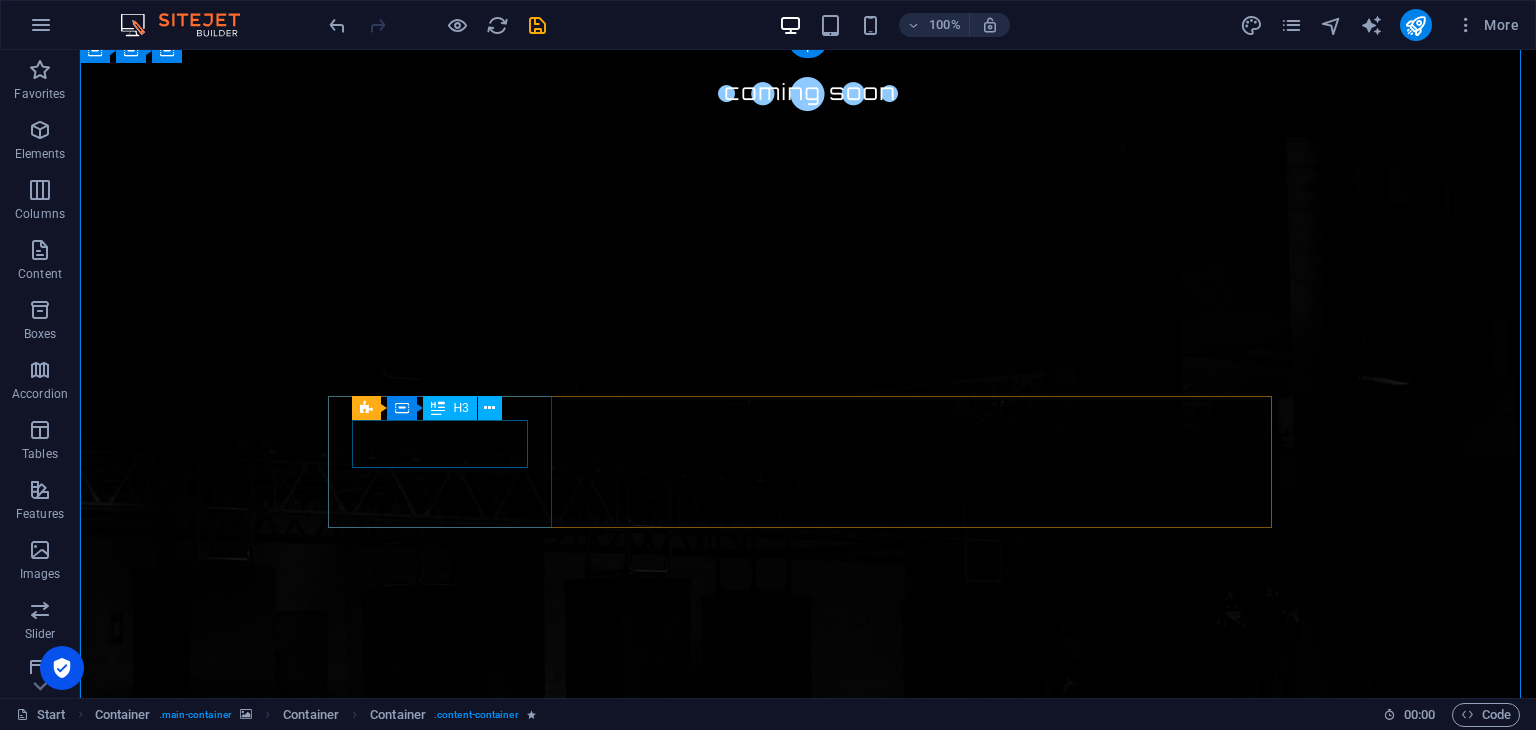 scroll, scrollTop: 12, scrollLeft: 0, axis: vertical 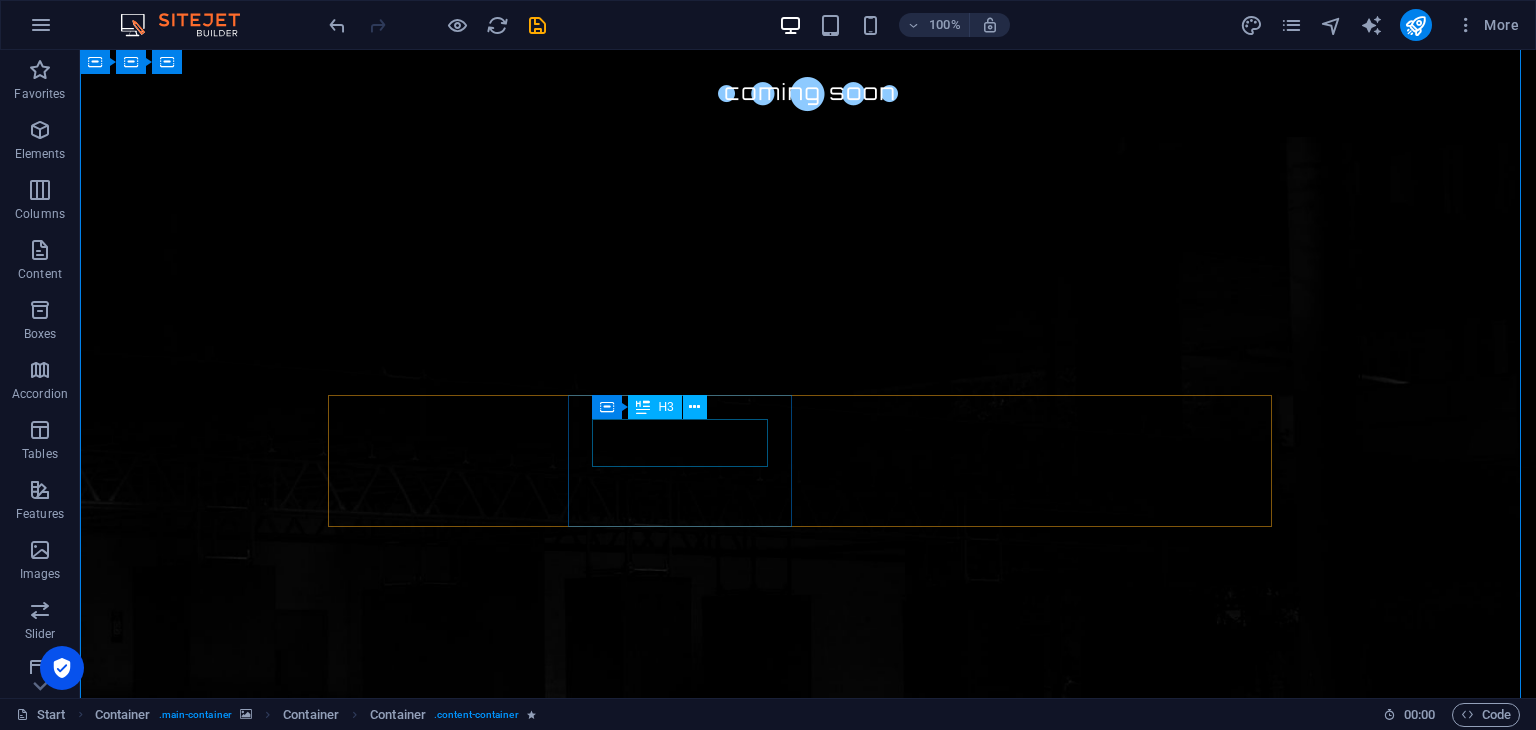 drag, startPoint x: 323, startPoint y: 371, endPoint x: 552, endPoint y: 369, distance: 229.00873 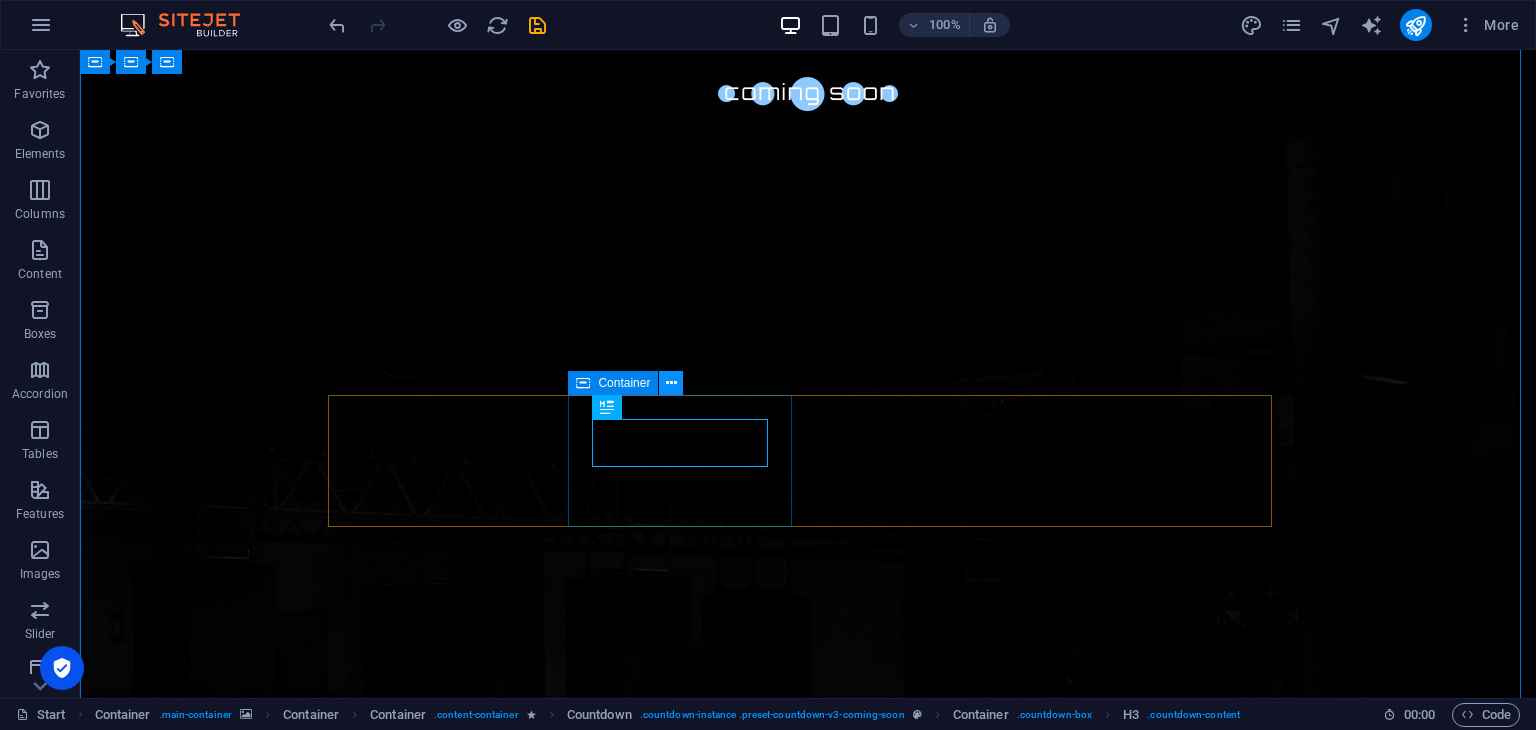 click at bounding box center [671, 383] 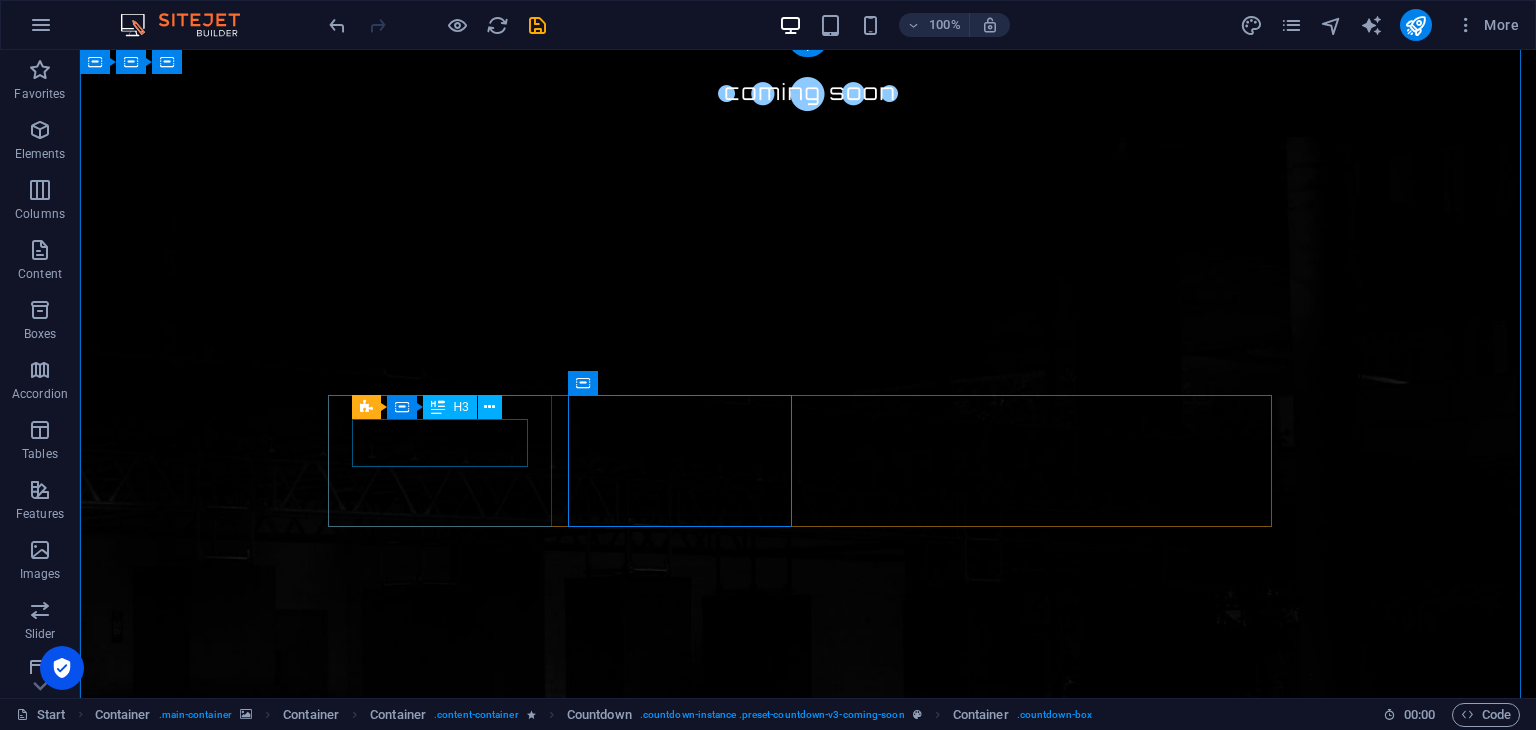 click on "6" at bounding box center [448, 1369] 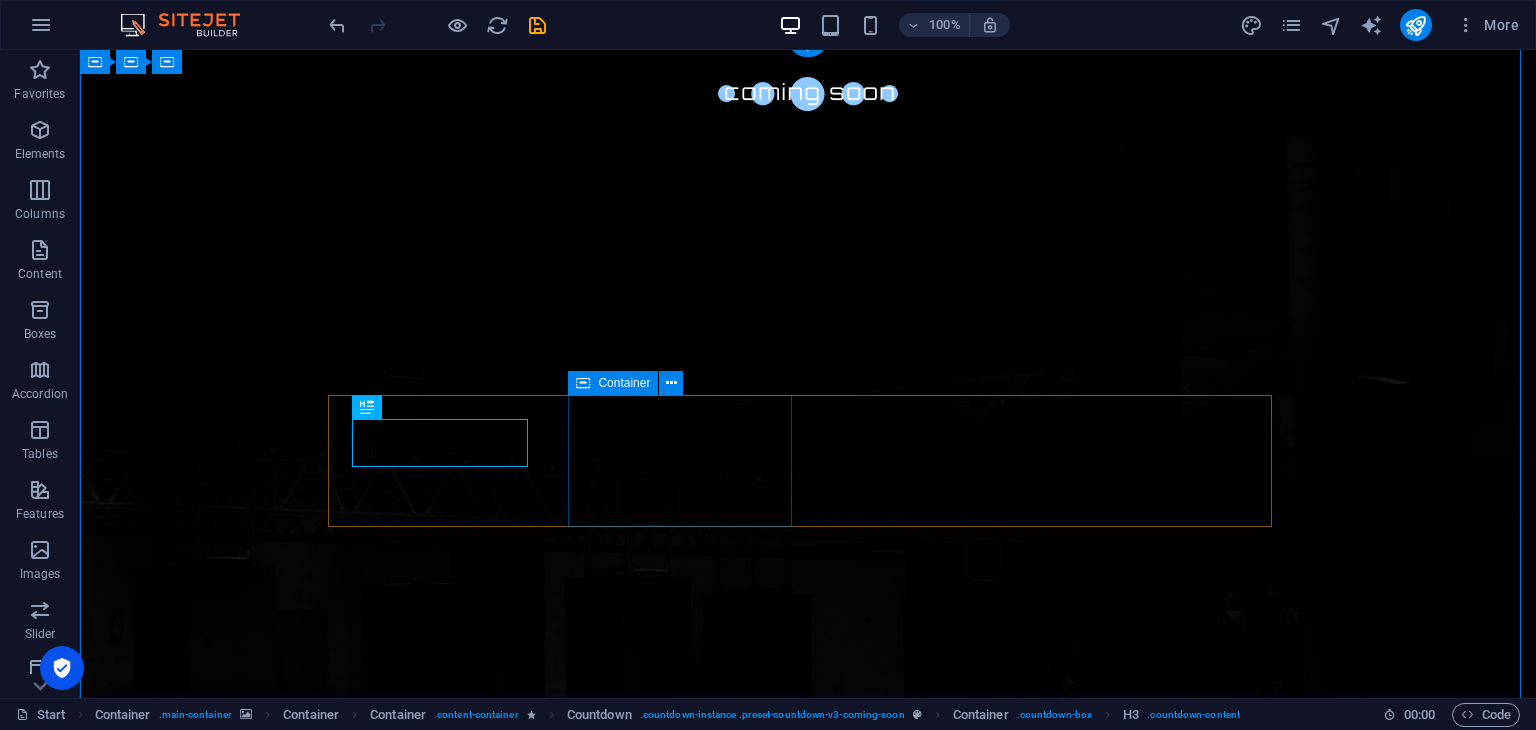 click on "0 Hours" at bounding box center (448, 1535) 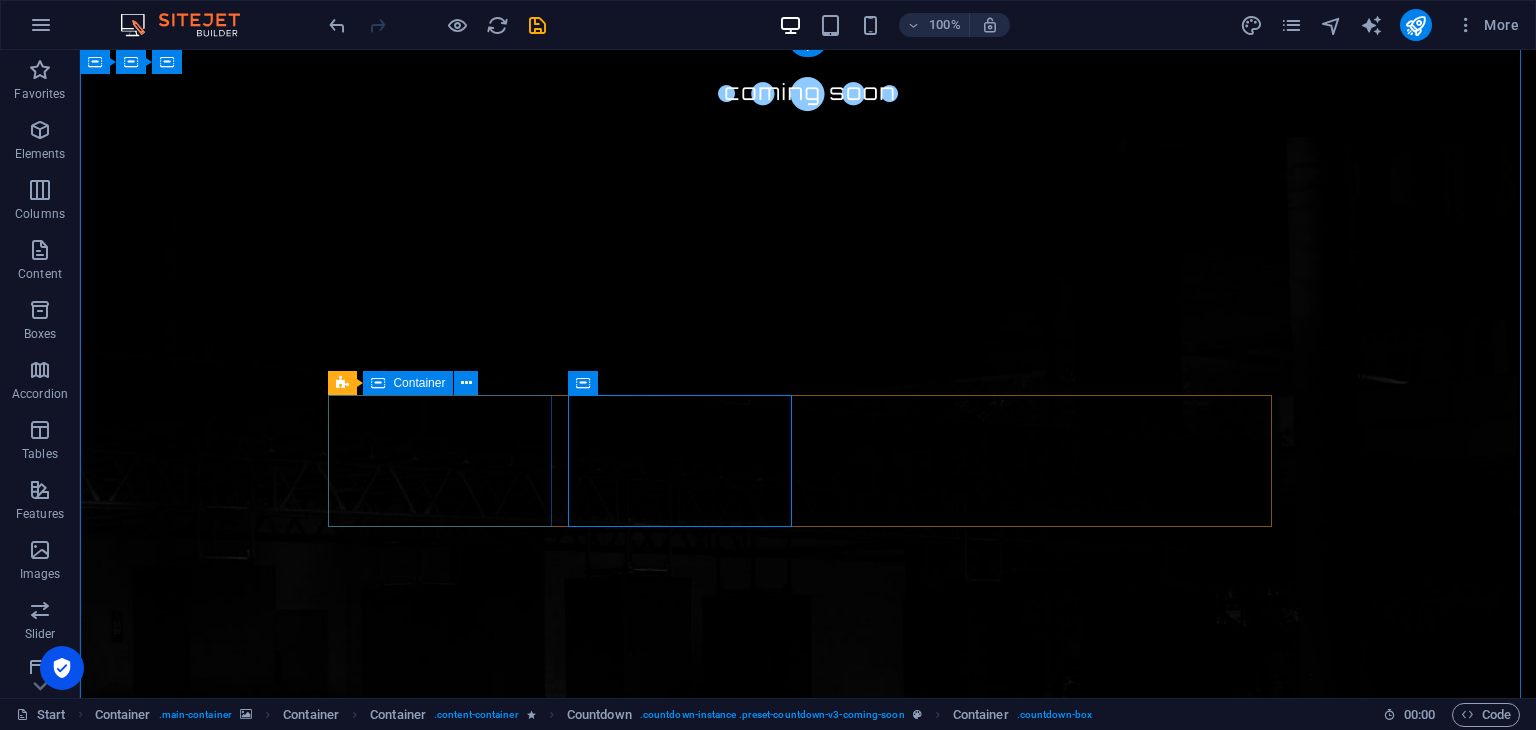 click on "6 Days" at bounding box center [448, 1395] 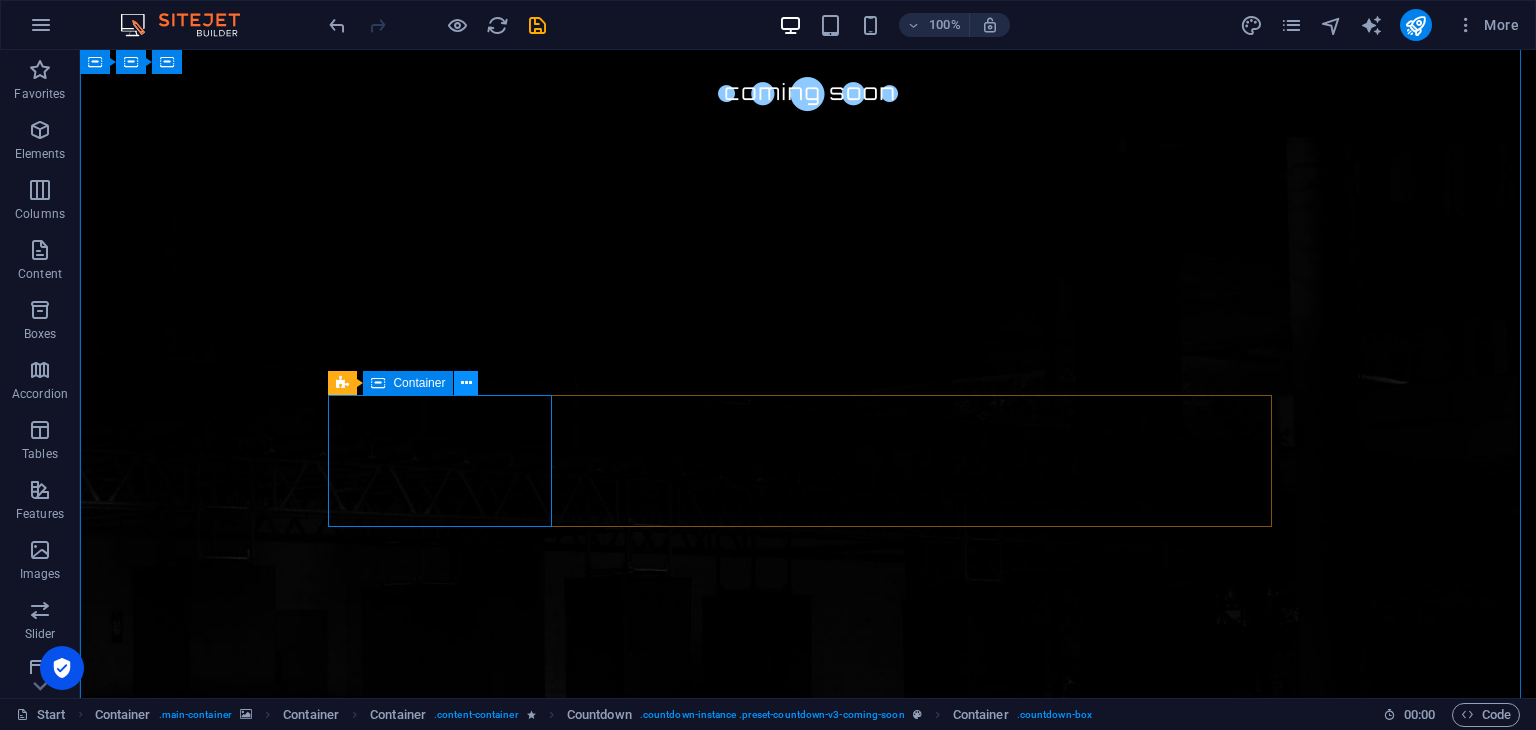 click at bounding box center [466, 383] 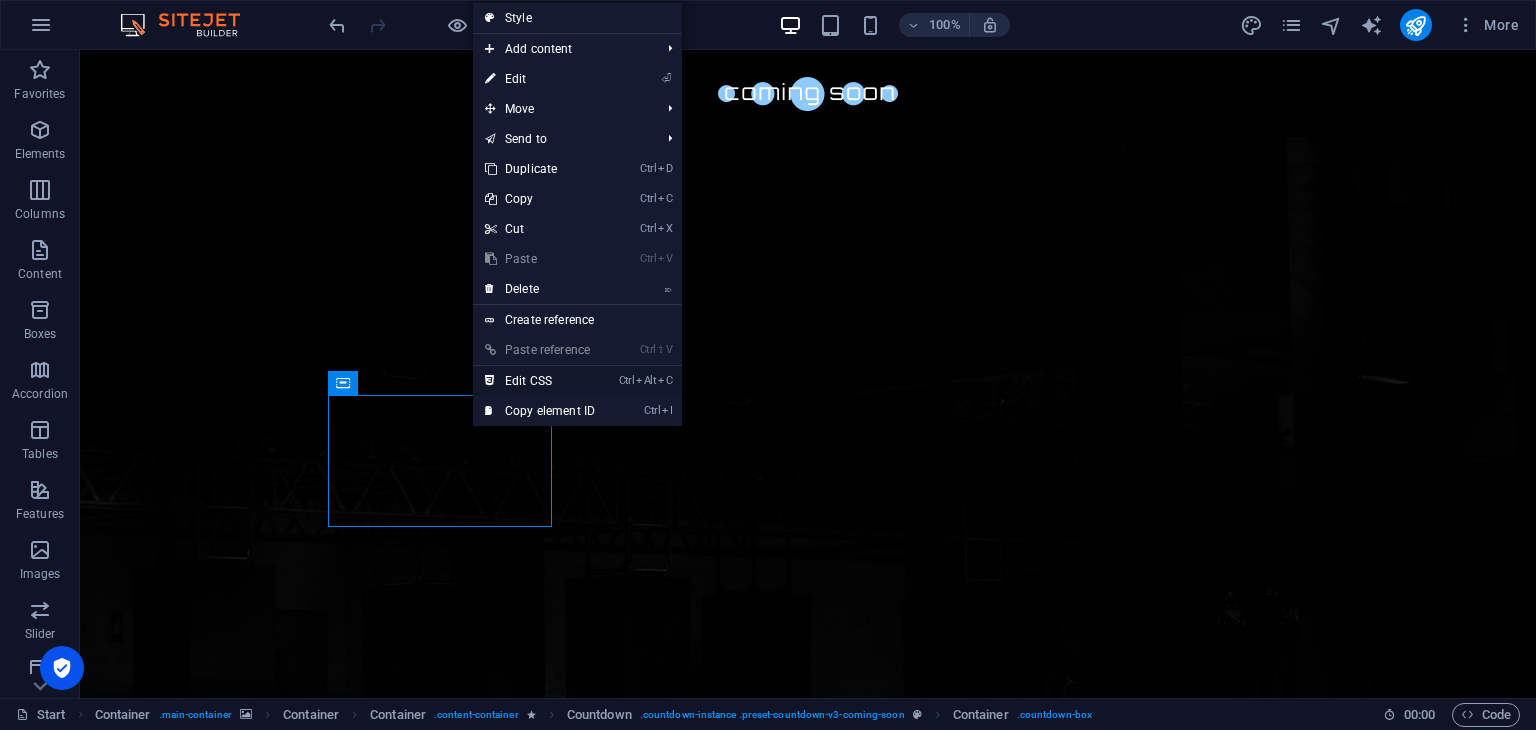 click on "Ctrl Alt C  Edit CSS" at bounding box center [540, 381] 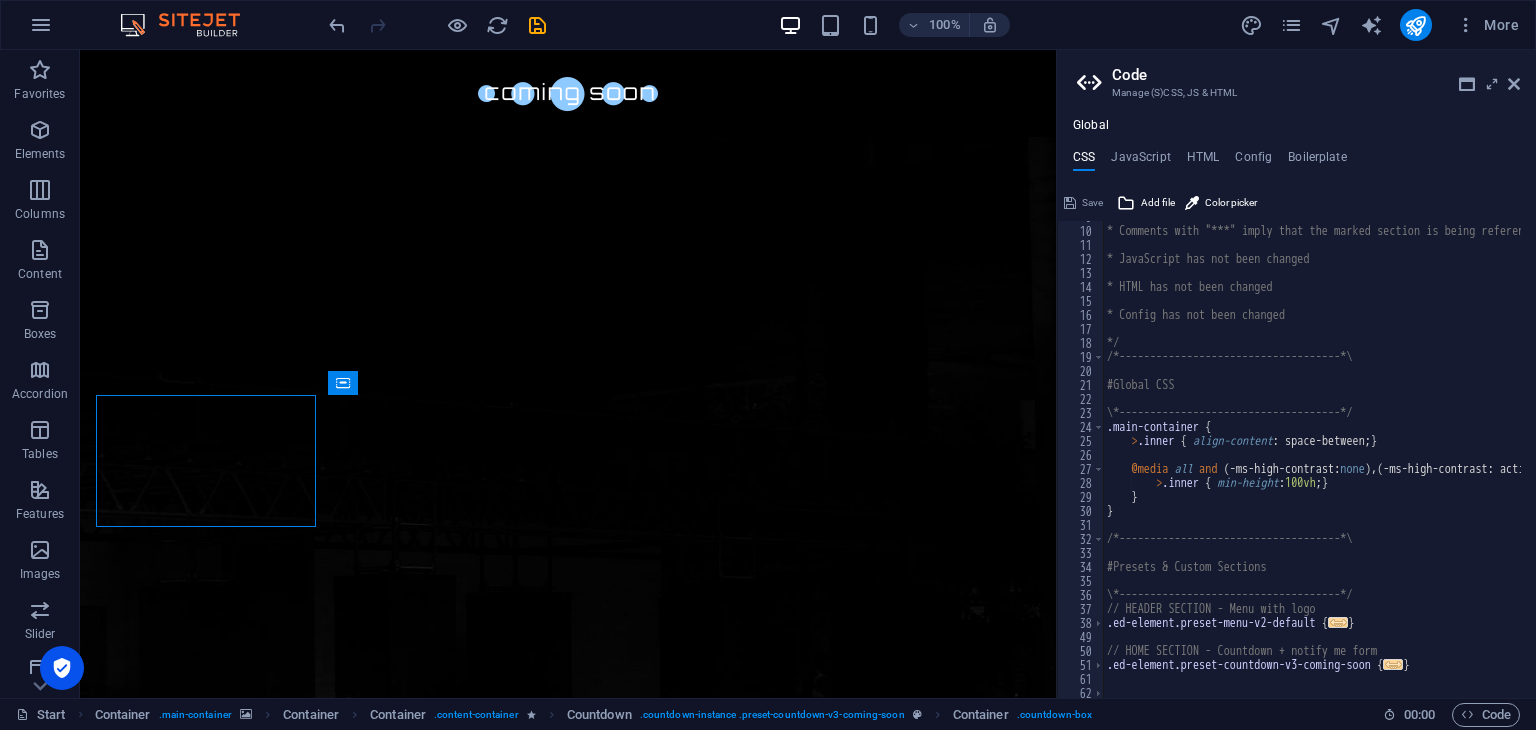 scroll, scrollTop: 0, scrollLeft: 0, axis: both 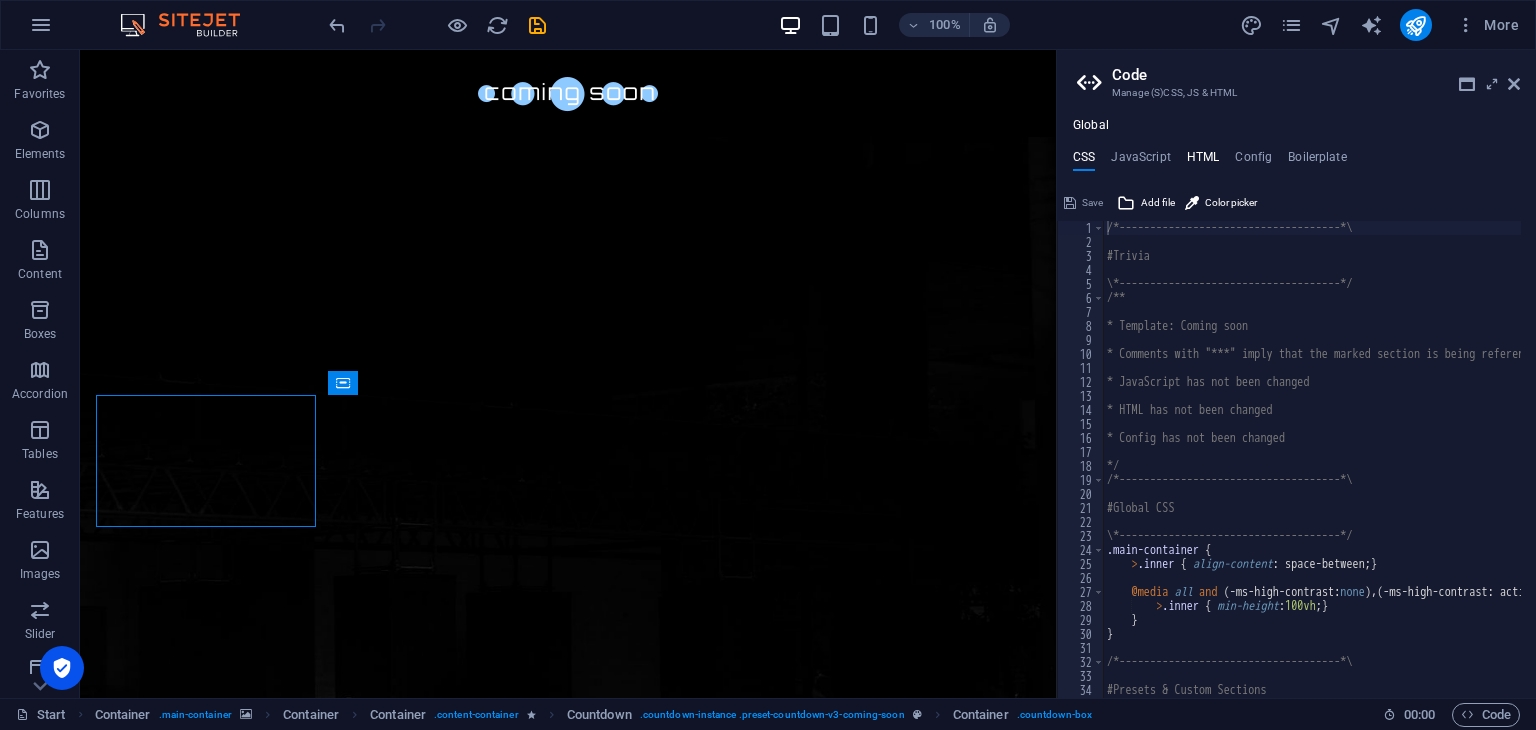 click on "HTML" at bounding box center (1203, 161) 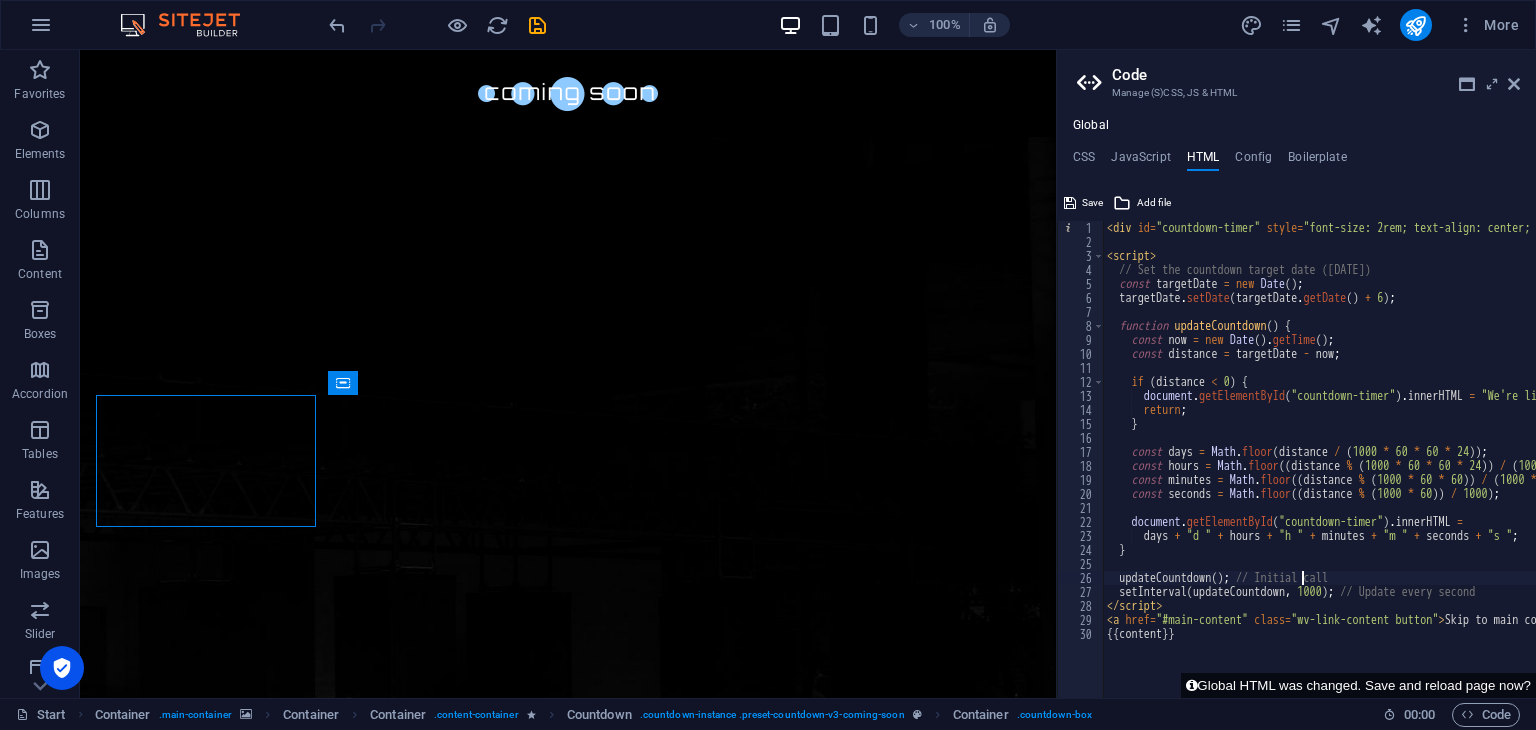 click on "< div   id = "countdown-timer"   style = "font-size: 2rem; text-align: center; color: #333; font-family: Arial, sans-serif;" > </ div > < script >    // Set the countdown target date (6 days from now)    const   targetDate   =   new   Date ( ) ;    targetDate . setDate ( targetDate . getDate ( )   +   6 ) ;    function   updateCountdown ( )   {      const   now   =   new   Date ( ) . getTime ( ) ;      const   distance   =   targetDate   -   now ;      if   ( distance   <   0 )   {         document . getElementById ( "countdown-timer" ) . innerHTML   =   "We're live!" ;         return ;      }      const   days   =   Math . floor ( distance   /   ( 1000   *   60   *   60   *   24 )) ;      const   hours   =   Math . floor (( distance   %   ( 1000   *   60   *   60   *   24 ))   /   ( 1000   *   60   *   60 )) ;      const   minutes   =   Math . floor (( distance   %   ( 1000   *   60   *   60 ))   /   ( 1000   *   60 )) ;      const   seconds   =   Math . floor (( distance   %   ( 1000   *   60 ))   /   1000" at bounding box center [1518, 466] 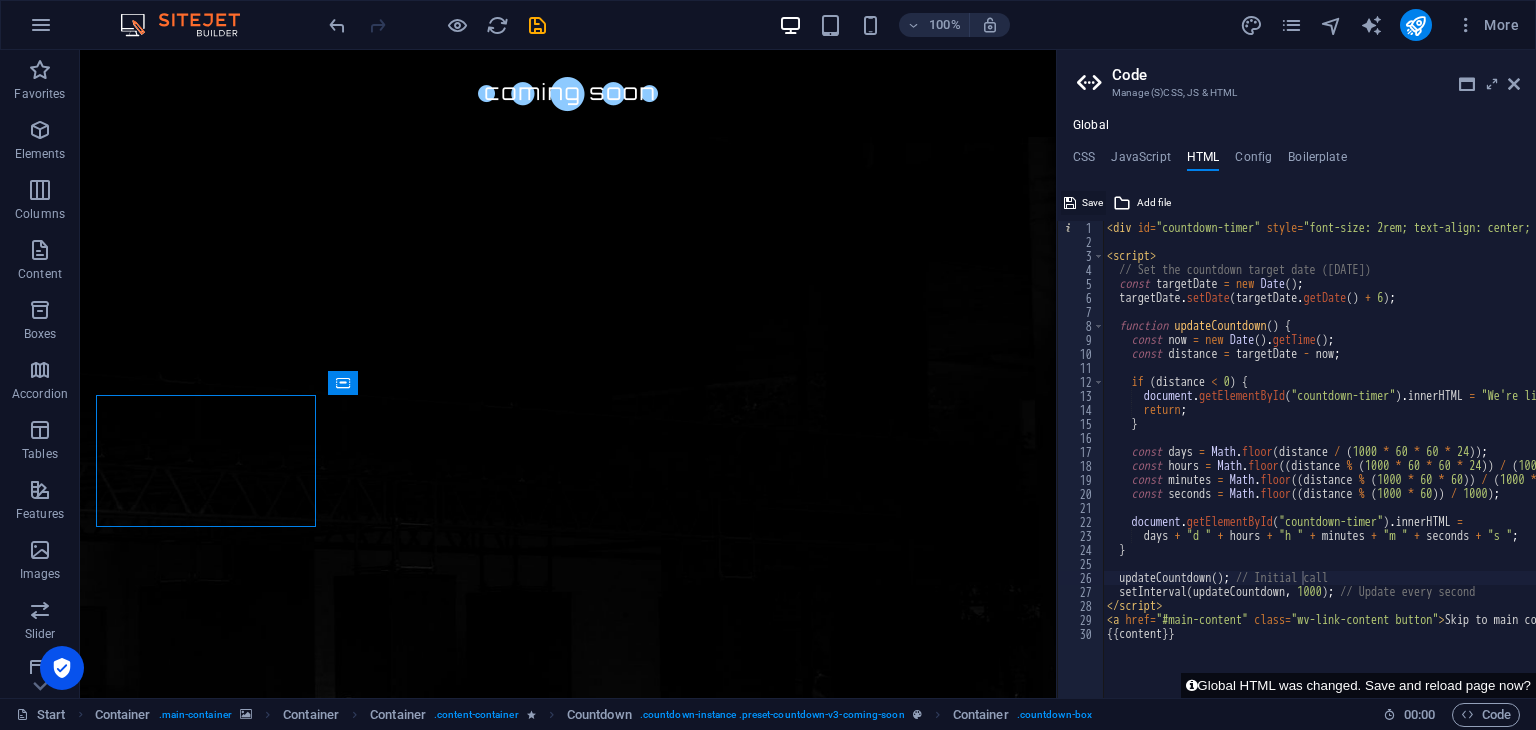 click on "Save" at bounding box center [1083, 203] 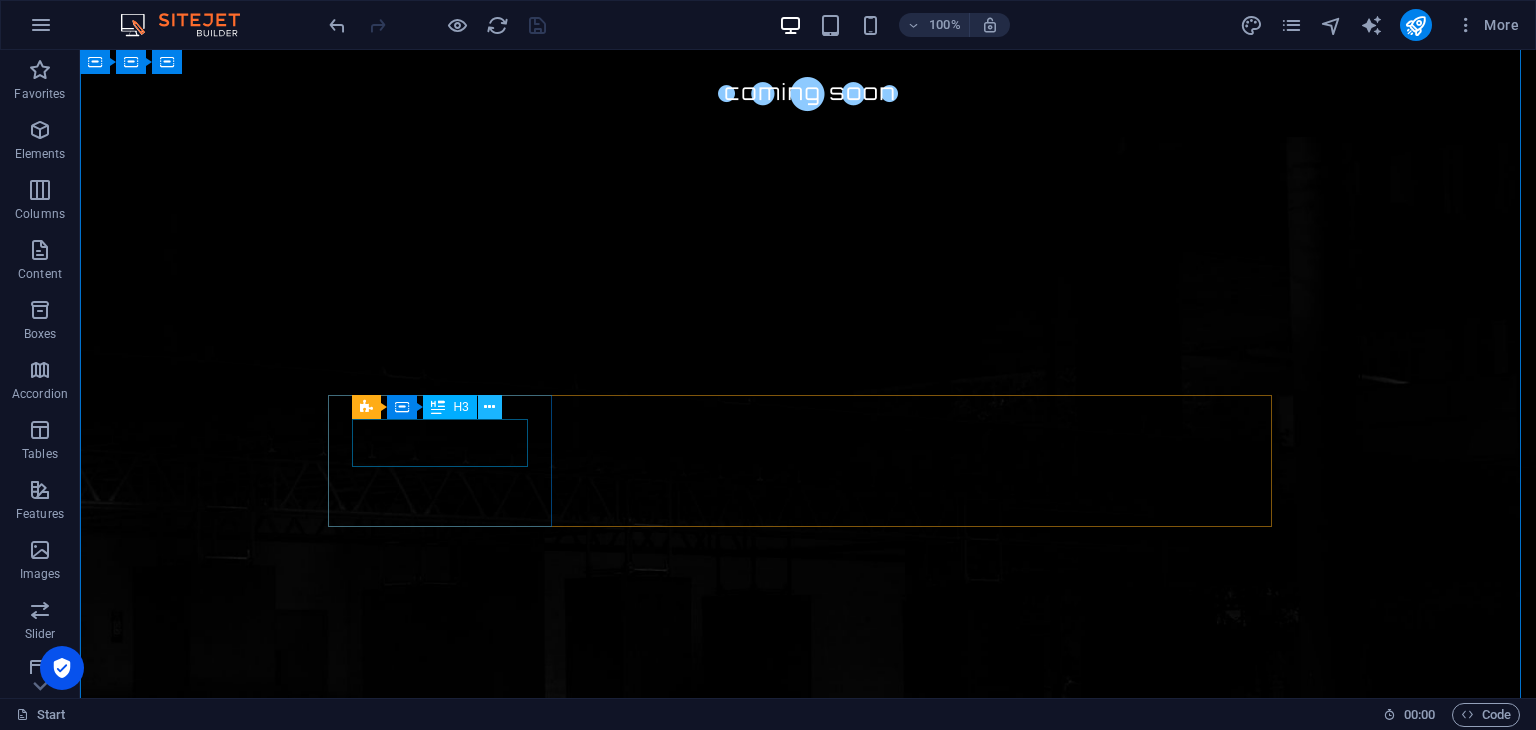 click at bounding box center [489, 407] 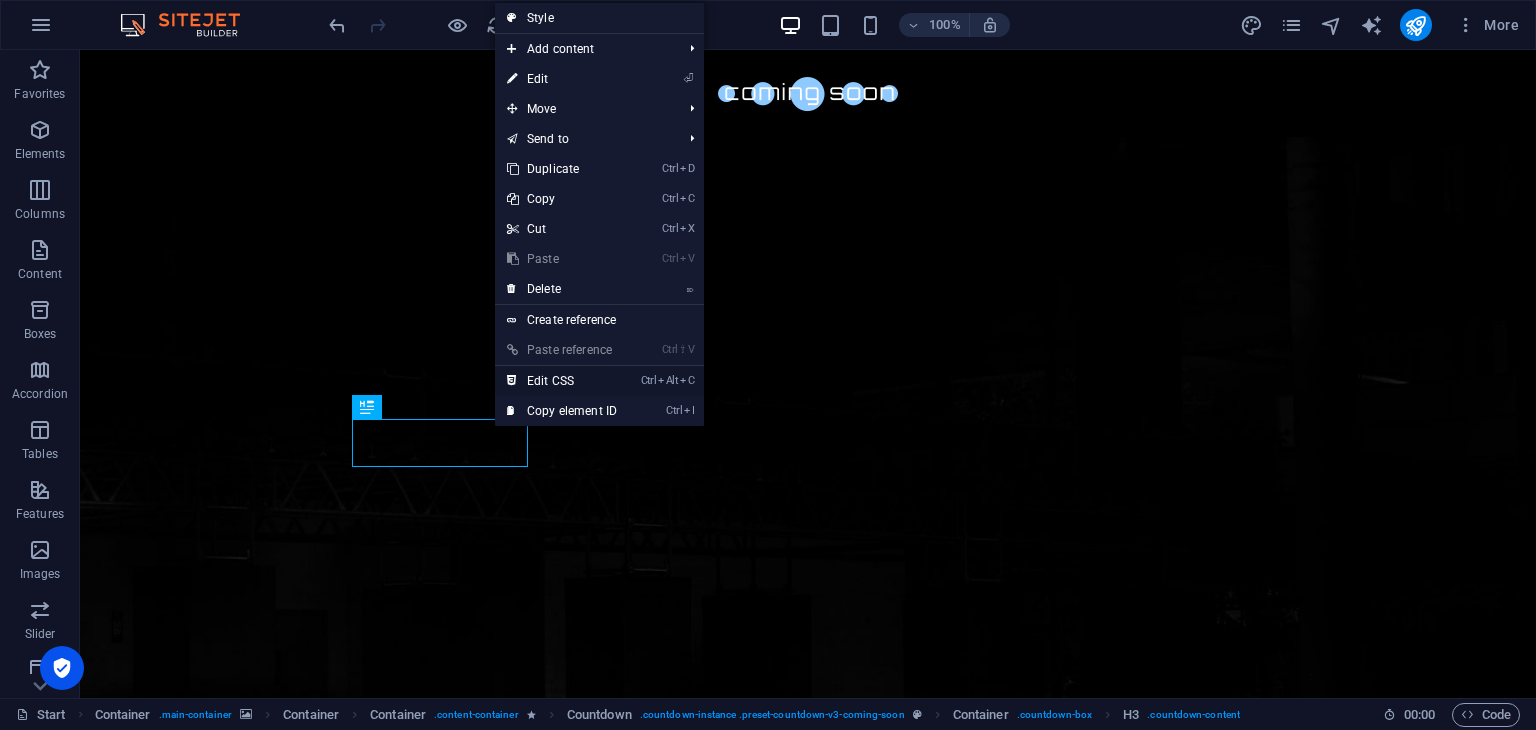 click on "Ctrl Alt C  Edit CSS" at bounding box center [562, 381] 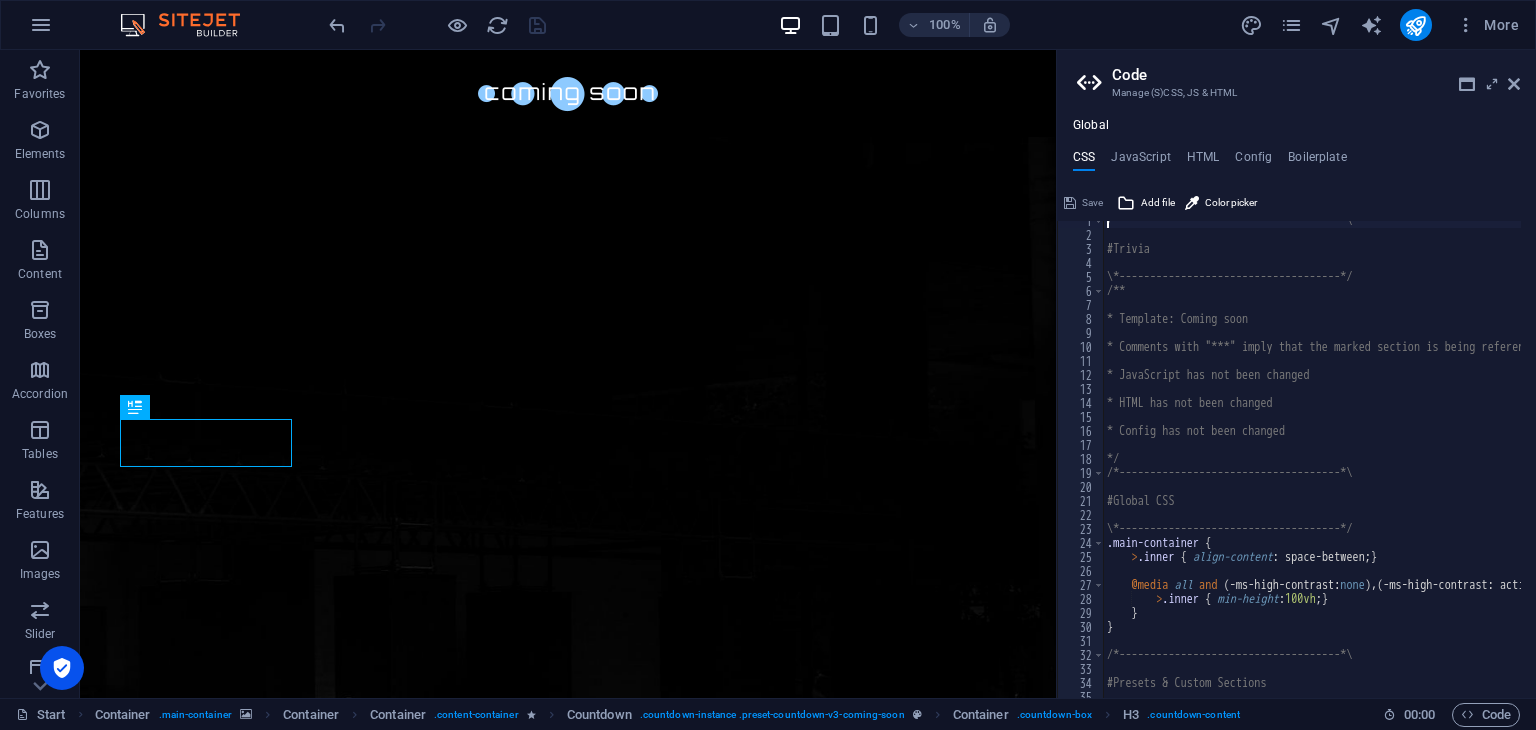 scroll, scrollTop: 28, scrollLeft: 0, axis: vertical 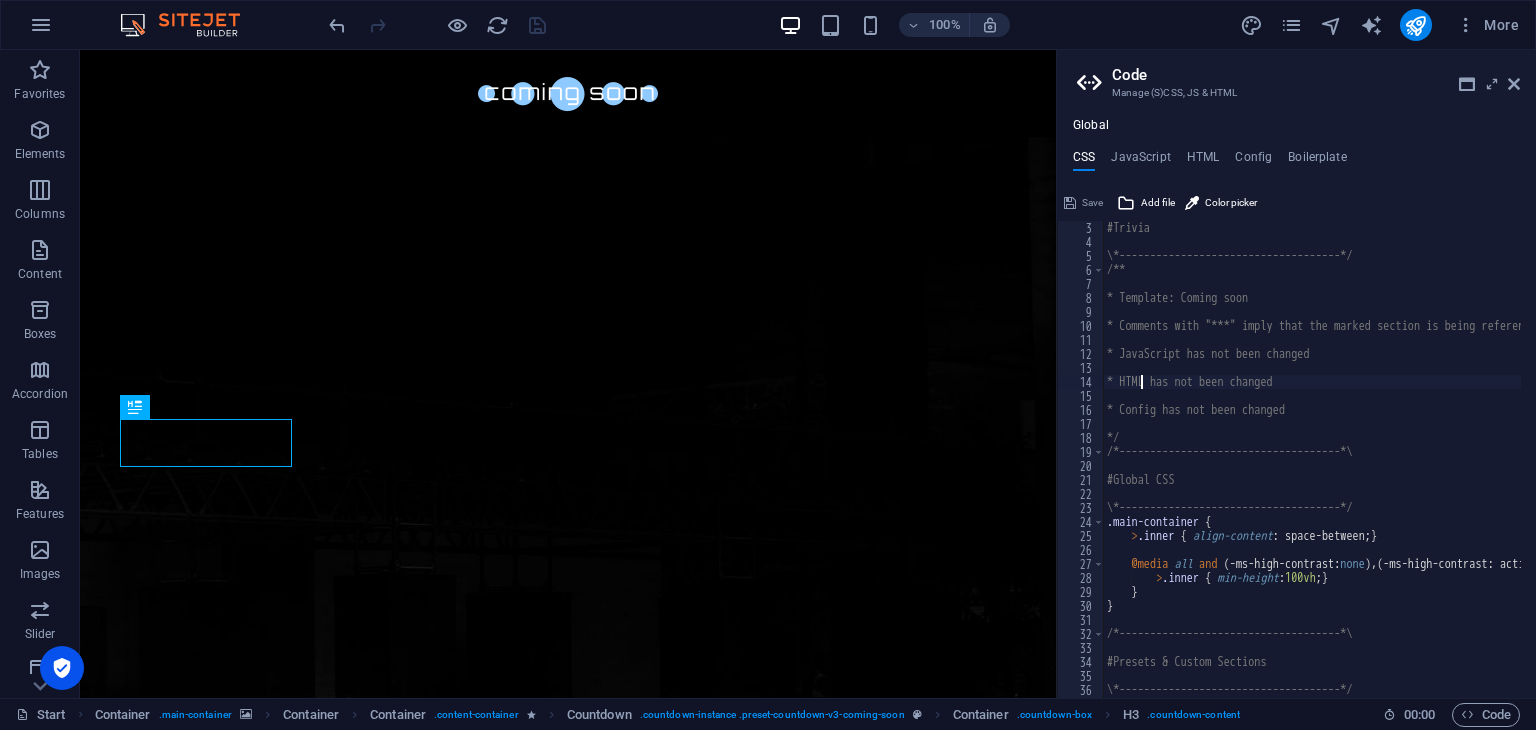 click on "#Trivia \*------------------------------------*/ /**   * Template: Coming soon   * Comments with "***" imply that the marked section is being referenced somewhere else   * JavaScript has not been changed   * HTML has not been changed   * Config has not been changed   */ /*------------------------------------*\     #Global CSS \*------------------------------------*/ .main-container   {      > .inner   {   align-content : space-between;  }      @media   all   and   ( -ms-high-contrast:  none ) ,  ( -ms-high-contrast: active )   {           > .inner   {   min-height :  100vh ;  }      } } /*------------------------------------*\     #Presets & Custom Sections \*------------------------------------*/" at bounding box center (1403, 466) 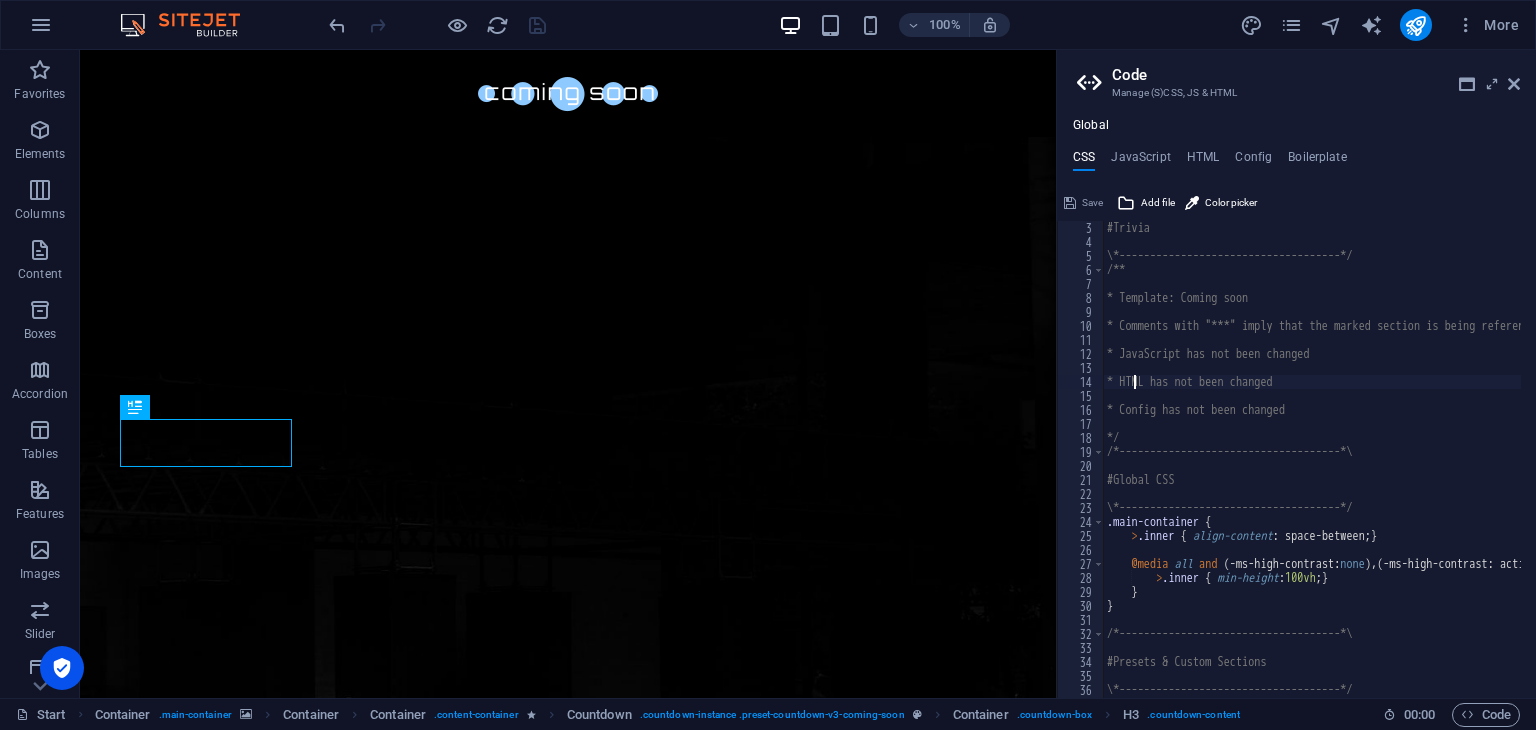 type on "HTML has not been changed" 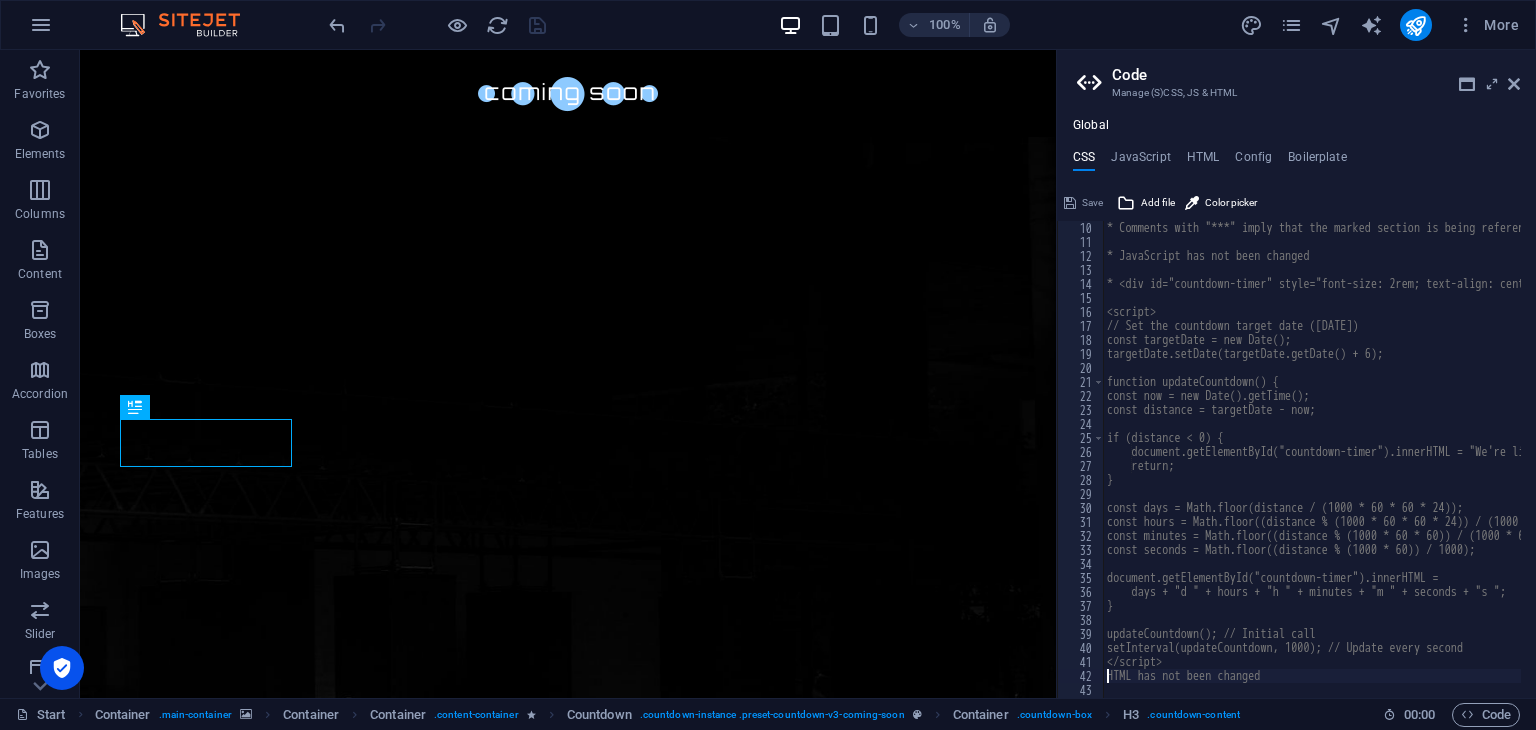 scroll, scrollTop: 126, scrollLeft: 0, axis: vertical 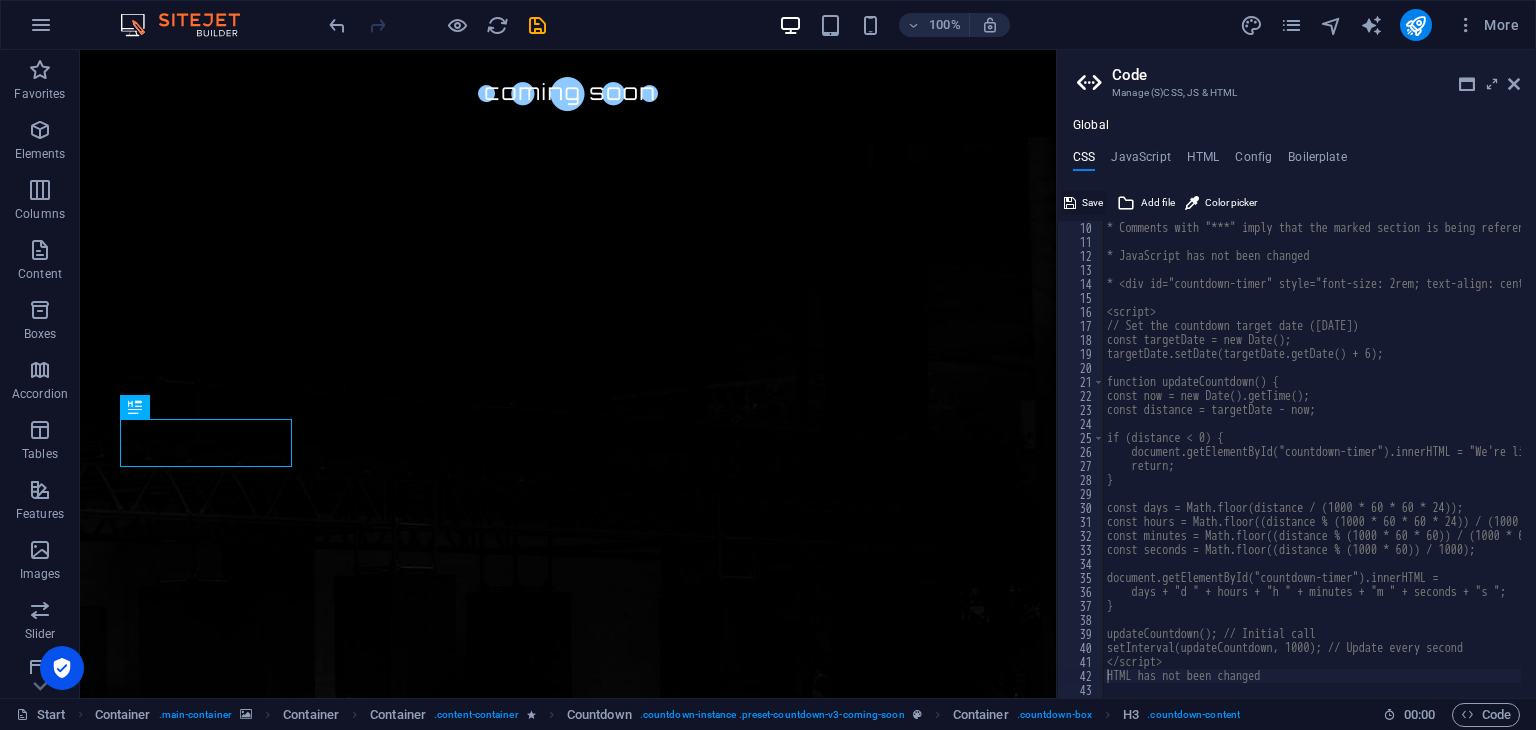 click on "Save" at bounding box center [1083, 203] 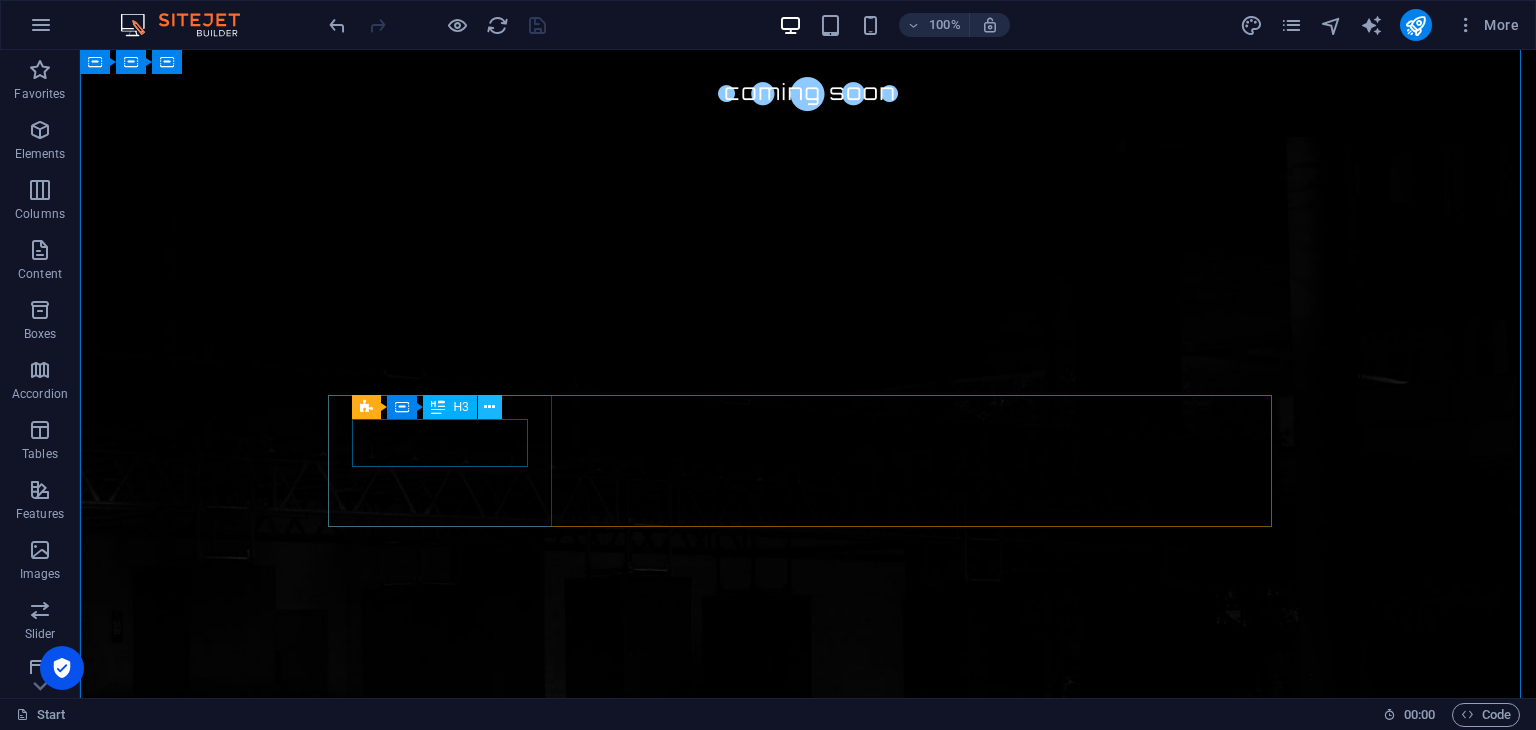 click at bounding box center (489, 407) 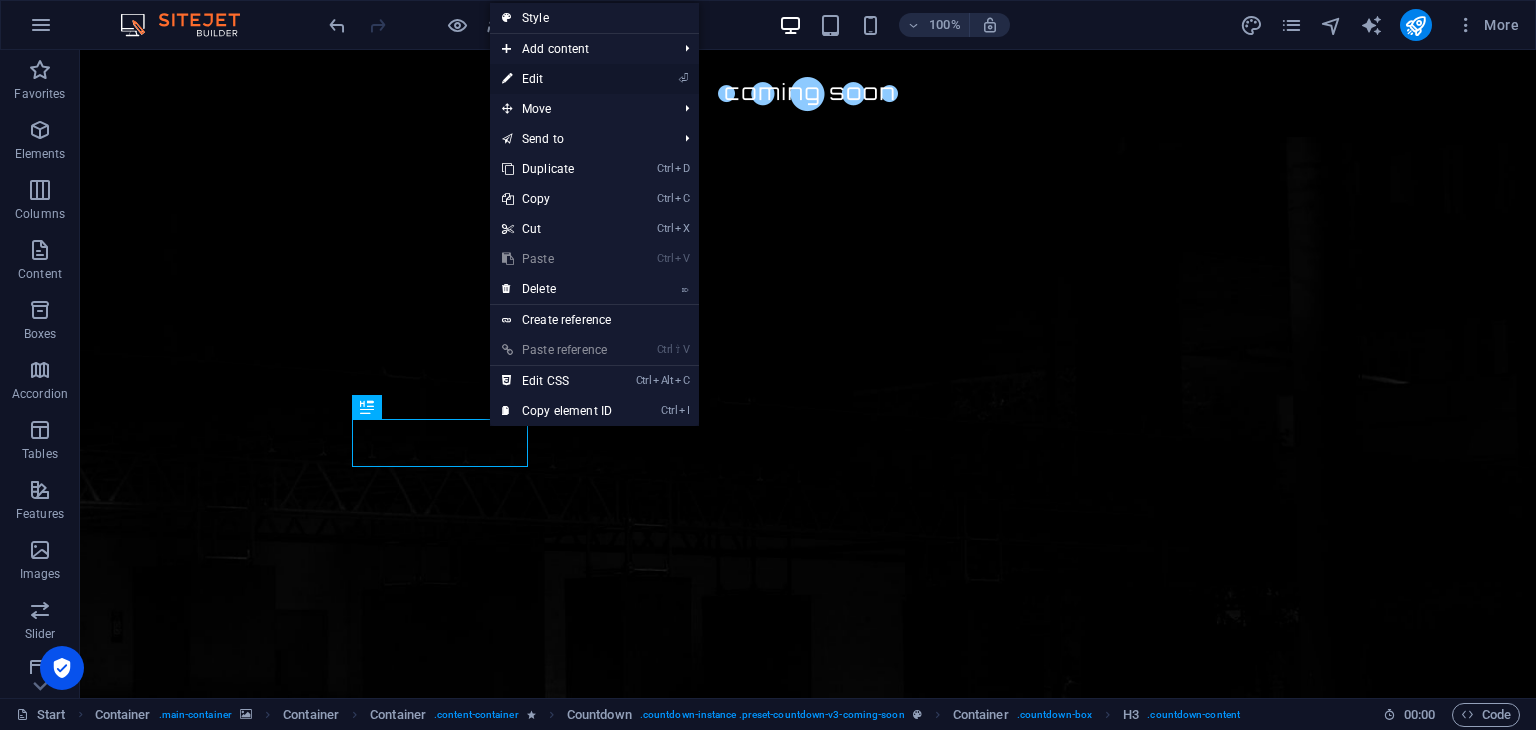 click on "⏎  Edit" at bounding box center [557, 79] 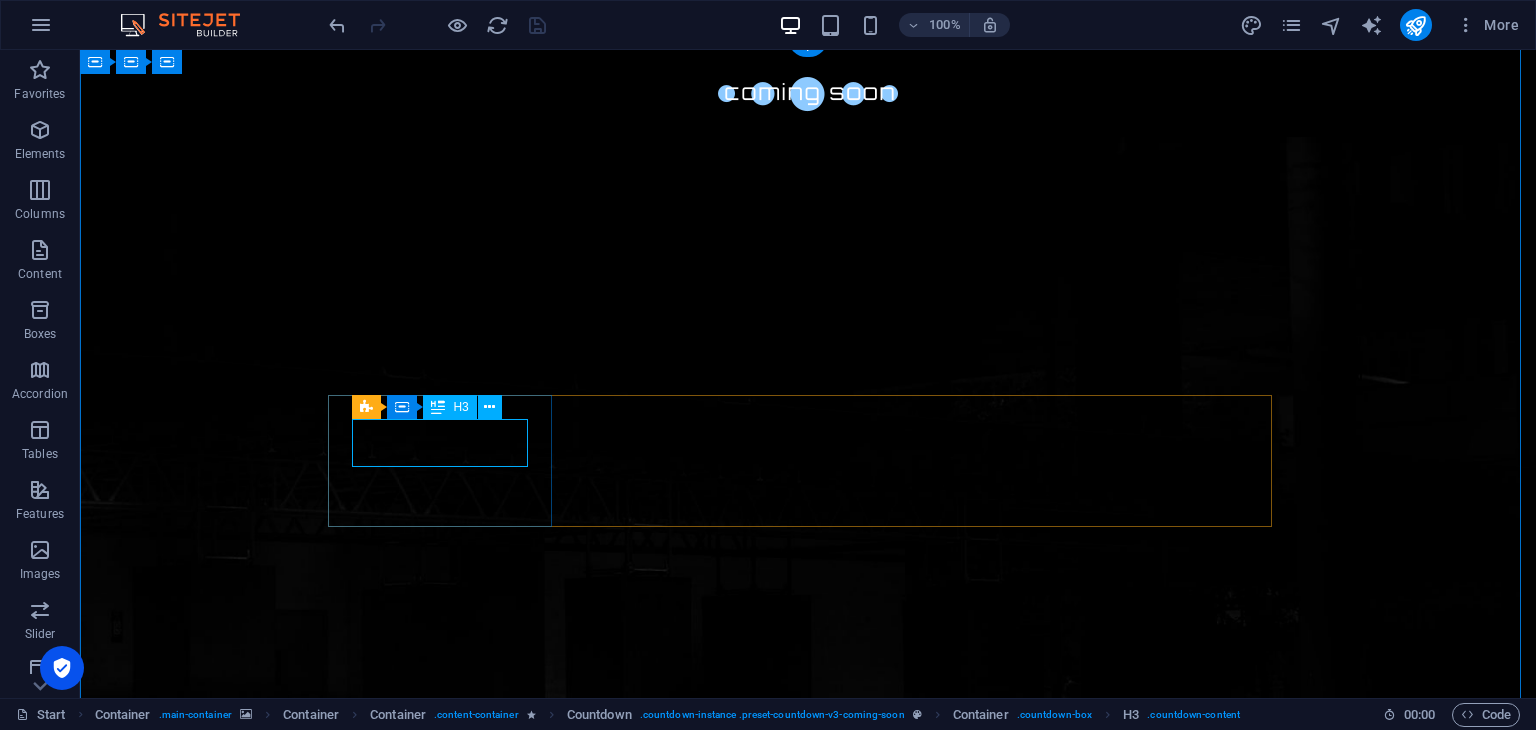 click on "6" at bounding box center [448, 1369] 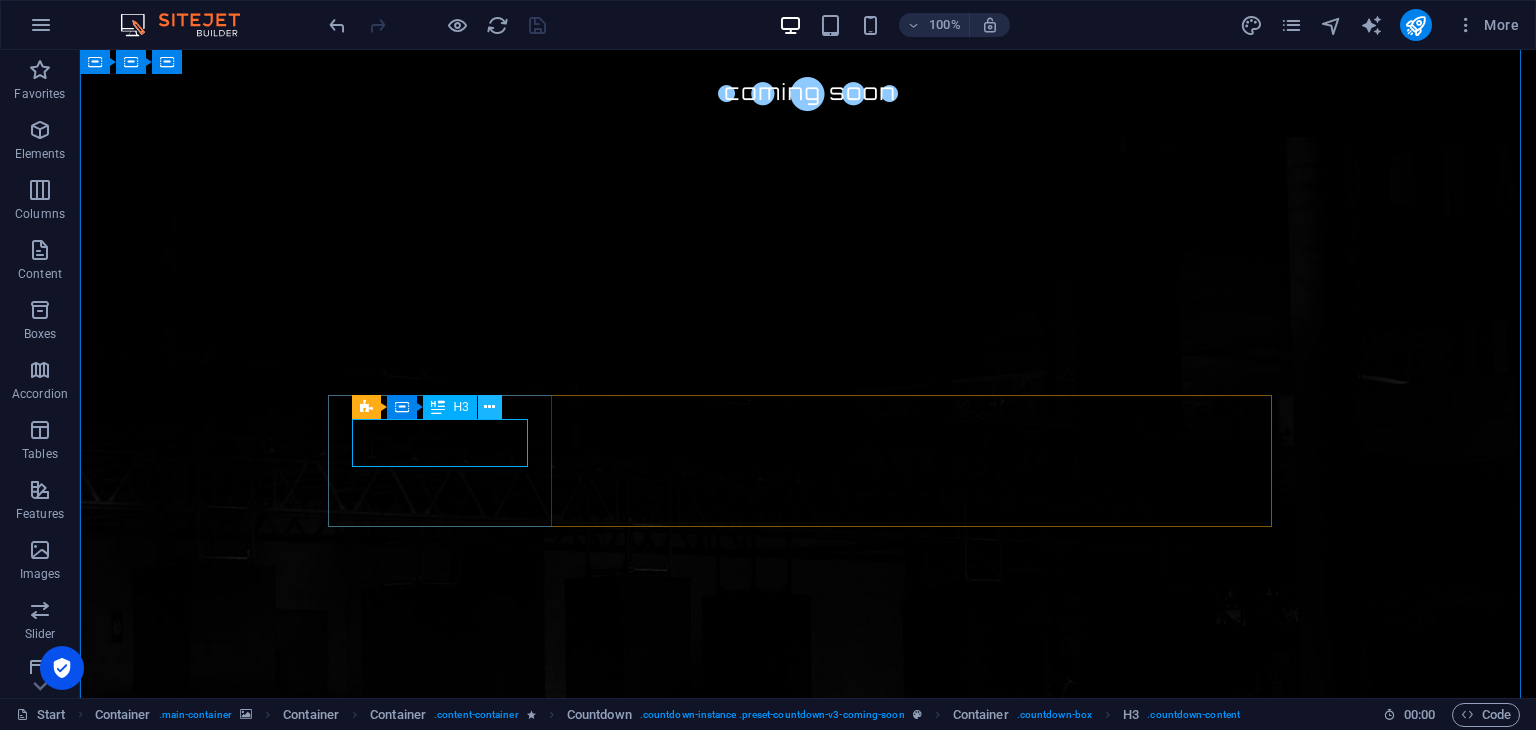 click at bounding box center [489, 407] 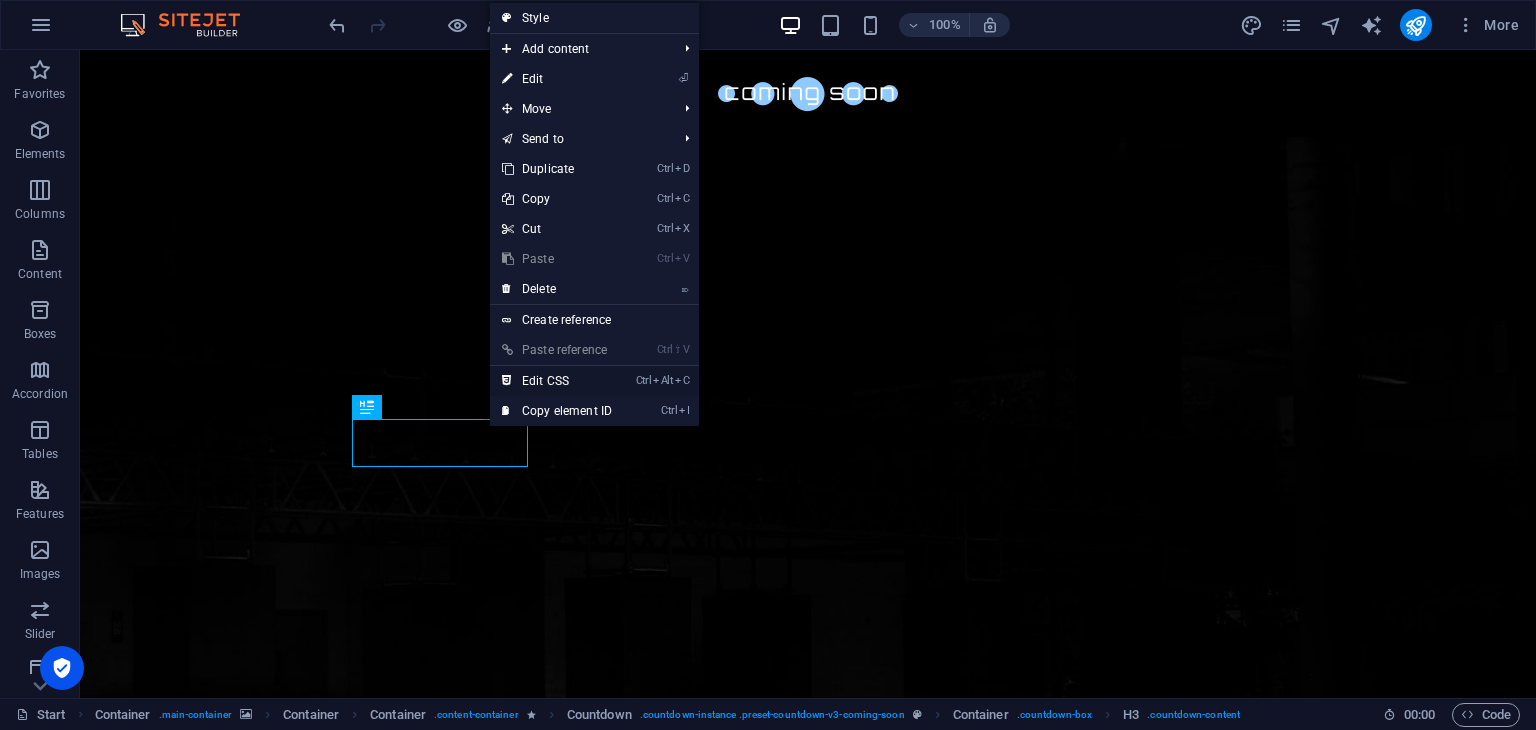 click on "Ctrl Alt C  Edit CSS" at bounding box center [557, 381] 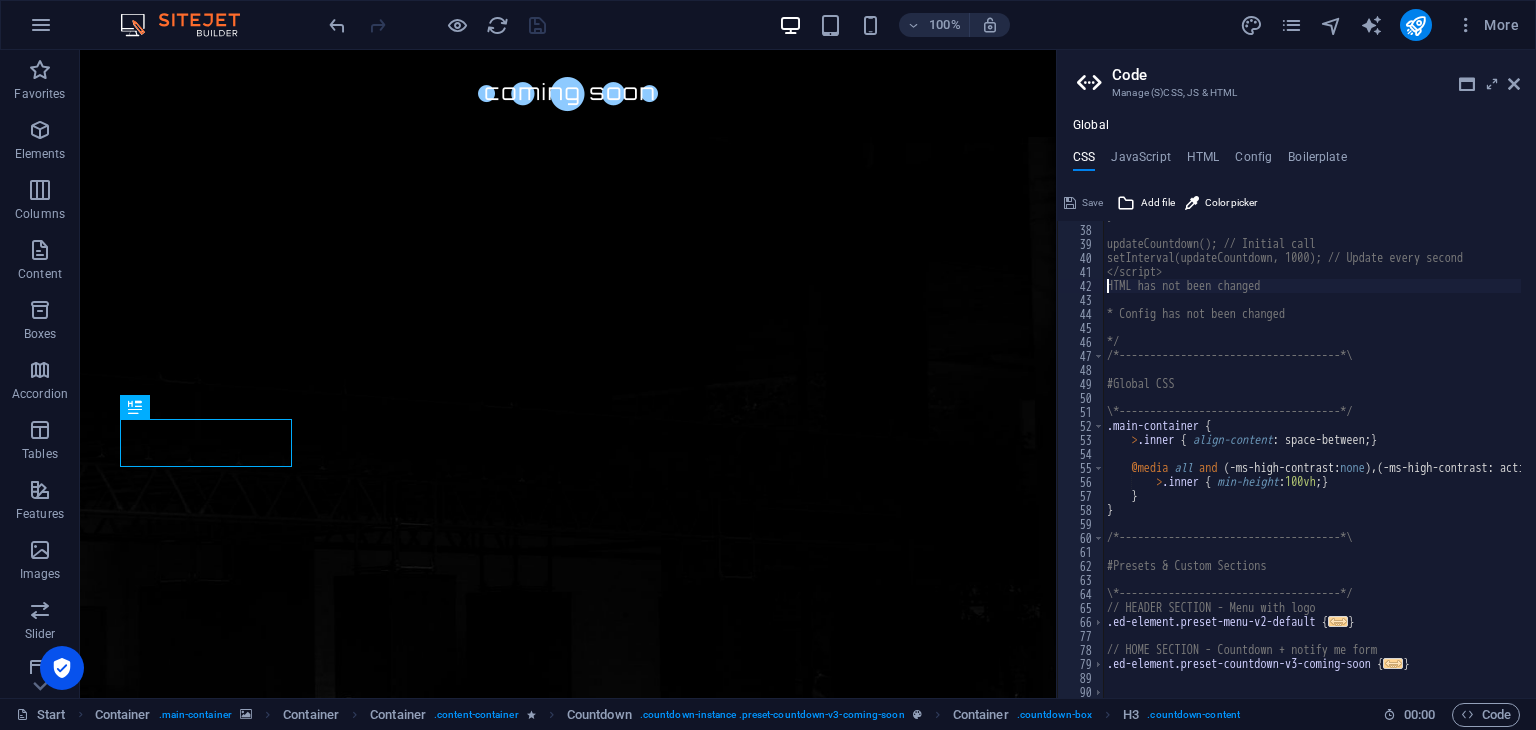 scroll, scrollTop: 714, scrollLeft: 0, axis: vertical 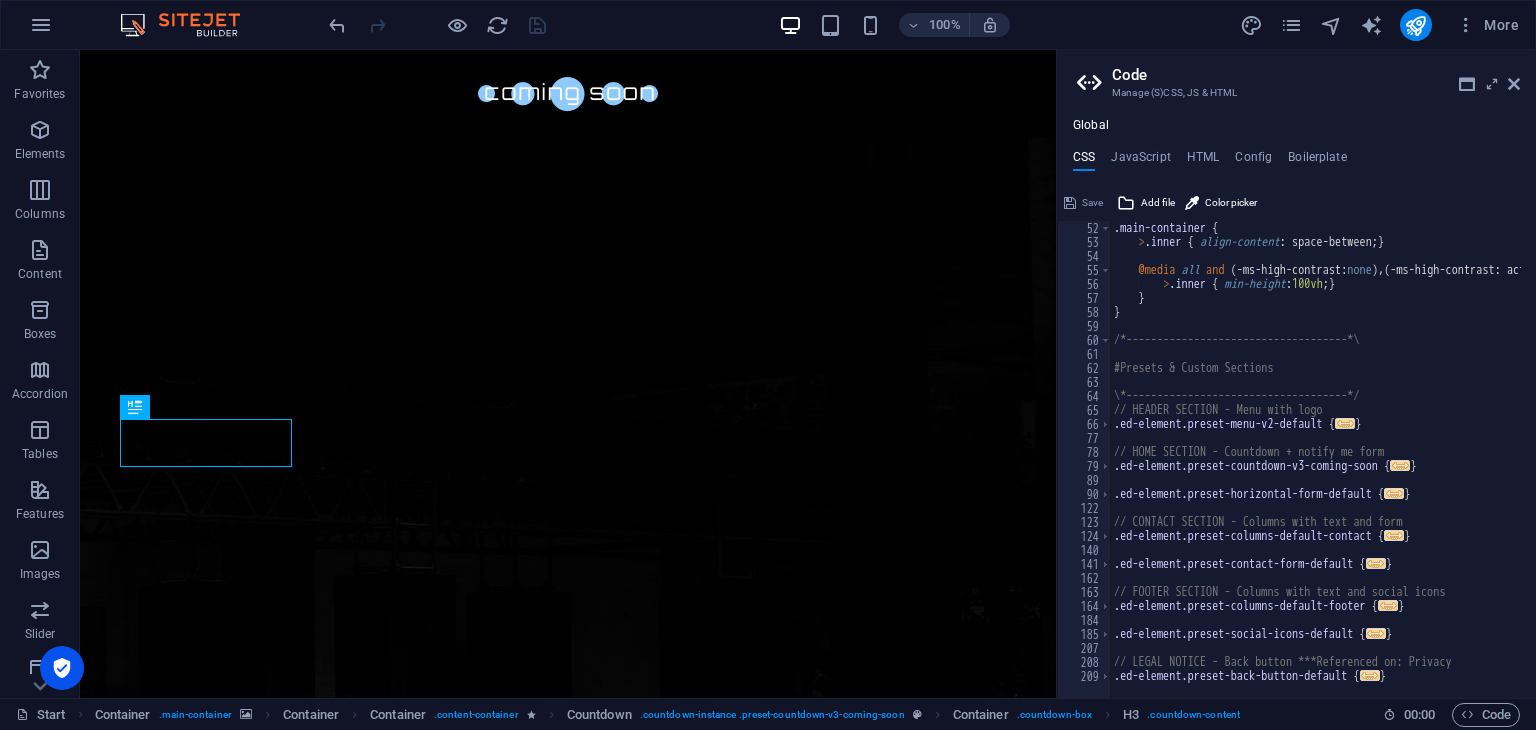 click on ".main-container   {      > .inner   {   align-content : space-between;  }      @media   all   and   ( -ms-high-contrast:  none ) ,  ( -ms-high-contrast: active )   {           > .inner   {   min-height :  100vh ;  }      } } /*------------------------------------*\     #Presets & Custom Sections \*------------------------------------*/ // HEADER SECTION - Menu with logo     .ed-element.preset-menu-v2-default   { ... } // HOME SECTION - Countdown + notify me form .ed-element.preset-countdown-v3-coming-soon   { ... } .ed-element.preset-horizontal-form-default   { ... } // CONTACT SECTION - Columns with text and form .ed-element.preset-columns-default-contact   { ... } .ed-element.preset-contact-form-default   { ... } // FOOTER SECTION - Columns with text and social icons .ed-element.preset-columns-default-footer   { ... } .ed-element.preset-social-icons-default   { ... } // LEGAL NOTICE - Back button ***Referenced on: Privacy .ed-element.preset-back-button-default   { ... }" at bounding box center (1538, 466) 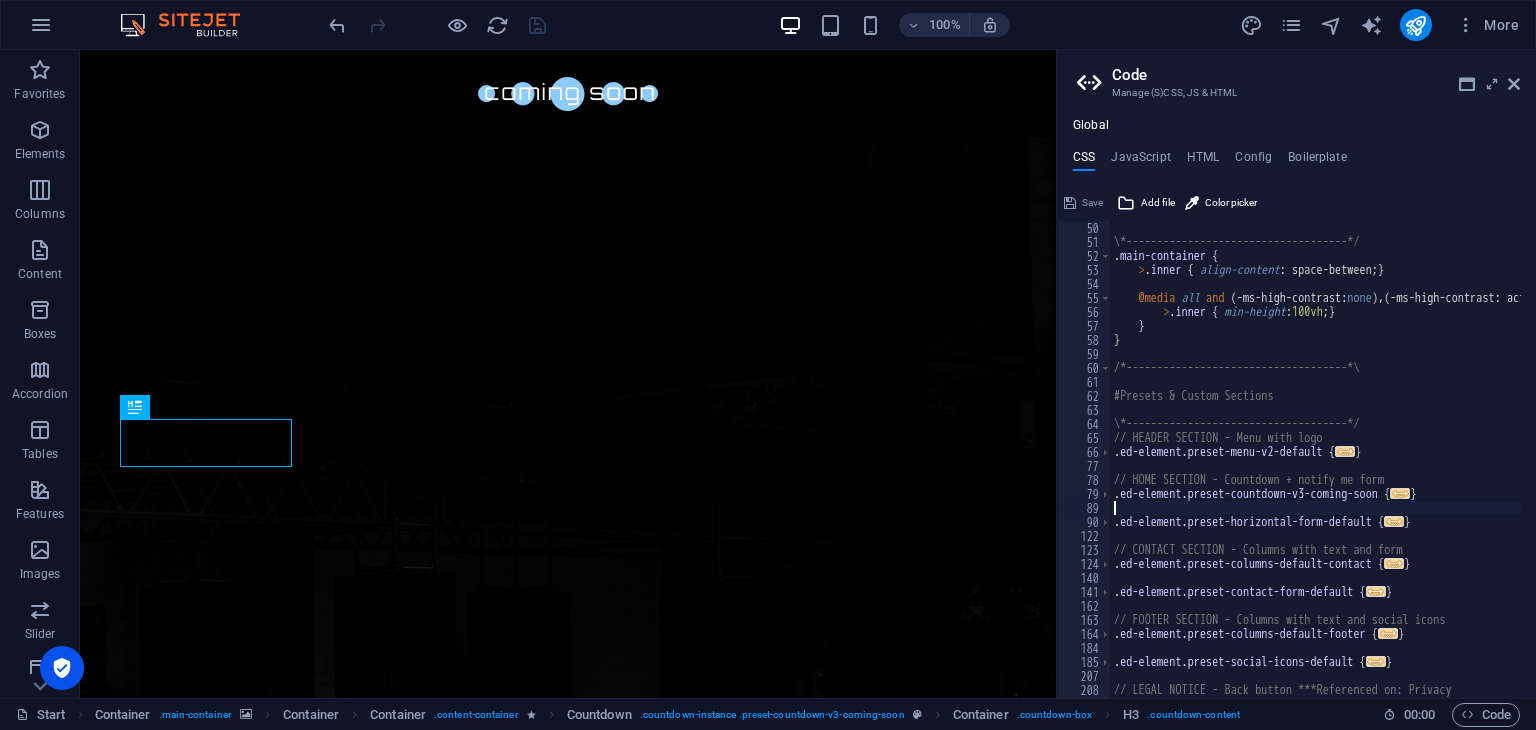 scroll, scrollTop: 714, scrollLeft: 0, axis: vertical 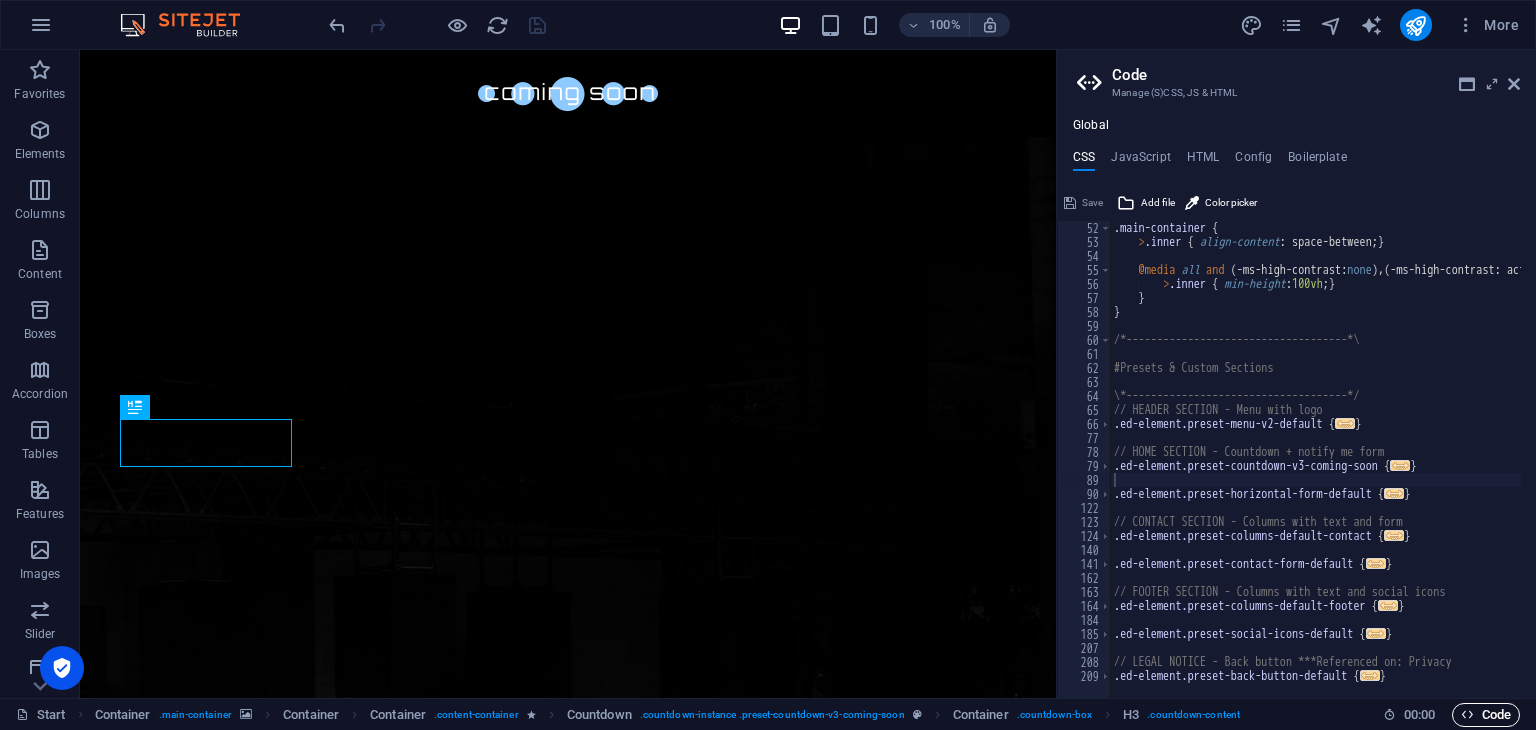 click on "Code" at bounding box center [1486, 715] 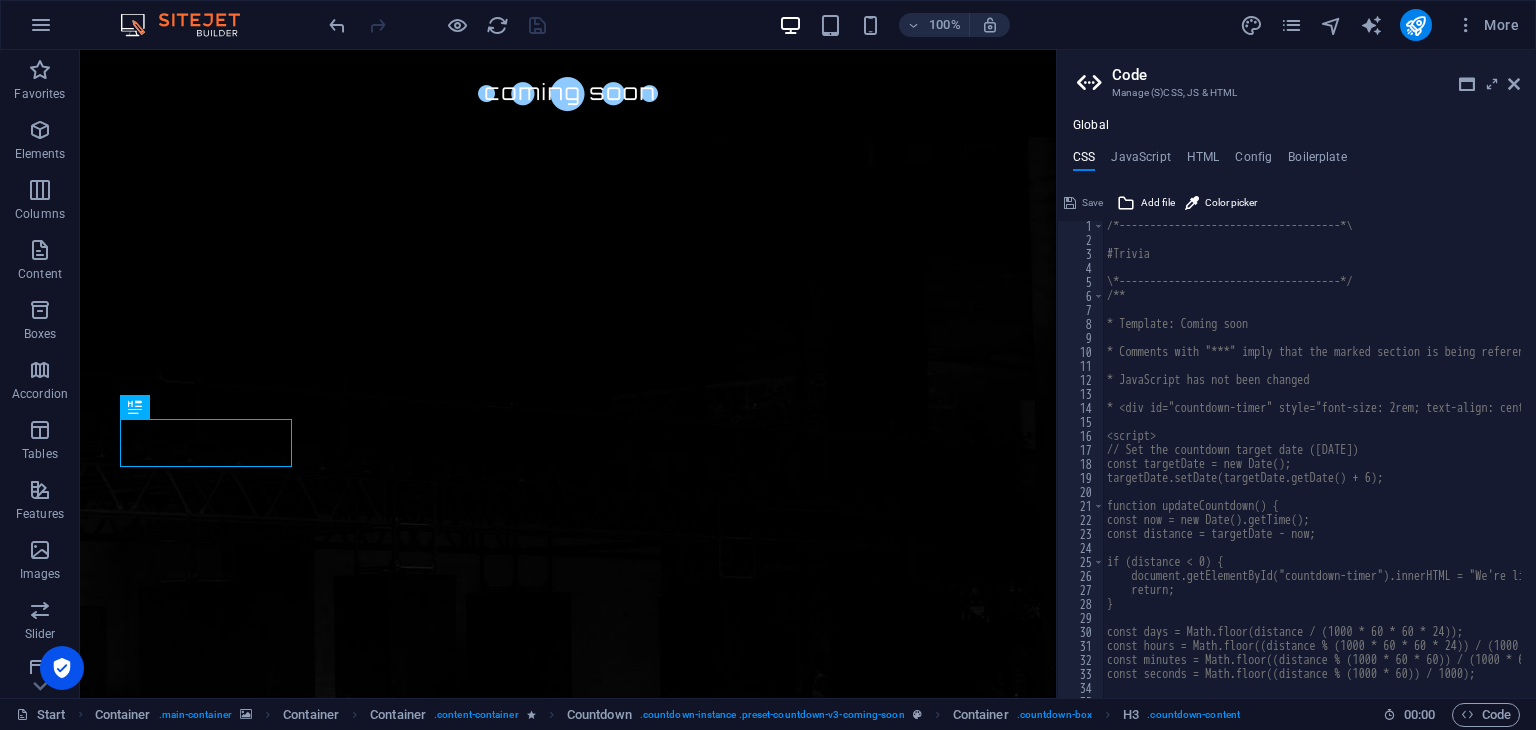 scroll, scrollTop: 54, scrollLeft: 0, axis: vertical 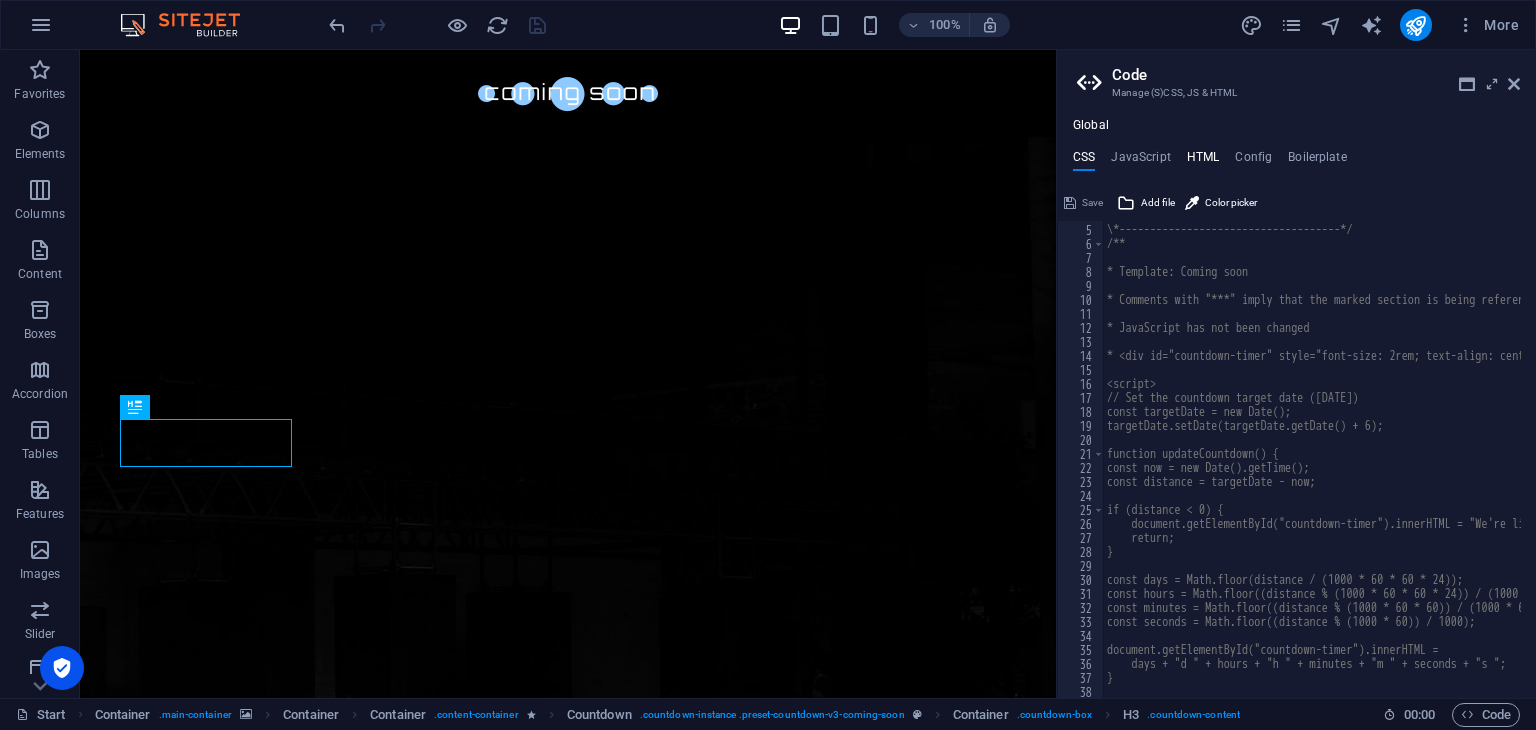 click on "HTML" at bounding box center (1203, 161) 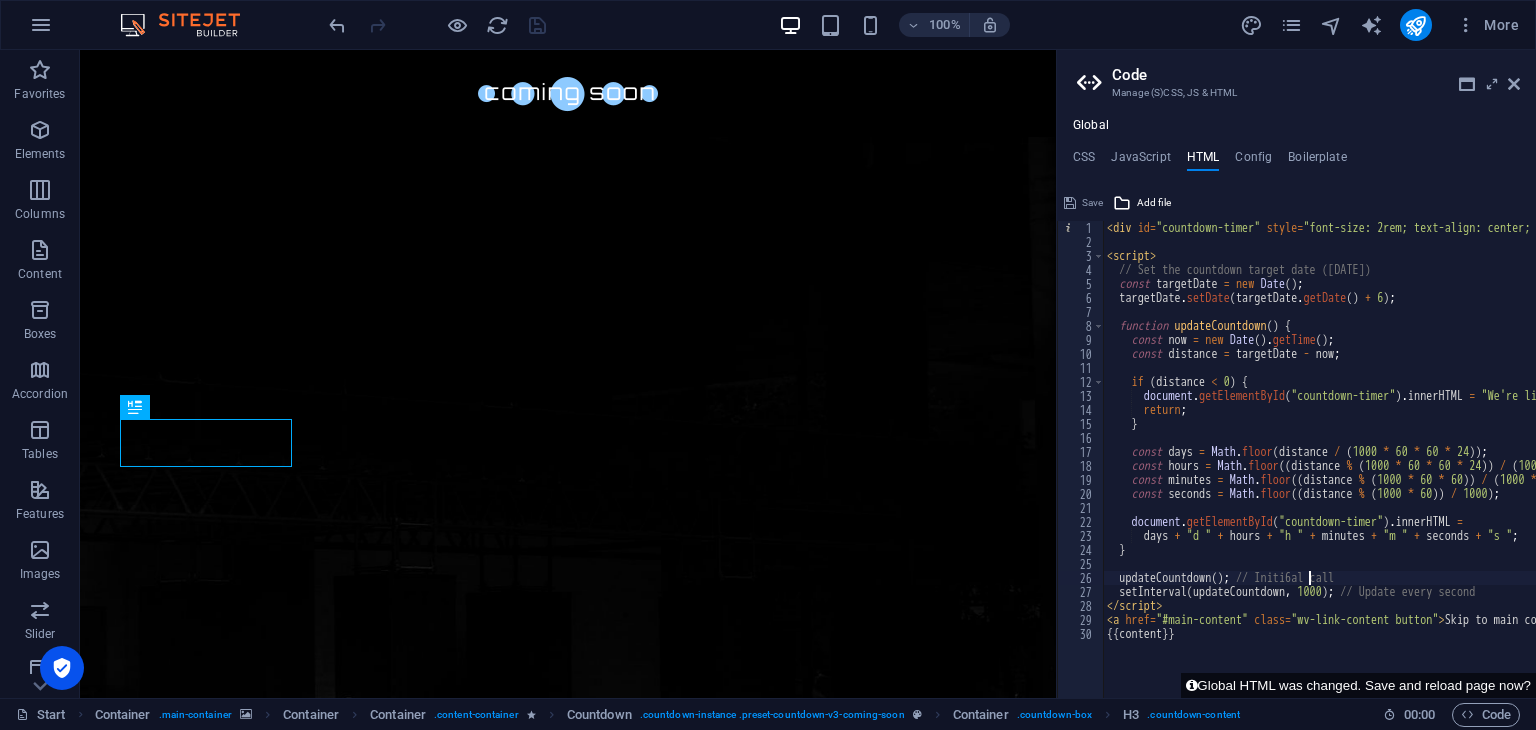 scroll, scrollTop: 0, scrollLeft: 16, axis: horizontal 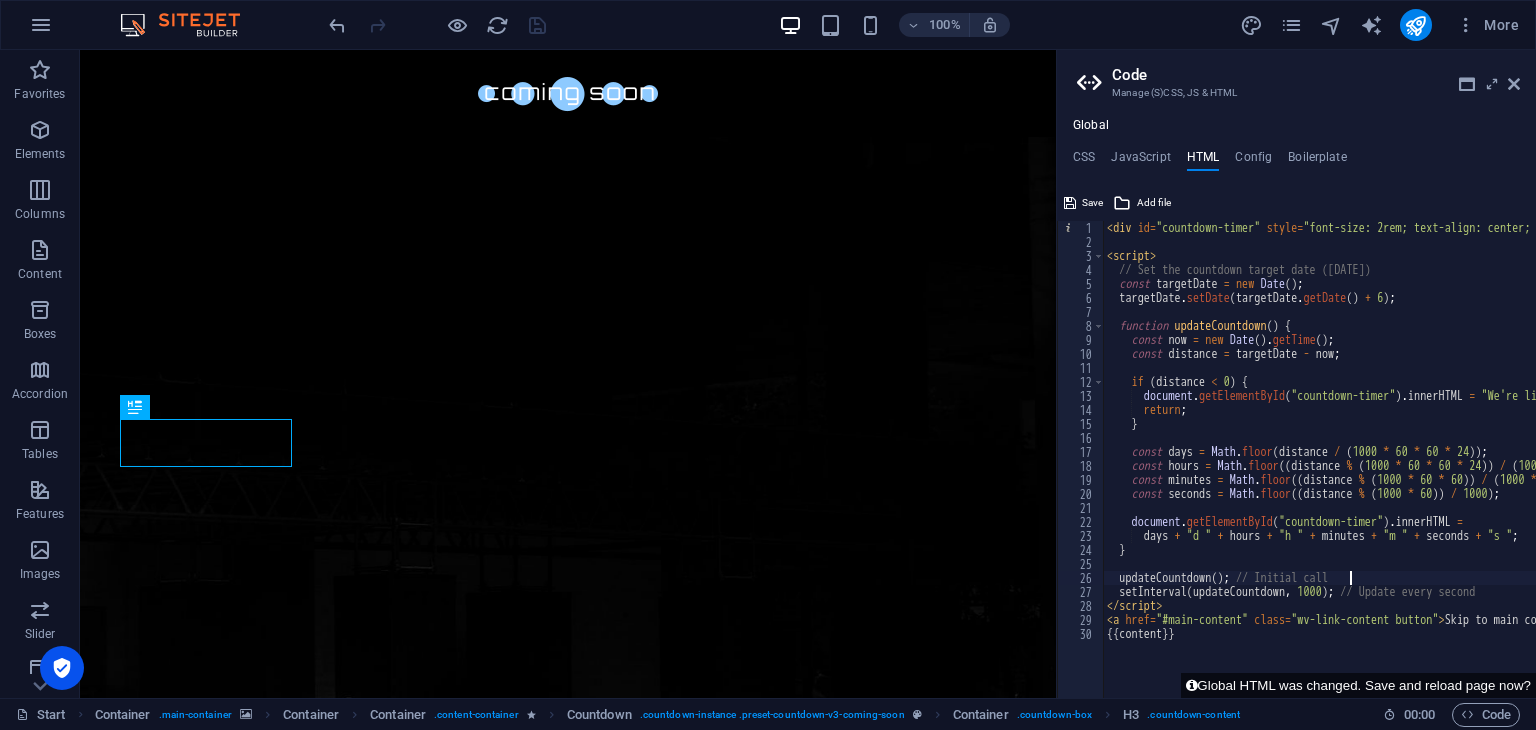 click on "< div   id = "countdown-timer"   style = "font-size: 2rem; text-align: center; color: #333; font-family: Arial, sans-serif;" > </ div > < script >    // Set the countdown target date (6 days from now)    const   targetDate   =   new   Date ( ) ;    targetDate . setDate ( targetDate . getDate ( )   +   6 ) ;    function   updateCountdown ( )   {      const   now   =   new   Date ( ) . getTime ( ) ;      const   distance   =   targetDate   -   now ;      if   ( distance   <   0 )   {         document . getElementById ( "countdown-timer" ) . innerHTML   =   "We're live!" ;         return ;      }      const   days   =   Math . floor ( distance   /   ( 1000   *   60   *   60   *   24 )) ;      const   hours   =   Math . floor (( distance   %   ( 1000   *   60   *   60   *   24 ))   /   ( 1000   *   60   *   60 )) ;      const   minutes   =   Math . floor (( distance   %   ( 1000   *   60   *   60 ))   /   ( 1000   *   60 )) ;      const   seconds   =   Math . floor (( distance   %   ( 1000   *   60 ))   /   1000" at bounding box center [1518, 466] 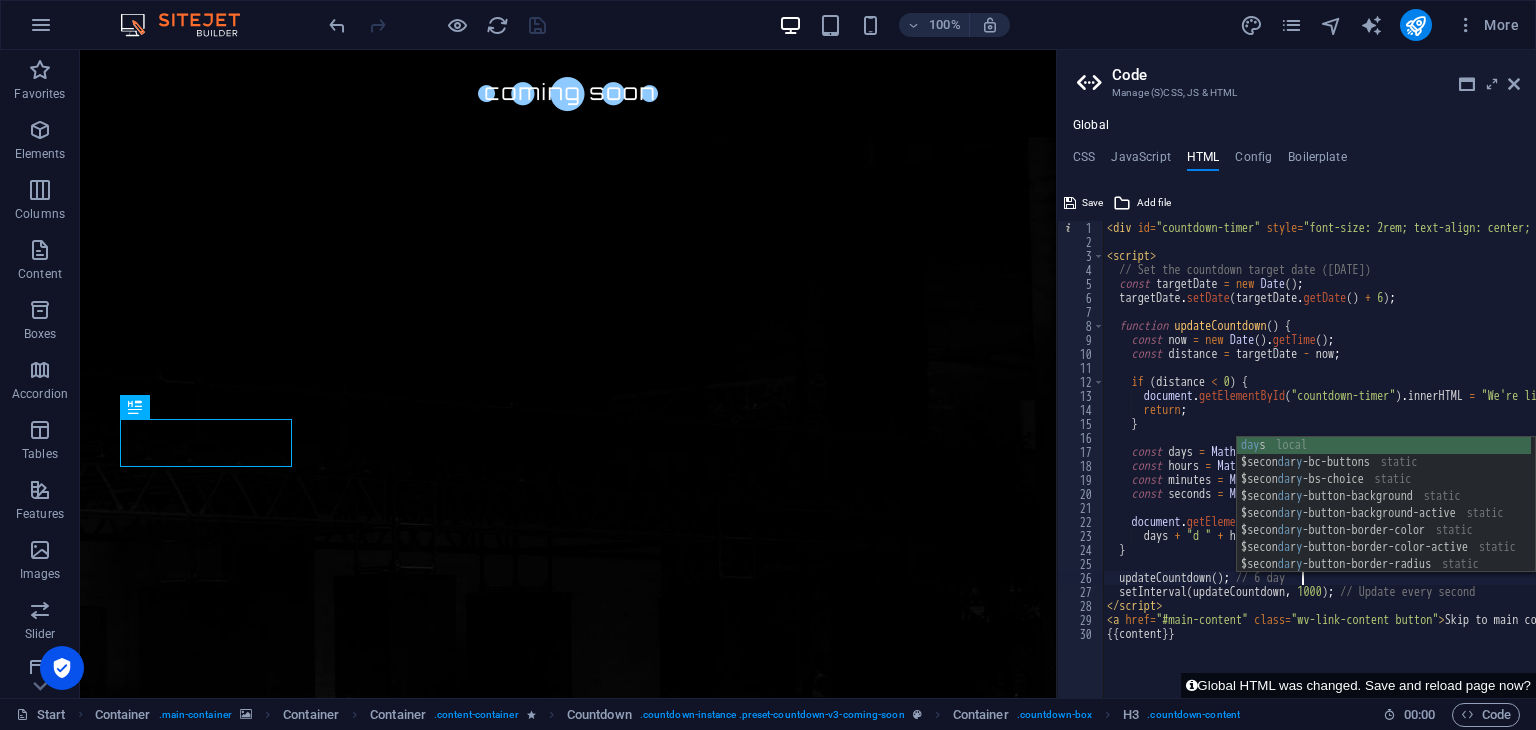 scroll, scrollTop: 0, scrollLeft: 15, axis: horizontal 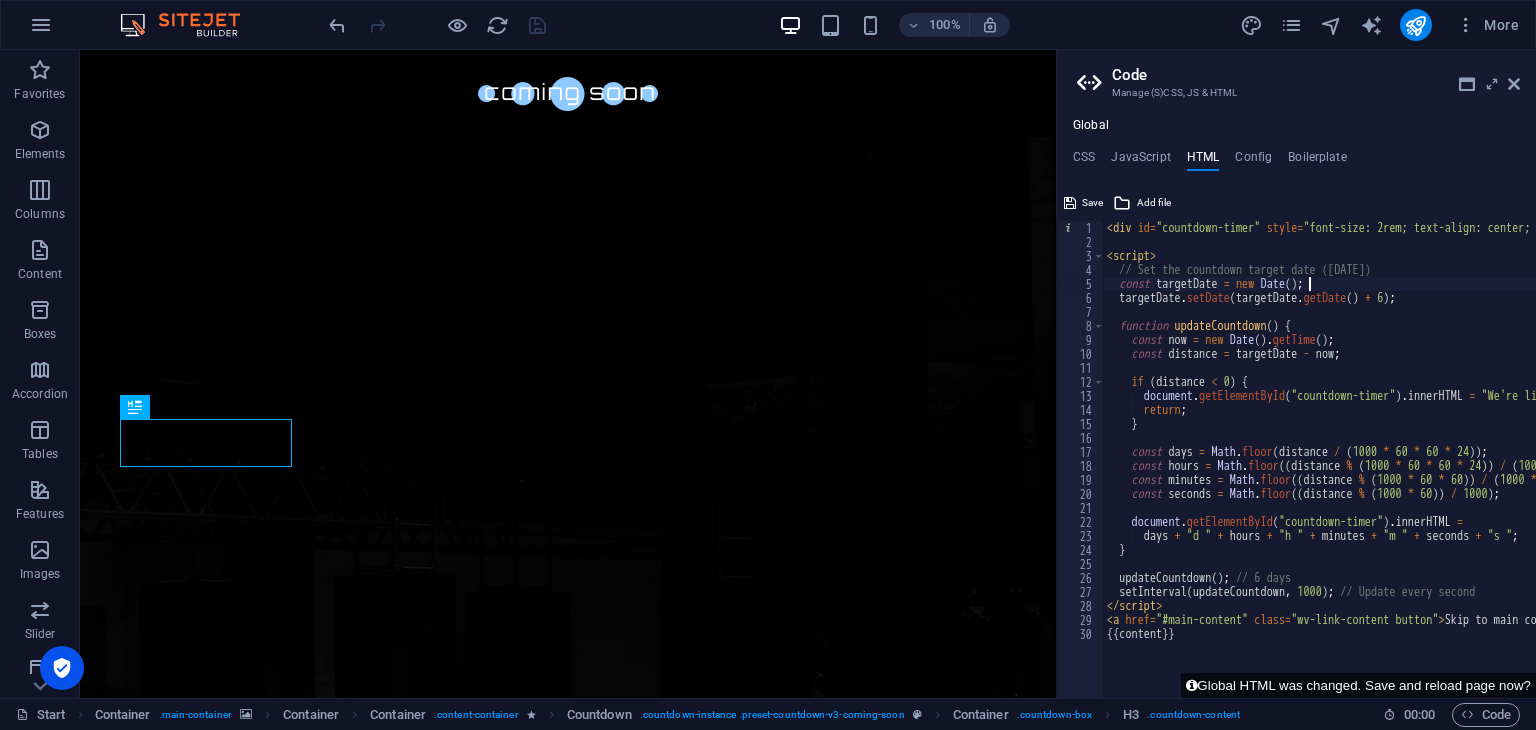 click on "< div   id = "countdown-timer"   style = "font-size: 2rem; text-align: center; color: #333; font-family: Arial, sans-serif;" > </ div > < script >    // Set the countdown target date (6 days from now)    const   targetDate   =   new   Date ( ) ;    targetDate . setDate ( targetDate . getDate ( )   +   6 ) ;    function   updateCountdown ( )   {      const   now   =   new   Date ( ) . getTime ( ) ;      const   distance   =   targetDate   -   now ;      if   ( distance   <   0 )   {         document . getElementById ( "countdown-timer" ) . innerHTML   =   "We're live!" ;         return ;      }      const   days   =   Math . floor ( distance   /   ( 1000   *   60   *   60   *   24 )) ;      const   hours   =   Math . floor (( distance   %   ( 1000   *   60   *   60   *   24 ))   /   ( 1000   *   60   *   60 )) ;      const   minutes   =   Math . floor (( distance   %   ( 1000   *   60   *   60 ))   /   ( 1000   *   60 )) ;      const   seconds   =   Math . floor (( distance   %   ( 1000   *   60 ))   /   1000" at bounding box center (1518, 466) 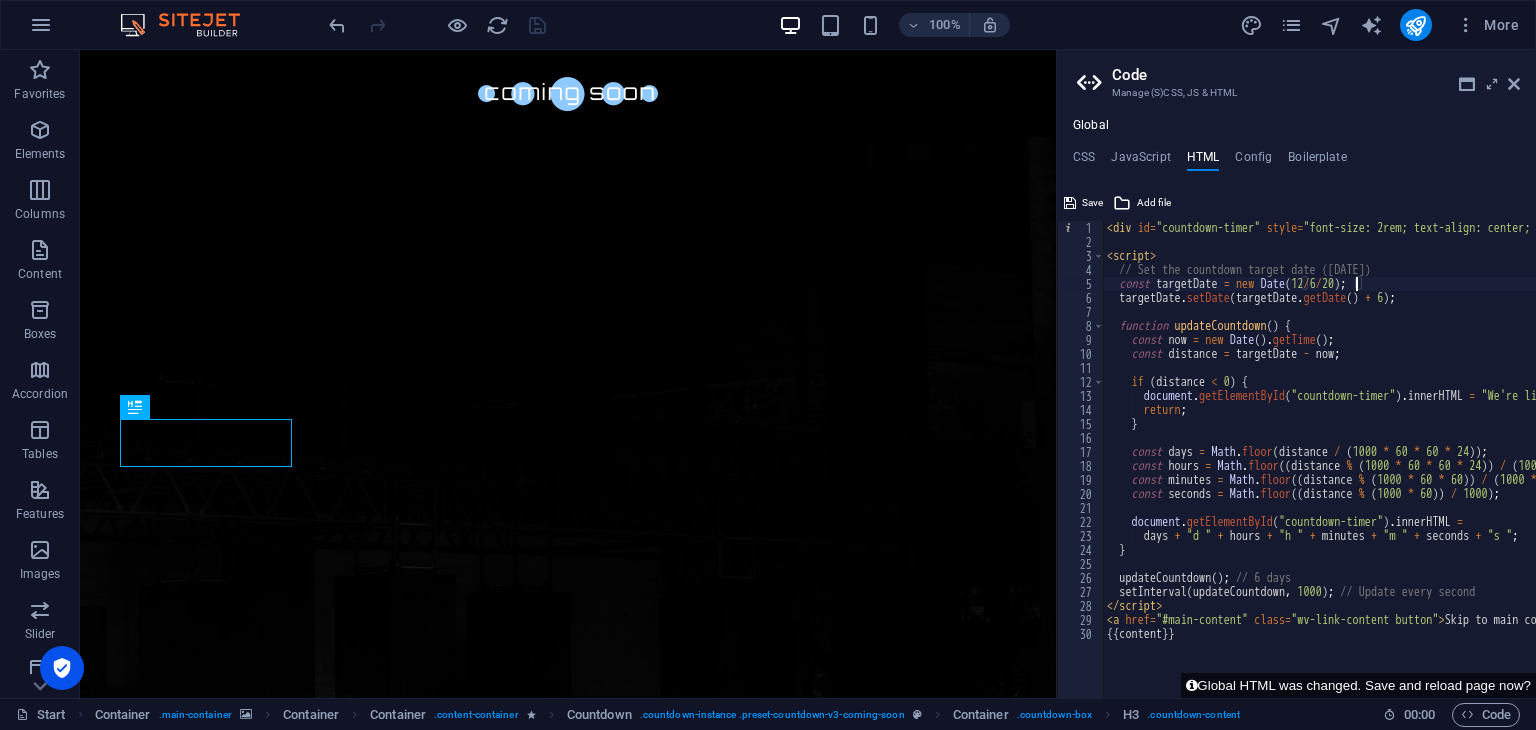 scroll, scrollTop: 0, scrollLeft: 20, axis: horizontal 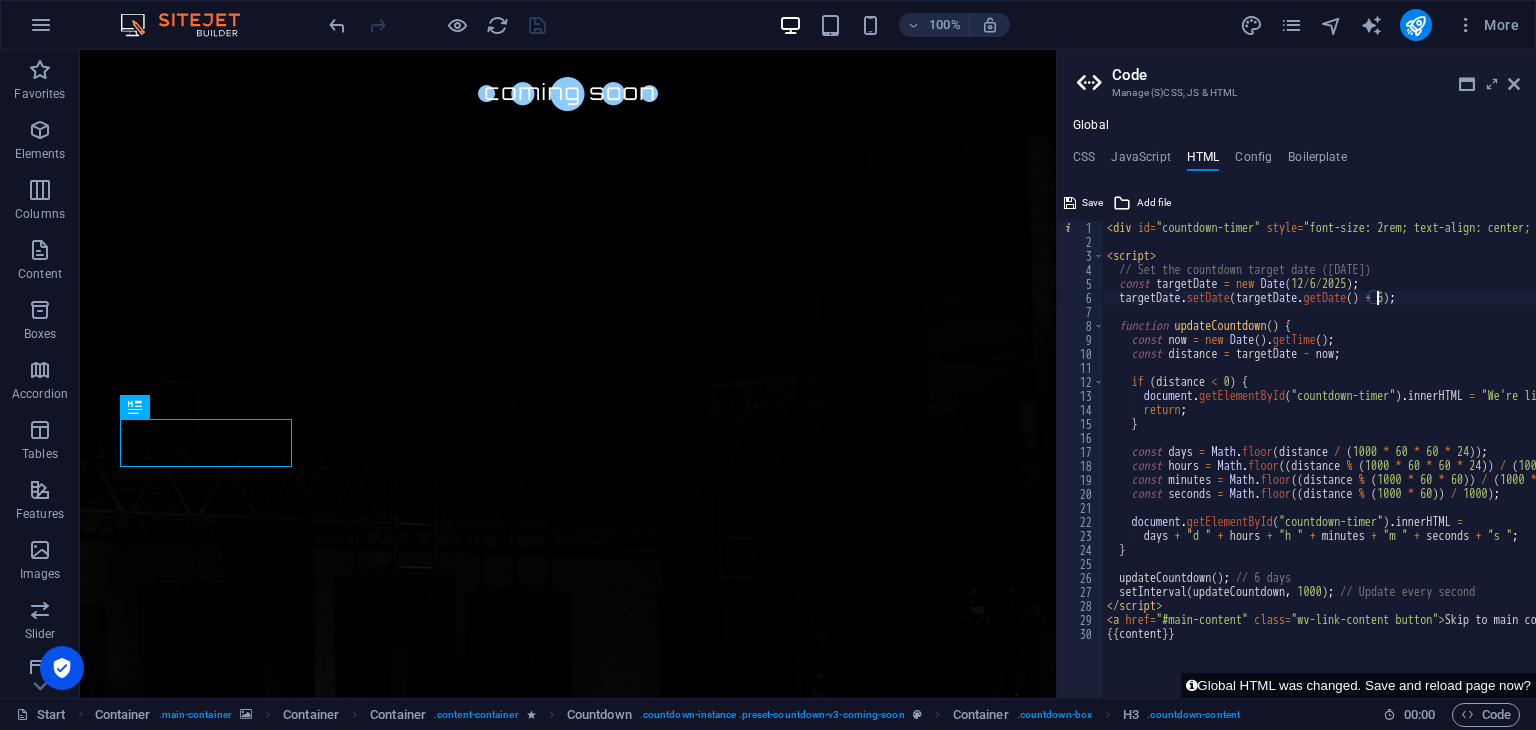 click on "< div   id = "countdown-timer"   style = "font-size: 2rem; text-align: center; color: #333; font-family: Arial, sans-serif;" > </ div > < script >    // Set the countdown target date (6 days from now)    const   targetDate   =   new   Date ( 12 / 6 / 2025 ) ;    targetDate . setDate ( targetDate . getDate ( )   +   6 ) ;    function   updateCountdown ( )   {      const   now   =   new   Date ( ) . getTime ( ) ;      const   distance   =   targetDate   -   now ;      if   ( distance   <   0 )   {         document . getElementById ( "countdown-timer" ) . innerHTML   =   "We're live!" ;         return ;      }      const   days   =   Math . floor ( distance   /   ( 1000   *   60   *   60   *   24 )) ;      const   hours   =   Math . floor (( distance   %   ( 1000   *   60   *   60   *   24 ))   /   ( 1000   *   60   *   60 )) ;      const   minutes   =   Math . floor (( distance   %   ( 1000   *   60   *   60 ))   /   ( 1000   *   60 )) ;      const   seconds   =   Math . floor (( distance   %   ( 1000   *   60" at bounding box center (1518, 466) 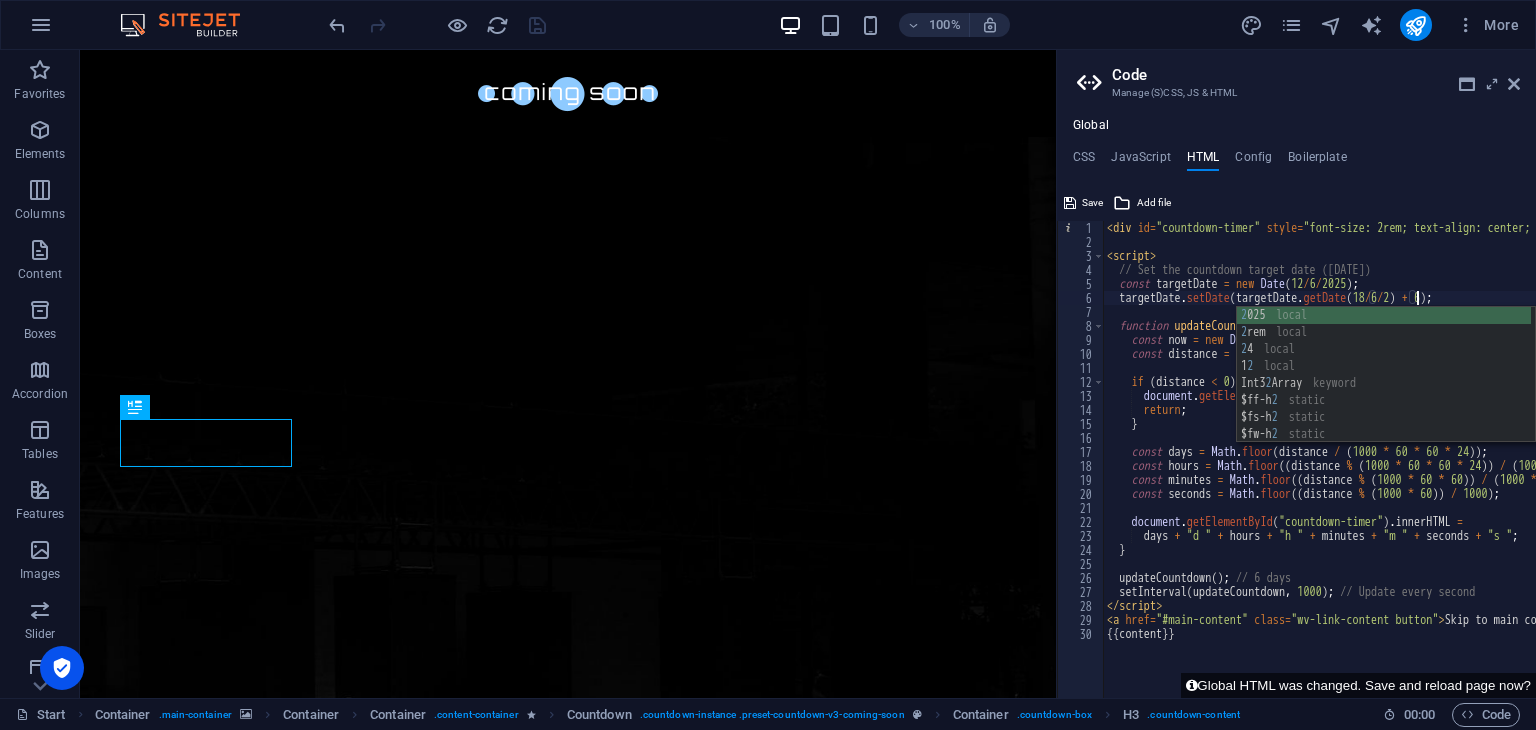 scroll, scrollTop: 0, scrollLeft: 26, axis: horizontal 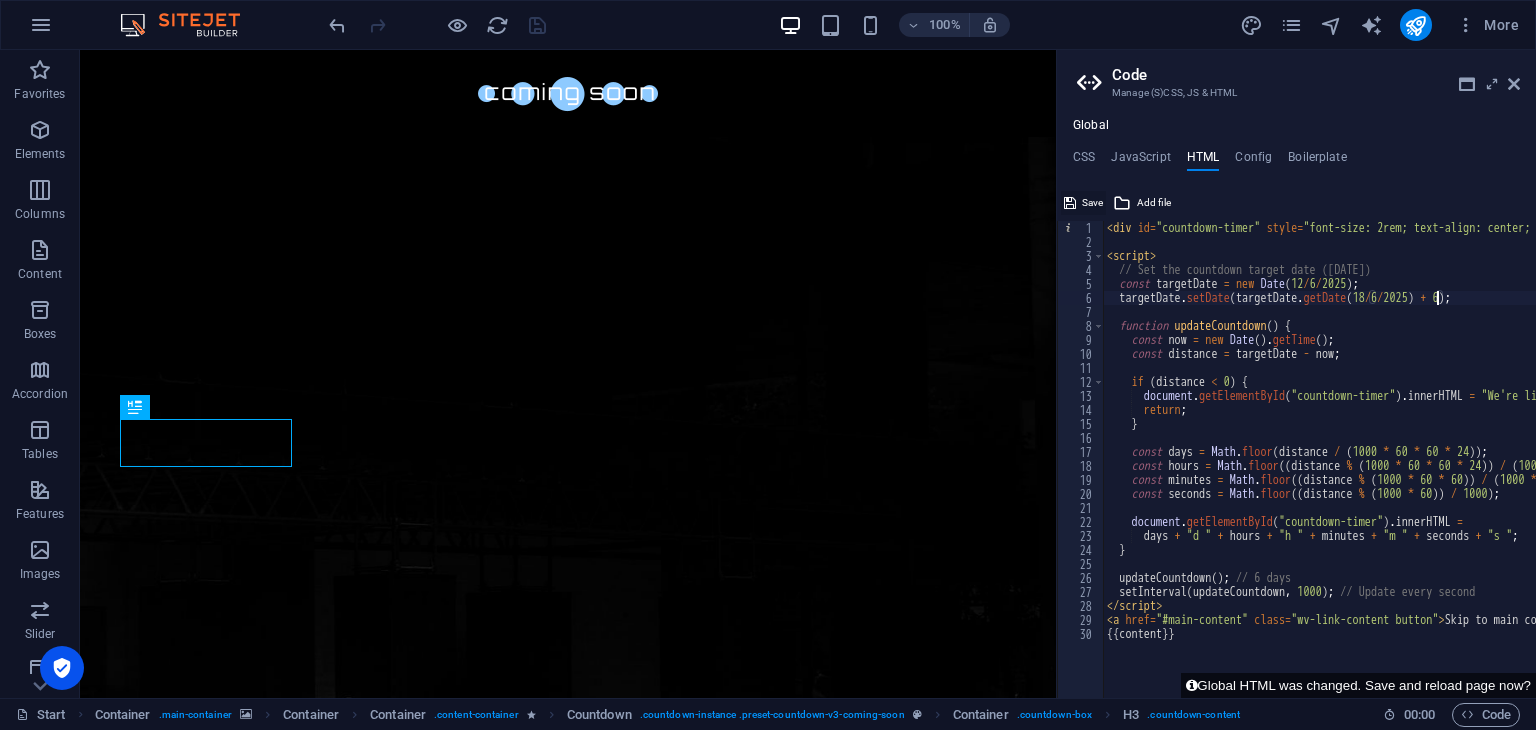 type on "targetDate.setDate(targetDate.getDate(18/6/2025) + 6);" 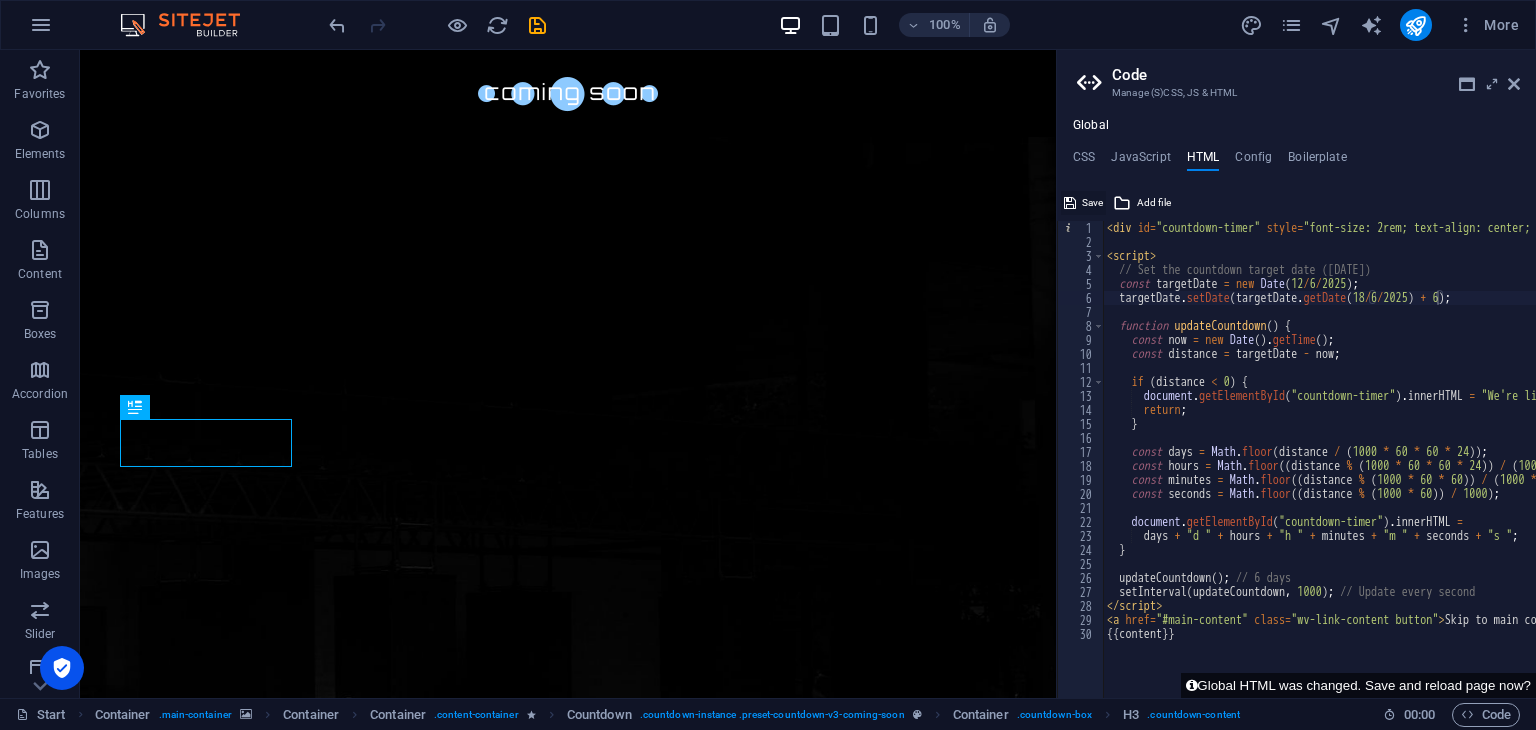 click at bounding box center [1070, 203] 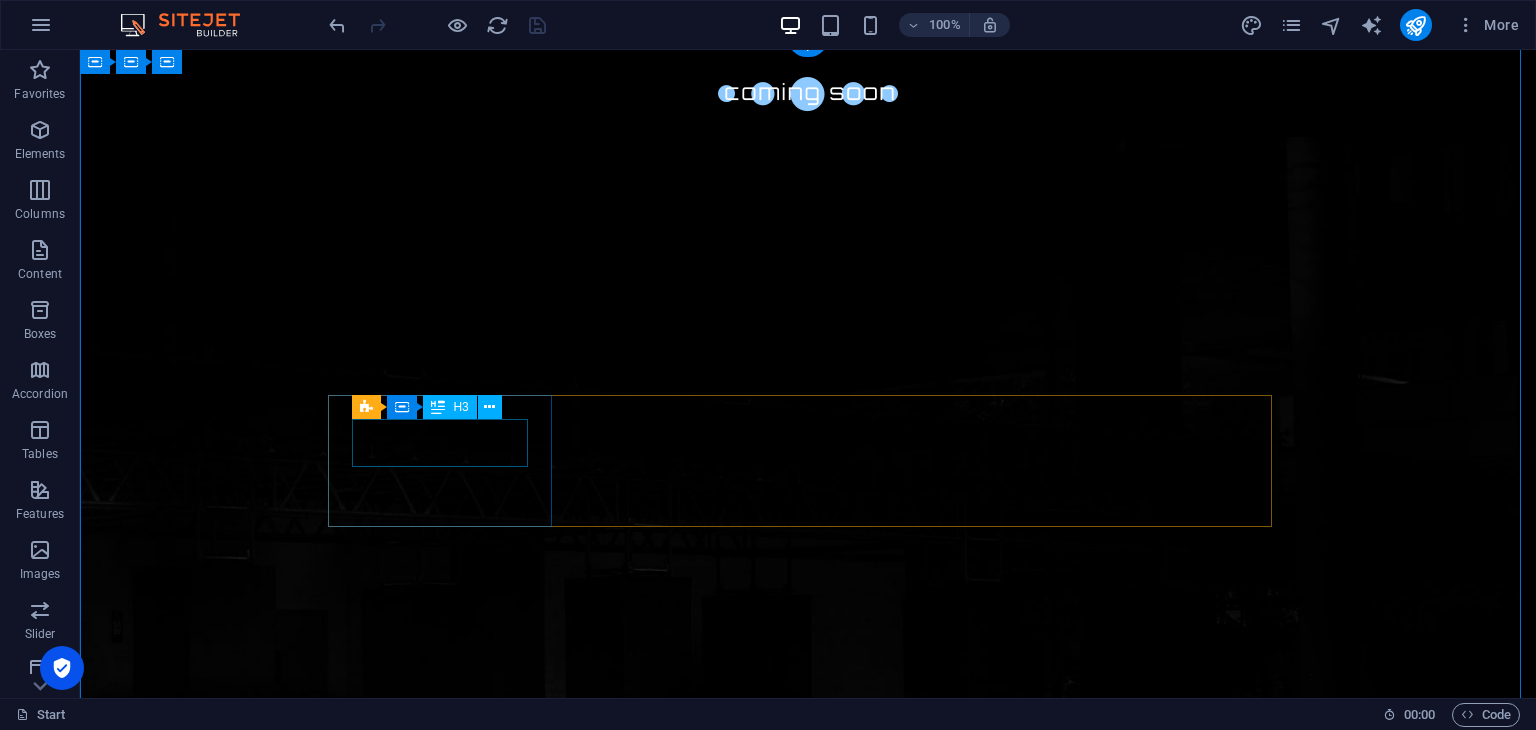 click on "6" at bounding box center [448, 1369] 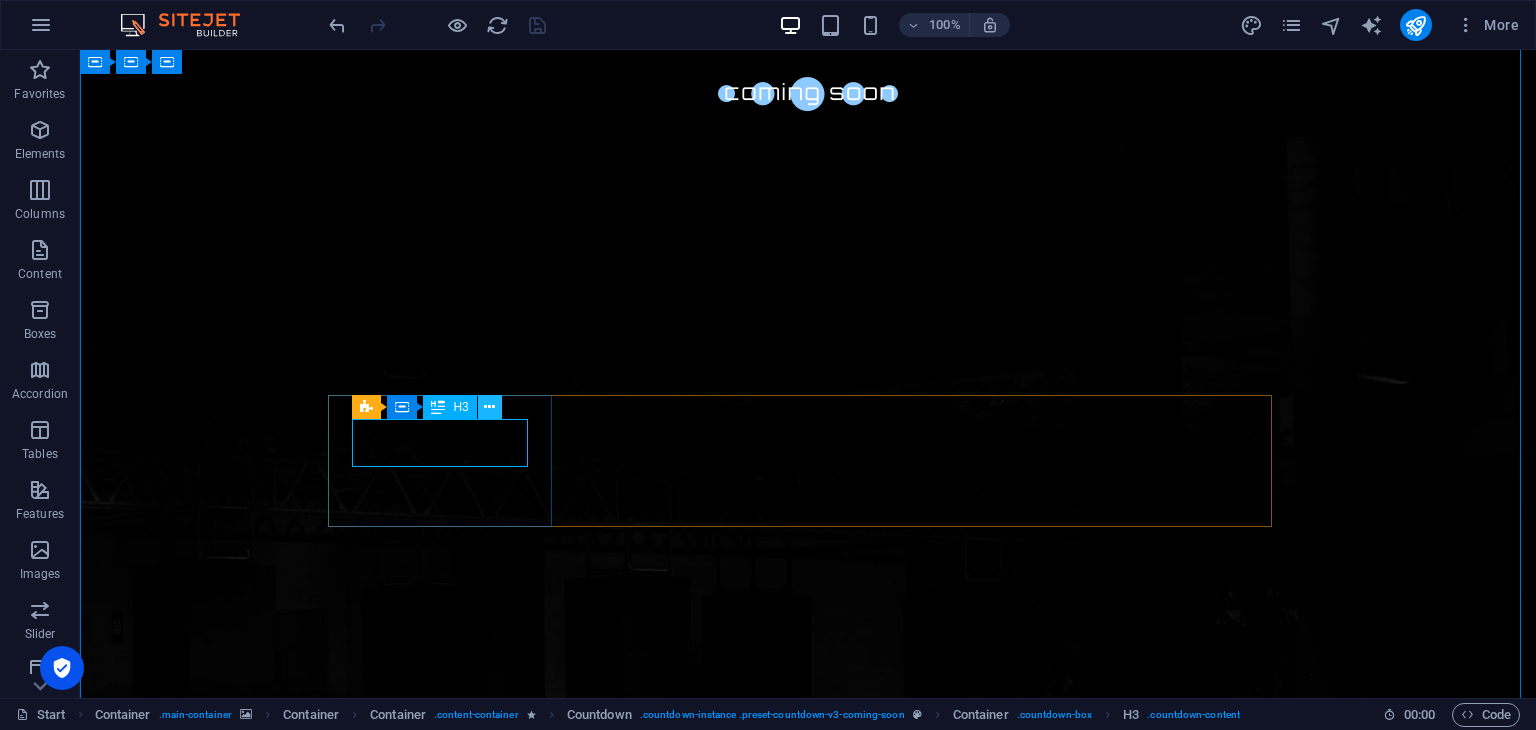 click at bounding box center (489, 407) 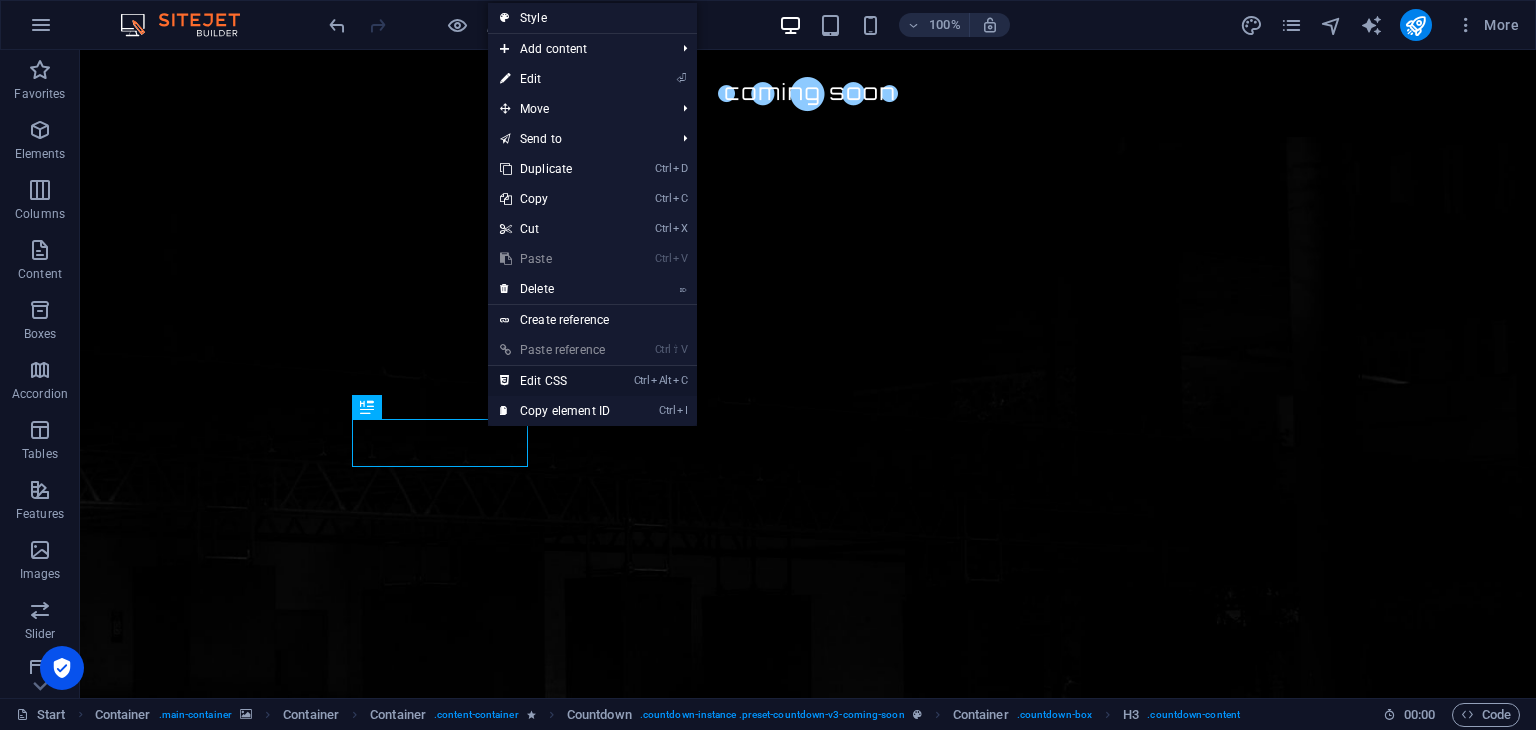 click on "Ctrl Alt C  Edit CSS" at bounding box center (555, 381) 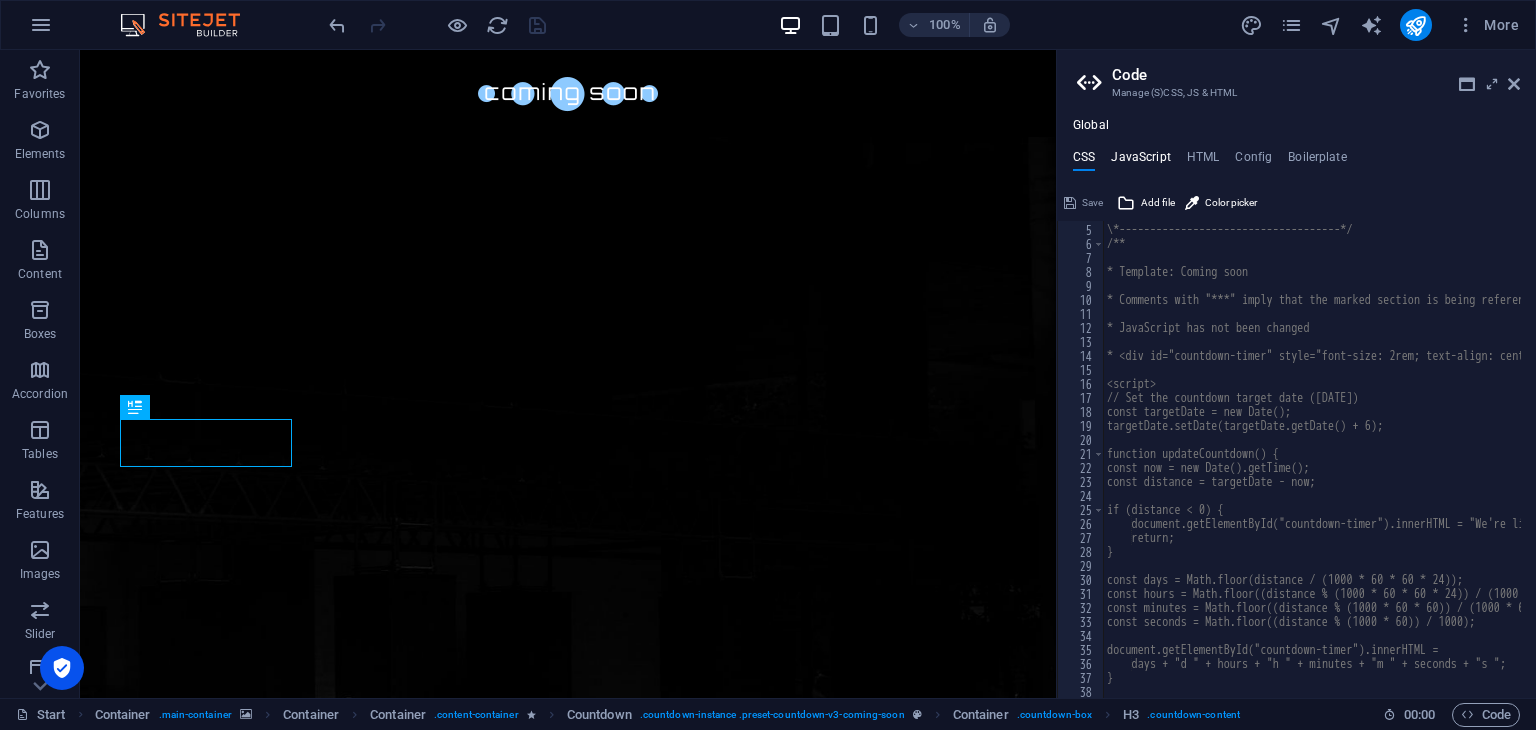 click on "JavaScript" at bounding box center [1140, 161] 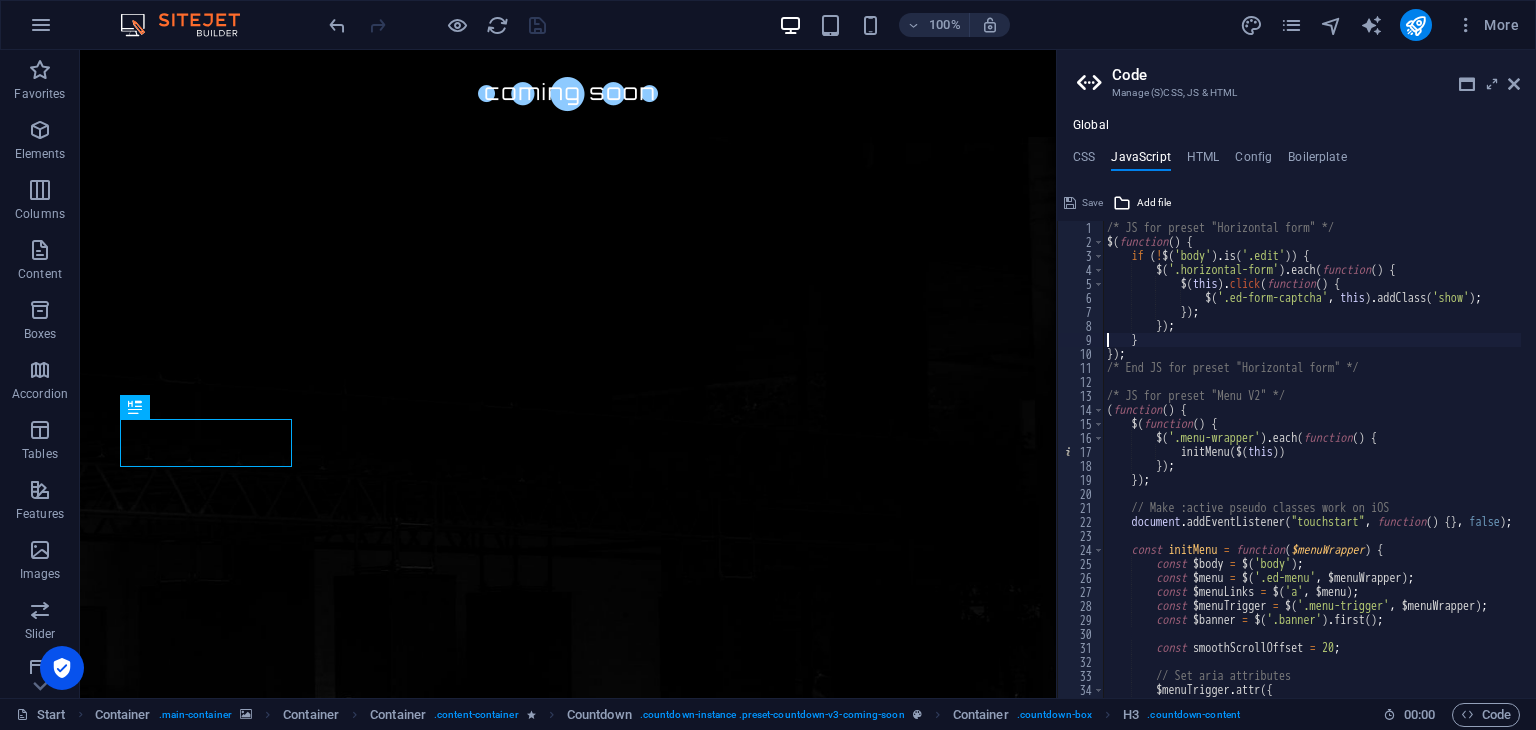 type on "/* End JS for preset "Horizontal form" */" 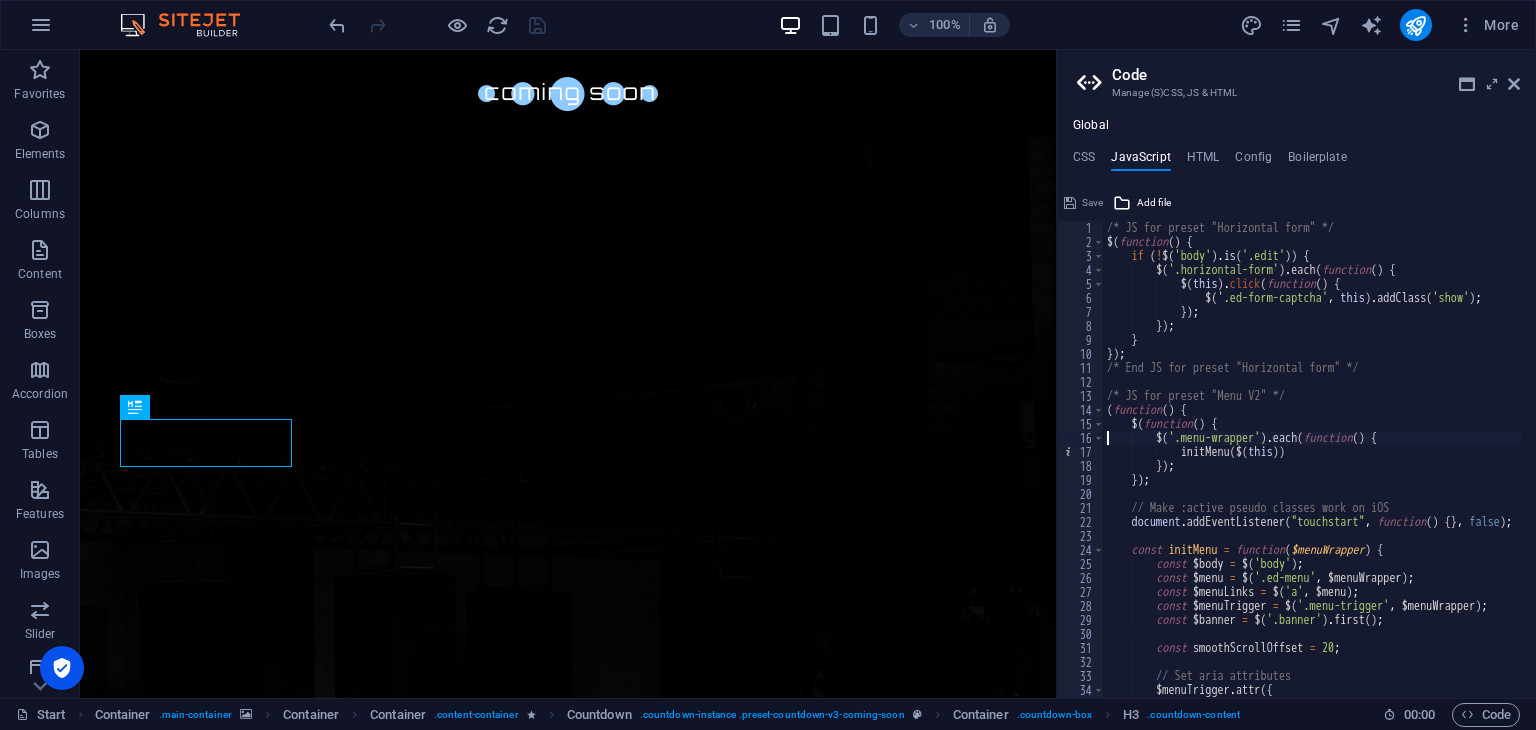 type on "});" 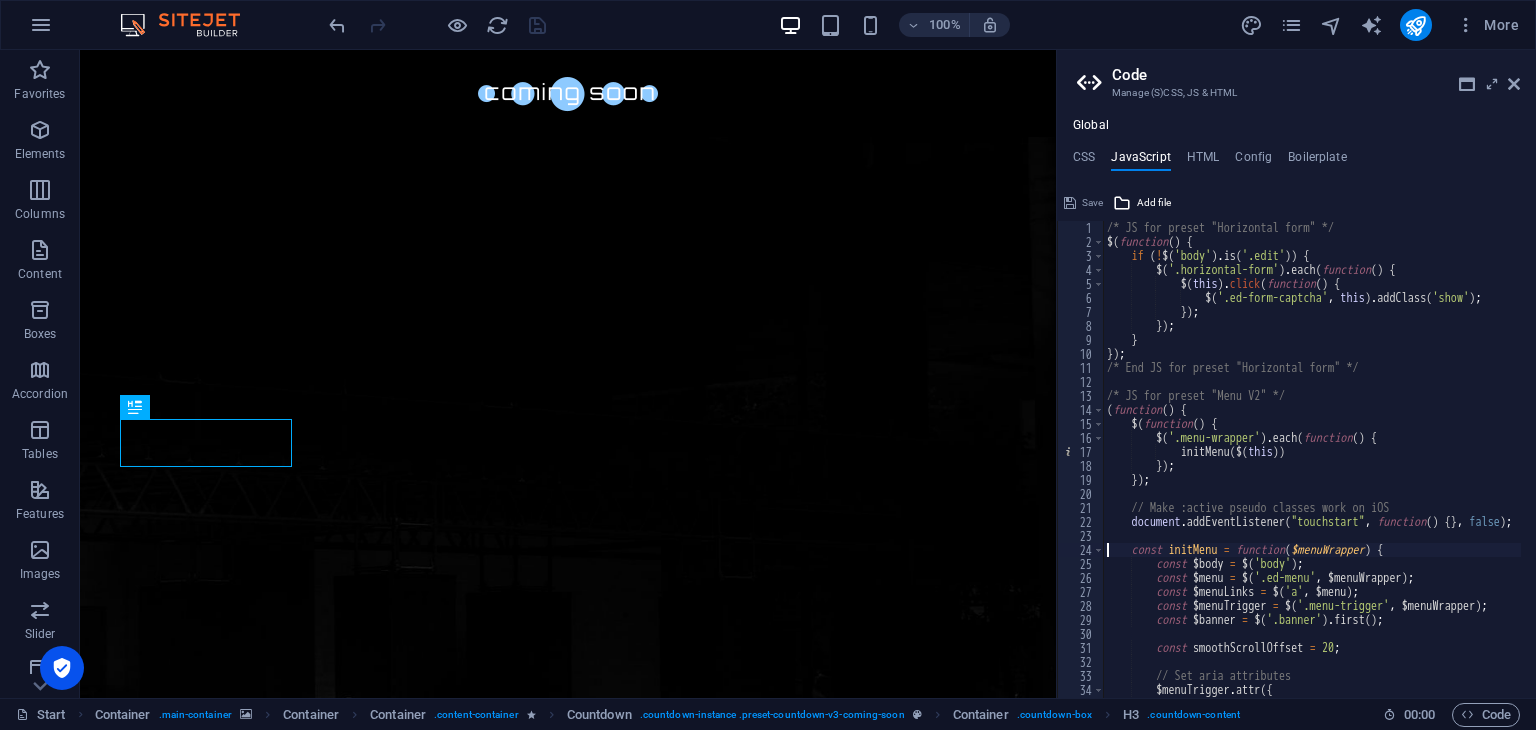type on "const $banner = $('.banner').first();" 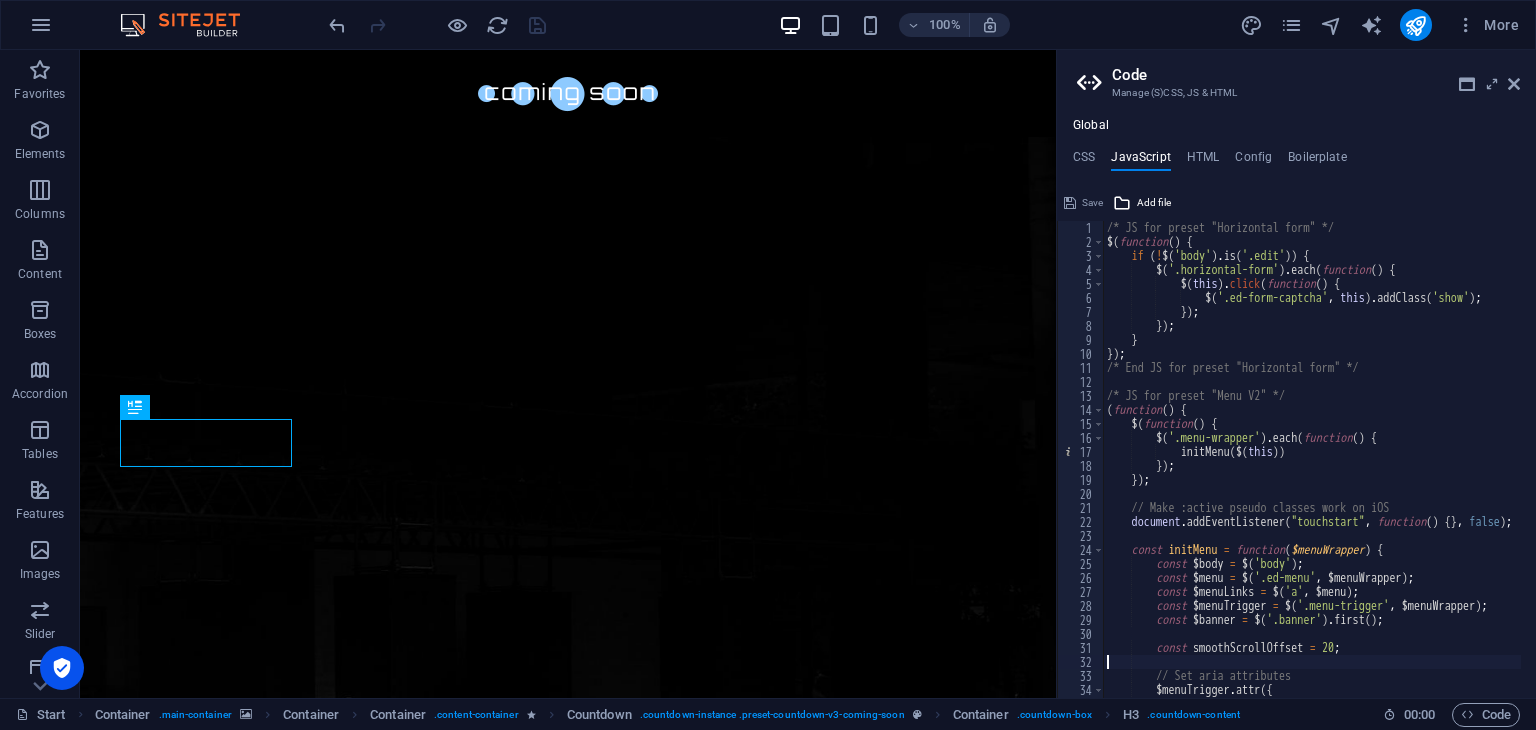 type on "});" 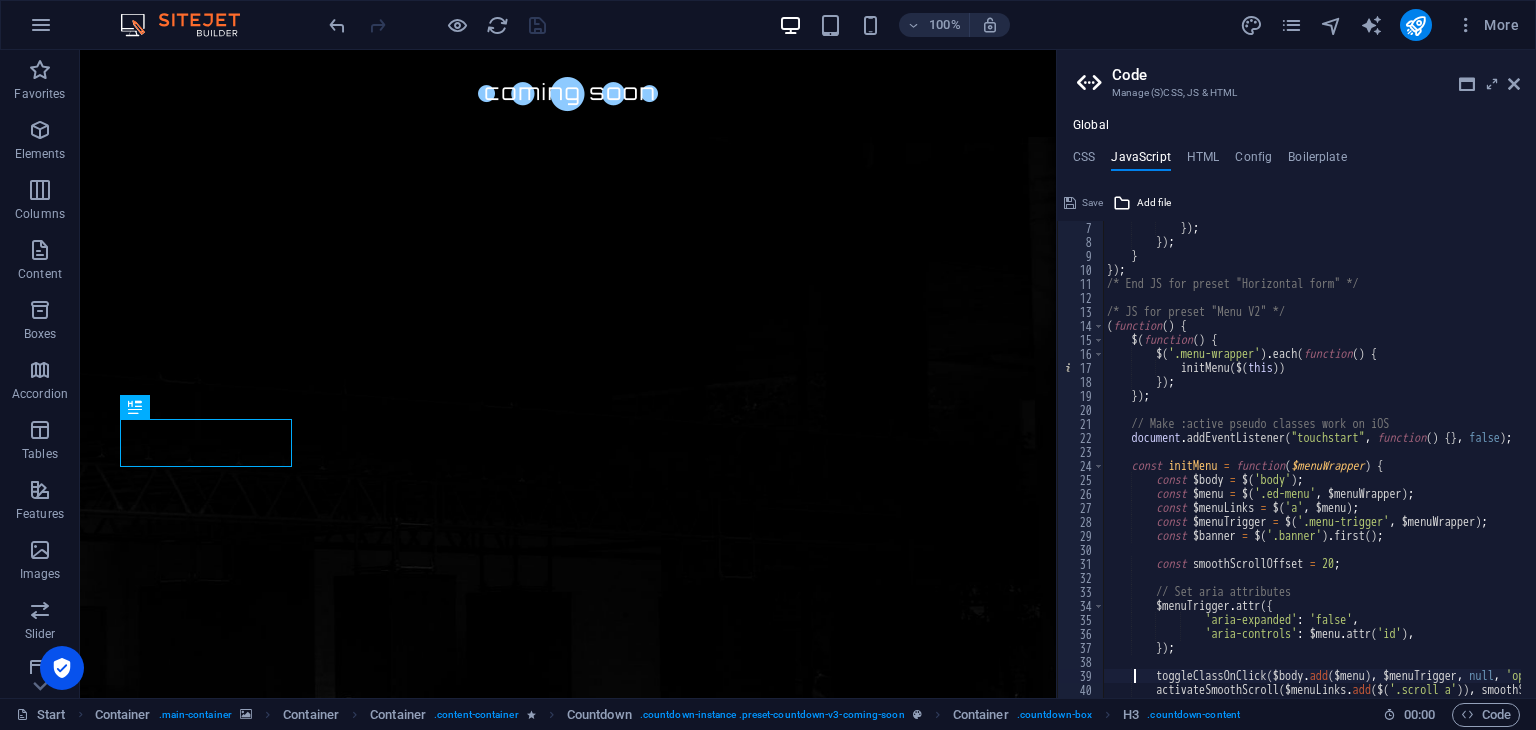 type on "};" 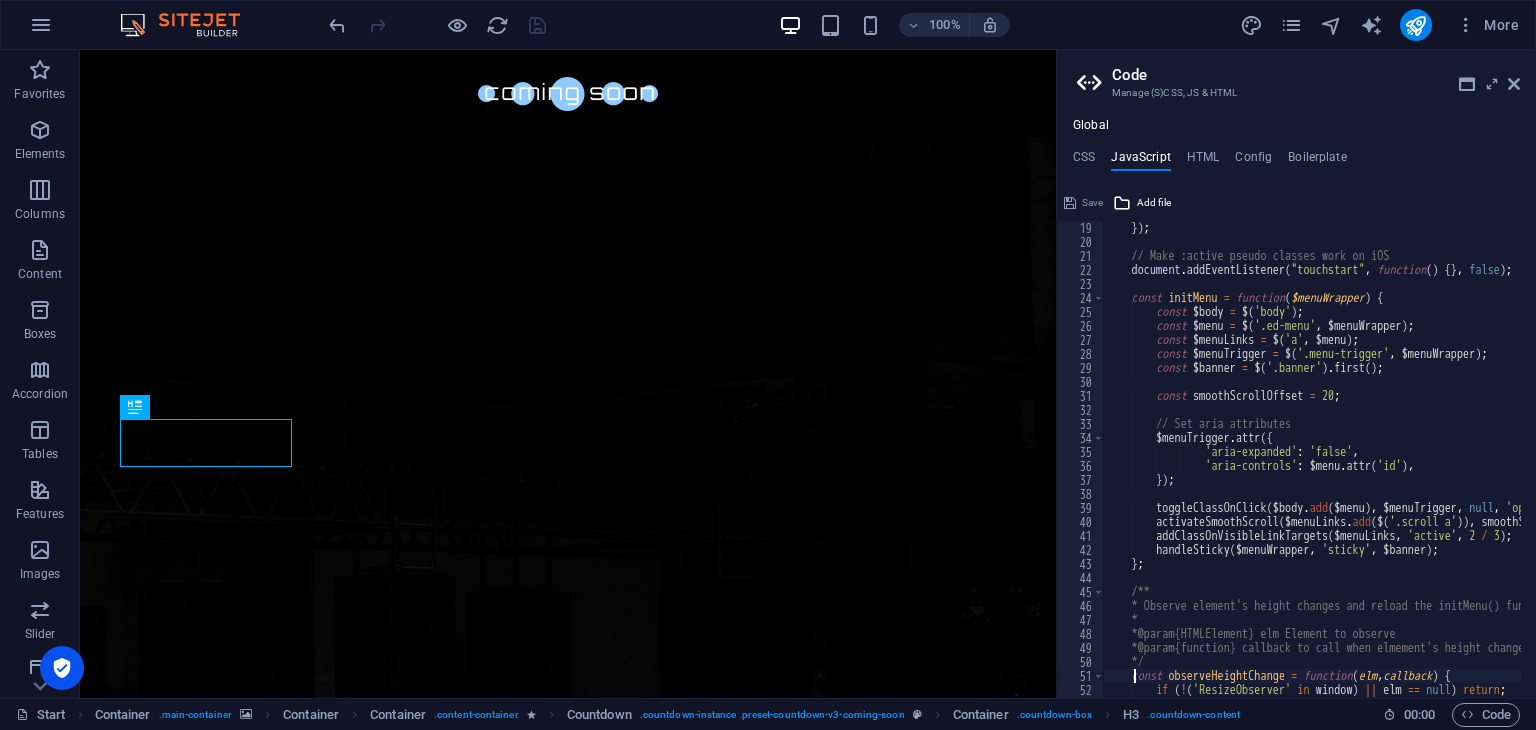 type on "if (!('ResizeObserver' in window) || elm == null) return;" 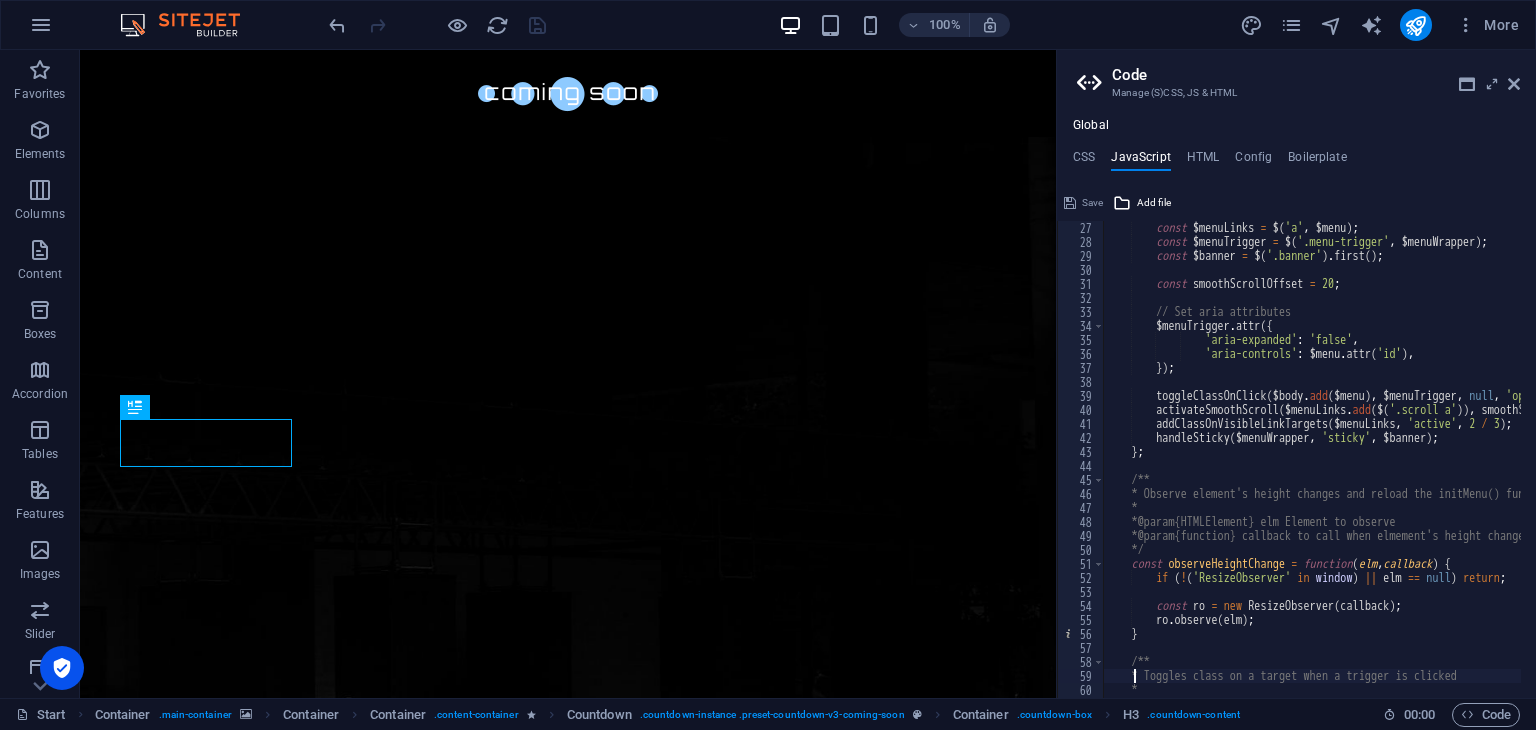 type on "const toggleClassOnClick = function($target, $trigger, $closeTrigger, cssClass) {" 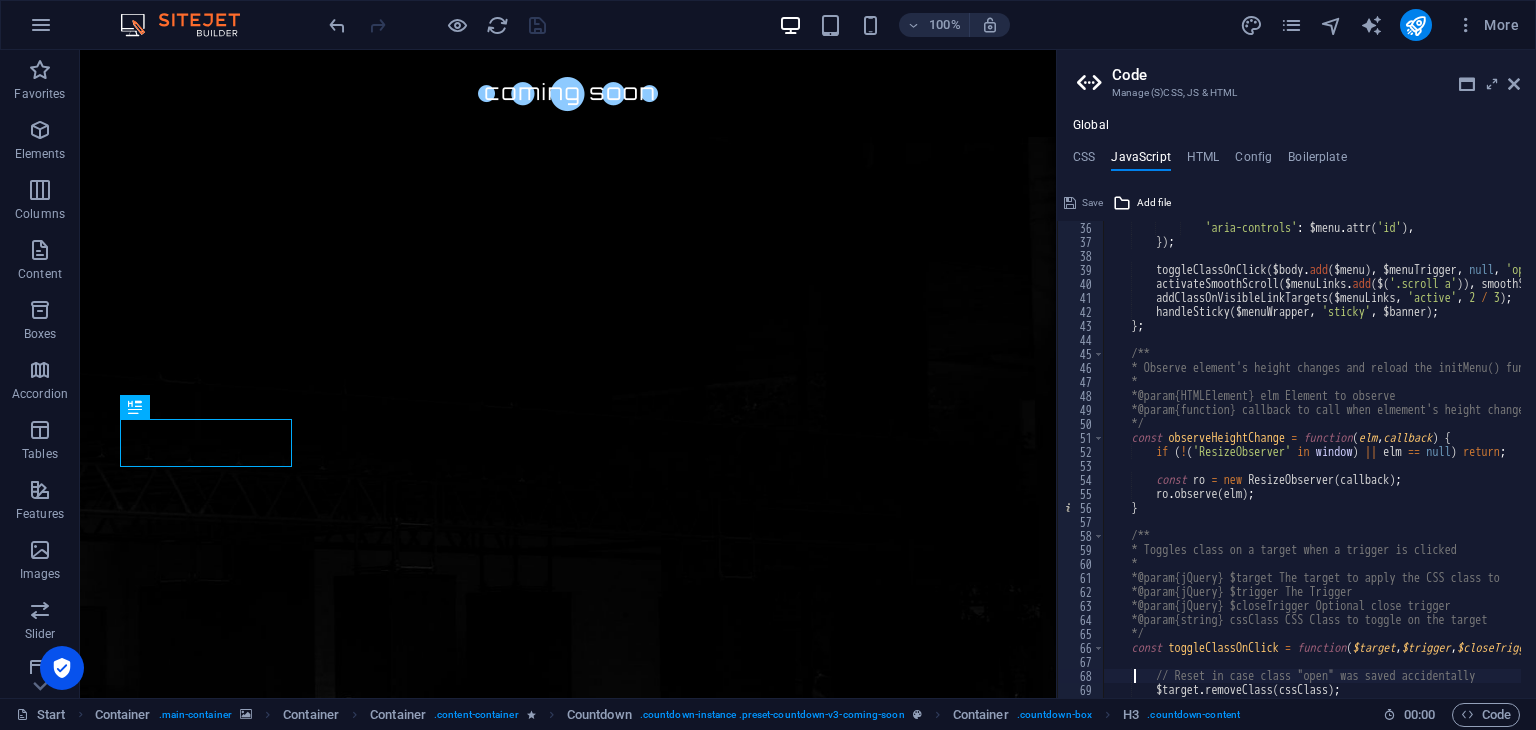 type on "$trigger.removeClass(cssClass).attr('aria-expanded', 'false');" 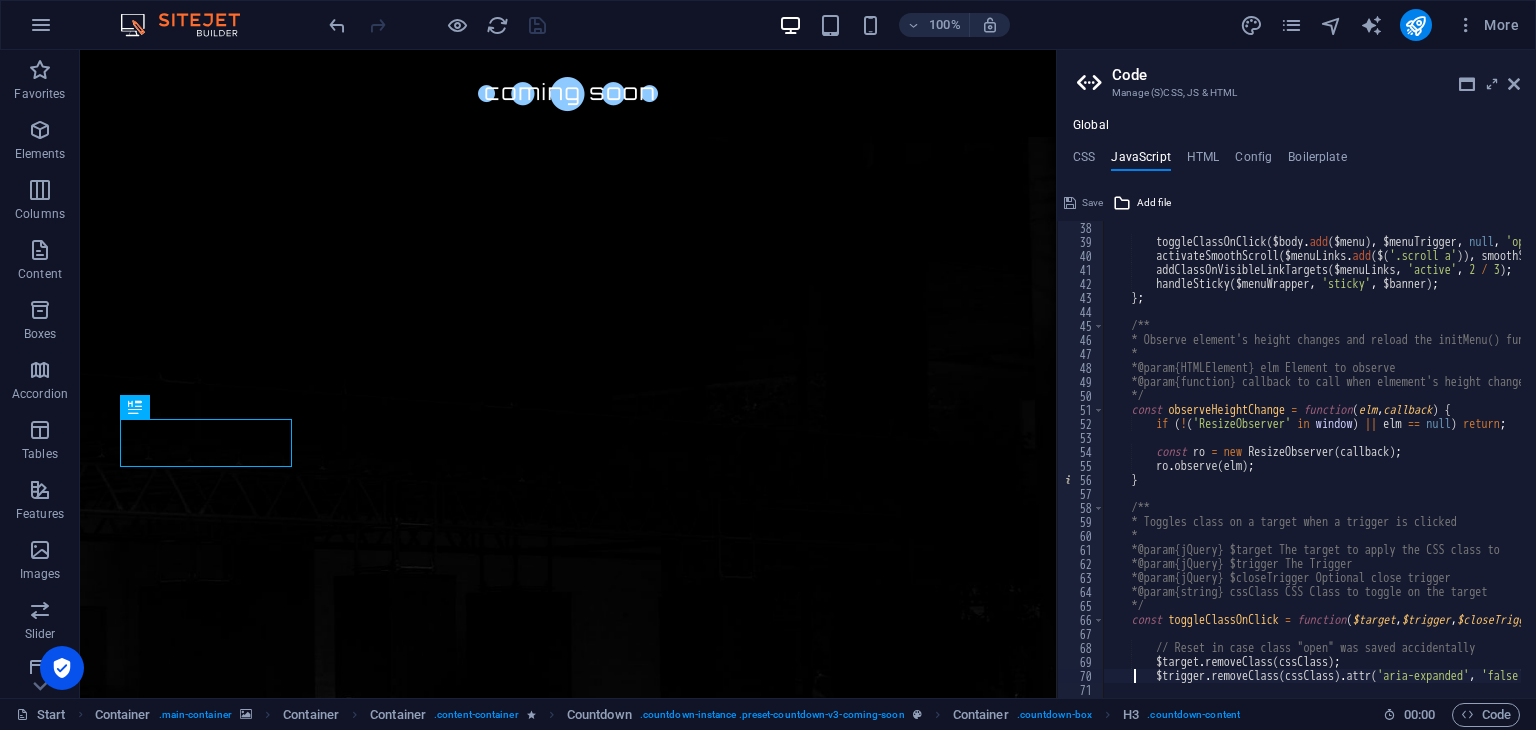 type on "});" 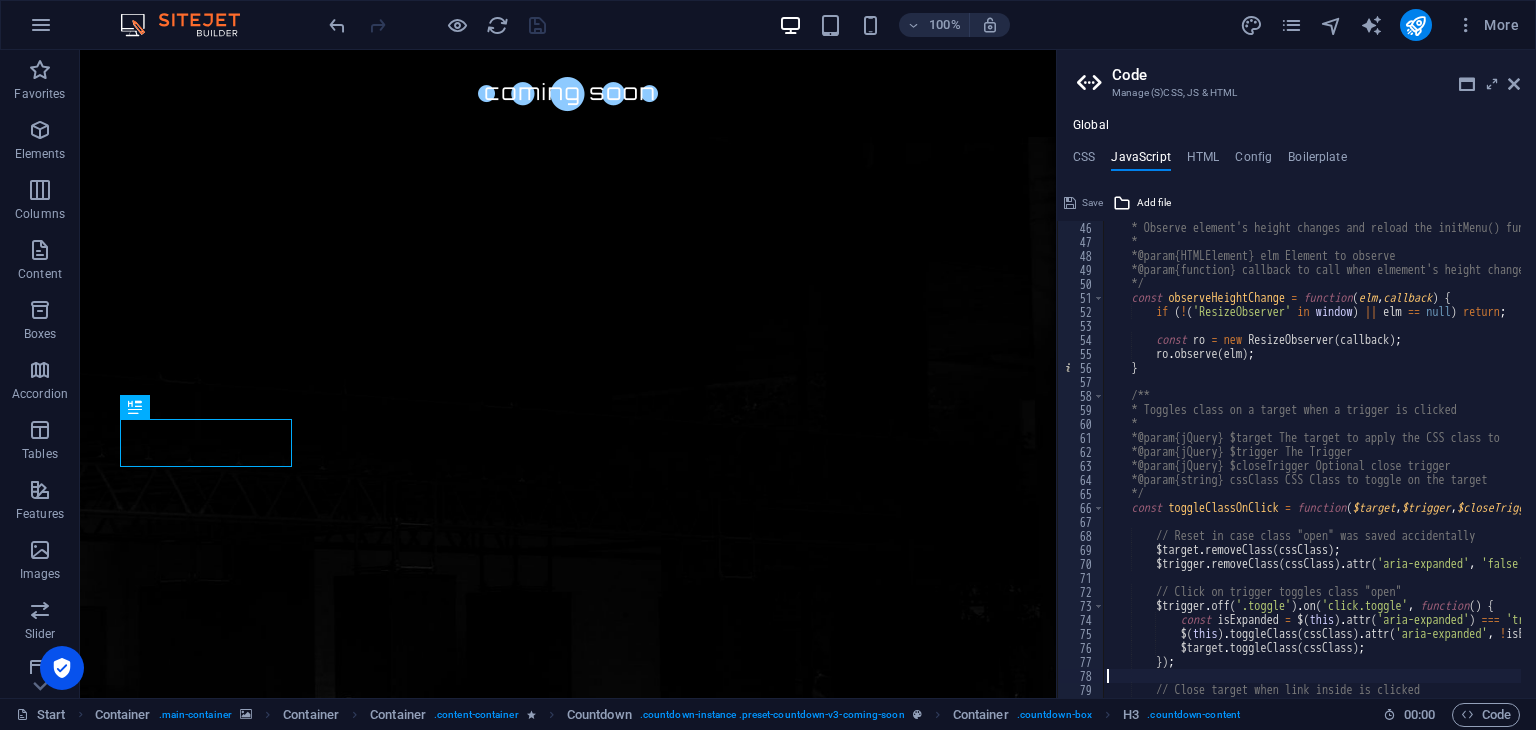 type on "});" 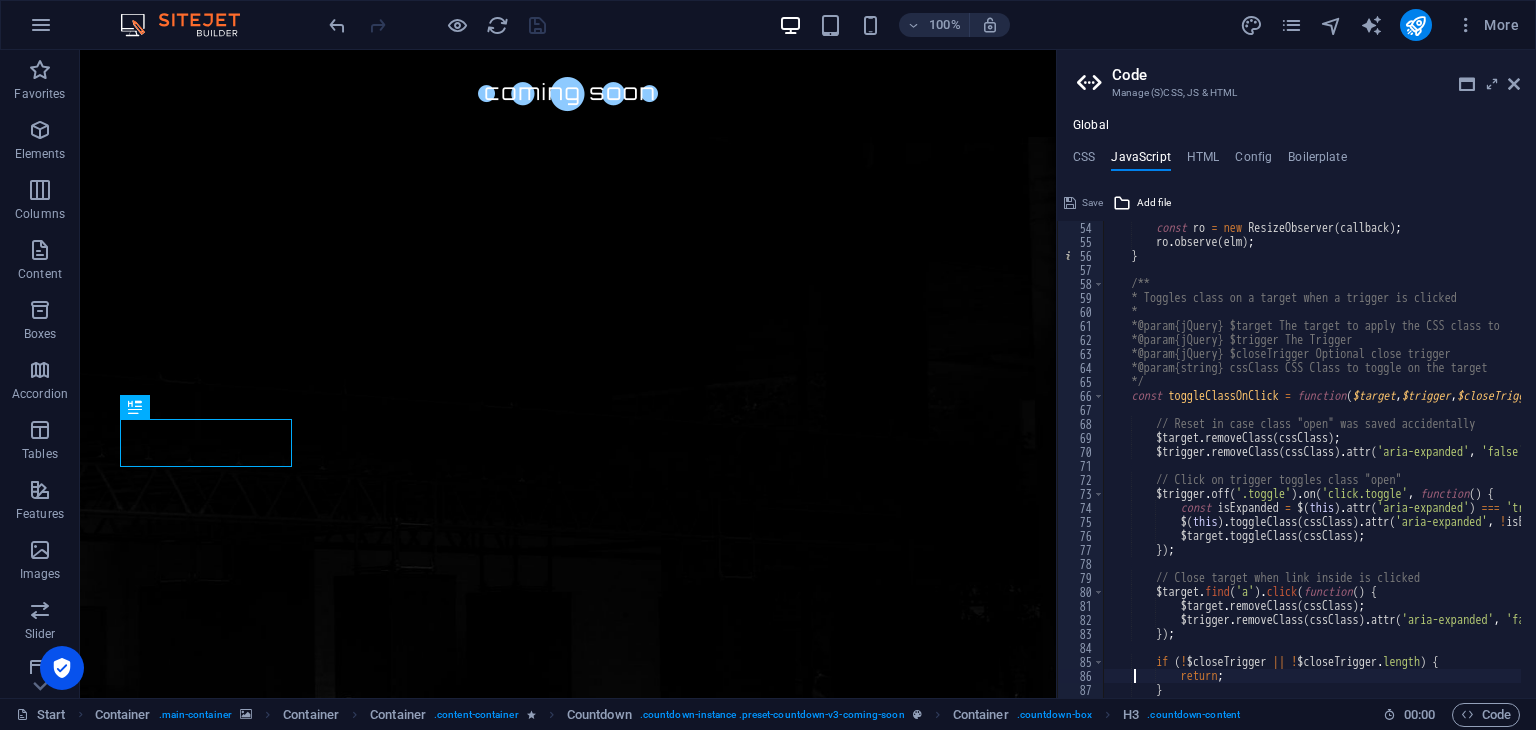 type on "}" 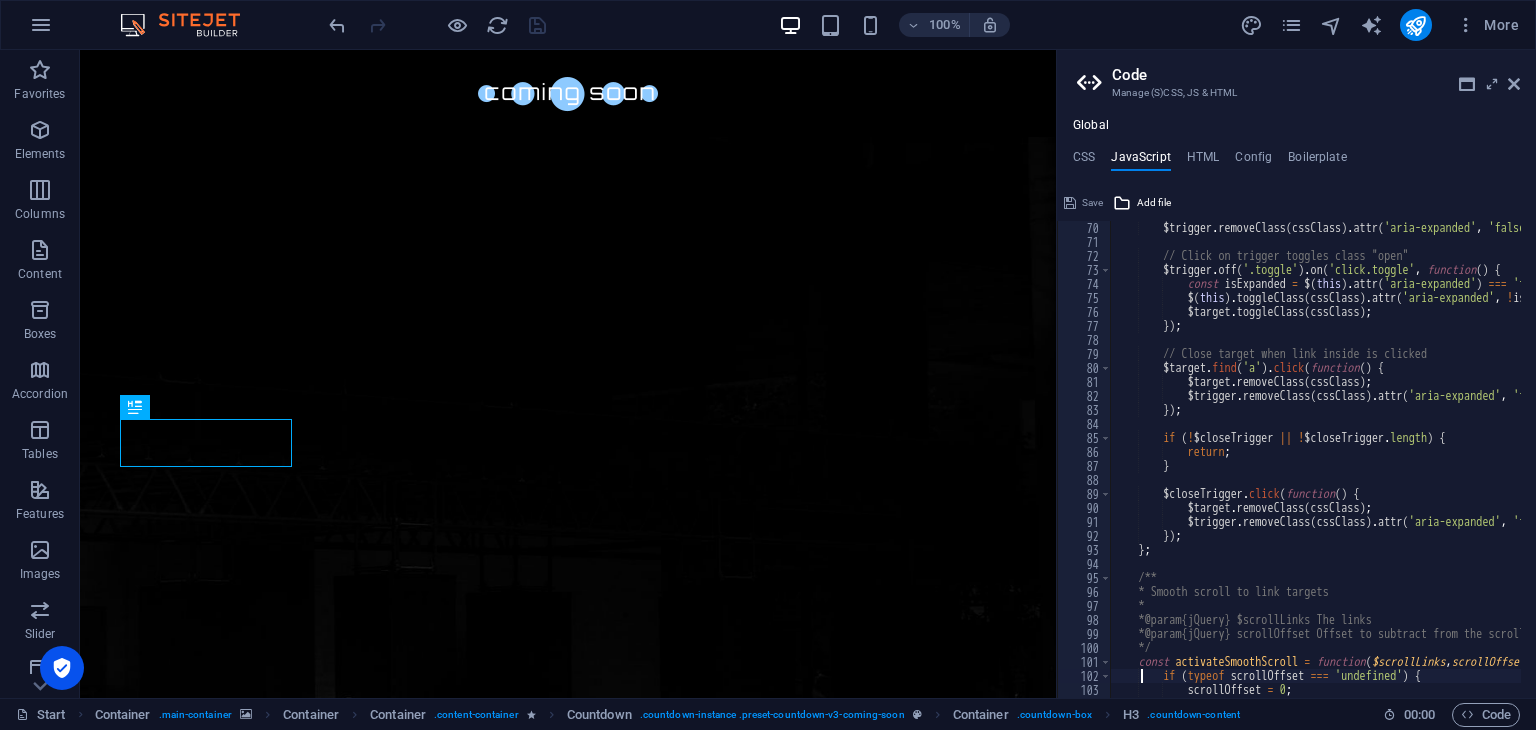type on "}" 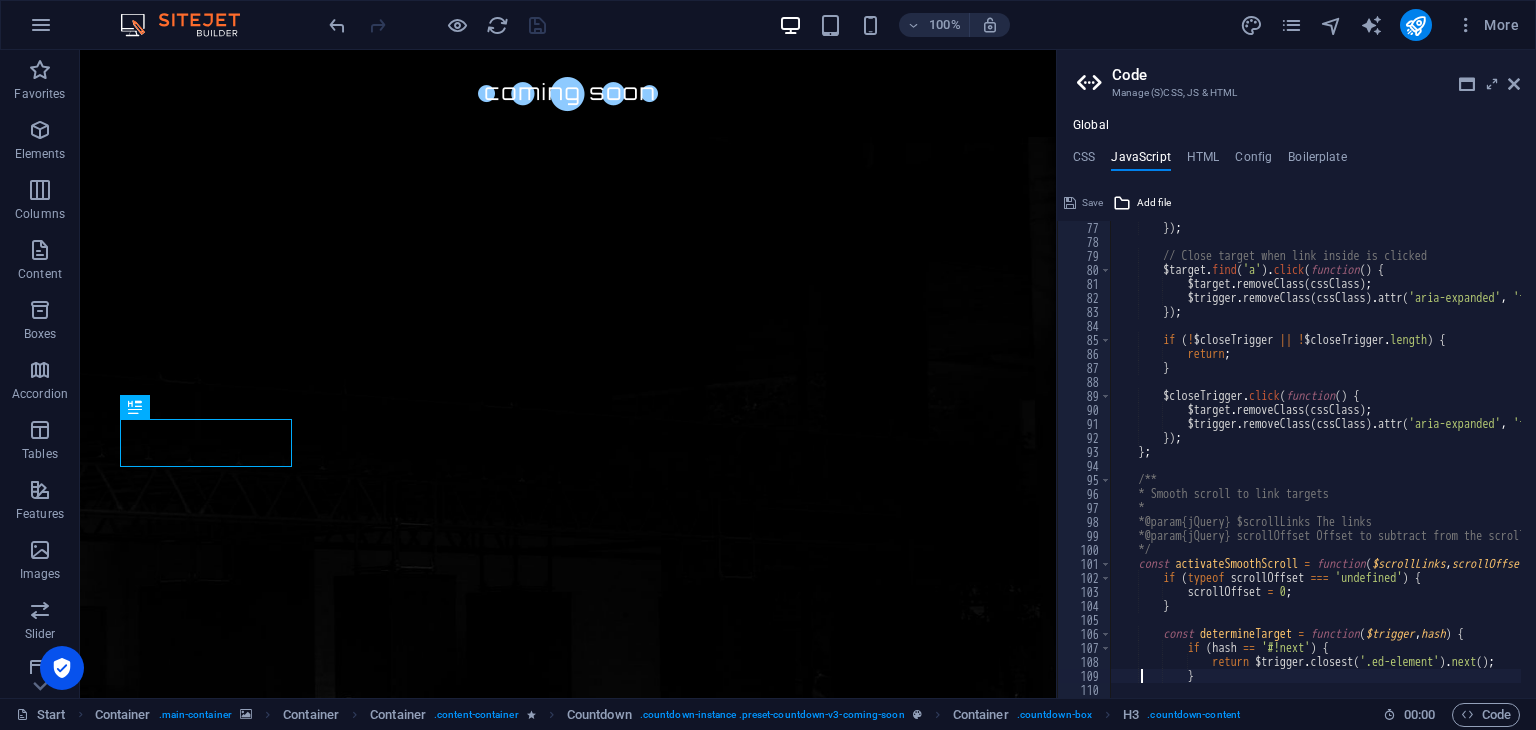 type on "}" 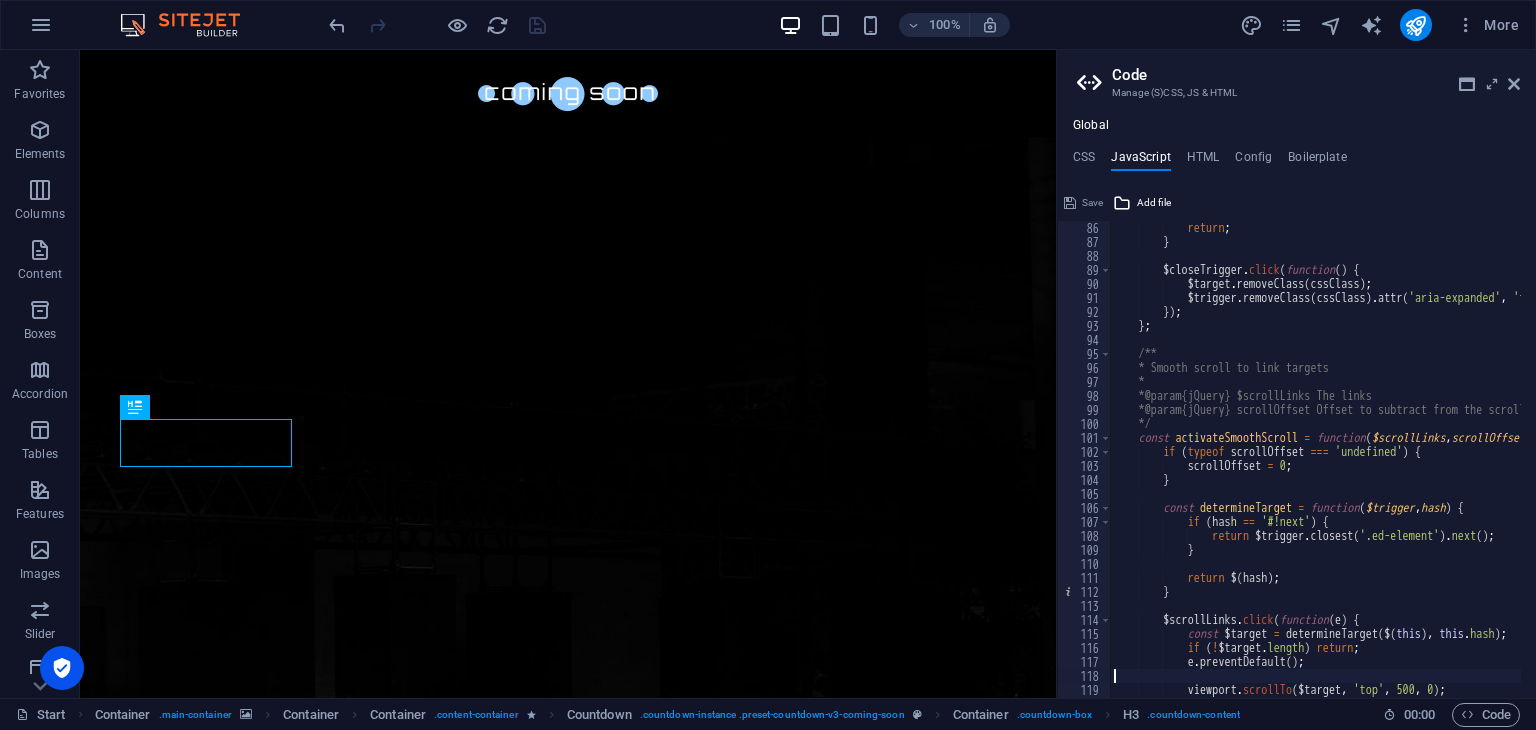 type on "viewport.scrollTo($target, 'top', 500, 0);" 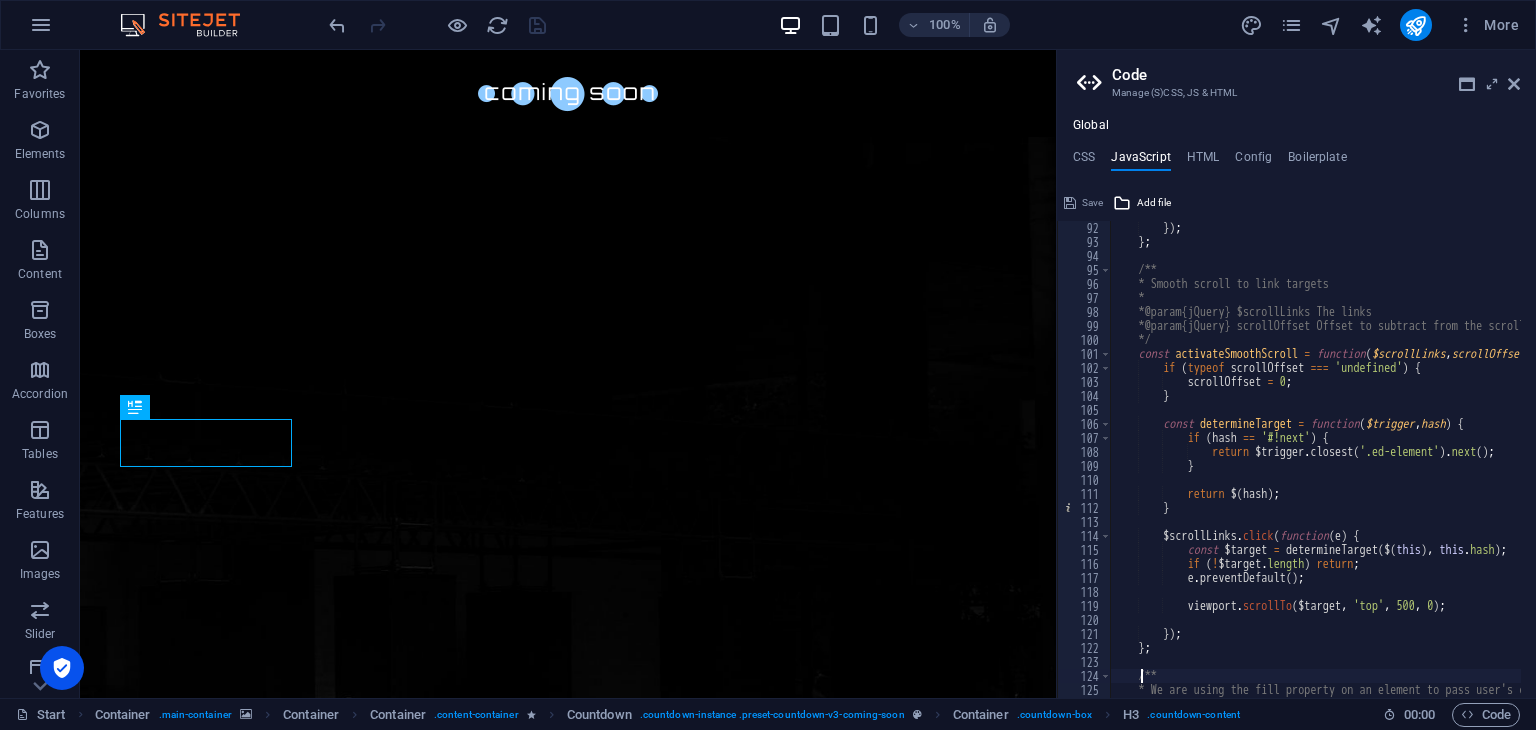 scroll, scrollTop: 1288, scrollLeft: 0, axis: vertical 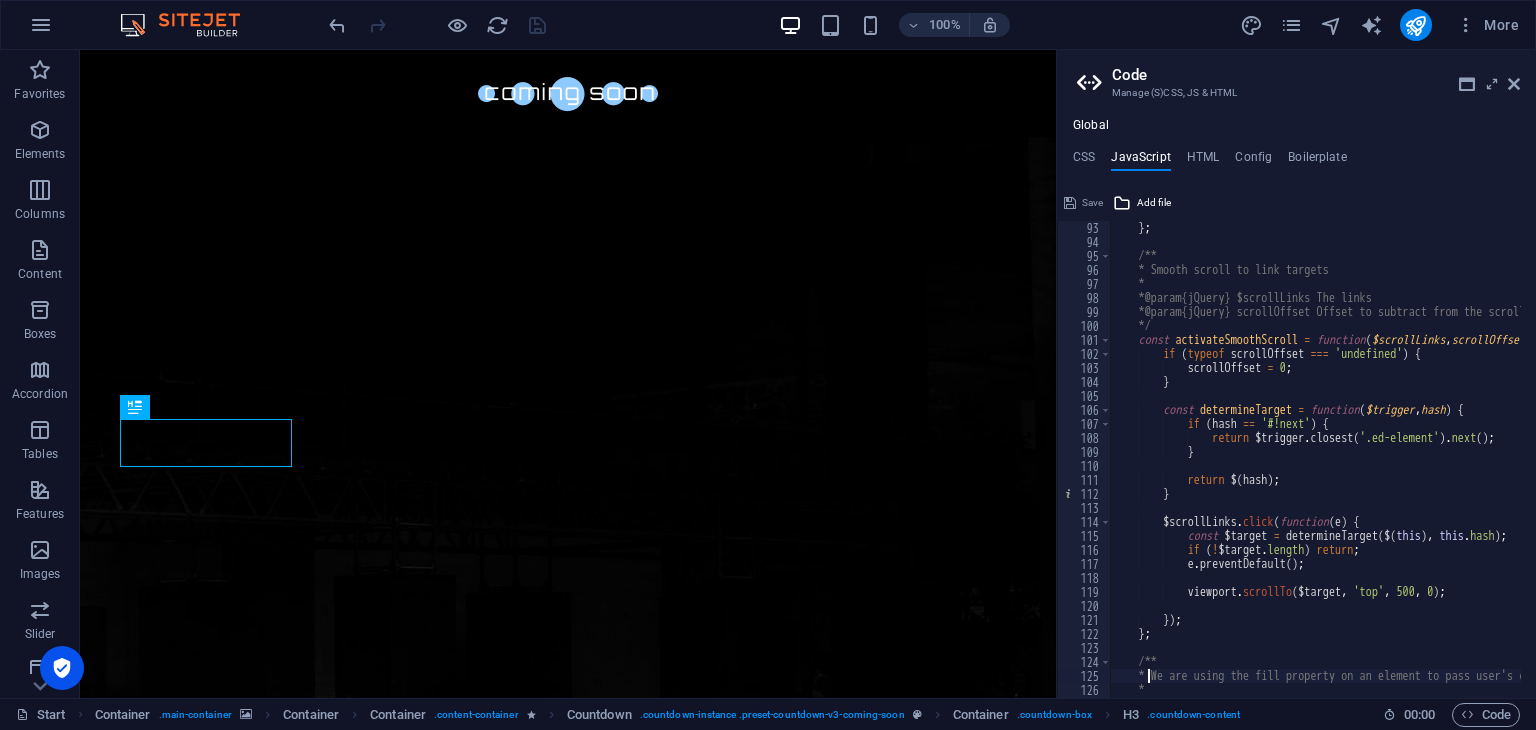 type on "/**" 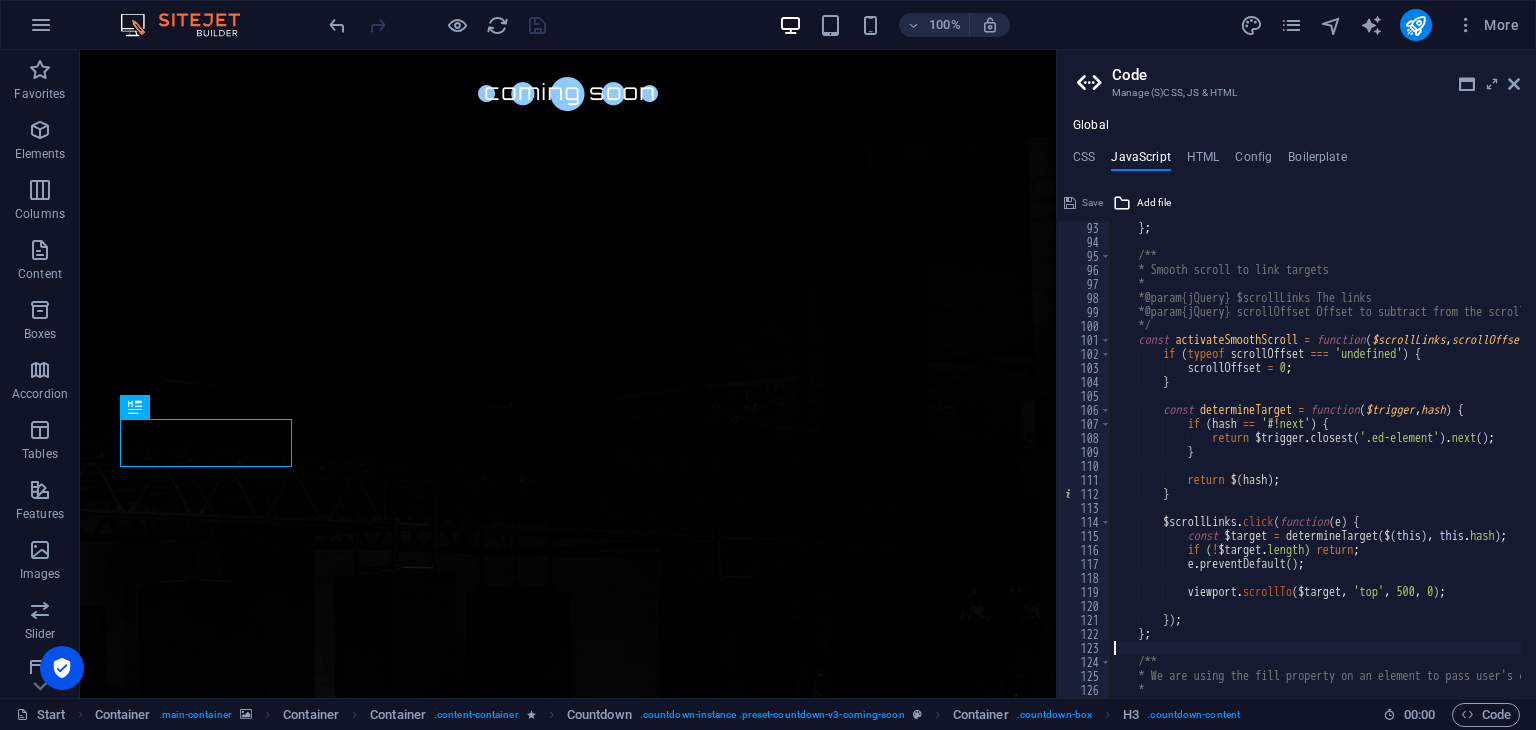 type on "/**" 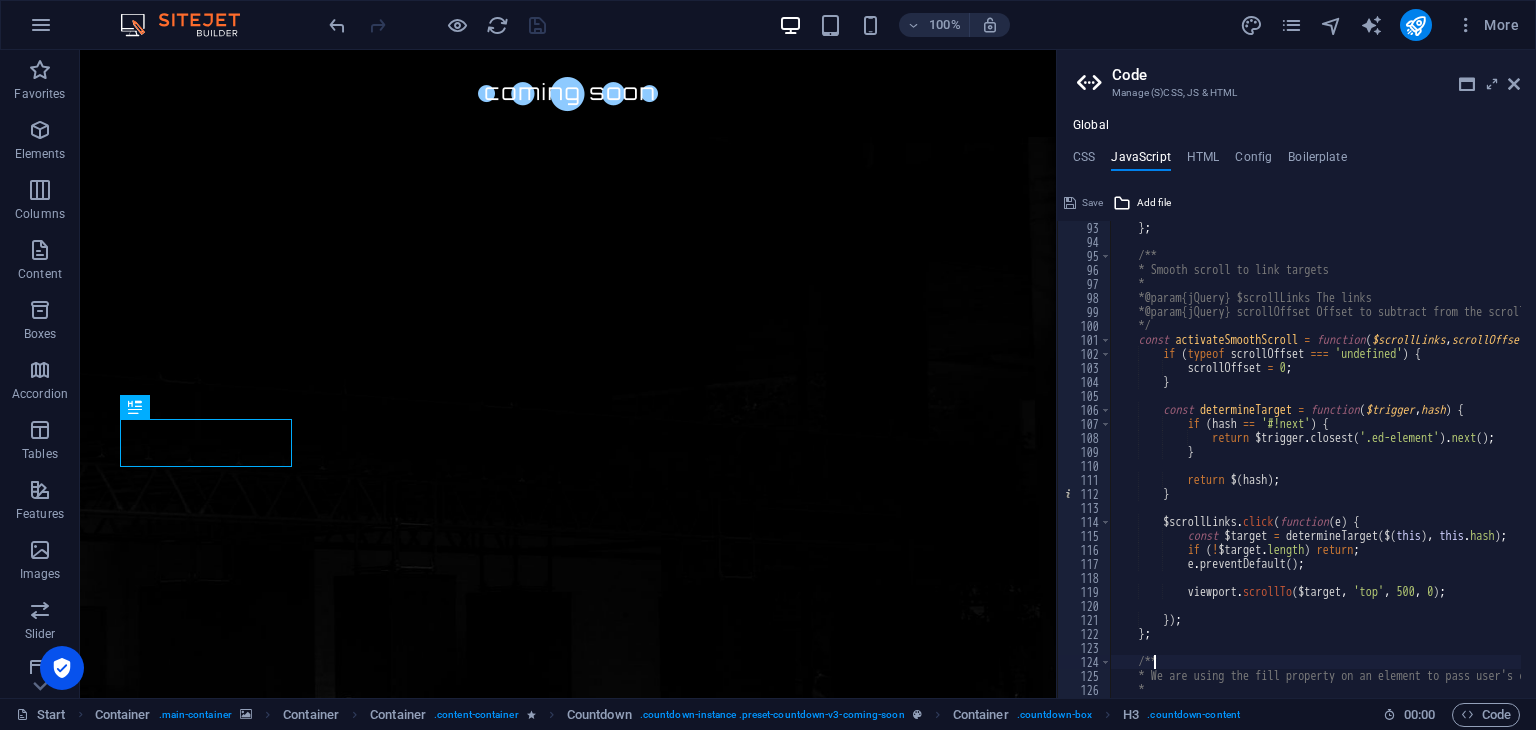 type 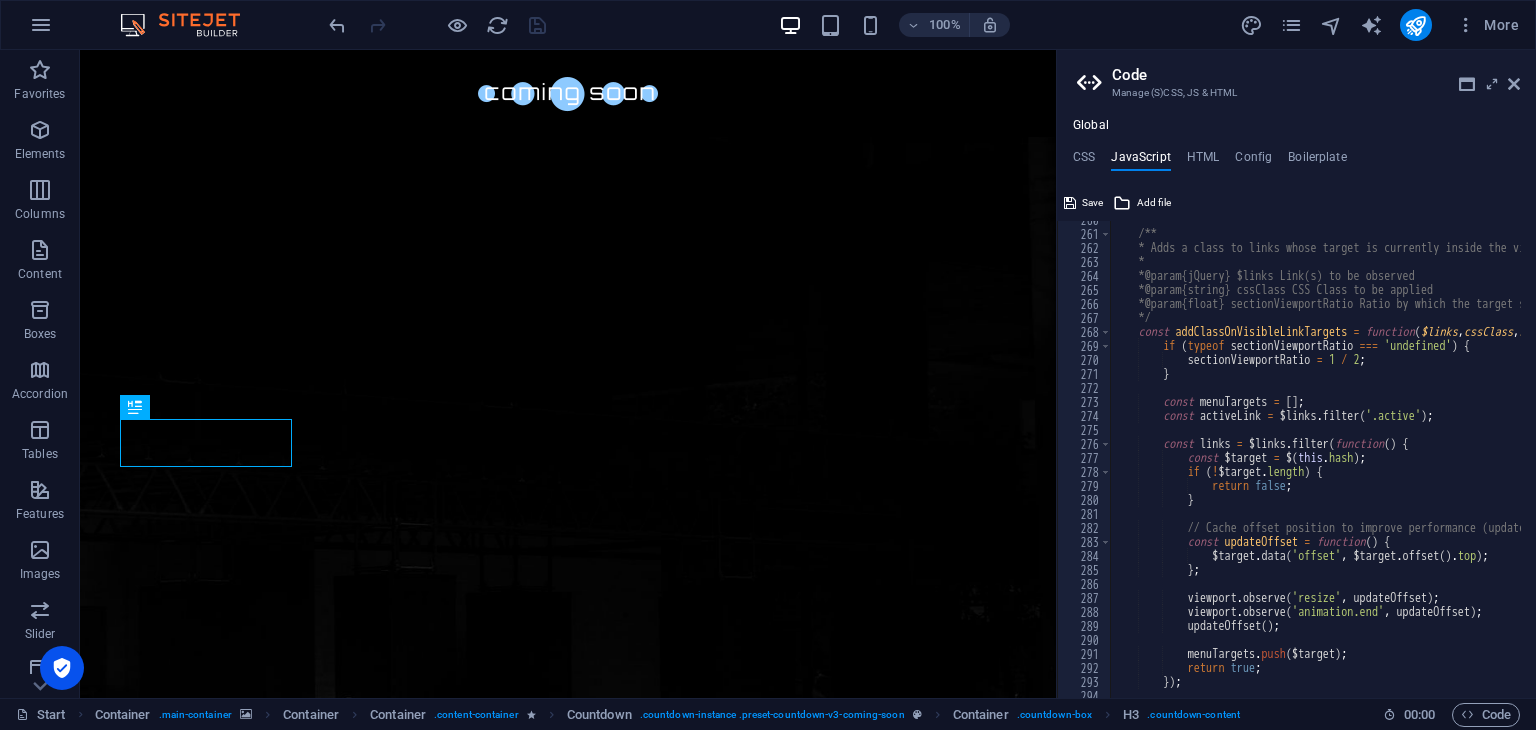 scroll, scrollTop: 3767, scrollLeft: 0, axis: vertical 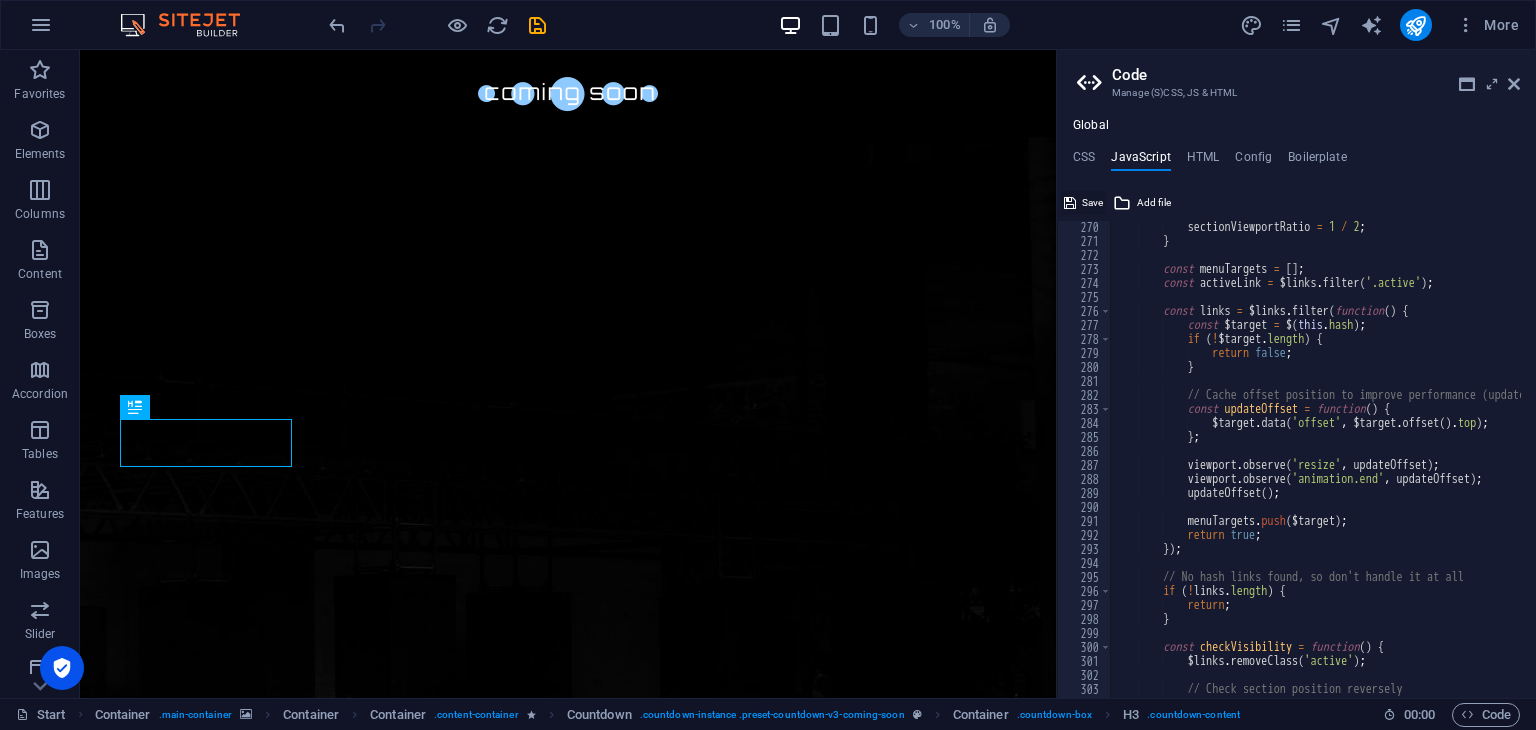 click on "Save" at bounding box center (1083, 203) 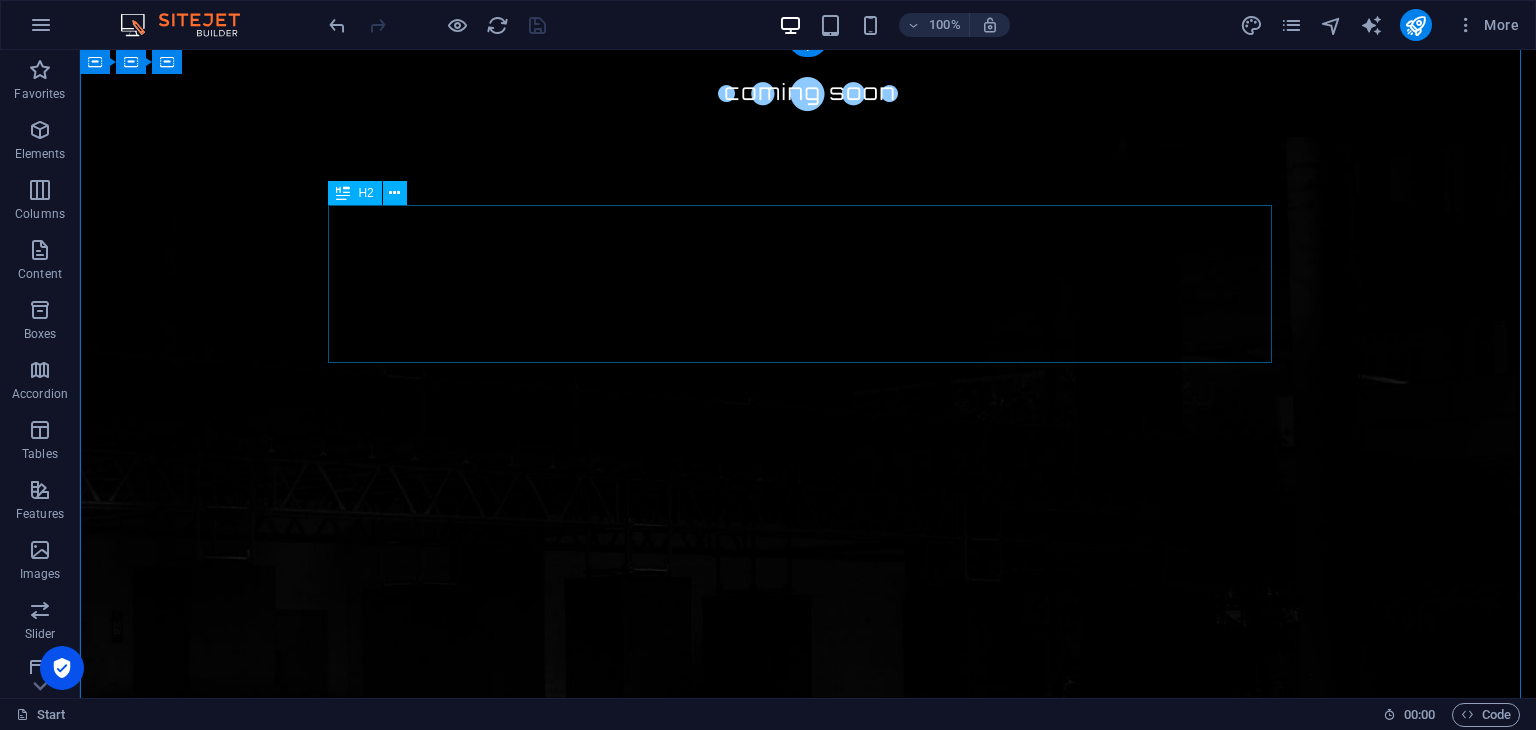 click on "This site is currently under construction. We'll be live soon – stay tuned" at bounding box center (808, 1218) 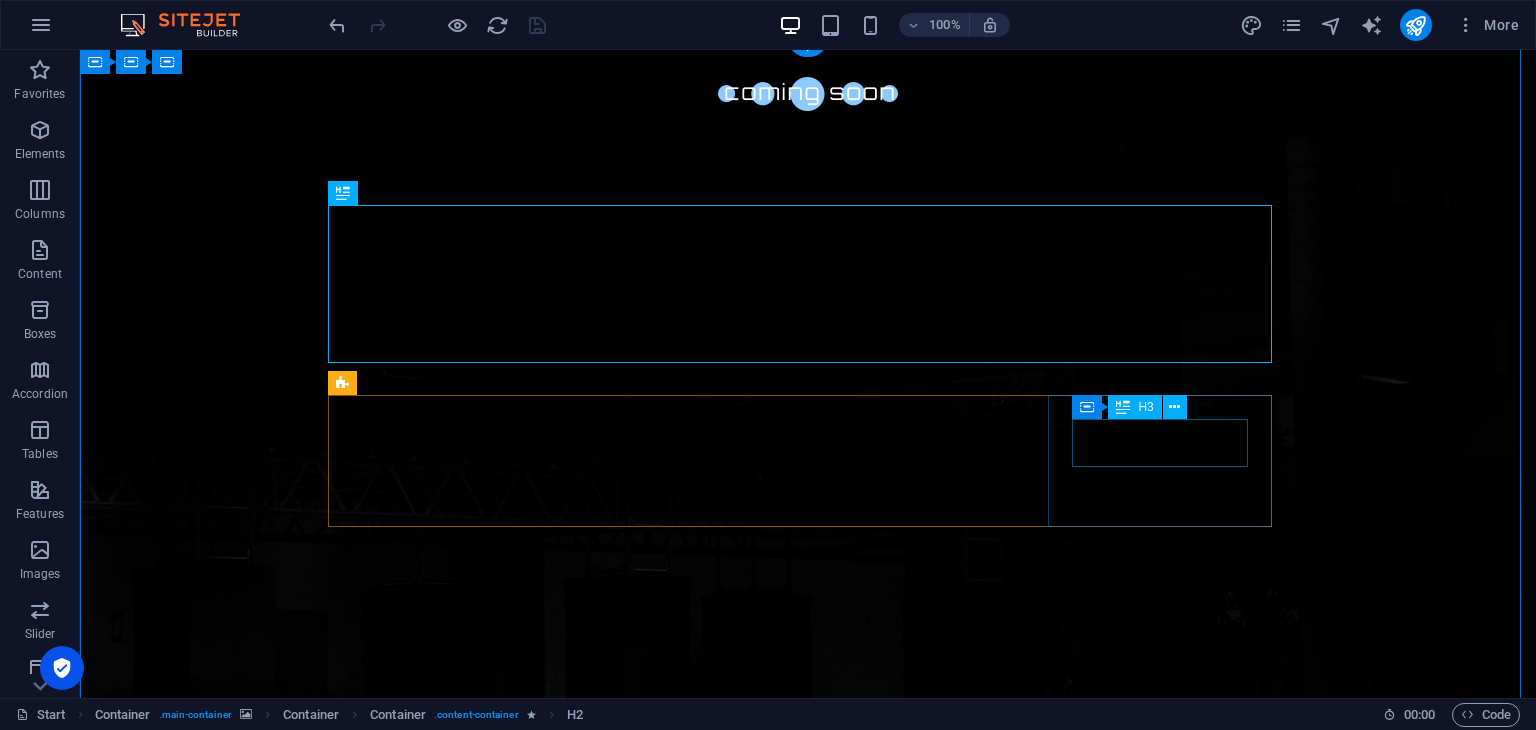 click on "0" at bounding box center (448, 1789) 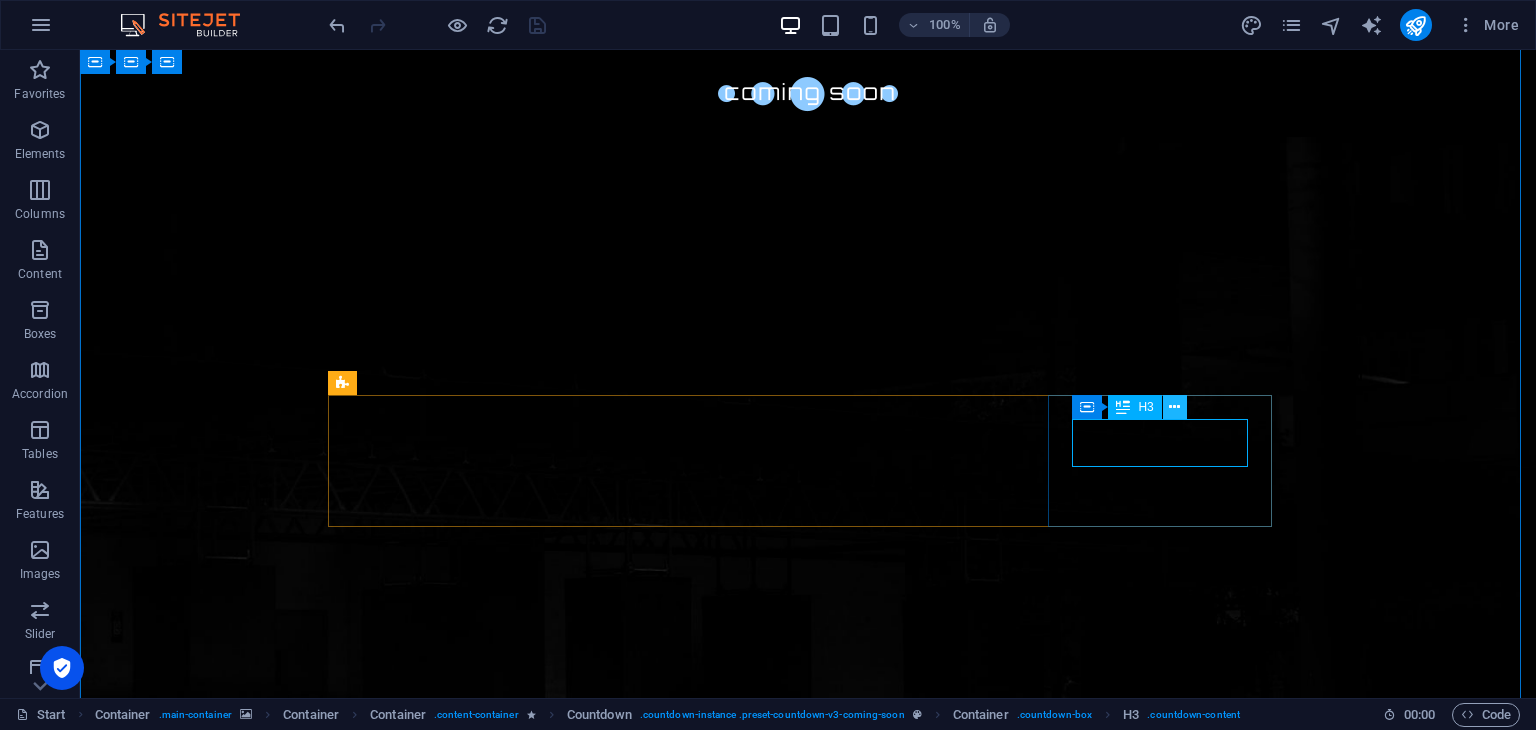 click at bounding box center (1174, 407) 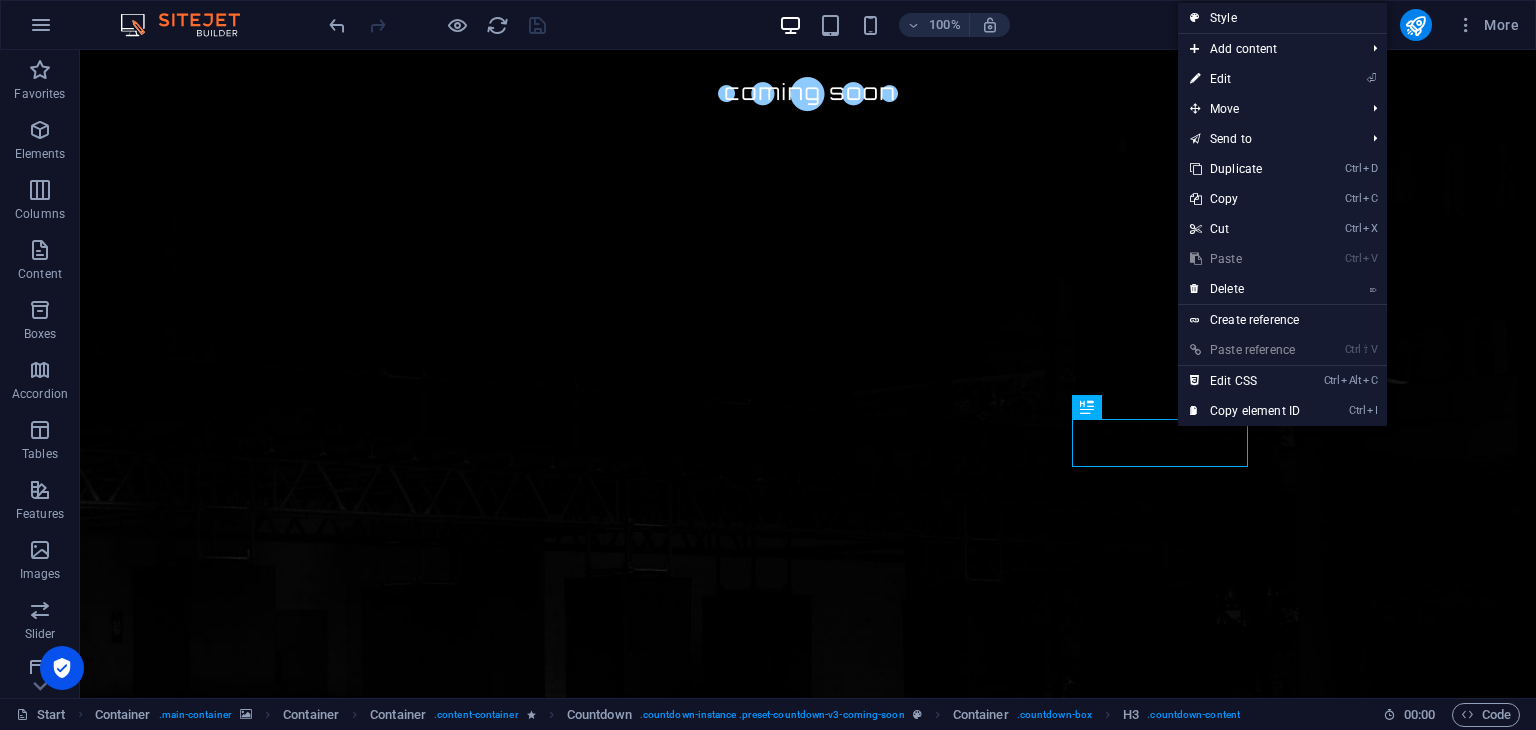 click on "Ctrl V  Paste" at bounding box center (1245, 259) 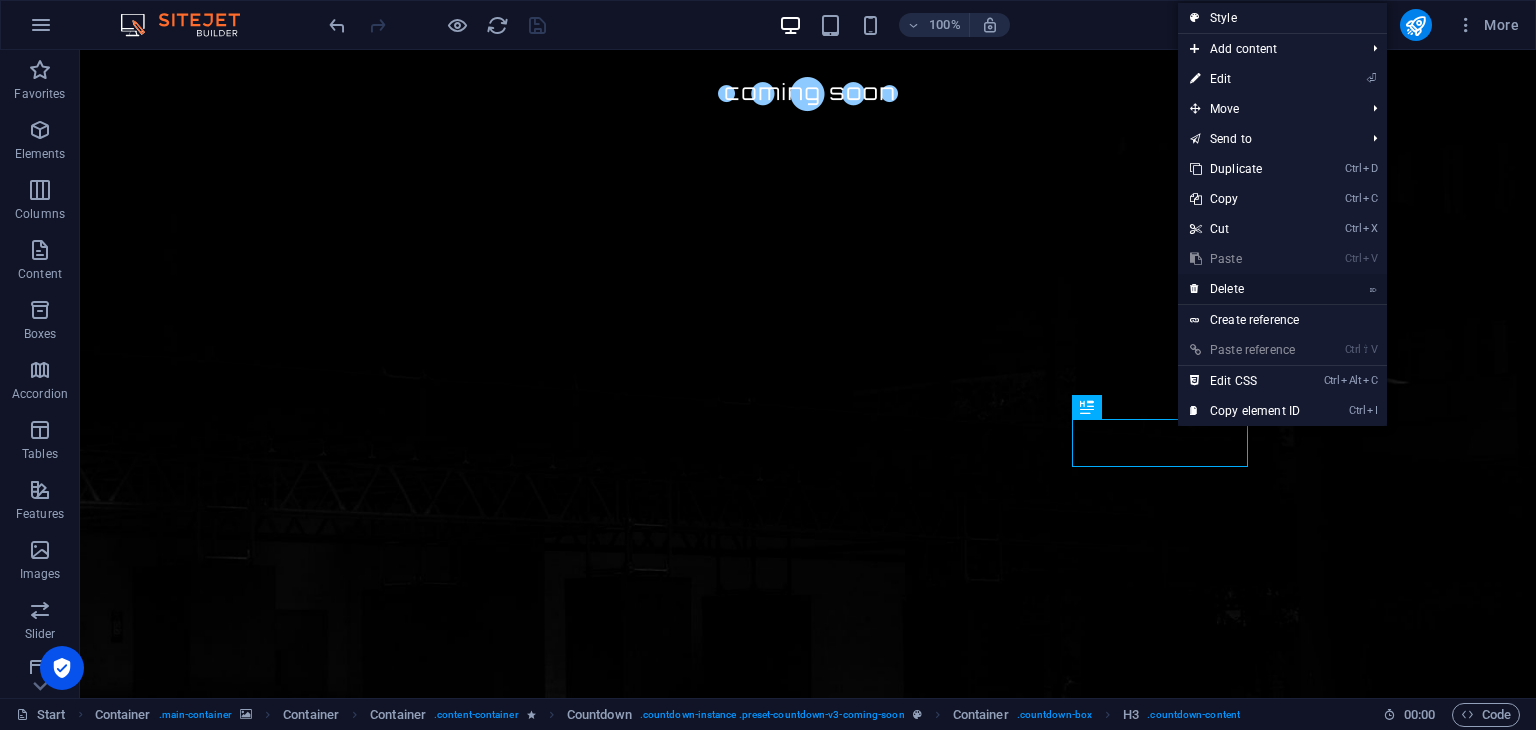 drag, startPoint x: 1252, startPoint y: 277, endPoint x: 1147, endPoint y: 267, distance: 105.47511 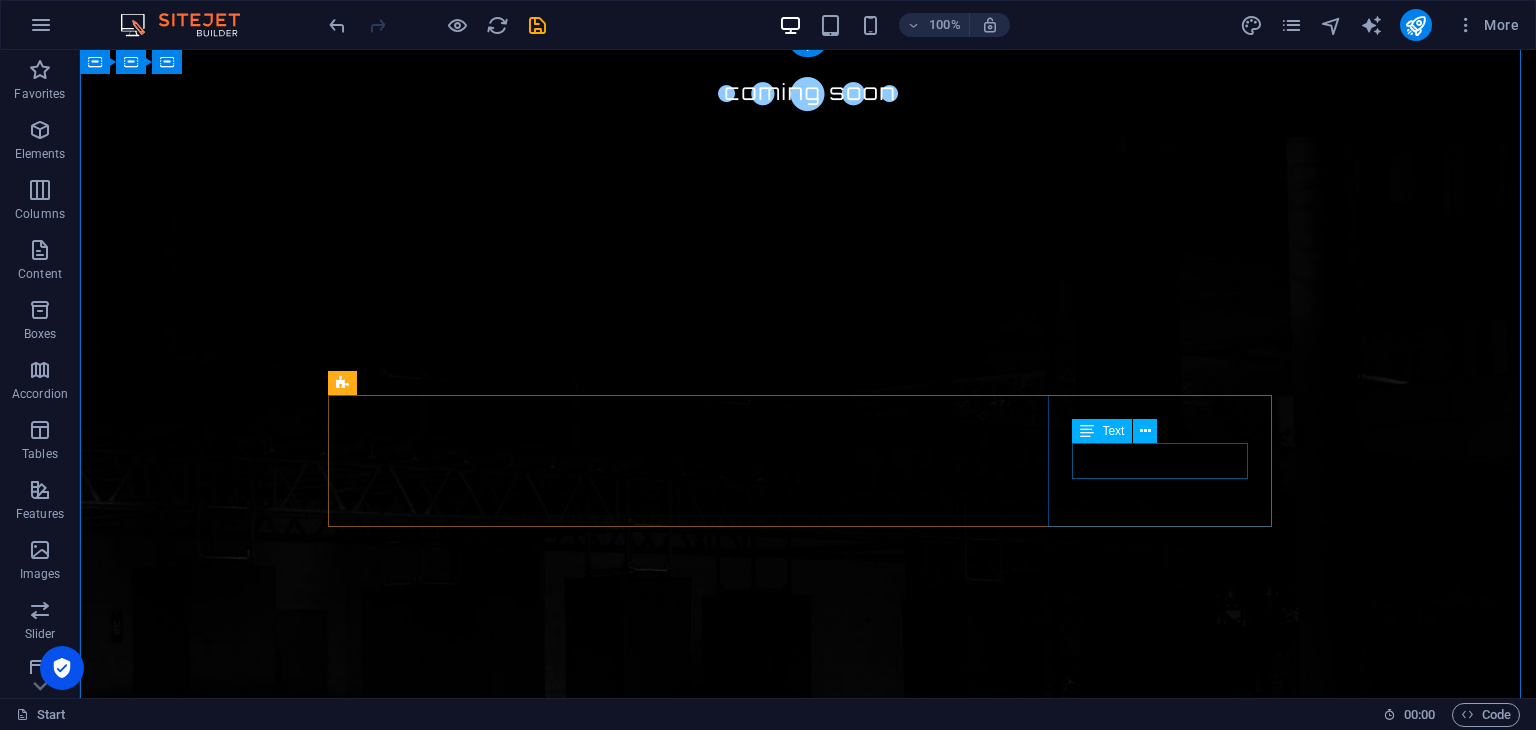 click on "Seconds" at bounding box center [448, 1791] 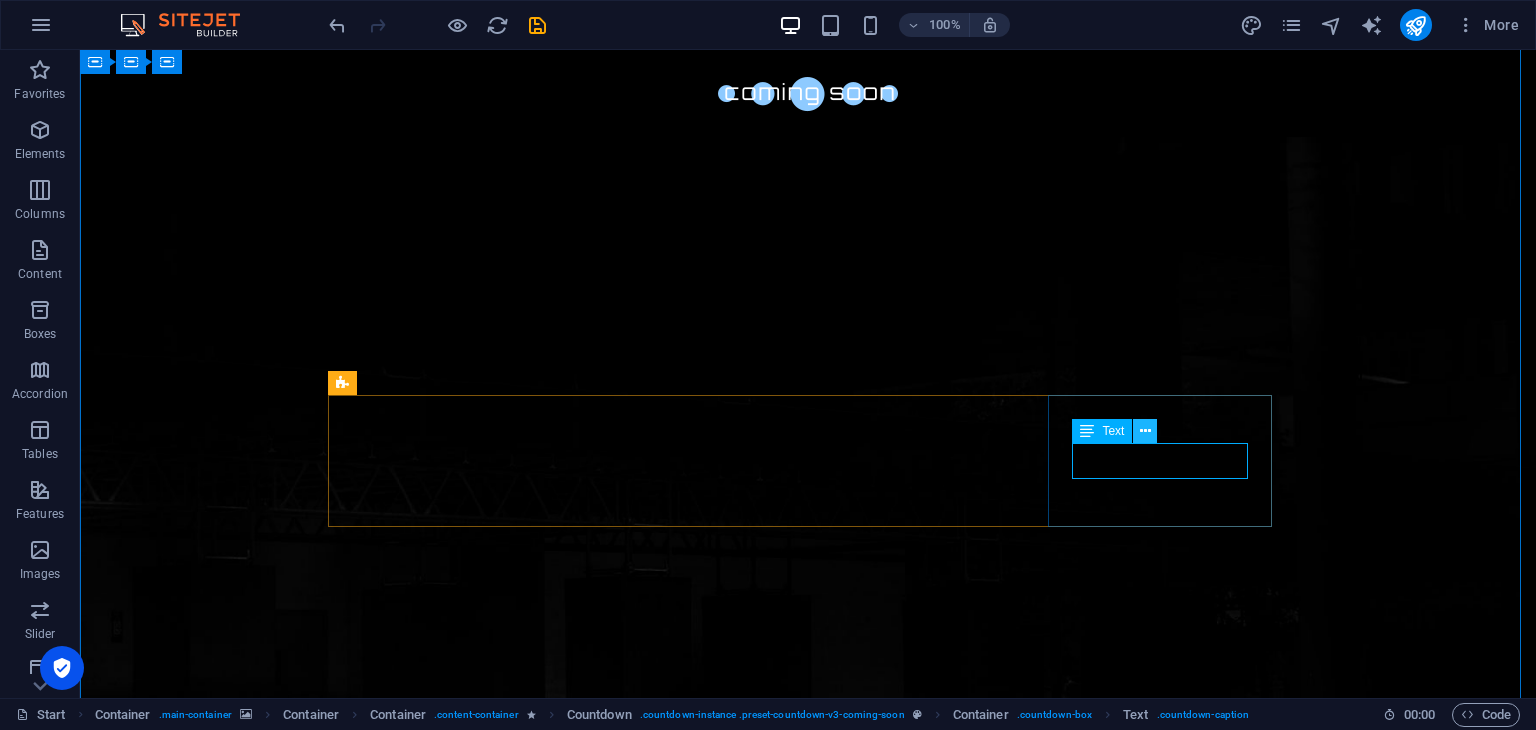 click at bounding box center [1145, 431] 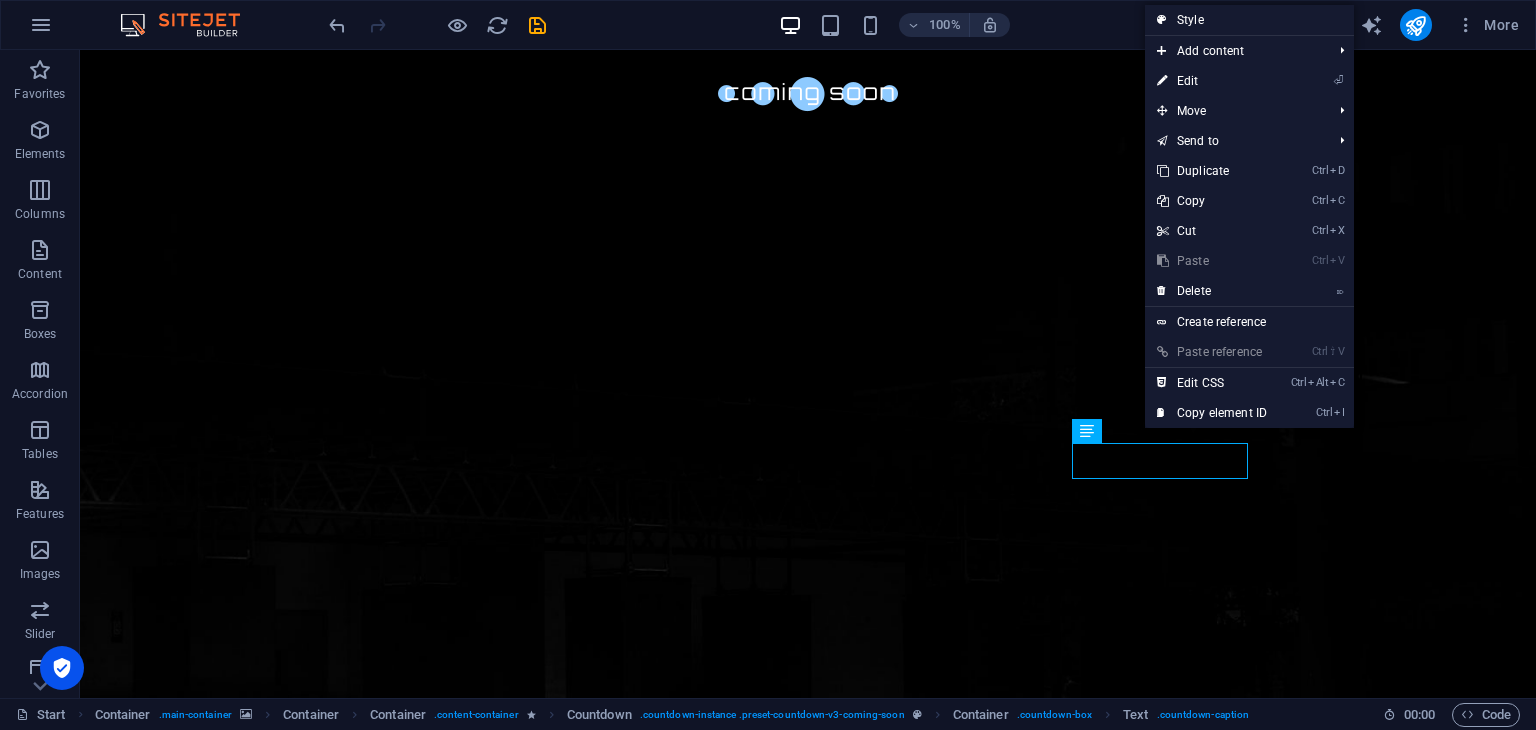 click on "Ctrl V  Paste" at bounding box center [1212, 261] 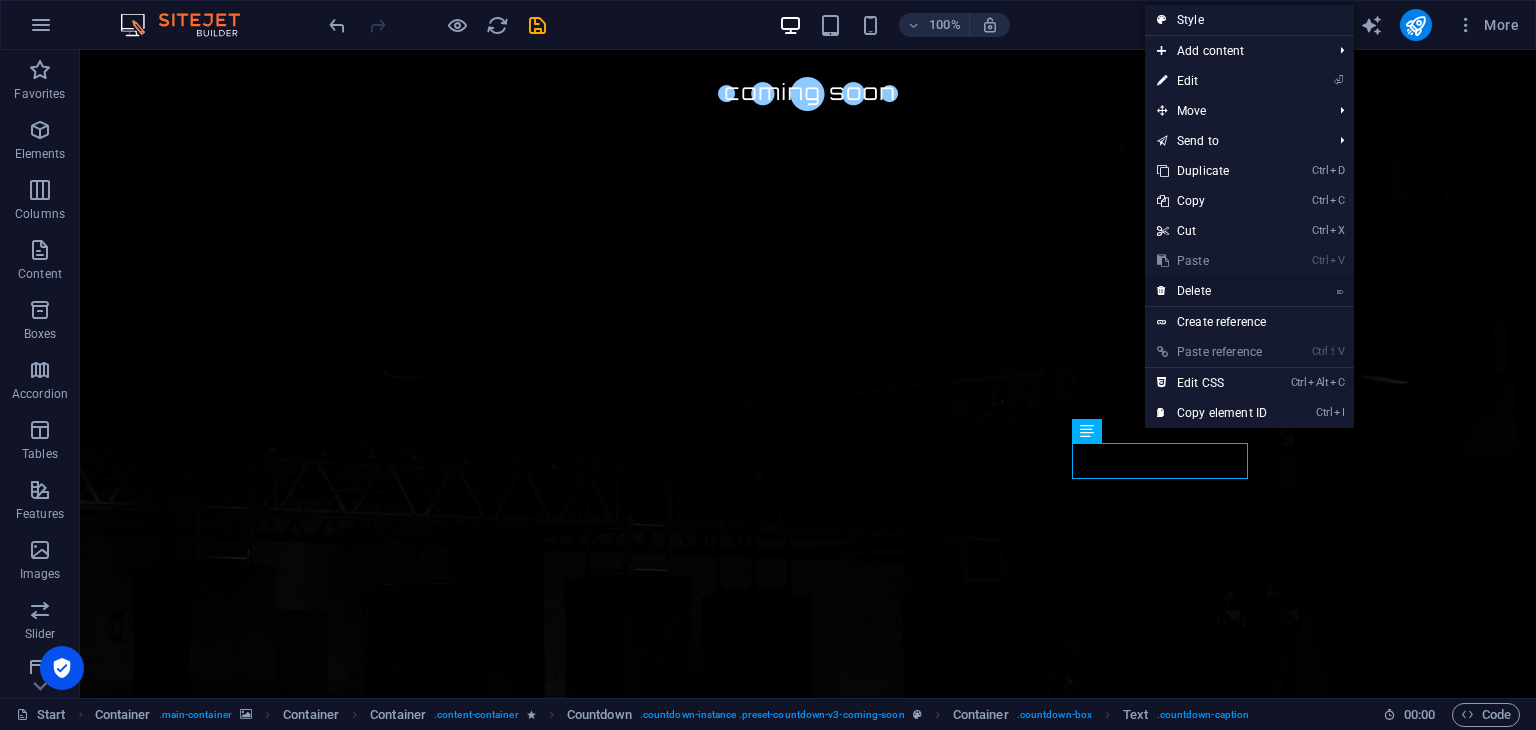 click on "⌦  Delete" at bounding box center [1212, 291] 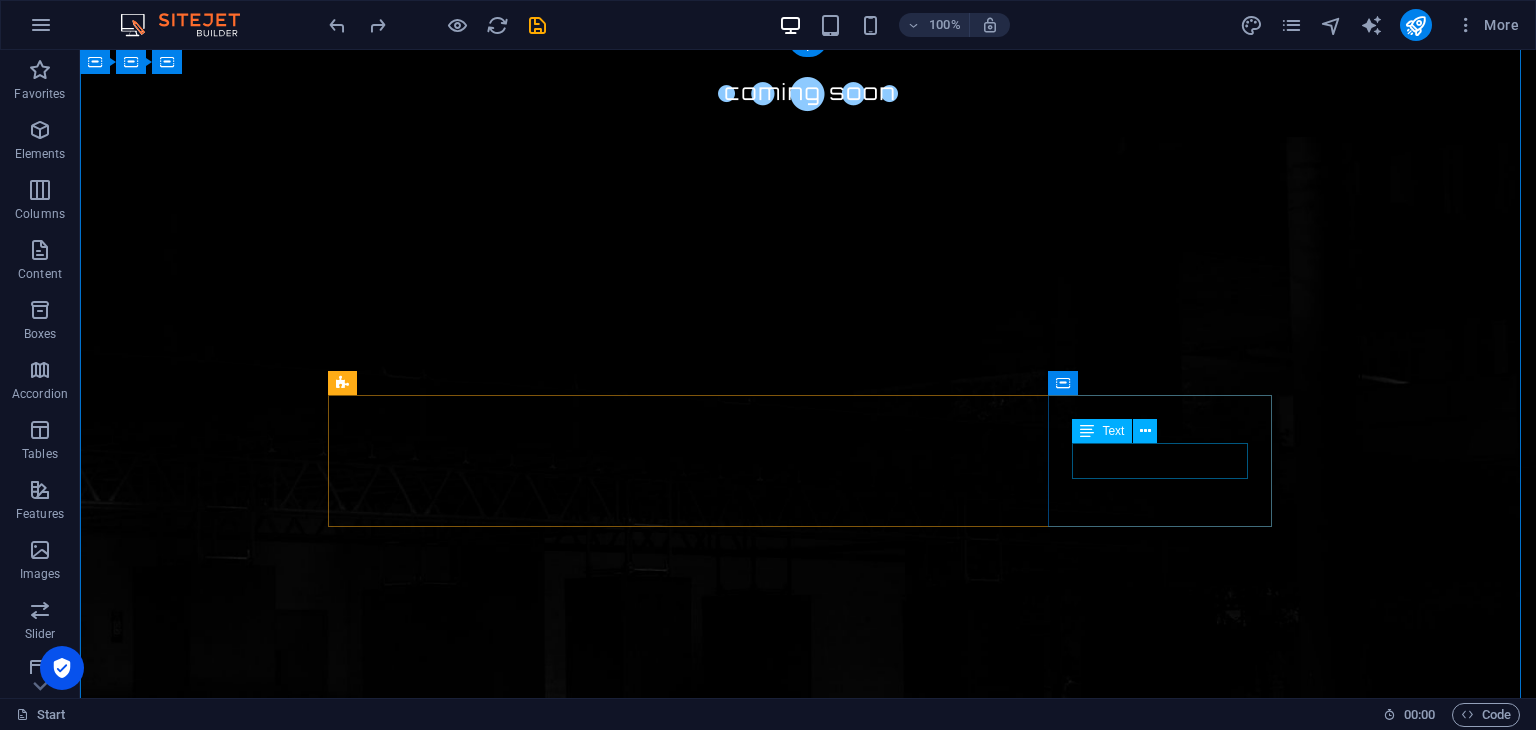 click on "Seconds" at bounding box center [448, 1791] 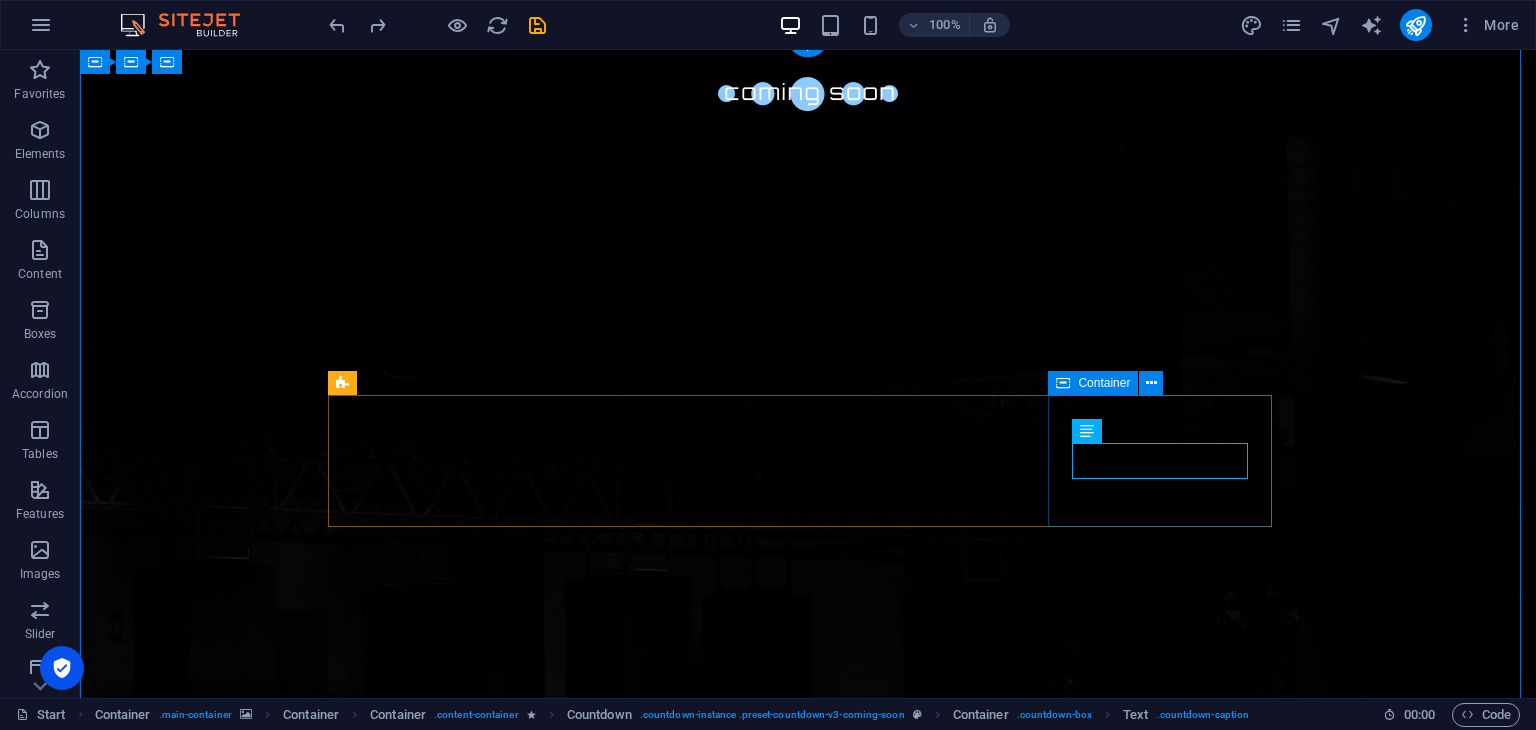 click on "Seconds" at bounding box center [448, 1791] 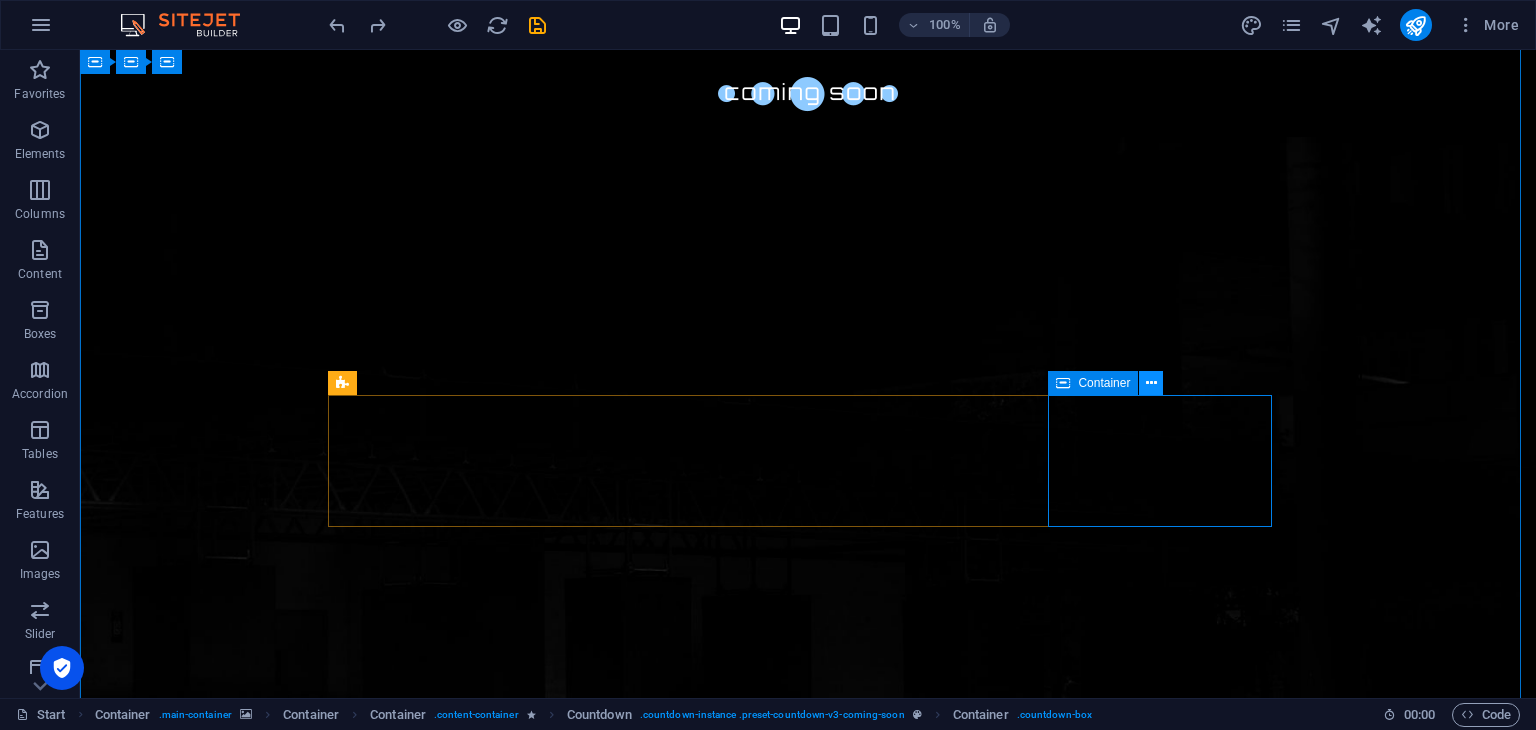 click at bounding box center [1151, 383] 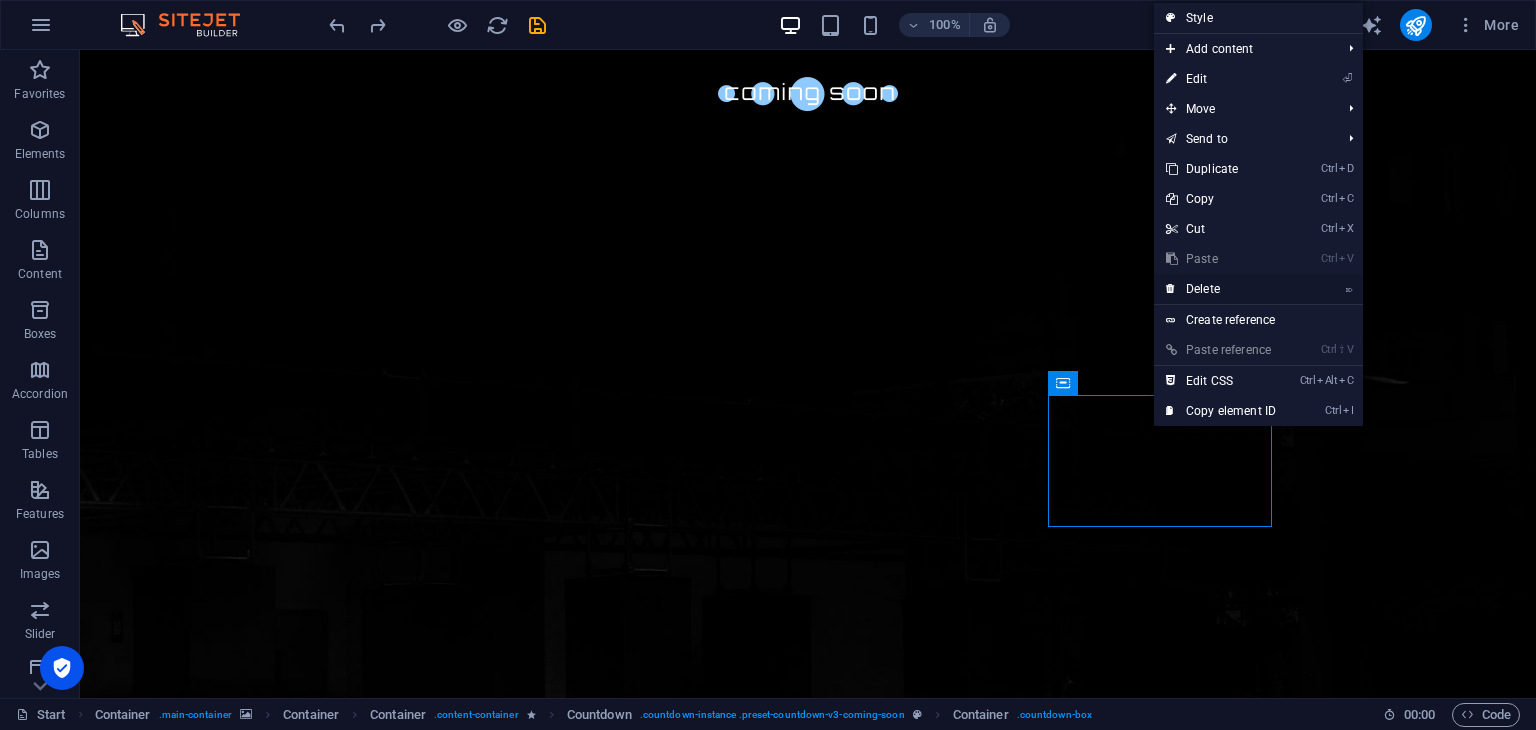 click on "⌦  Delete" at bounding box center [1221, 289] 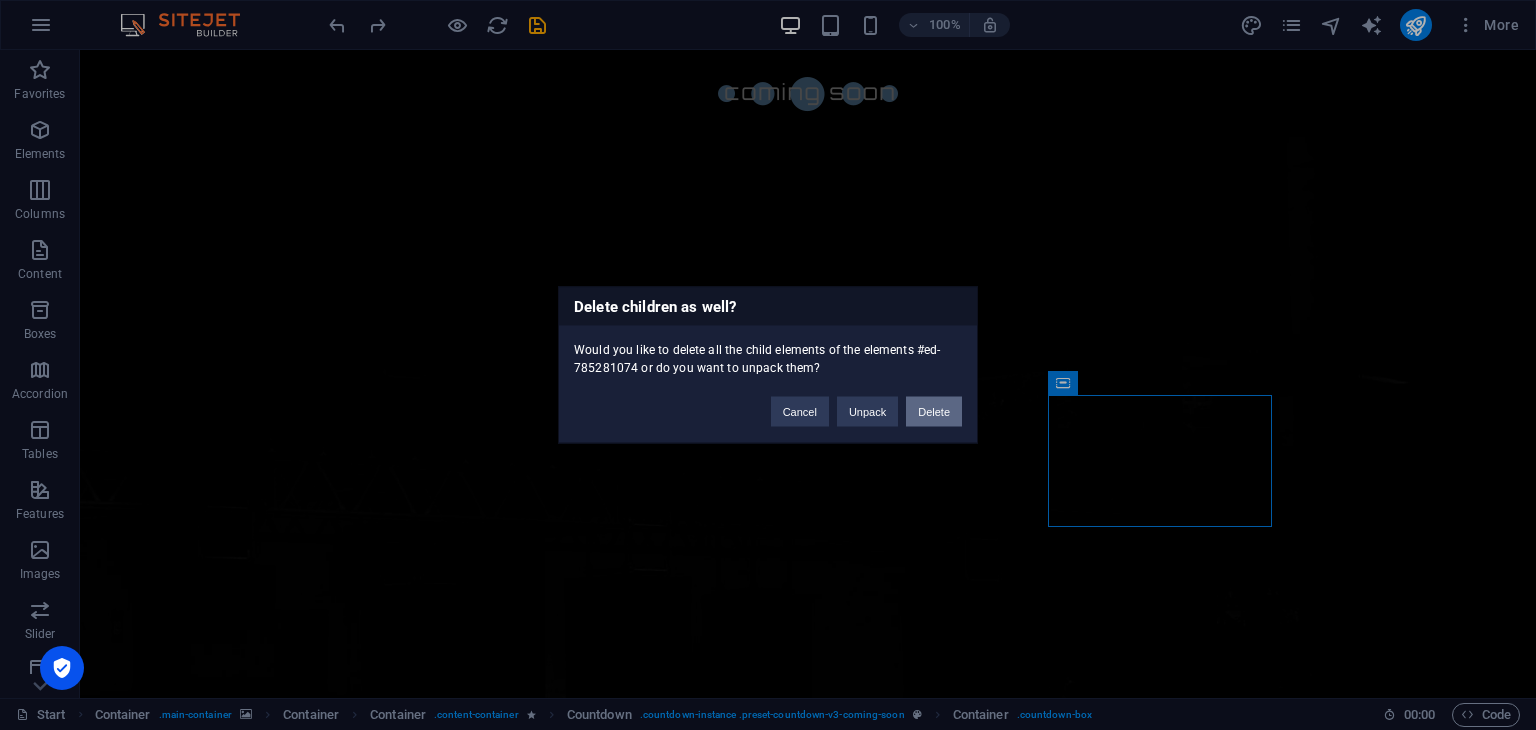 click on "Delete" at bounding box center (934, 412) 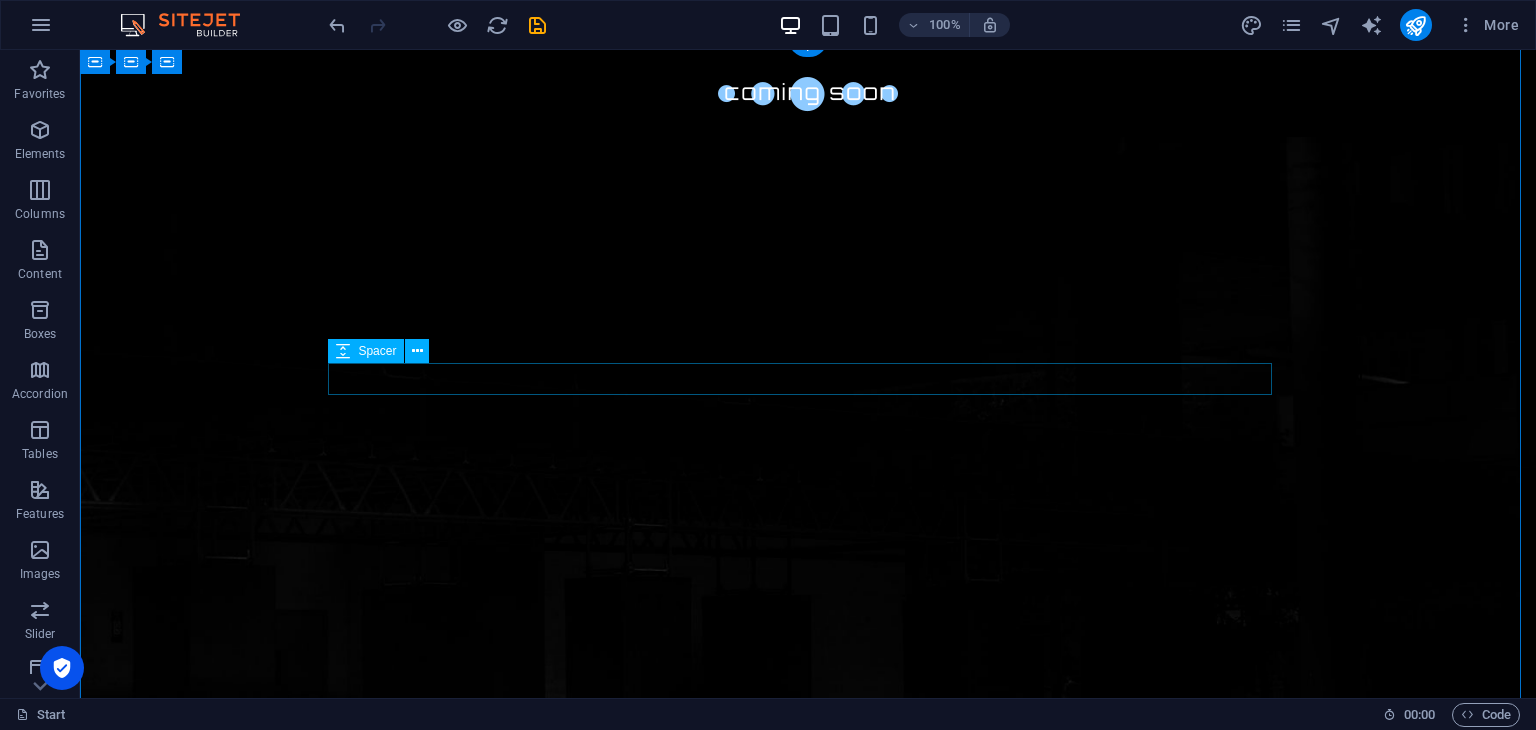 click at bounding box center [808, 1313] 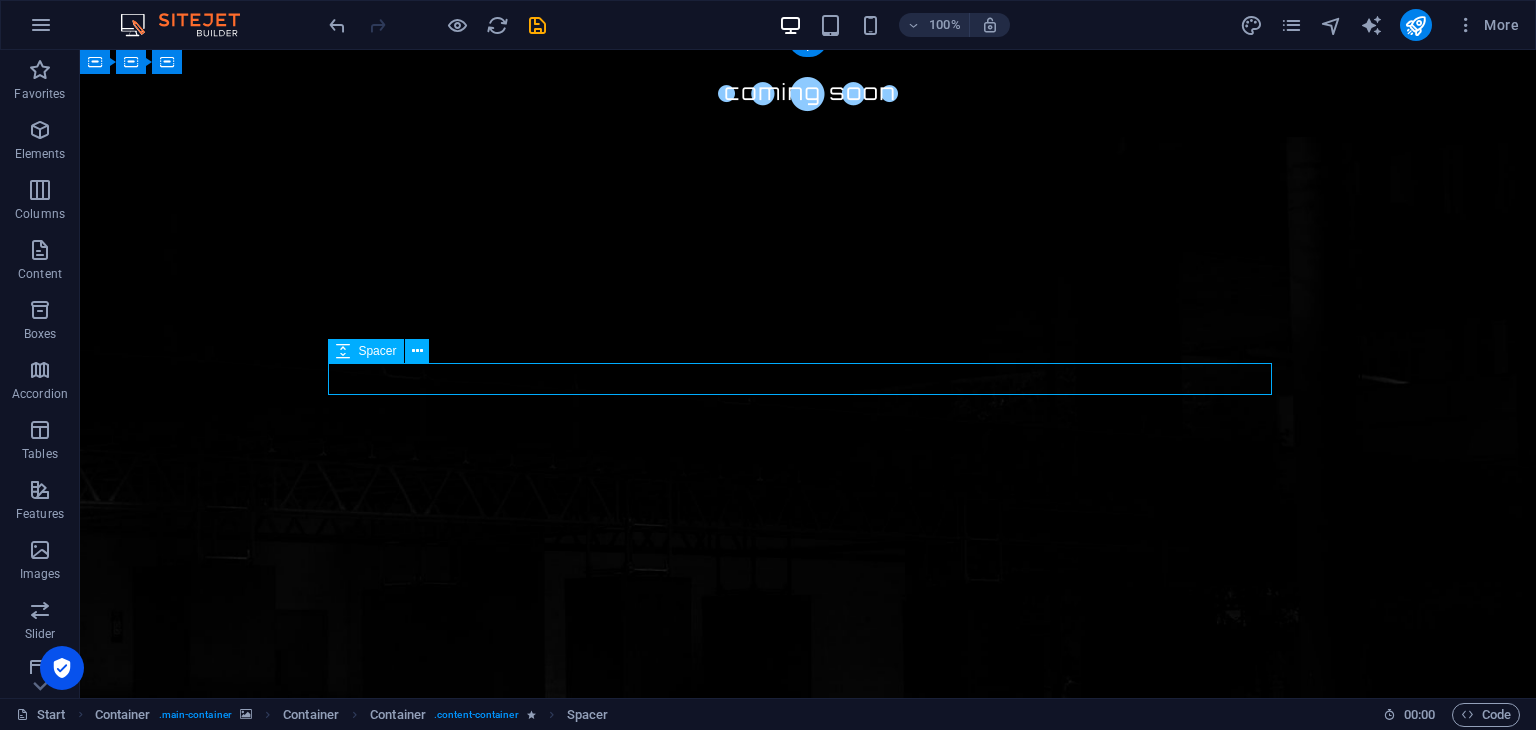 click on "H3" at bounding box center (0, 0) 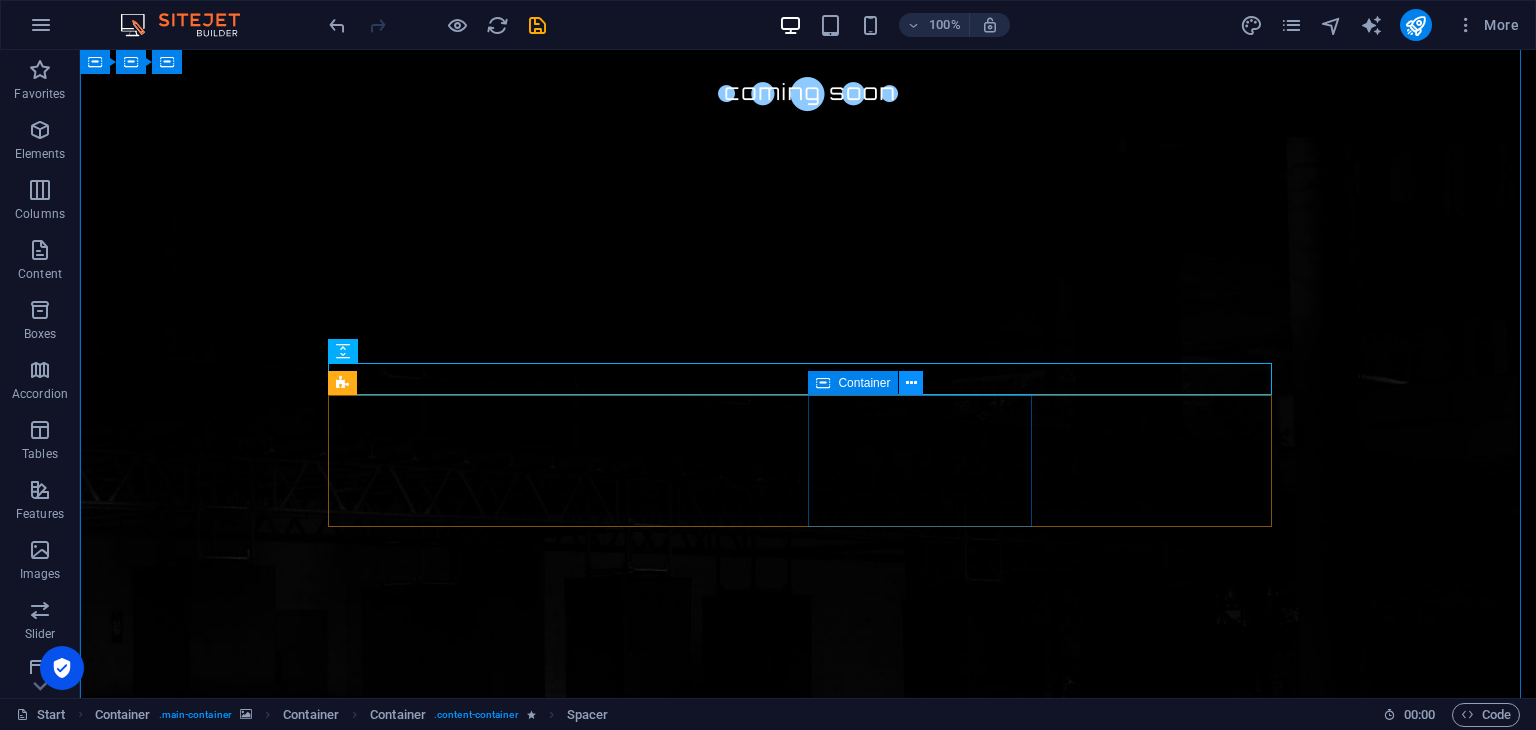 click at bounding box center [911, 383] 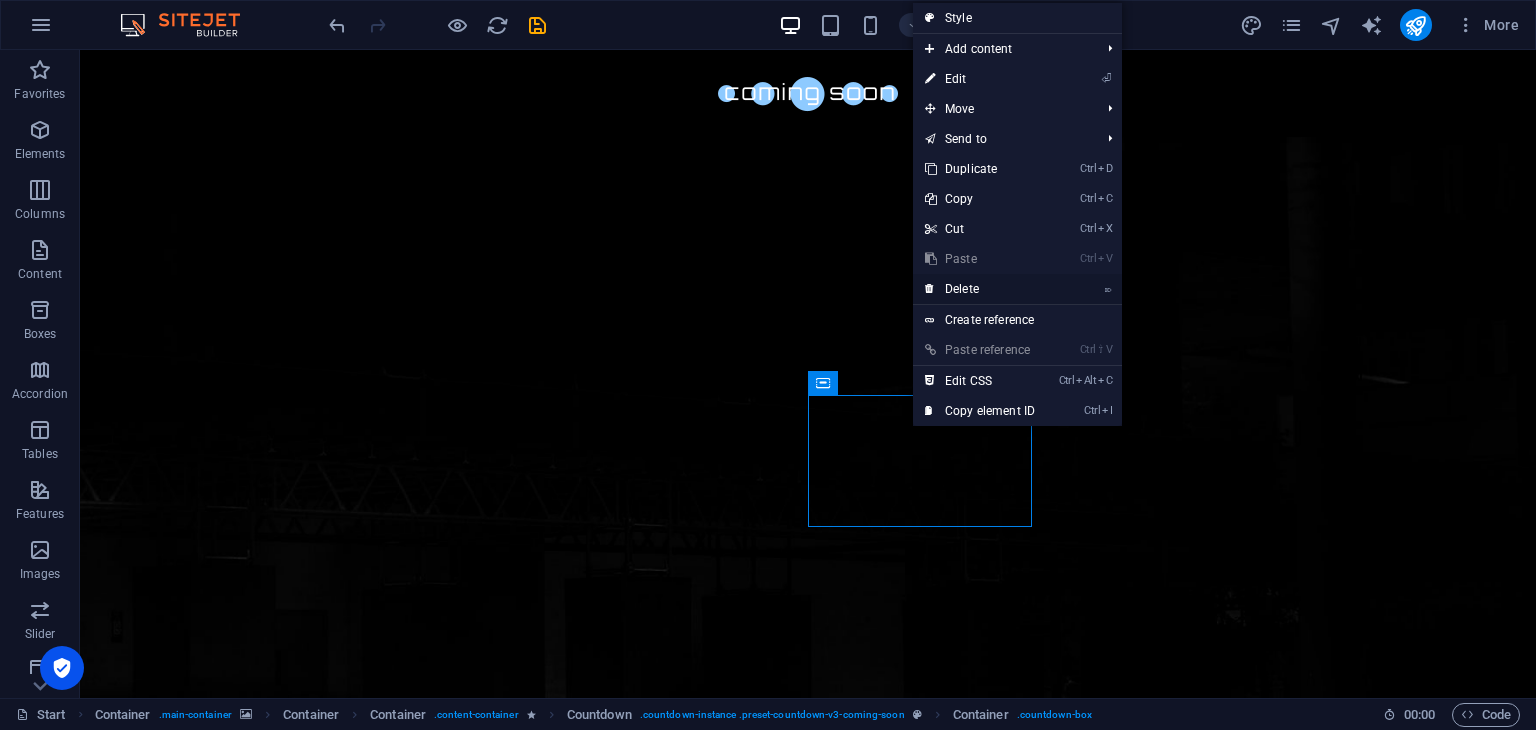 click on "⌦  Delete" at bounding box center [980, 289] 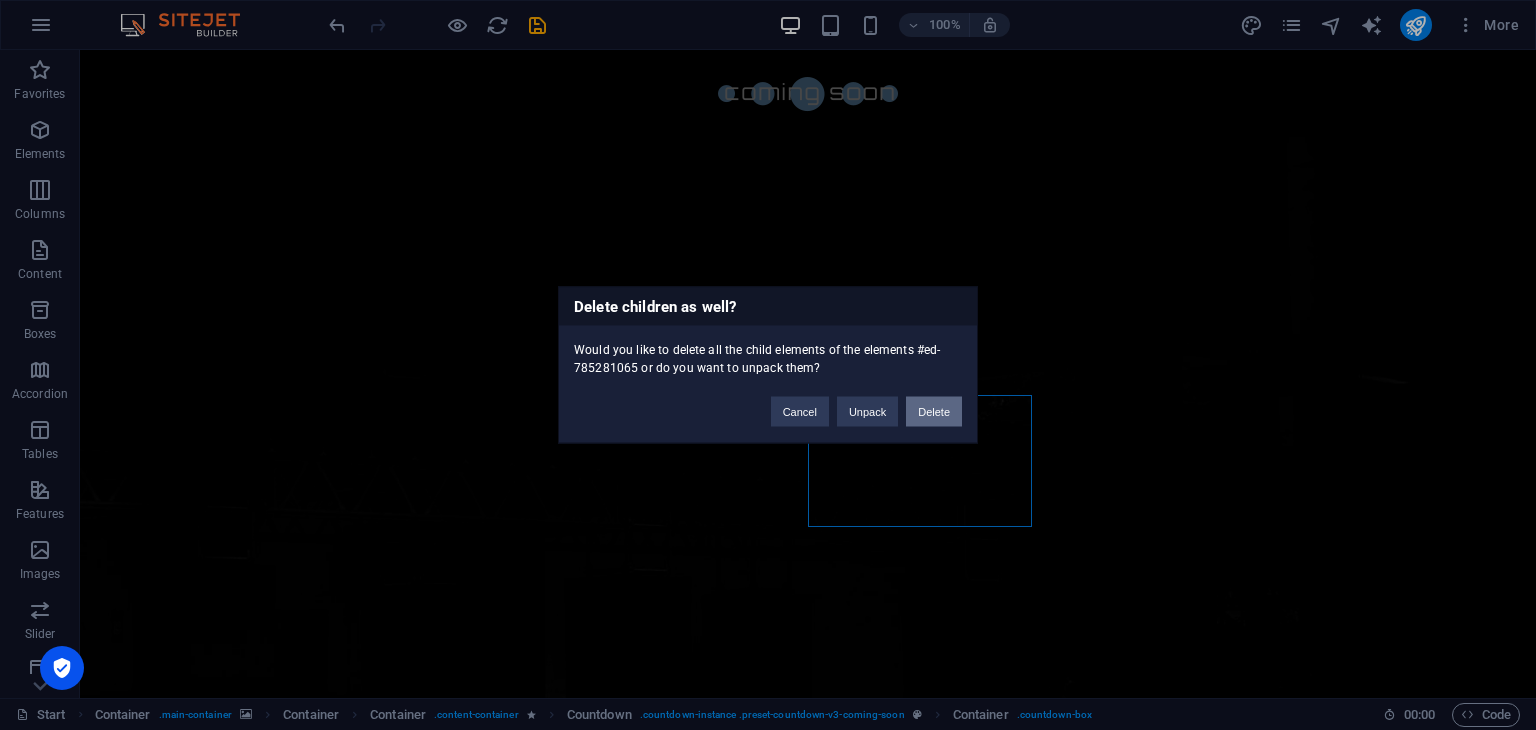 click on "Delete" at bounding box center [934, 412] 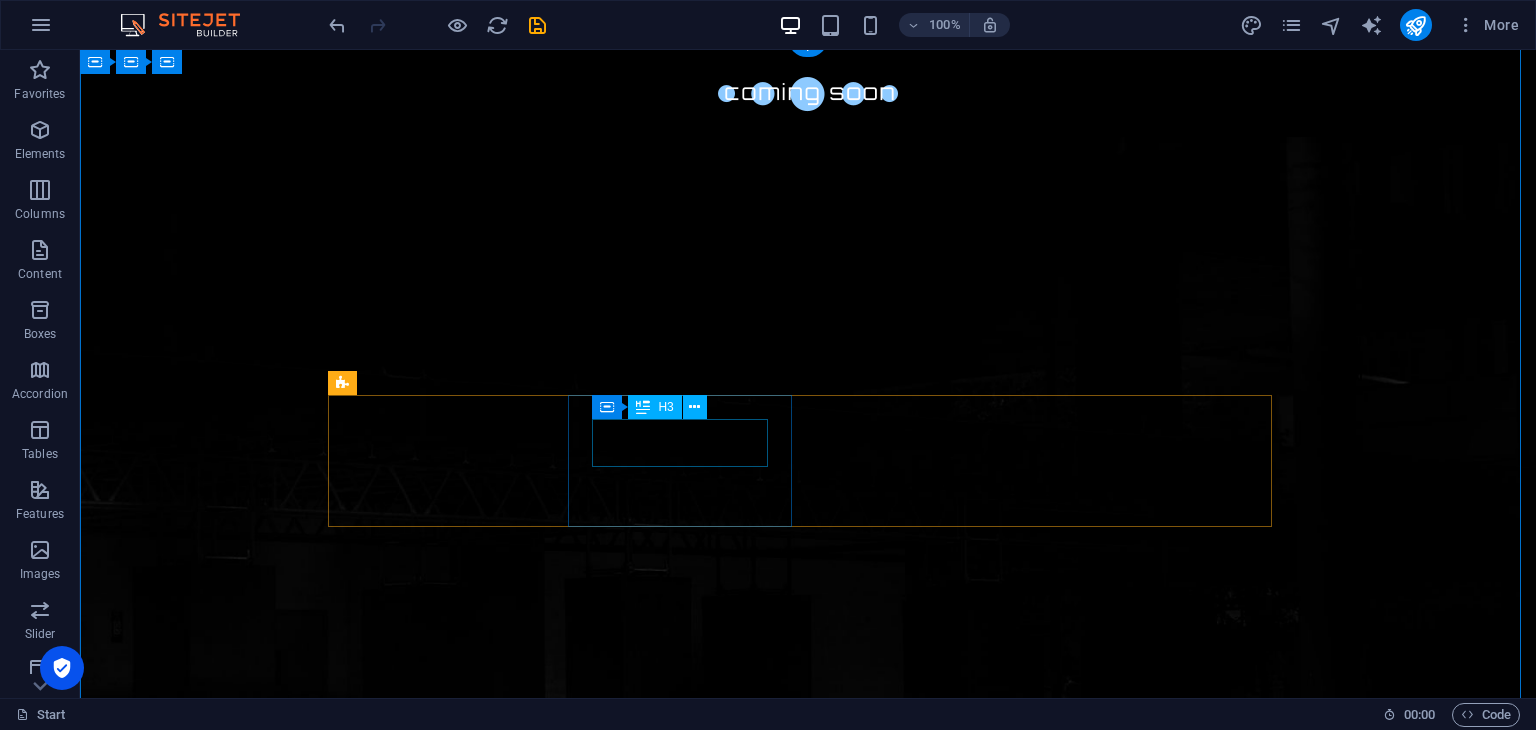 click on "0" at bounding box center [448, 1509] 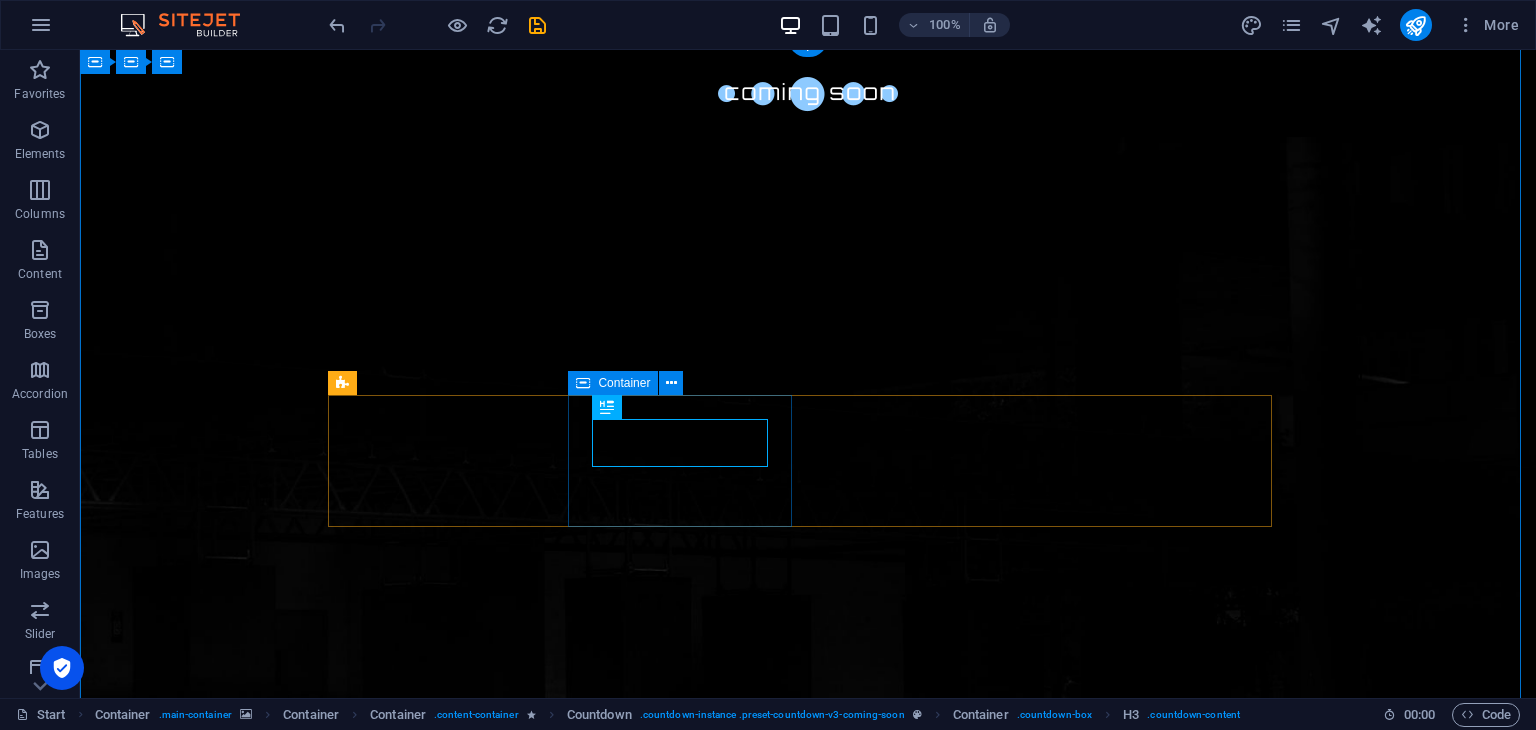 click on "0 Hours" at bounding box center (448, 1535) 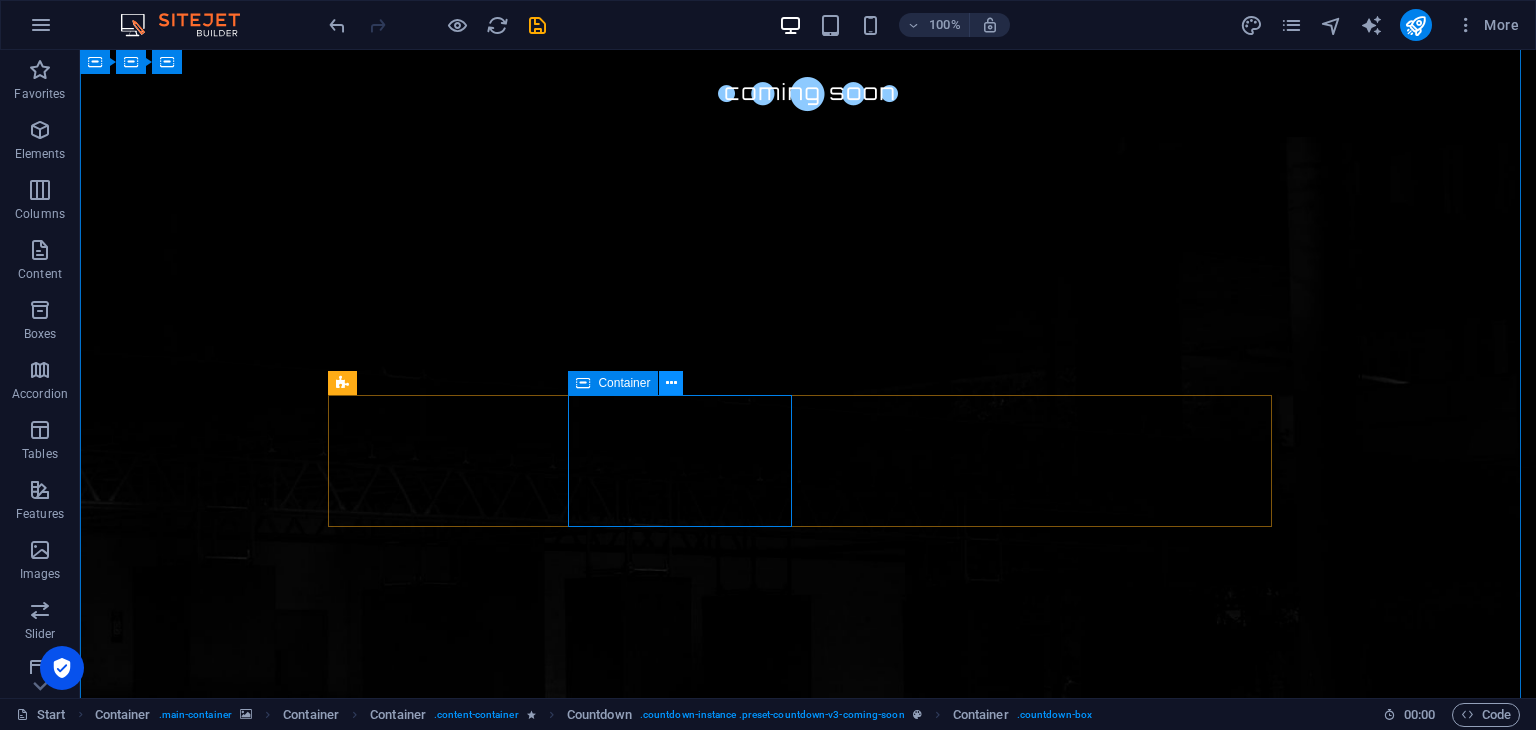click at bounding box center [671, 383] 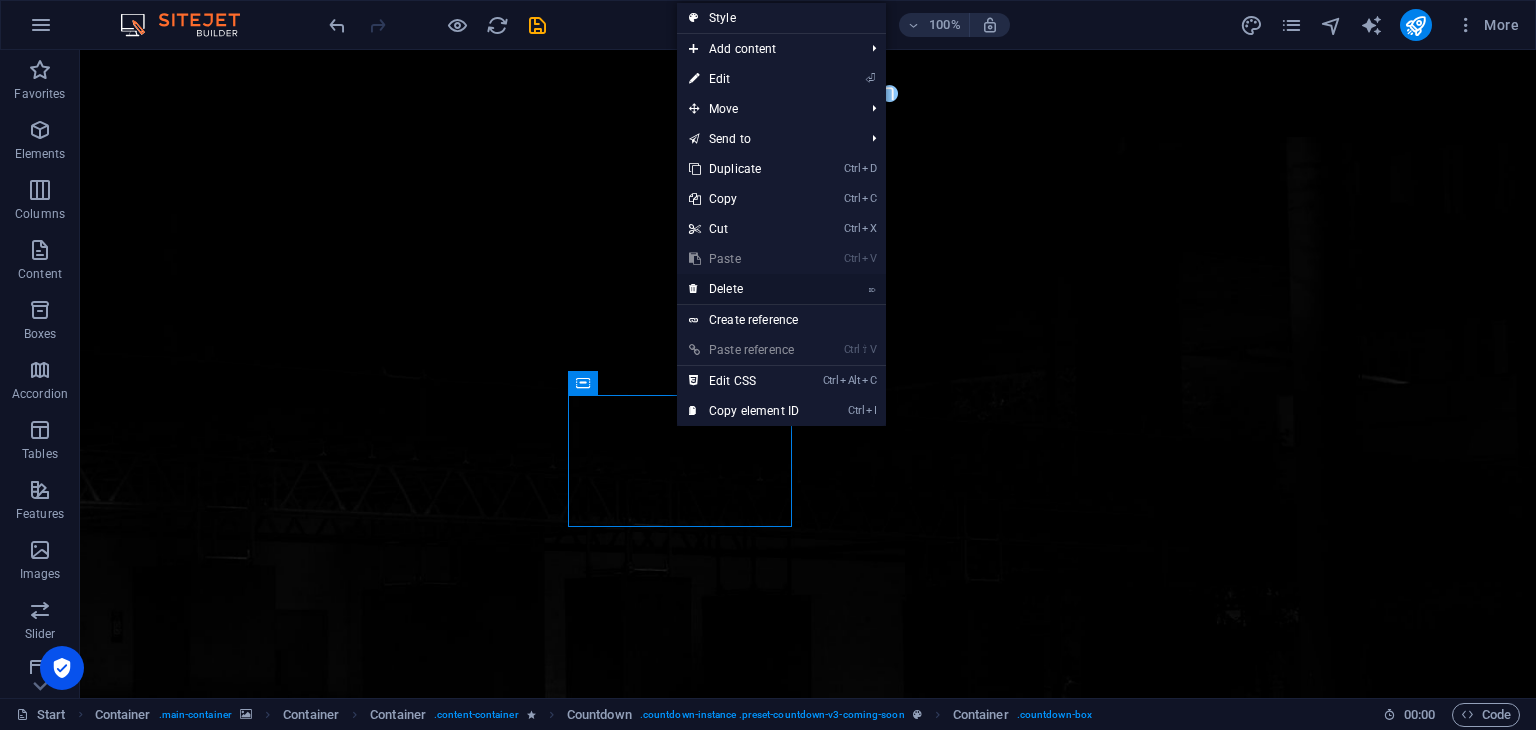 click on "⌦  Delete" at bounding box center (744, 289) 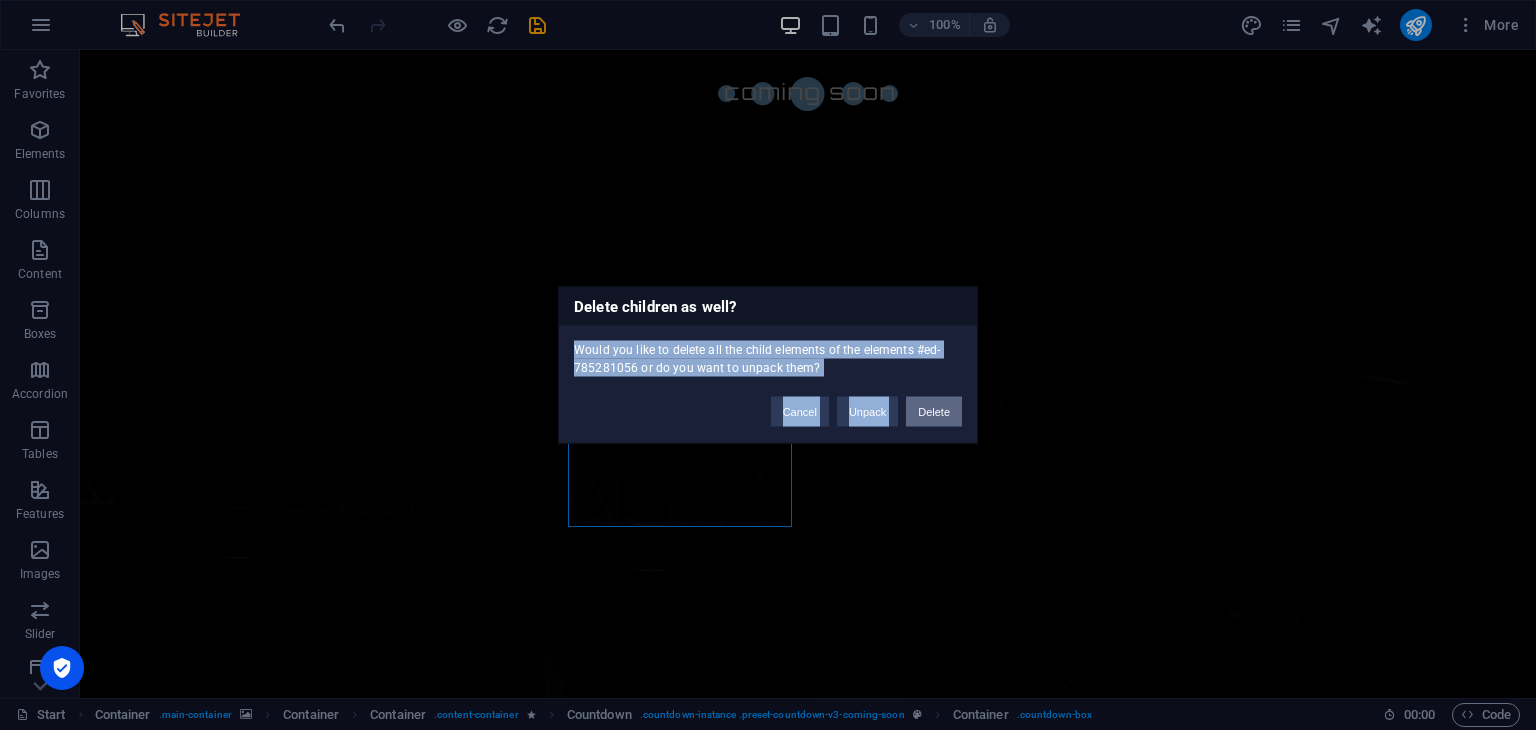 drag, startPoint x: 774, startPoint y: 297, endPoint x: 922, endPoint y: 402, distance: 181.4635 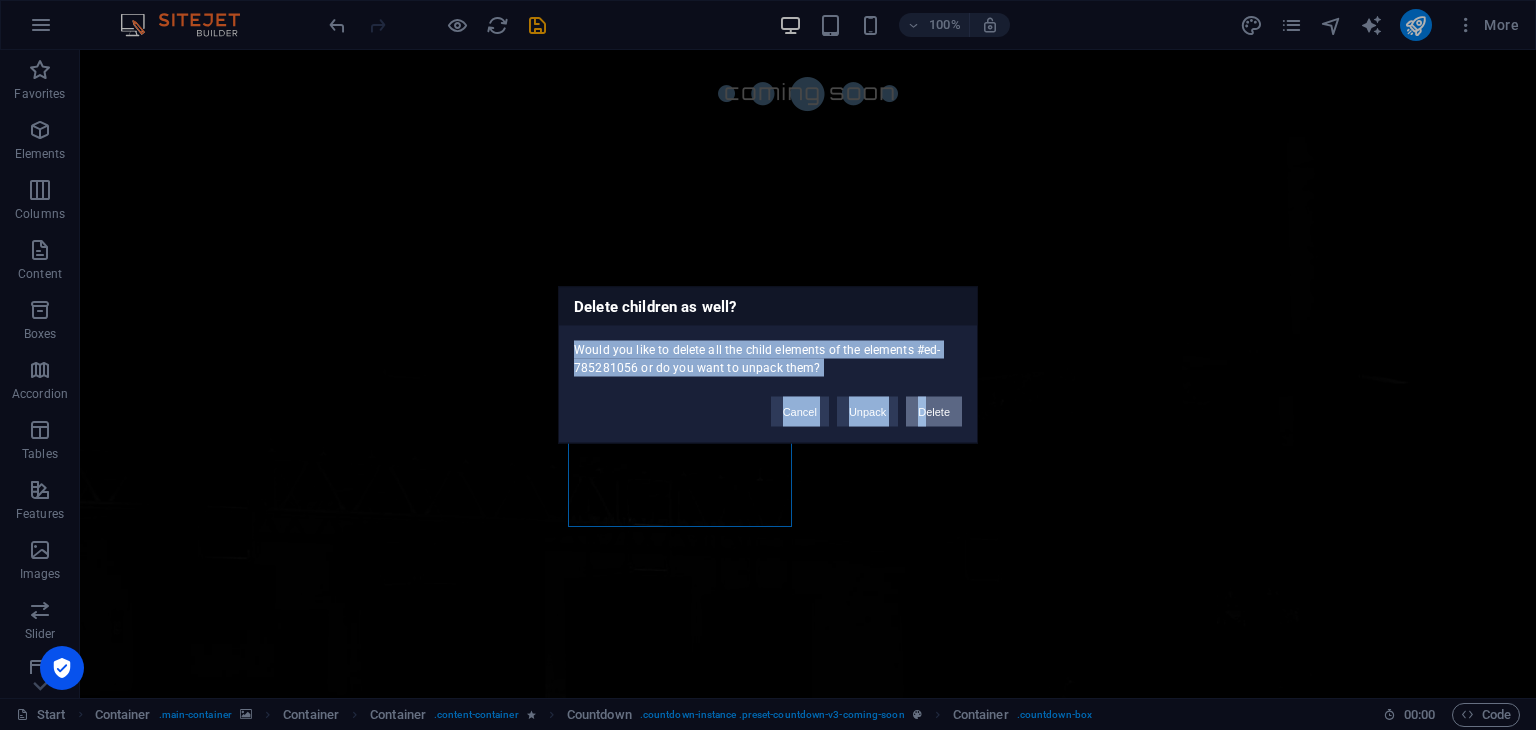 click on "Delete" at bounding box center (934, 412) 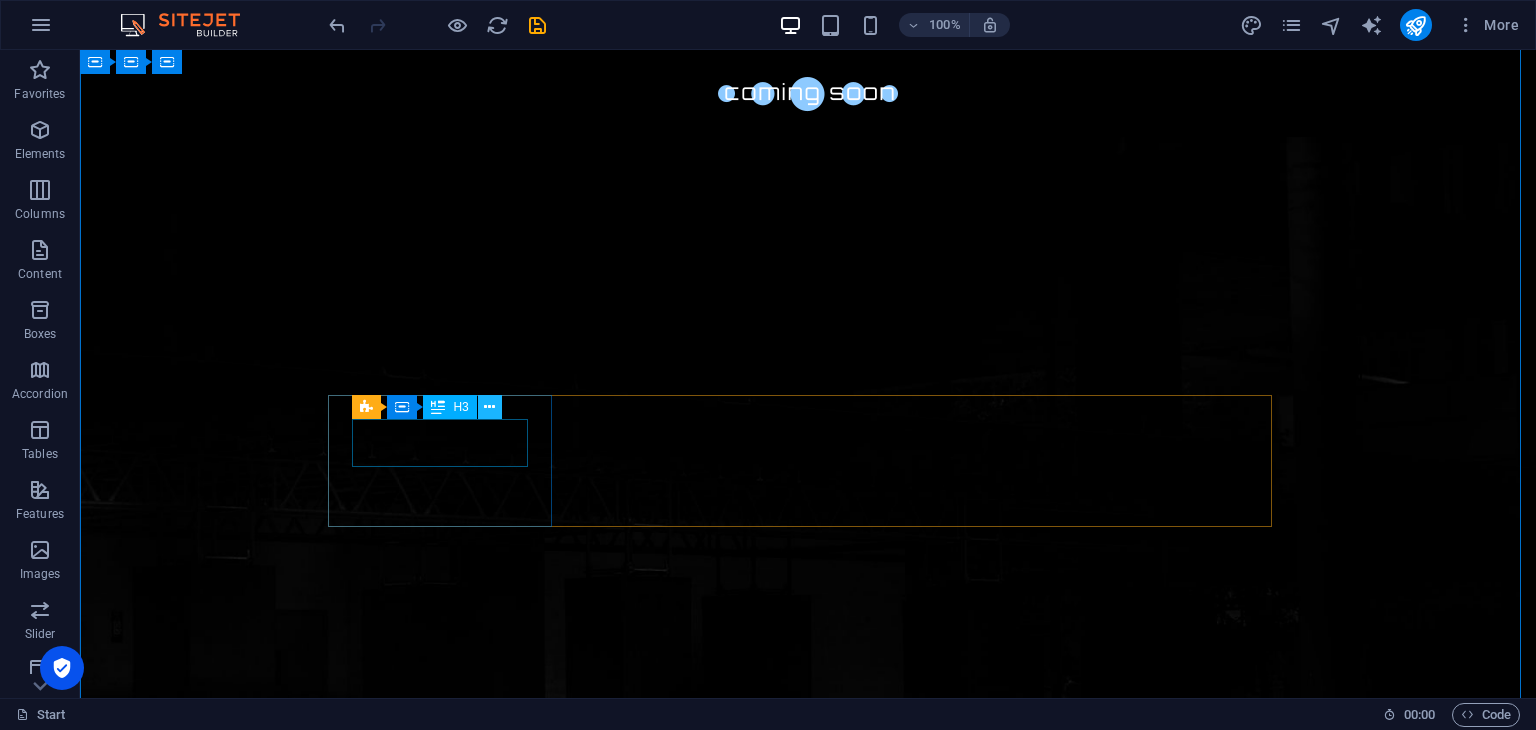click at bounding box center [489, 407] 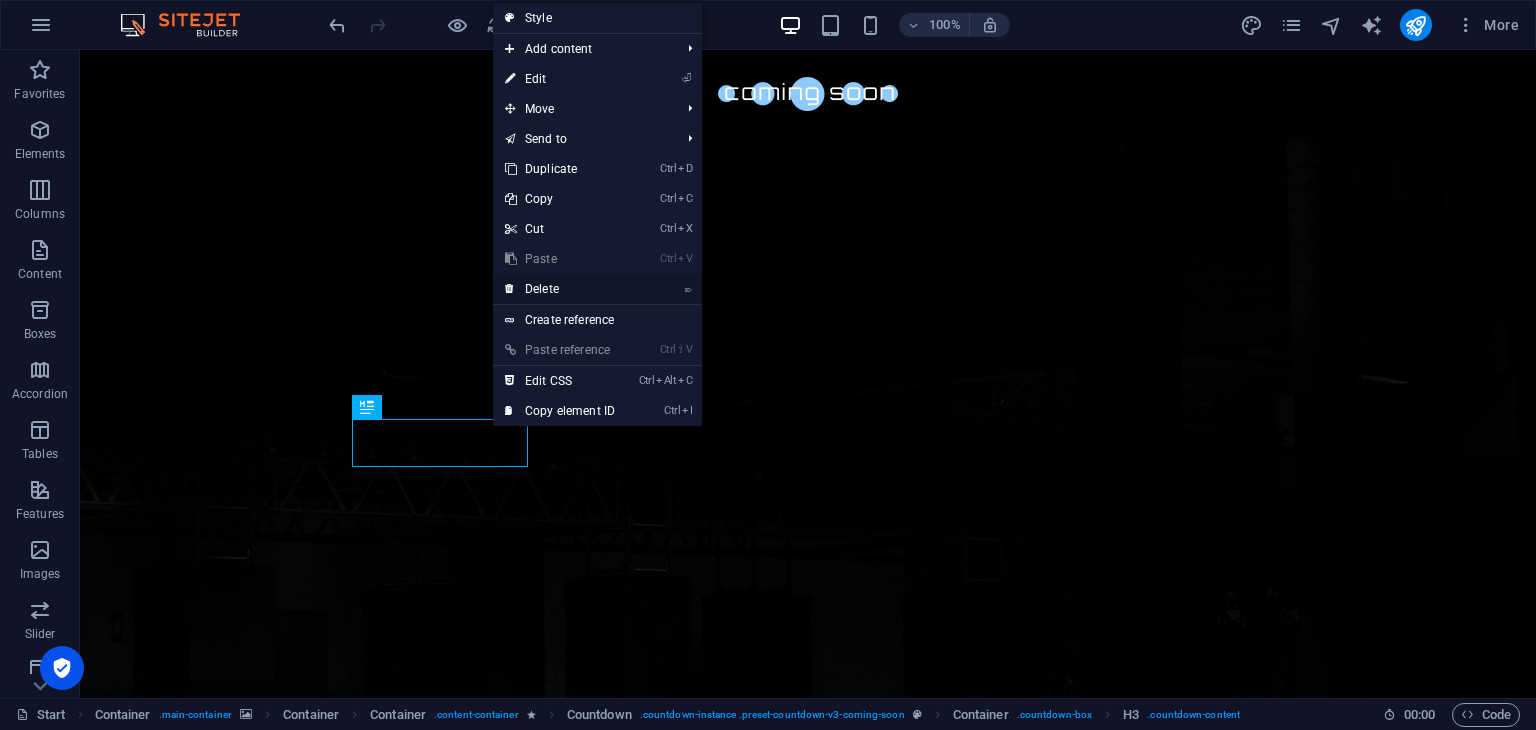 click on "⌦  Delete" at bounding box center (560, 289) 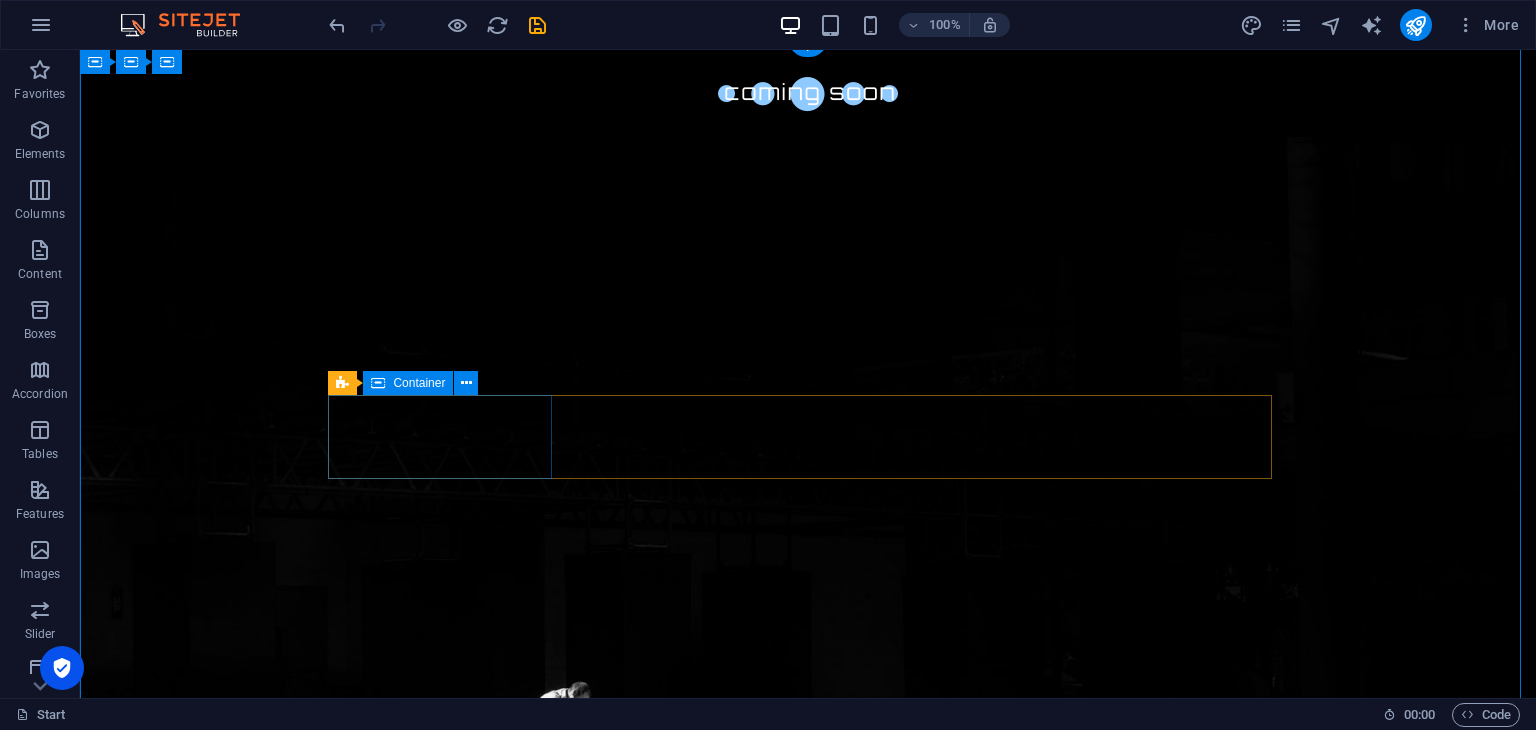 click on "Days" at bounding box center (448, 1323) 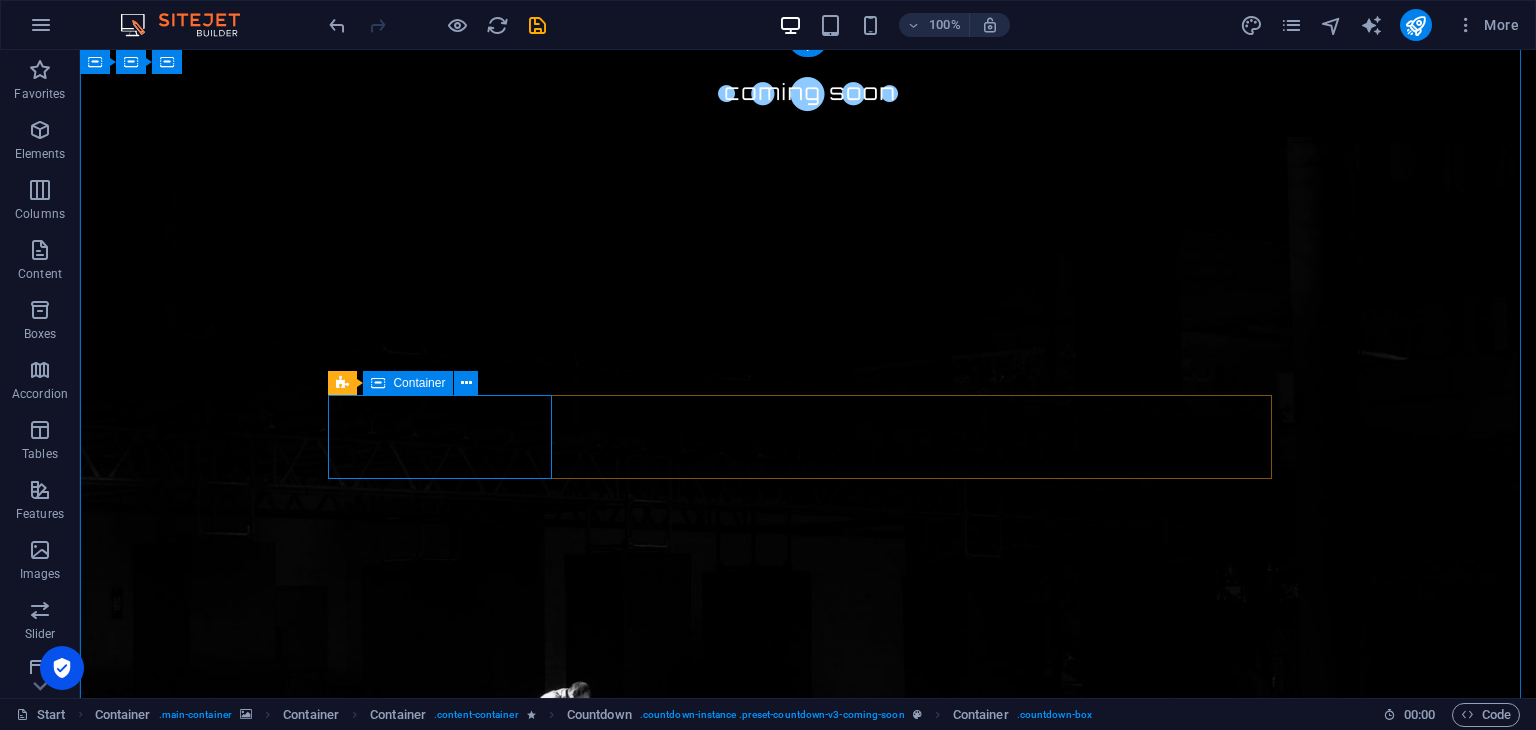 click on "Days" at bounding box center [448, 1323] 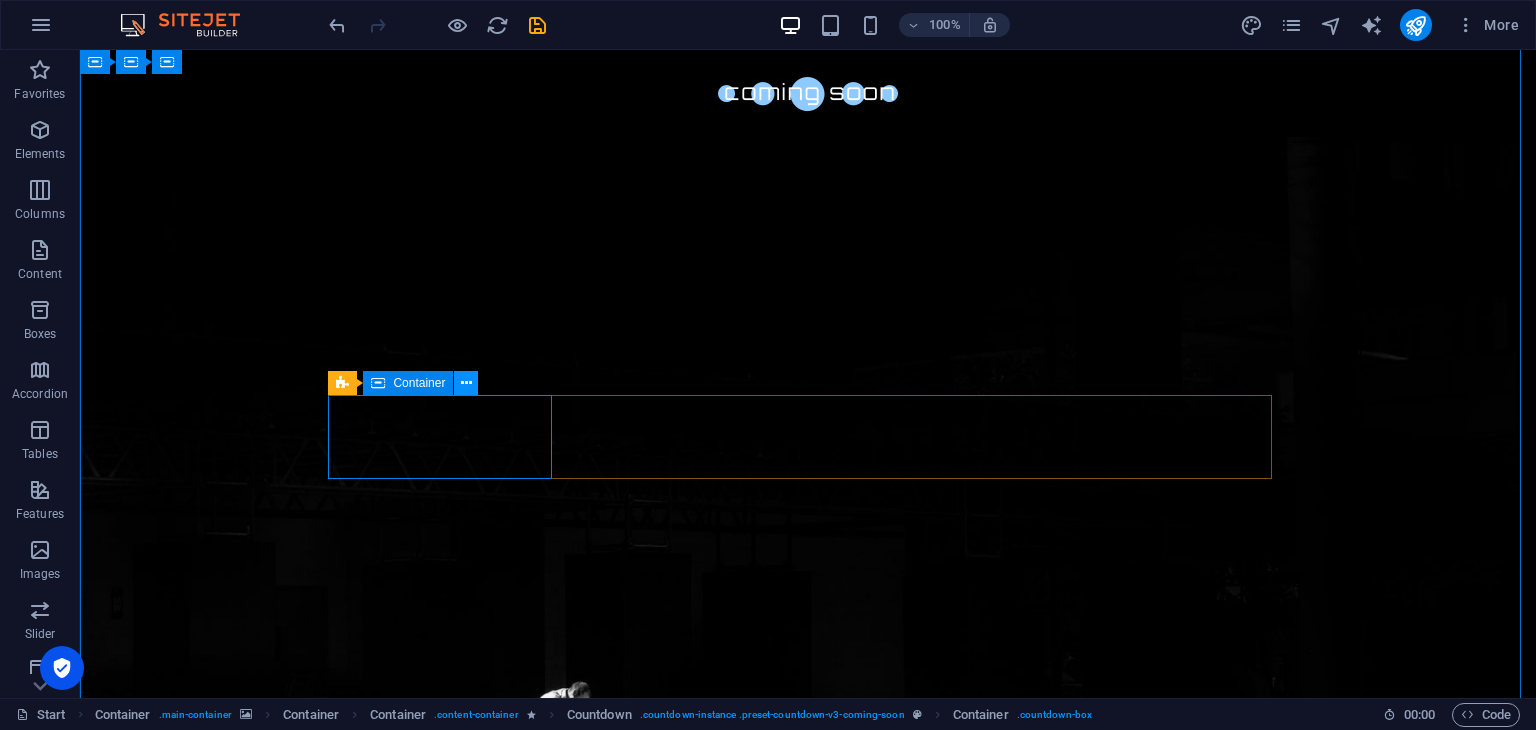click at bounding box center (466, 383) 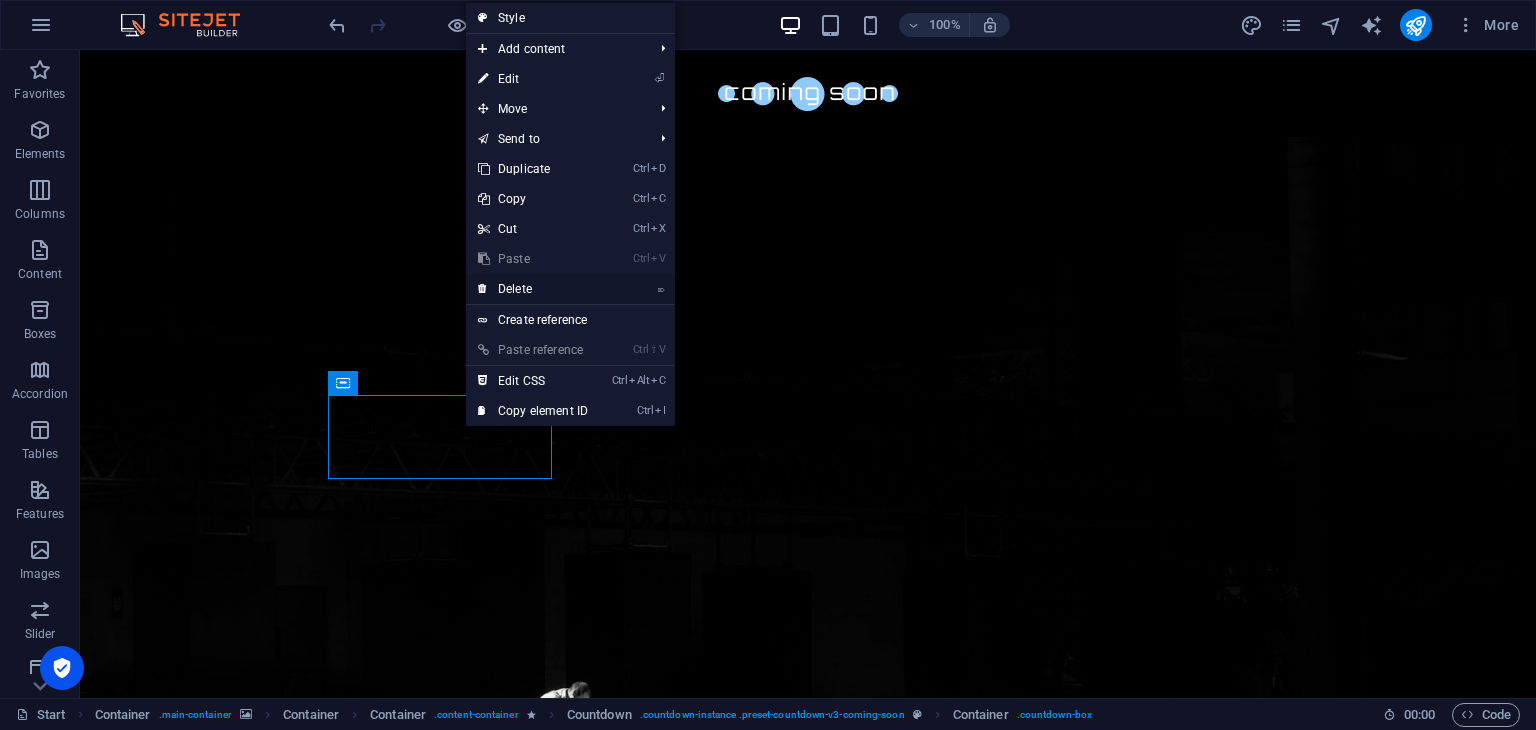 click on "⌦  Delete" at bounding box center [533, 289] 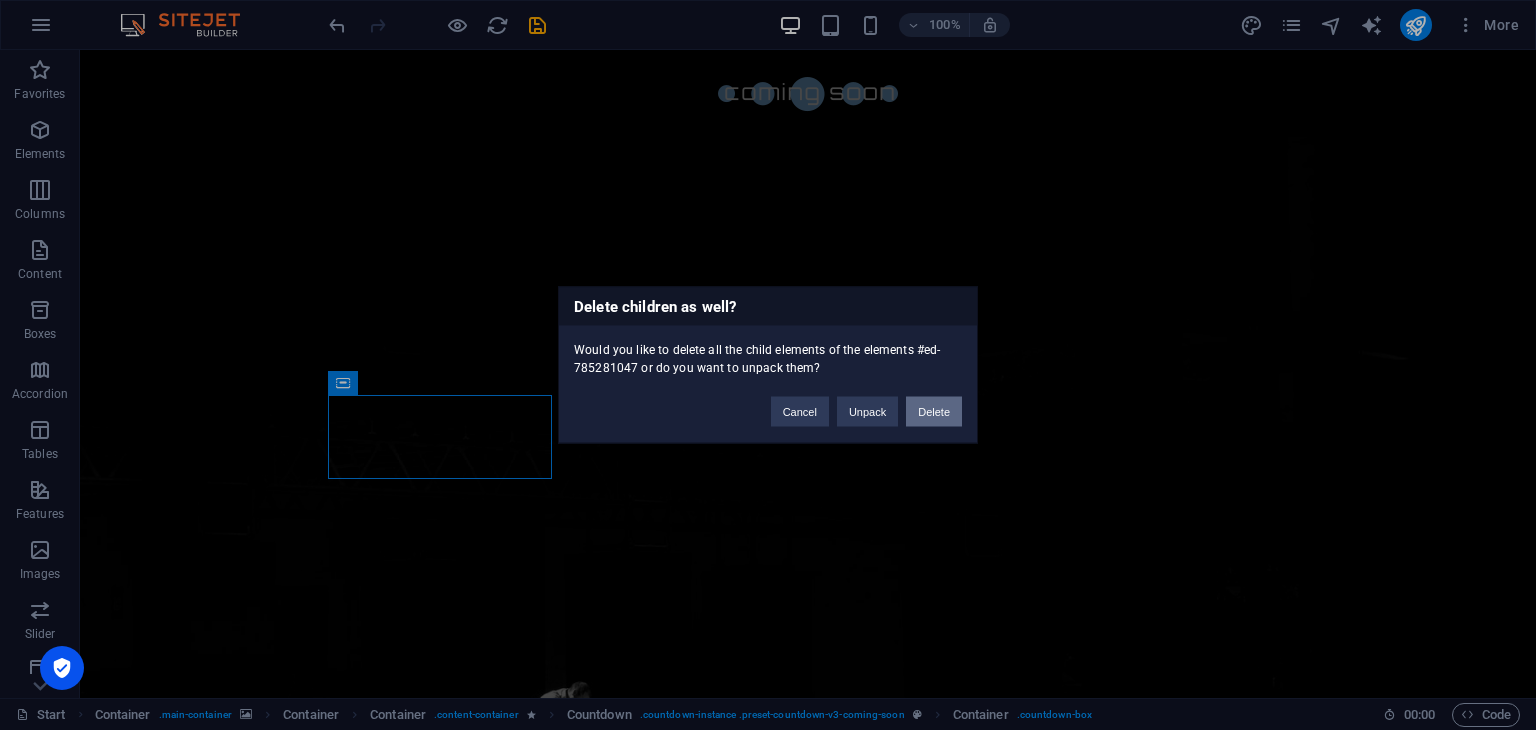 click on "Delete" at bounding box center (934, 412) 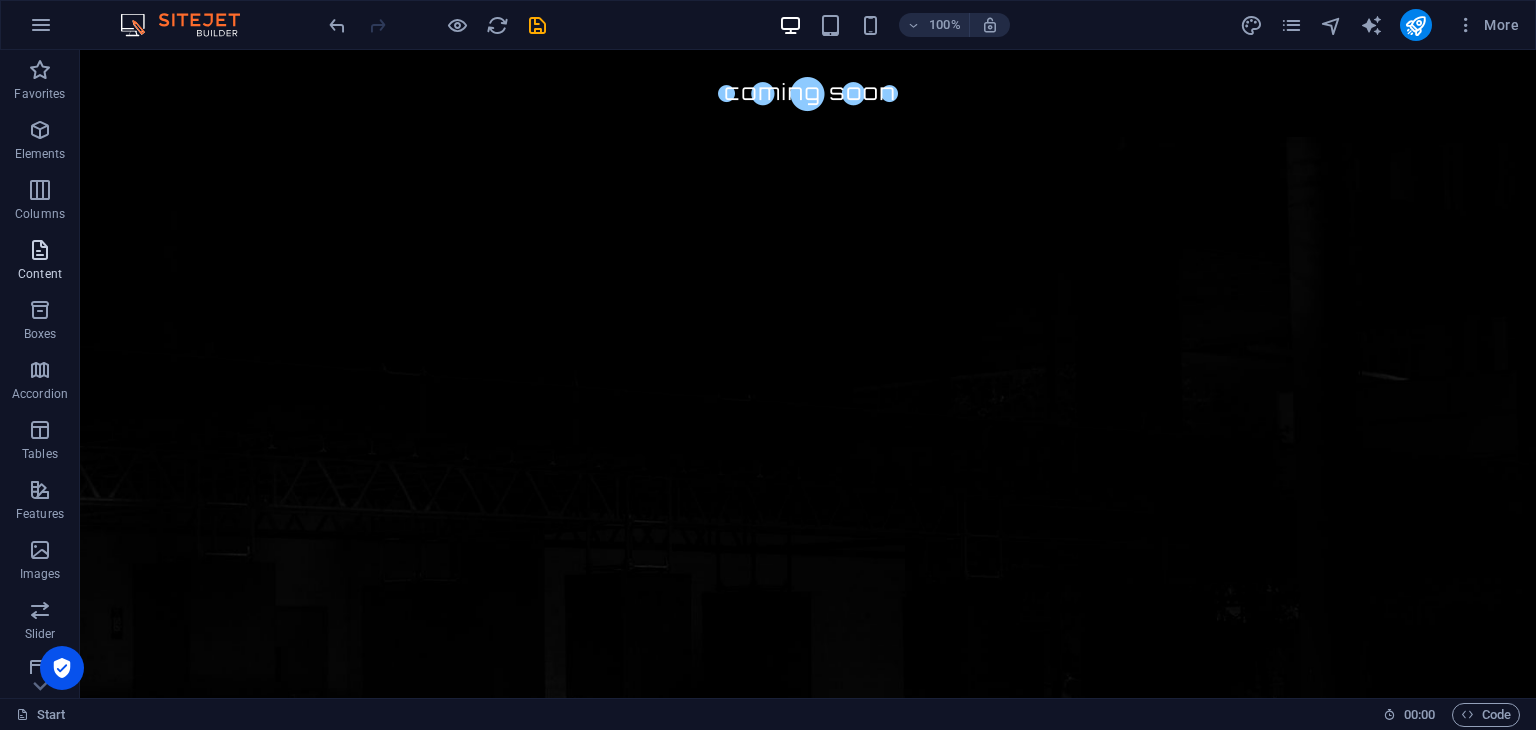 click on "Content" at bounding box center (40, 274) 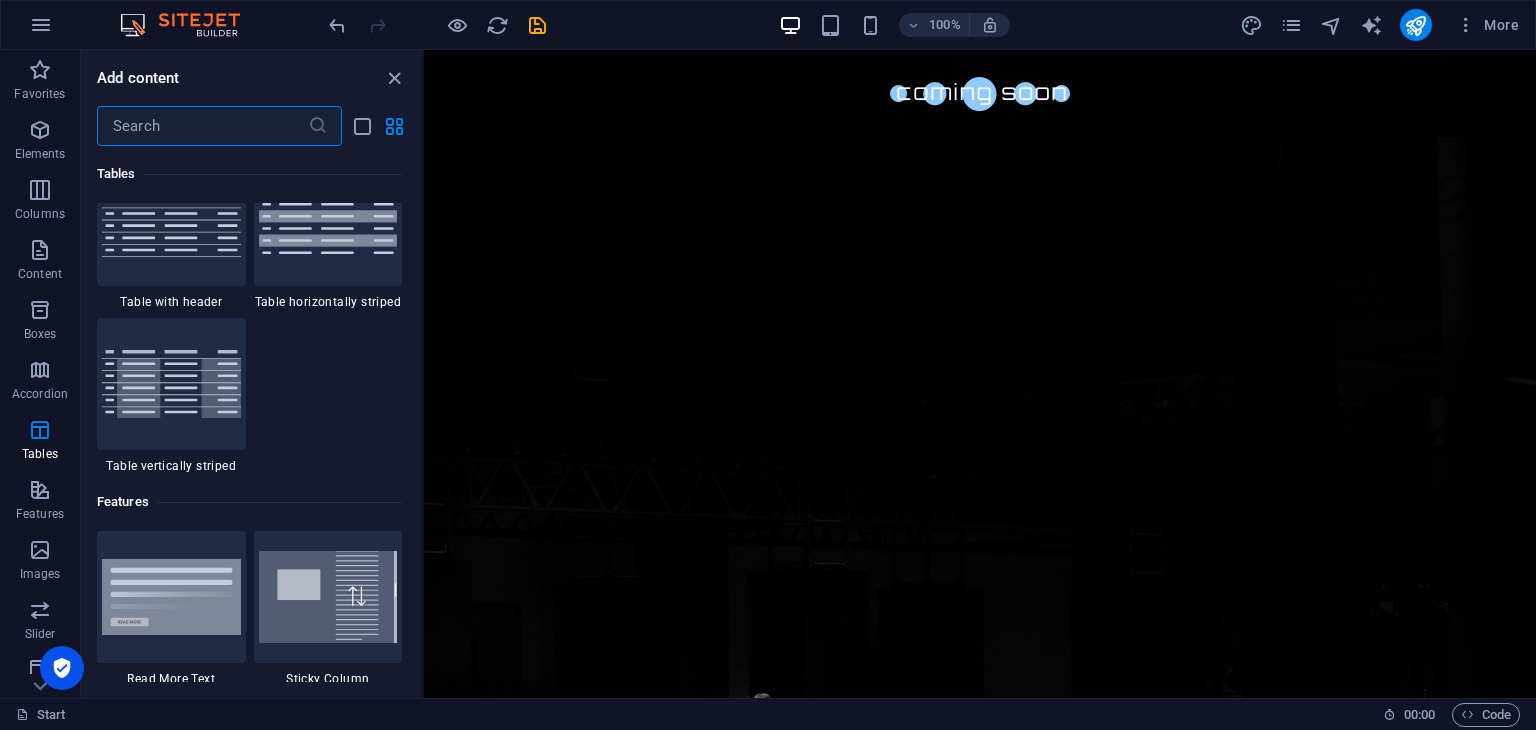 scroll, scrollTop: 7324, scrollLeft: 0, axis: vertical 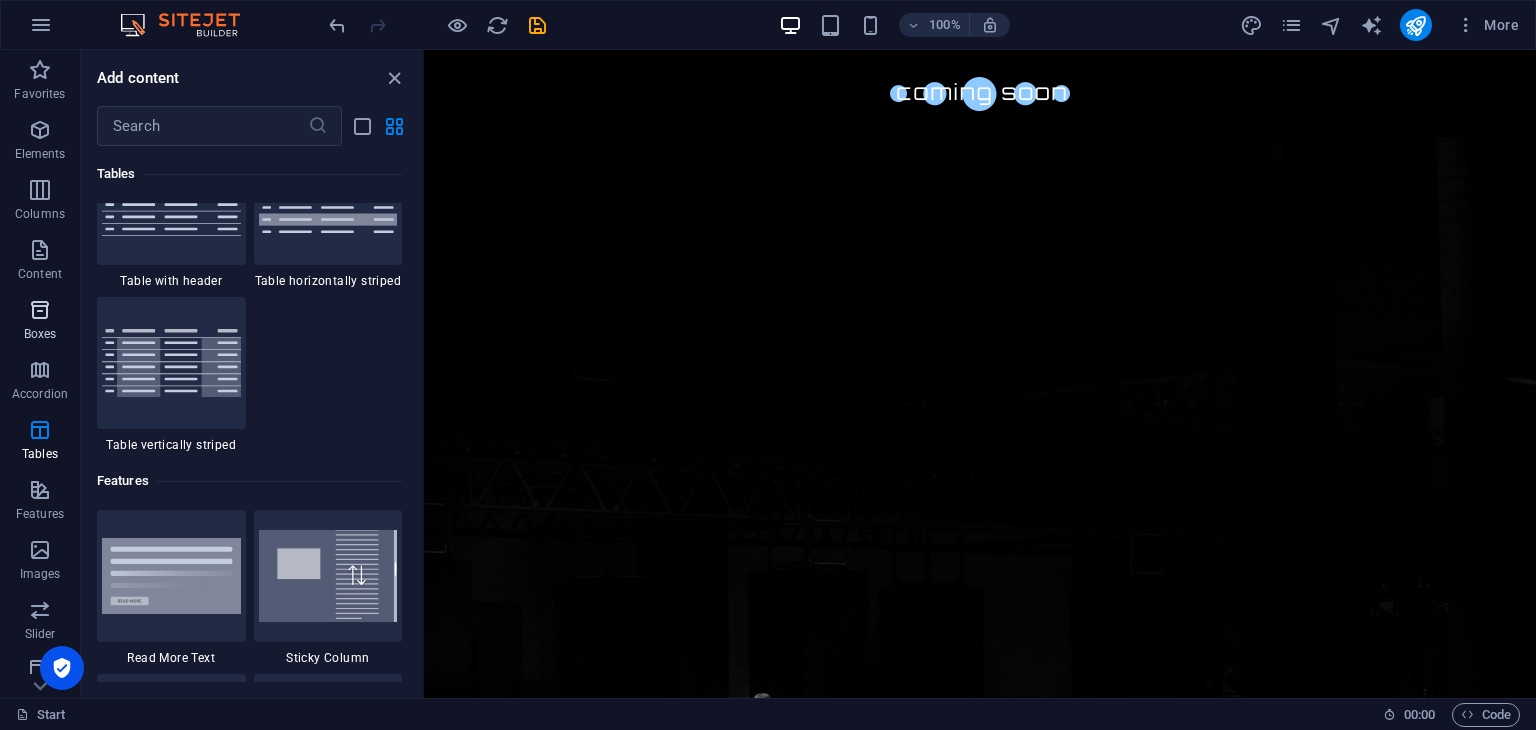 click on "Boxes" at bounding box center (40, 334) 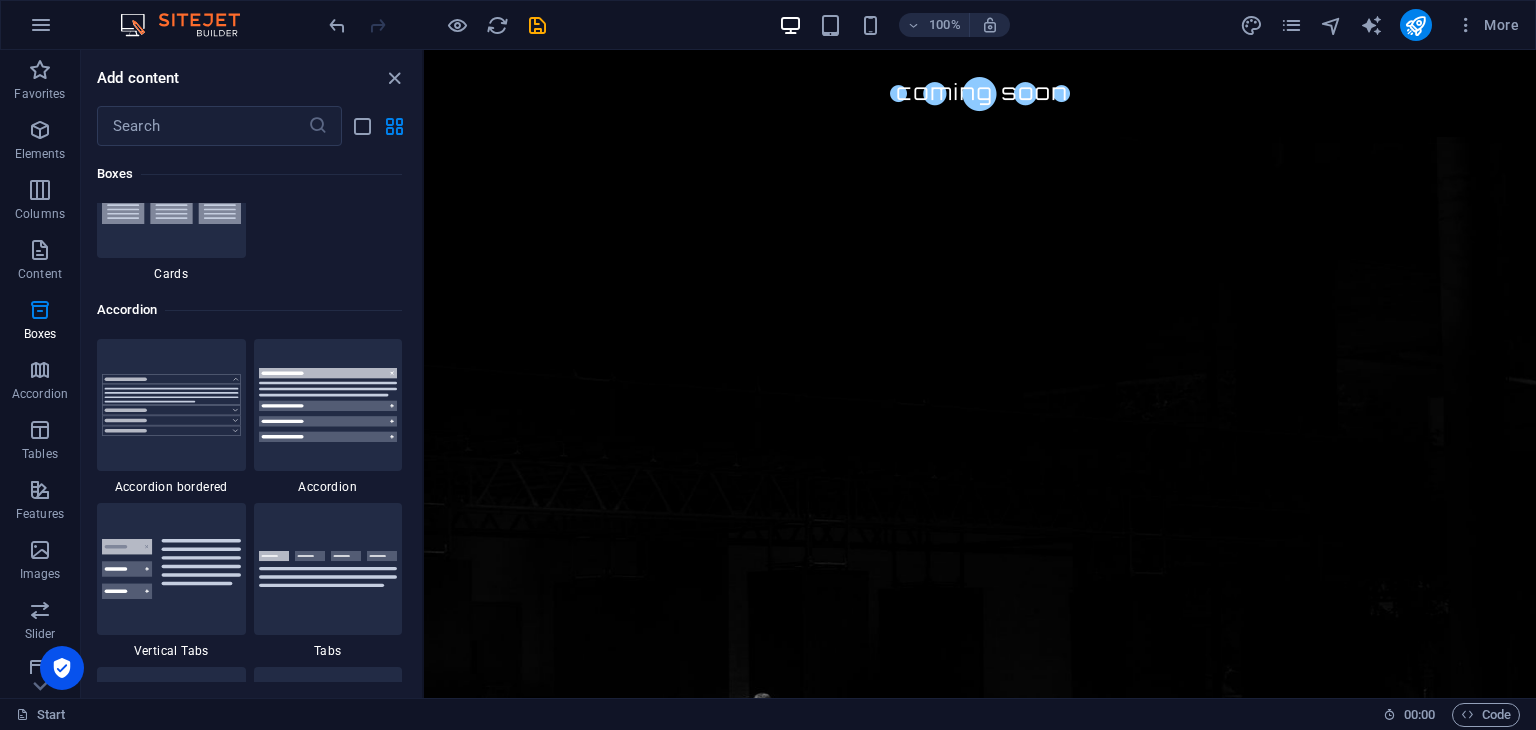 scroll, scrollTop: 6092, scrollLeft: 0, axis: vertical 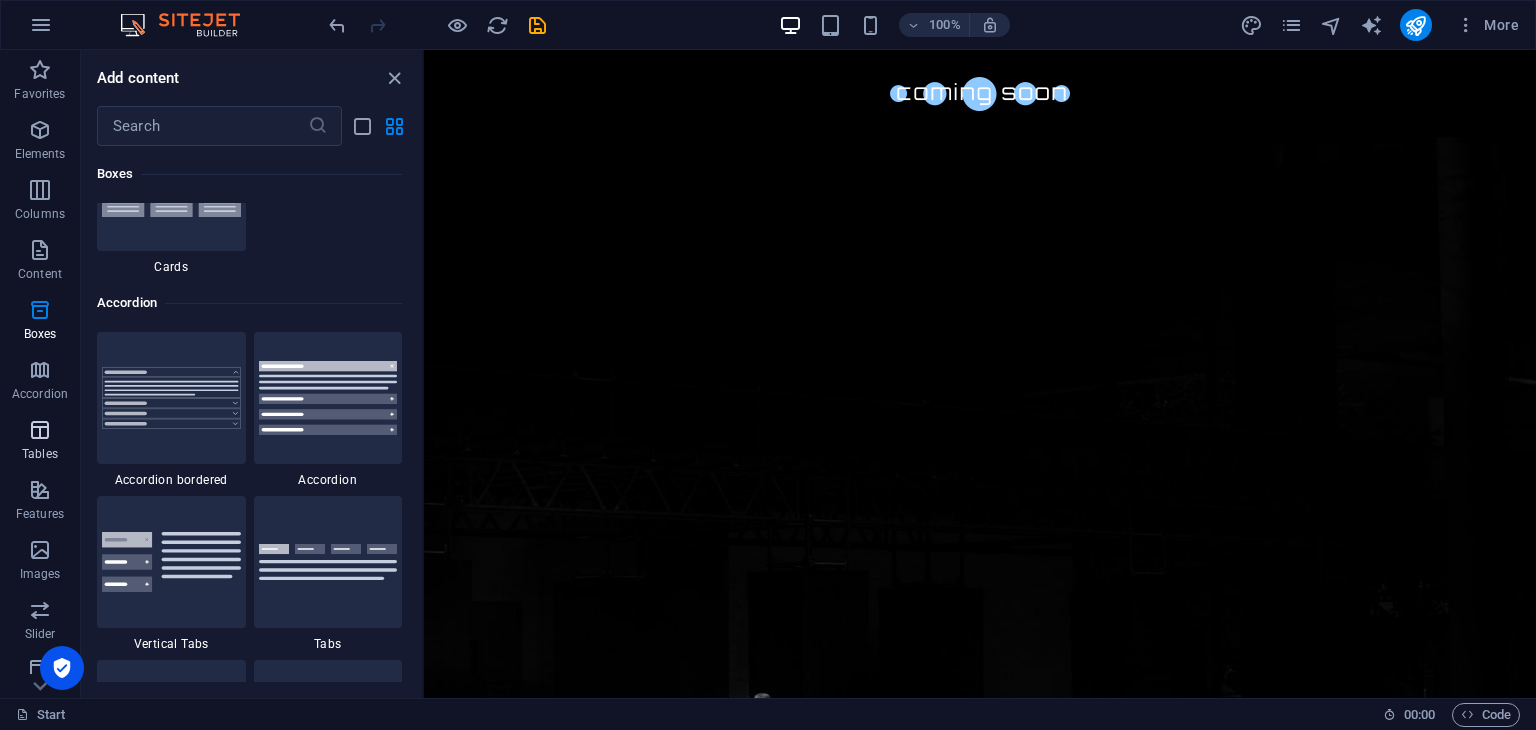 click on "Tables" at bounding box center [40, 442] 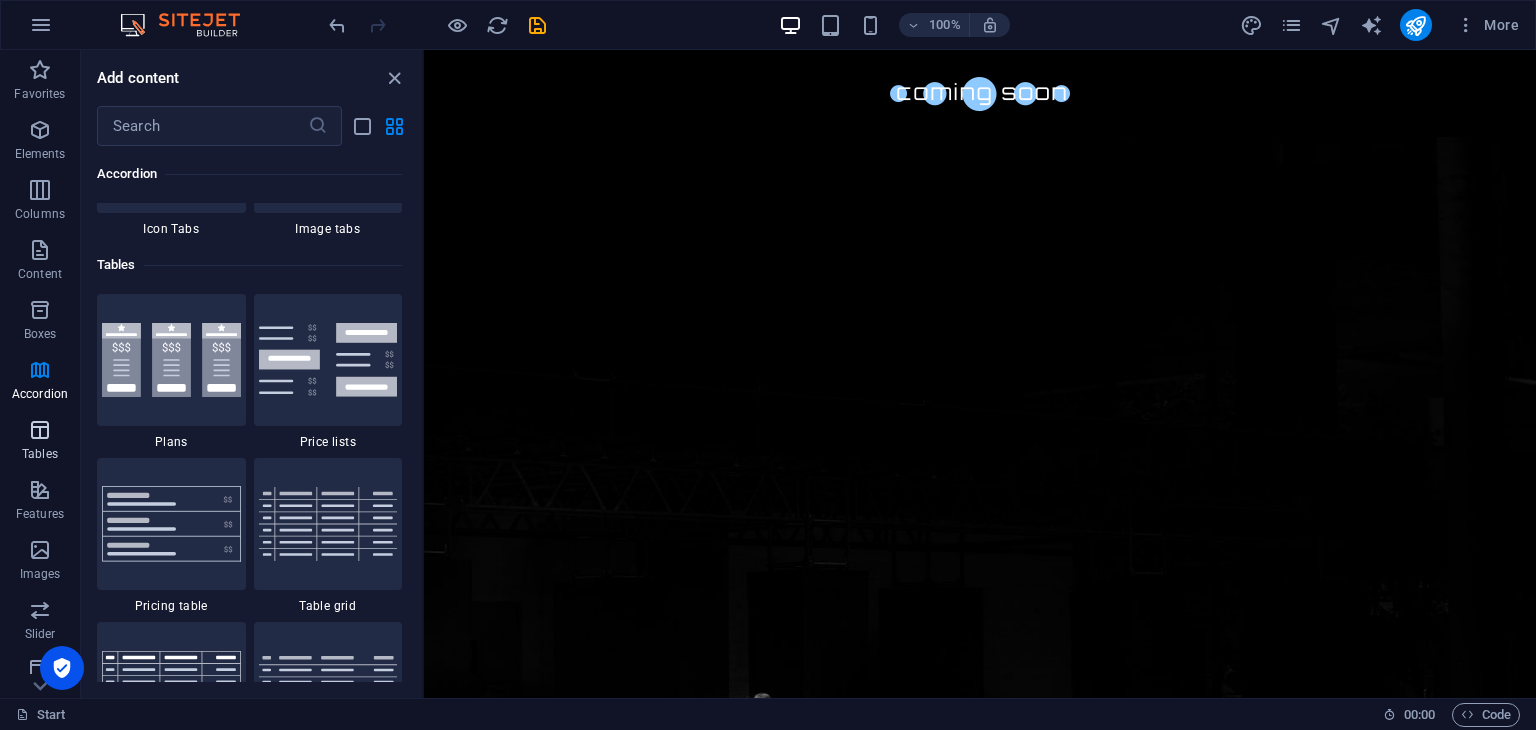 scroll, scrollTop: 6762, scrollLeft: 0, axis: vertical 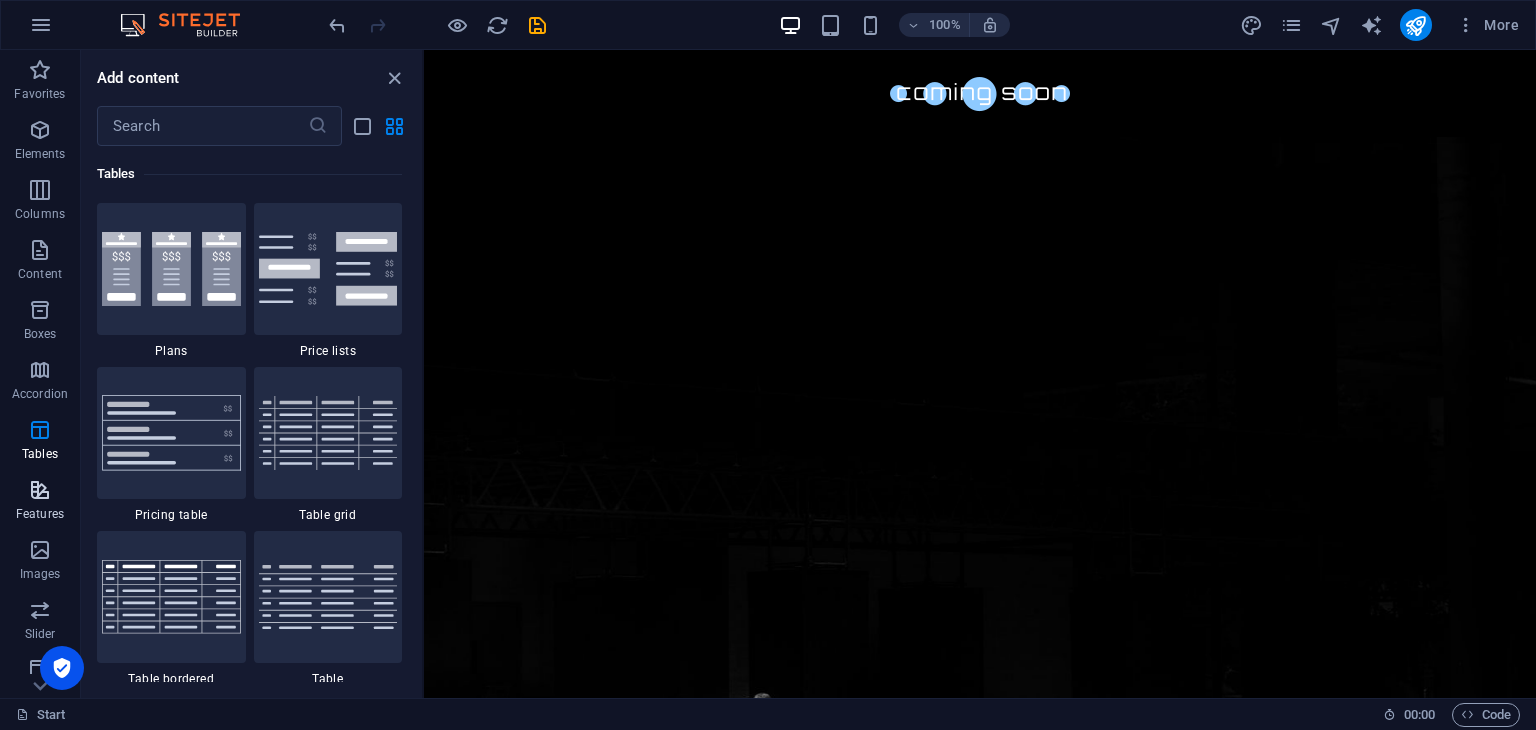 click on "Features" at bounding box center (40, 500) 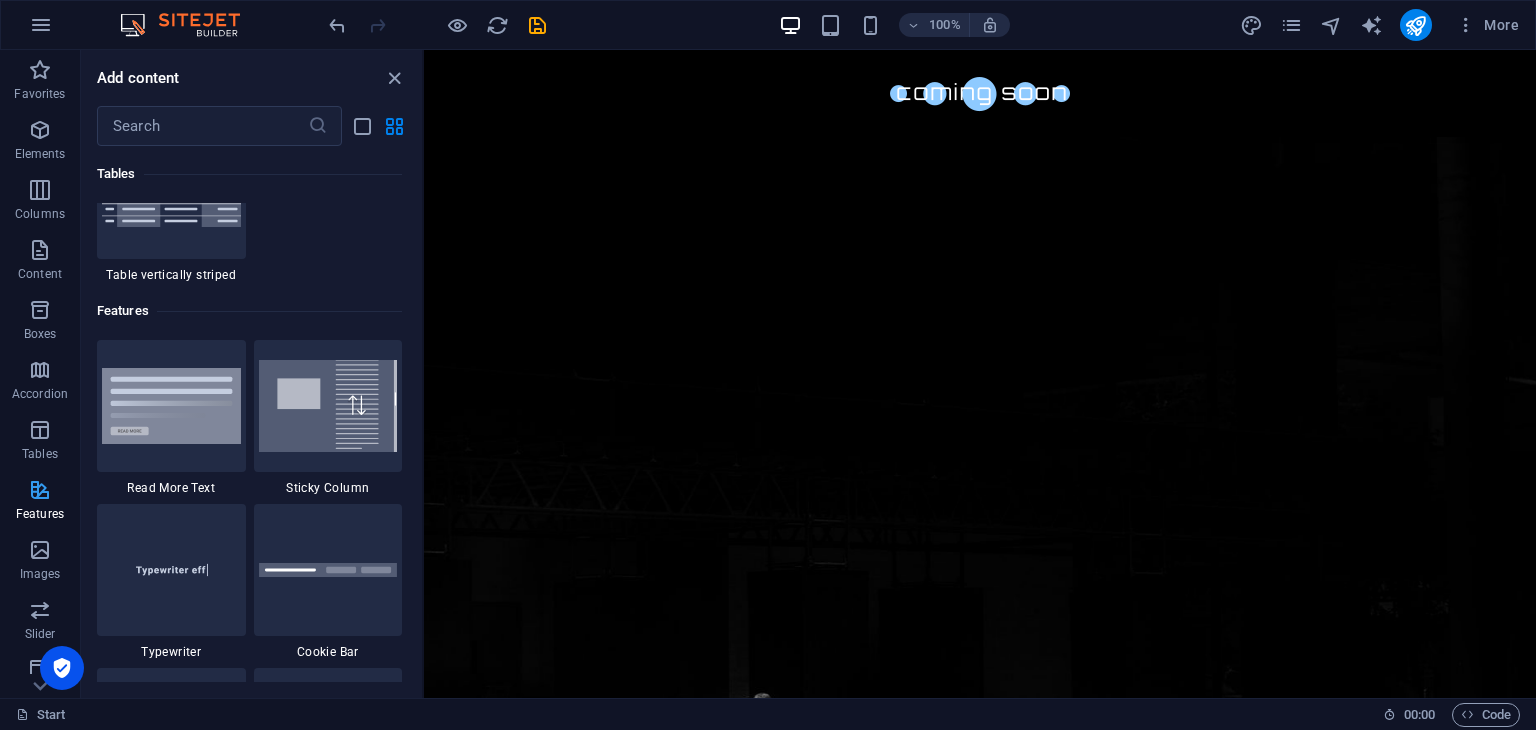 scroll, scrollTop: 7631, scrollLeft: 0, axis: vertical 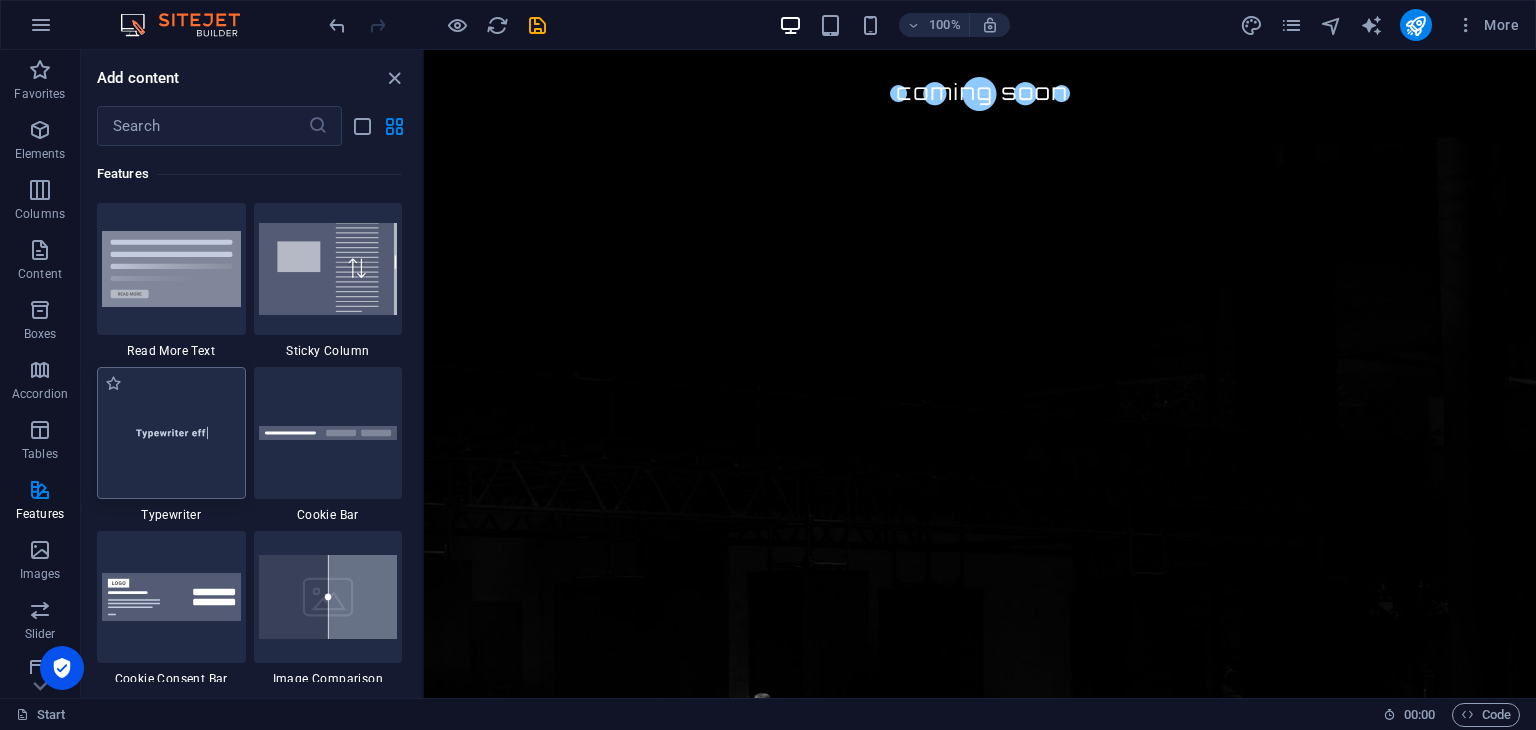 click at bounding box center [171, 433] 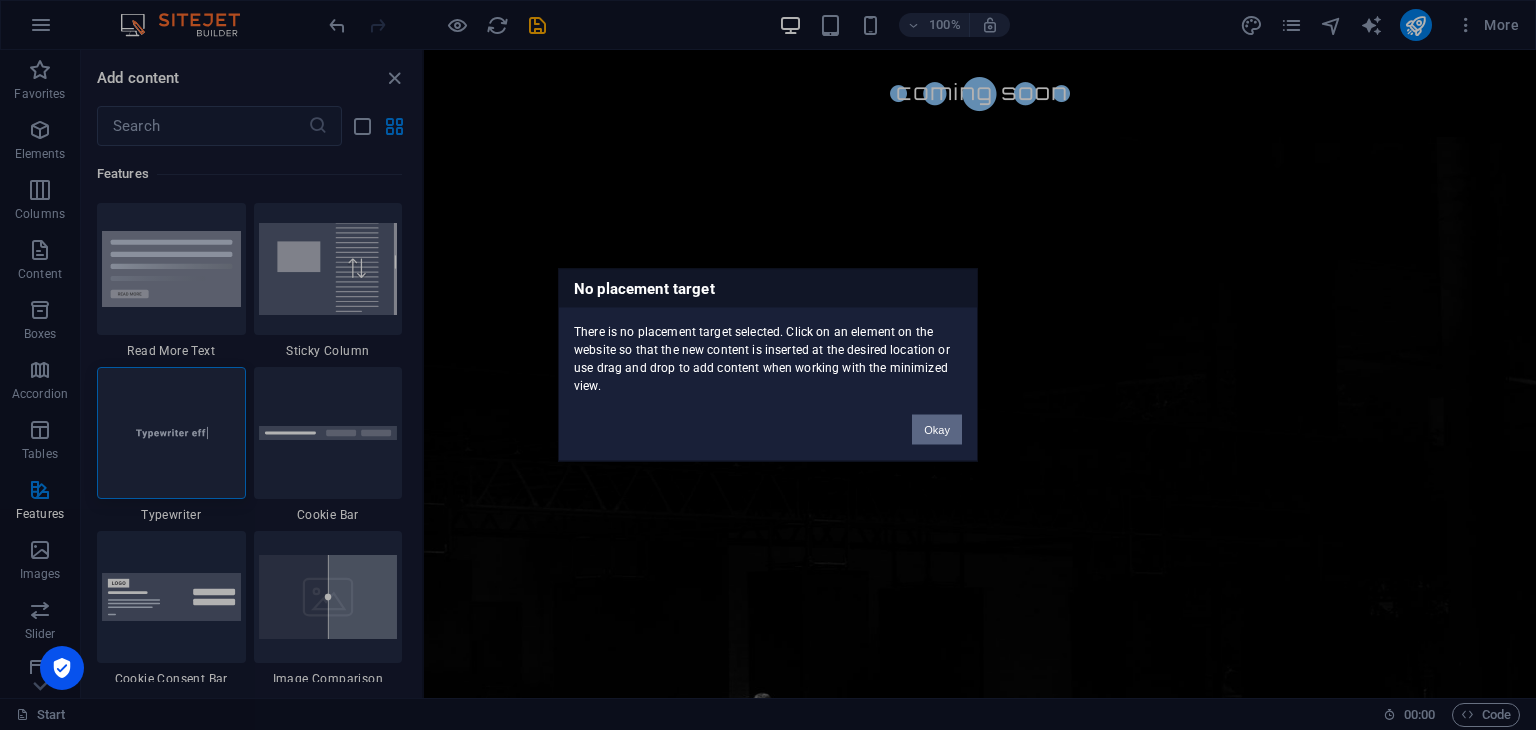click on "Okay" at bounding box center (937, 430) 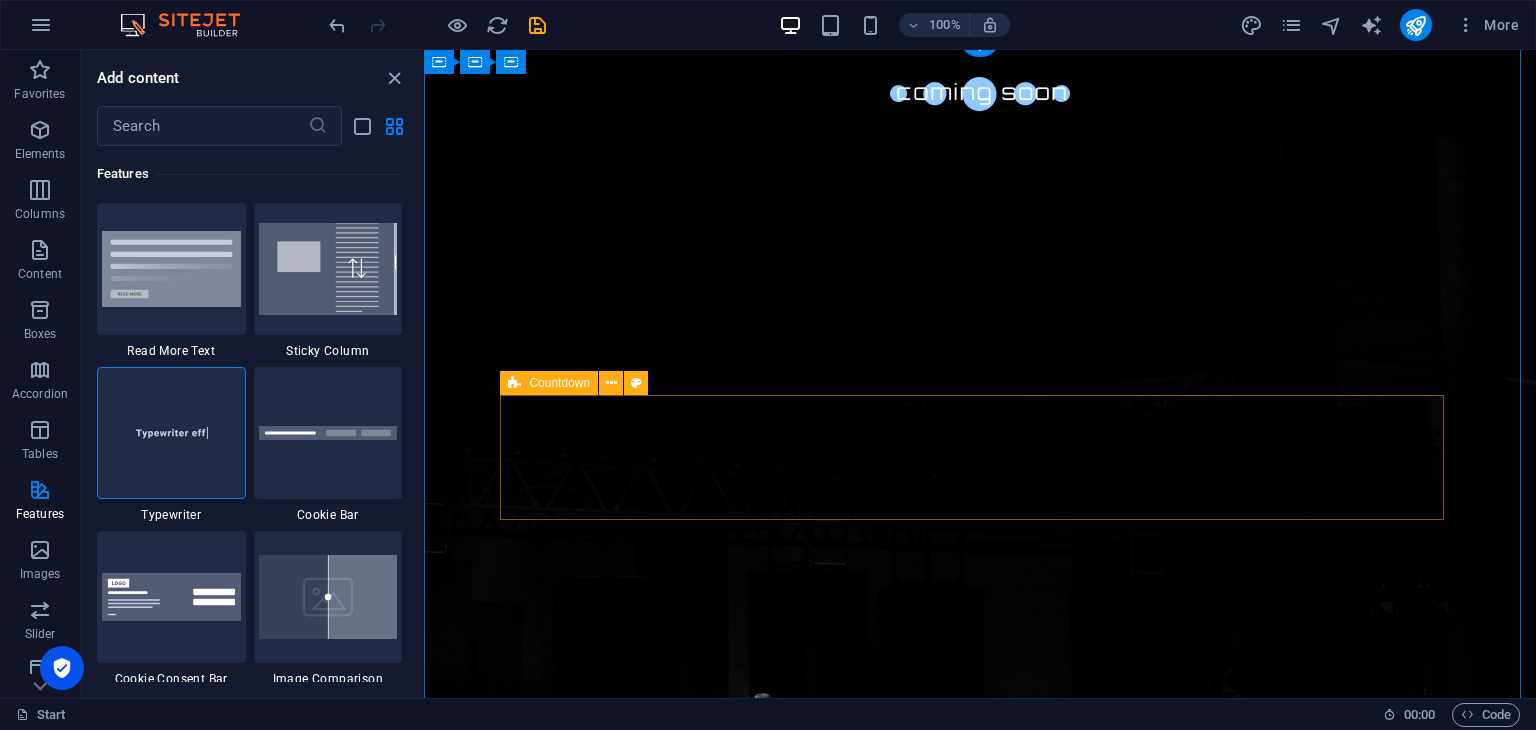 click on "Drop content here or  Add elements  Paste clipboard" at bounding box center [980, 1385] 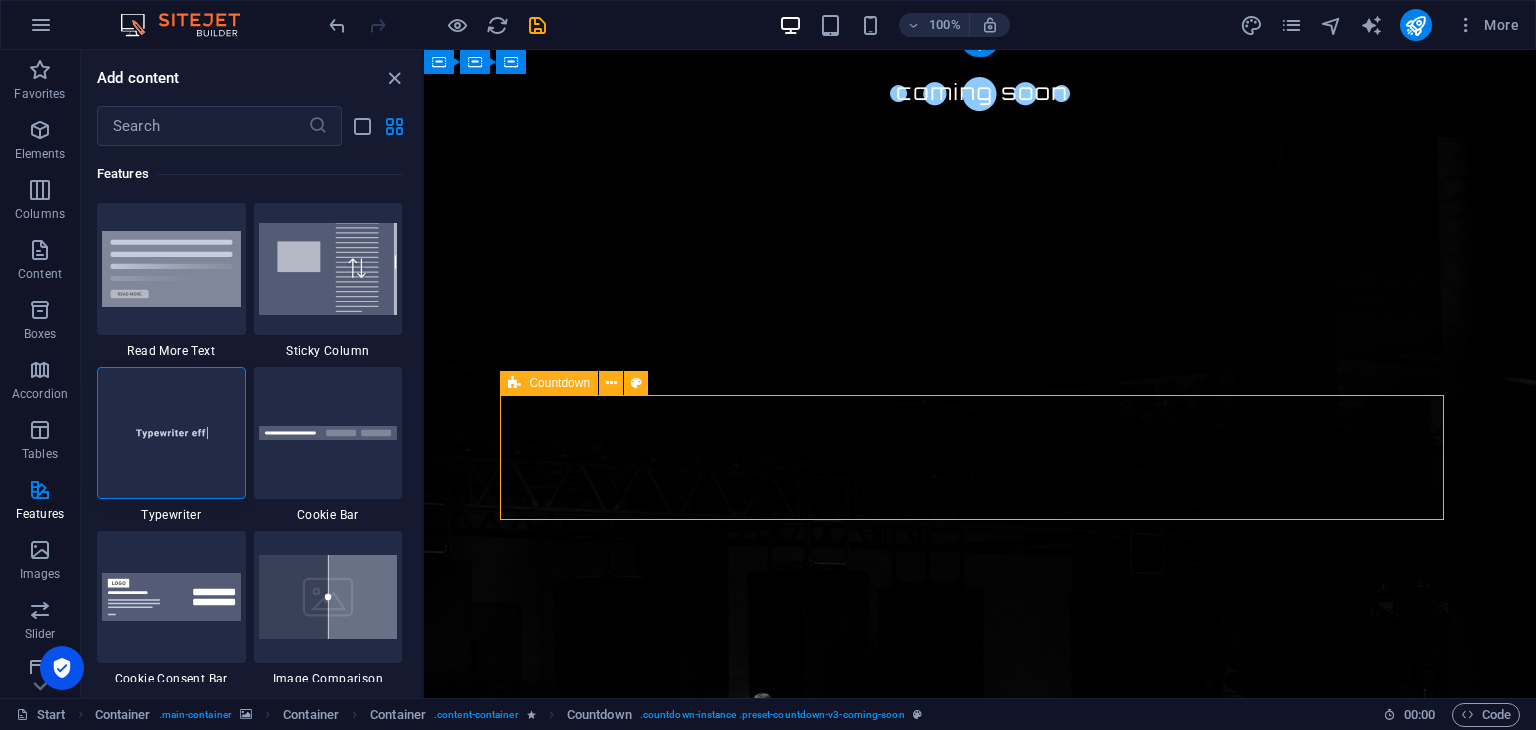 click on "Add elements" at bounding box center [921, 1415] 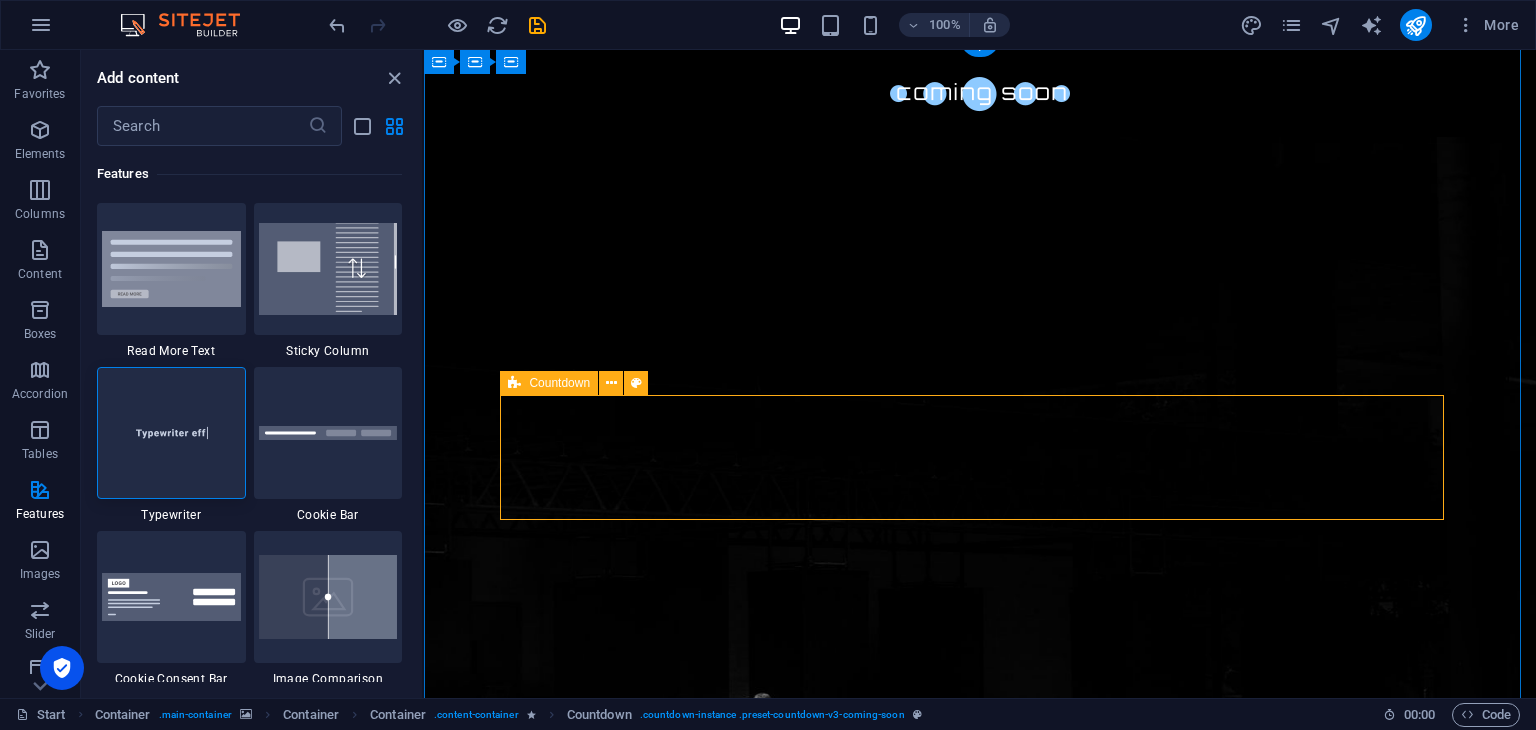 click on "Add elements" at bounding box center (921, 1415) 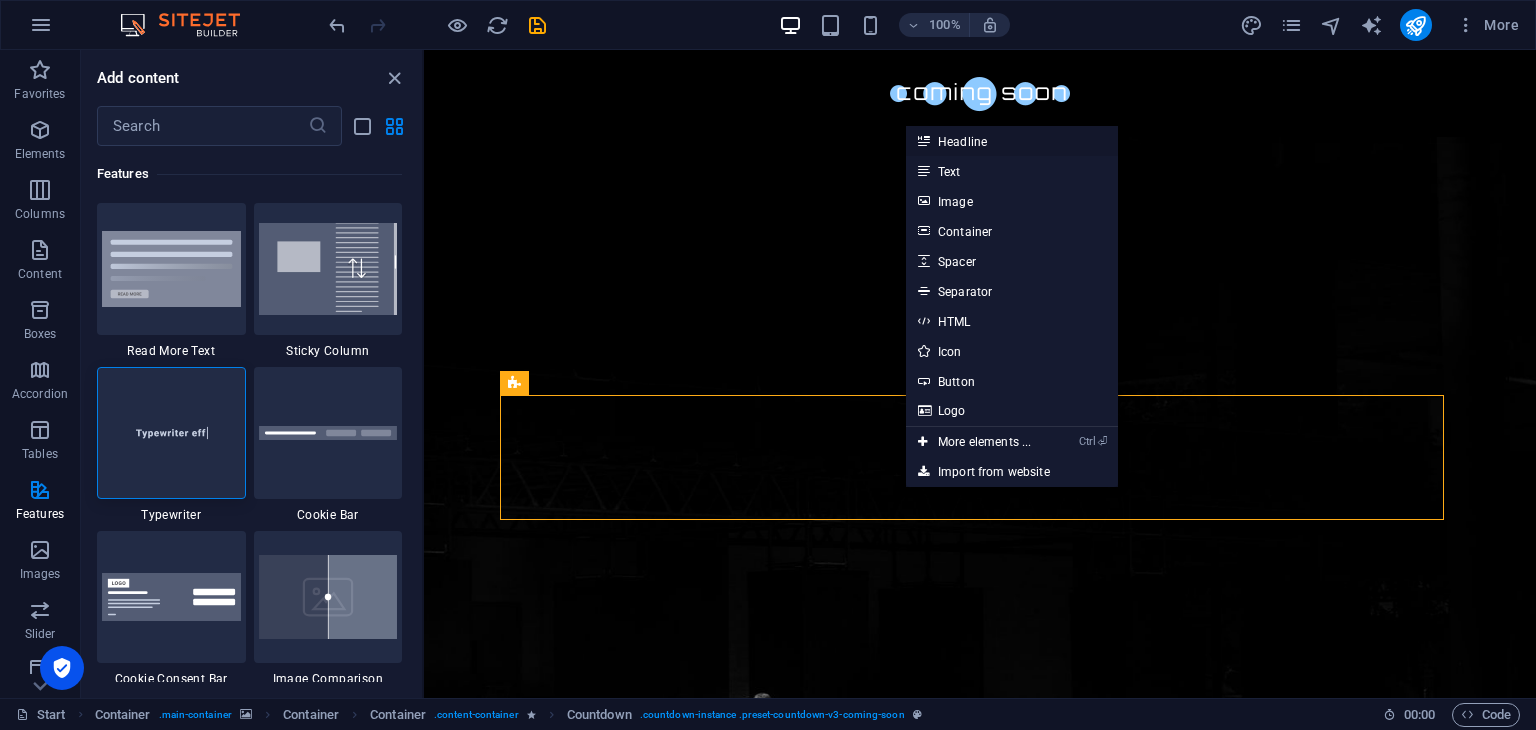click on "Headline" at bounding box center (1012, 141) 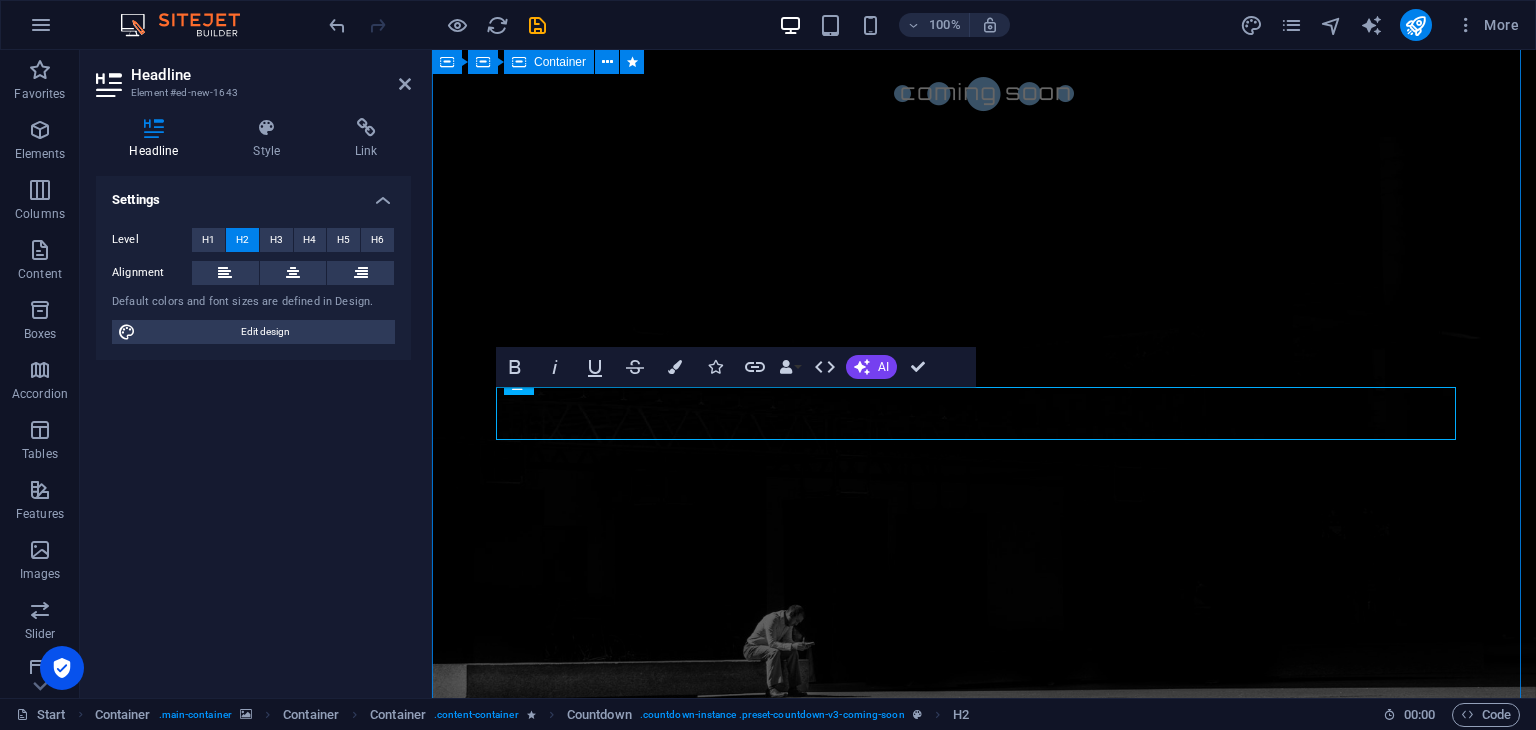 type 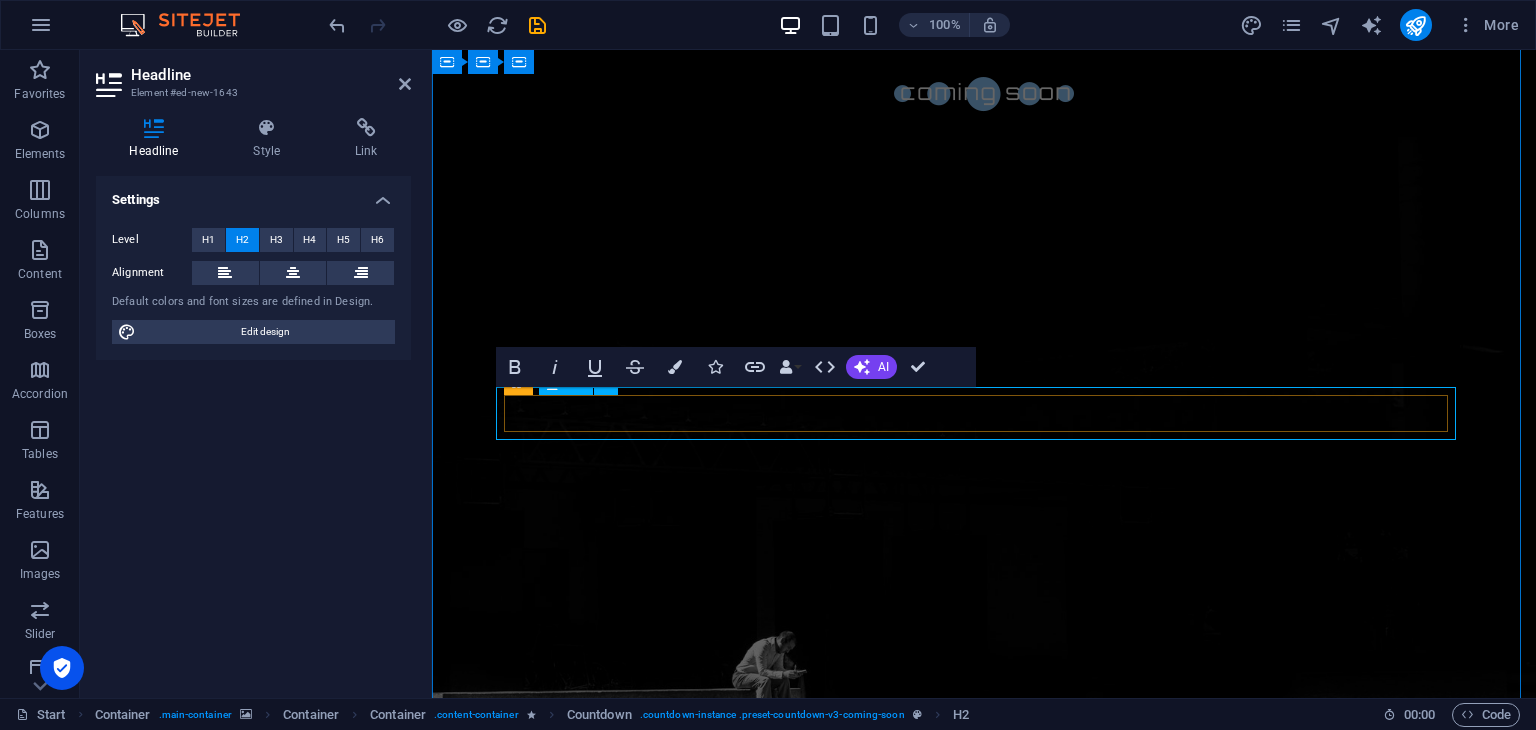 click on "6 days to go" at bounding box center [984, 1252] 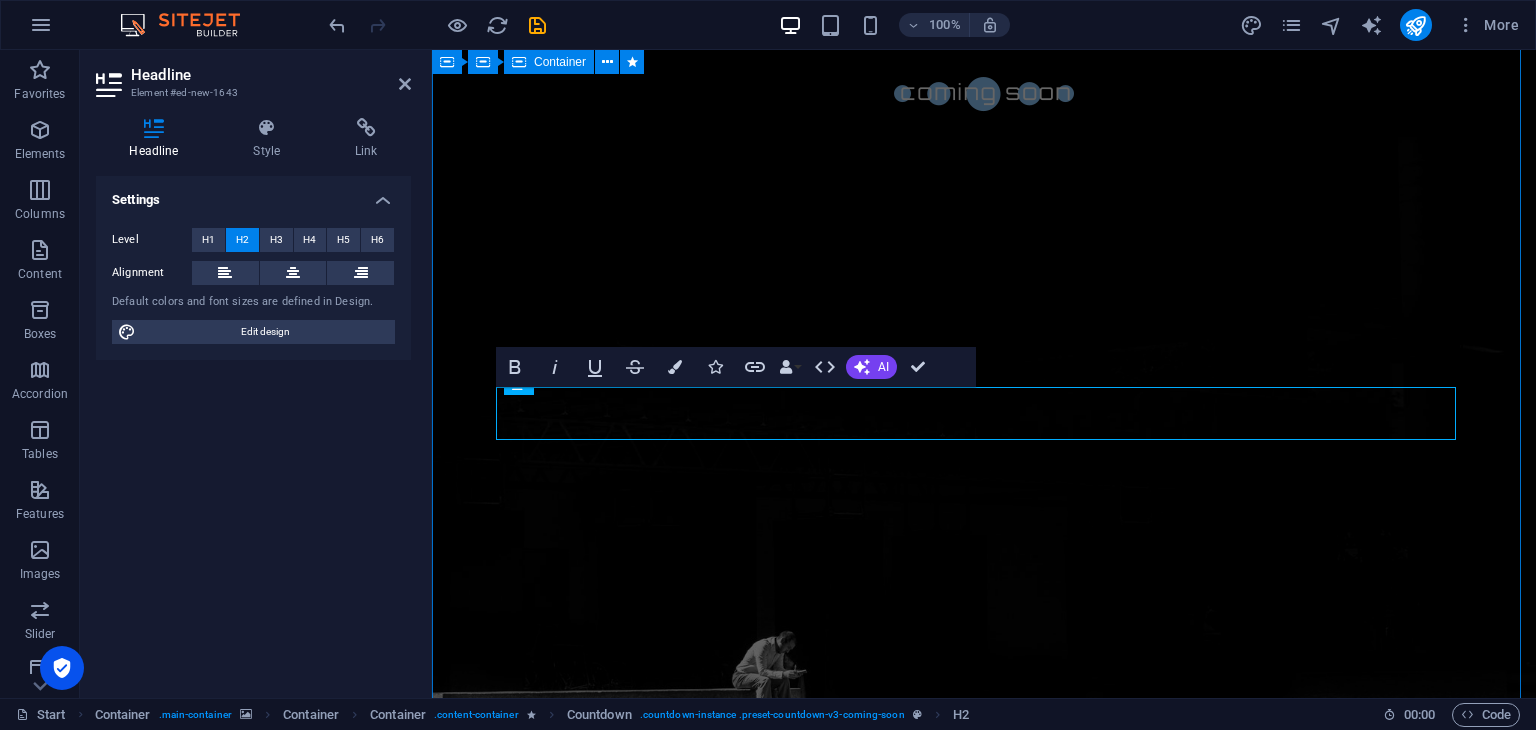 click on "This site is currently under construction. We'll be live soon – stay tuned 5 days to go Our website is under construction. We`ll be here soon with our new awesome site, subscribe to be notified.  Notify me   I have read and understand the privacy policy. Unreadable? Regenerate" at bounding box center (984, 1285) 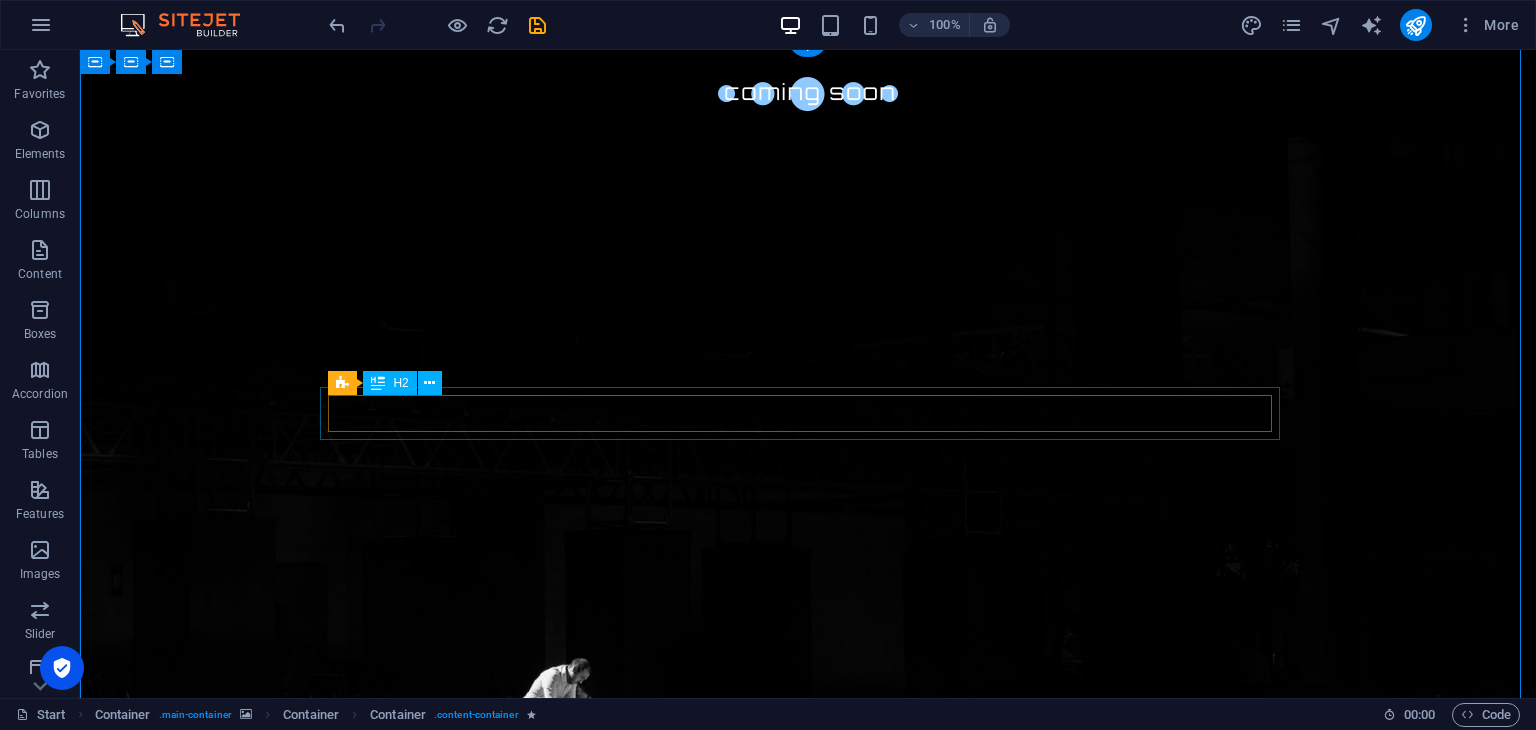 click on "5 days to go" at bounding box center [808, 1252] 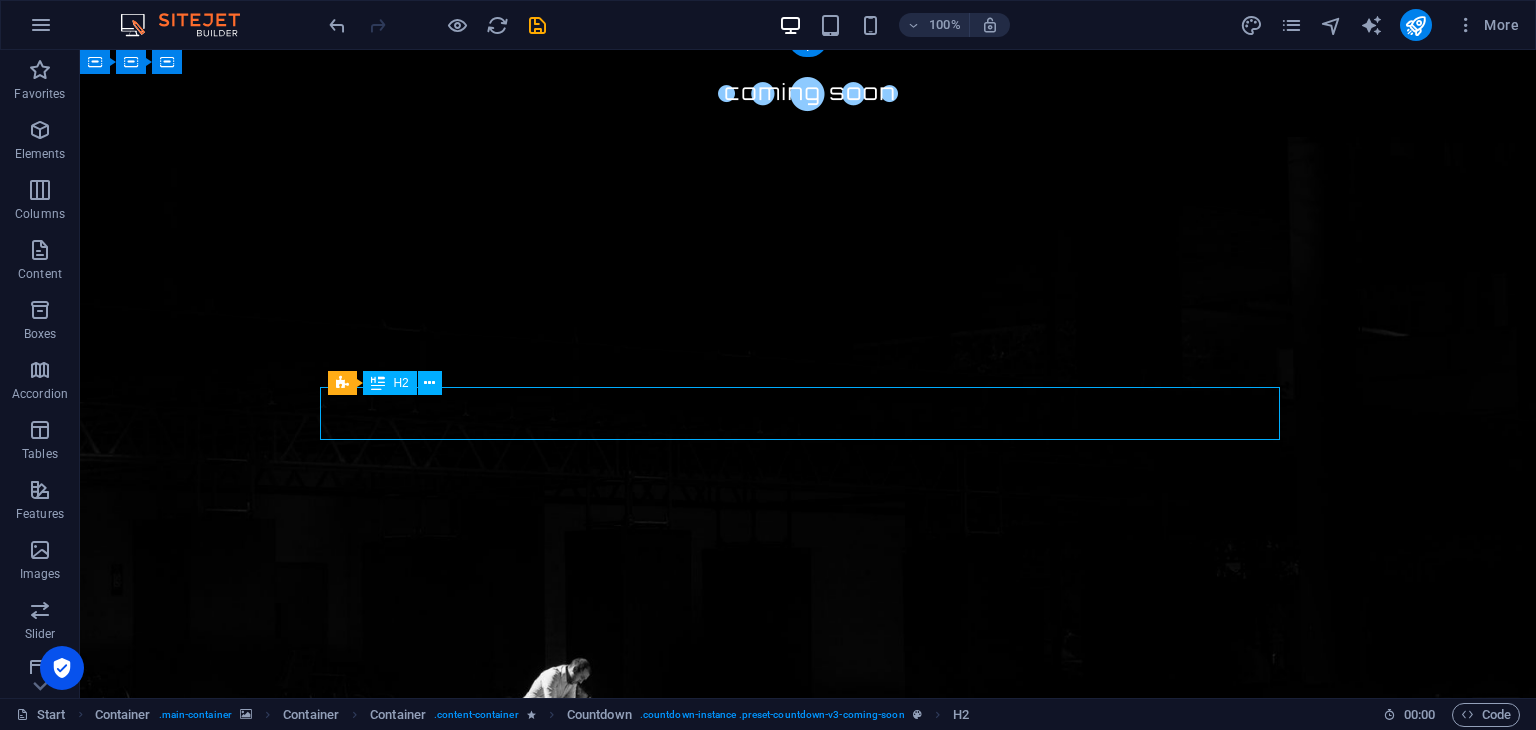 click on "5 days to go" at bounding box center [808, 1252] 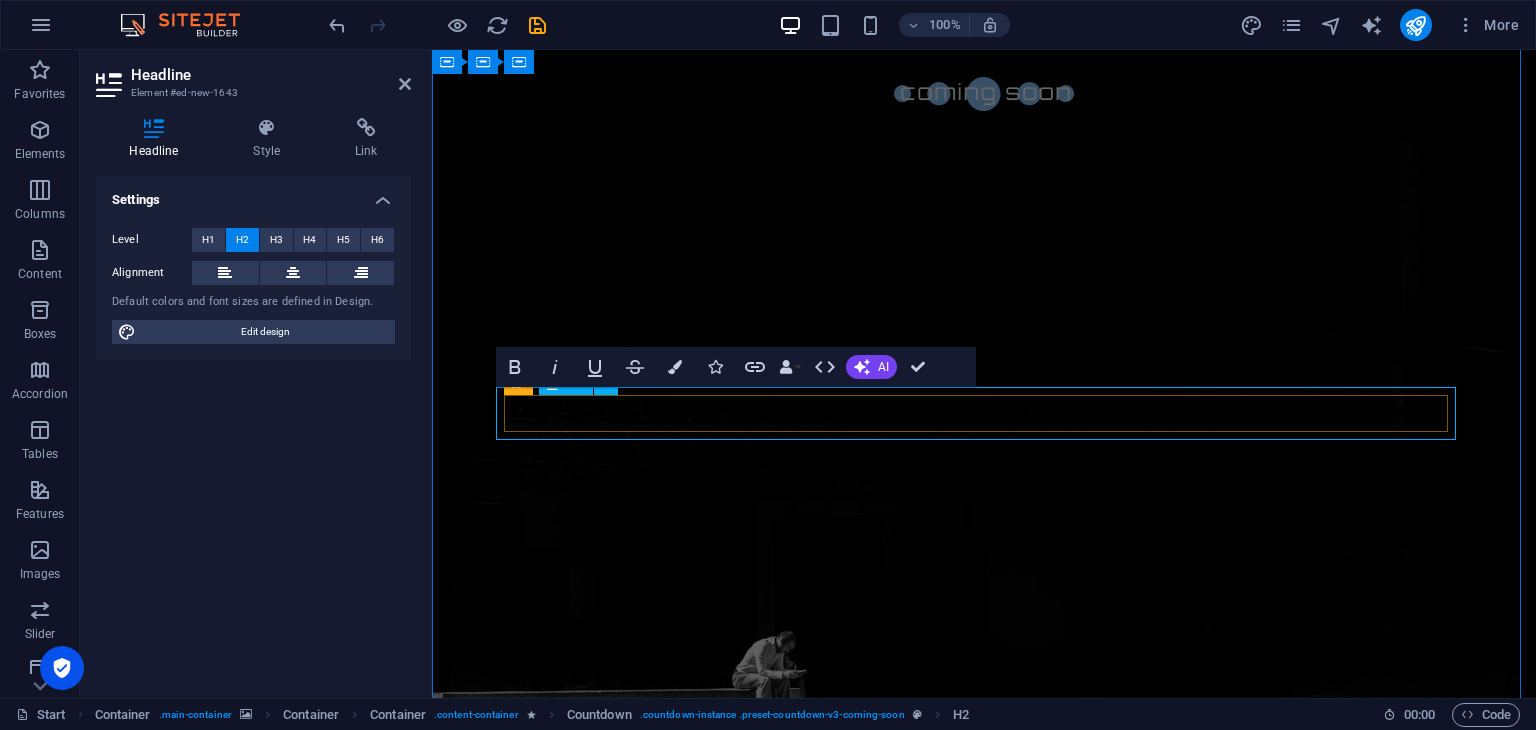click on "5 days to go" at bounding box center [984, 1252] 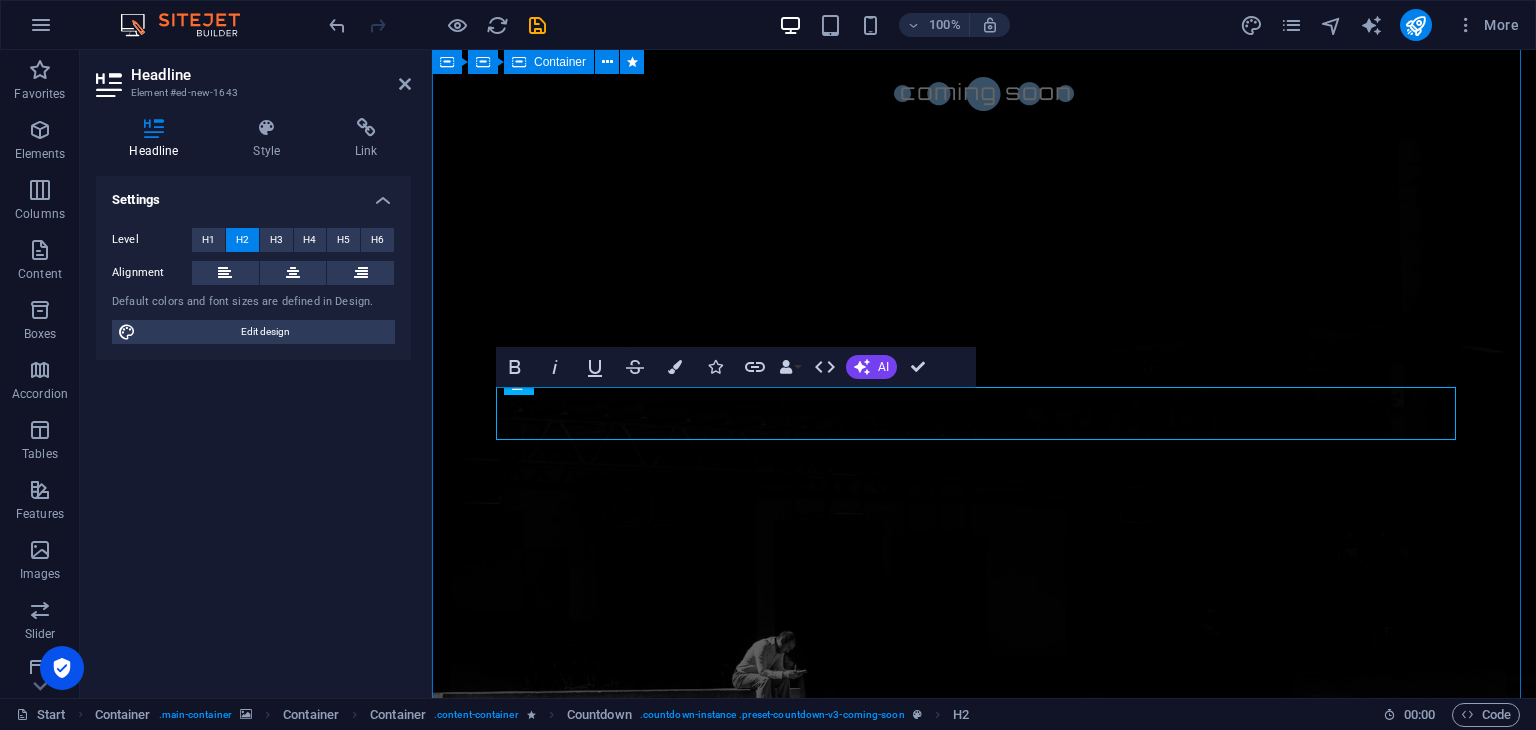 click on "This site is currently under construction. We'll be live soon – stay tuned 5 Days To Go Our website is under construction. We`ll be here soon with our new awesome site, subscribe to be notified.  Notify me   I have read and understand the privacy policy. Unreadable? Regenerate" at bounding box center [984, 1285] 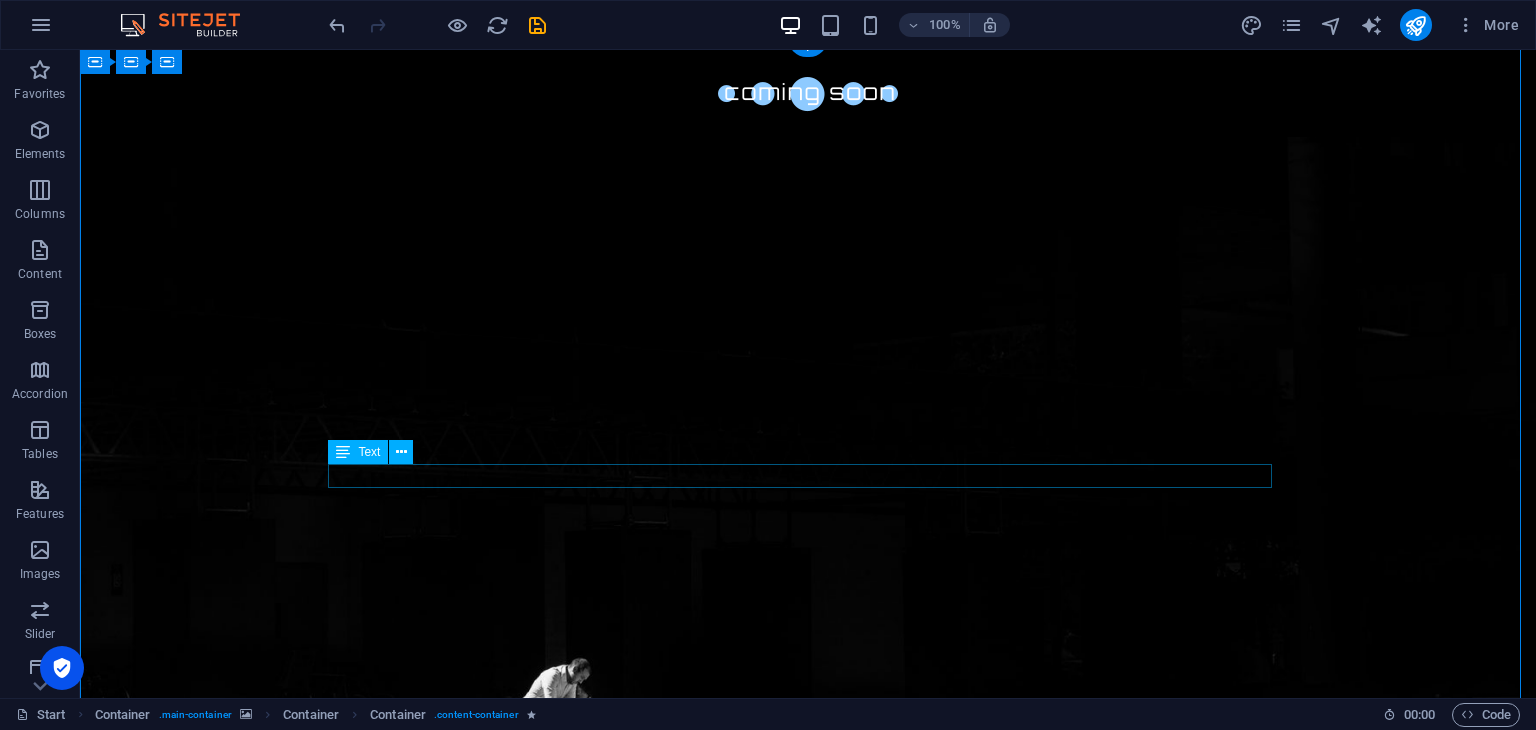 click on "Our website is under construction. We`ll be here soon with our new awesome site, subscribe to be notified." at bounding box center [808, 1315] 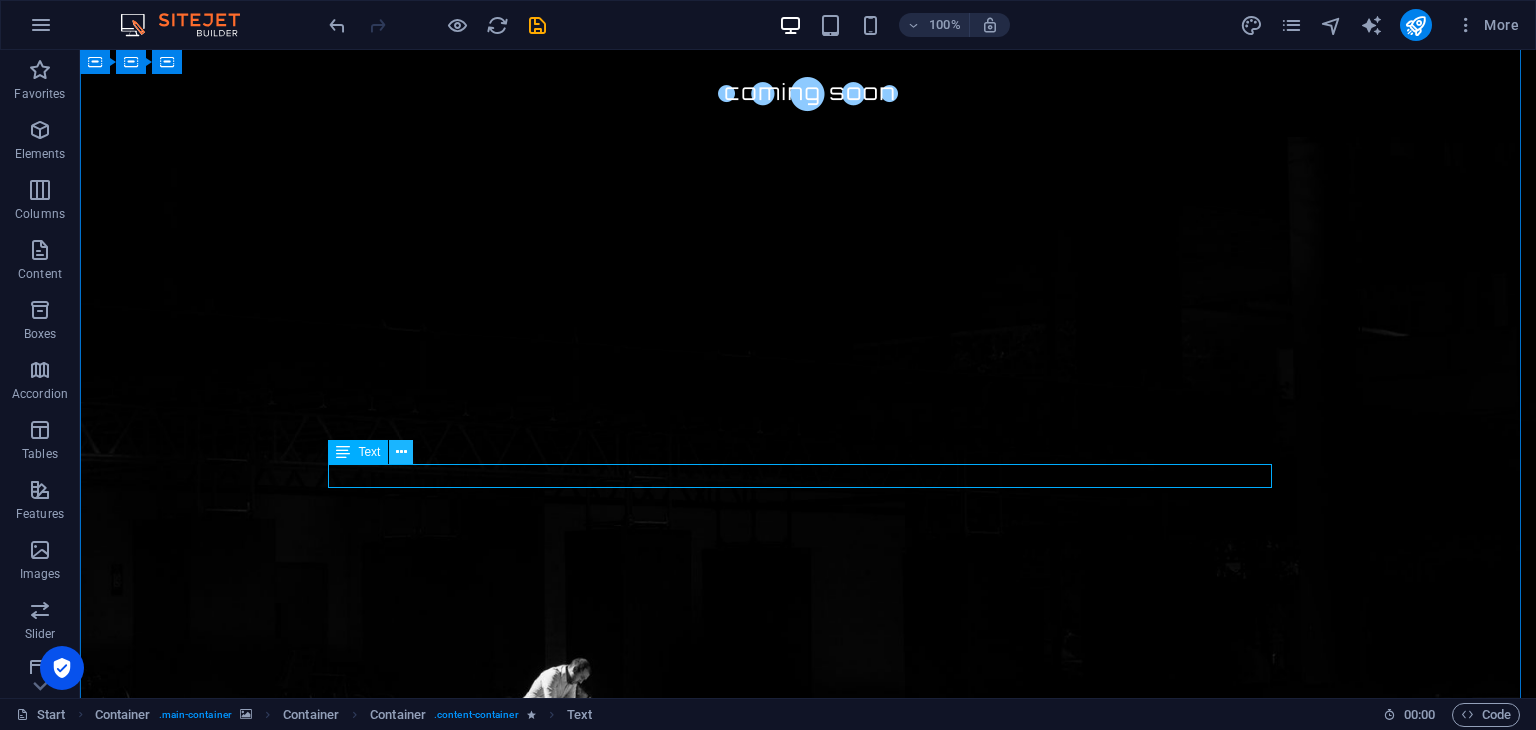 click at bounding box center [401, 452] 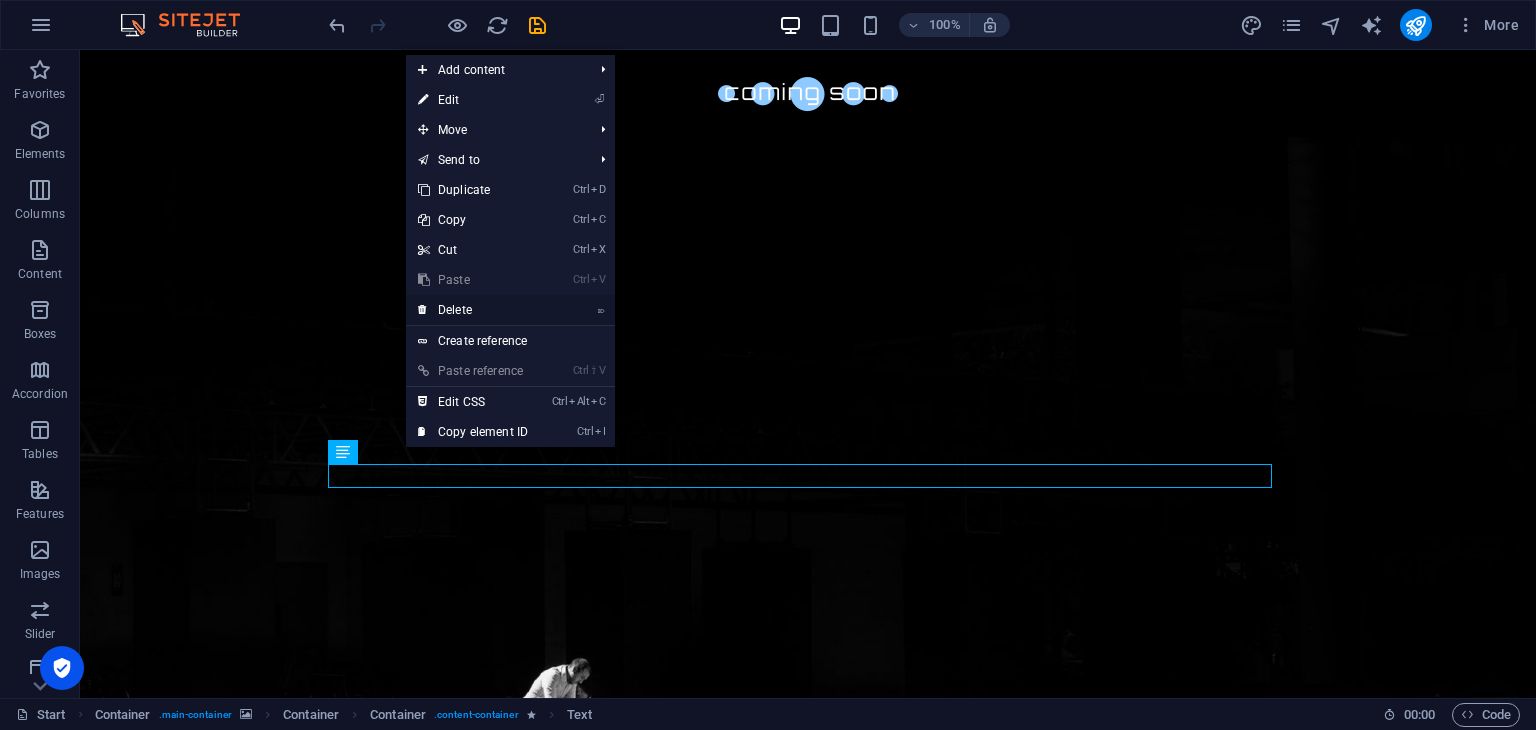 click on "⌦  Delete" at bounding box center (473, 310) 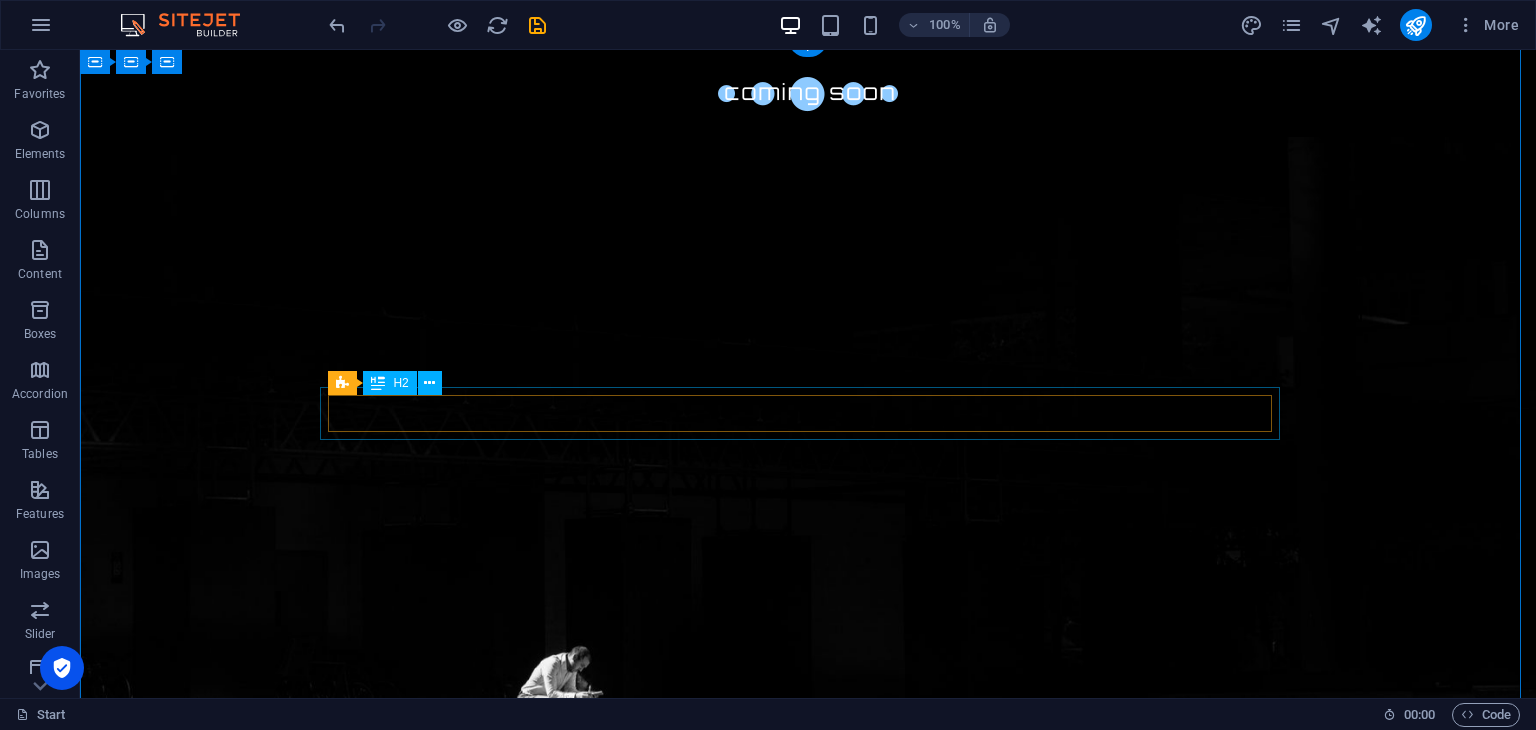 click on "5 Days To Go" at bounding box center [808, 1228] 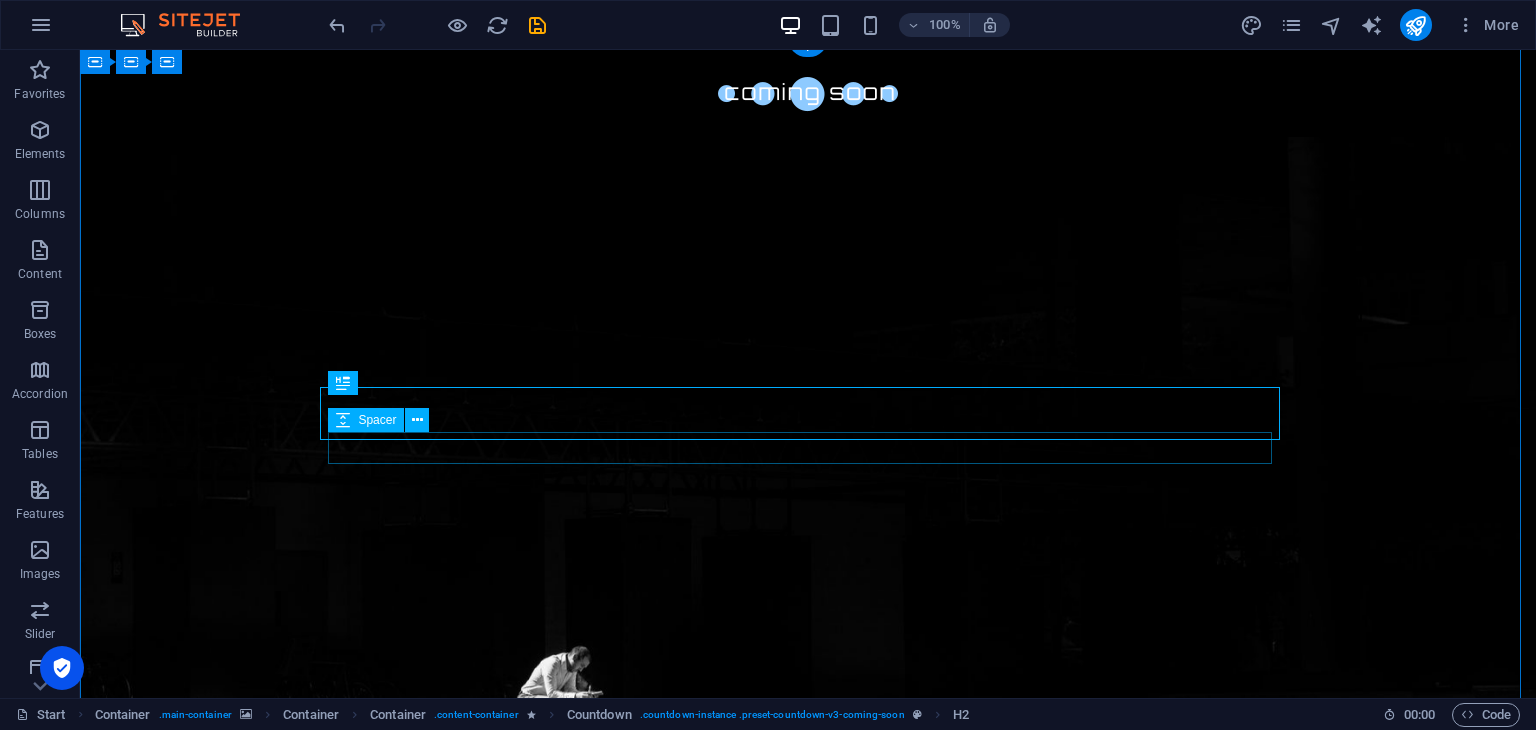 click at bounding box center (808, 1263) 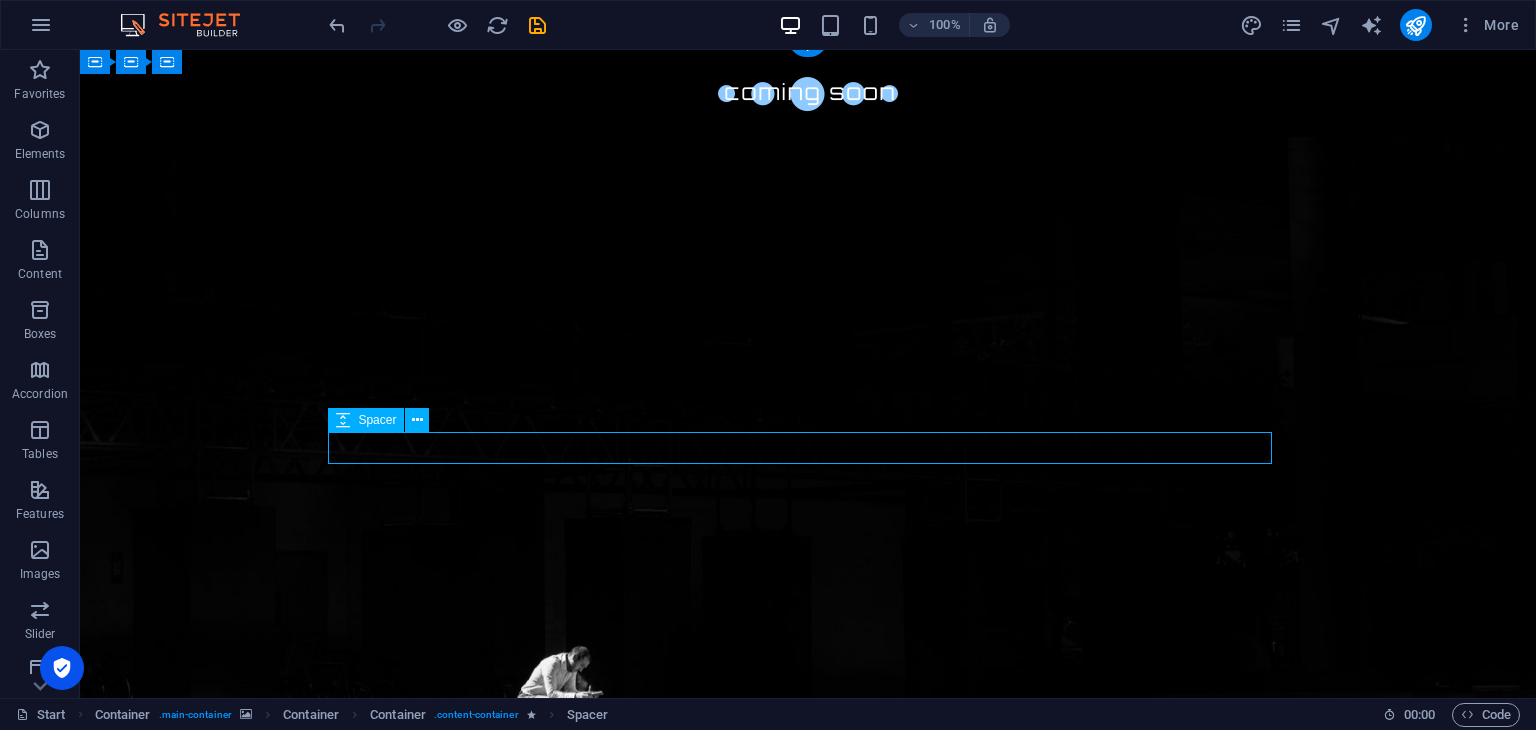 click at bounding box center (808, 1263) 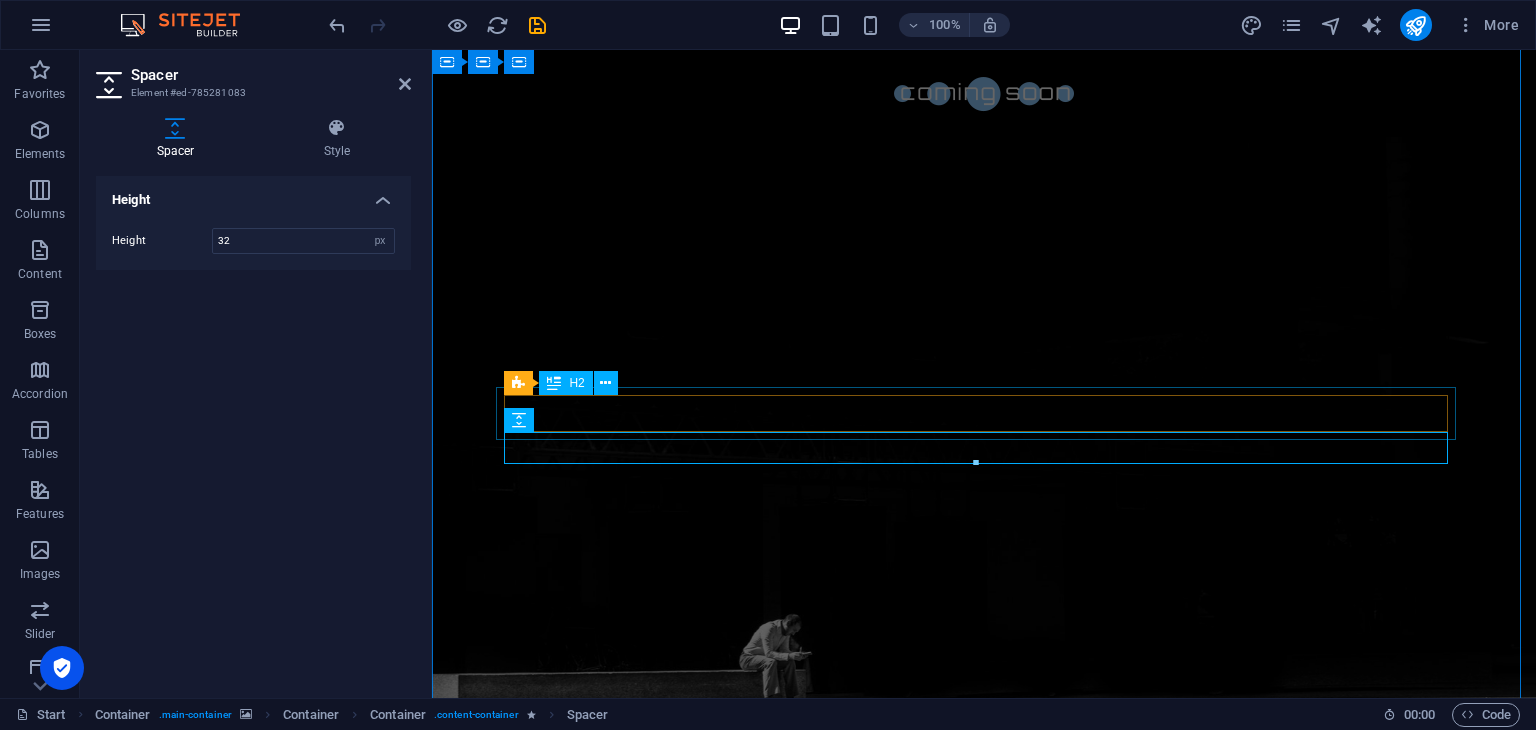 click on "5 Days To Go" at bounding box center [984, 1228] 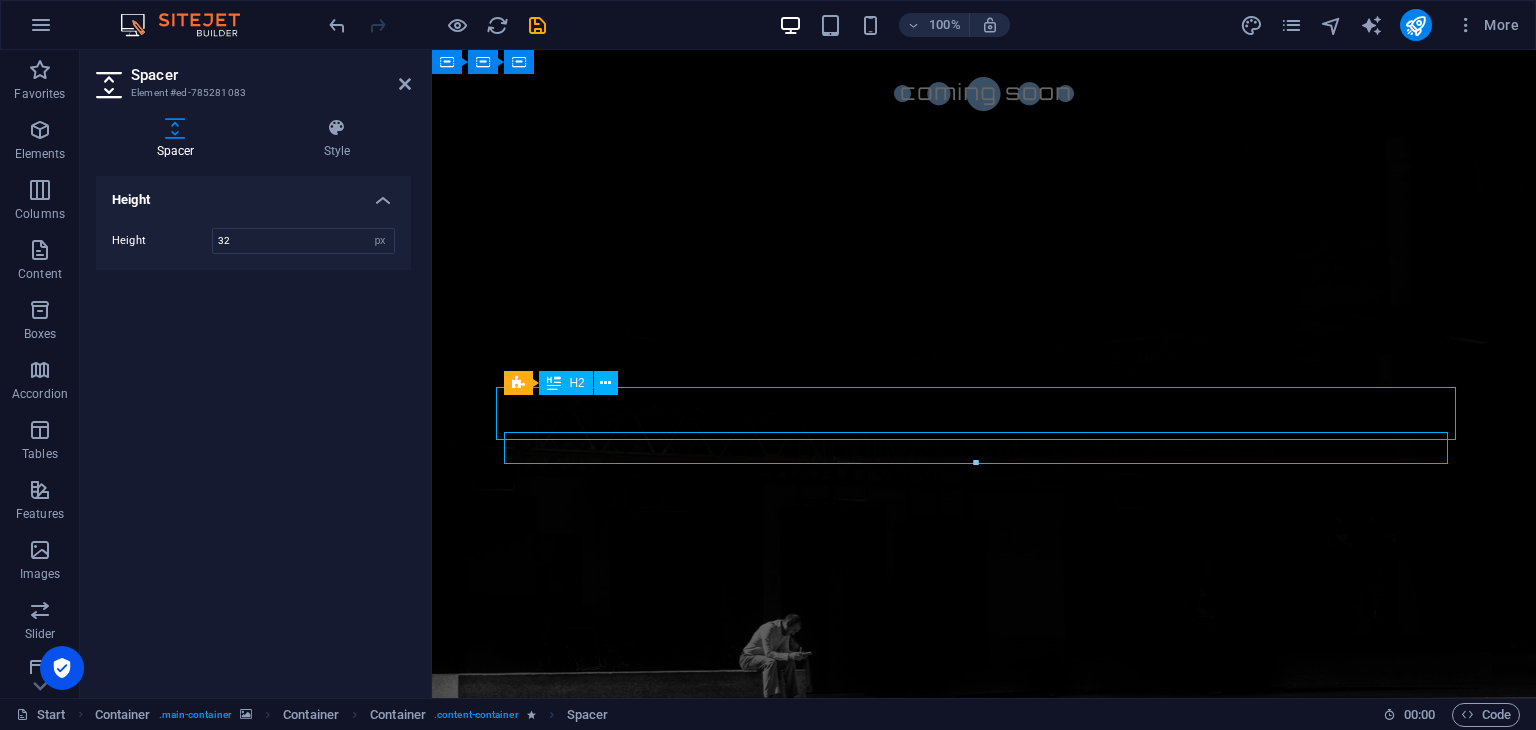 click on "5 Days To Go" at bounding box center [984, 1228] 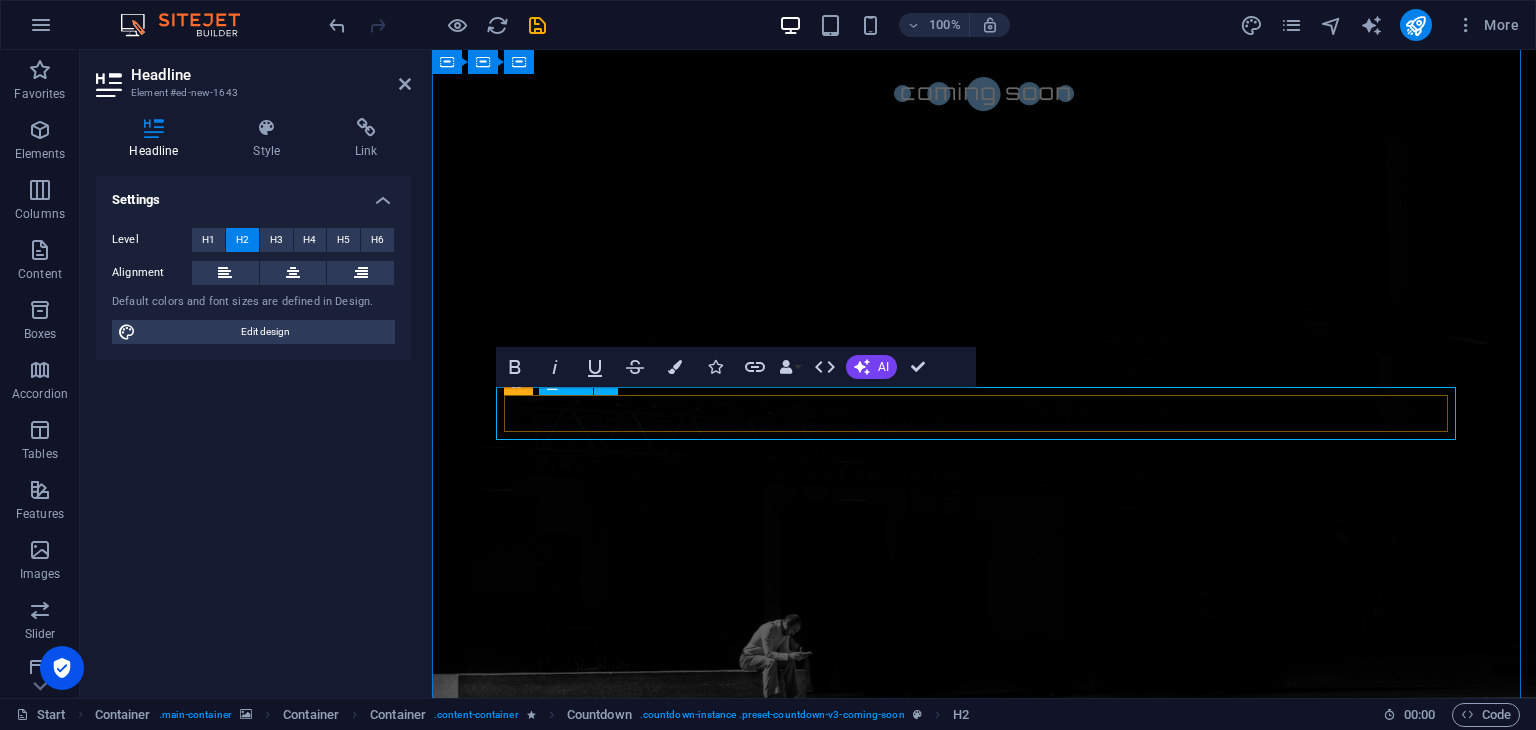click on "5 Days To Go" at bounding box center [984, 1228] 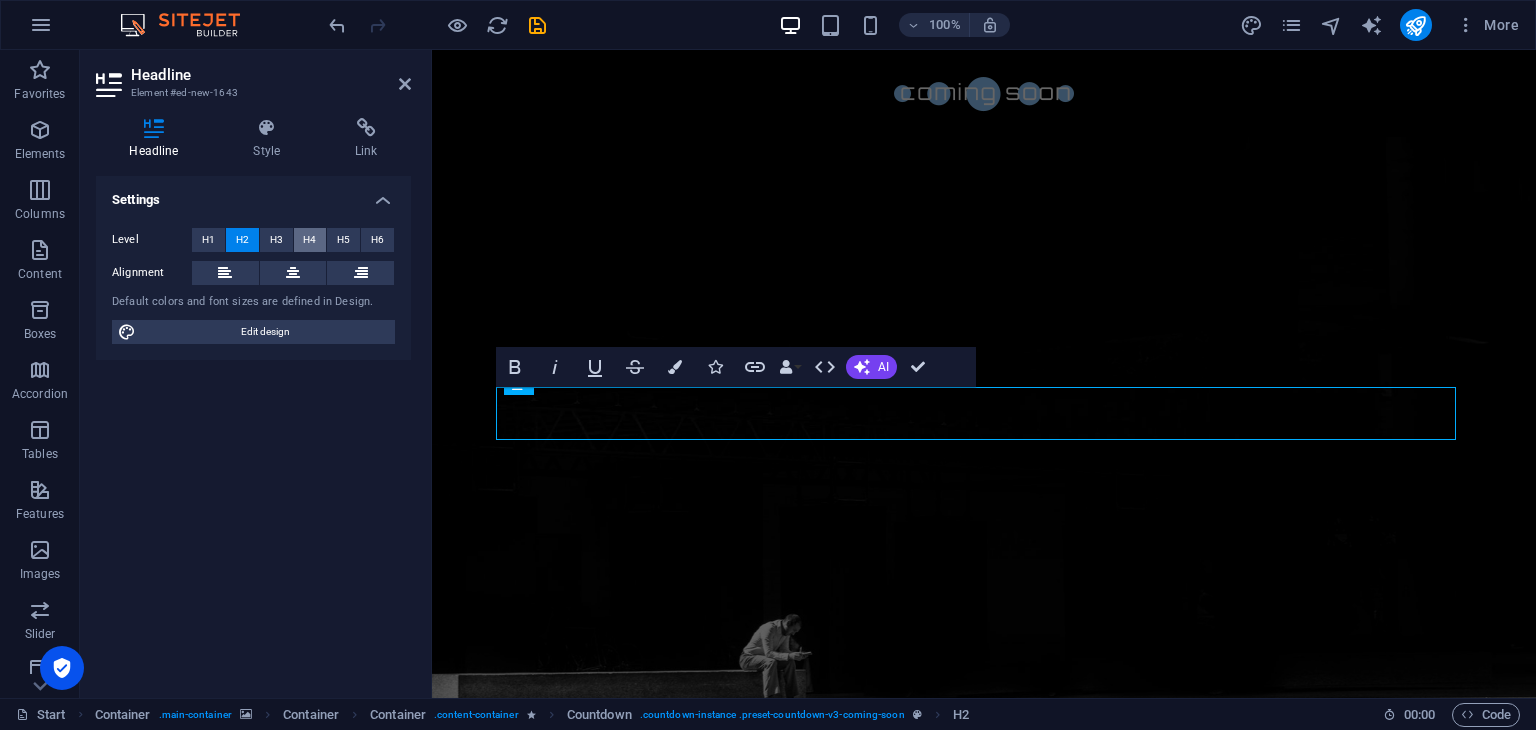 click on "H4" at bounding box center (309, 240) 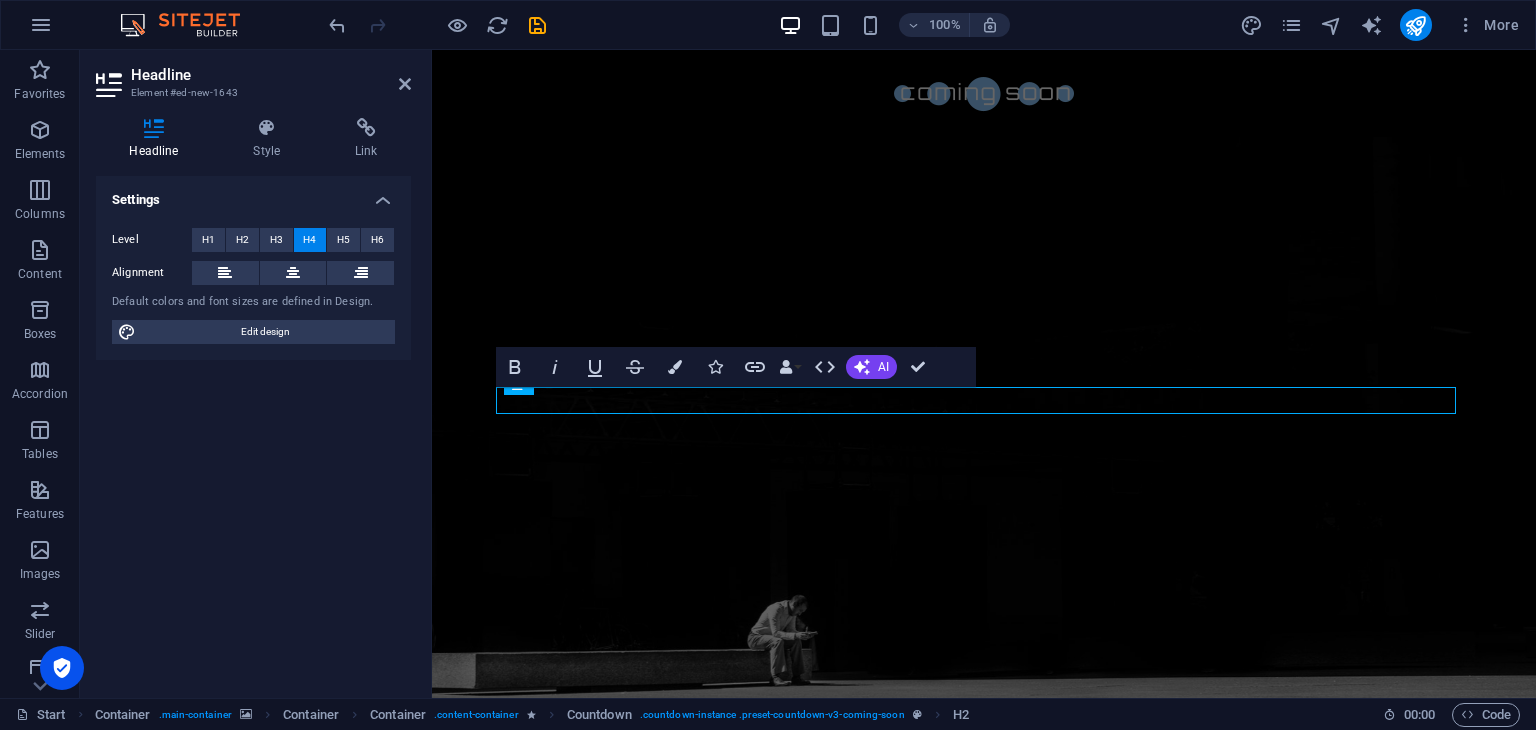 type 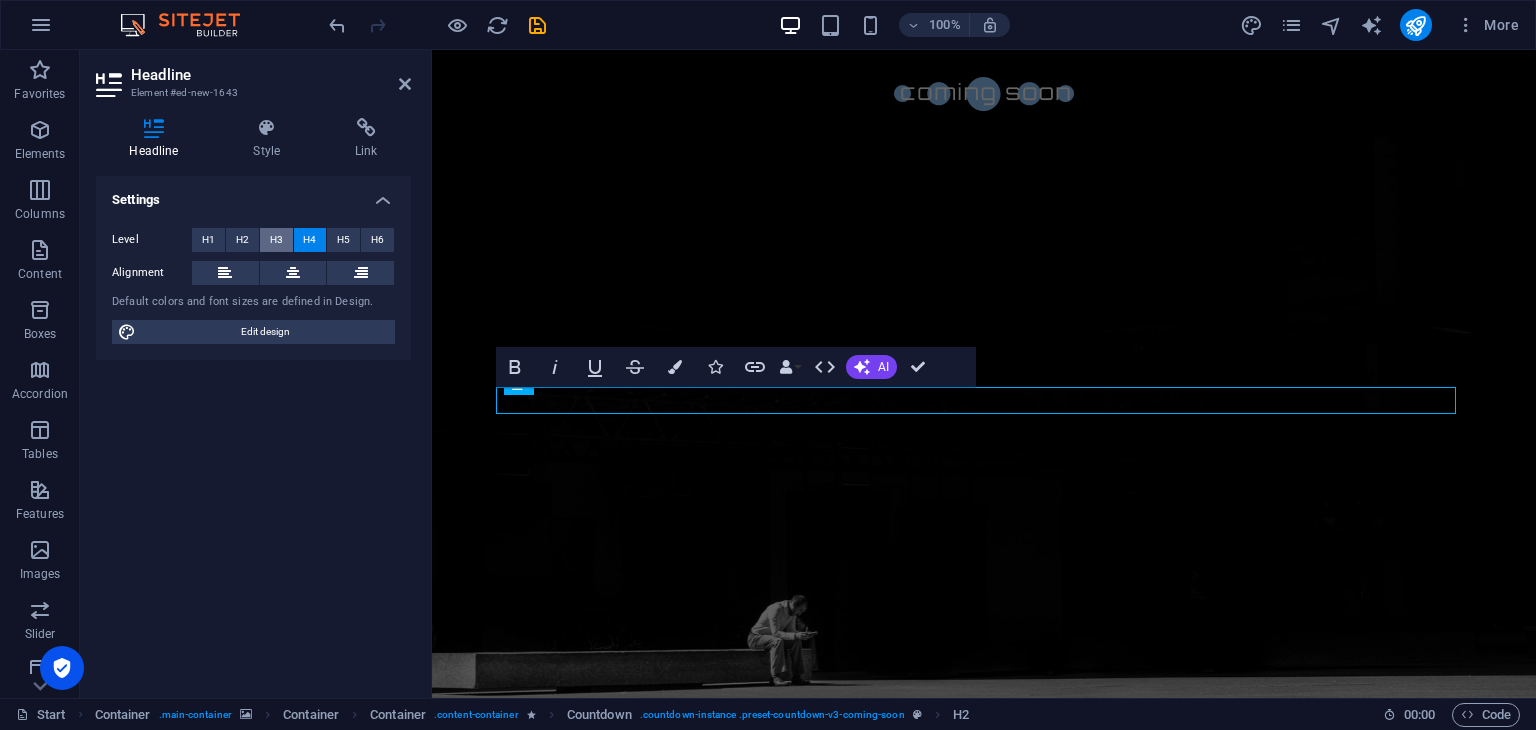 click on "H3" at bounding box center [276, 240] 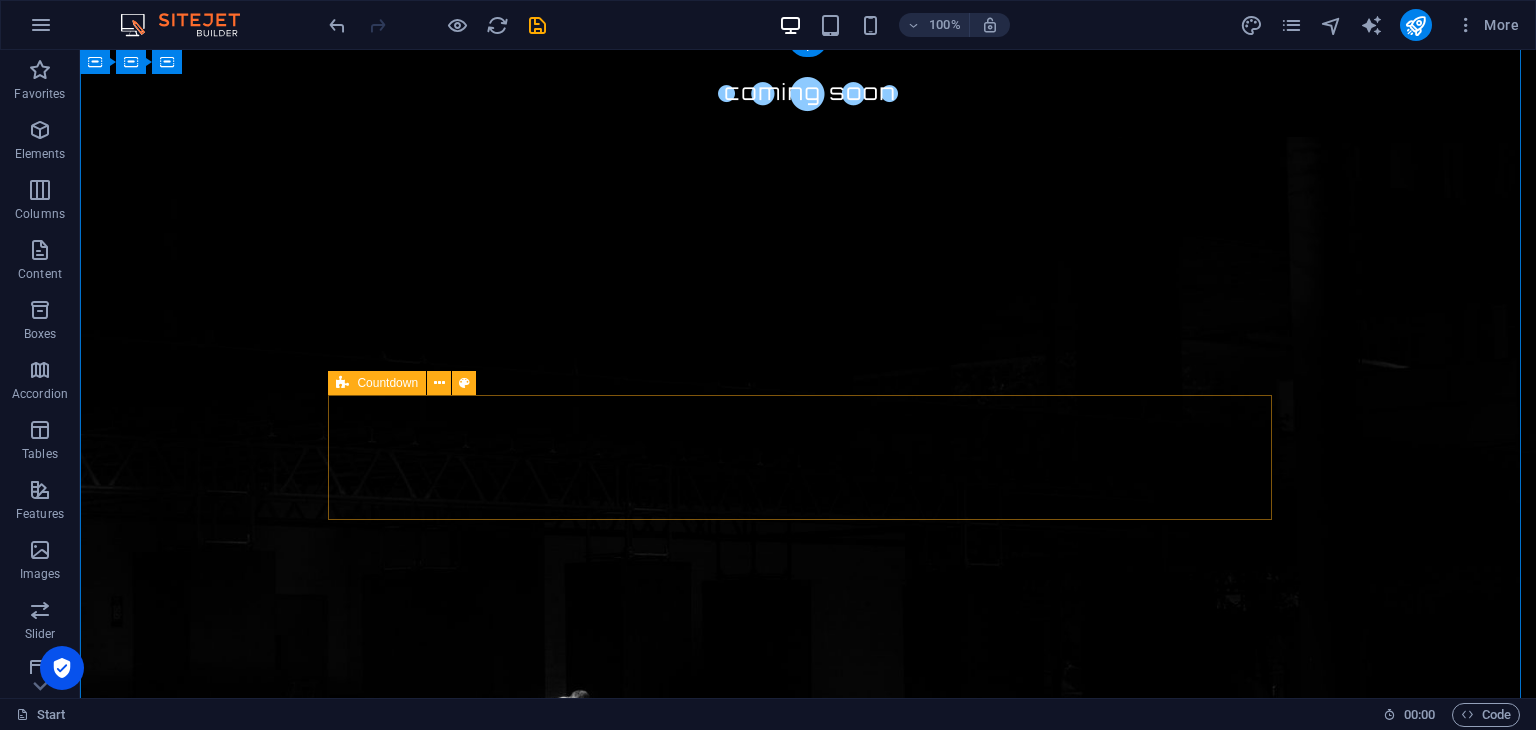 click on "Drop content here or  Add elements  Paste clipboard" at bounding box center [808, 1361] 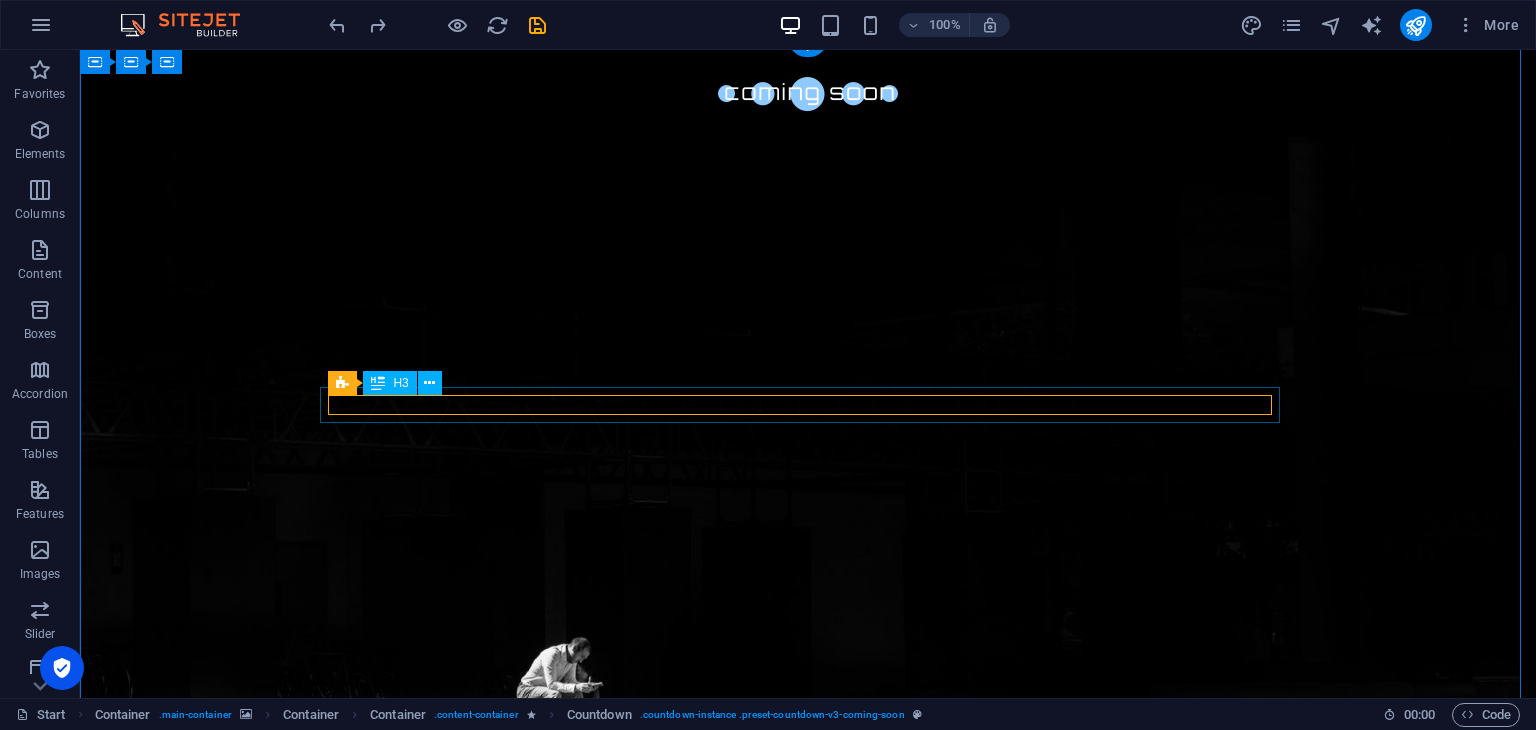 click on "5 Days To Go" at bounding box center (808, 1201) 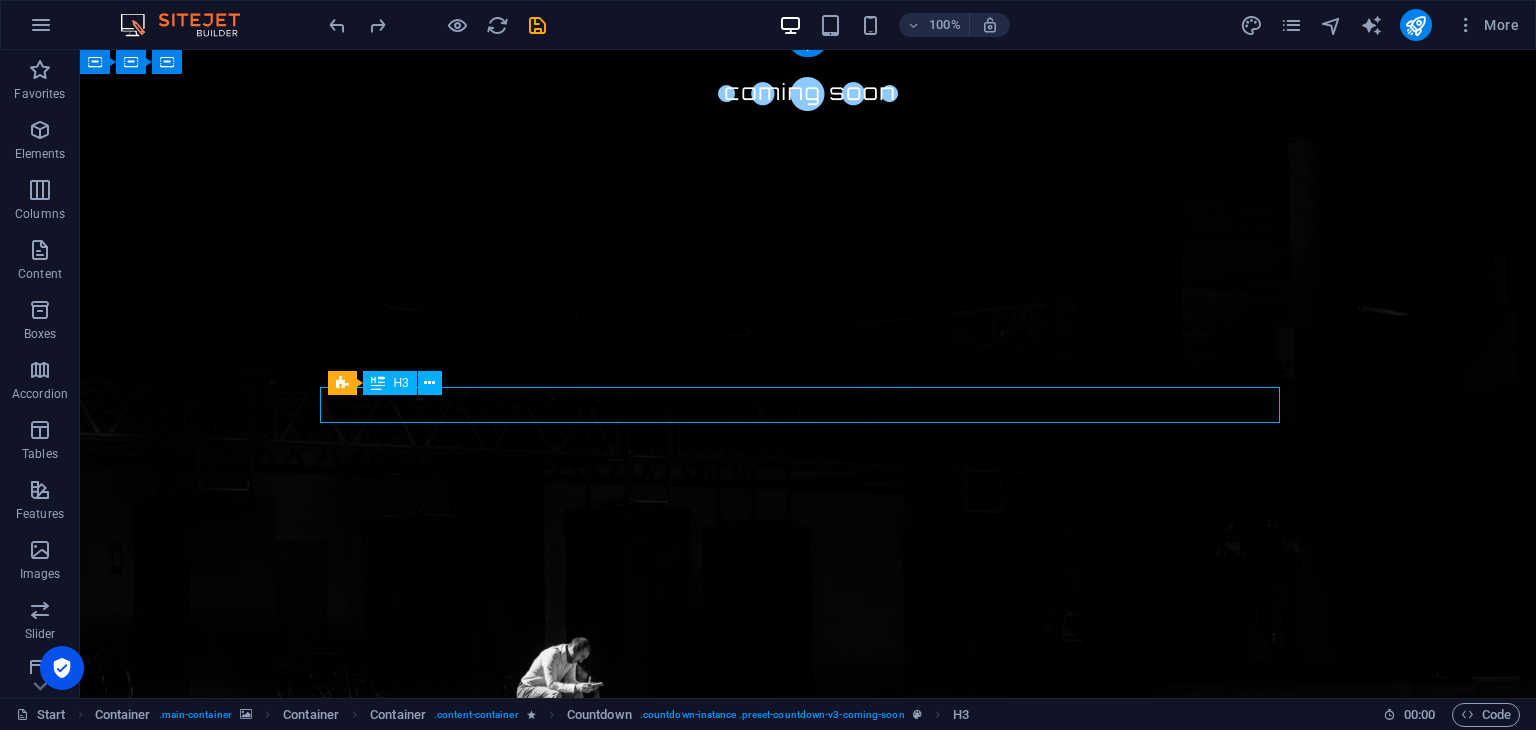 click on "5 Days To Go" at bounding box center (808, 1201) 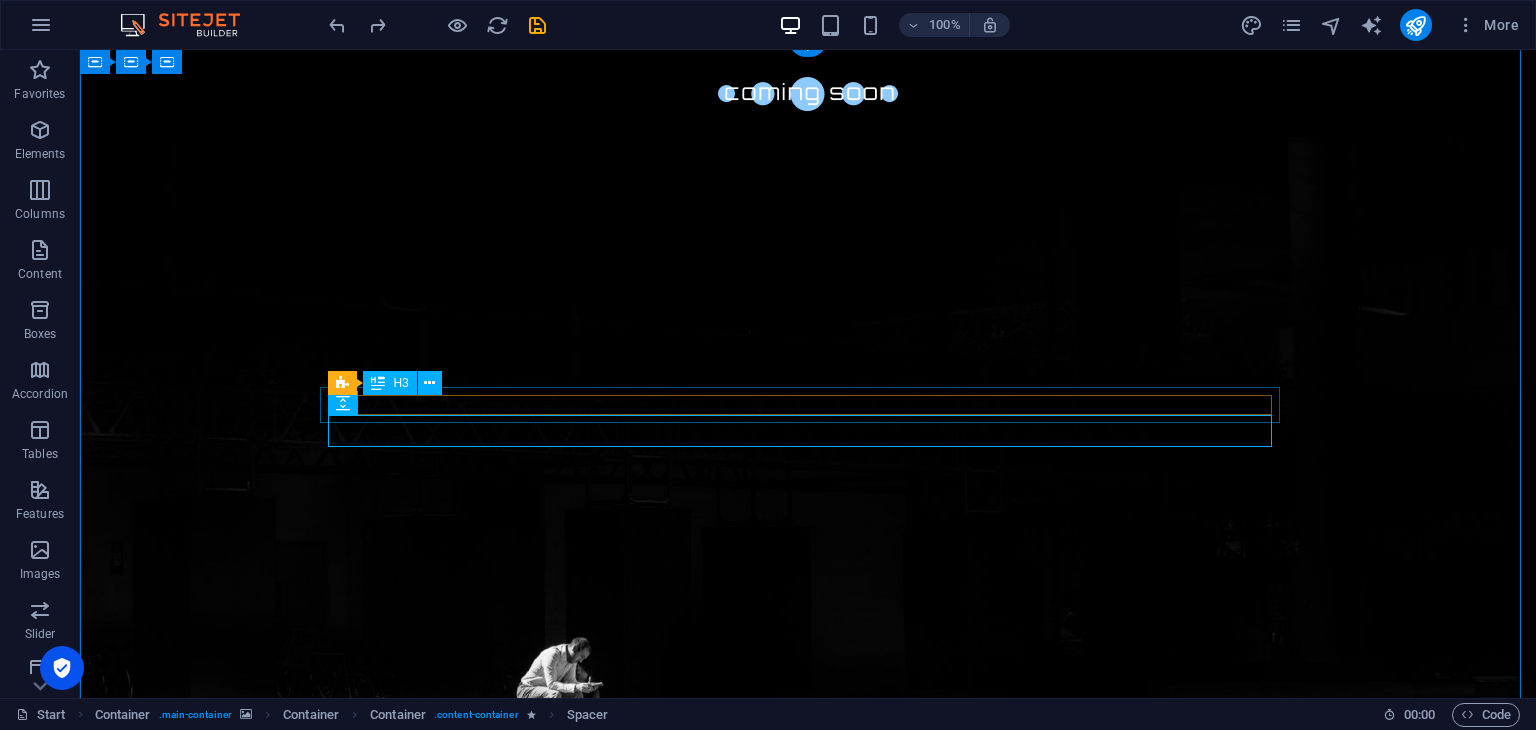 click on "5 Days To Go" at bounding box center (808, 1201) 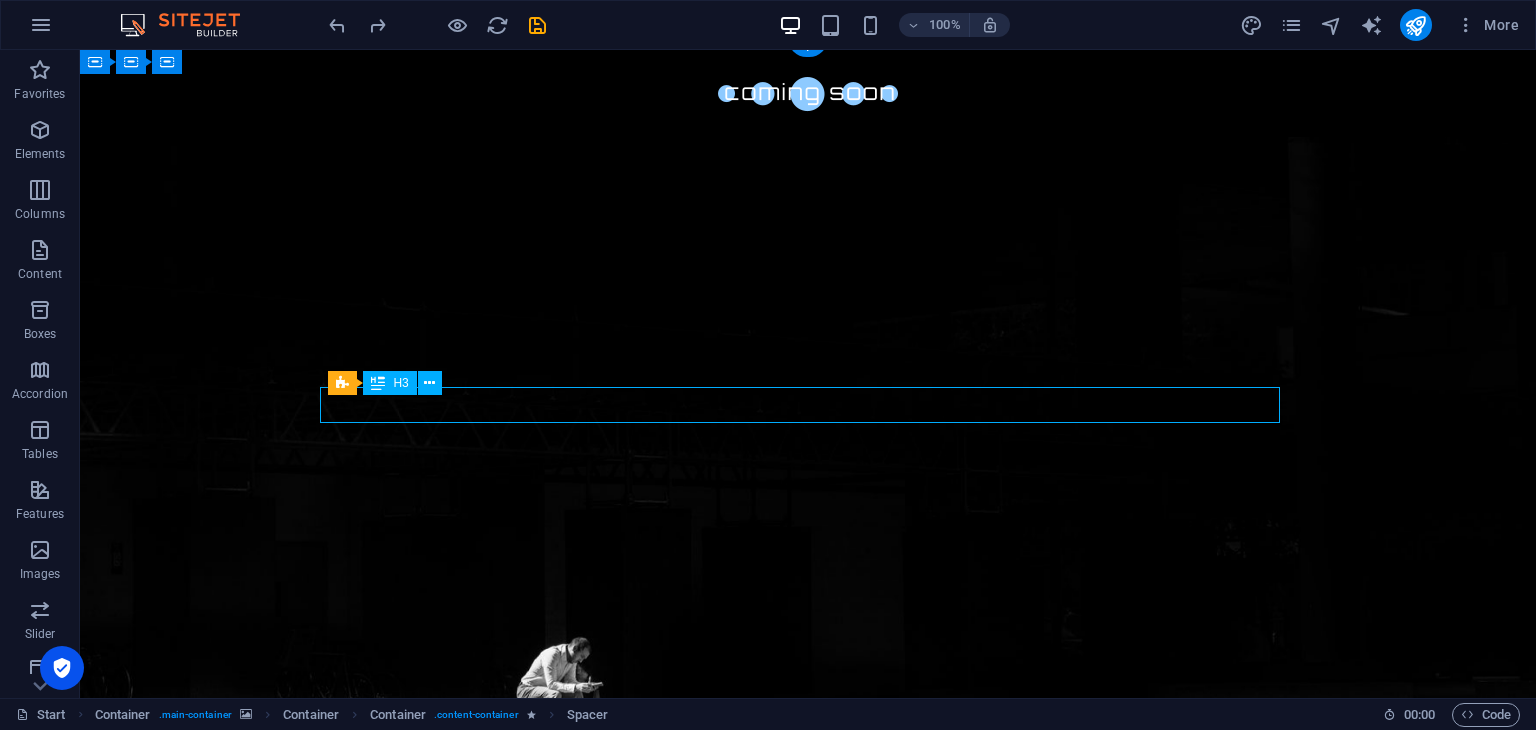 click on "5 Days To Go" at bounding box center [808, 1201] 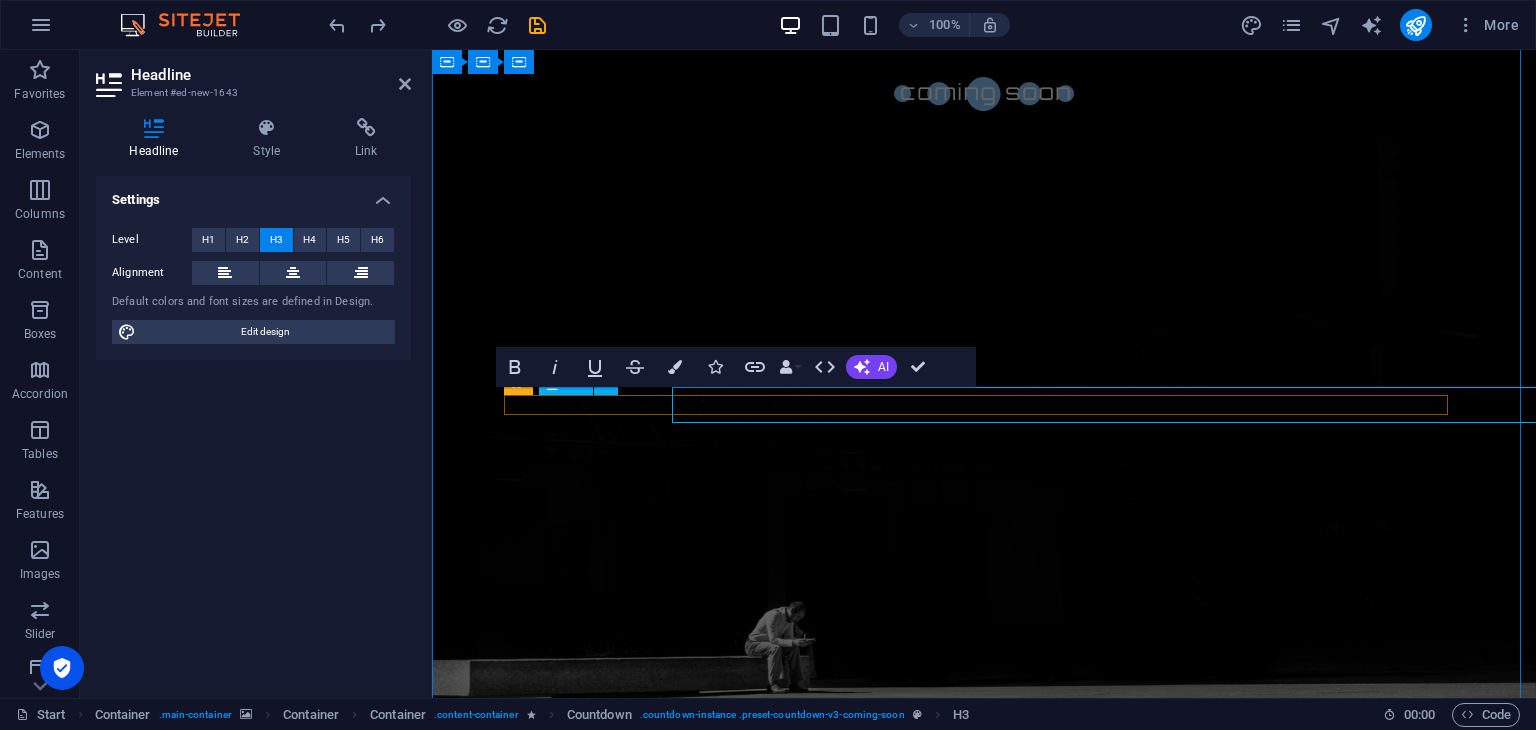 click on "5 Days To Go" at bounding box center [984, 1201] 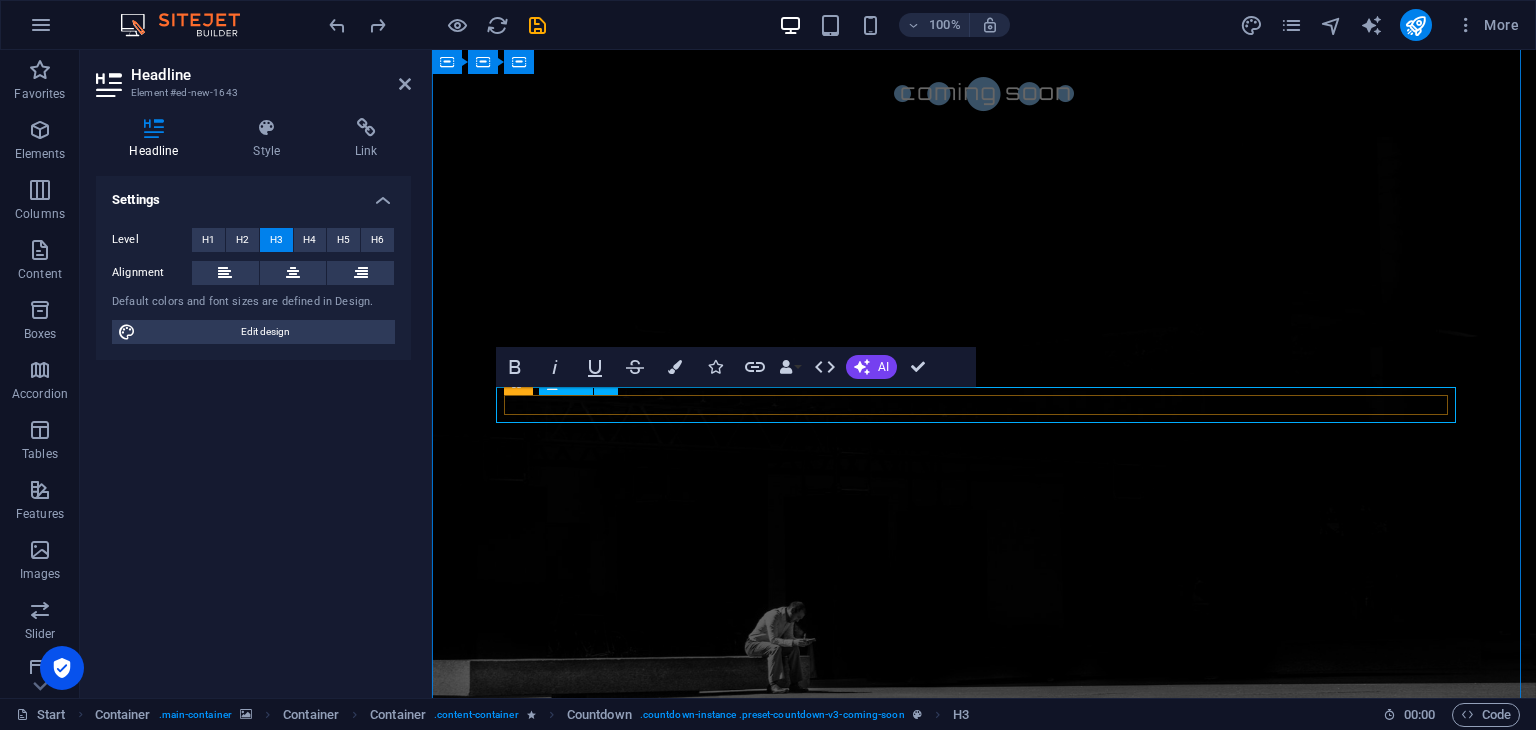 click on "5 Days To Go" at bounding box center [984, 1201] 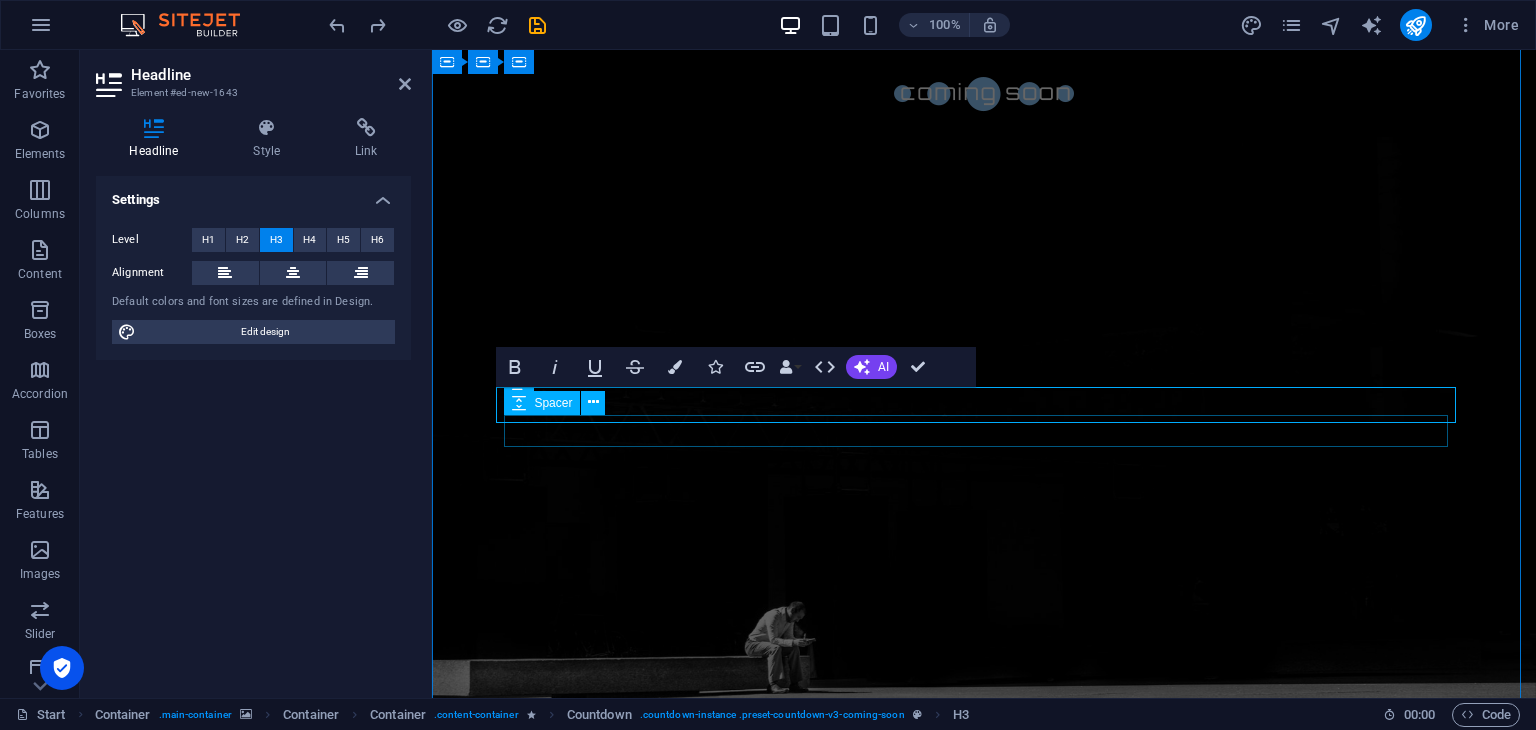 click at bounding box center (984, 1228) 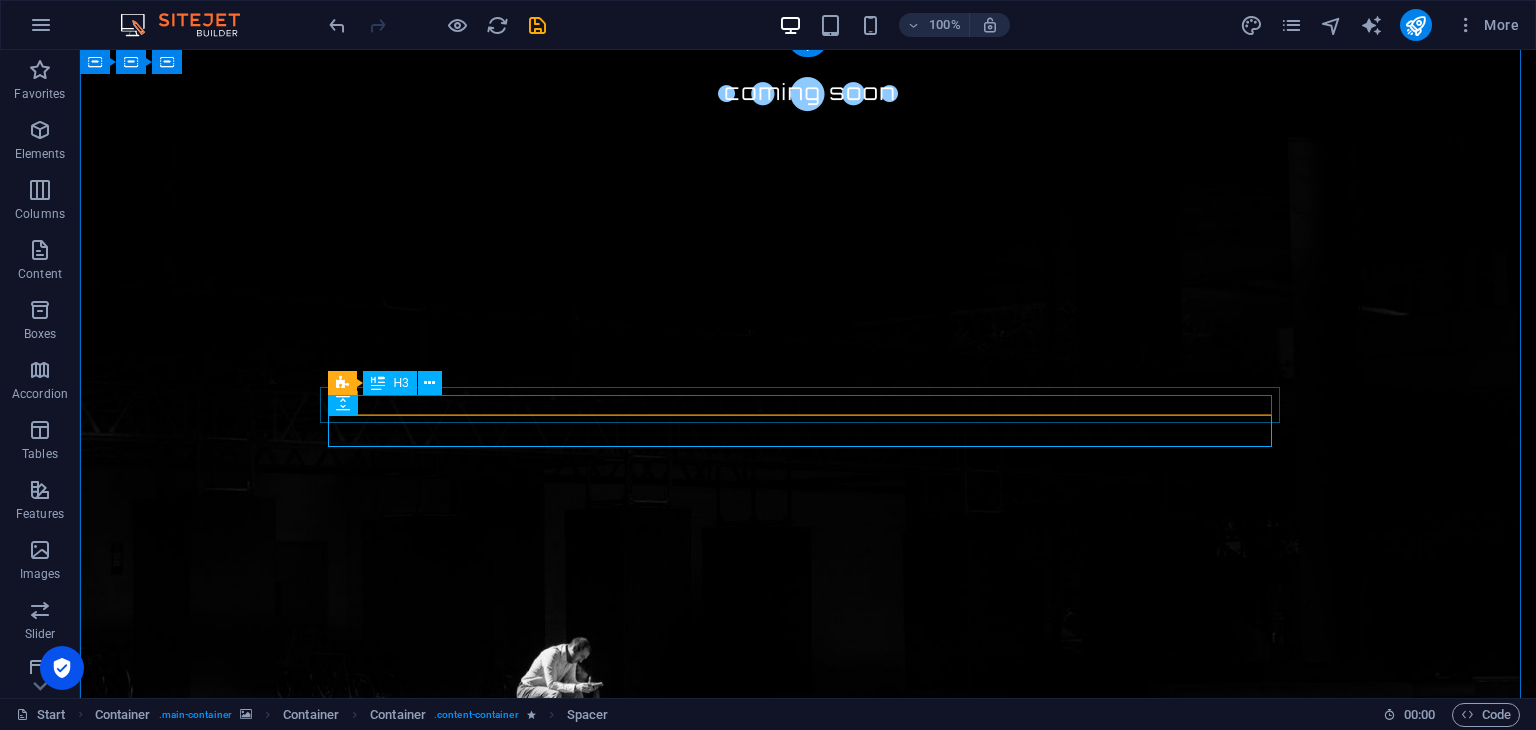 click on "5 DAYS TO GO" at bounding box center [808, 1201] 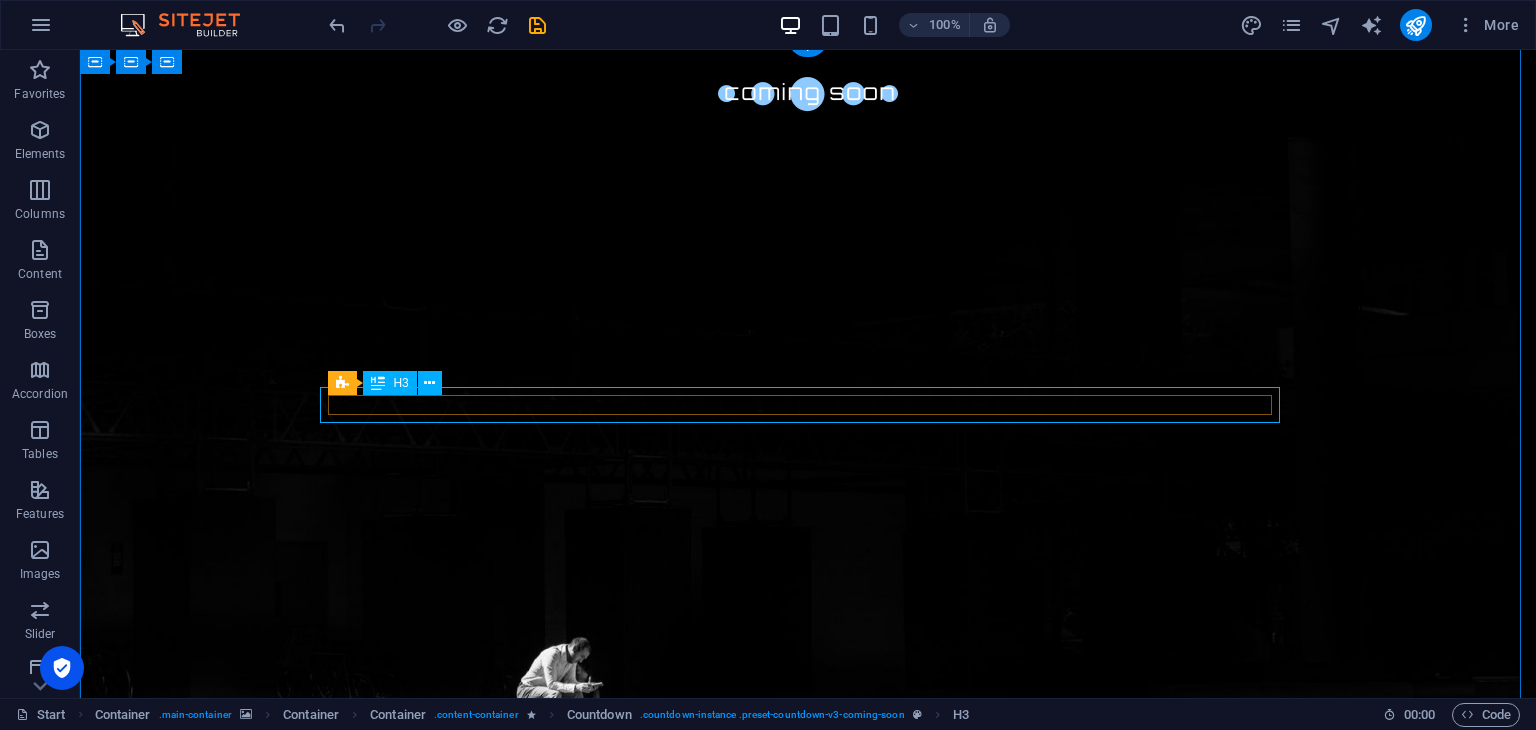 click on "5 DAYS TO GO" at bounding box center (808, 1201) 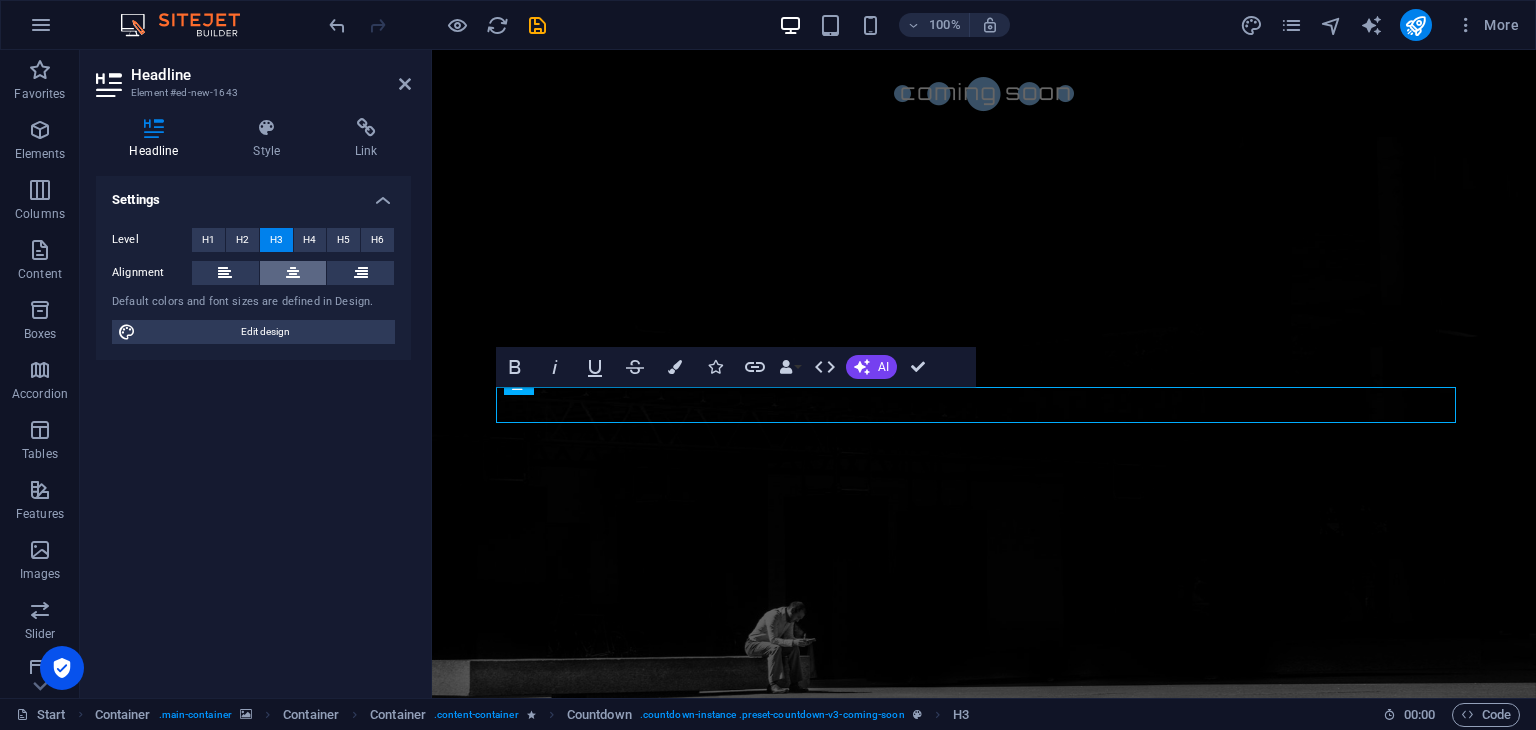click at bounding box center (293, 273) 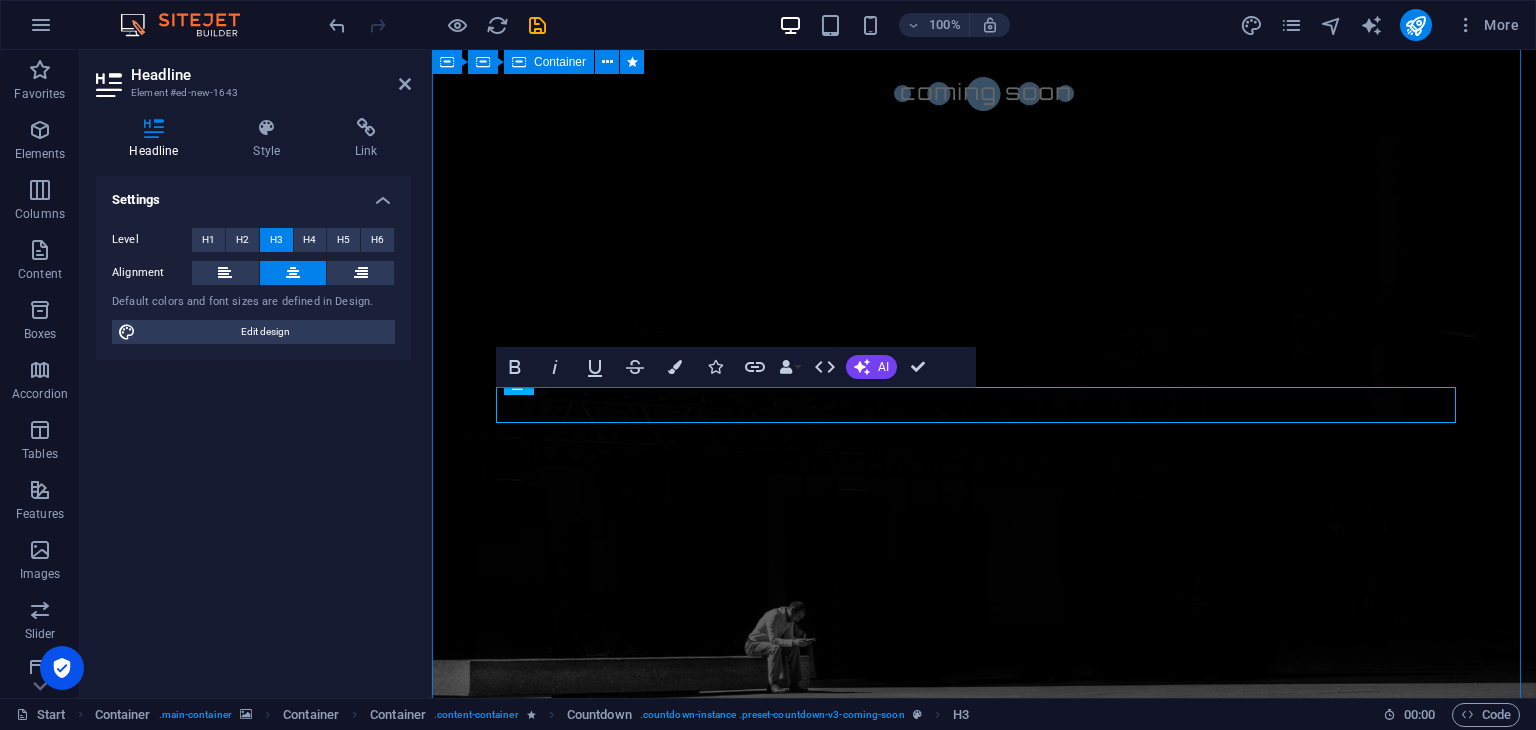 click on "This site is currently under construction. We'll be live soon – stay tuned 5 DAYS TO GO Notify me   I have read and understand the privacy policy. Unreadable? Regenerate" at bounding box center (984, 1222) 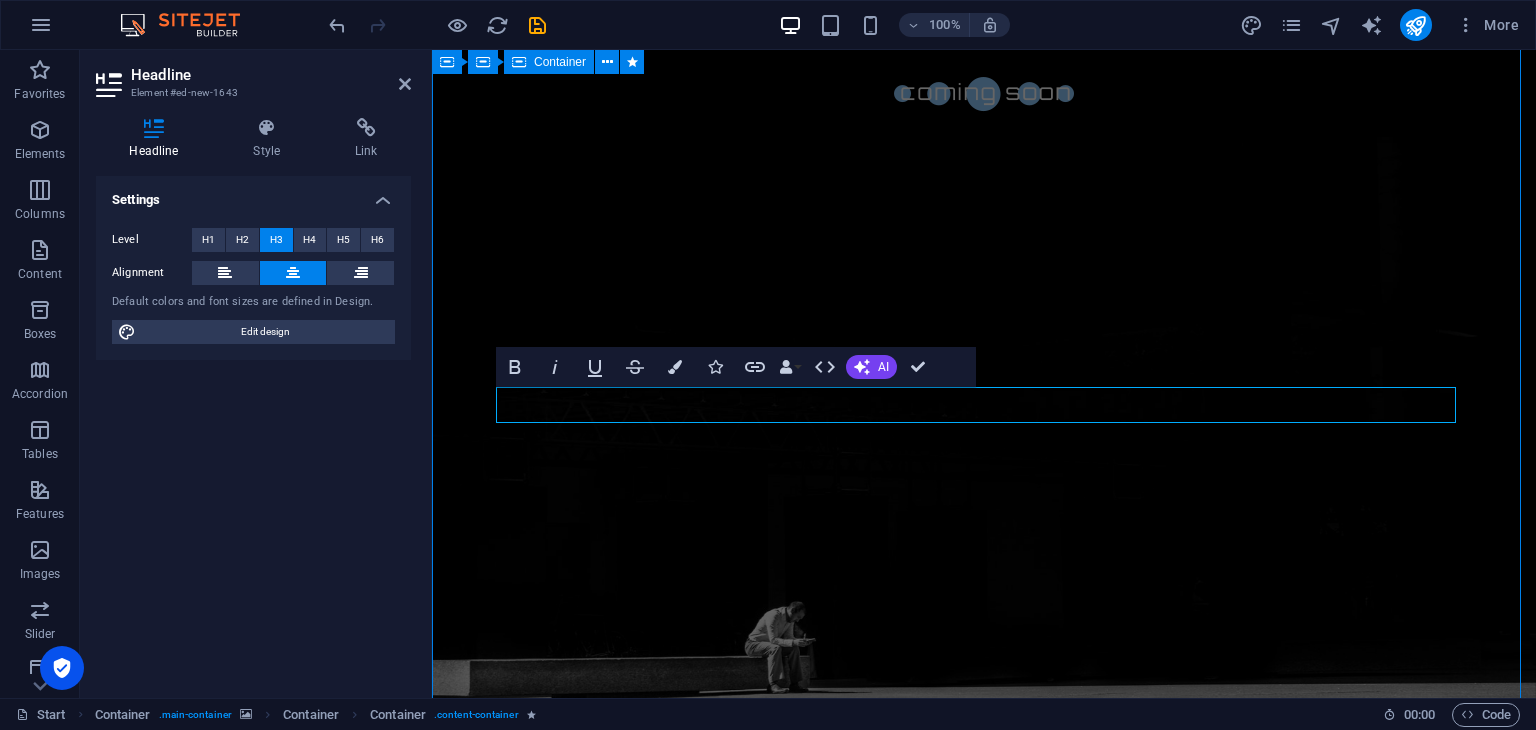 click on "Notify me   I have read and understand the privacy policy. Unreadable? Regenerate" 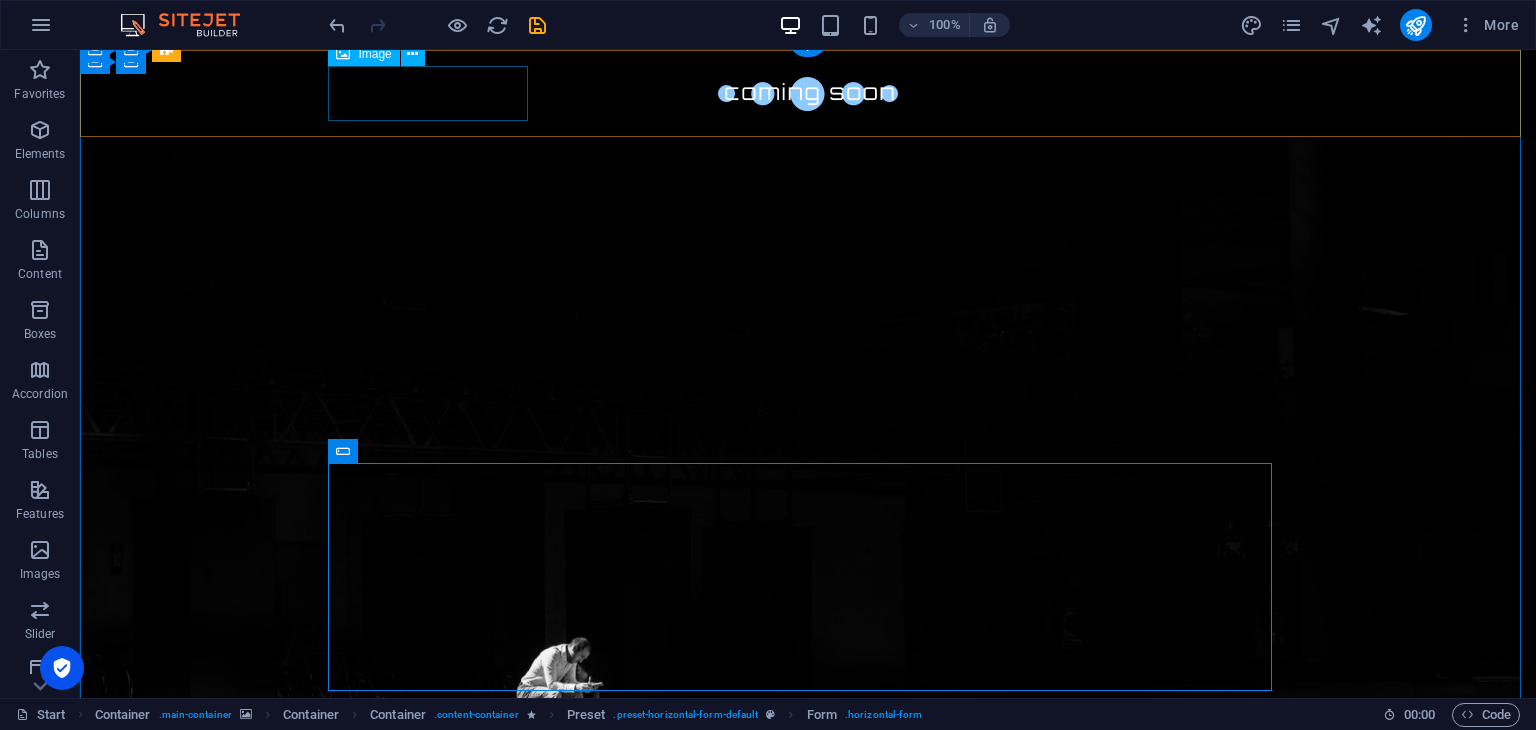 click at bounding box center [808, 93] 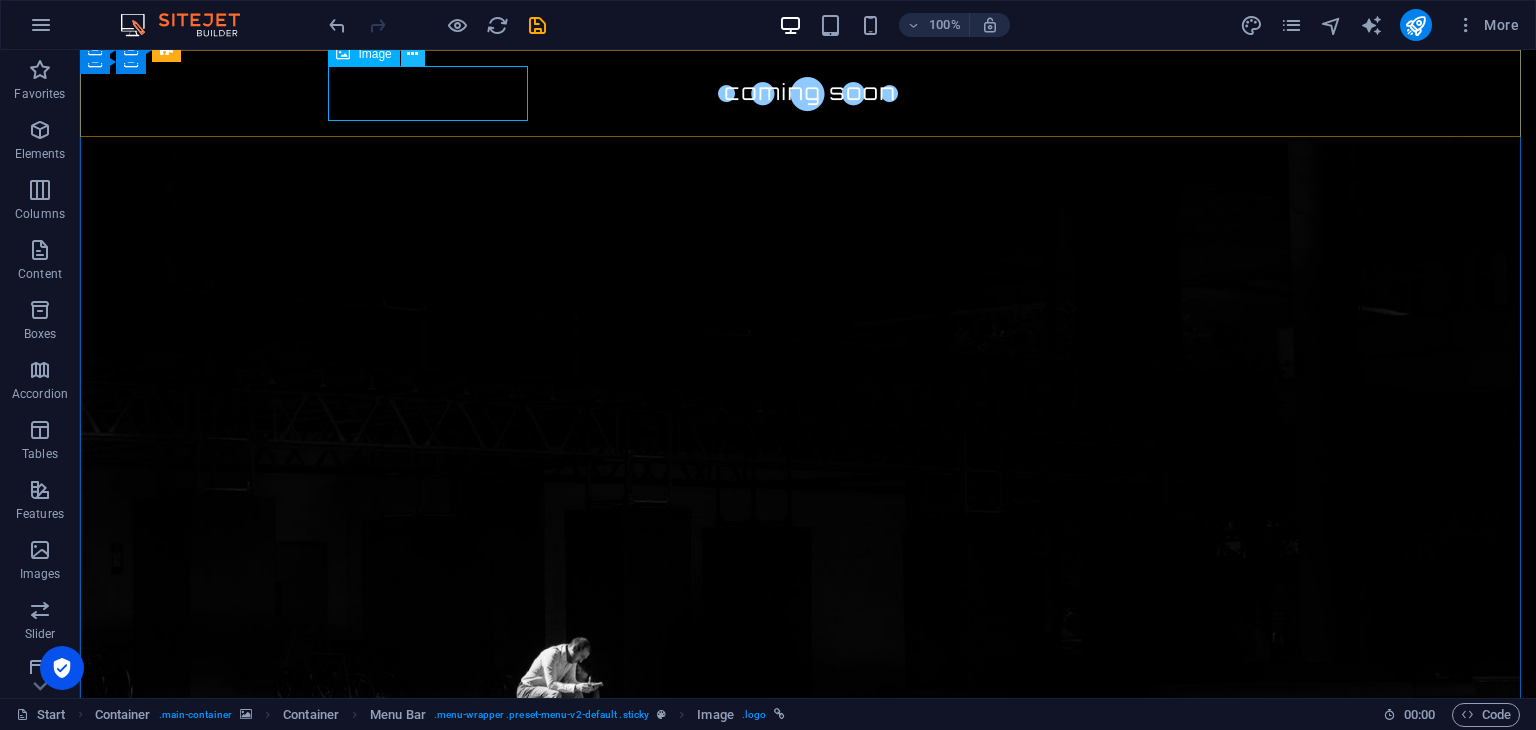 click at bounding box center (412, 54) 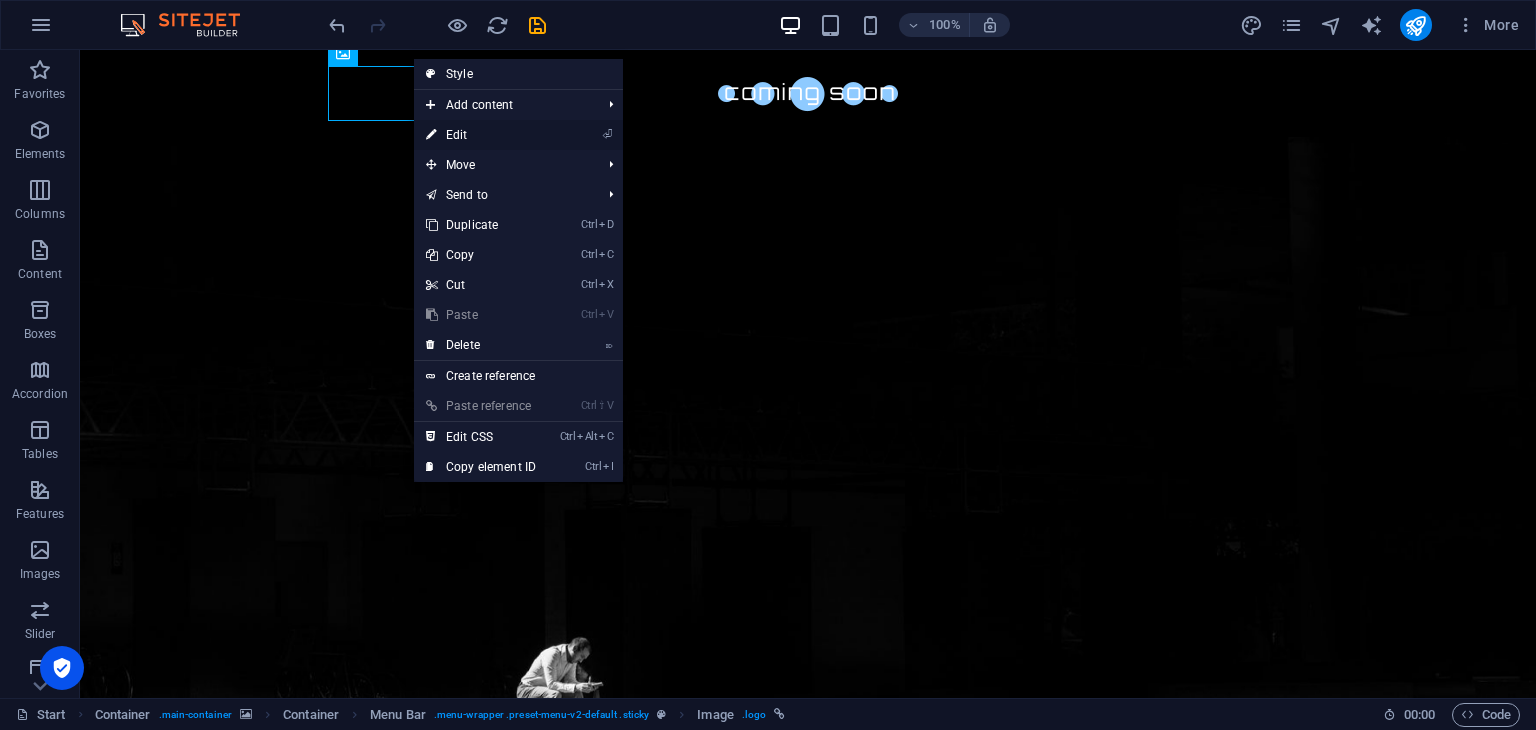 click on "⏎  Edit" at bounding box center (481, 135) 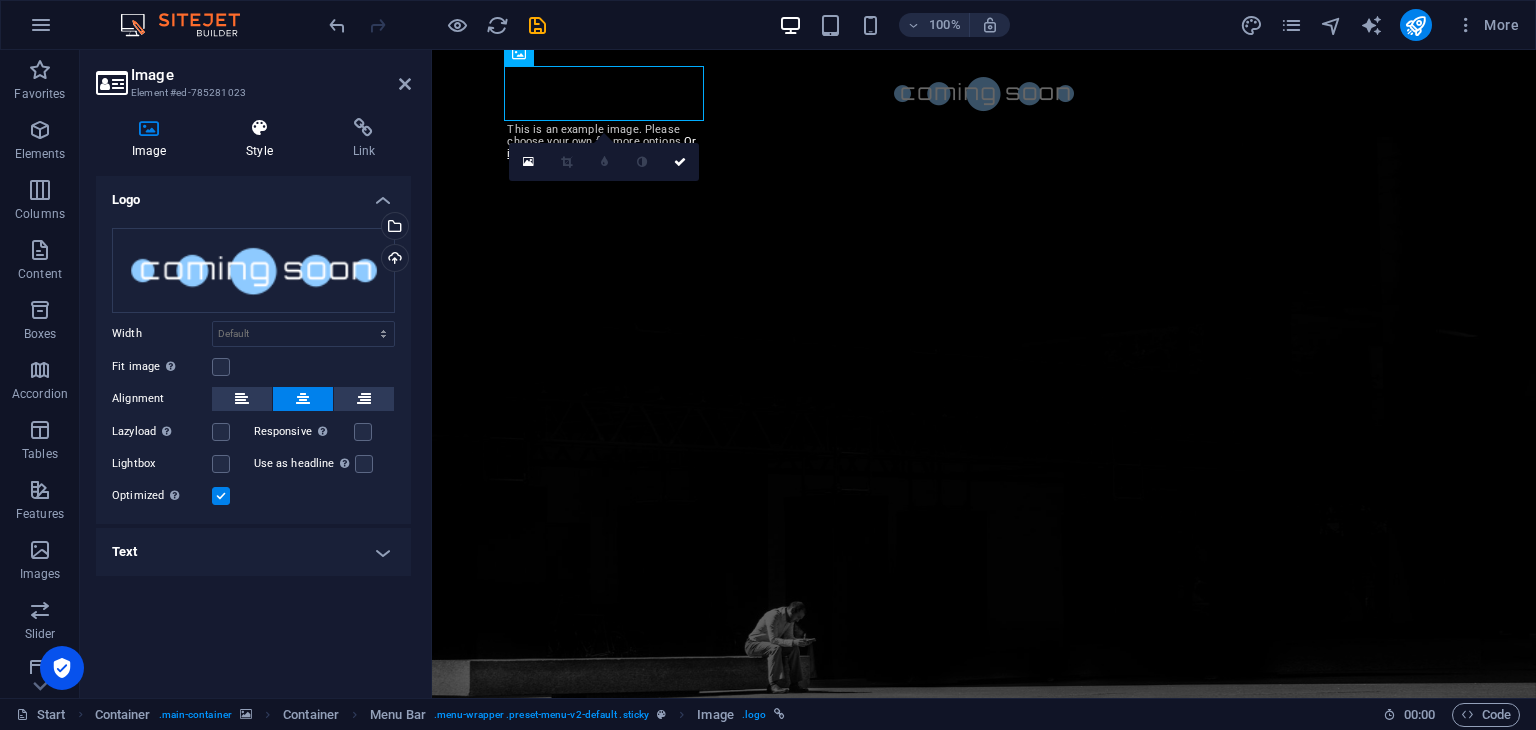 click at bounding box center (259, 128) 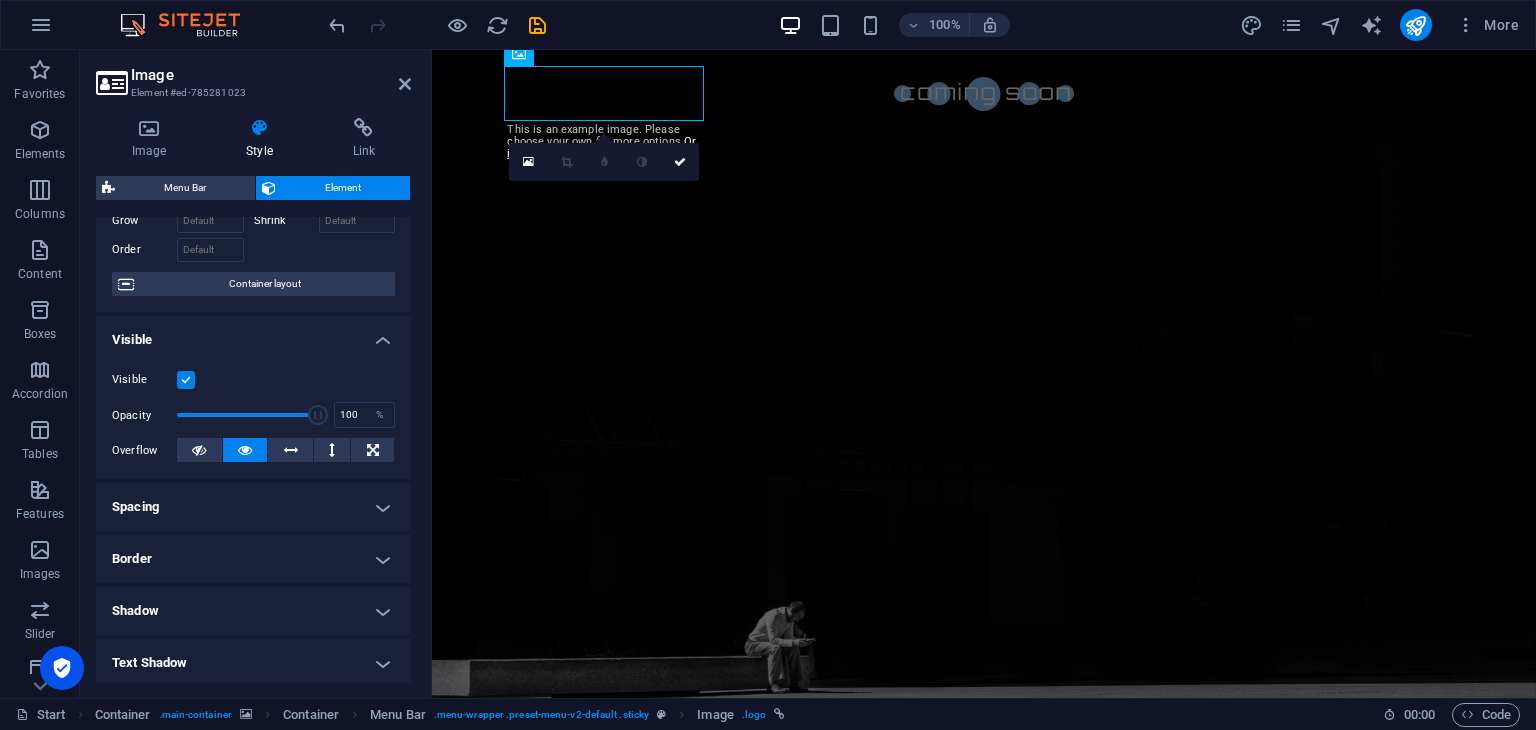 scroll, scrollTop: 0, scrollLeft: 0, axis: both 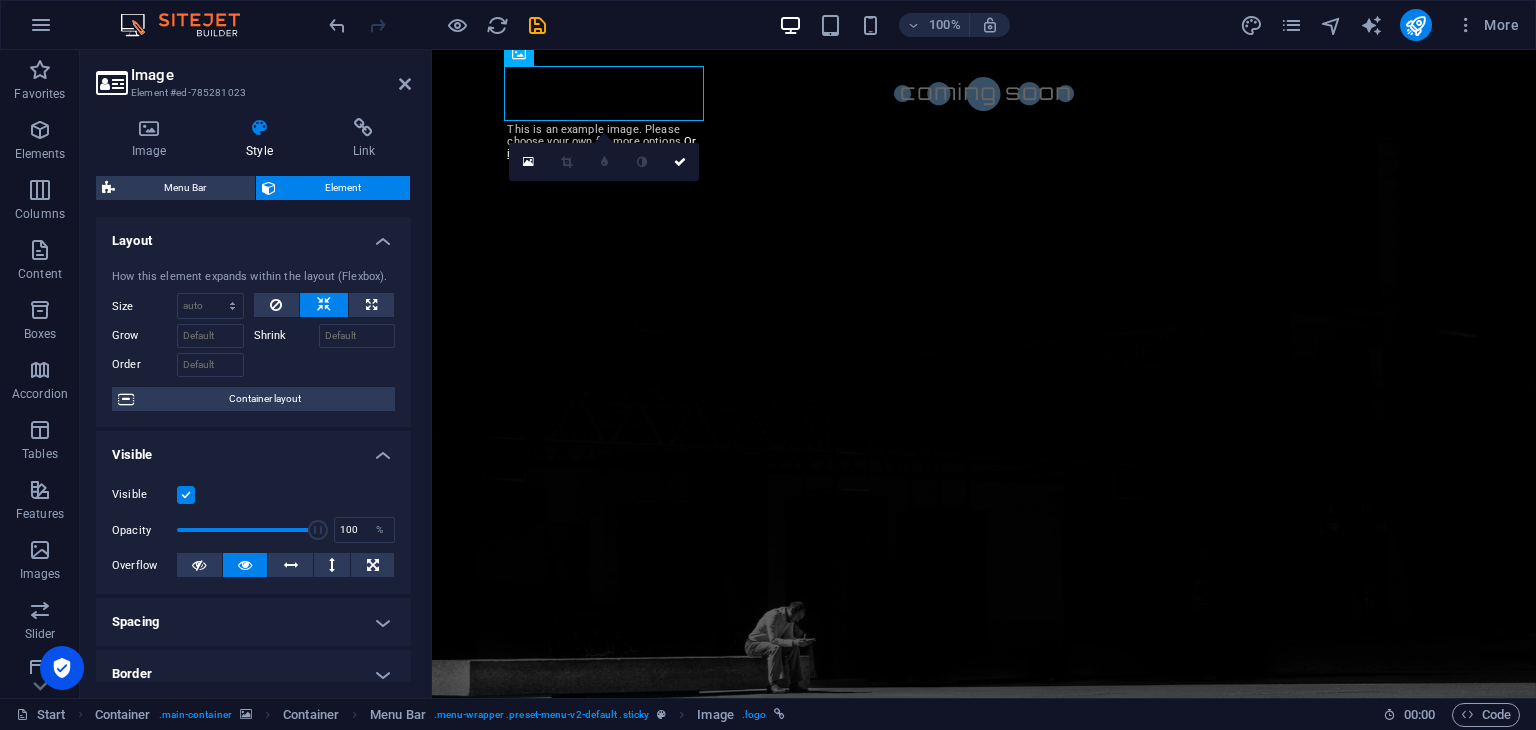 click on "Style" at bounding box center (263, 139) 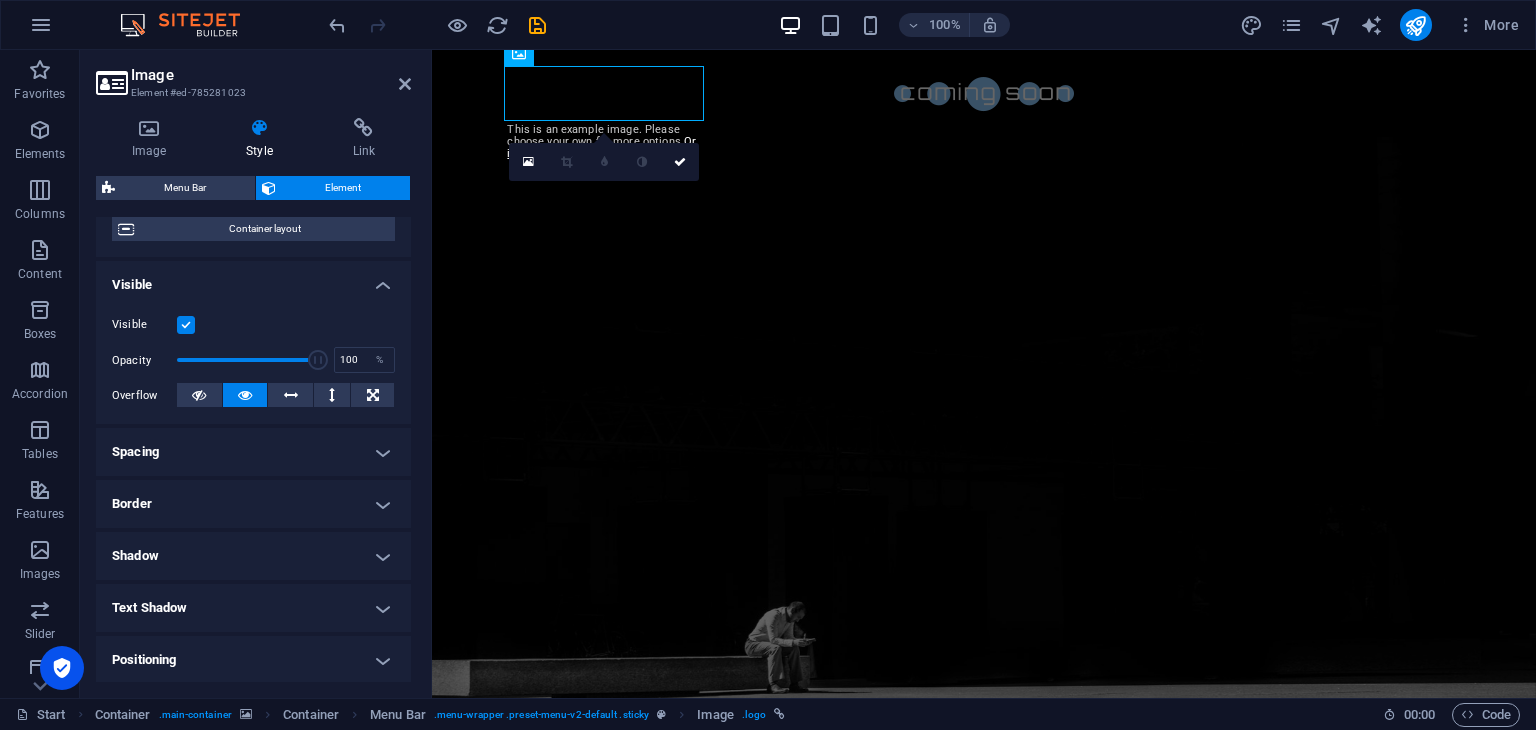 scroll, scrollTop: 204, scrollLeft: 0, axis: vertical 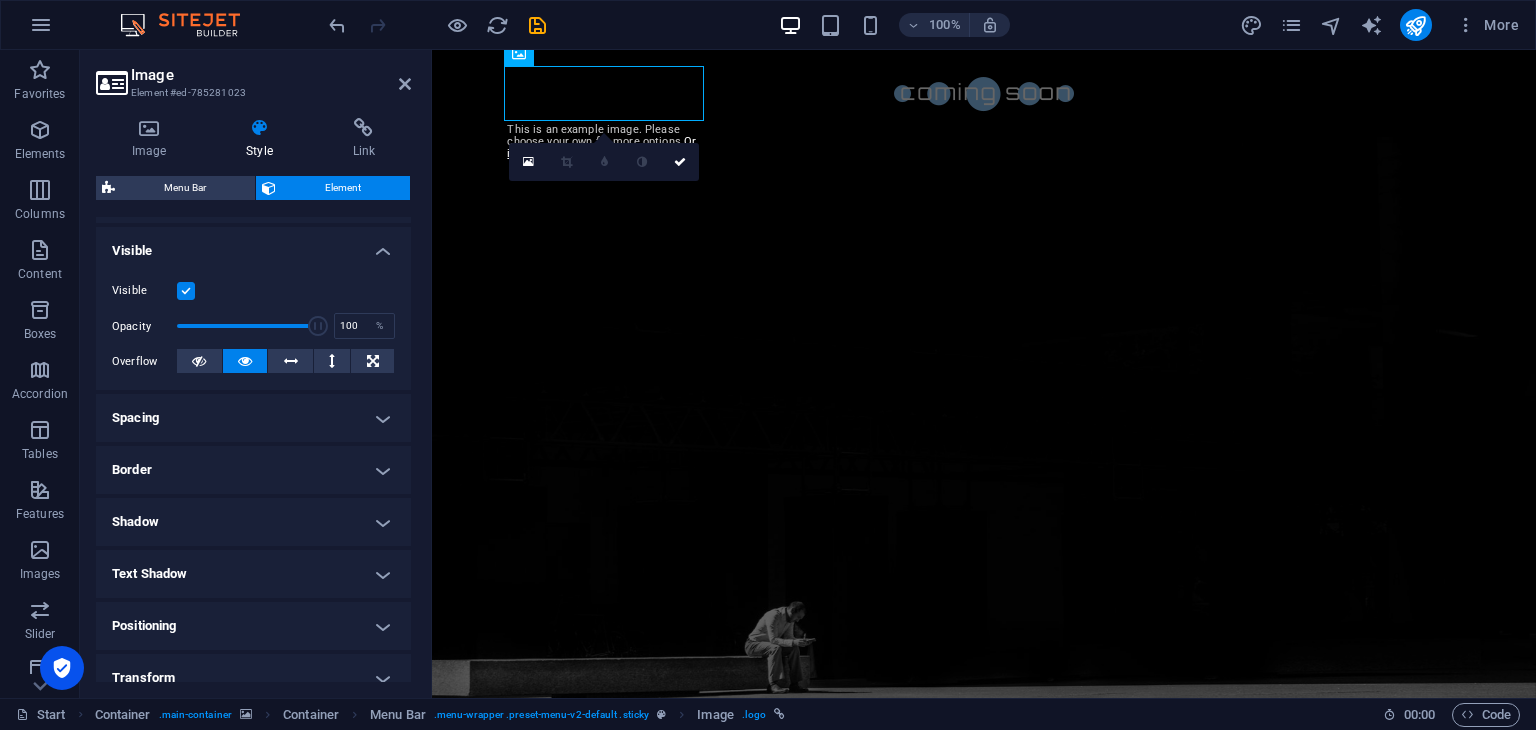 click on "Shadow" at bounding box center (253, 522) 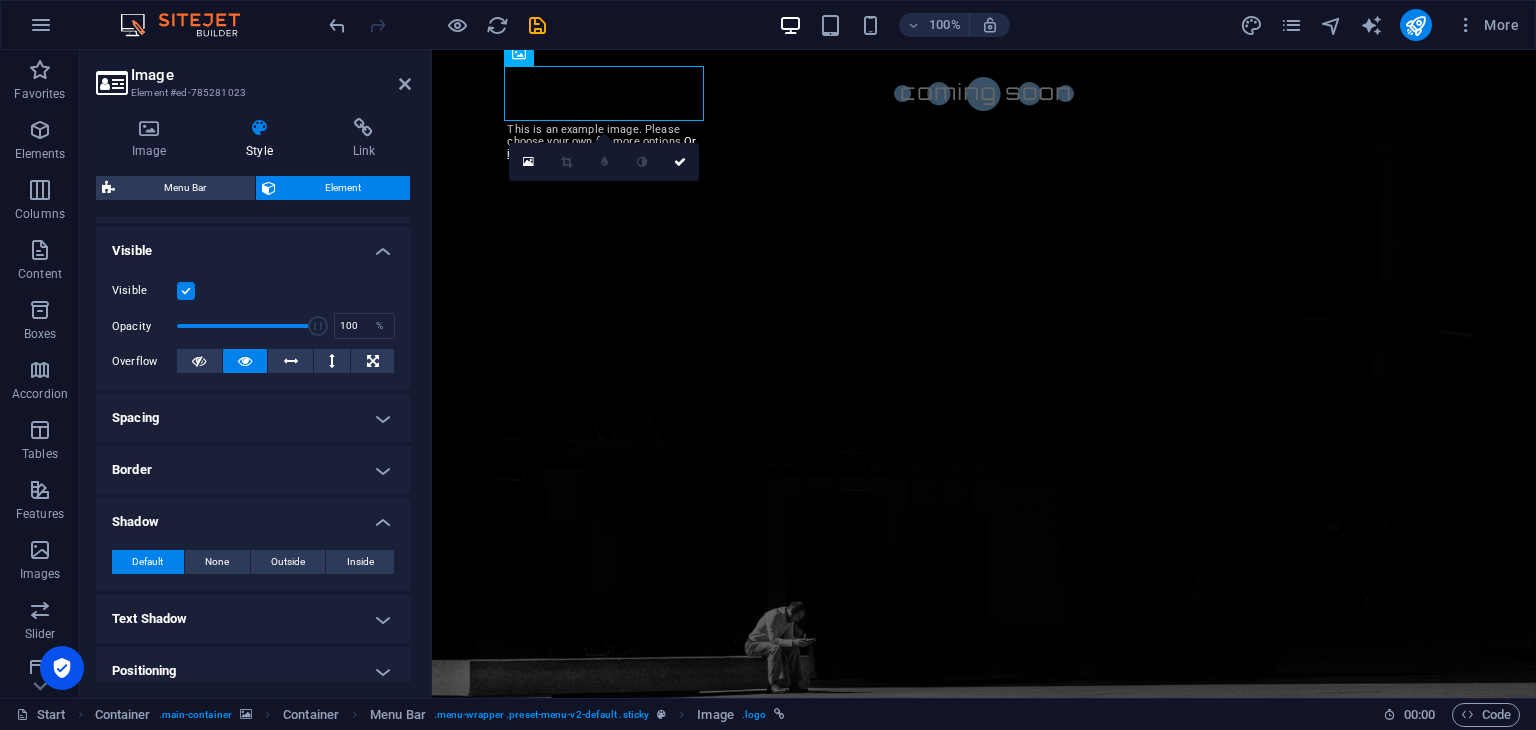 click on "Shadow" at bounding box center [253, 516] 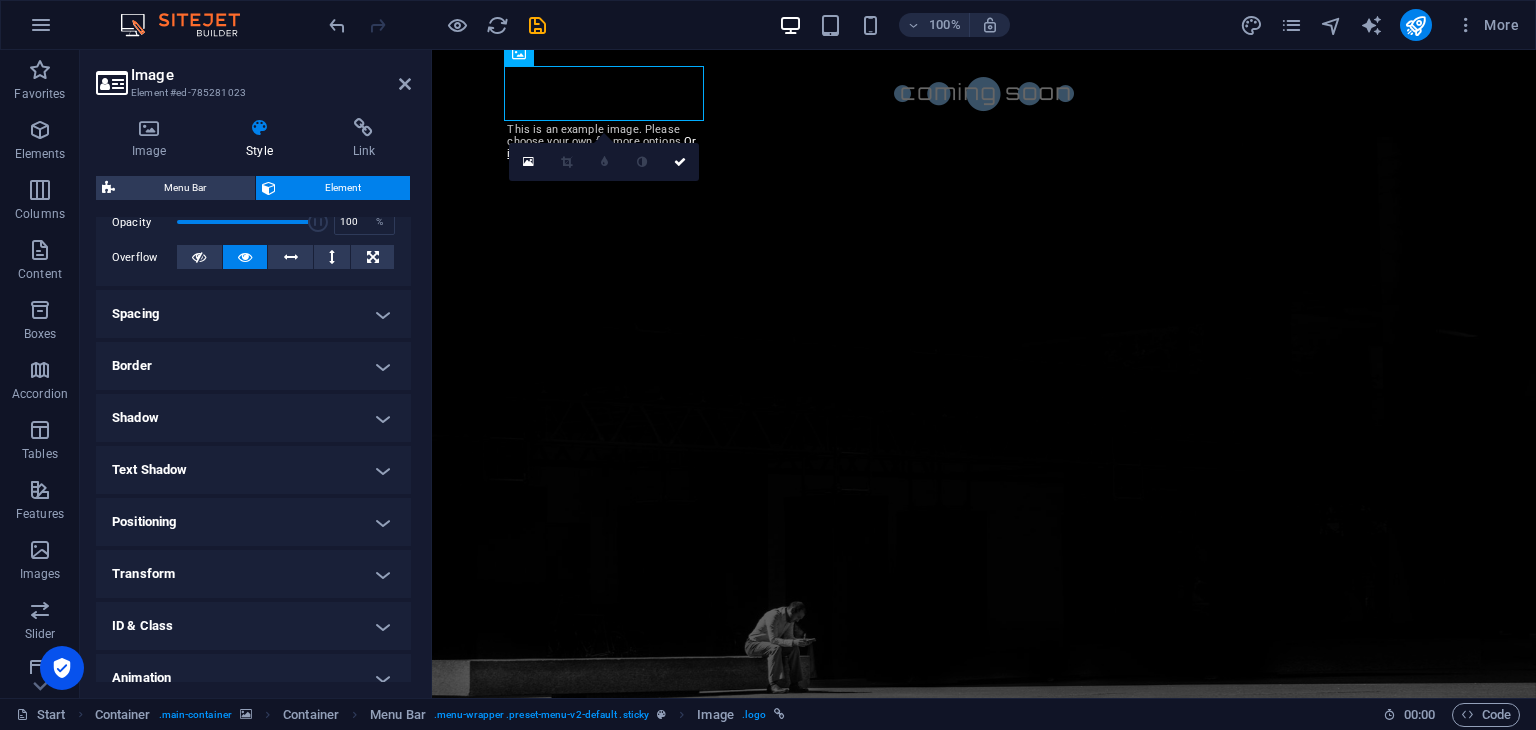 scroll, scrollTop: 308, scrollLeft: 0, axis: vertical 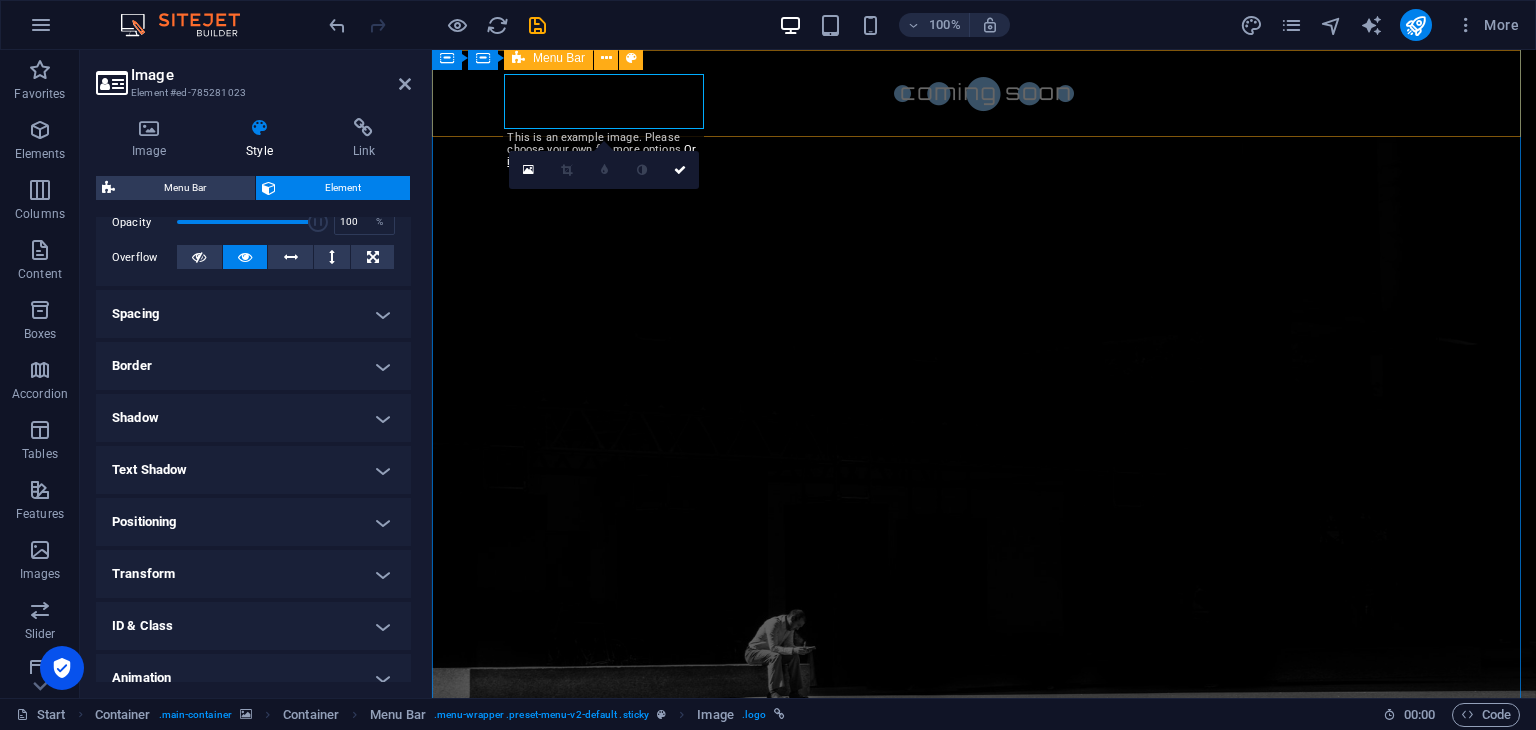 click on "Menu Bar" at bounding box center [548, 58] 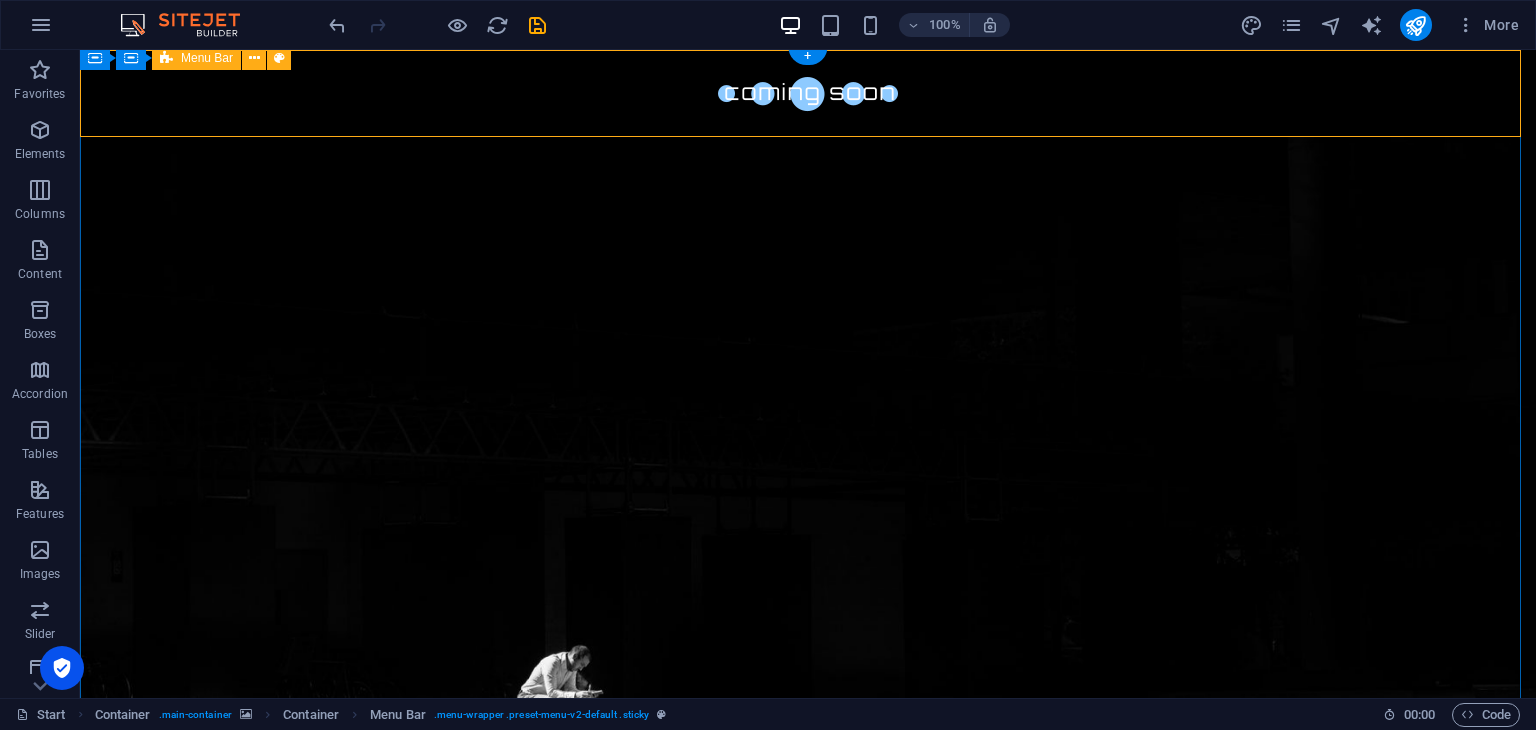 click at bounding box center [808, 93] 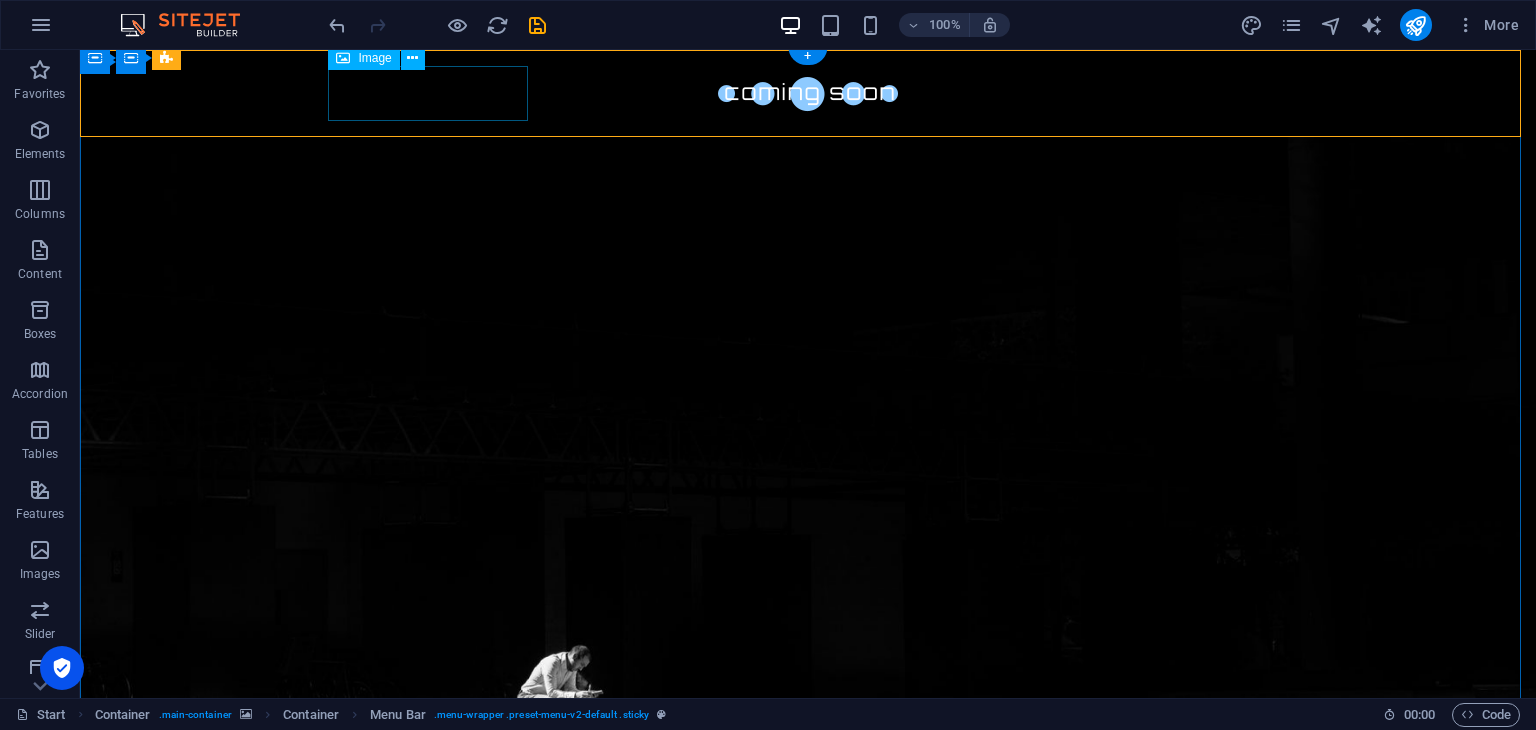 click at bounding box center [808, 93] 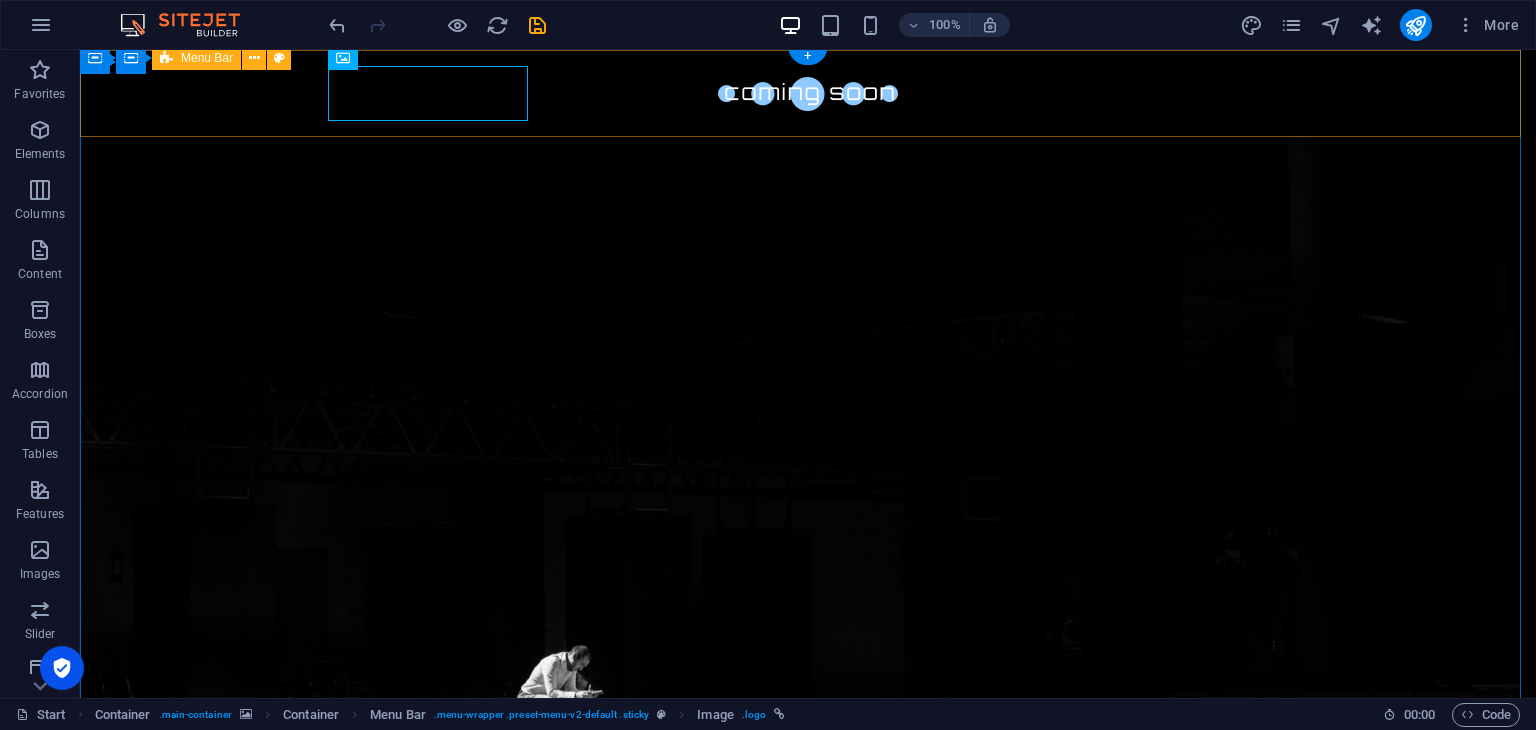 click at bounding box center (808, 93) 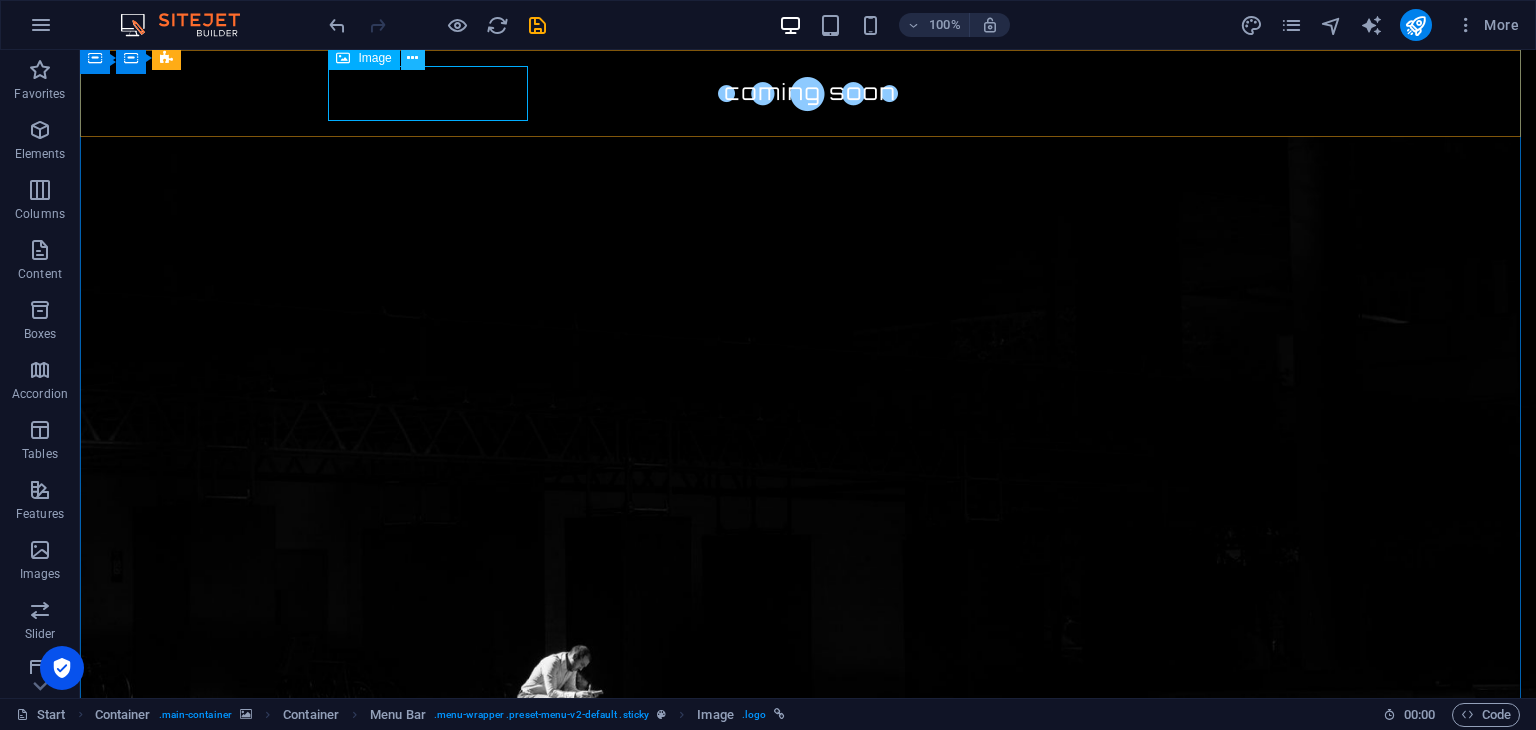 click at bounding box center [412, 58] 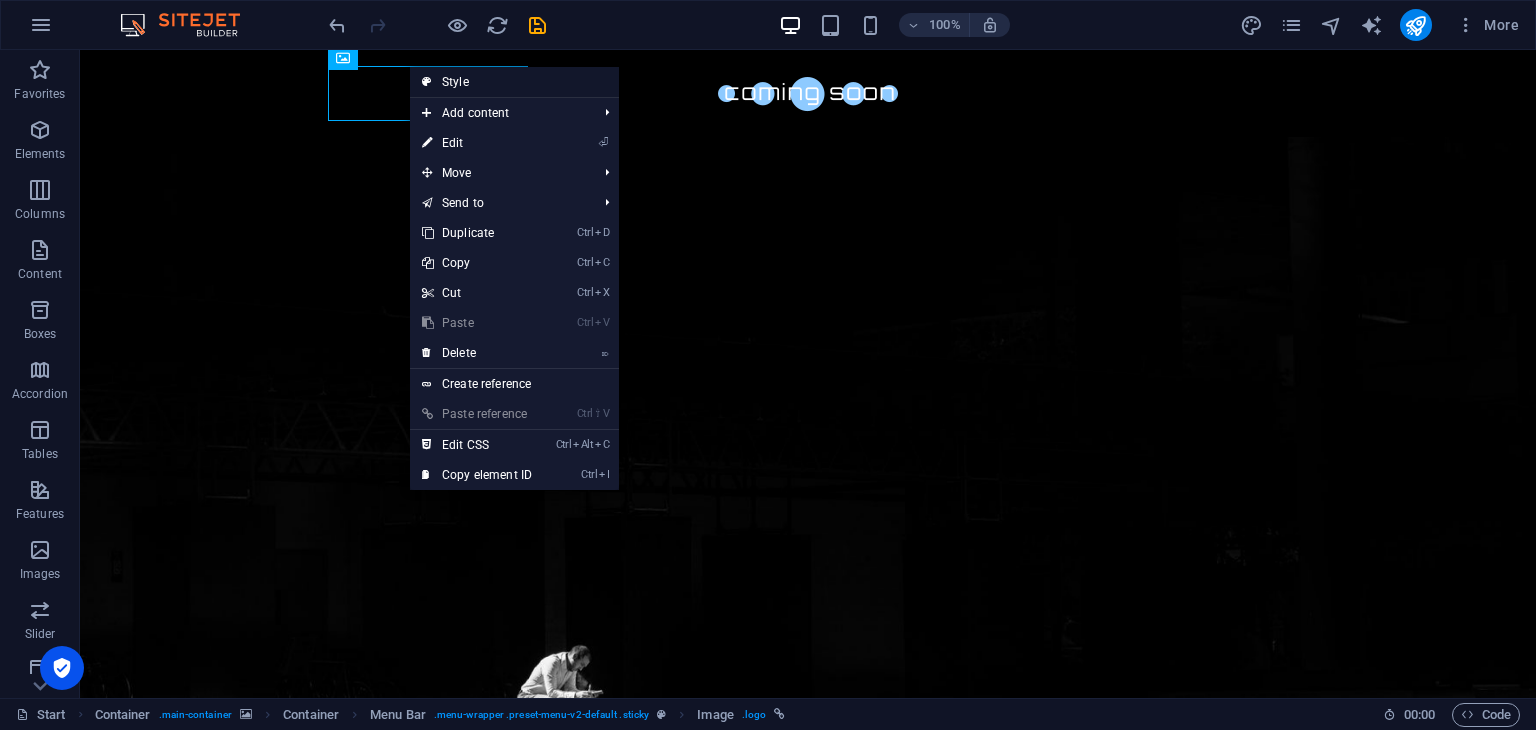 drag, startPoint x: 470, startPoint y: 88, endPoint x: 33, endPoint y: 36, distance: 440.08295 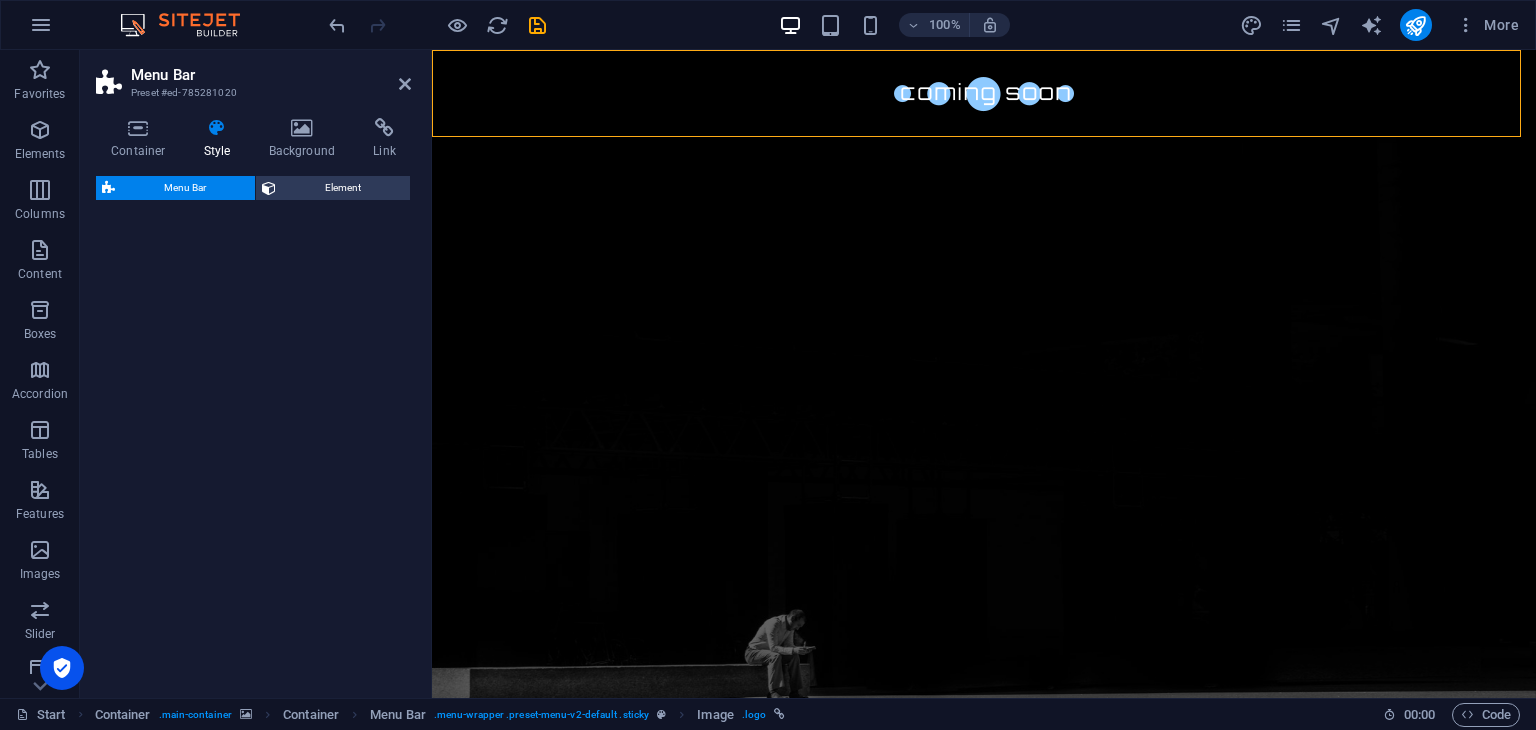 select on "rem" 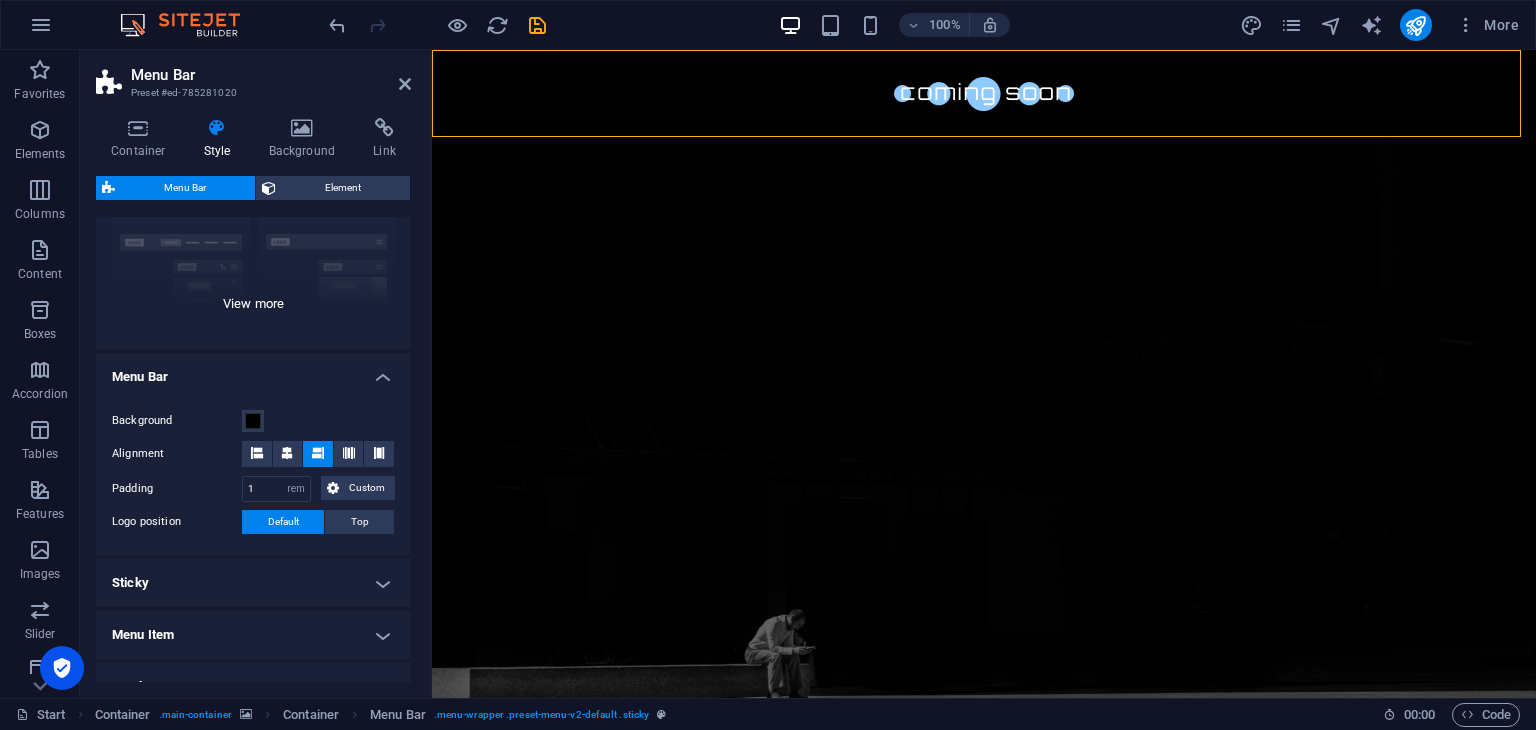 scroll, scrollTop: 215, scrollLeft: 0, axis: vertical 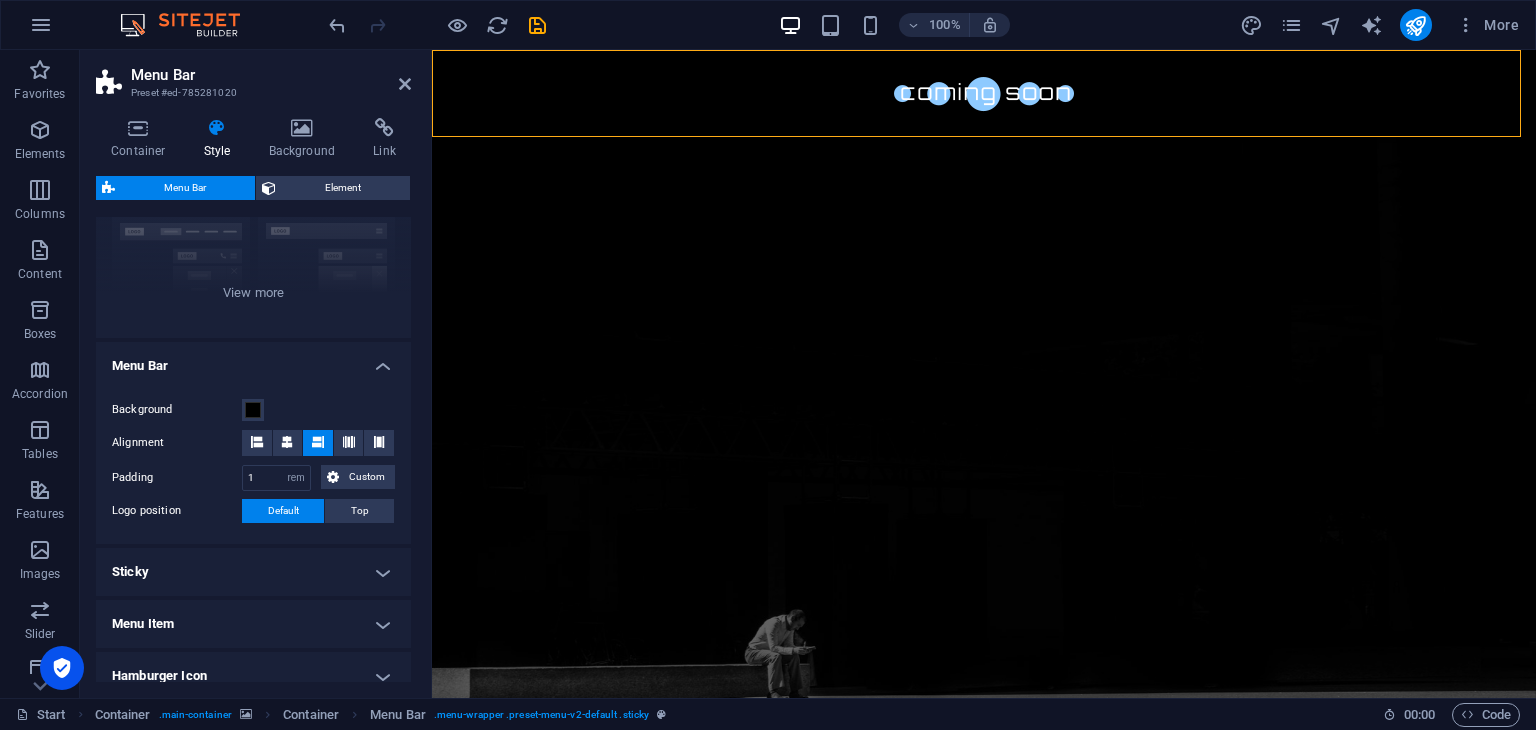 click at bounding box center (984, 93) 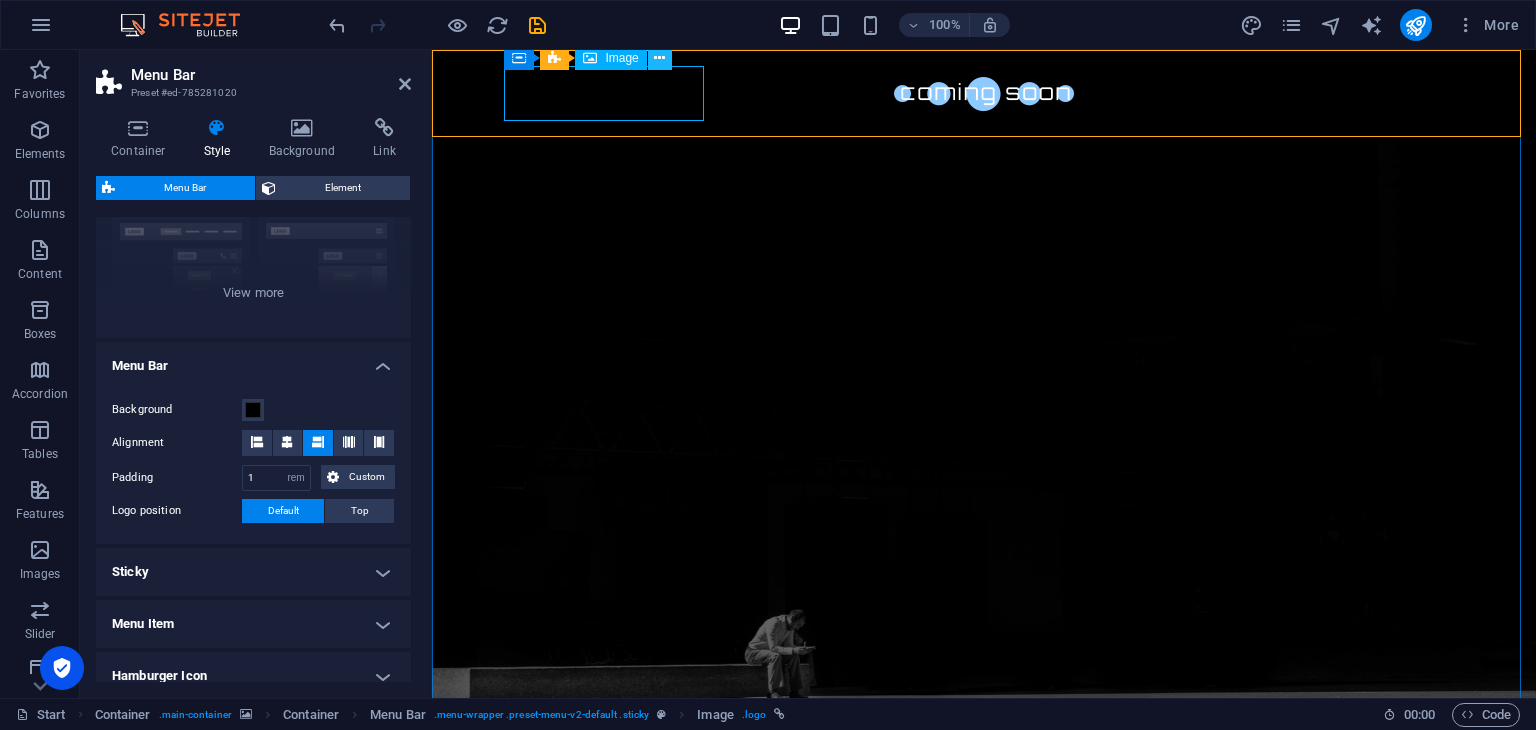 click at bounding box center [659, 58] 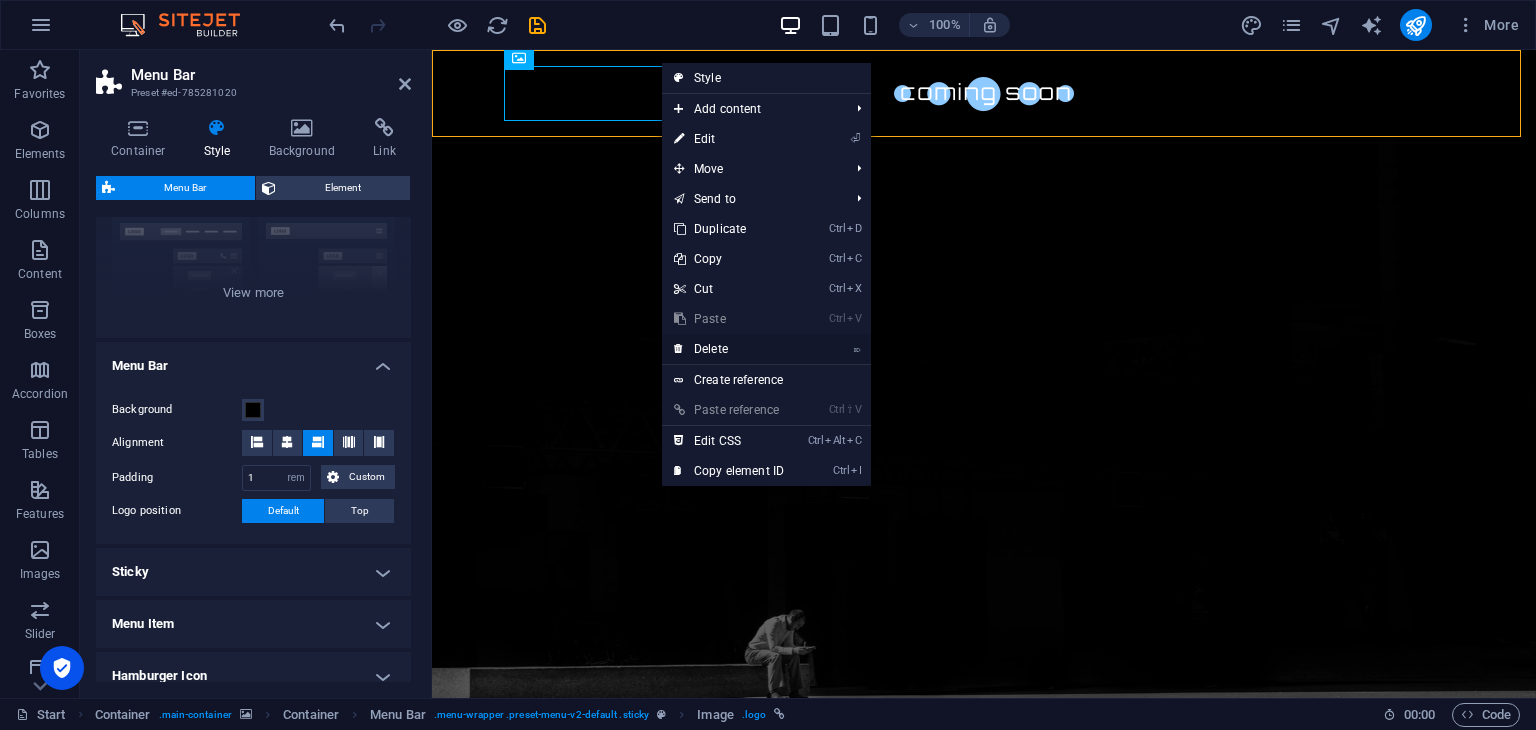 click on "⌦  Delete" at bounding box center (729, 349) 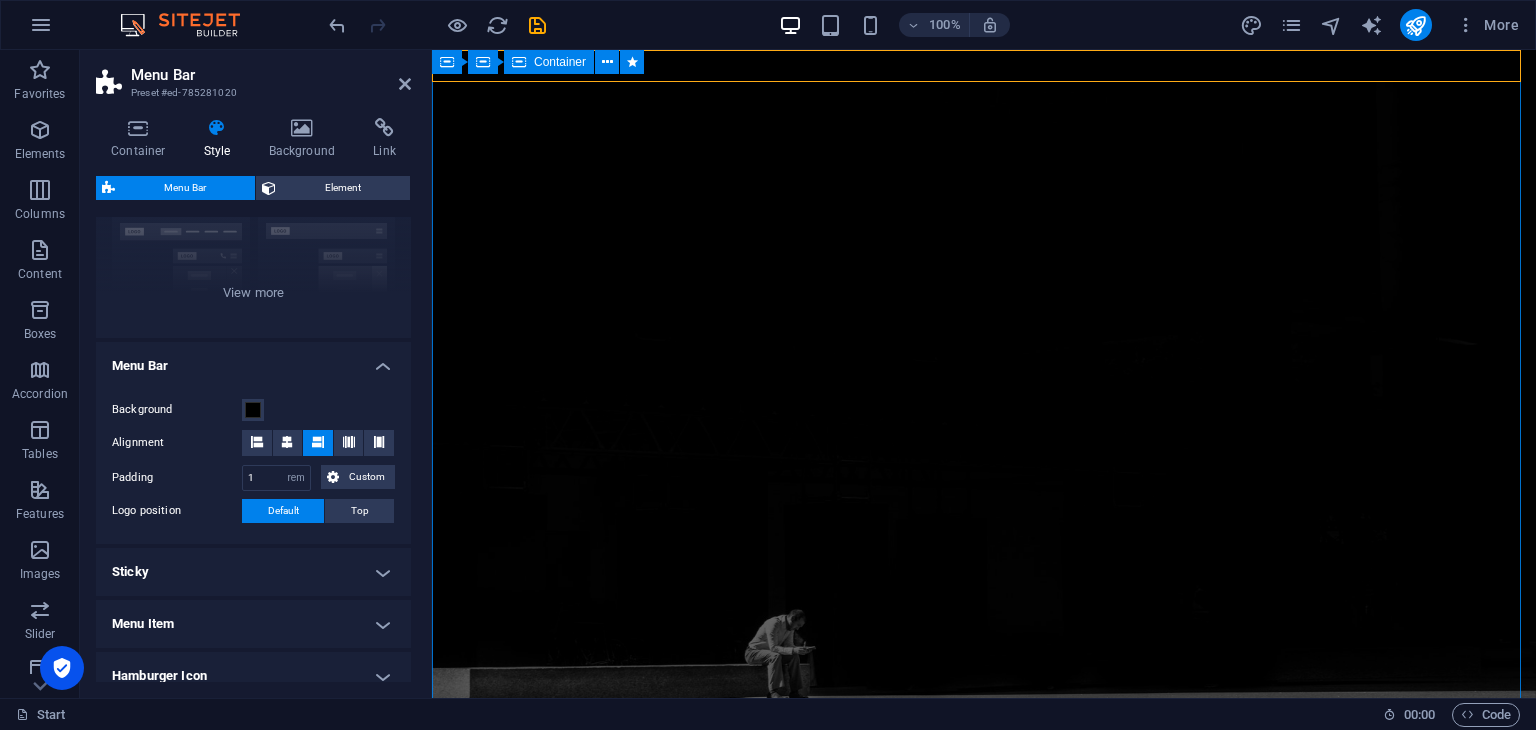 click on "This site is currently under construction. We'll be live soon – stay tuned 5 DAYS TO GO Notify me   I have read and understand the privacy policy. Unreadable? Regenerate" at bounding box center [984, 1203] 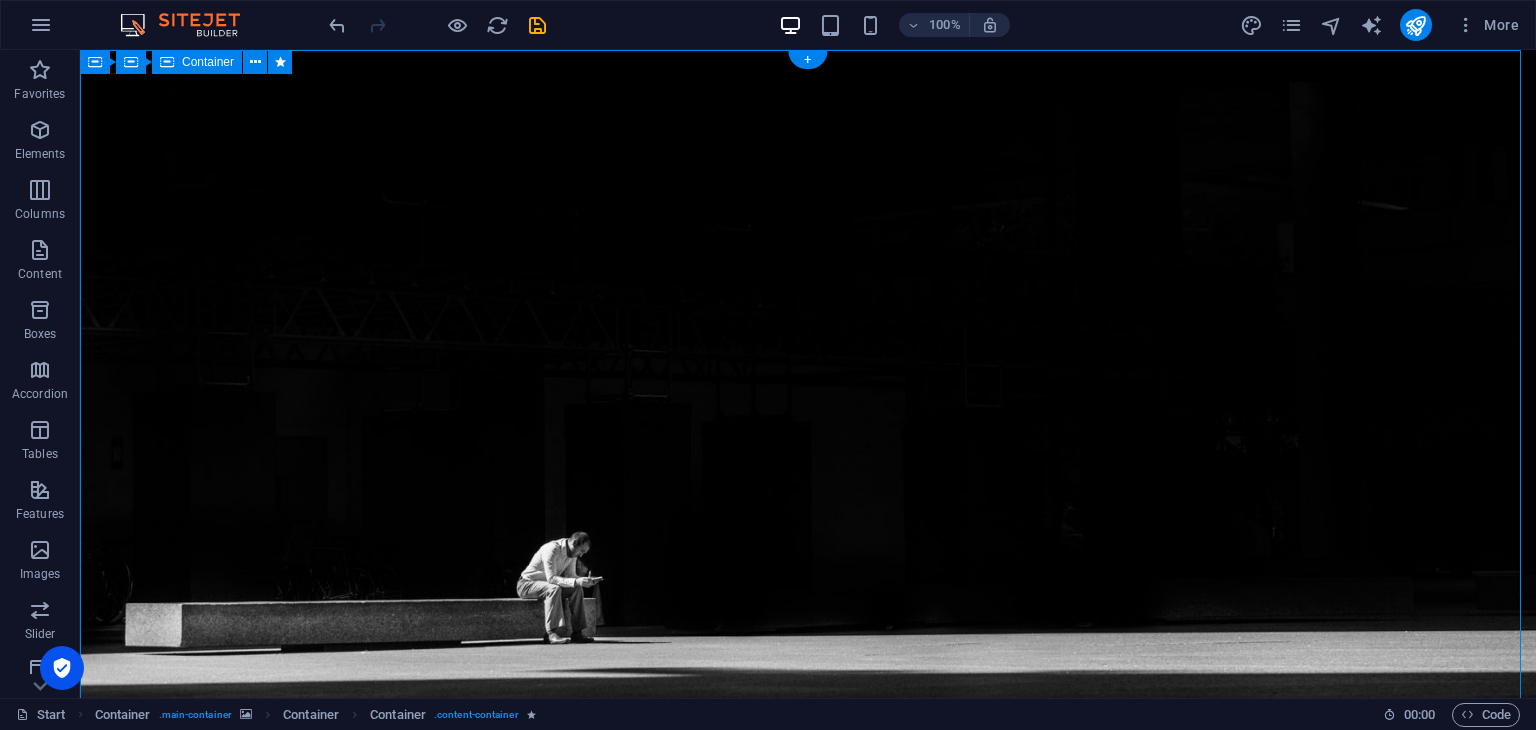 scroll, scrollTop: 0, scrollLeft: 0, axis: both 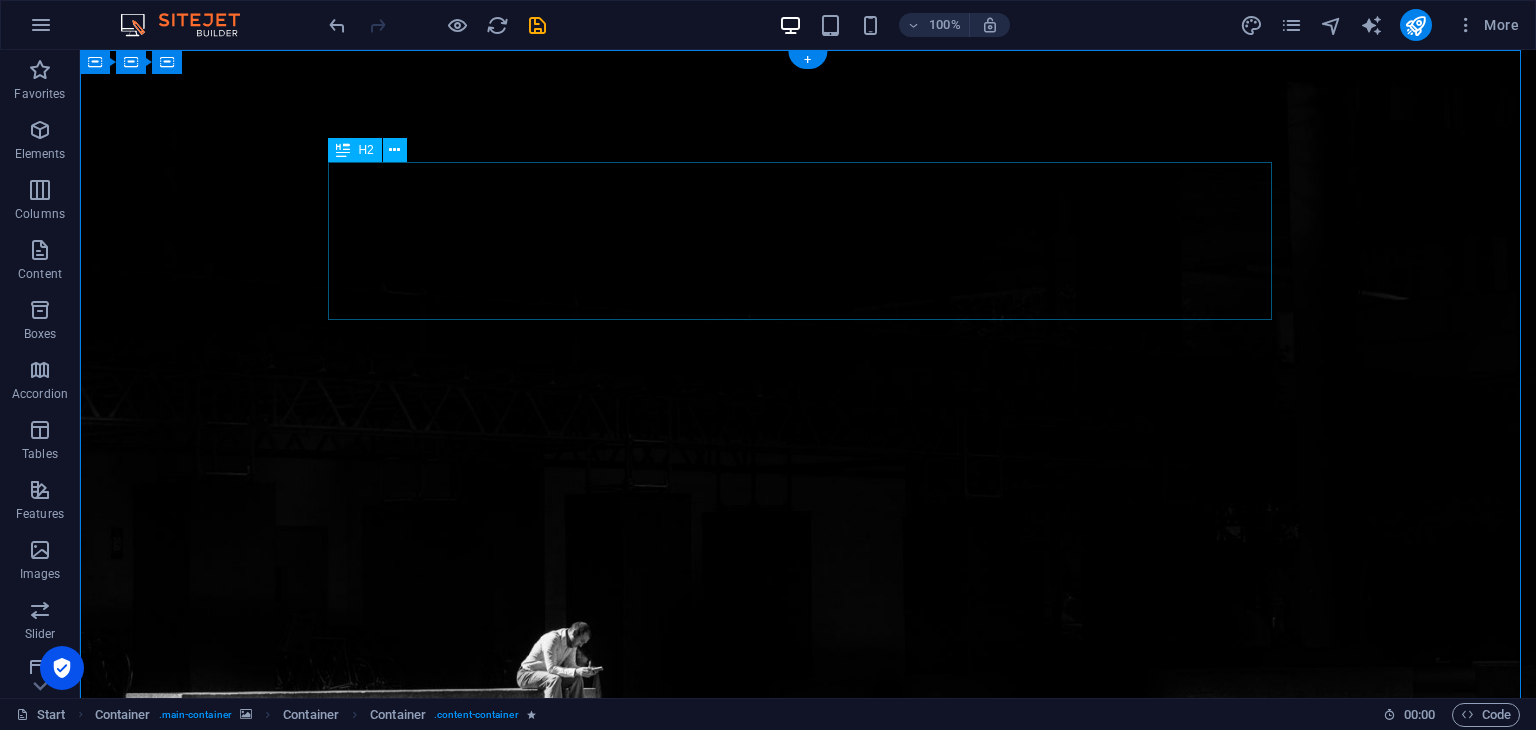 click on "This site is currently under construction. We'll be live soon – stay tuned" at bounding box center [808, 983] 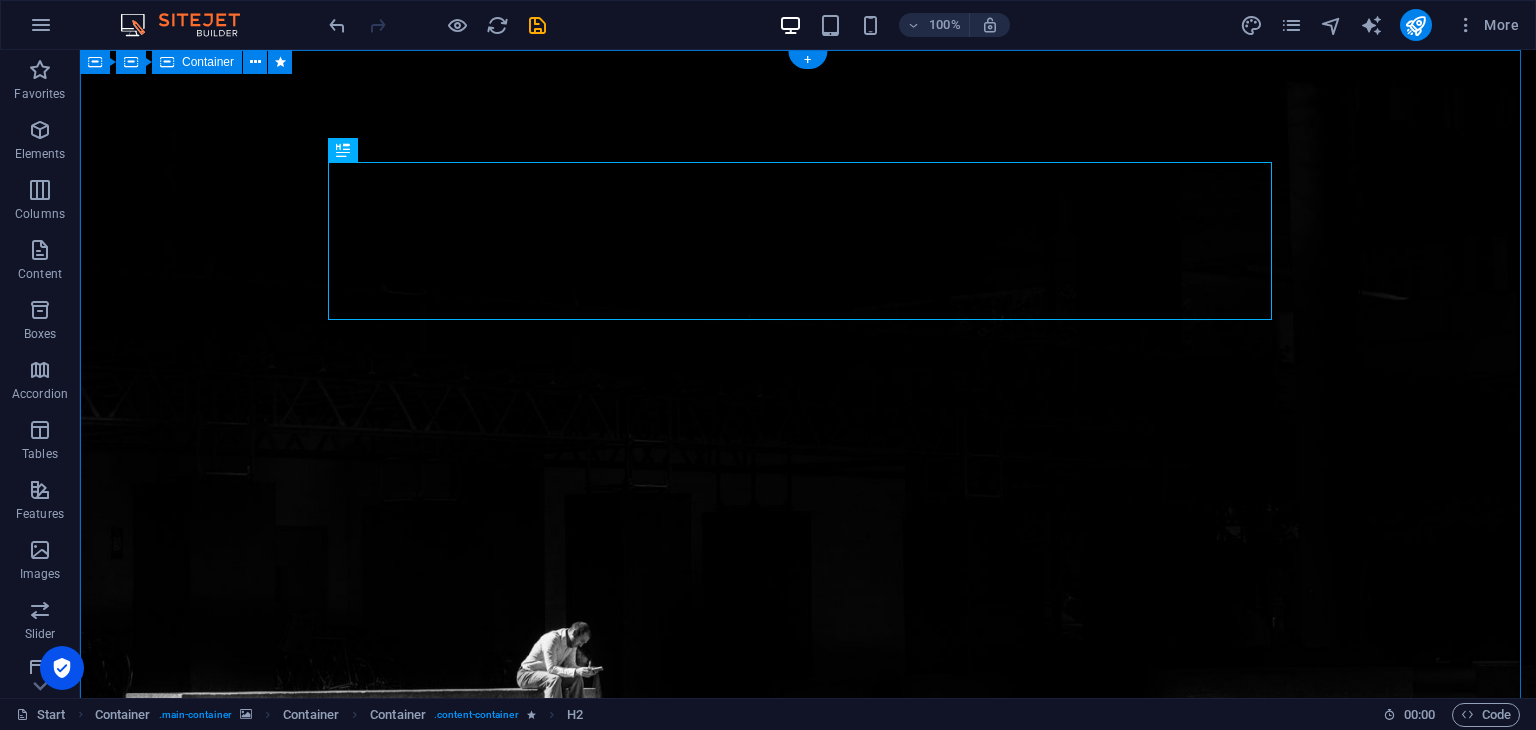 click on "This site is currently under construction. We'll be live soon – stay tuned" at bounding box center [808, 983] 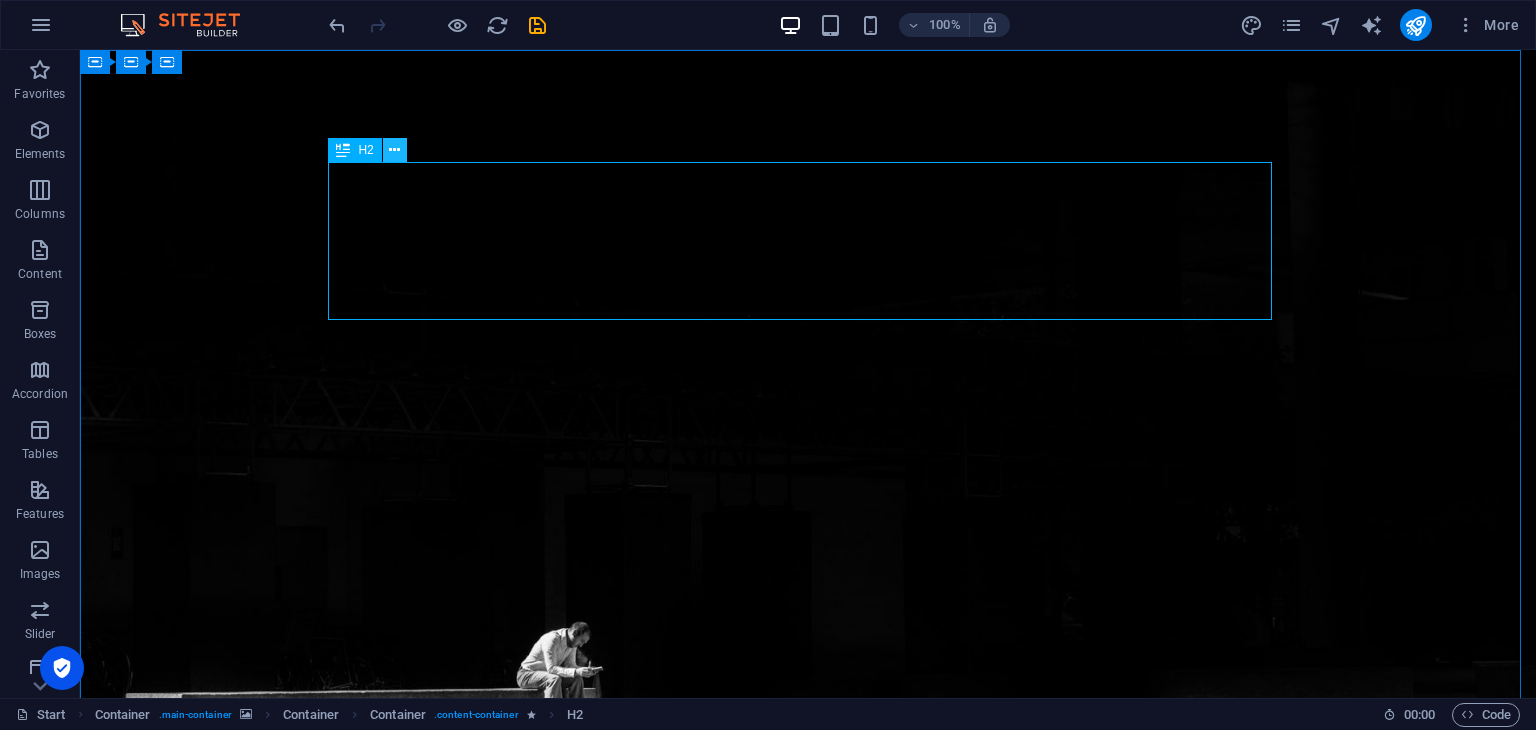 click at bounding box center [394, 150] 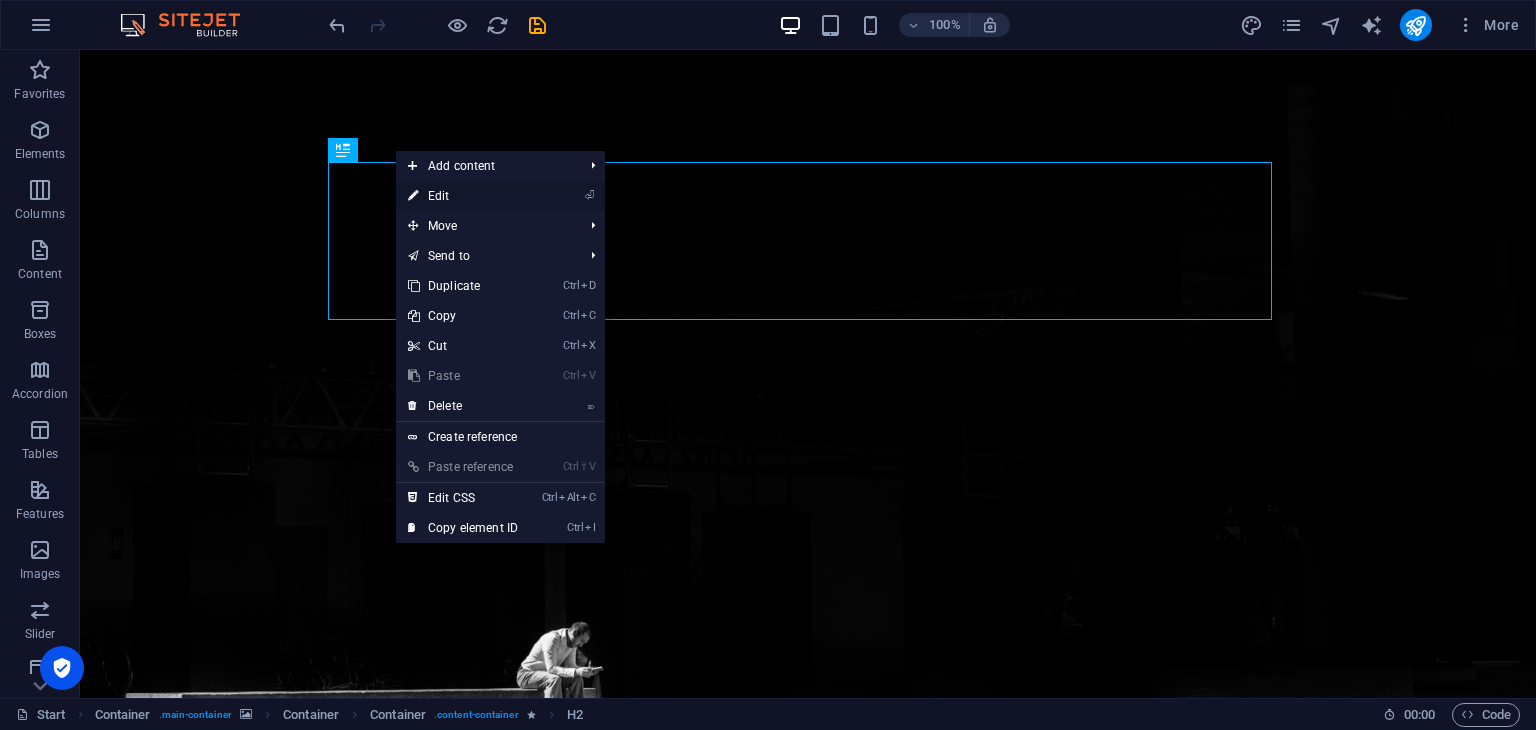 click on "⏎  Edit" at bounding box center (463, 196) 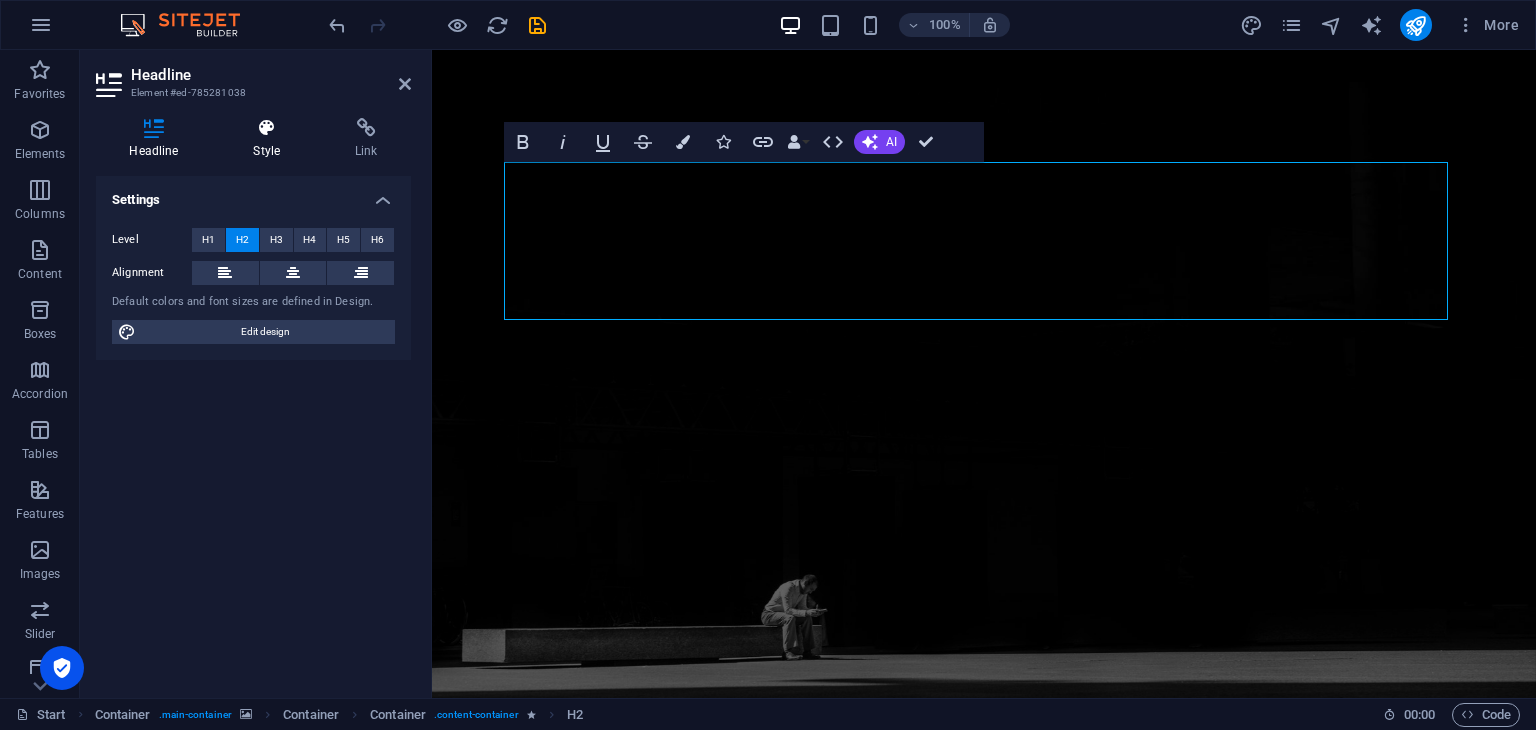 click on "Style" at bounding box center (271, 139) 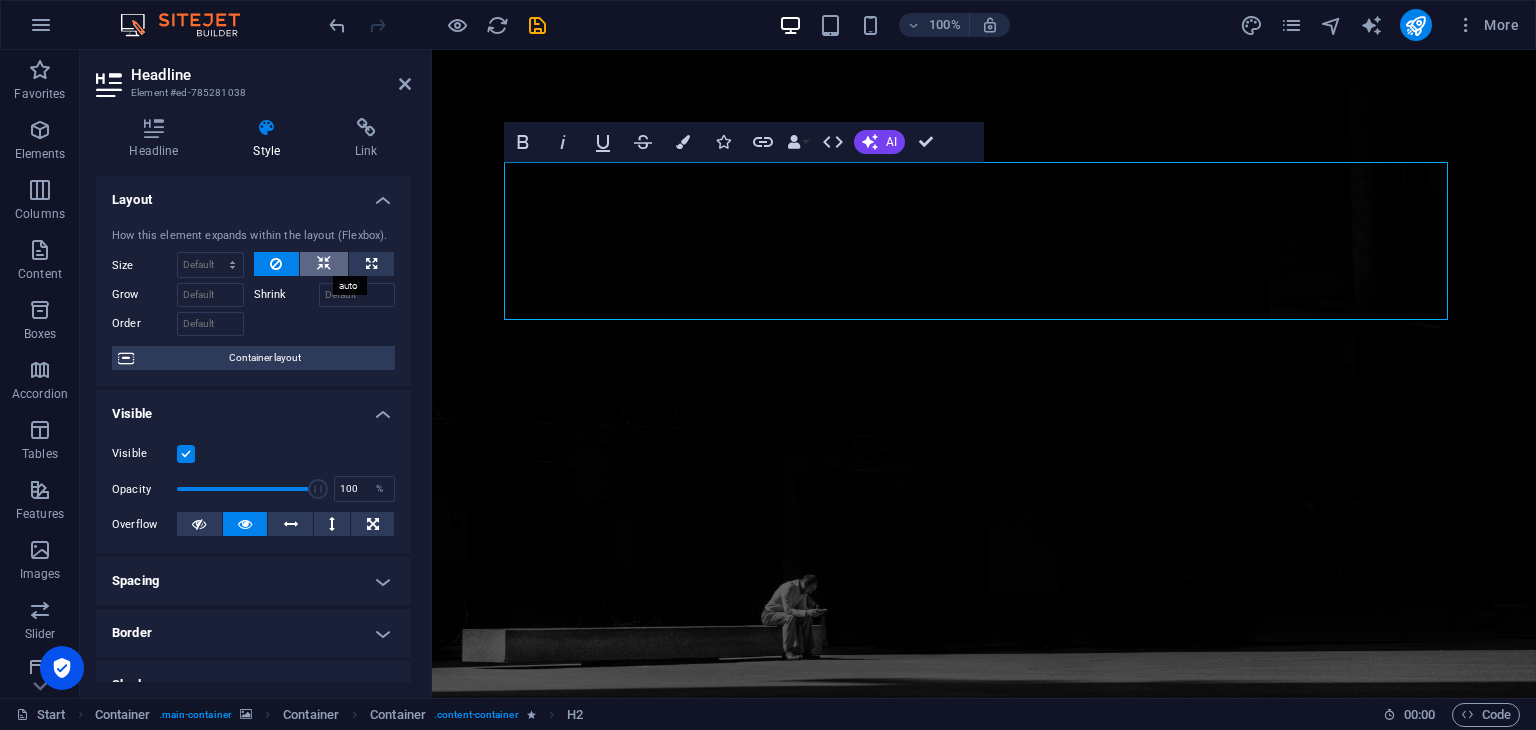 click at bounding box center (324, 264) 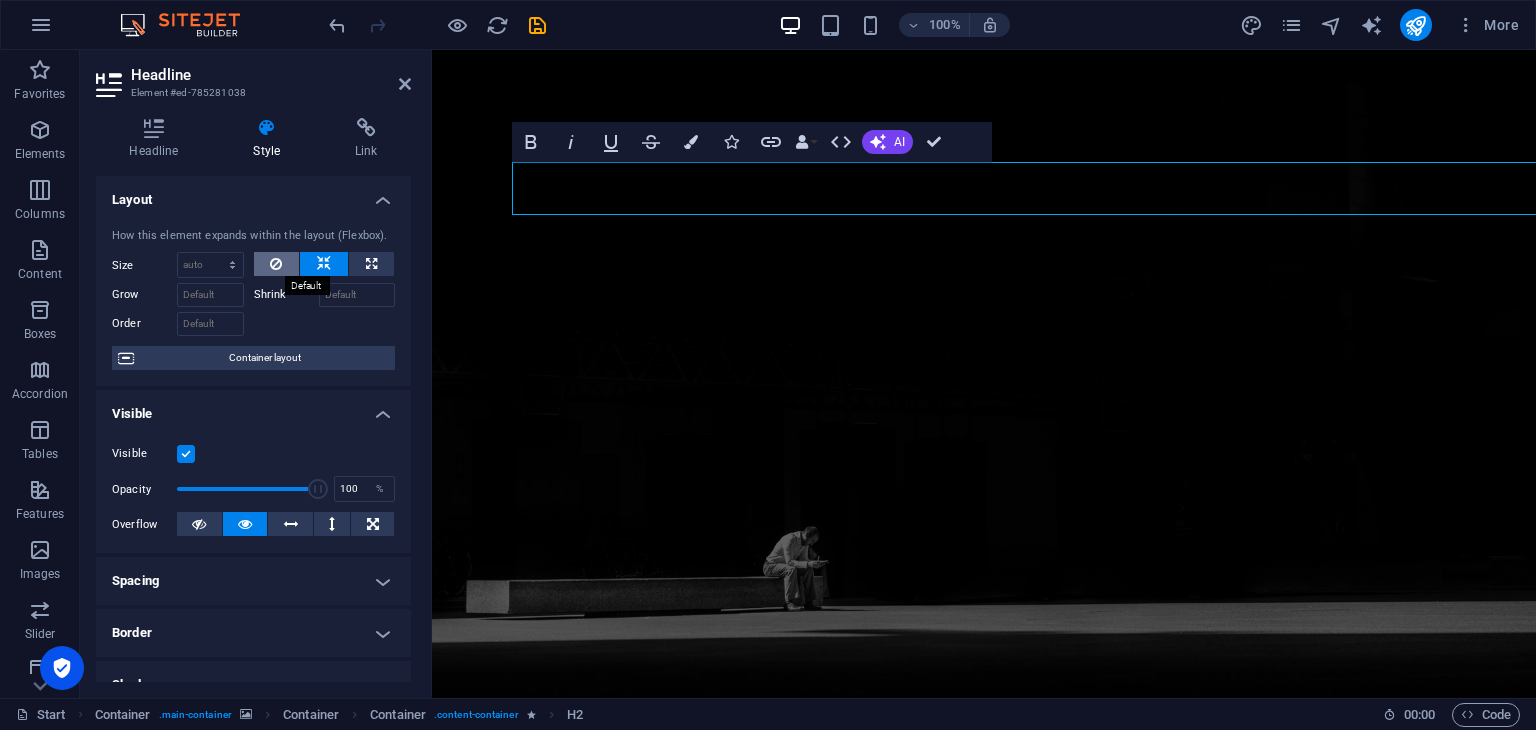 click at bounding box center [276, 264] 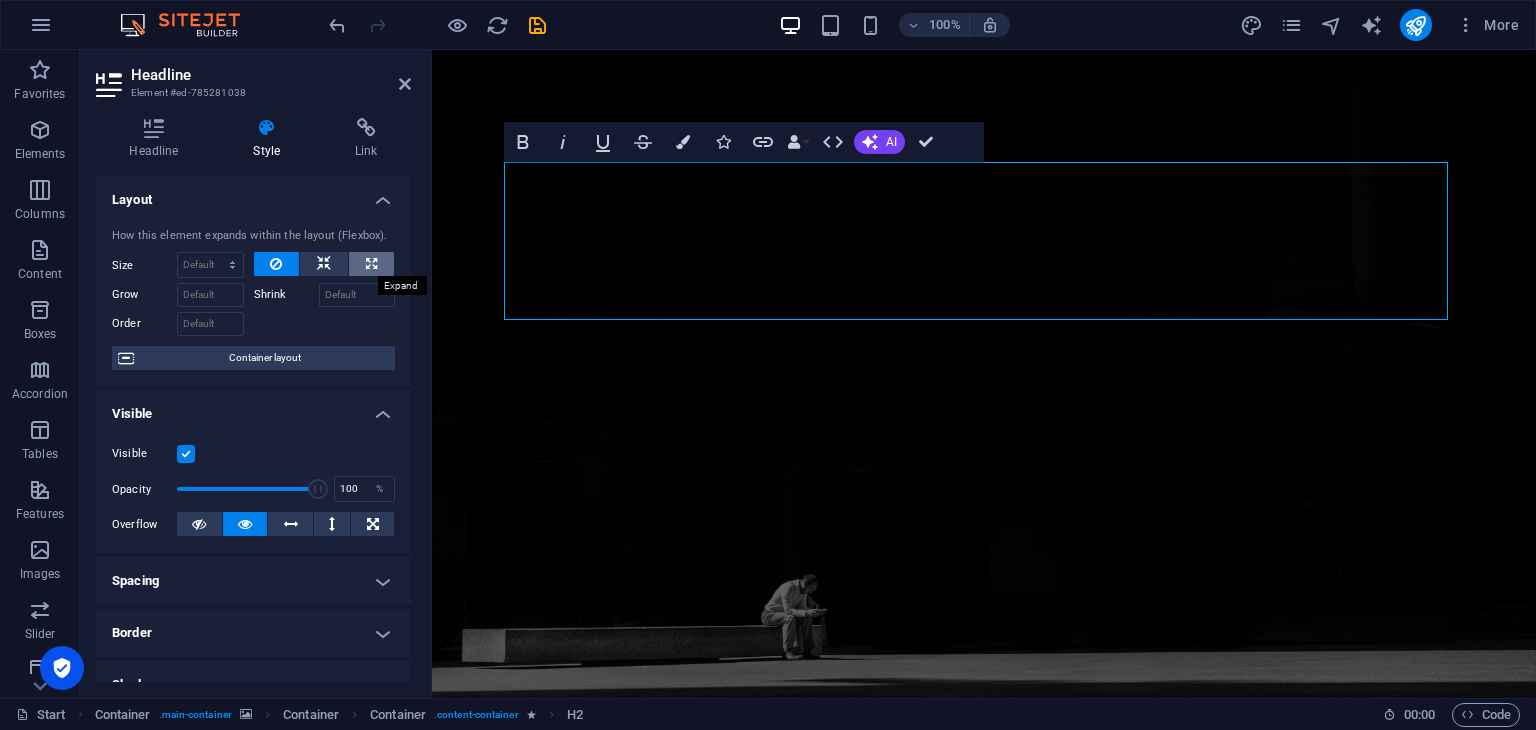 click at bounding box center (371, 264) 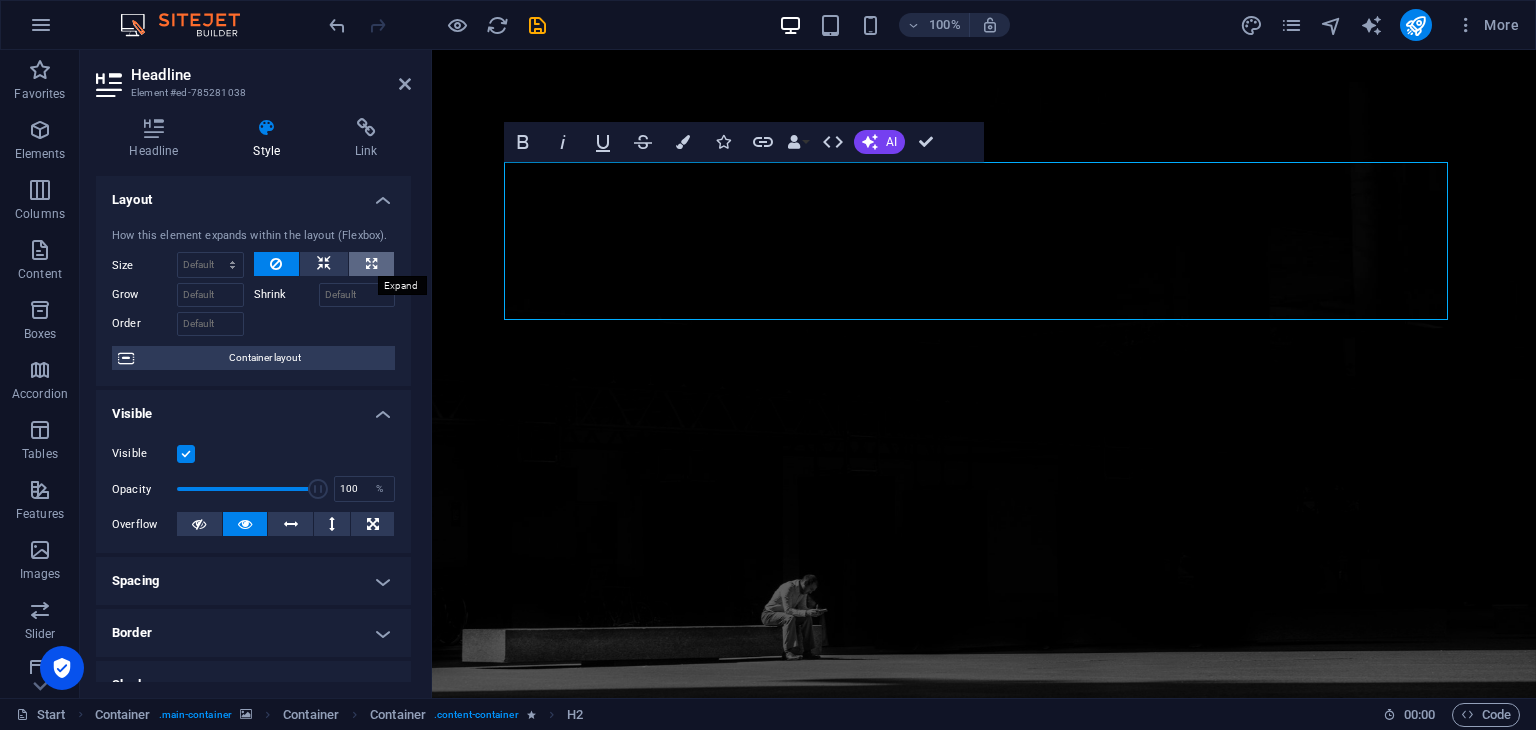 select on "%" 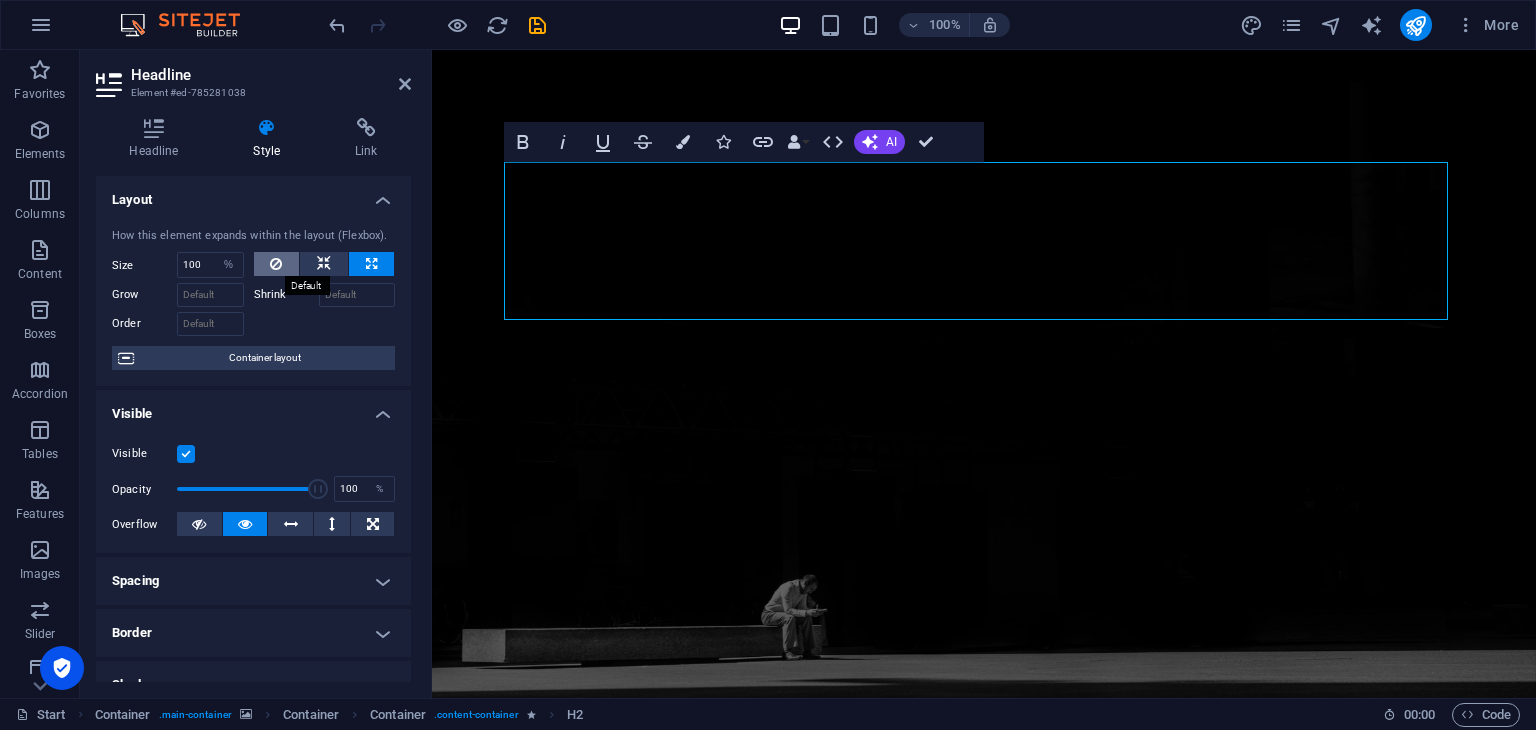 click at bounding box center (277, 264) 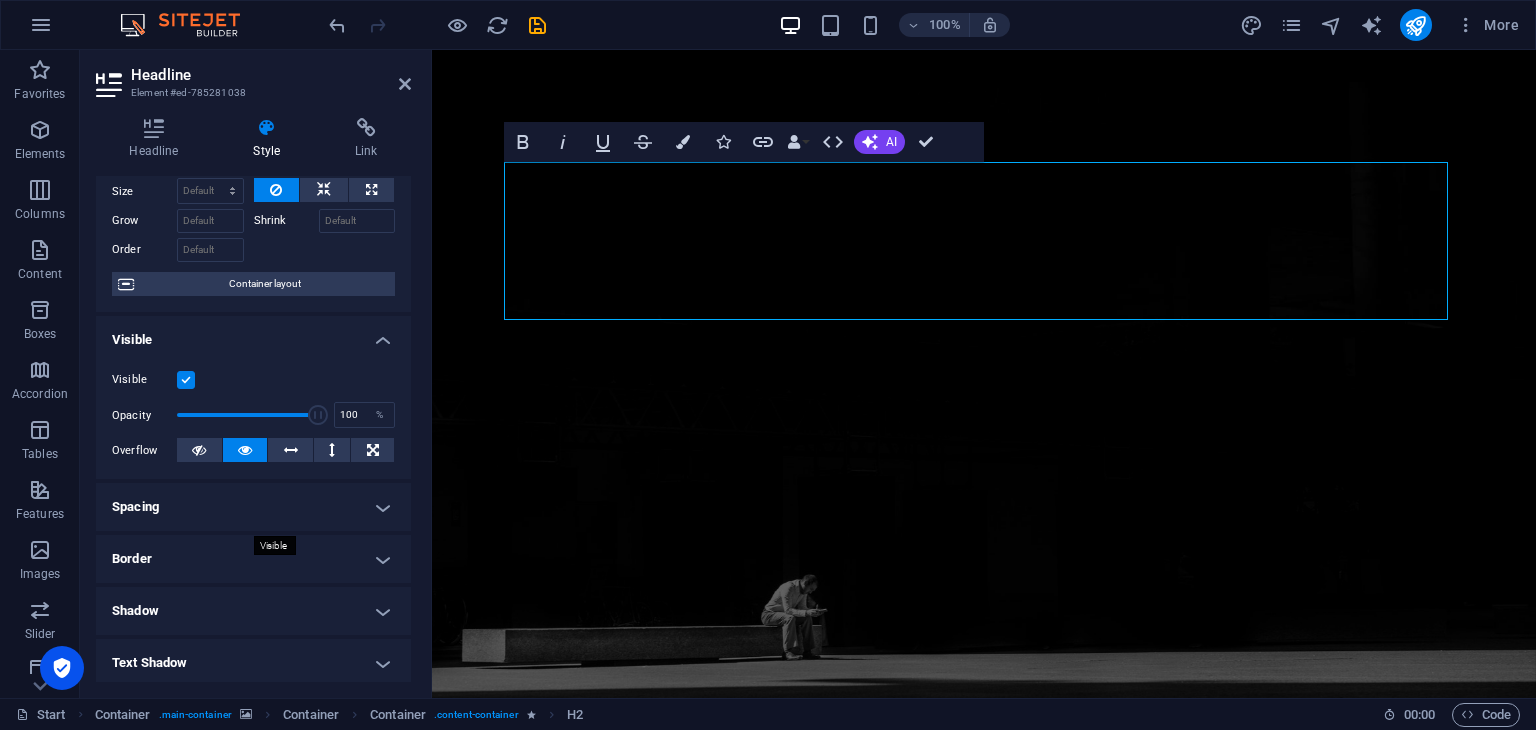 scroll, scrollTop: 76, scrollLeft: 0, axis: vertical 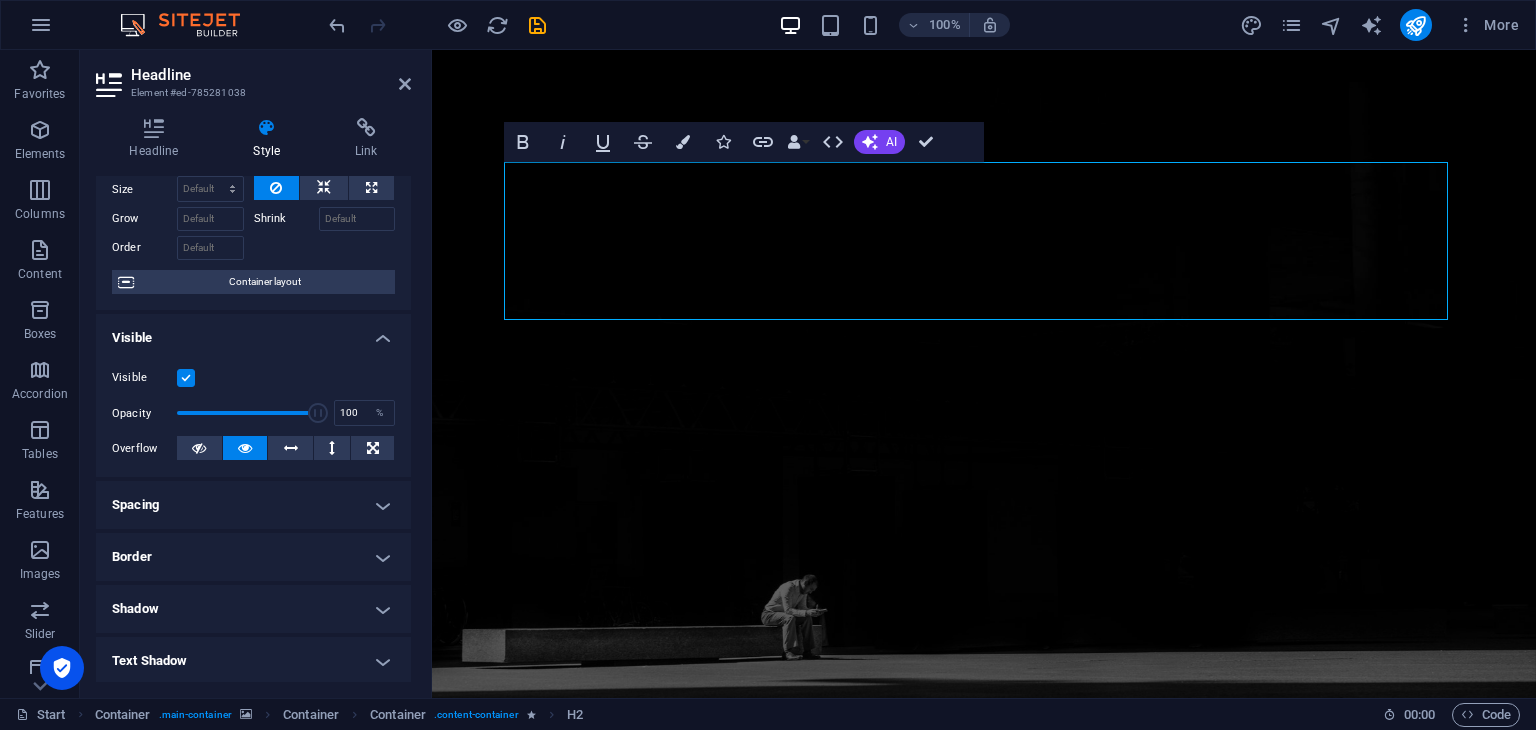 click on "Spacing" at bounding box center [253, 505] 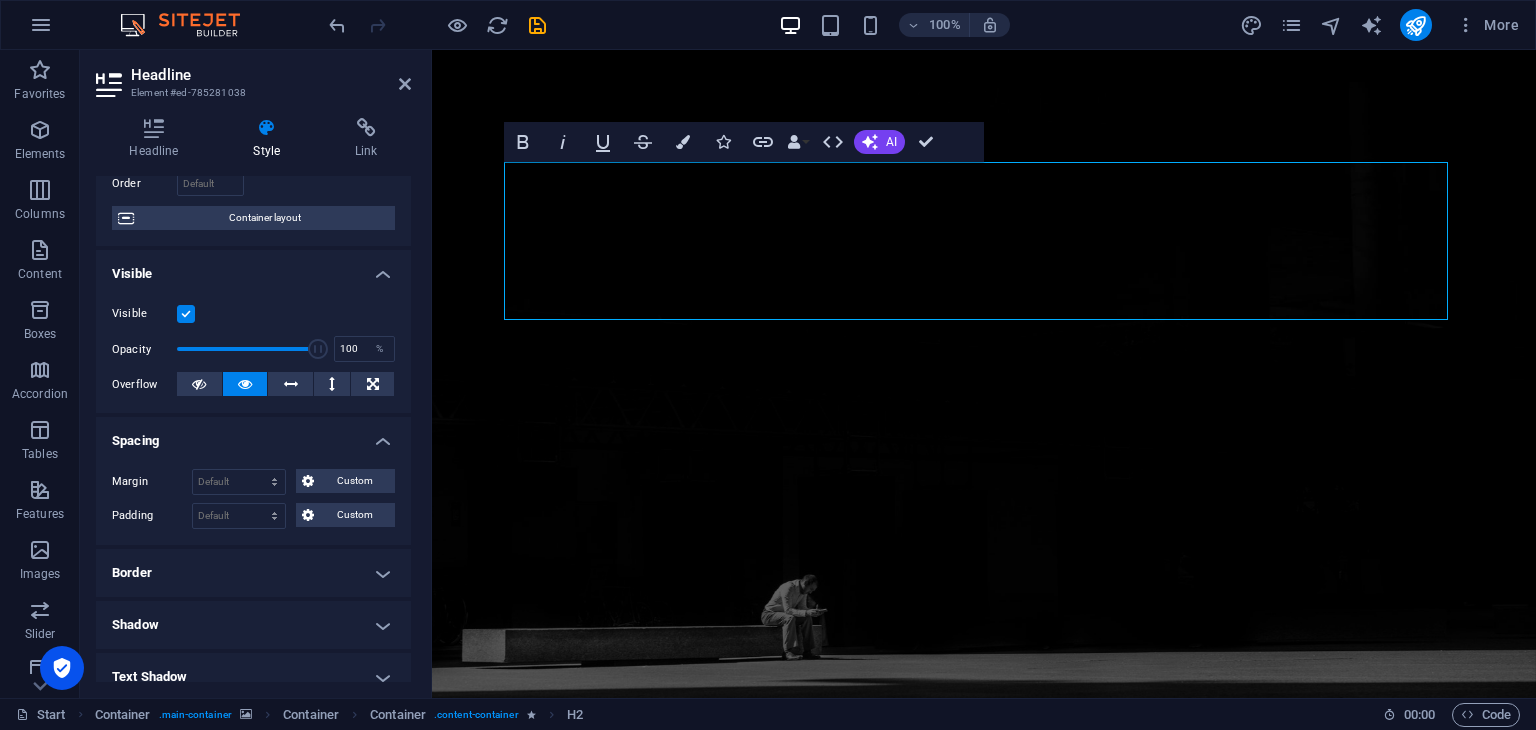 scroll, scrollTop: 166, scrollLeft: 0, axis: vertical 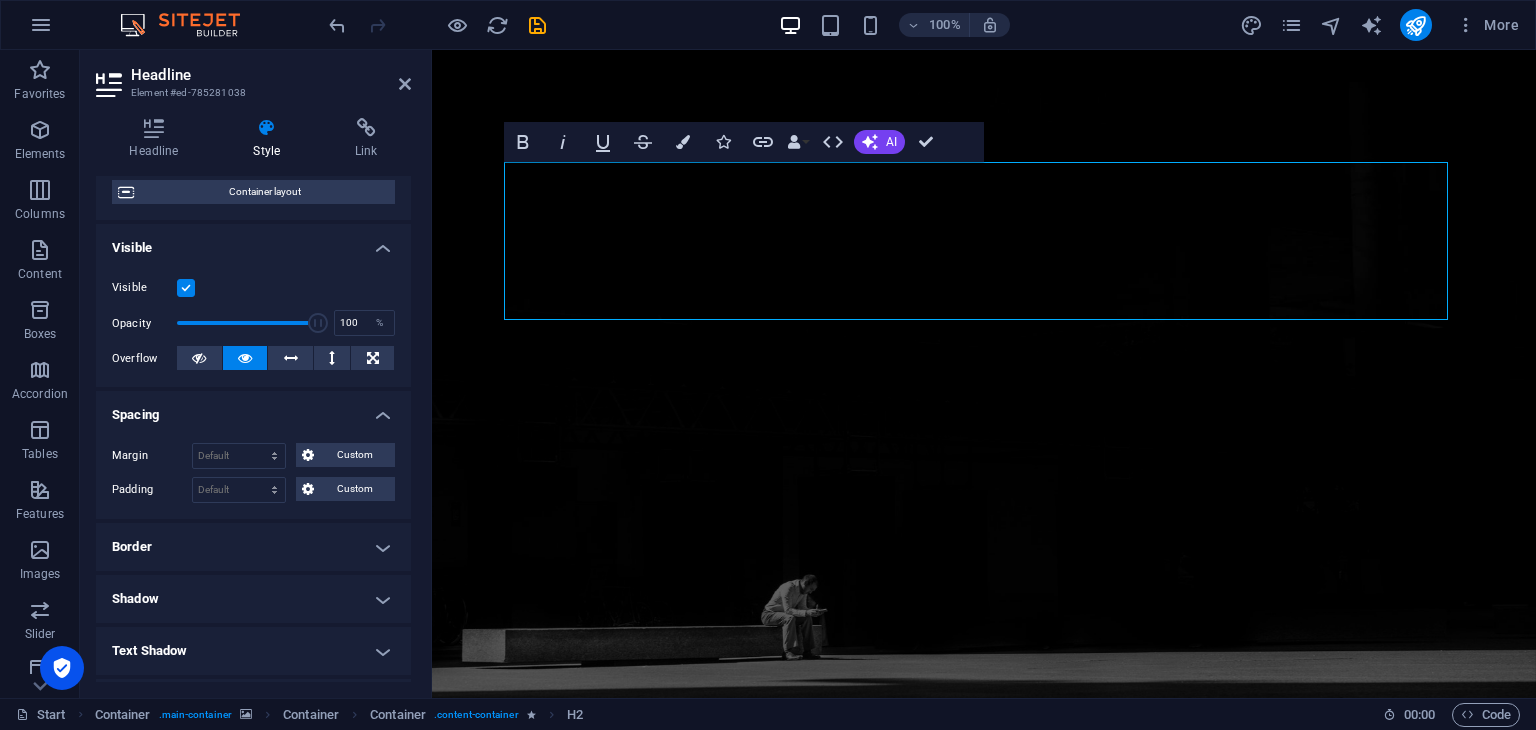 click on "Border" at bounding box center (253, 547) 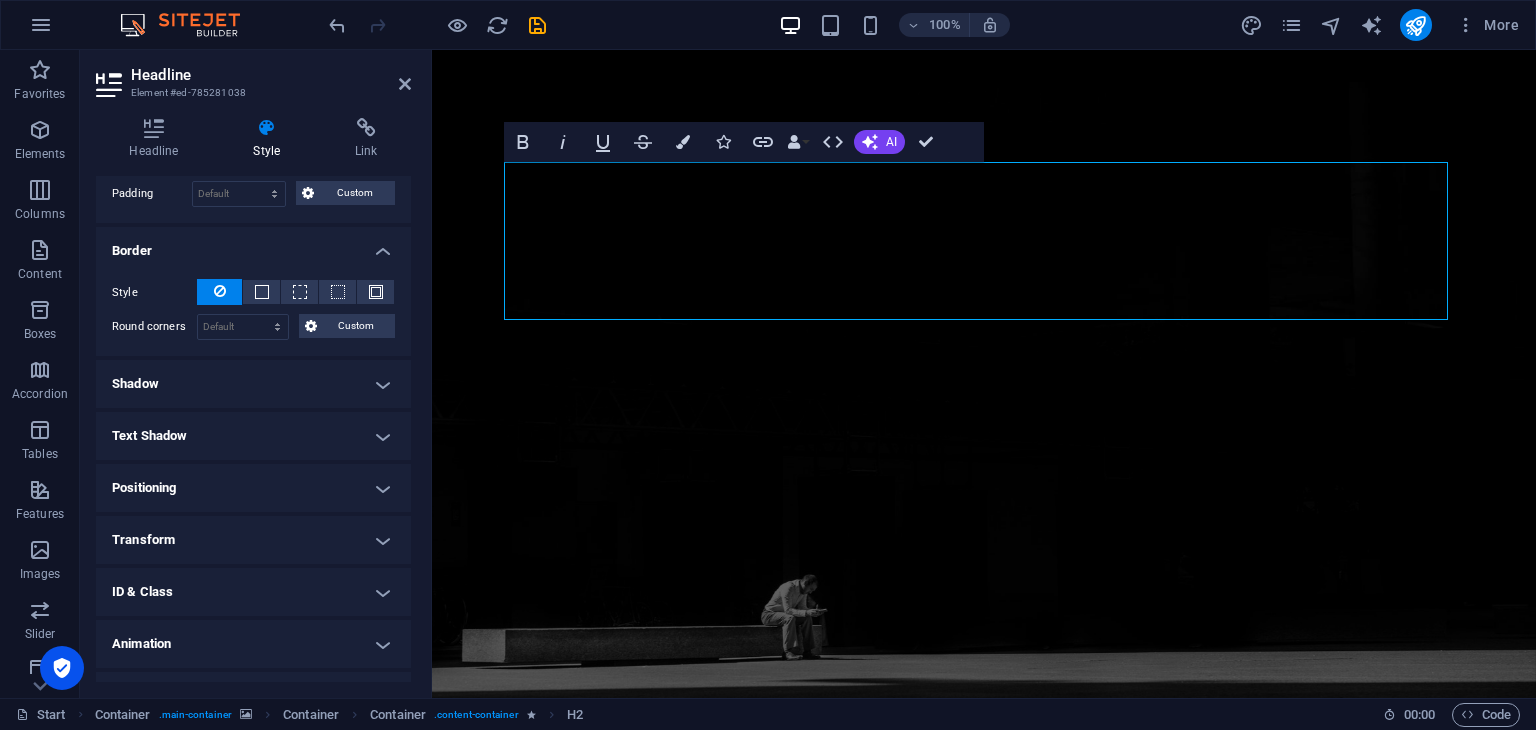 scroll, scrollTop: 498, scrollLeft: 0, axis: vertical 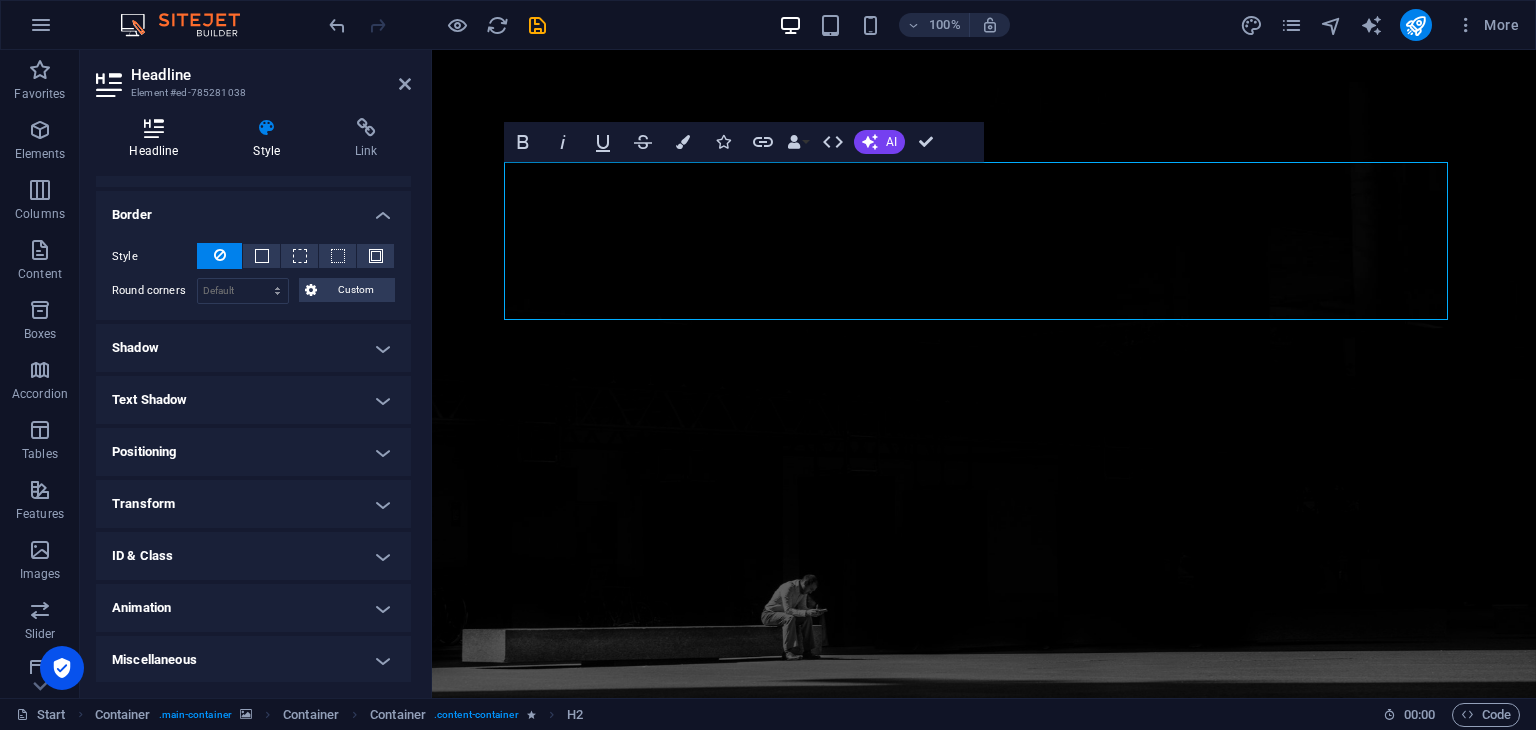 click at bounding box center (154, 128) 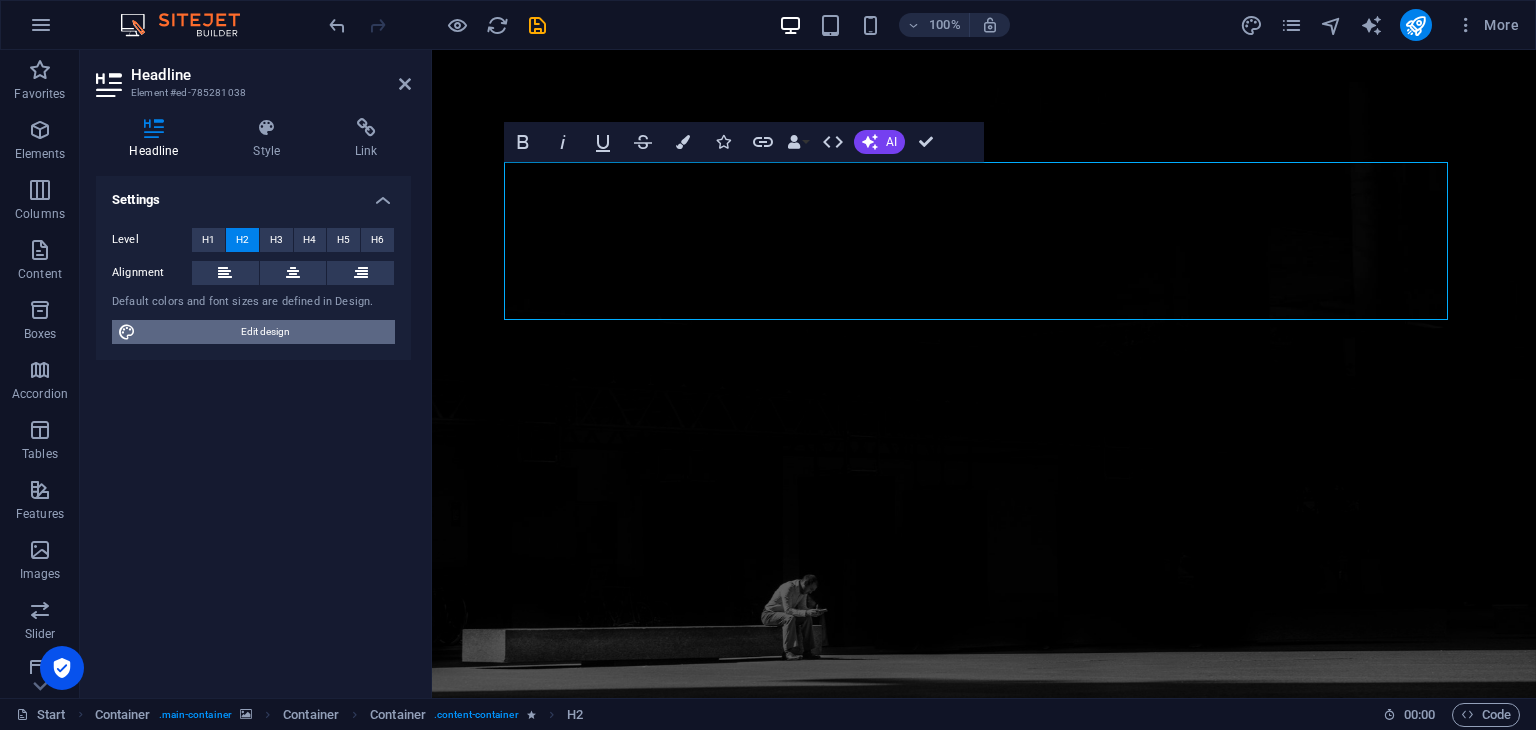 click on "Edit design" at bounding box center (265, 332) 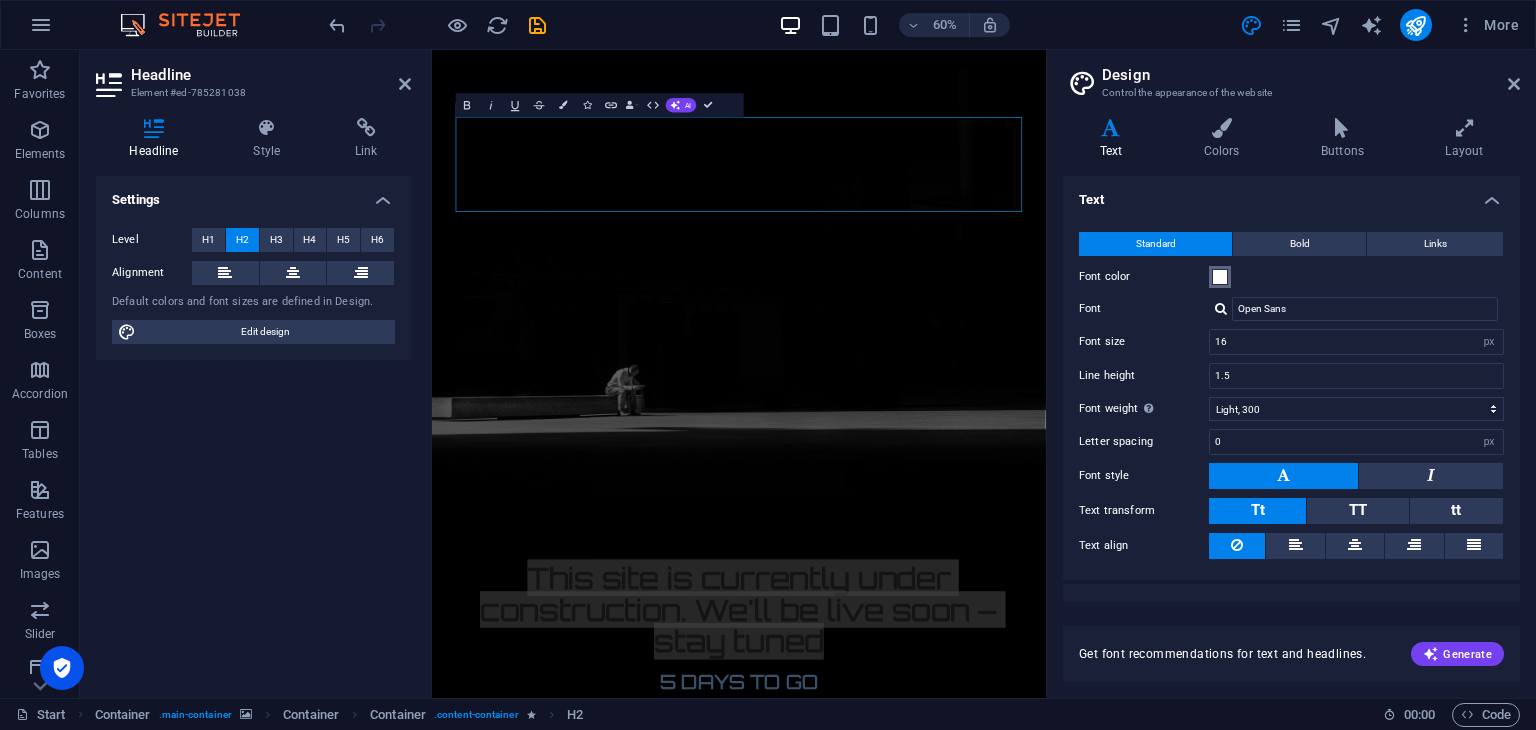 click at bounding box center (1220, 277) 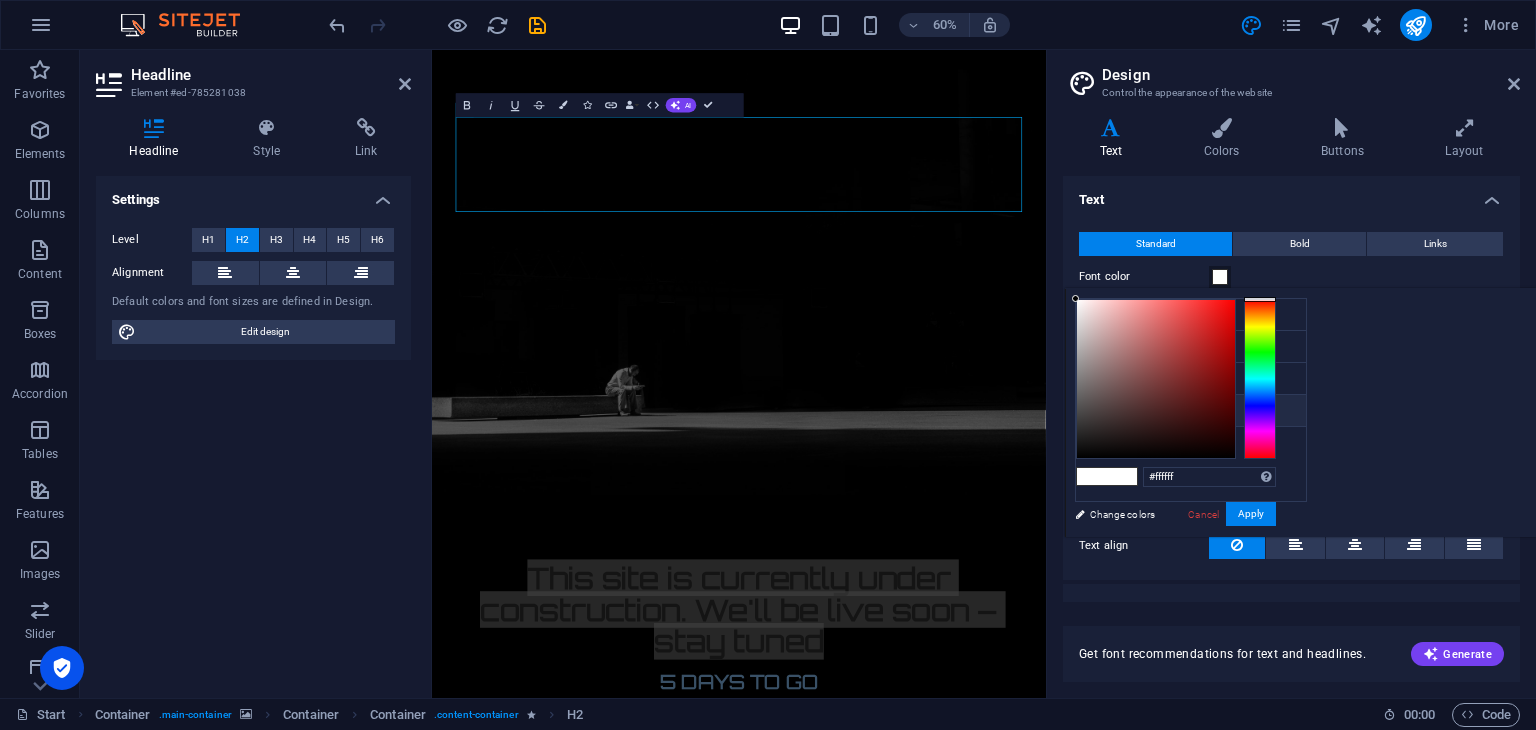 click at bounding box center [1260, 379] 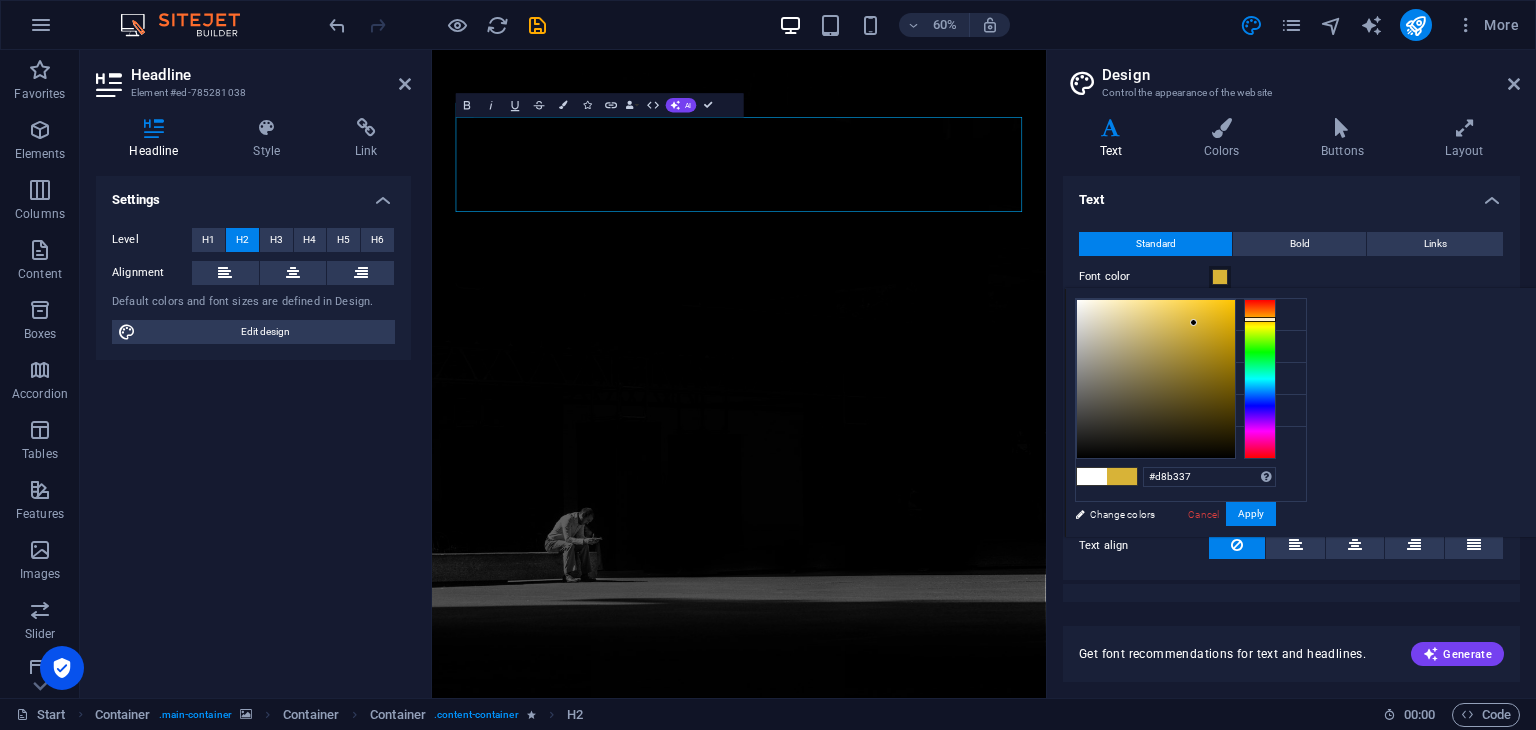 drag, startPoint x: 1324, startPoint y: 298, endPoint x: 1444, endPoint y: 322, distance: 122.376465 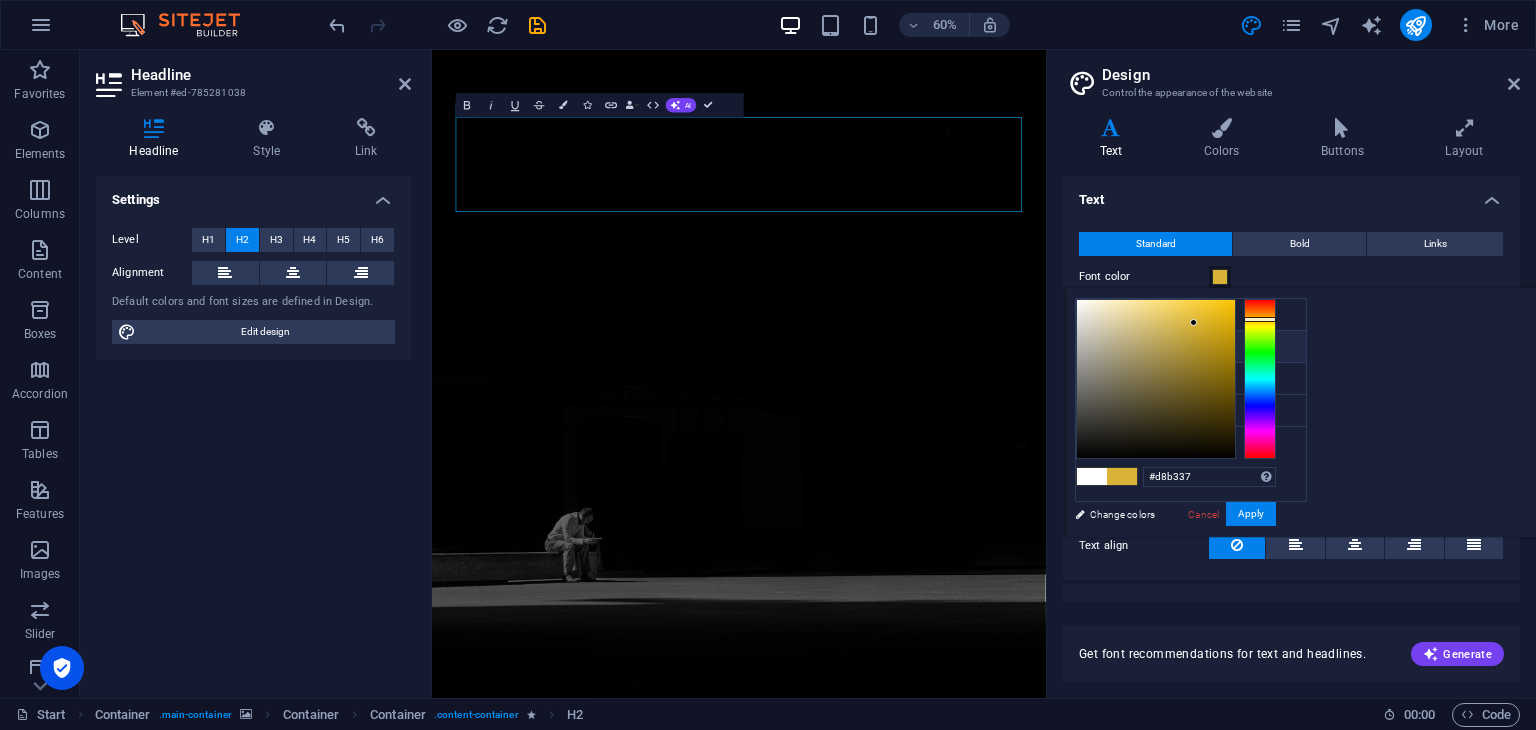 click on "Primary color
#8ecaff" at bounding box center (1191, 347) 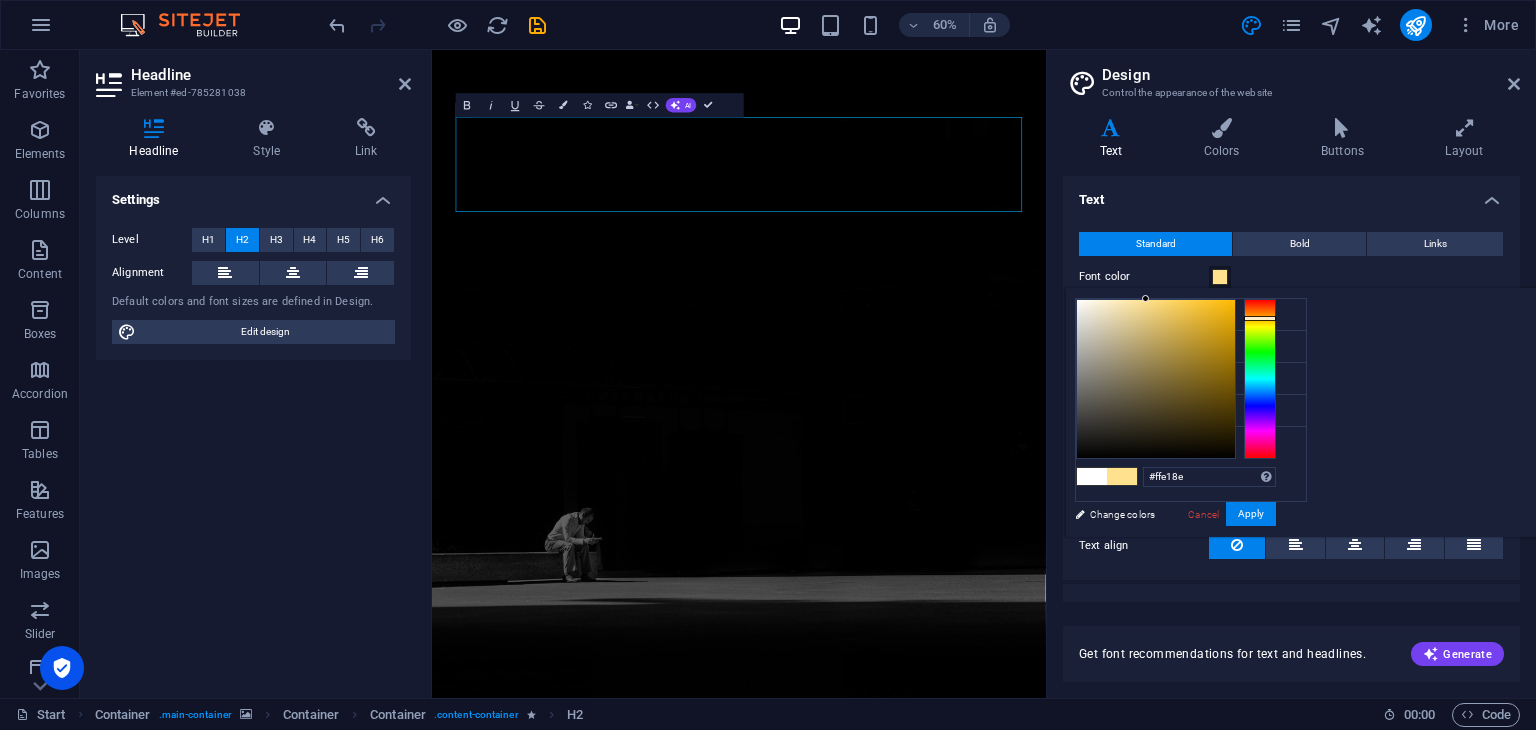 click at bounding box center [1260, 379] 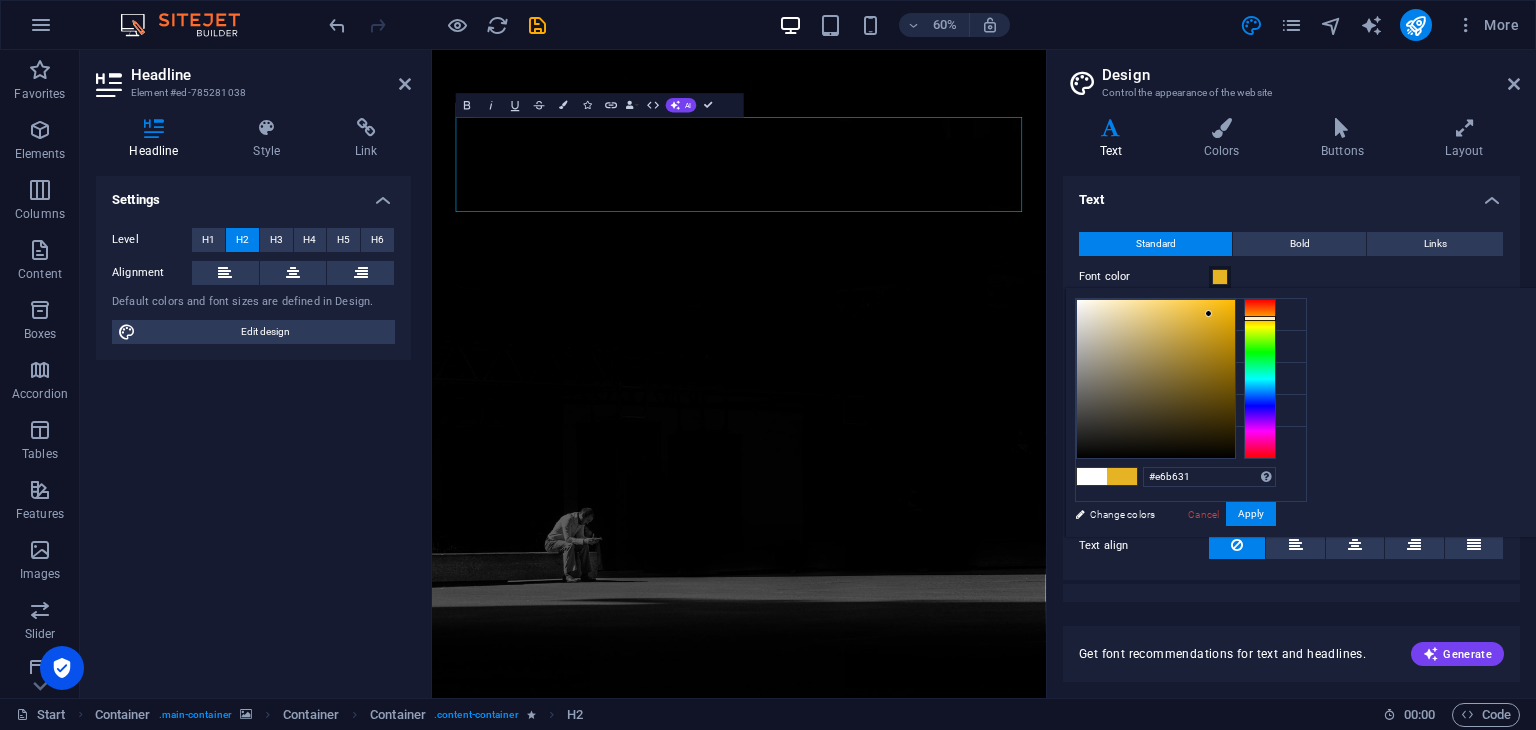 type on "#e6b325" 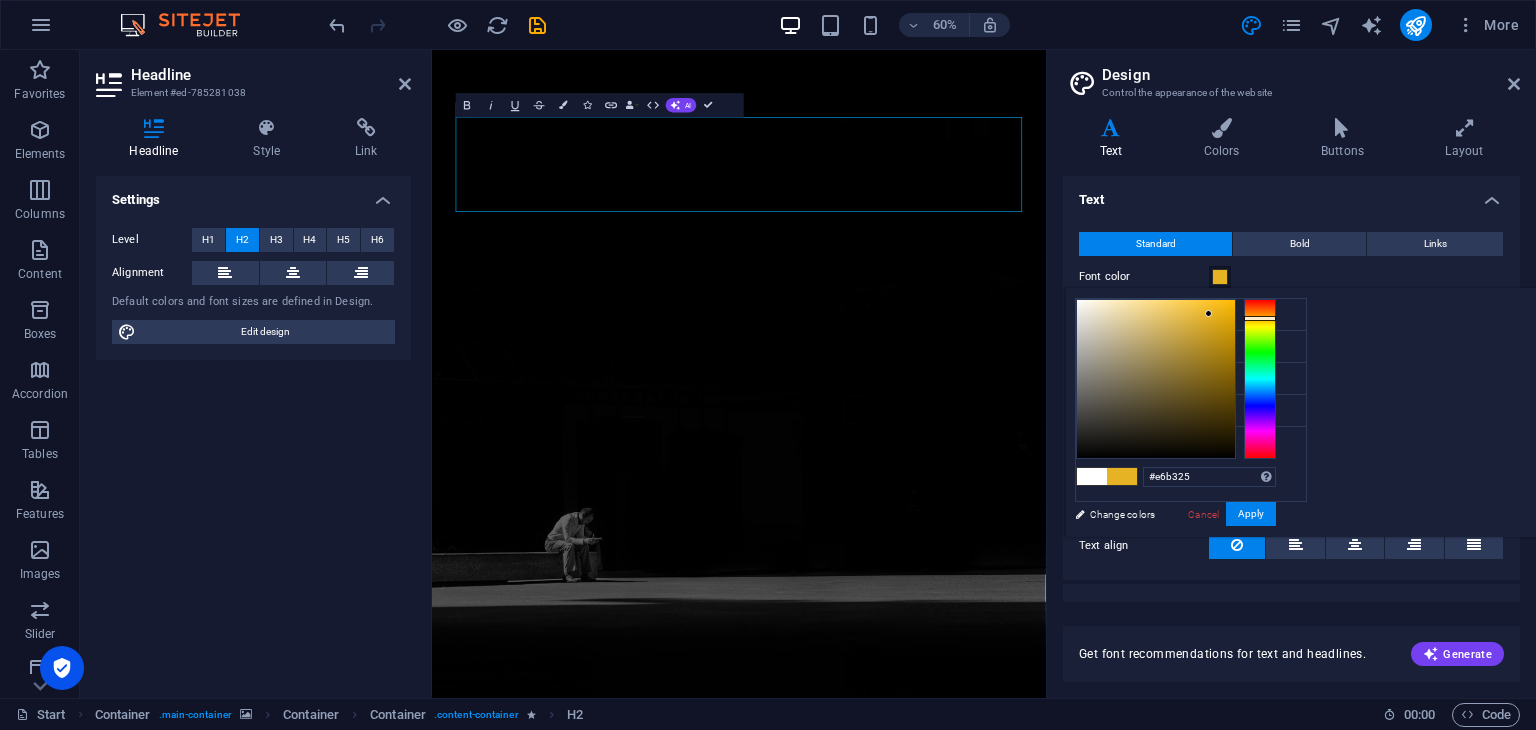 drag, startPoint x: 1396, startPoint y: 297, endPoint x: 1459, endPoint y: 313, distance: 65 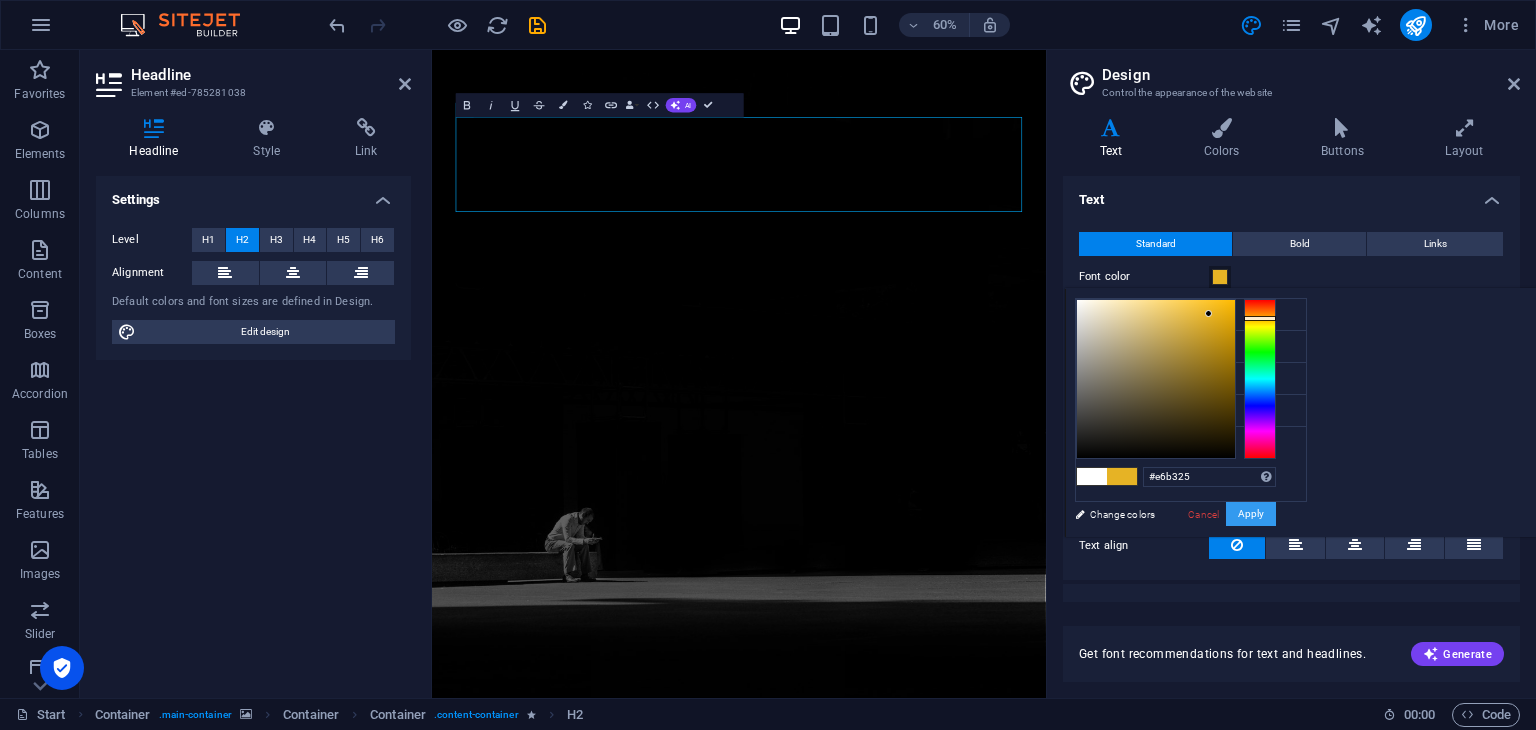 click on "Apply" at bounding box center [1251, 514] 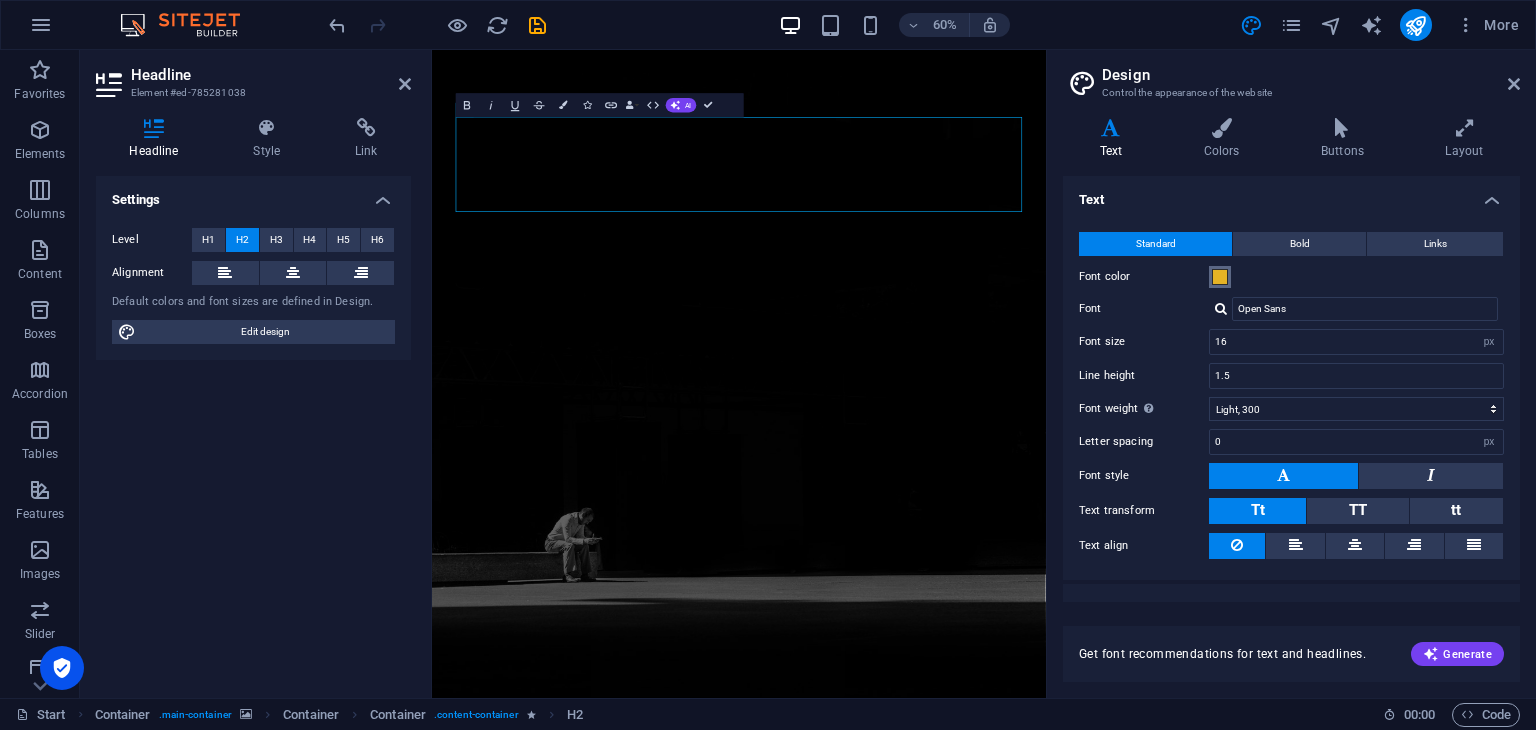 click at bounding box center (1220, 277) 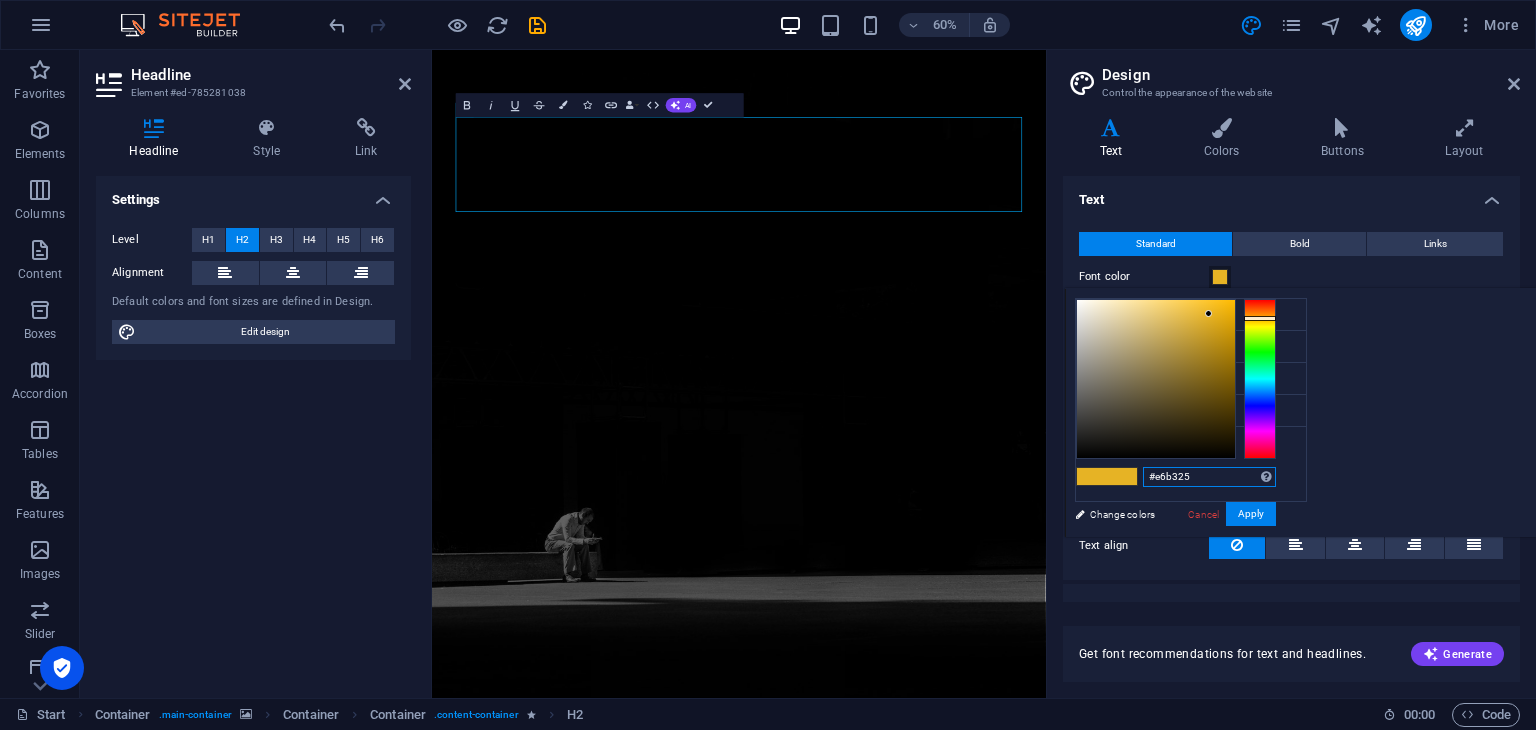 drag, startPoint x: 1450, startPoint y: 477, endPoint x: 1395, endPoint y: 480, distance: 55.081757 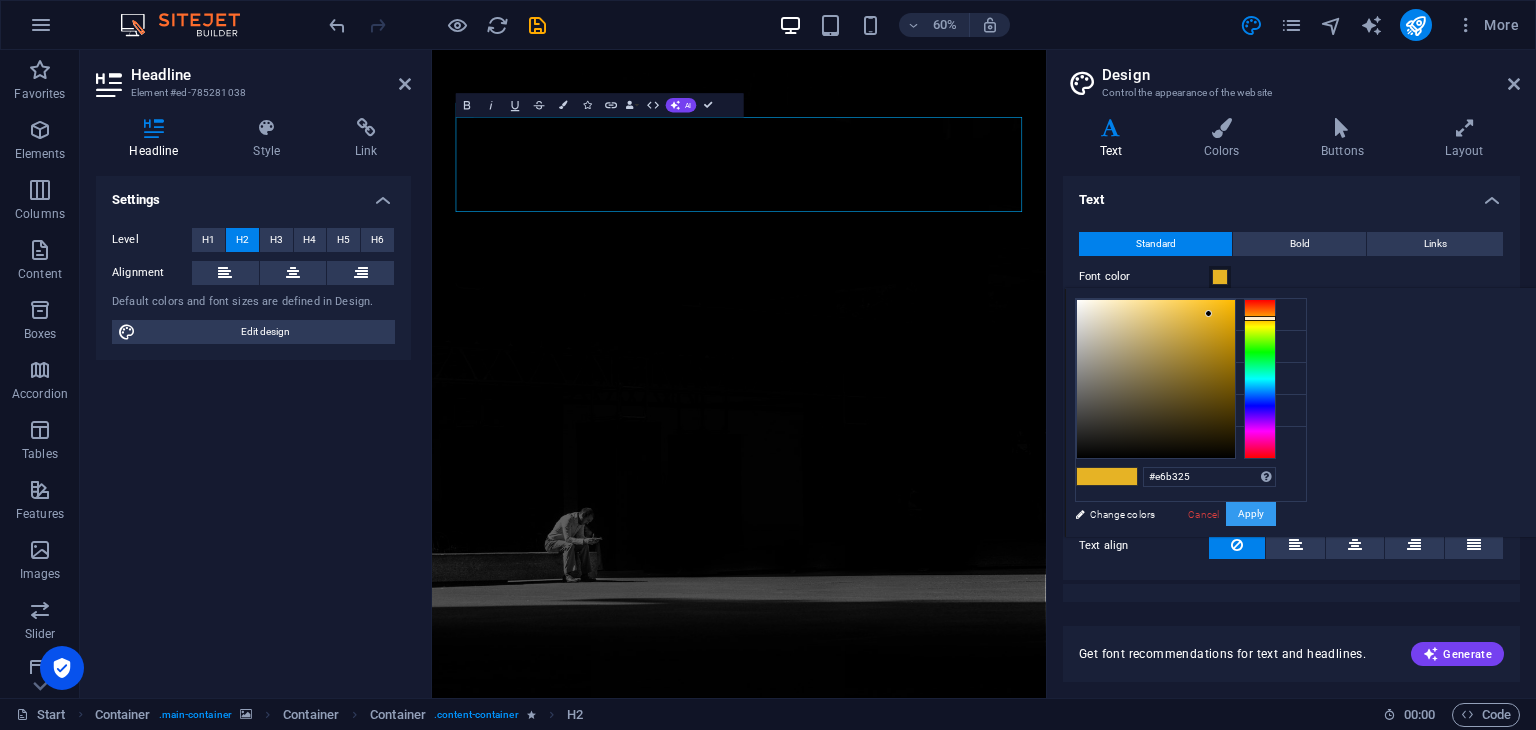 click on "Apply" at bounding box center [1251, 514] 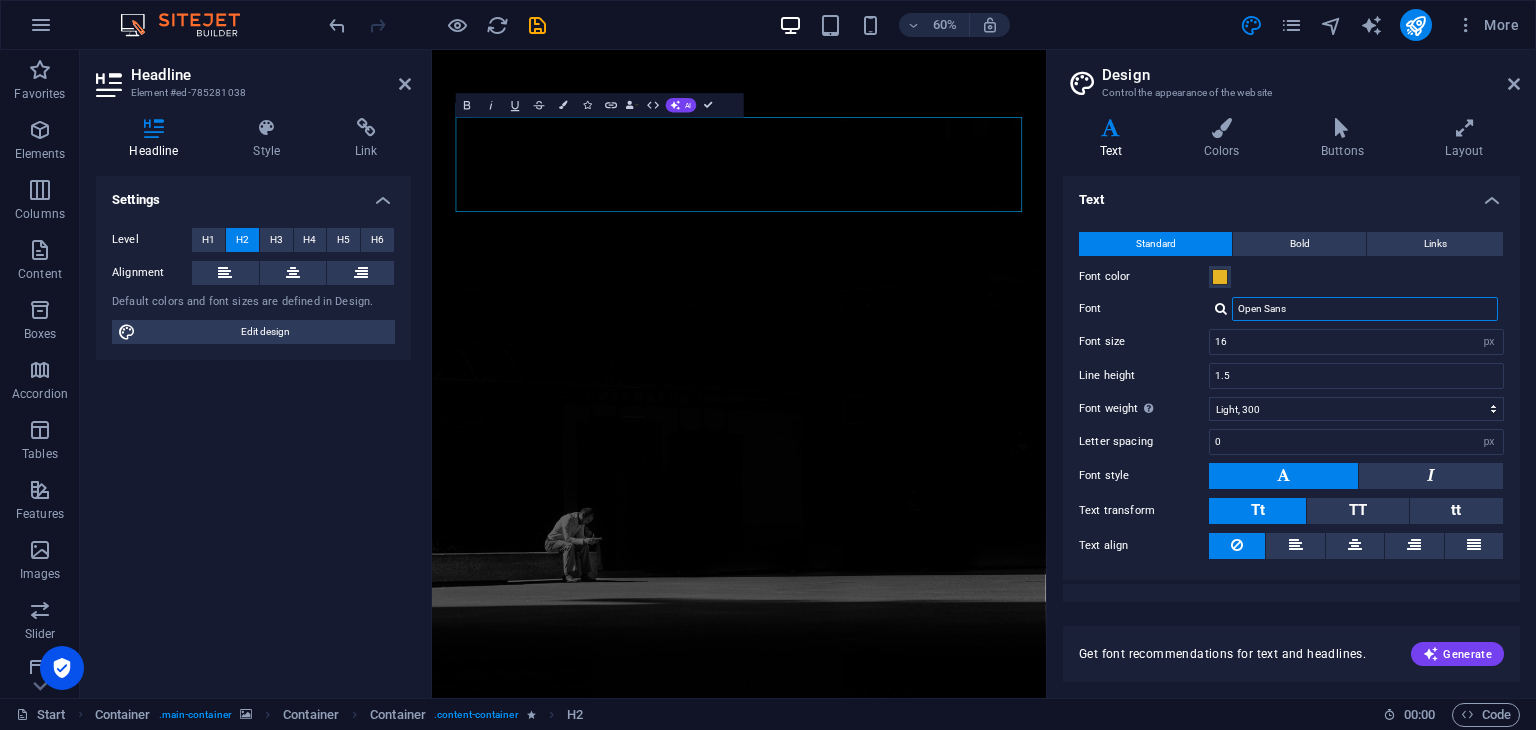 click on "Open Sans" at bounding box center (1365, 309) 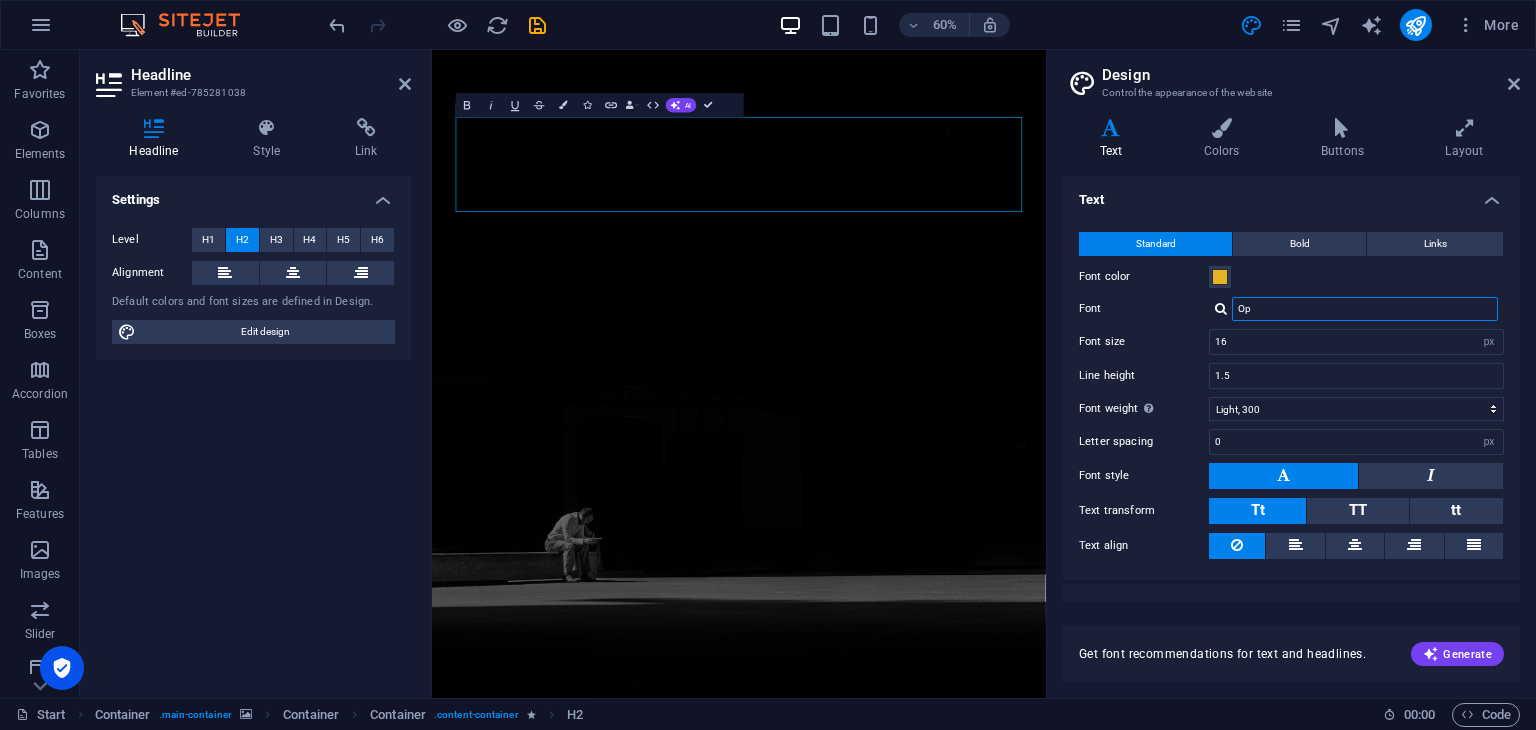type on "O" 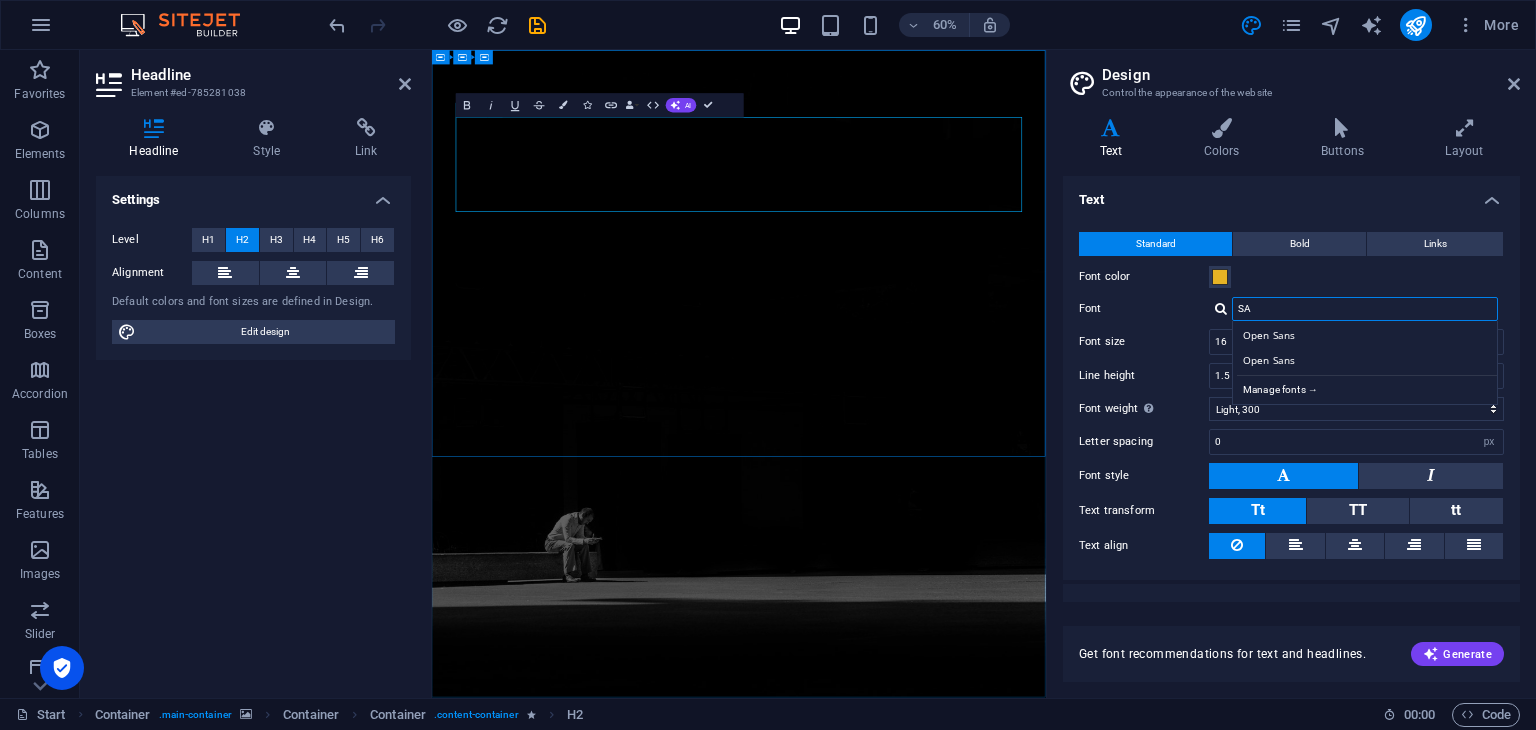 type on "S" 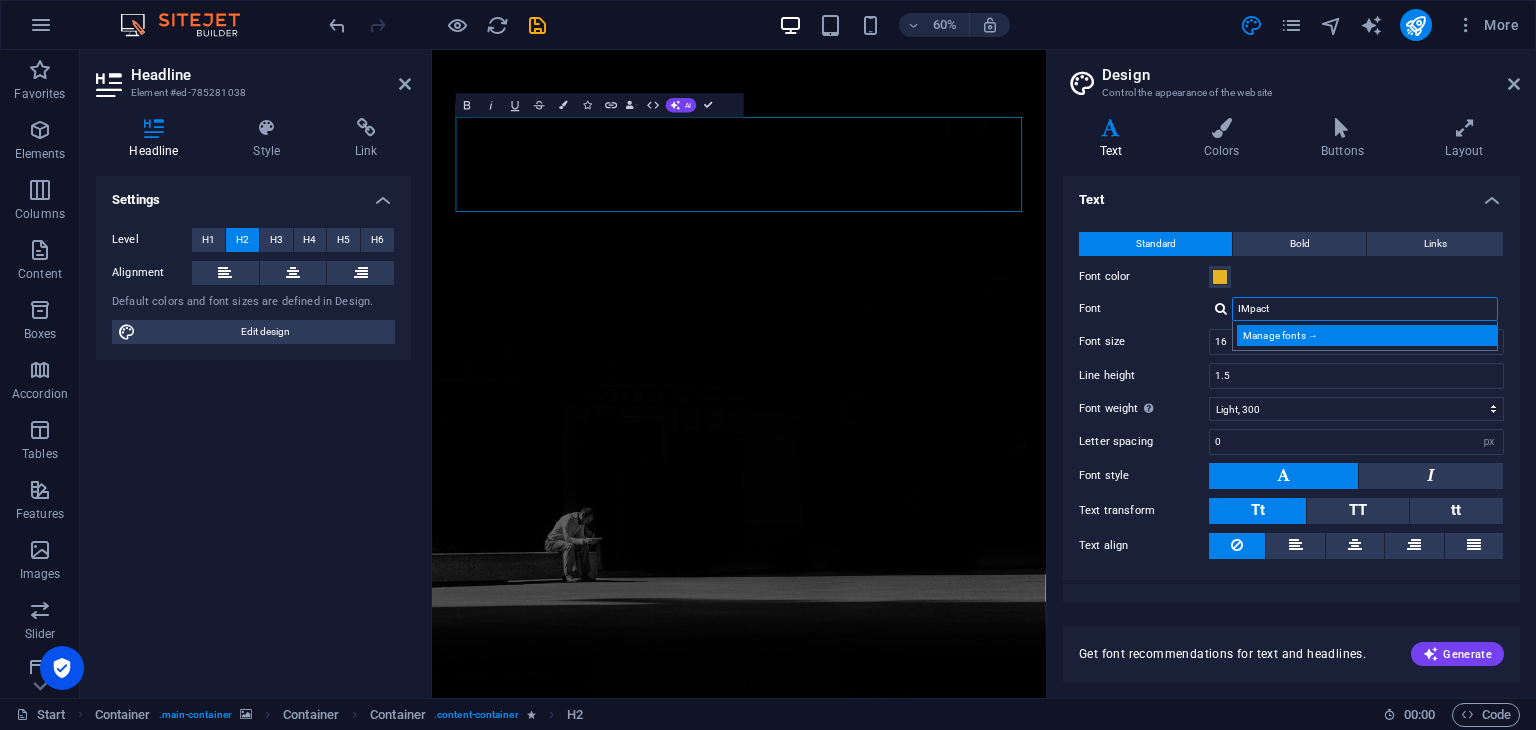 type on "IMpact" 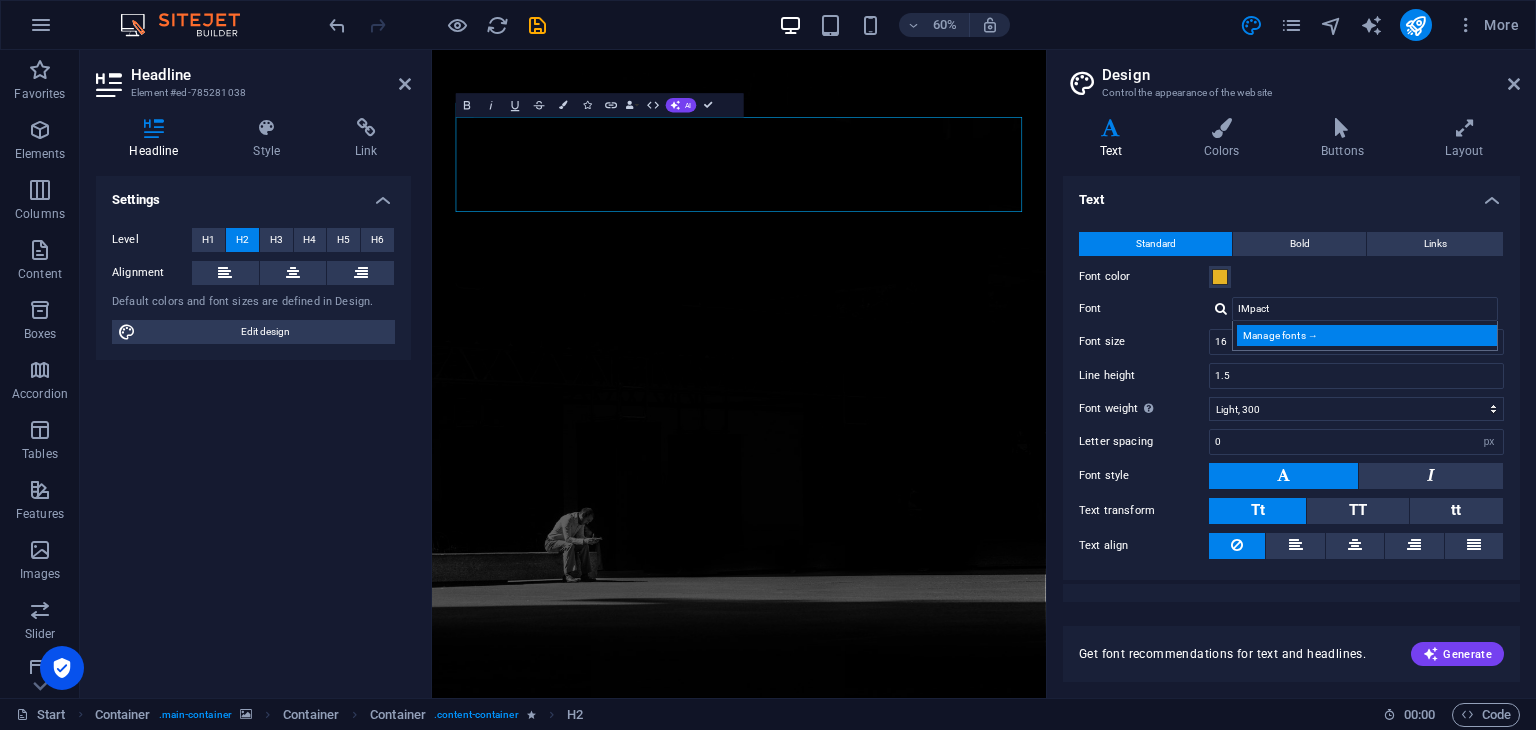 click on "Manage fonts →" at bounding box center (1369, 335) 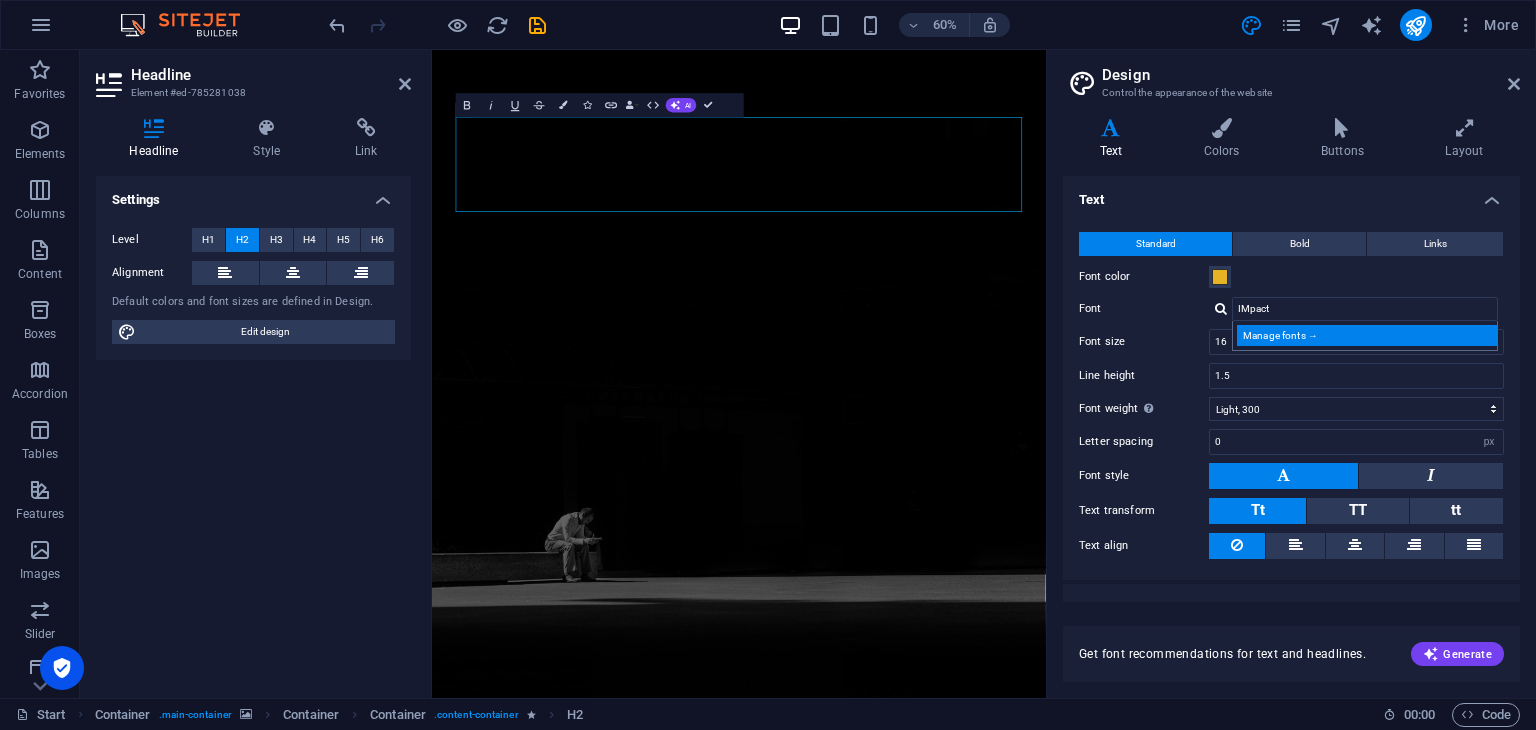 select on "popularity" 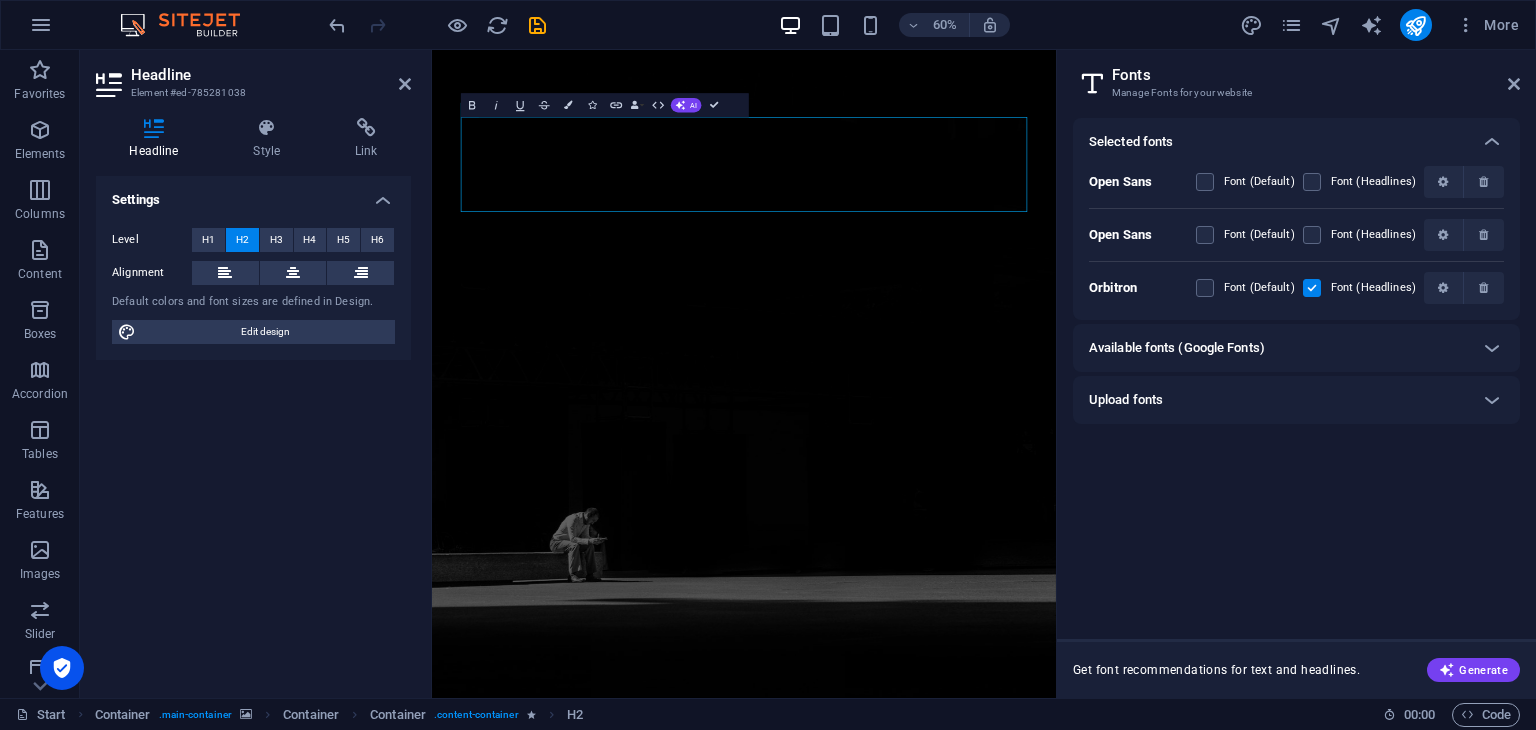 click on "Available fonts (Google Fonts)" at bounding box center (1296, 348) 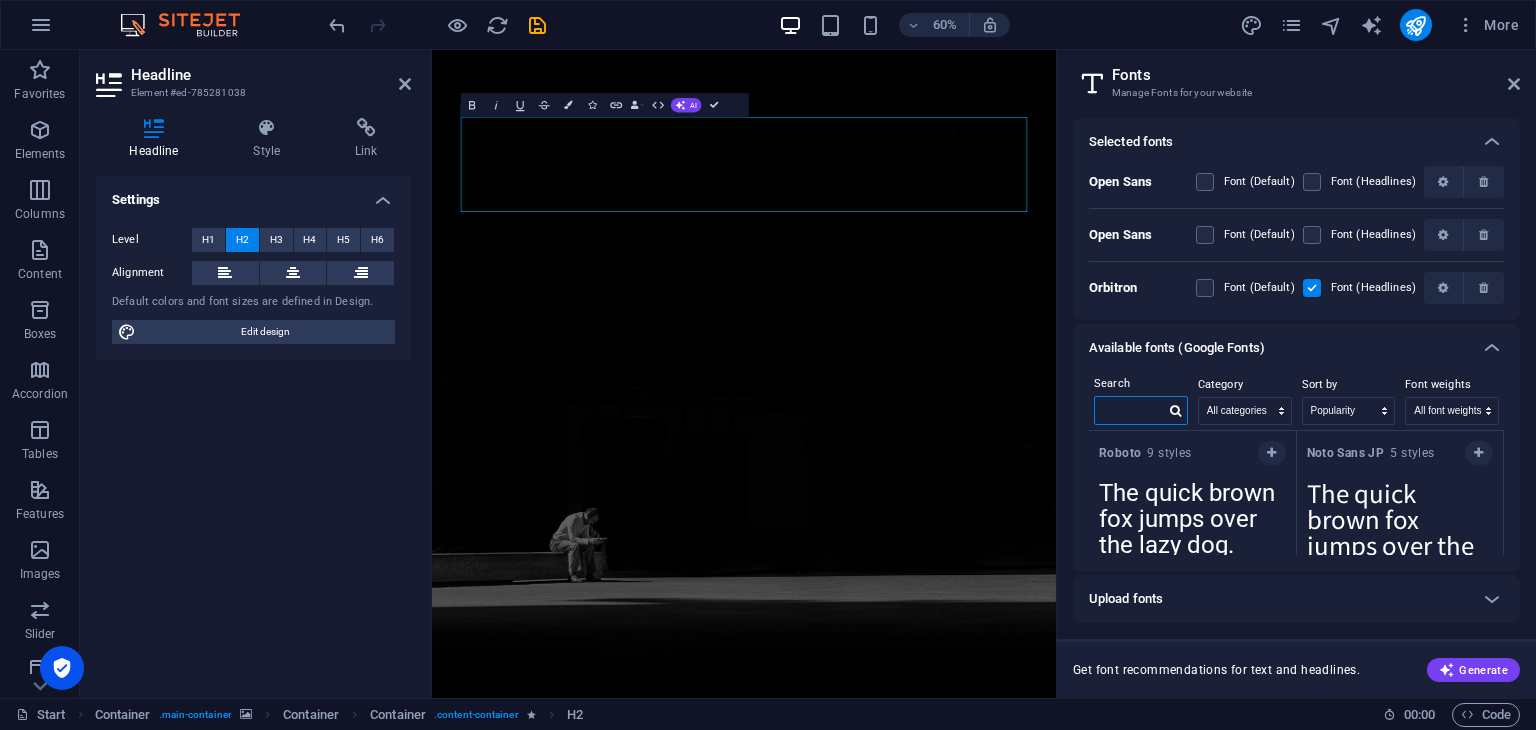 click at bounding box center (1130, 410) 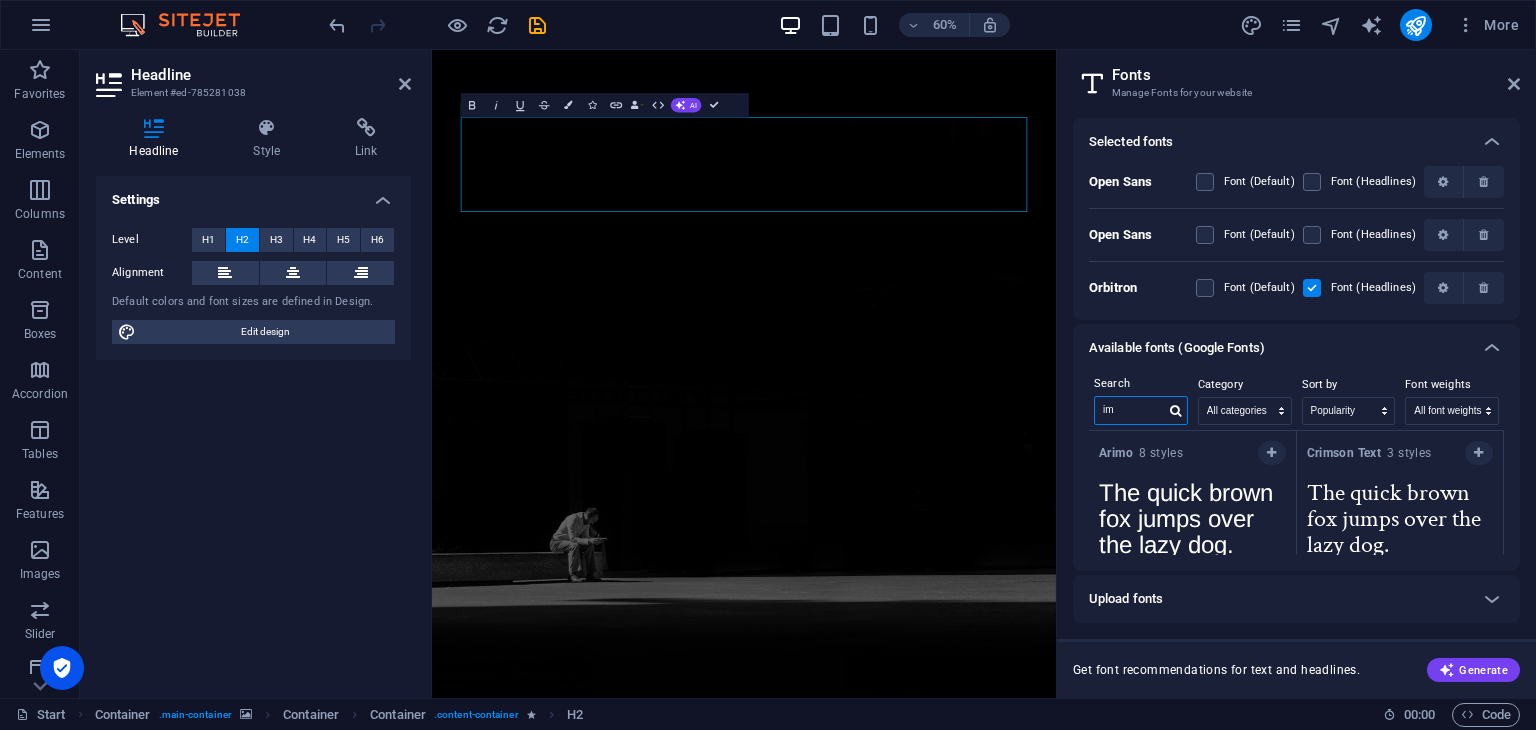 type on "i" 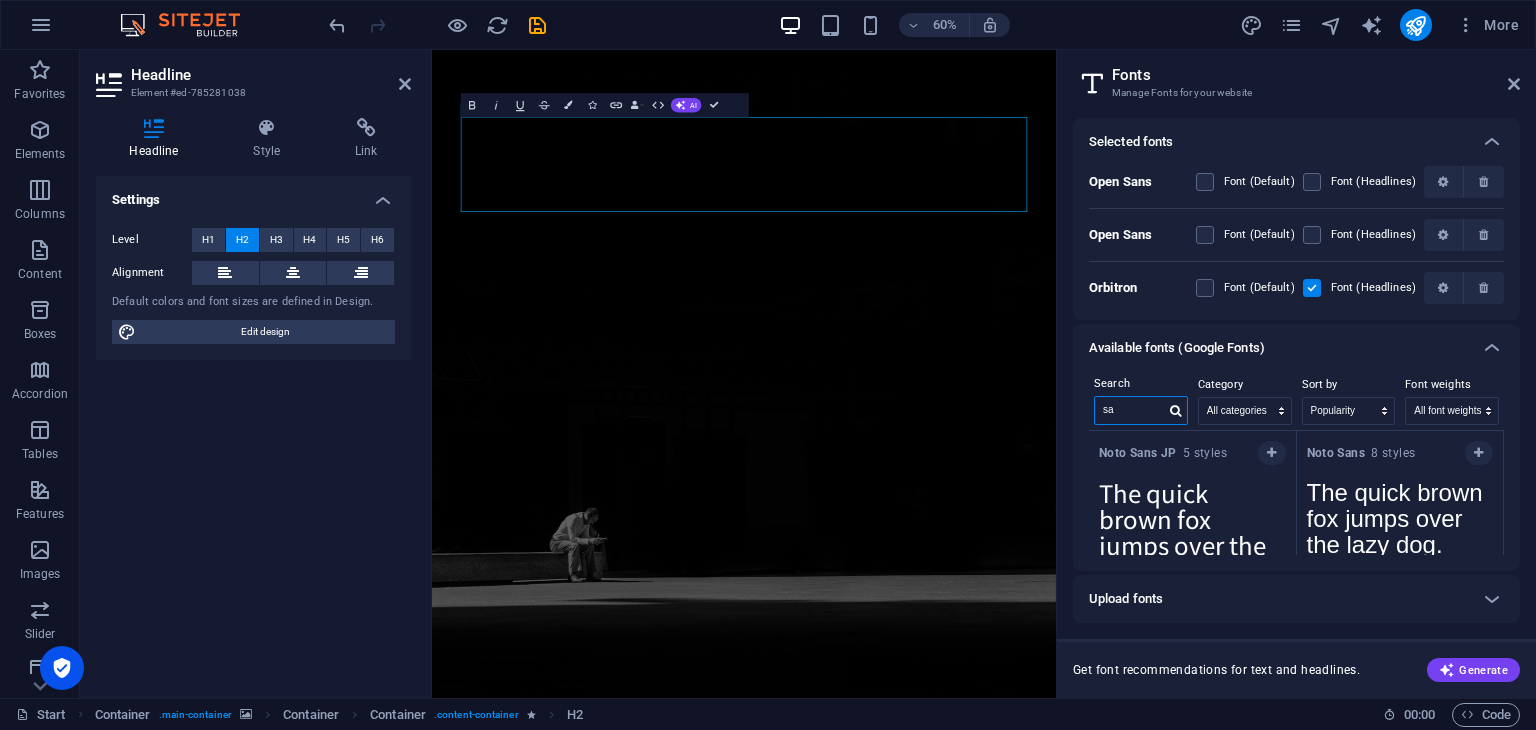 type on "s" 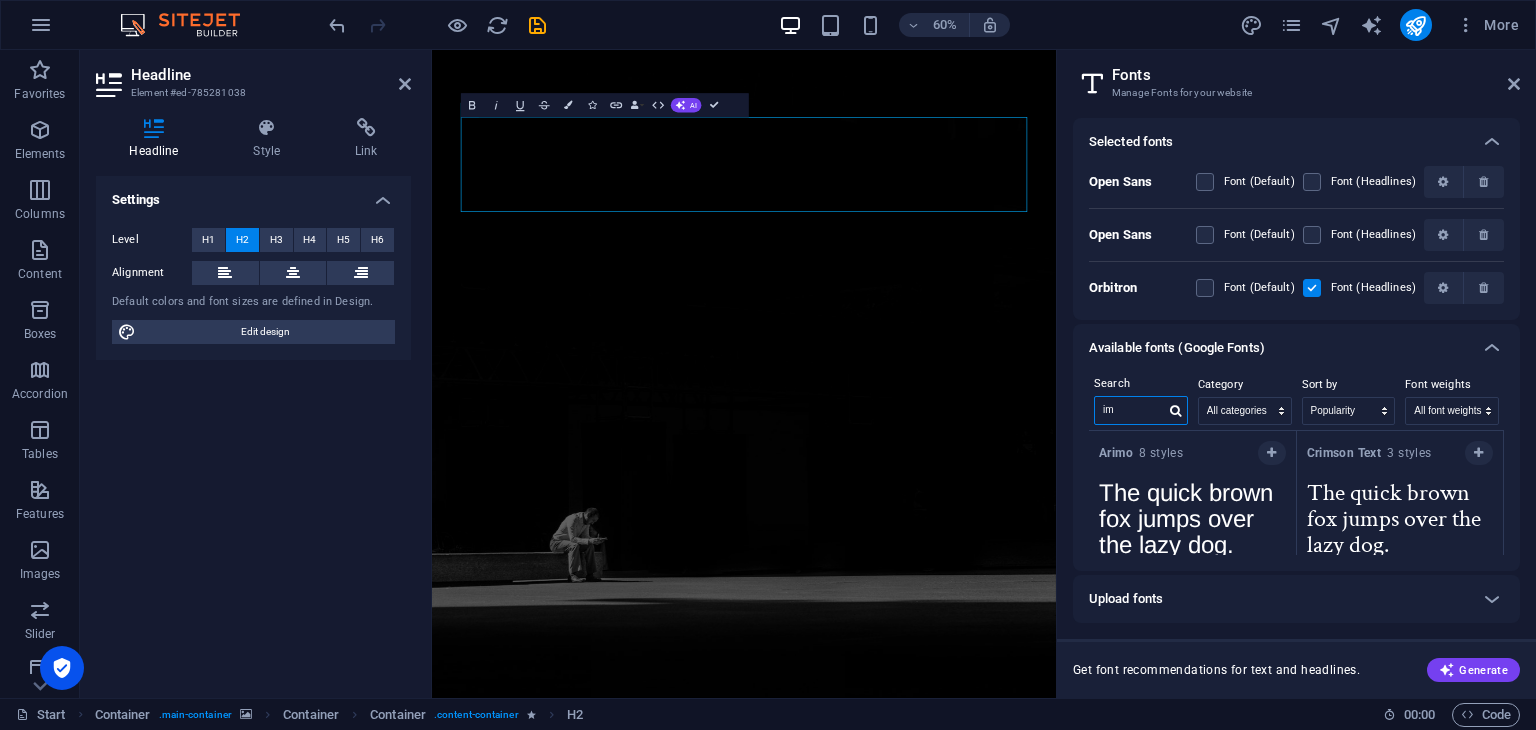 type on "im" 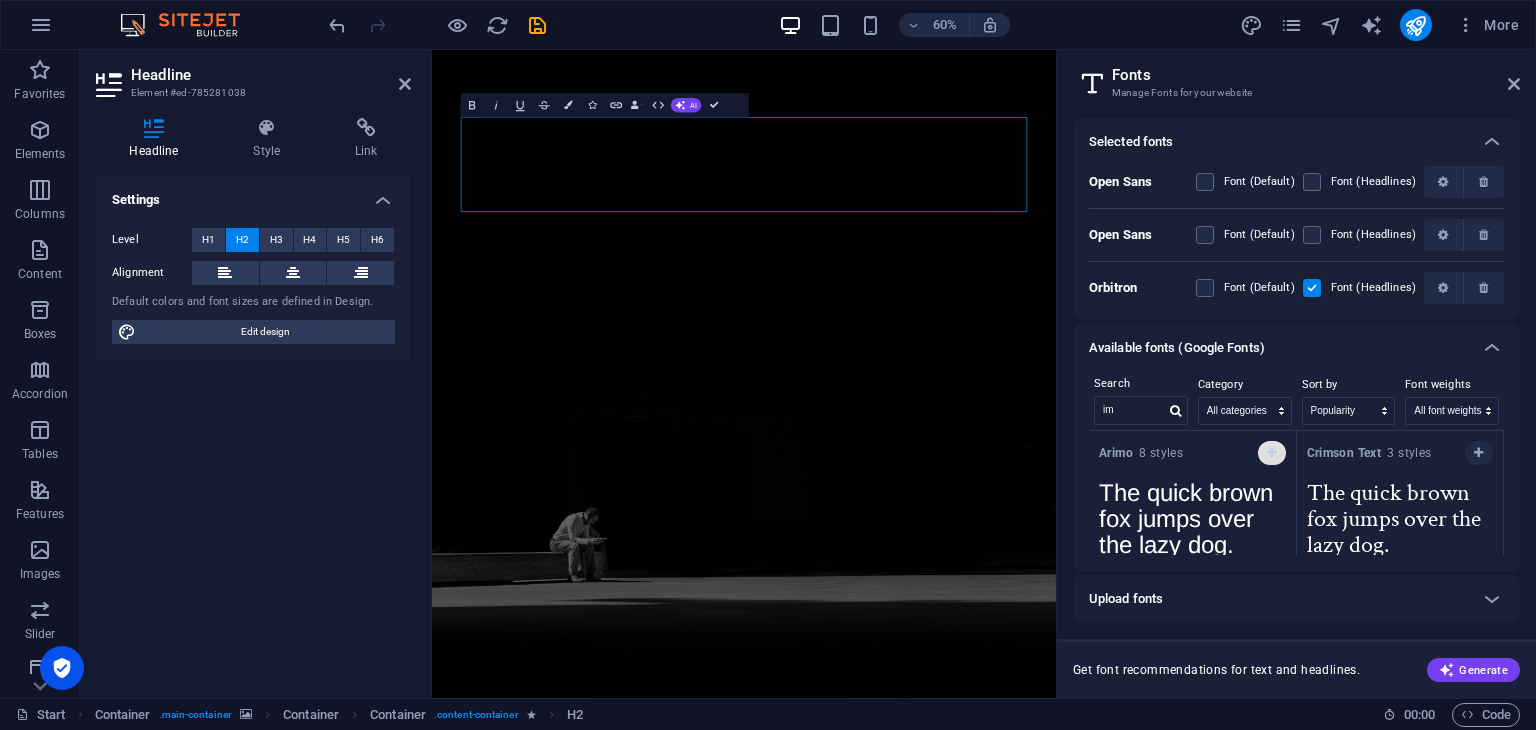 click at bounding box center [1271, 453] 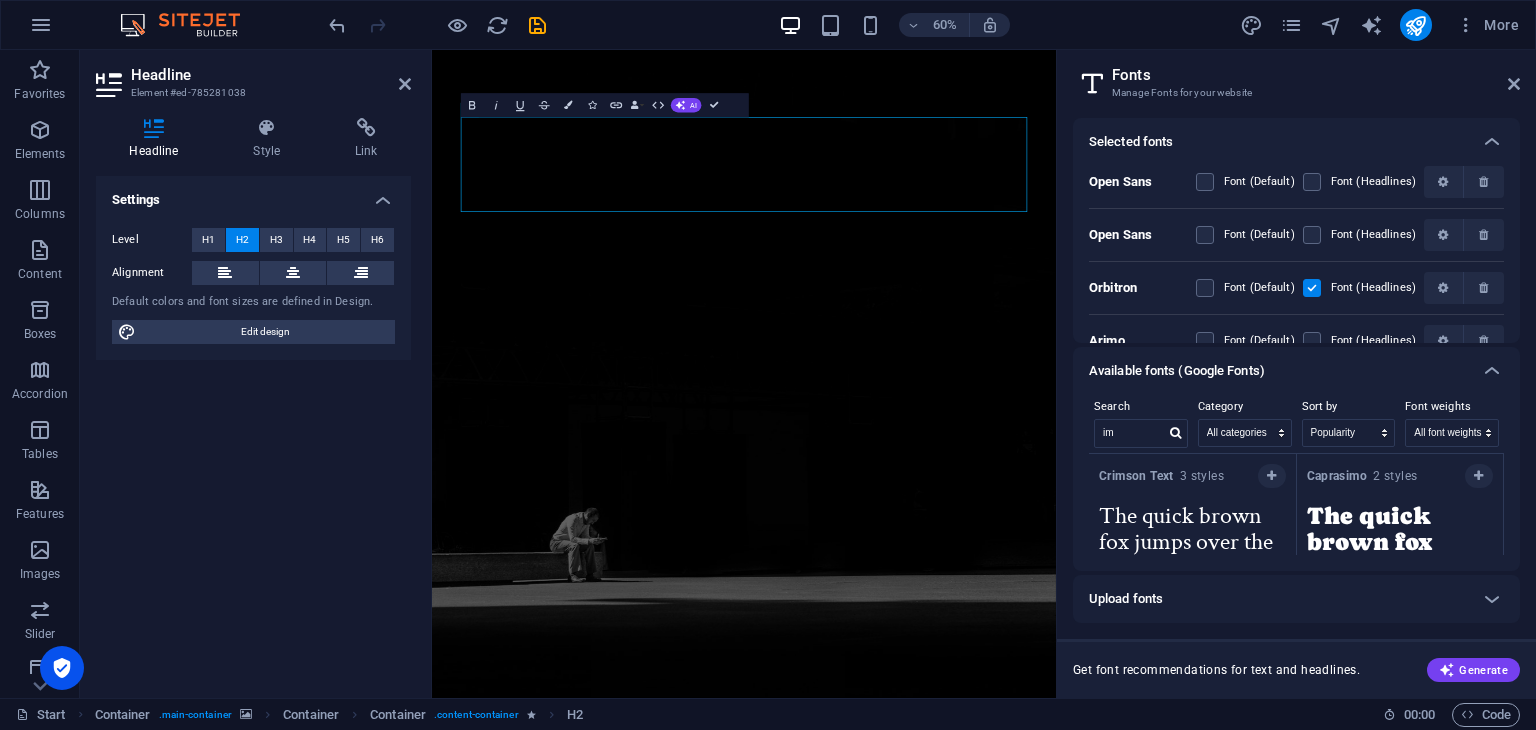 click on "Crimson Text 3   styles" at bounding box center (1192, 473) 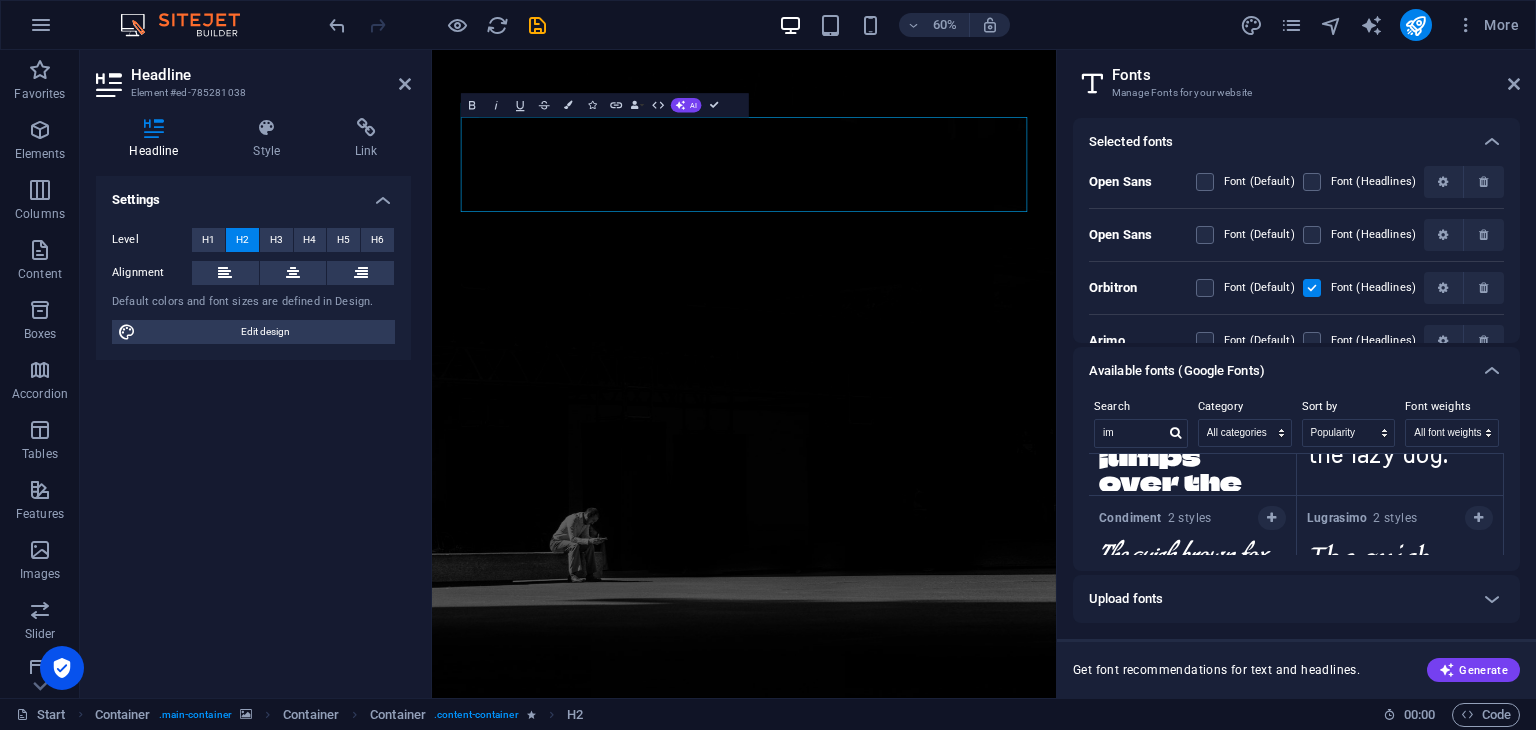 scroll, scrollTop: 2665, scrollLeft: 0, axis: vertical 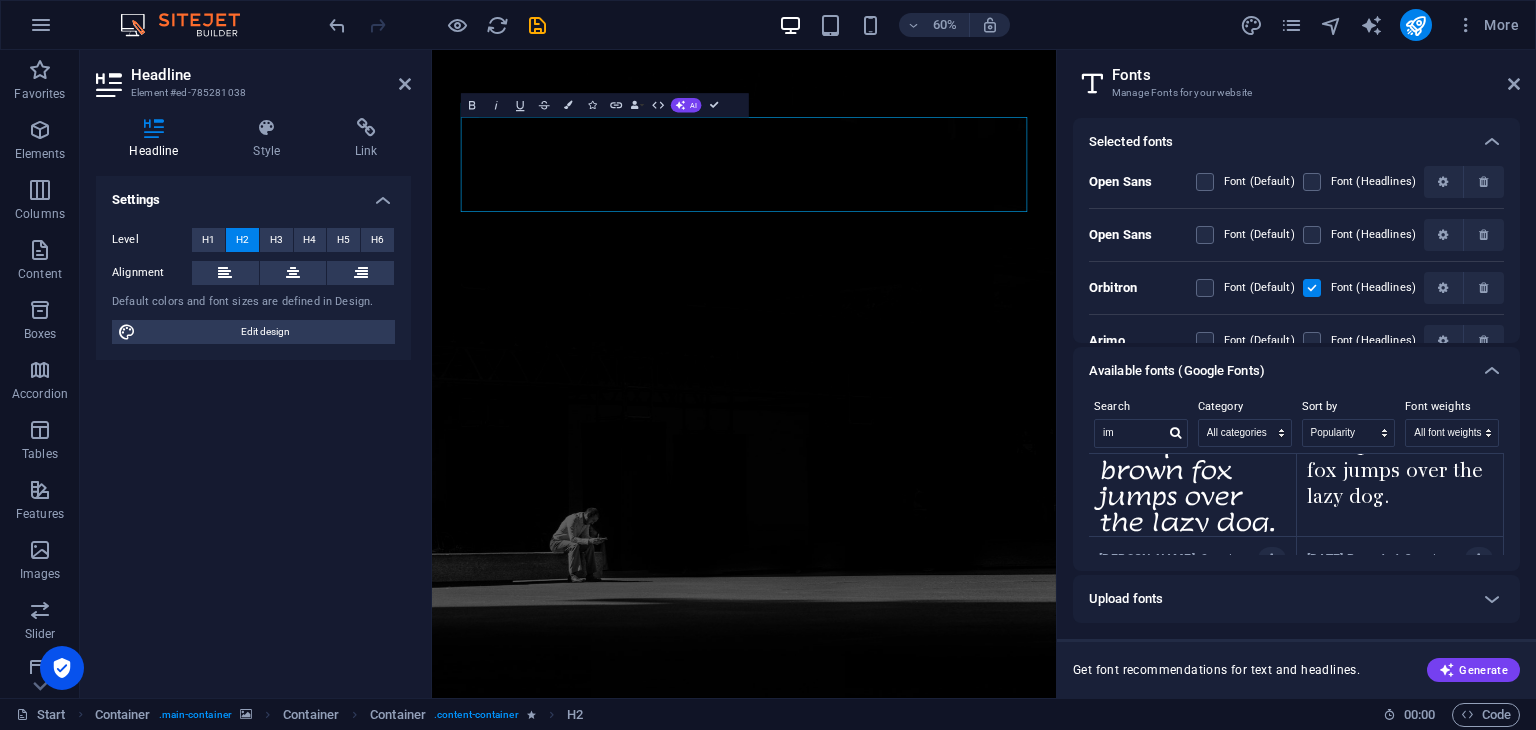 click on "Upload fonts" at bounding box center (1278, 599) 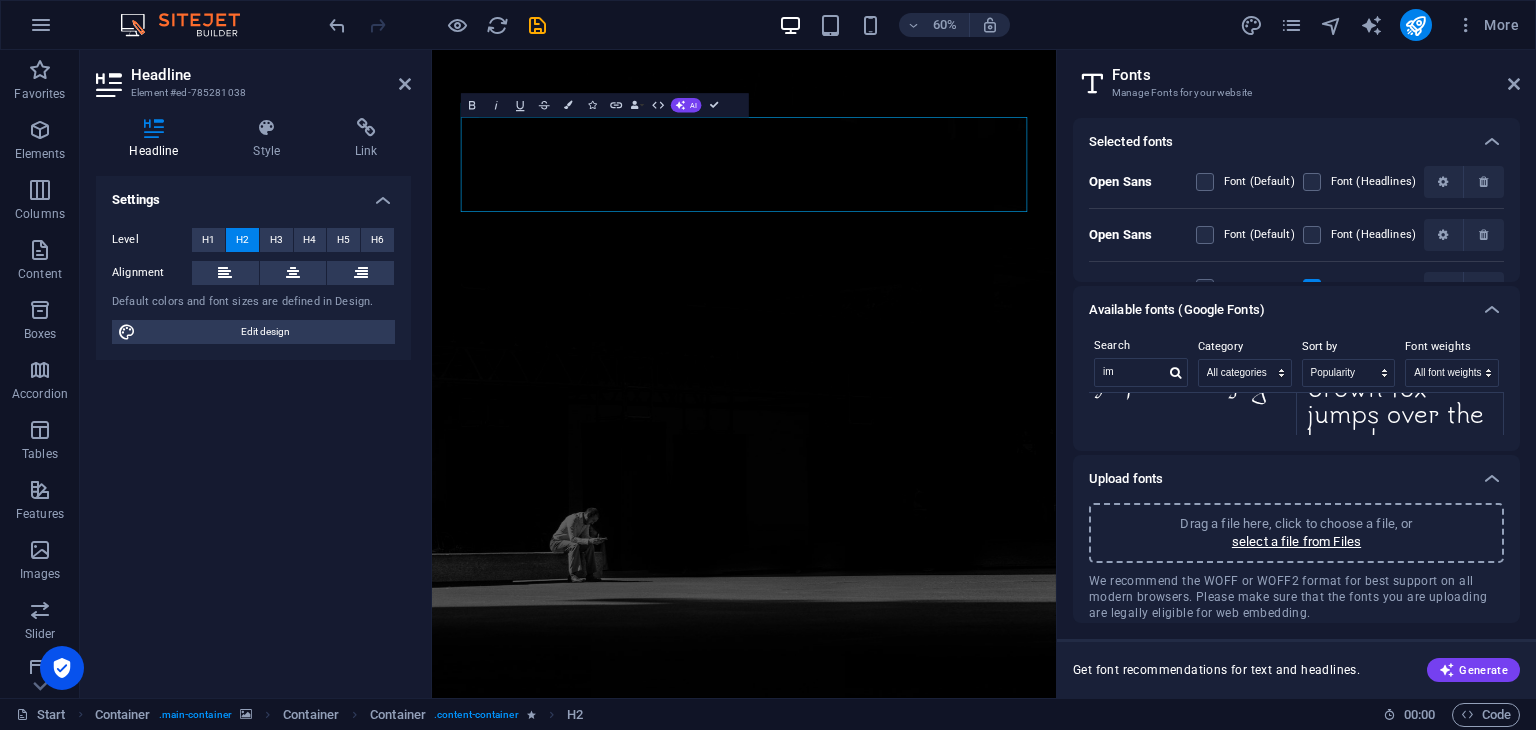 scroll, scrollTop: 3033, scrollLeft: 0, axis: vertical 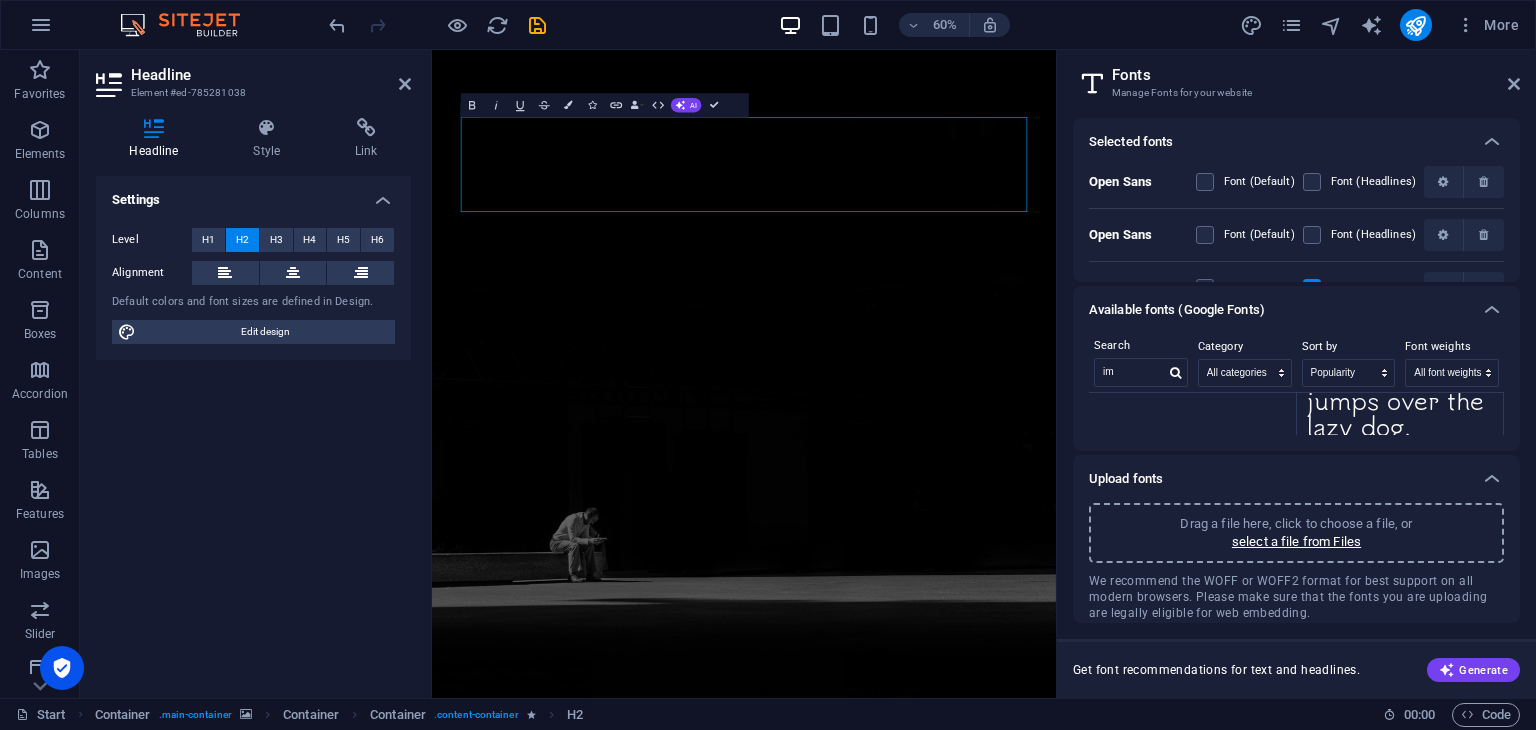 click on "Fonts" at bounding box center (1316, 75) 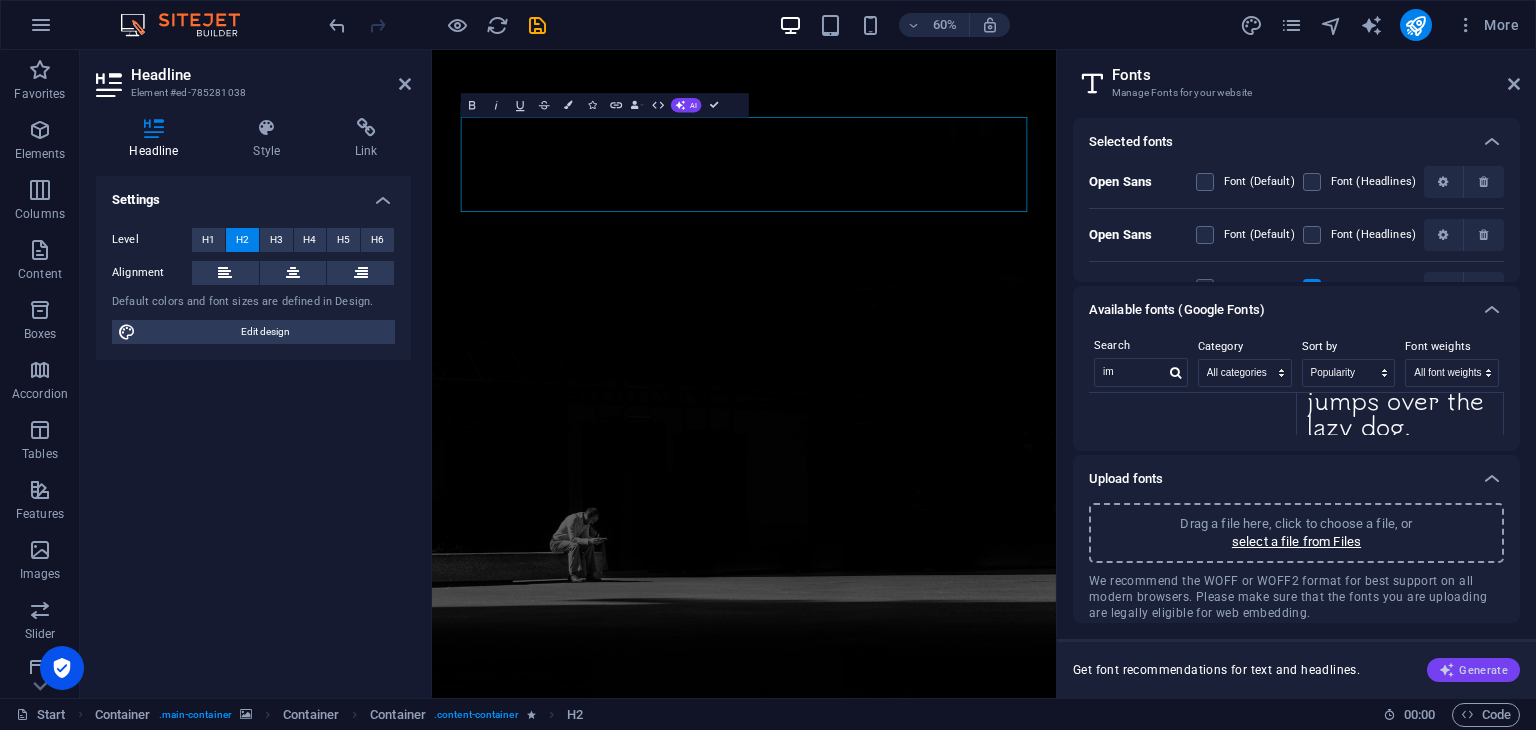 click at bounding box center (1447, 670) 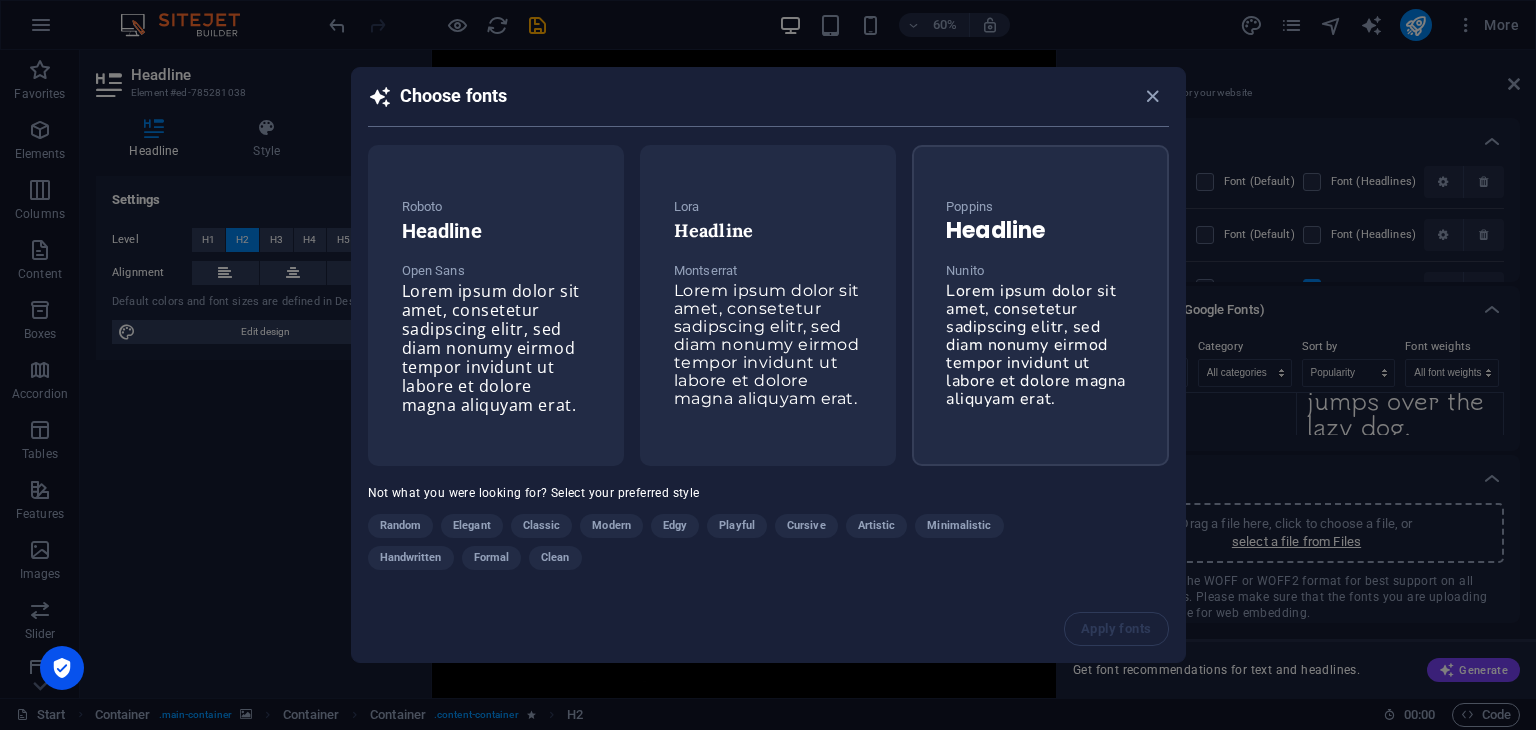 click on "Nunito" at bounding box center [1040, 271] 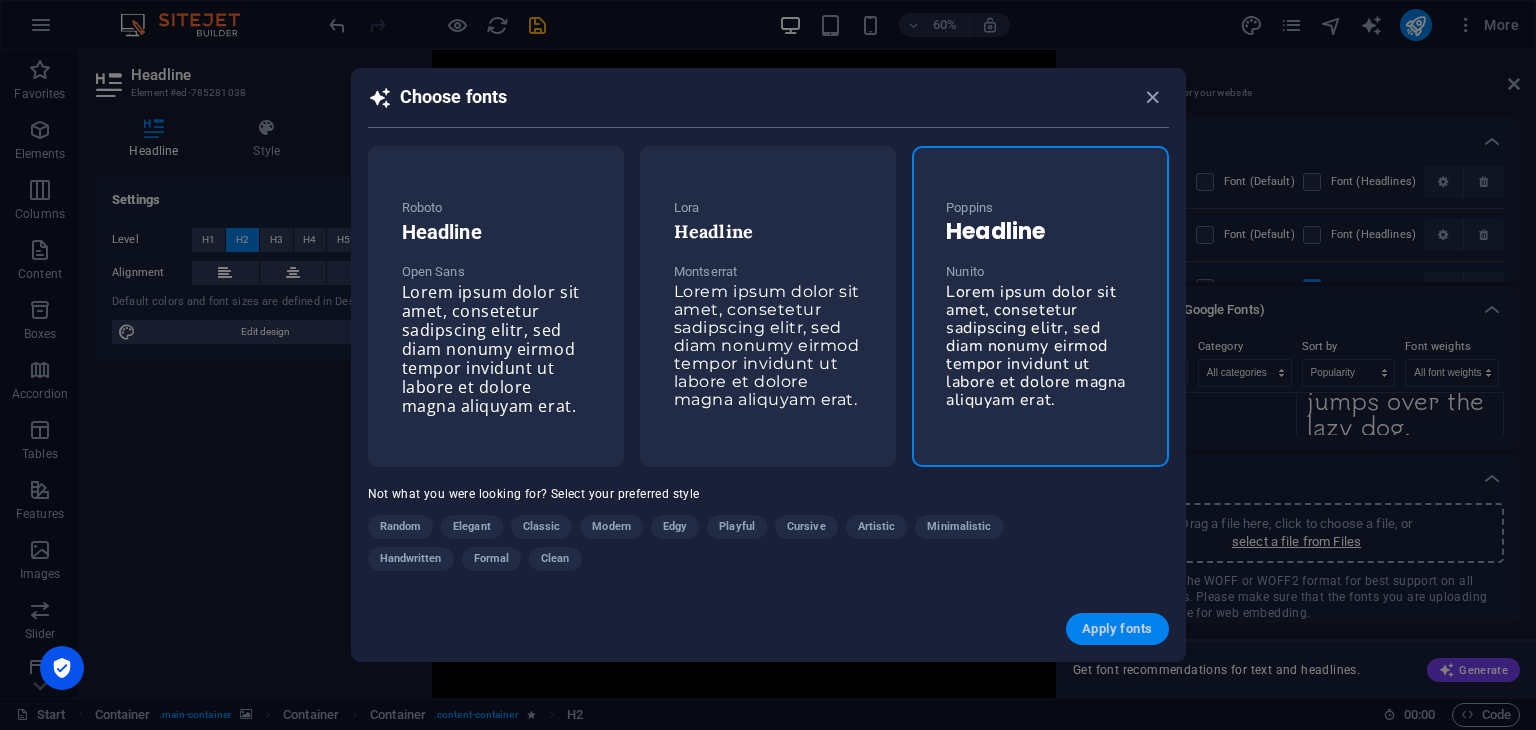 click on "Apply fonts" at bounding box center (1117, 629) 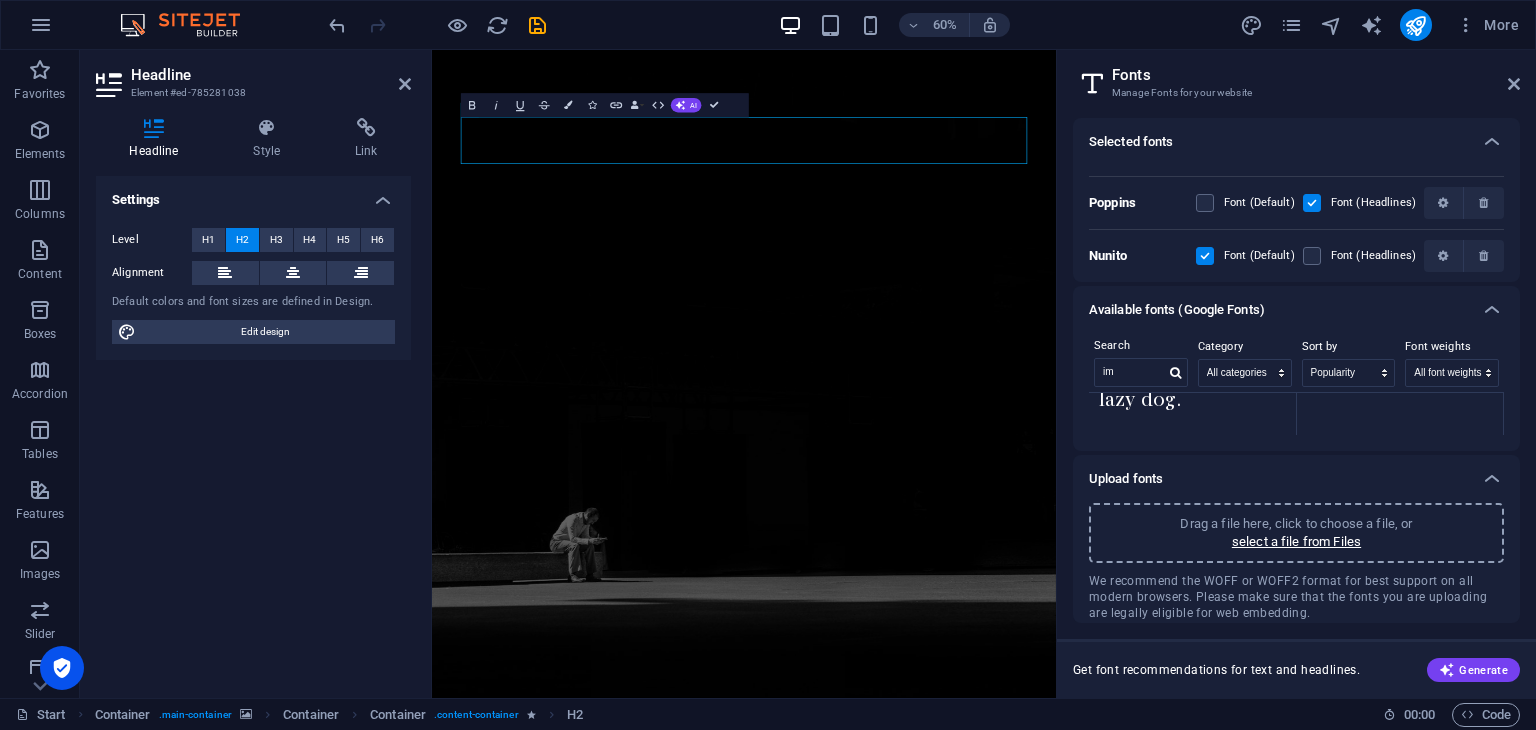 scroll, scrollTop: 36, scrollLeft: 0, axis: vertical 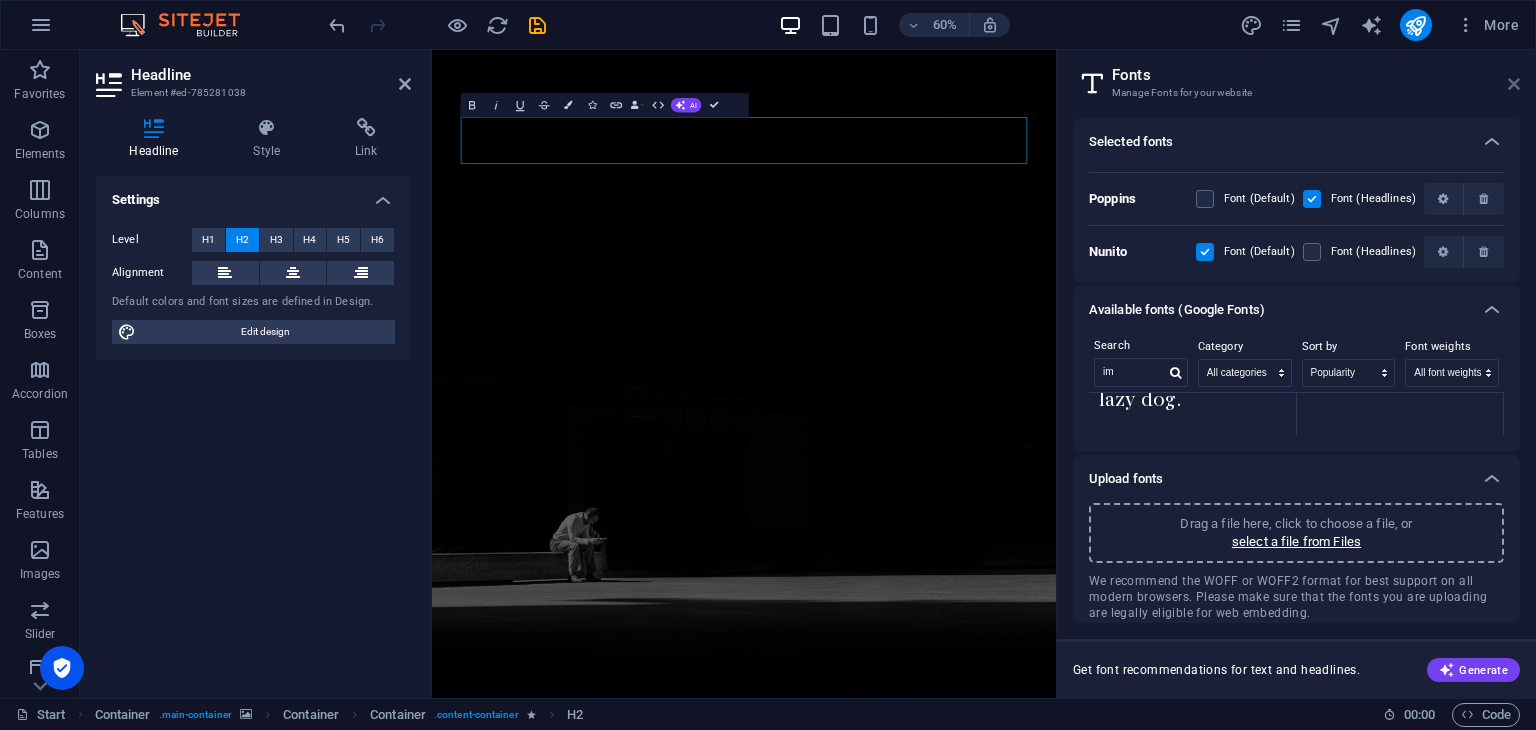 click at bounding box center (1514, 84) 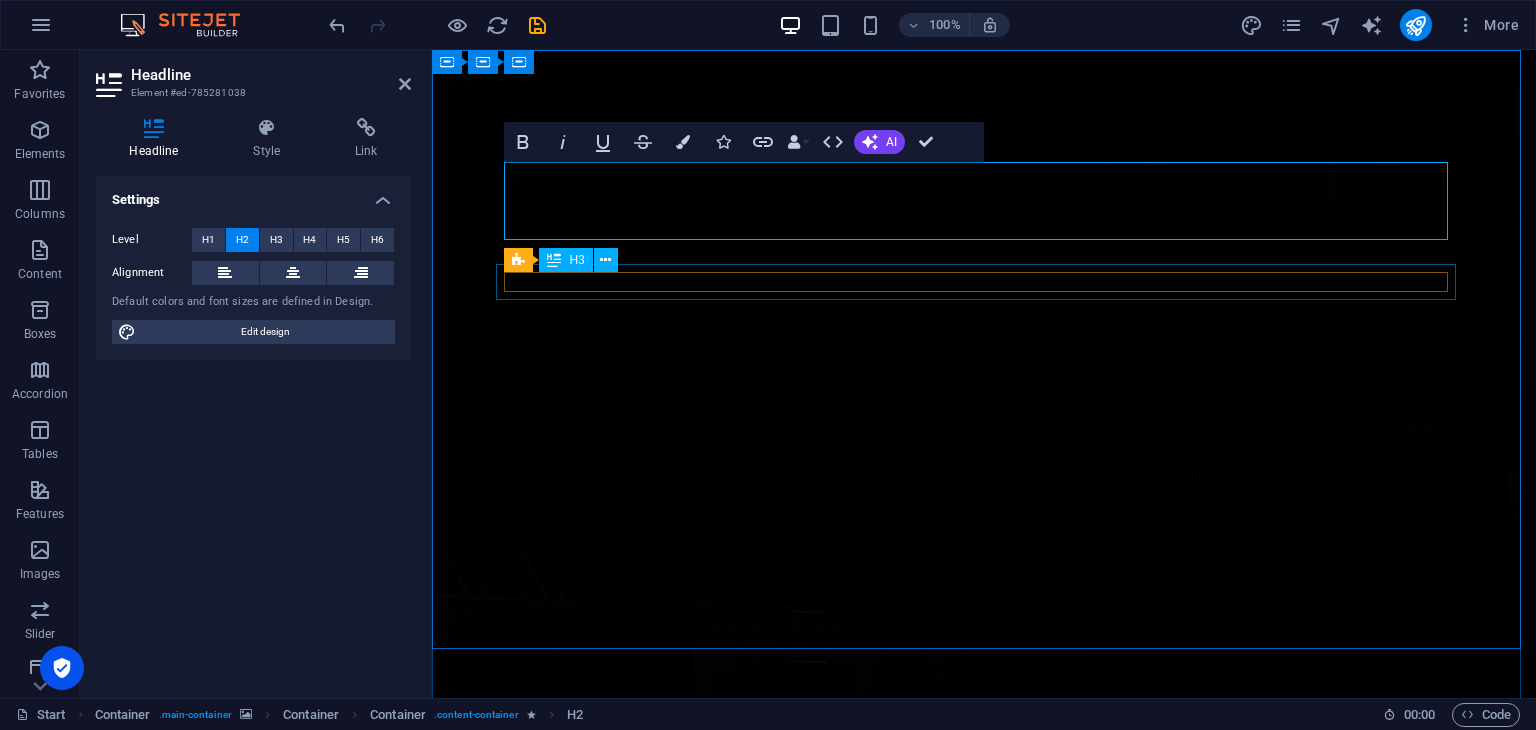 click on "5 DAYS TO GO" at bounding box center (984, 1361) 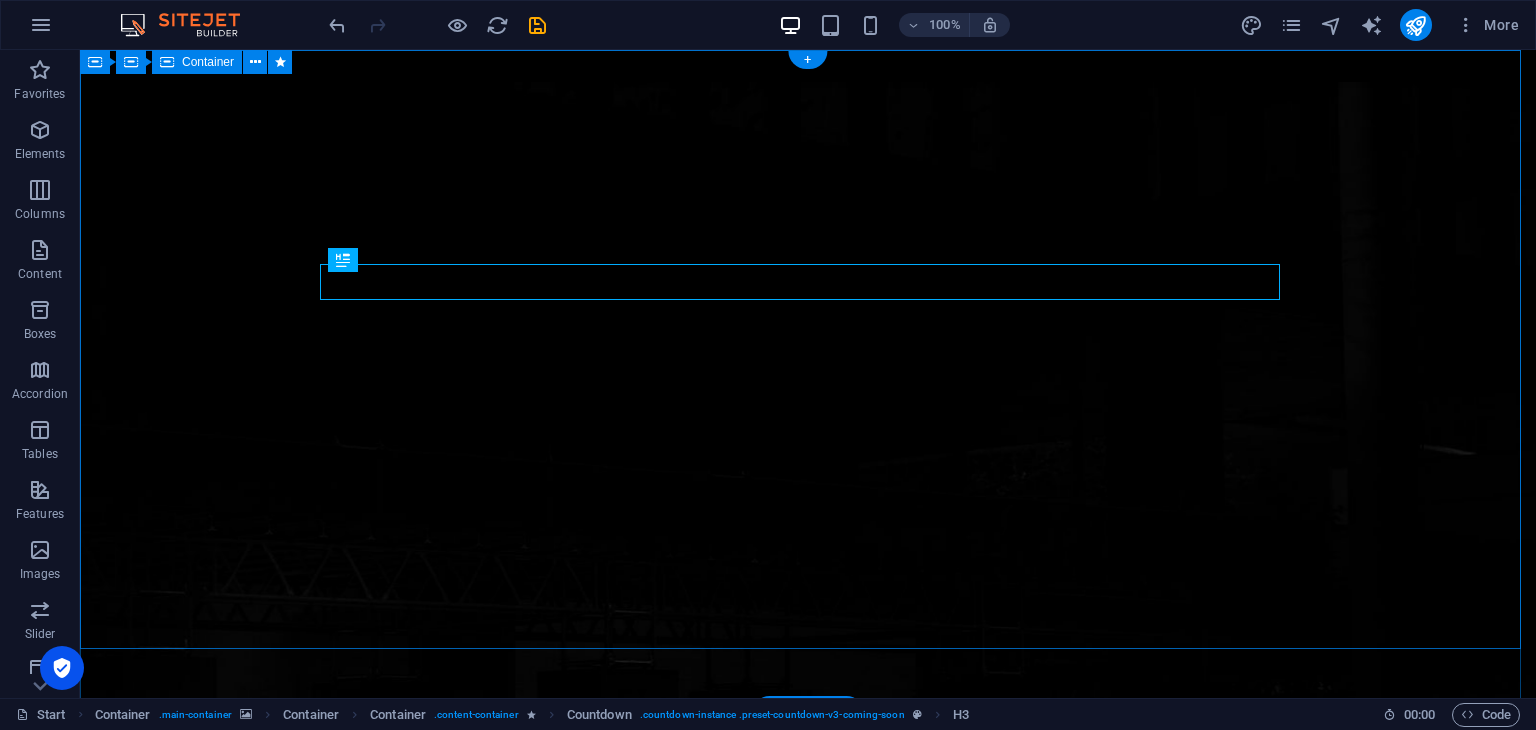 click on "This site is currently under construction. We'll be live soon – stay tuned 5 DAYS TO GO Notify me   I have read and understand the privacy policy. Unreadable? Regenerate" at bounding box center (808, 1449) 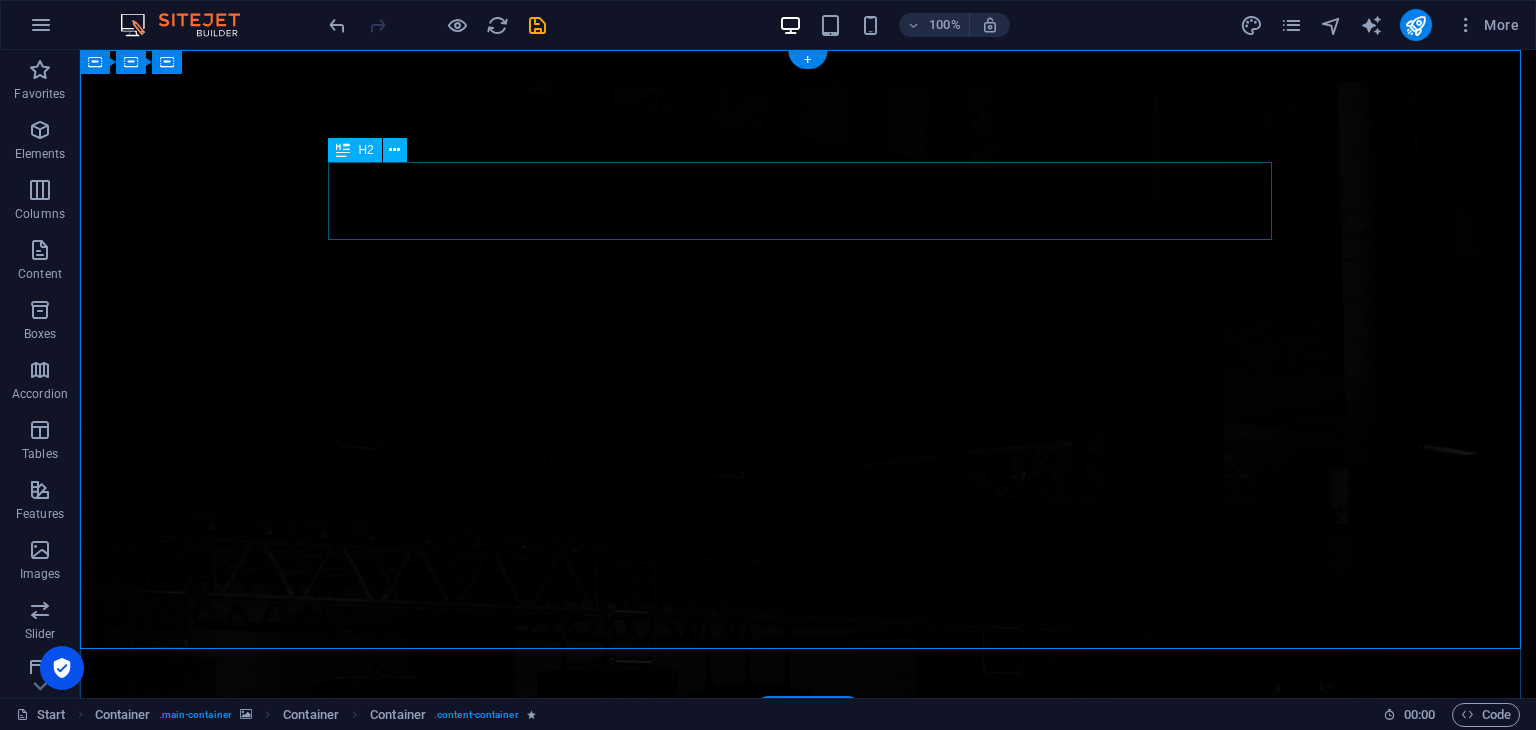 click on "This site is currently under construction. We'll be live soon – stay tuned" at bounding box center [808, 1280] 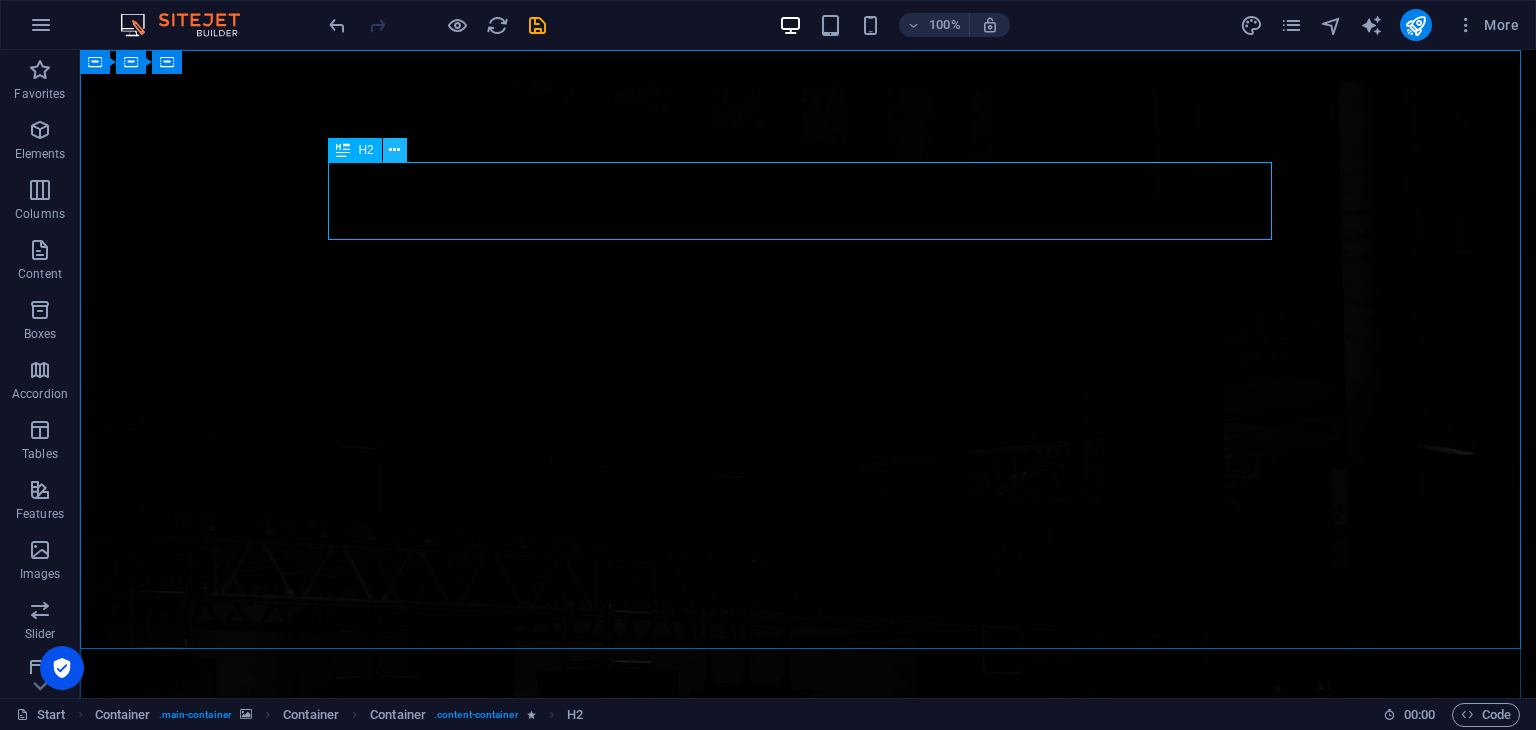 click at bounding box center [394, 150] 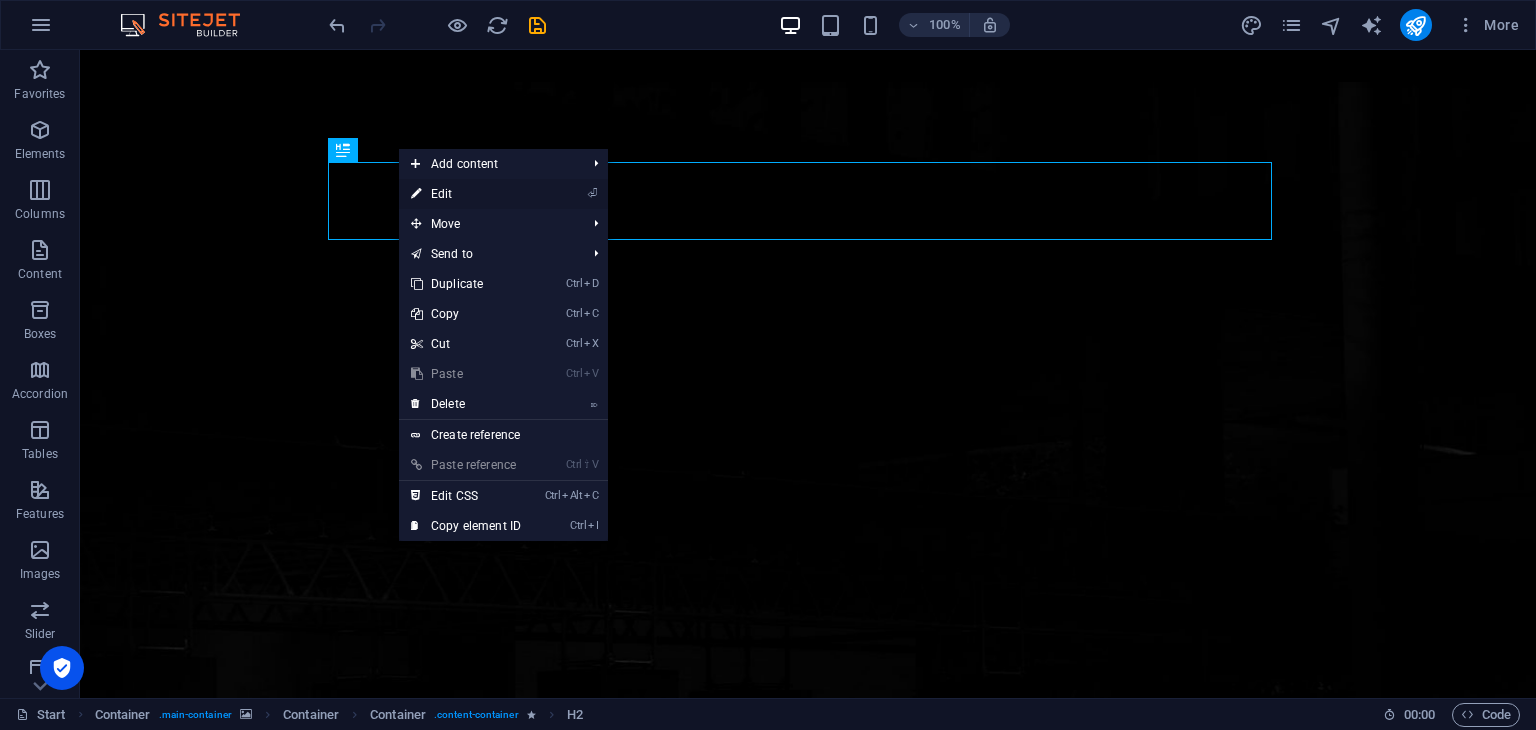 click on "⏎  Edit" at bounding box center (466, 194) 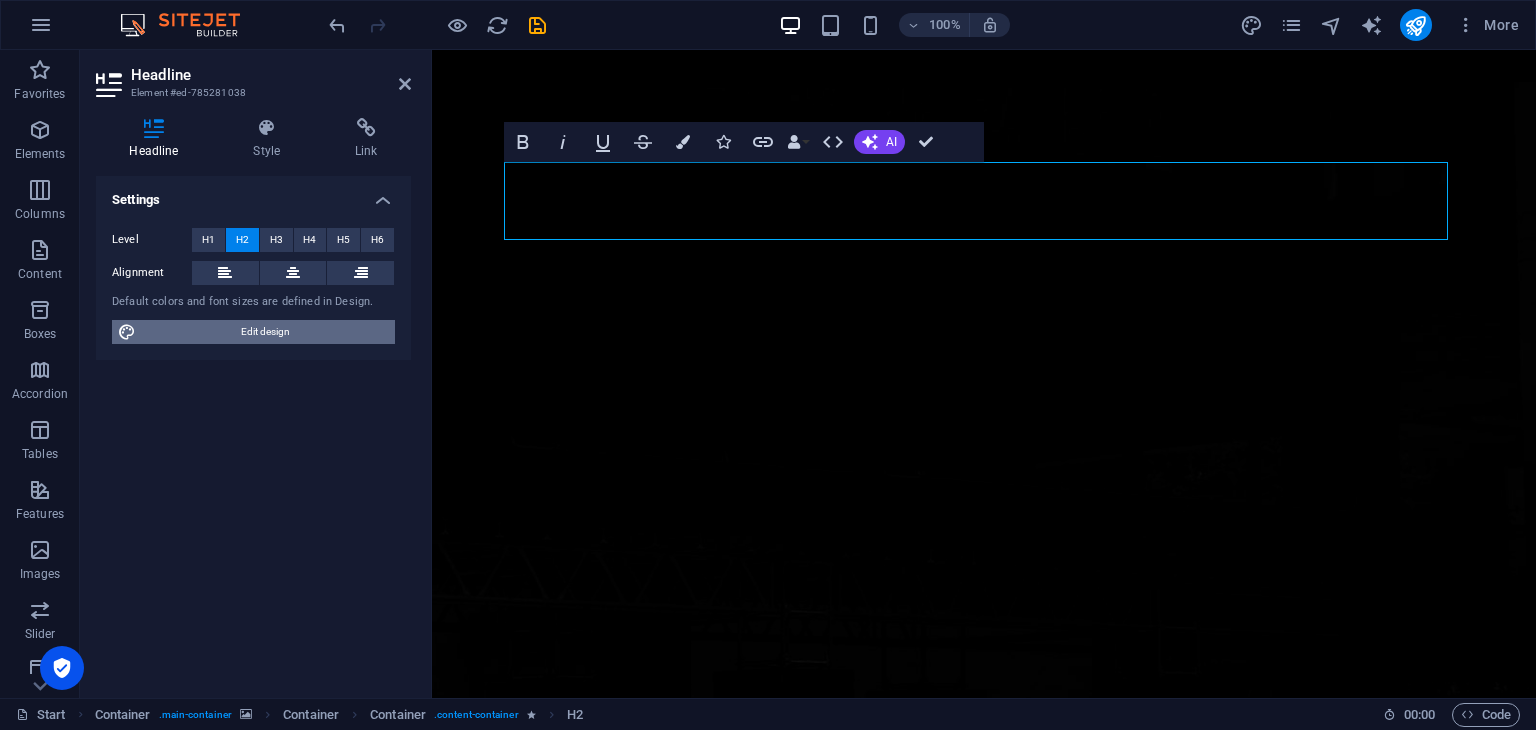 click on "Edit design" at bounding box center [265, 332] 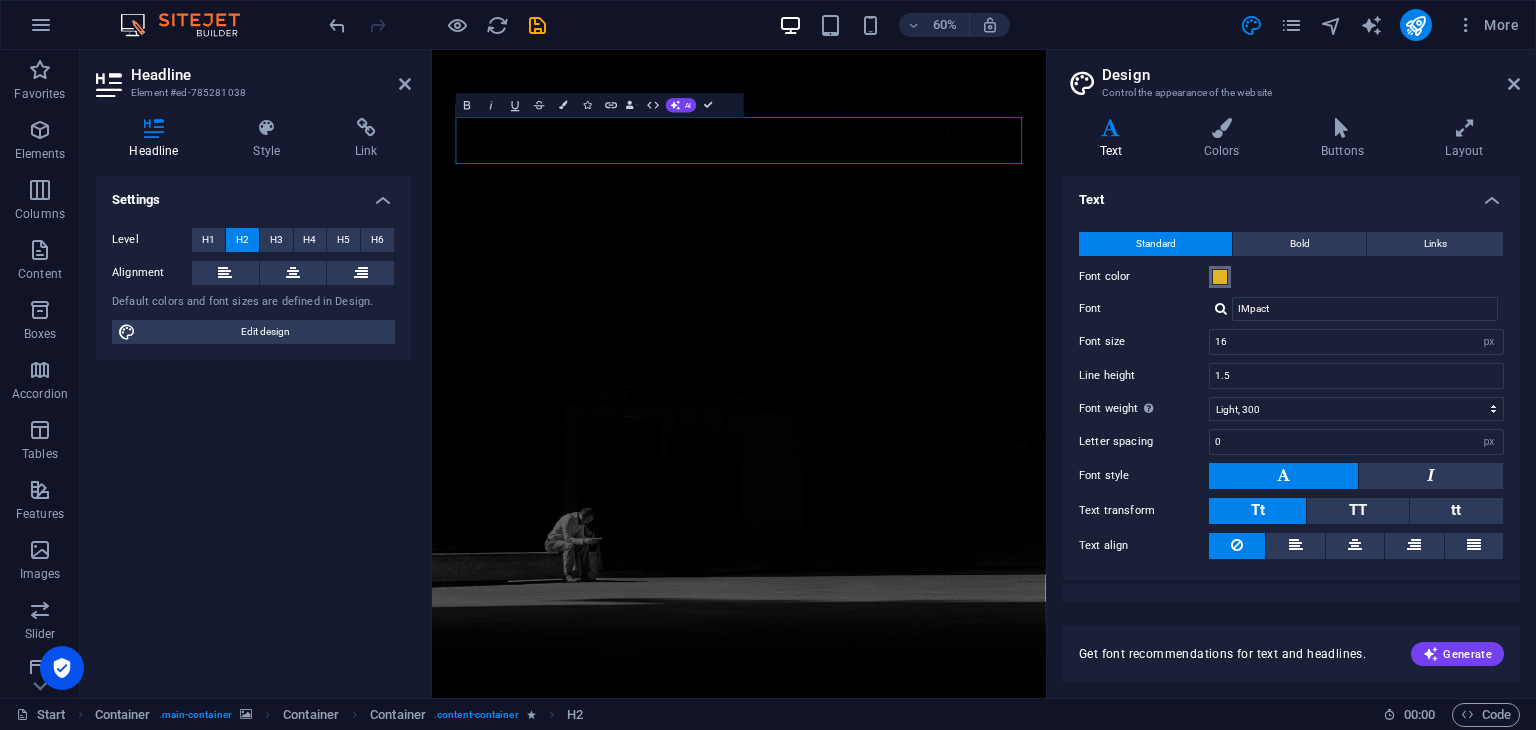 click at bounding box center [1220, 277] 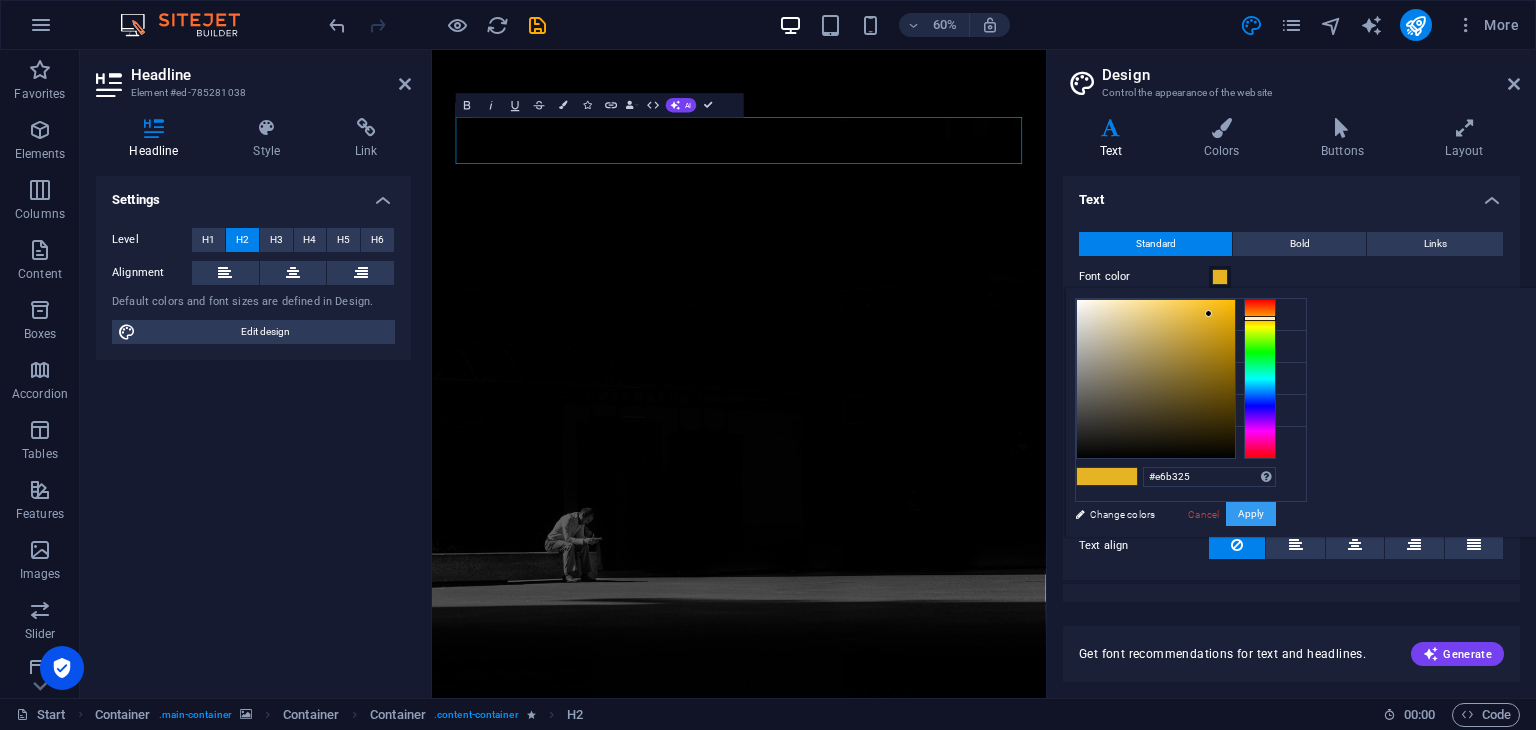 click on "Apply" at bounding box center [1251, 514] 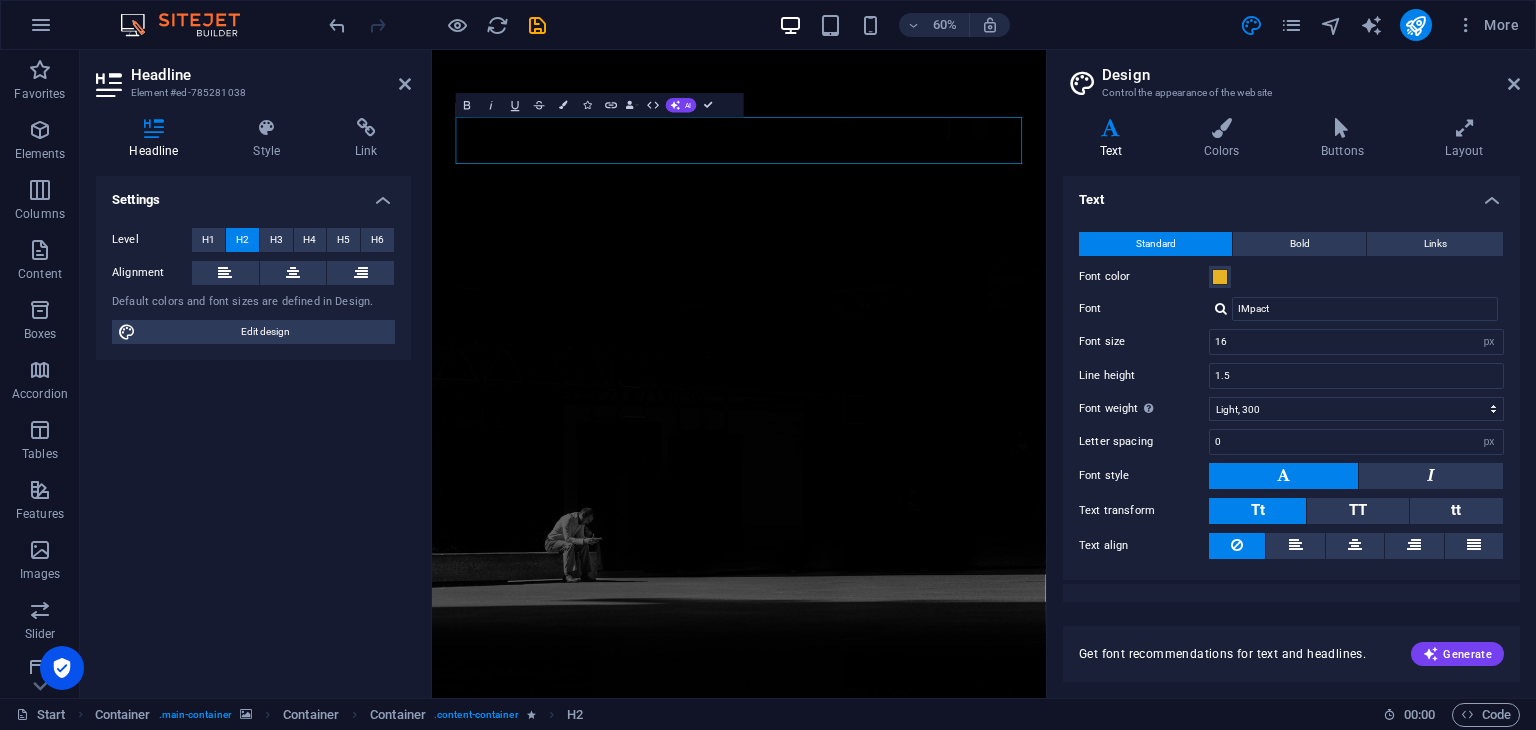 type on "Nunito" 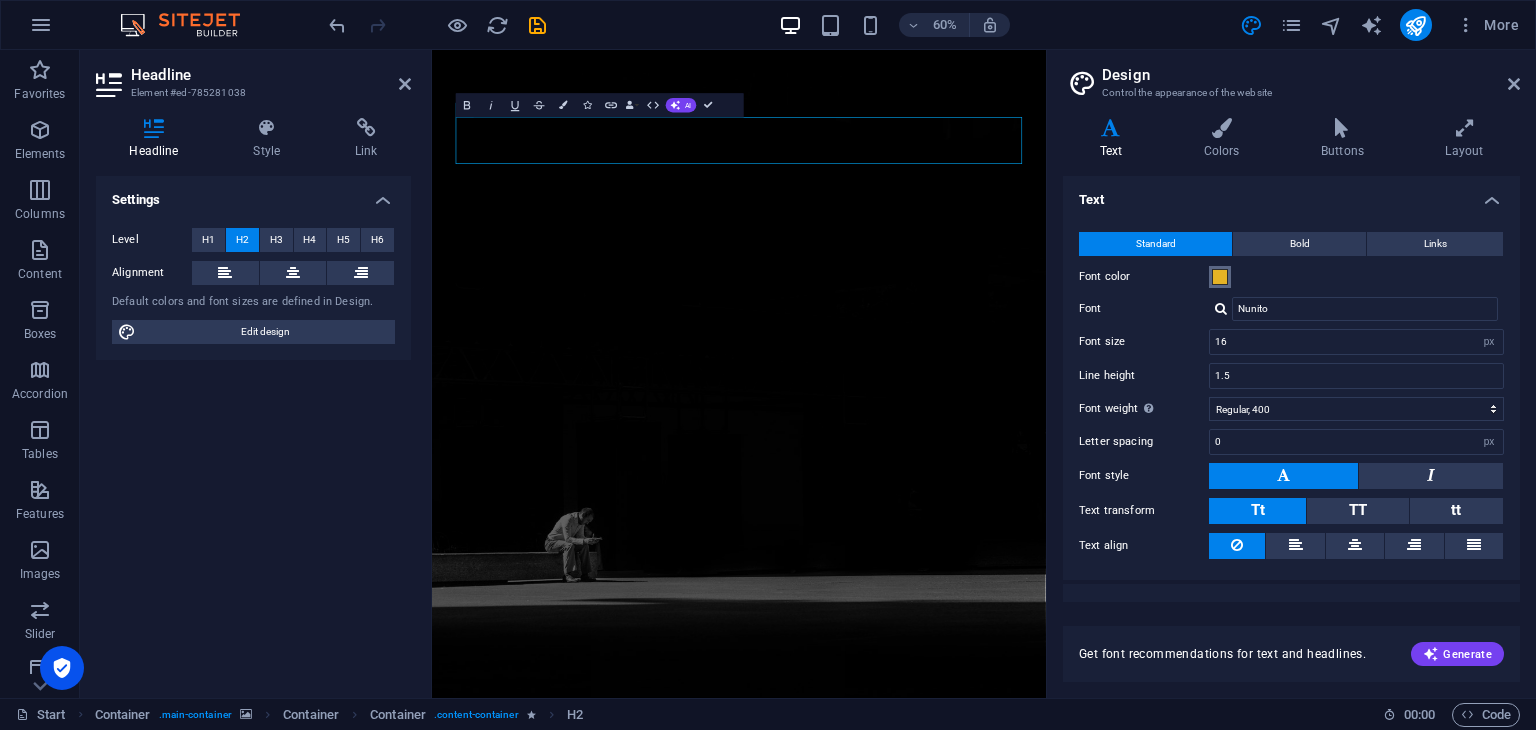 click at bounding box center (1220, 277) 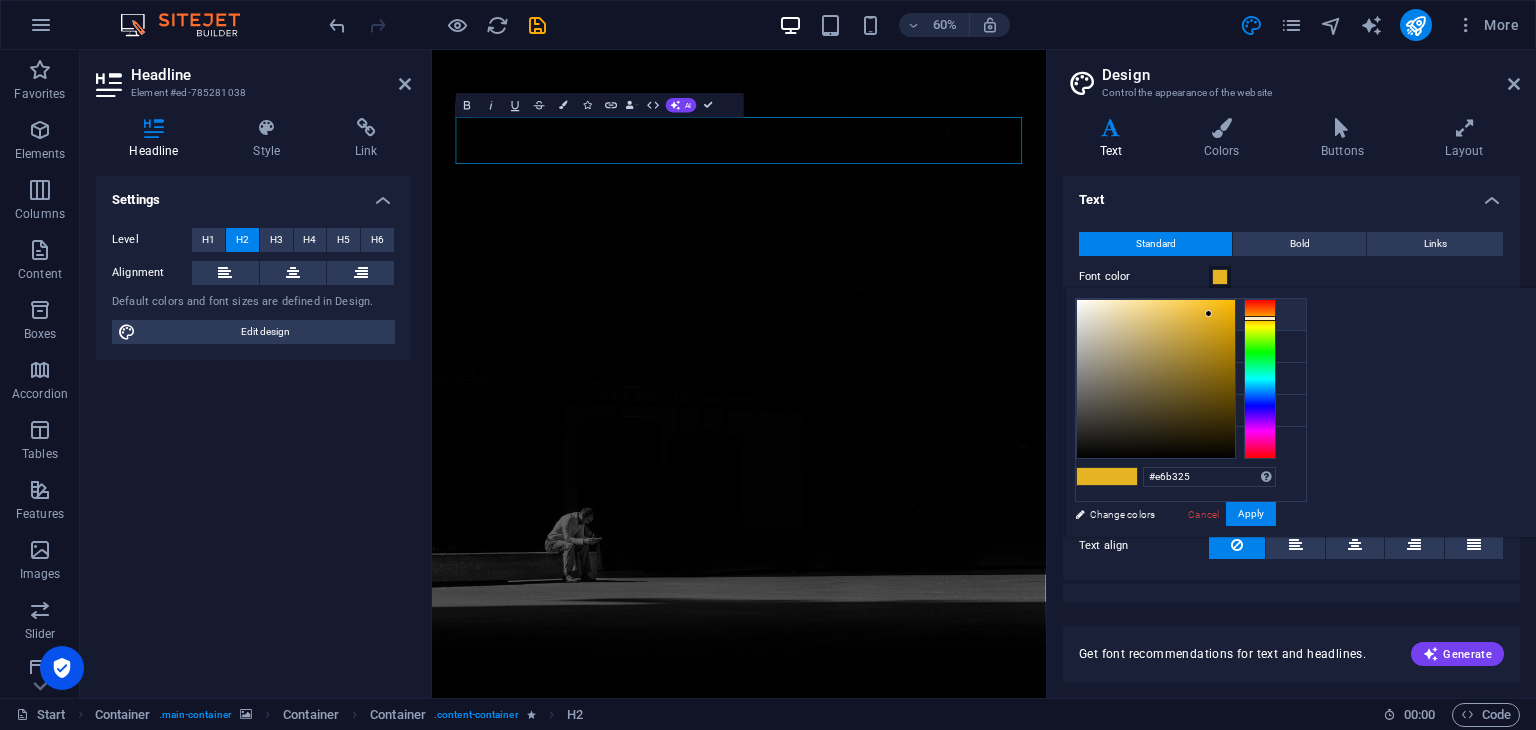 click on "Background color
#000000" at bounding box center [1191, 315] 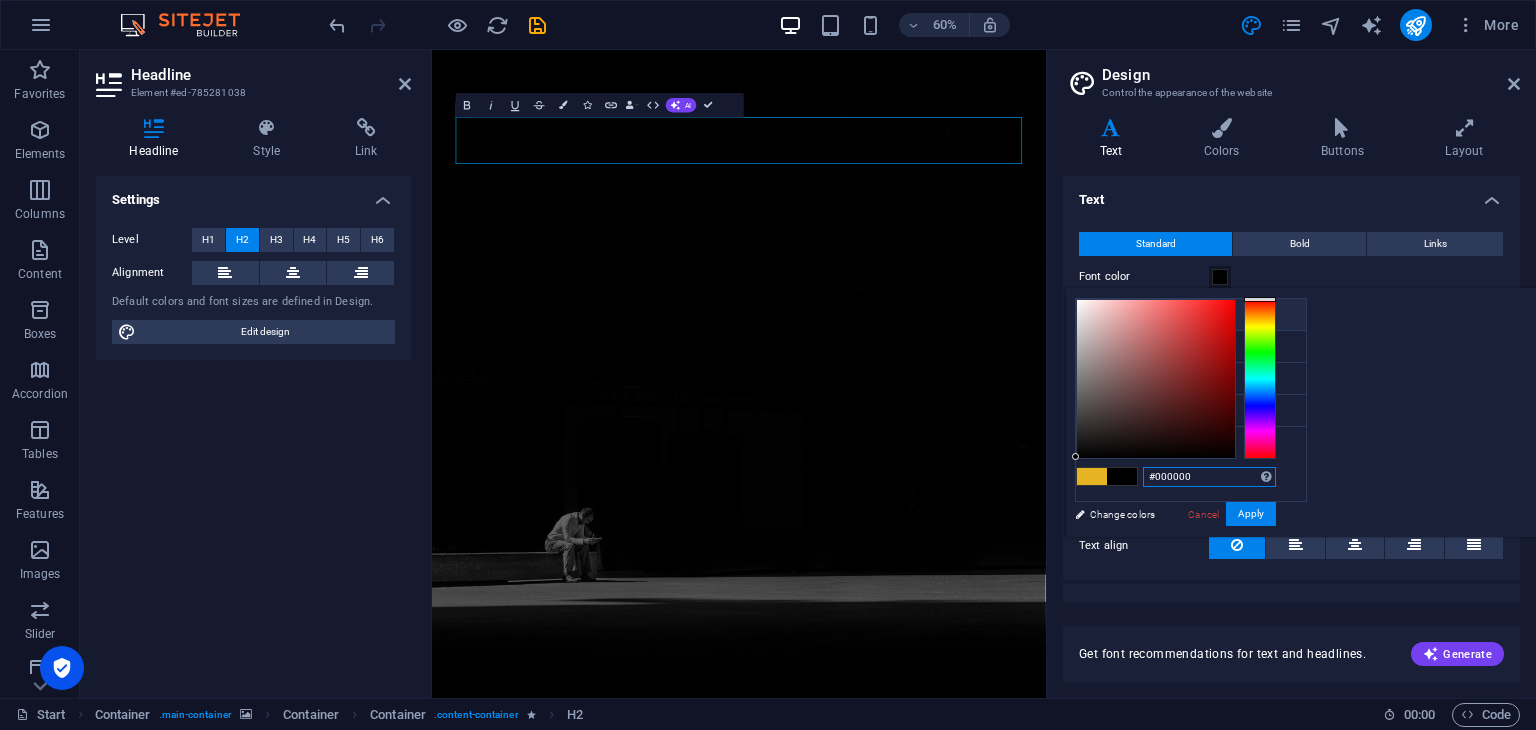 click on "#000000" at bounding box center [1209, 477] 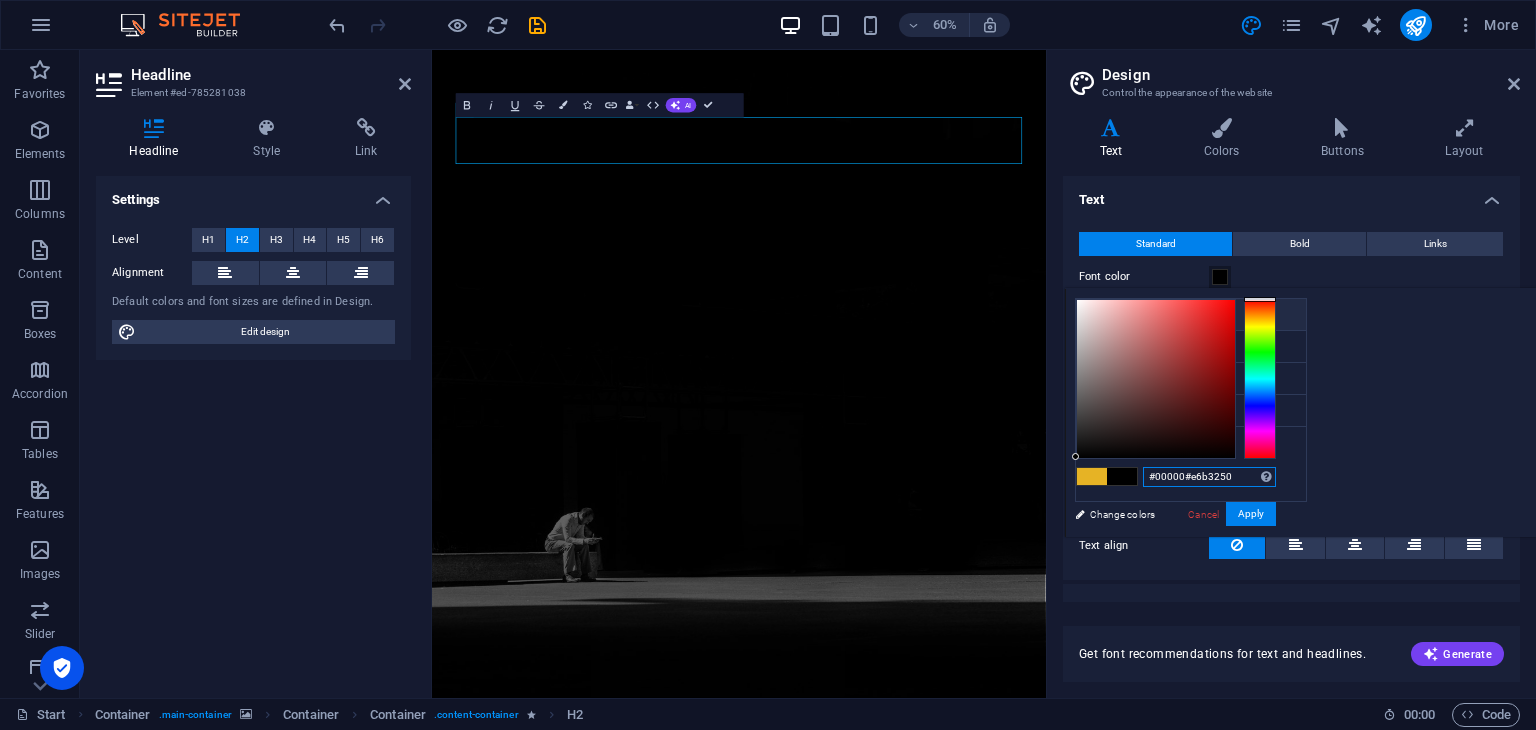 click on "#00000#e6b3250" at bounding box center [1209, 477] 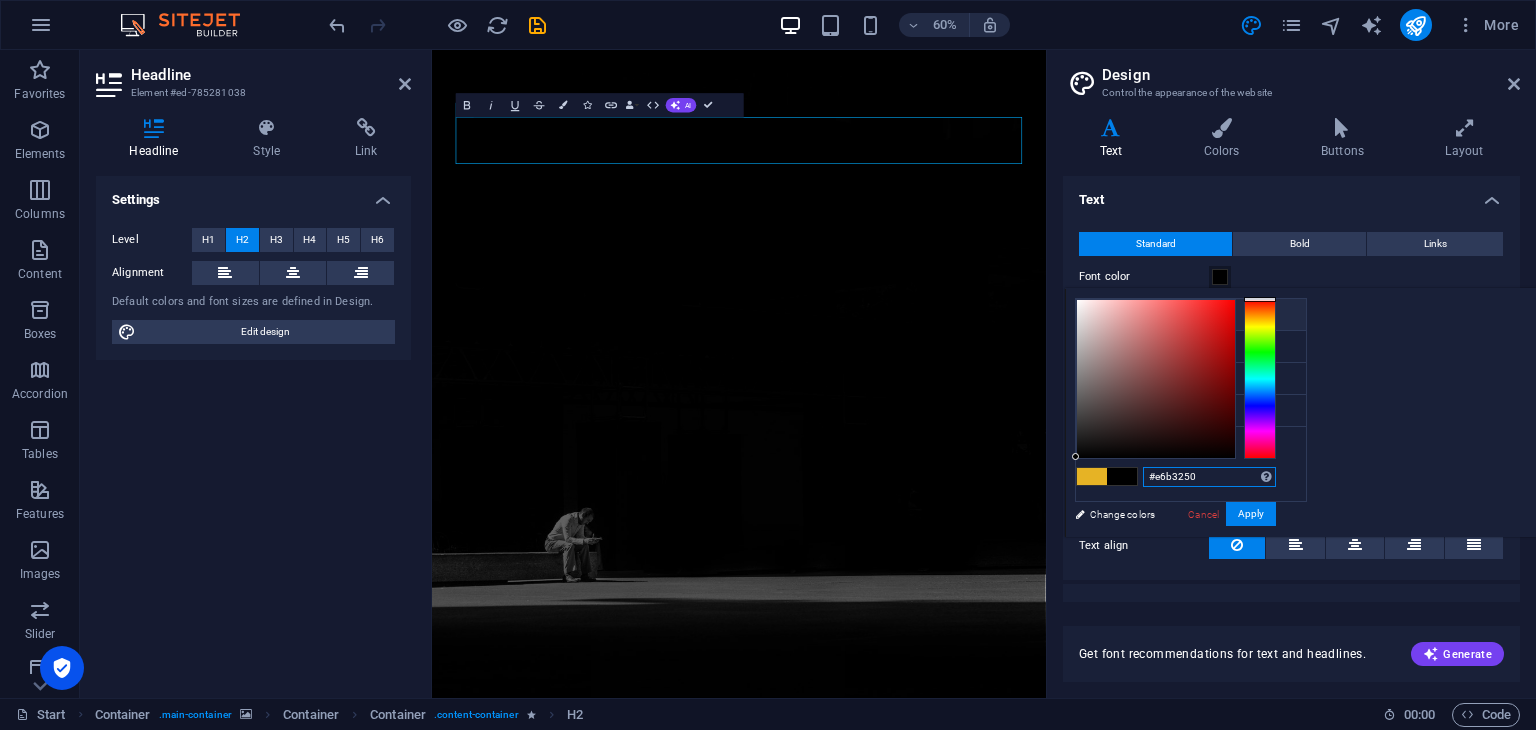 click on "#e6b3250" at bounding box center [1209, 477] 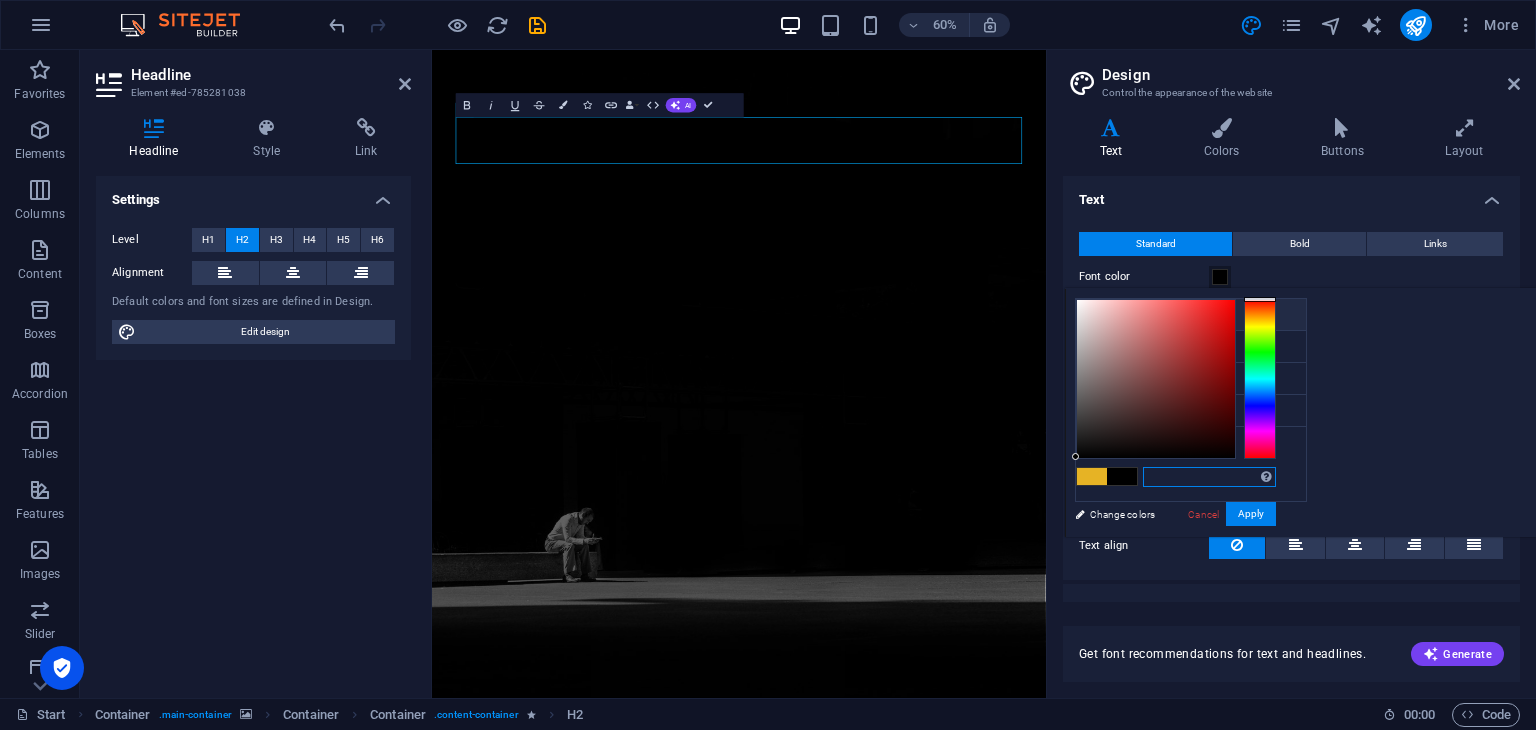 paste on "#e6b325" 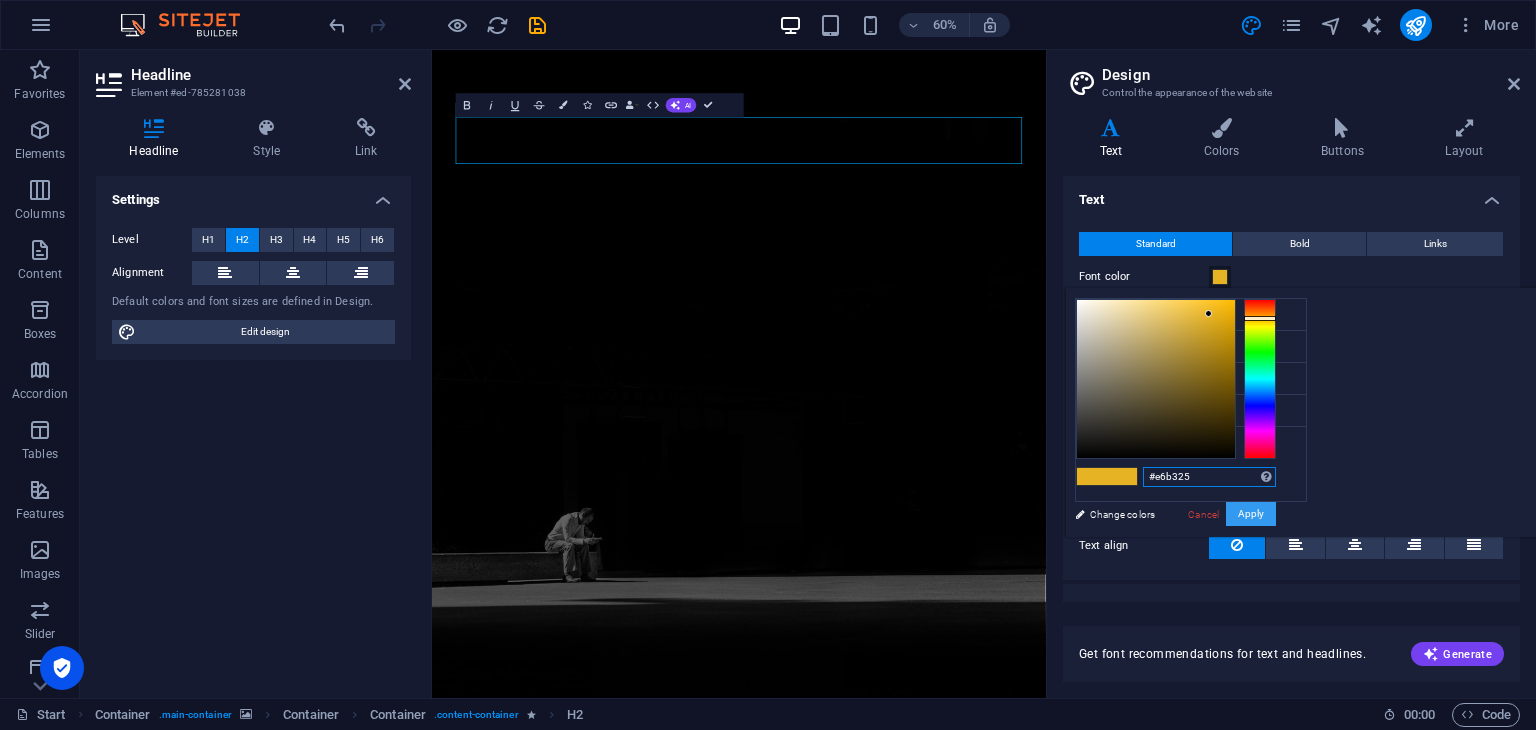 type on "#e6b325" 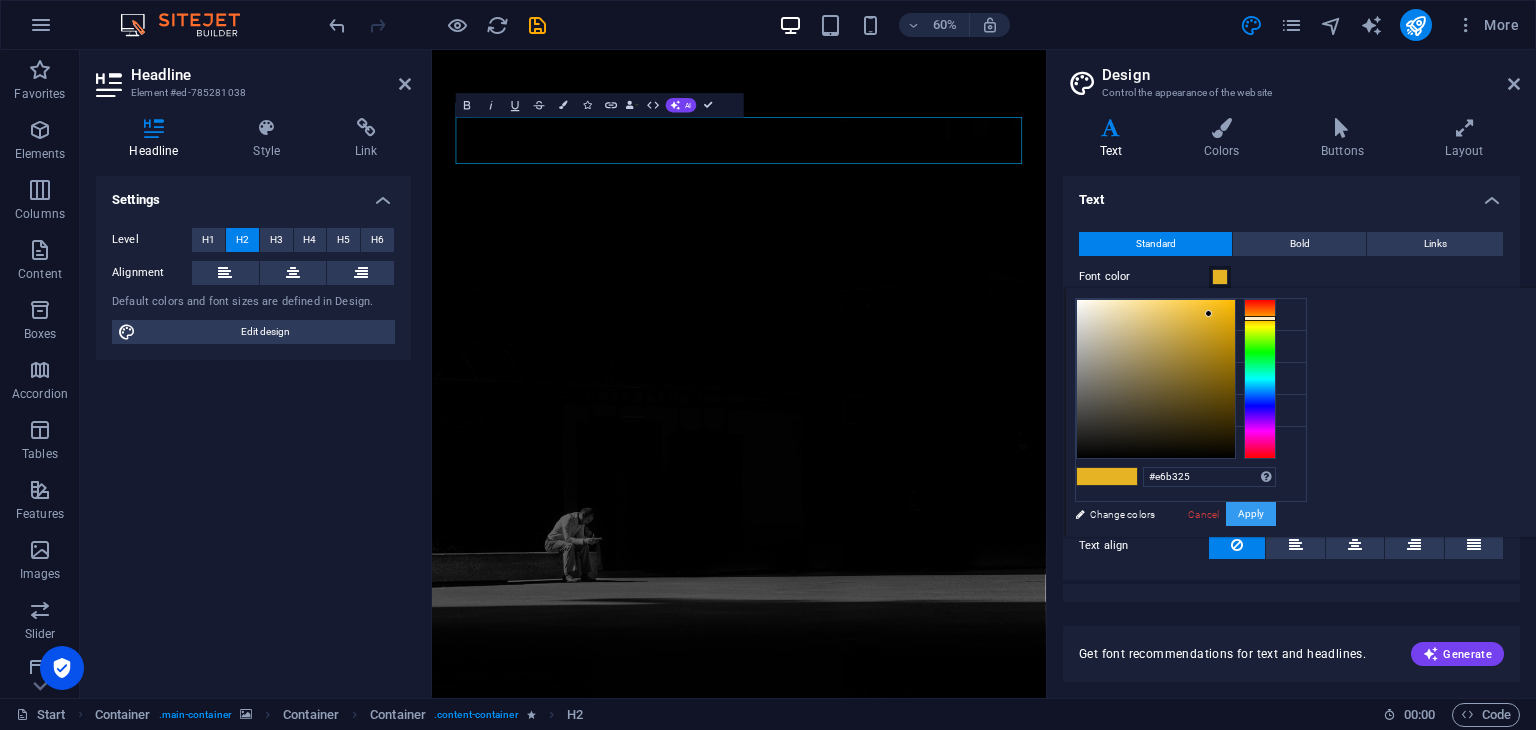 click on "Apply" at bounding box center [1251, 514] 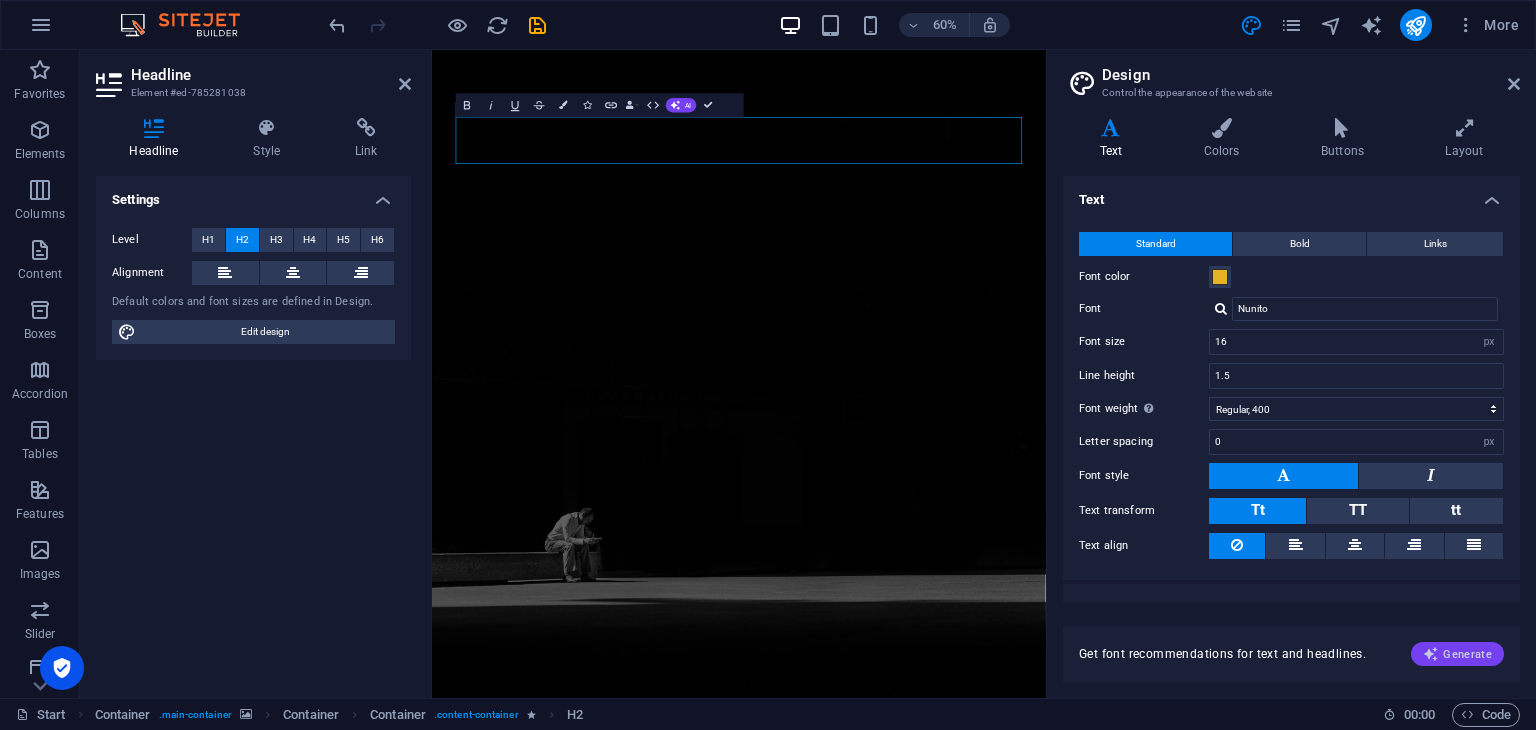 click on "Generate" at bounding box center [1457, 654] 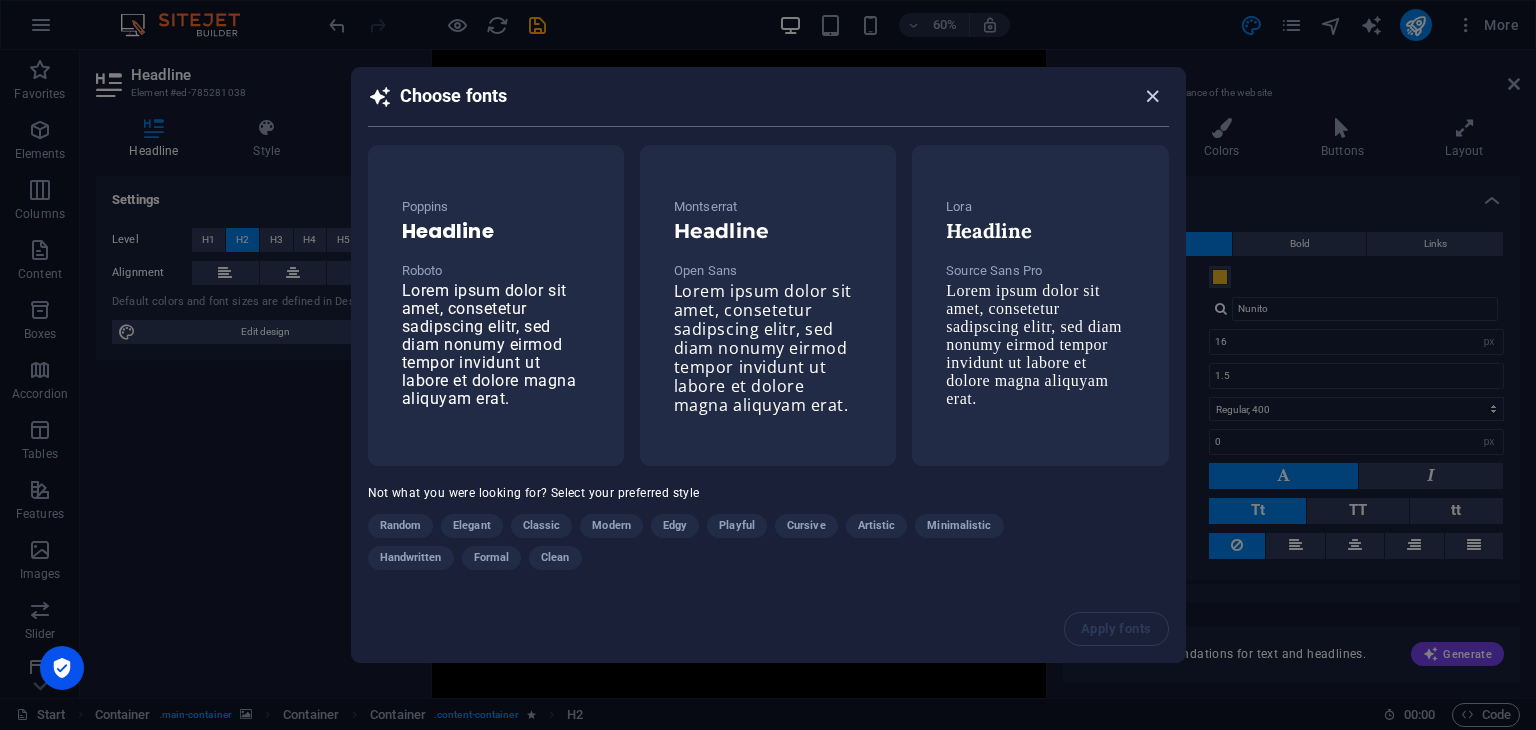click at bounding box center [1152, 96] 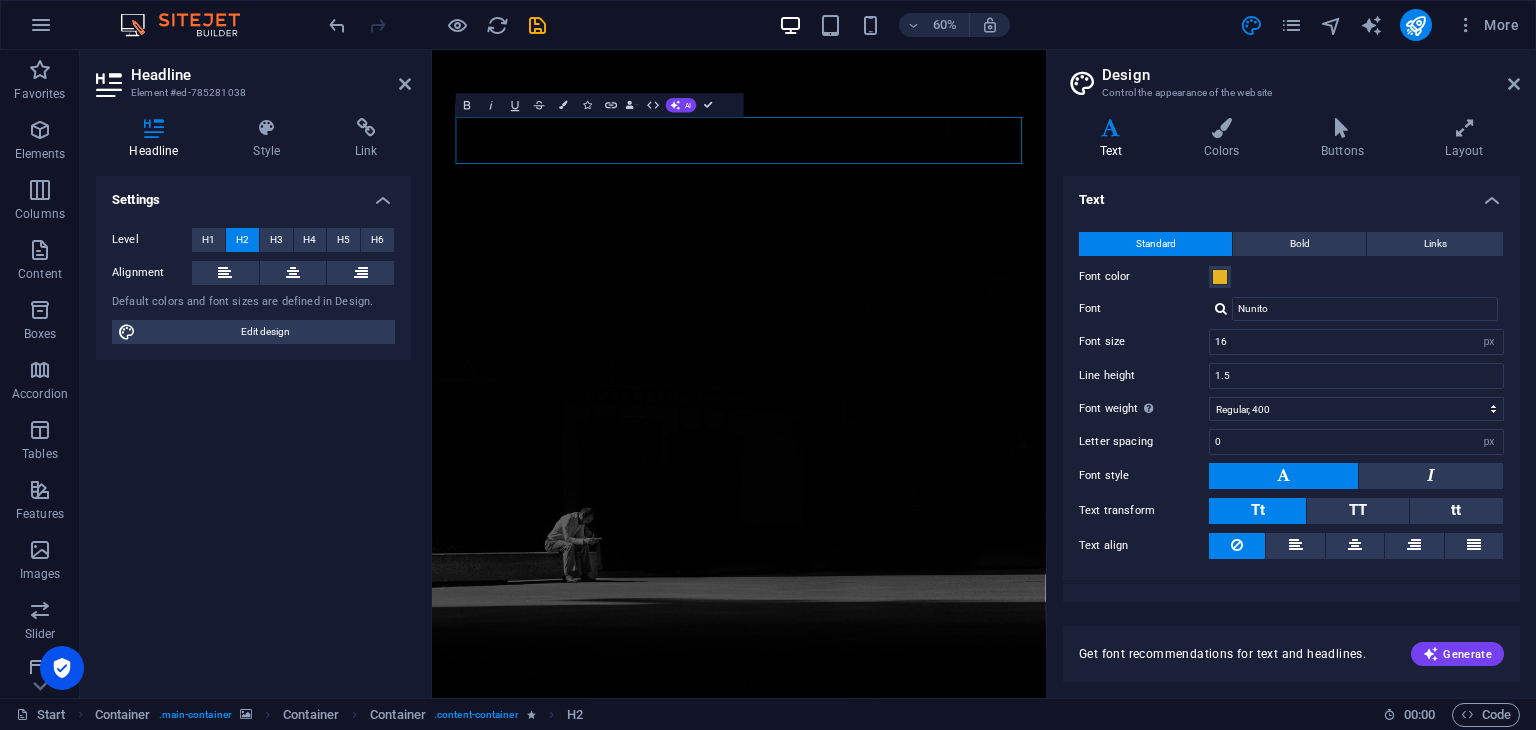 scroll, scrollTop: 27, scrollLeft: 0, axis: vertical 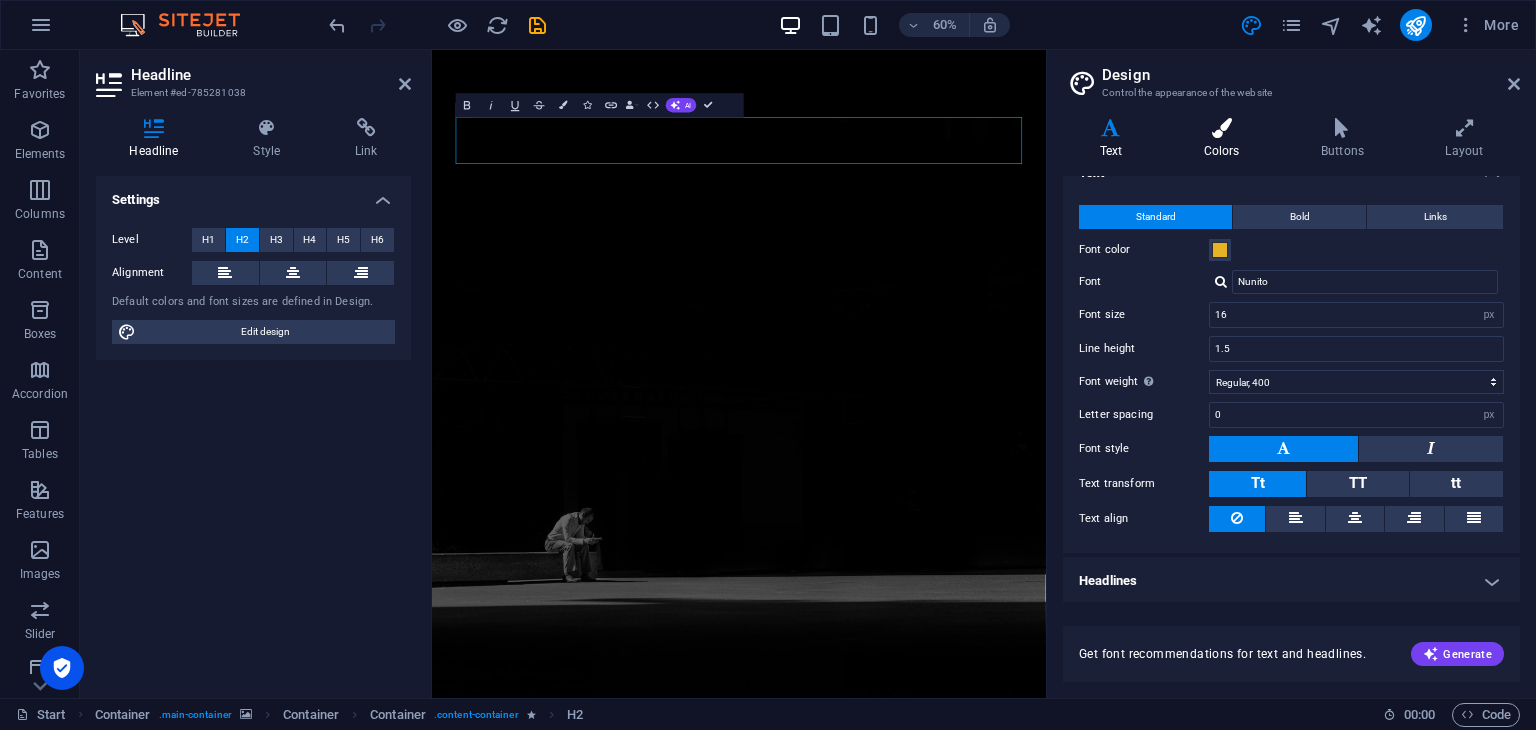click at bounding box center [1221, 128] 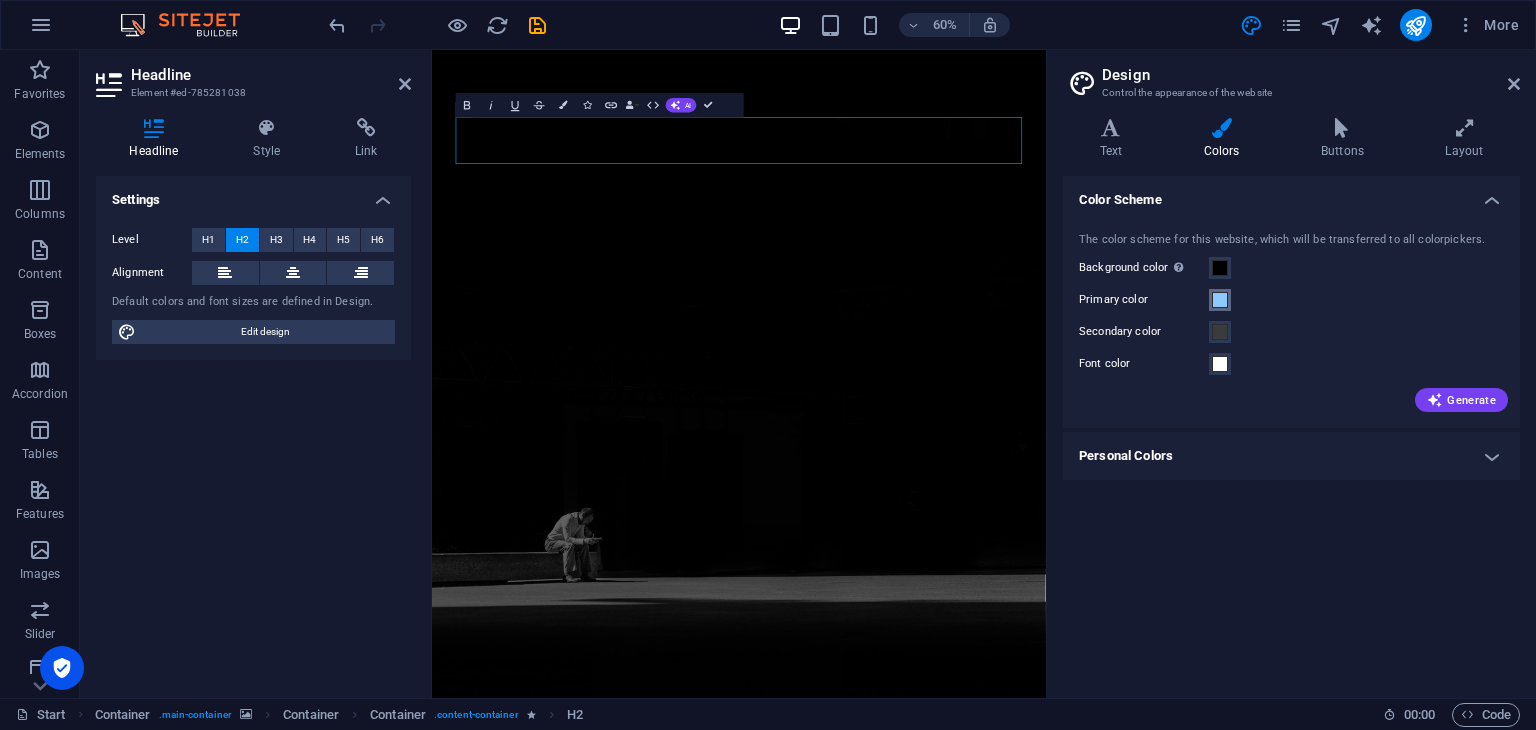 click at bounding box center (1220, 300) 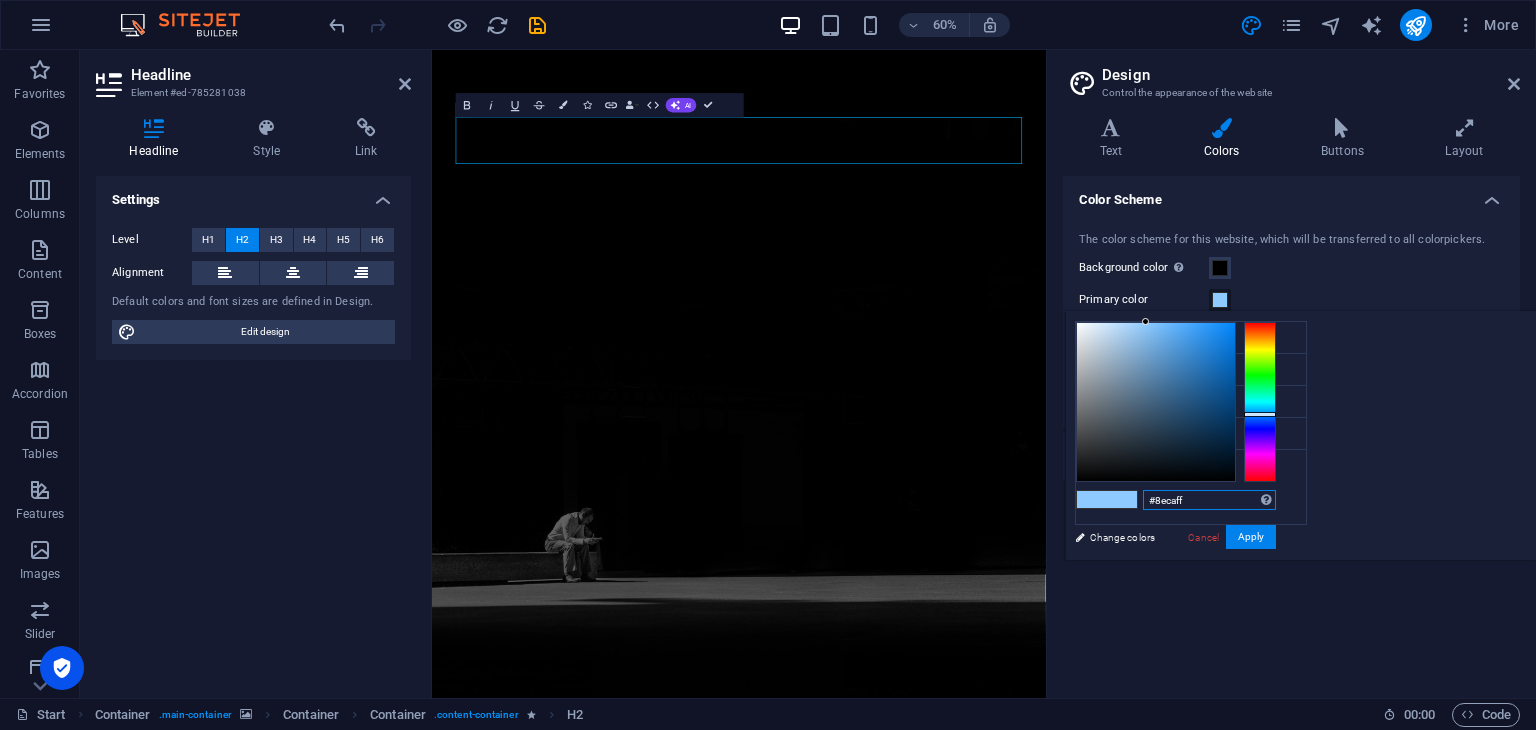 click on "#8ecaff" at bounding box center (1209, 500) 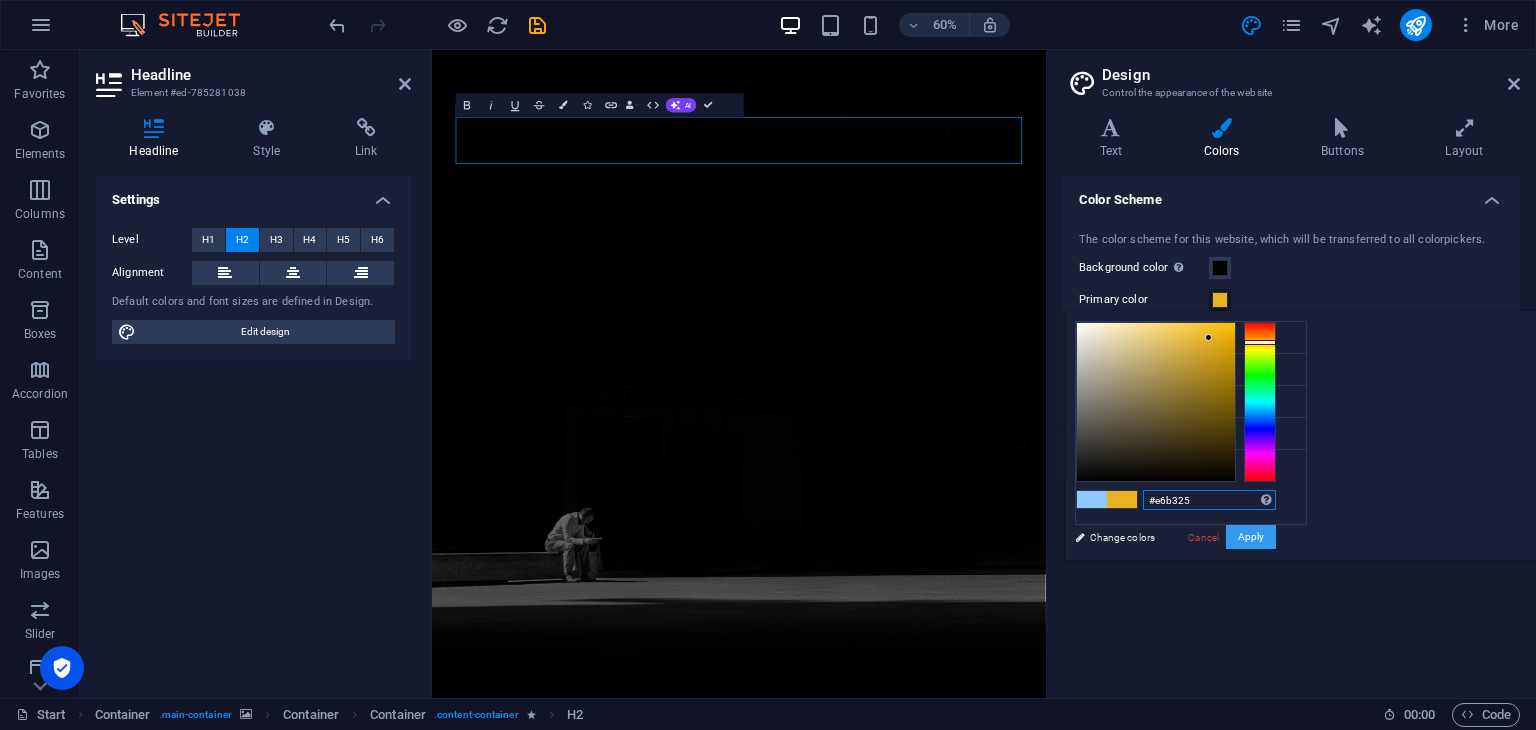 type on "#e6b325" 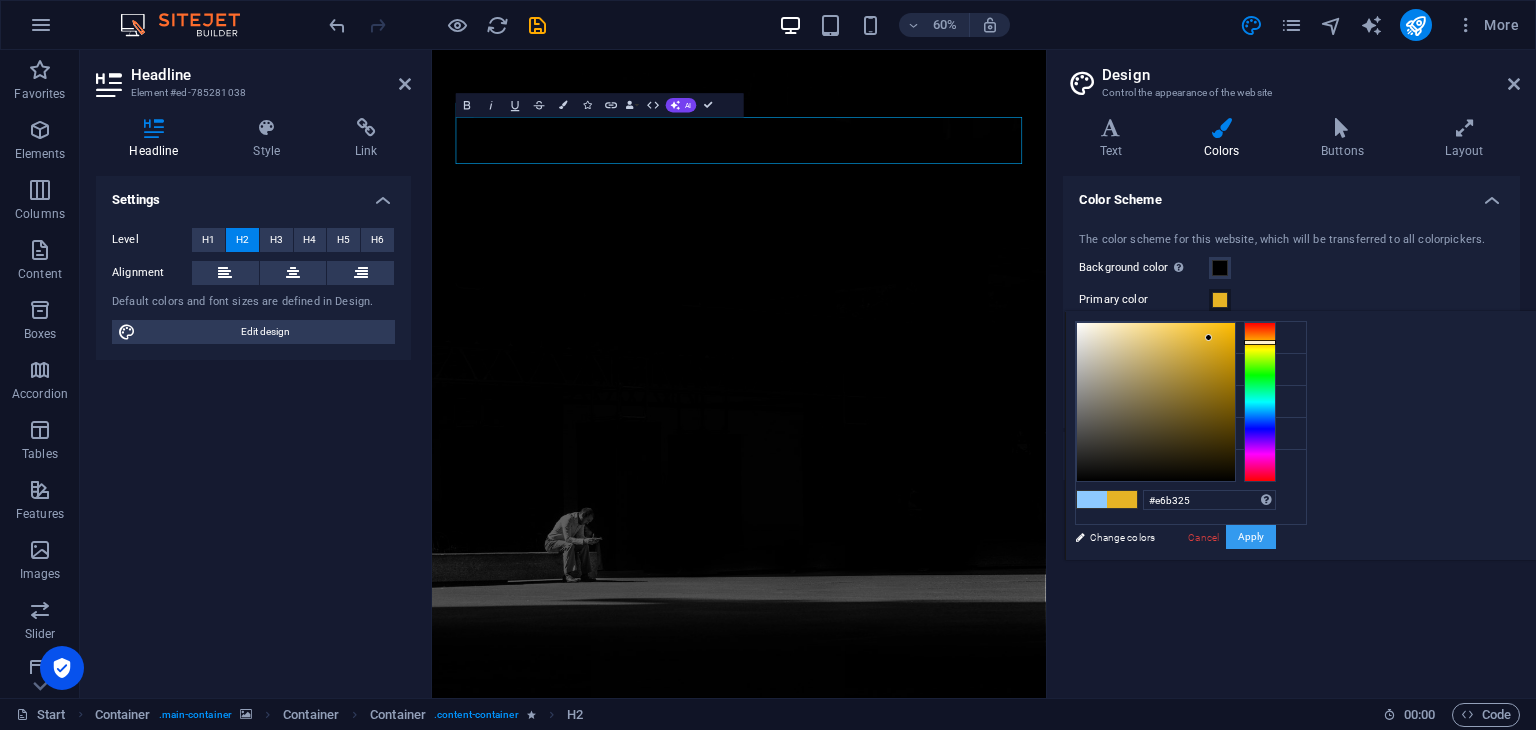 click on "Apply" at bounding box center [1251, 537] 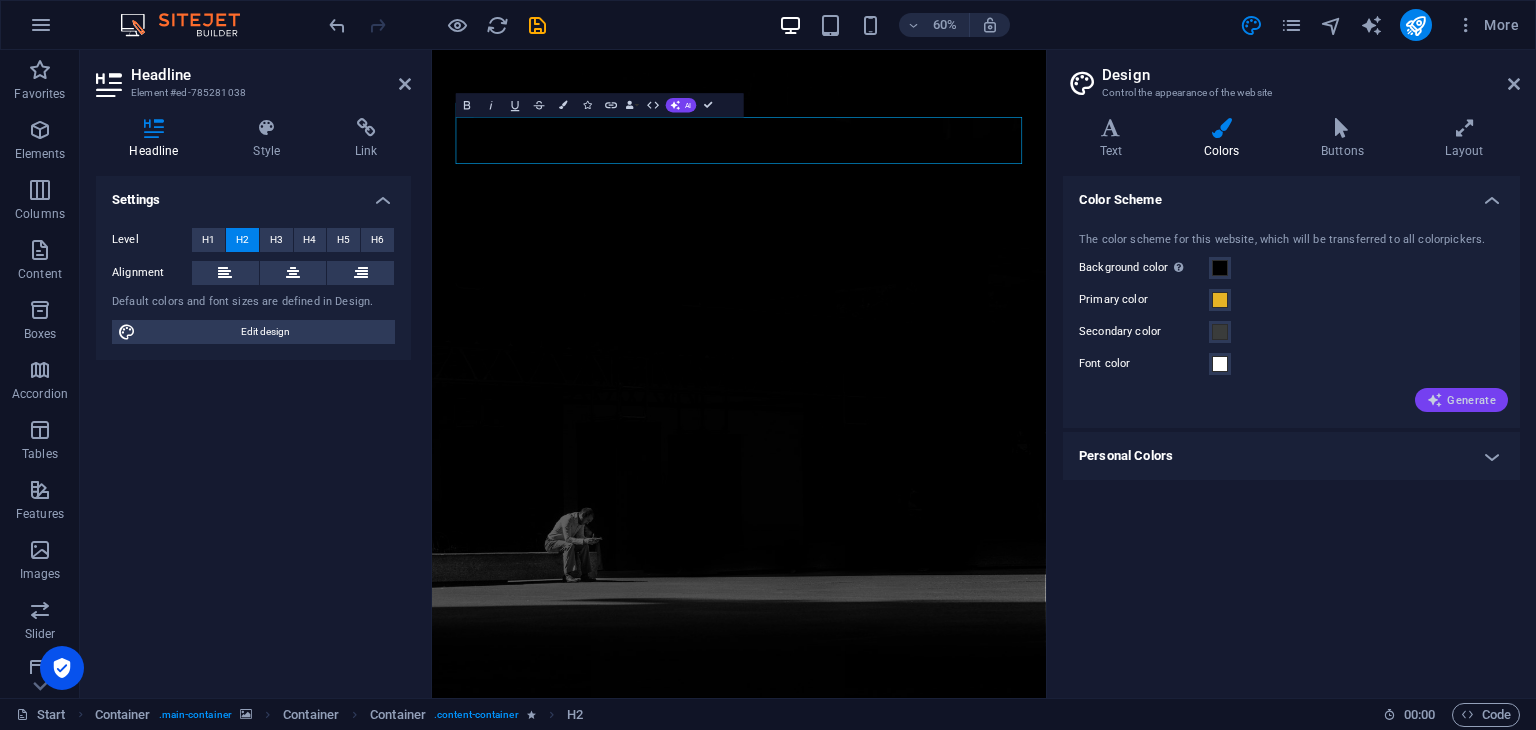 click on "Generate" at bounding box center [1461, 400] 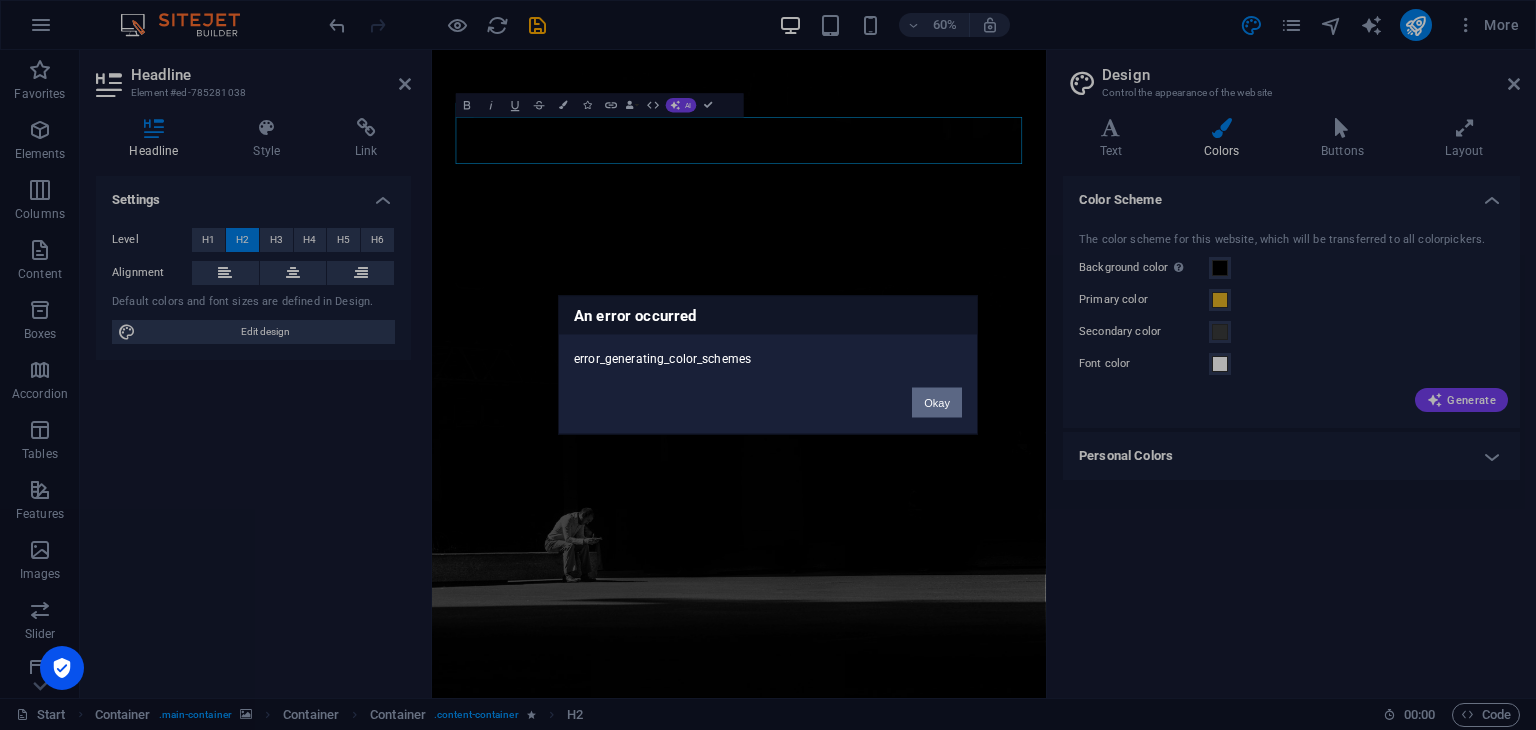 click on "Okay" at bounding box center [937, 403] 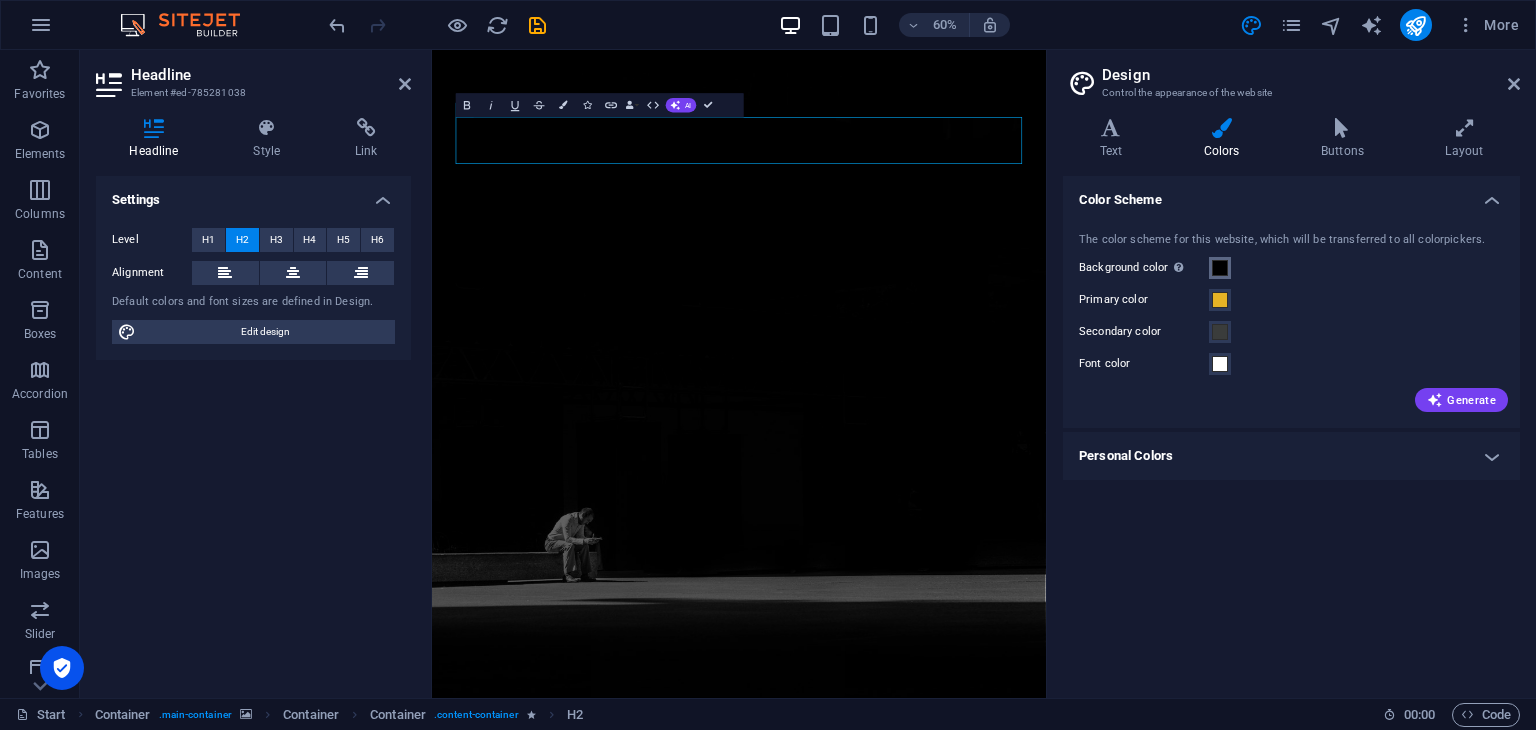 click at bounding box center [1220, 268] 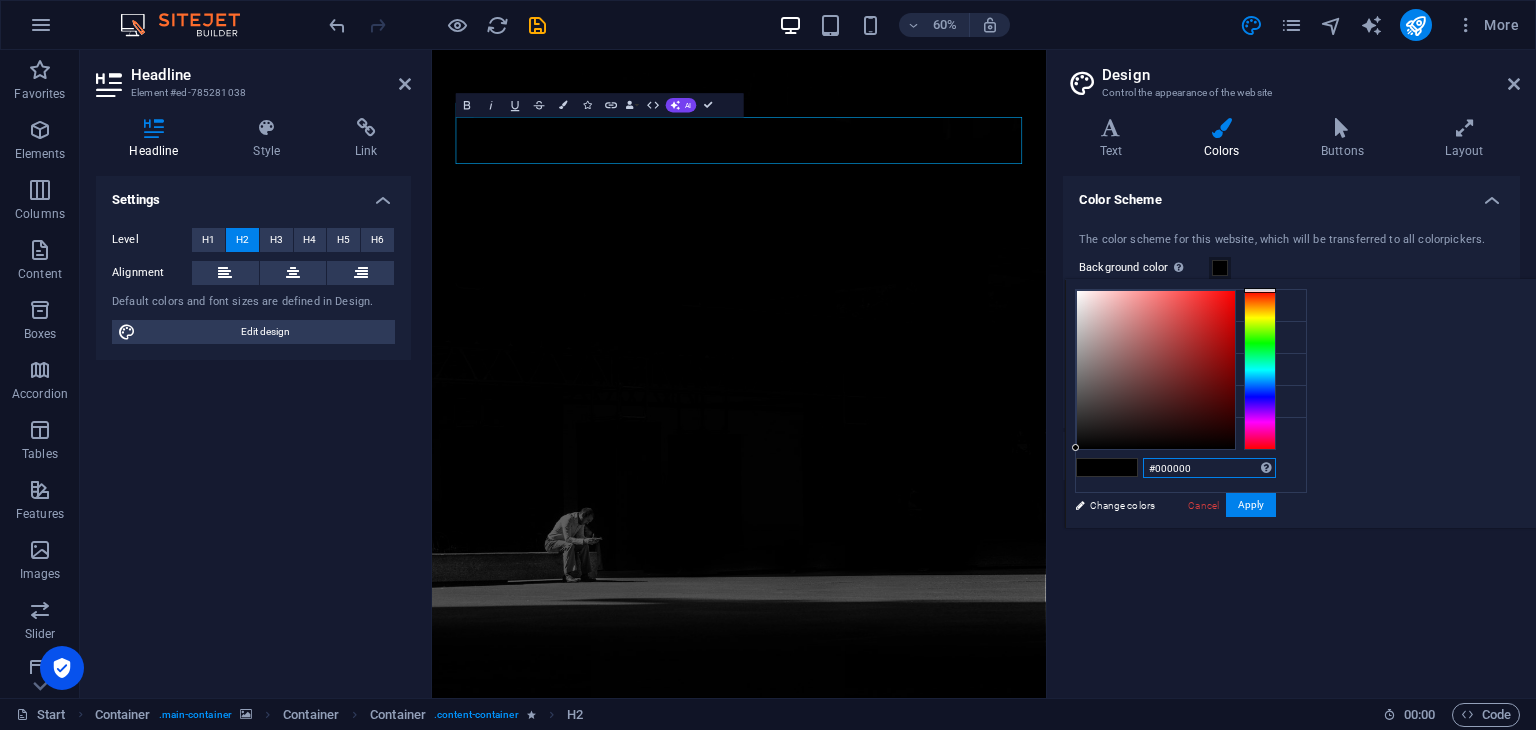 click on "#000000" at bounding box center (1209, 468) 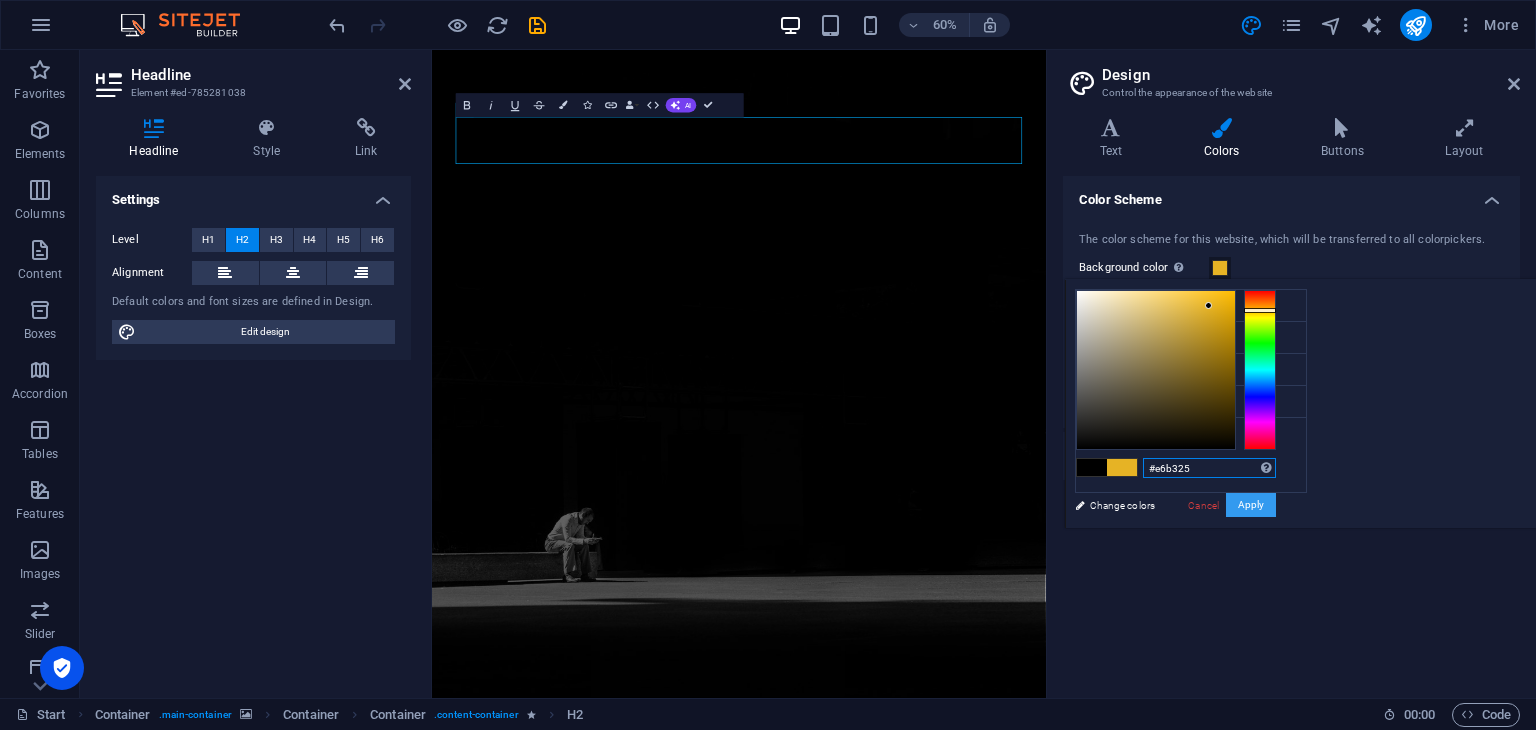 type on "#e6b325" 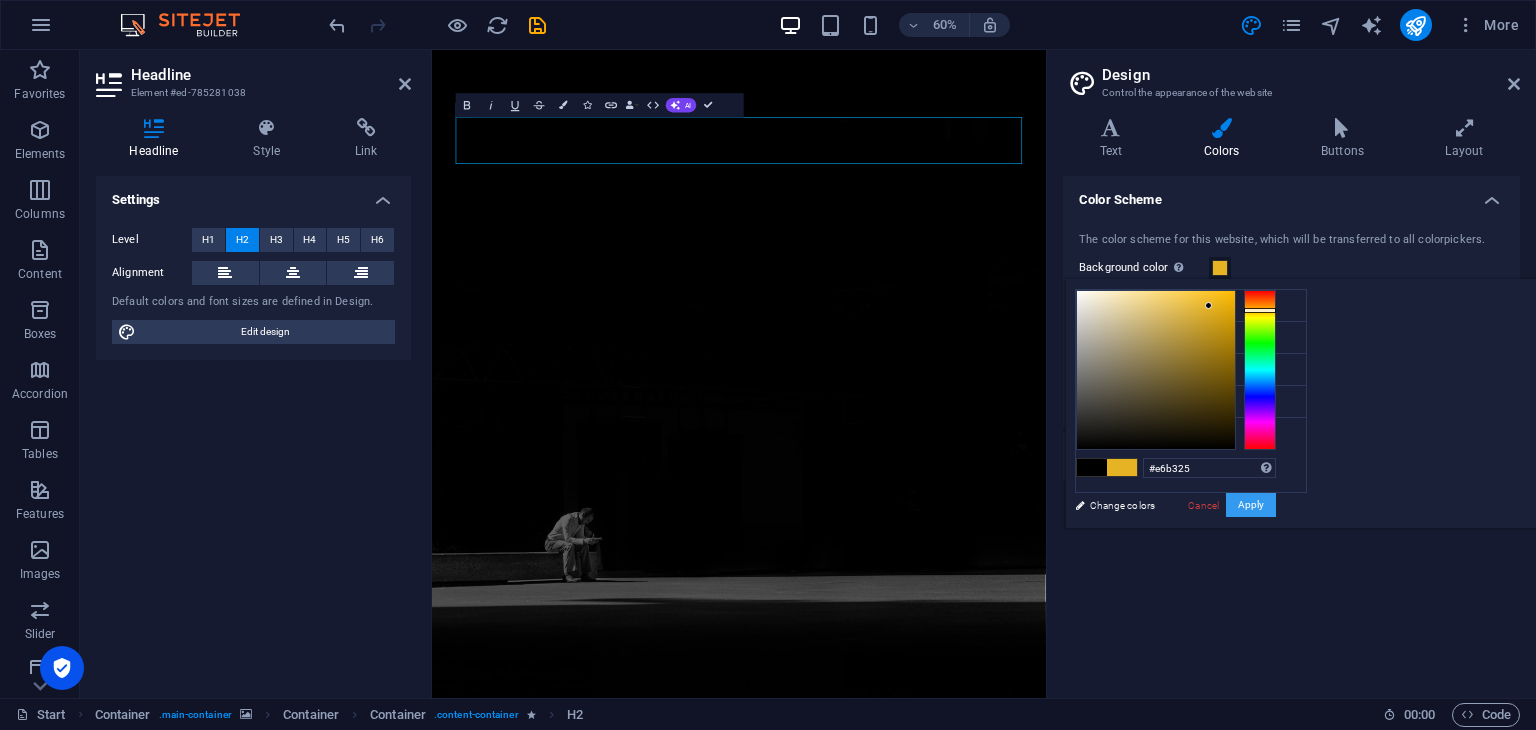 click on "Apply" at bounding box center [1251, 505] 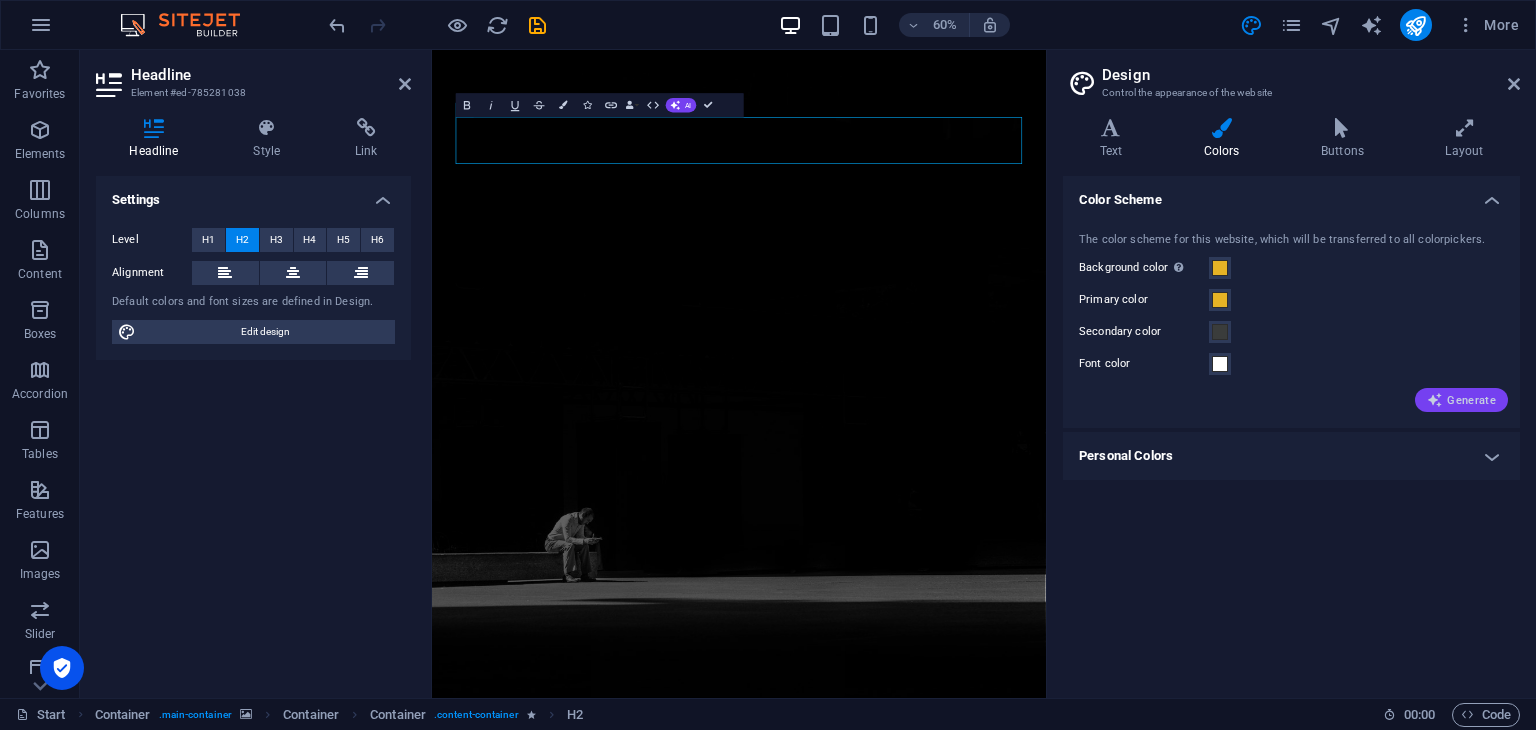 click on "Generate" at bounding box center [1461, 400] 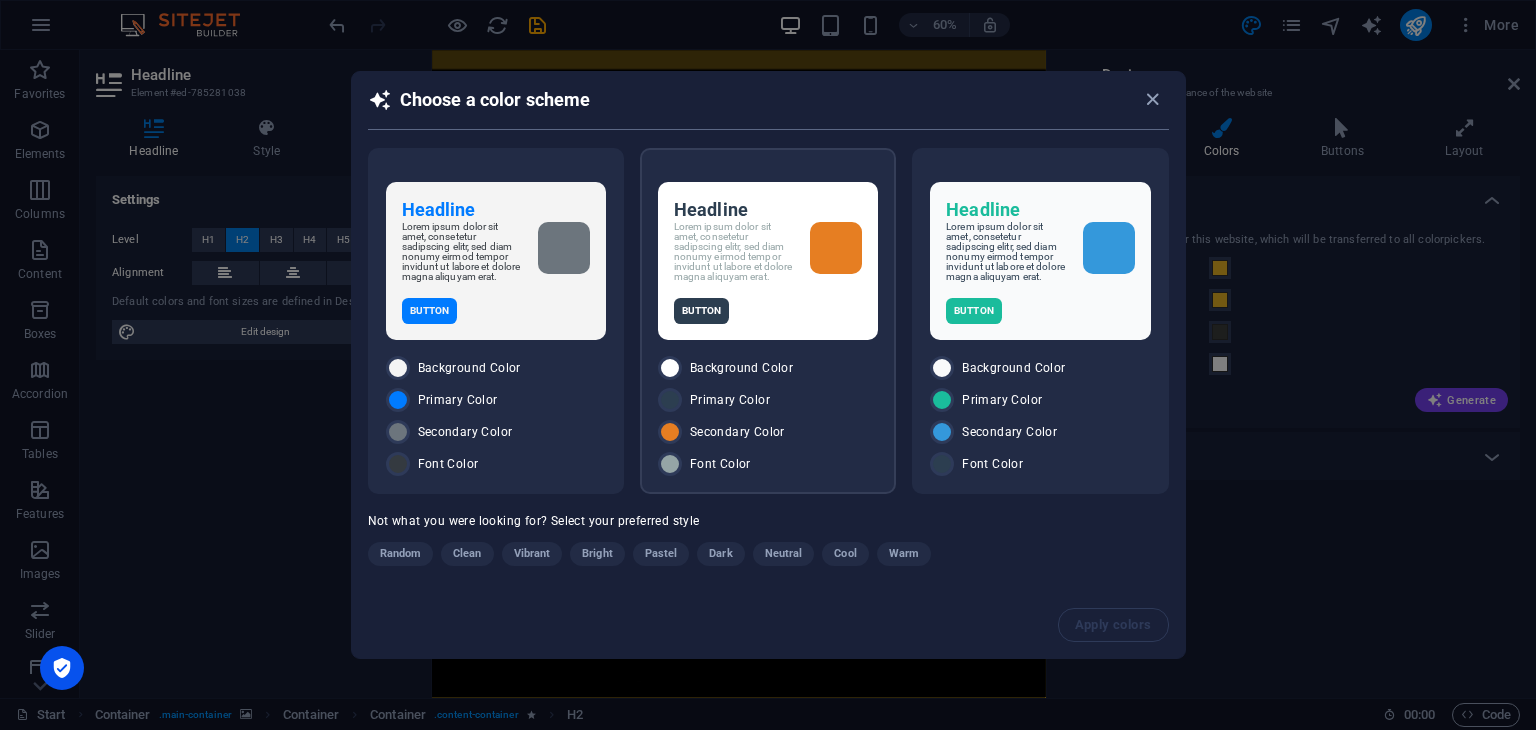 click on "Headline Lorem ipsum dolor sit amet, consetetur sadipscing elitr, sed diam nonumy eirmod tempor invidunt ut labore et dolore magna aliquyam erat. Button" at bounding box center (768, 261) 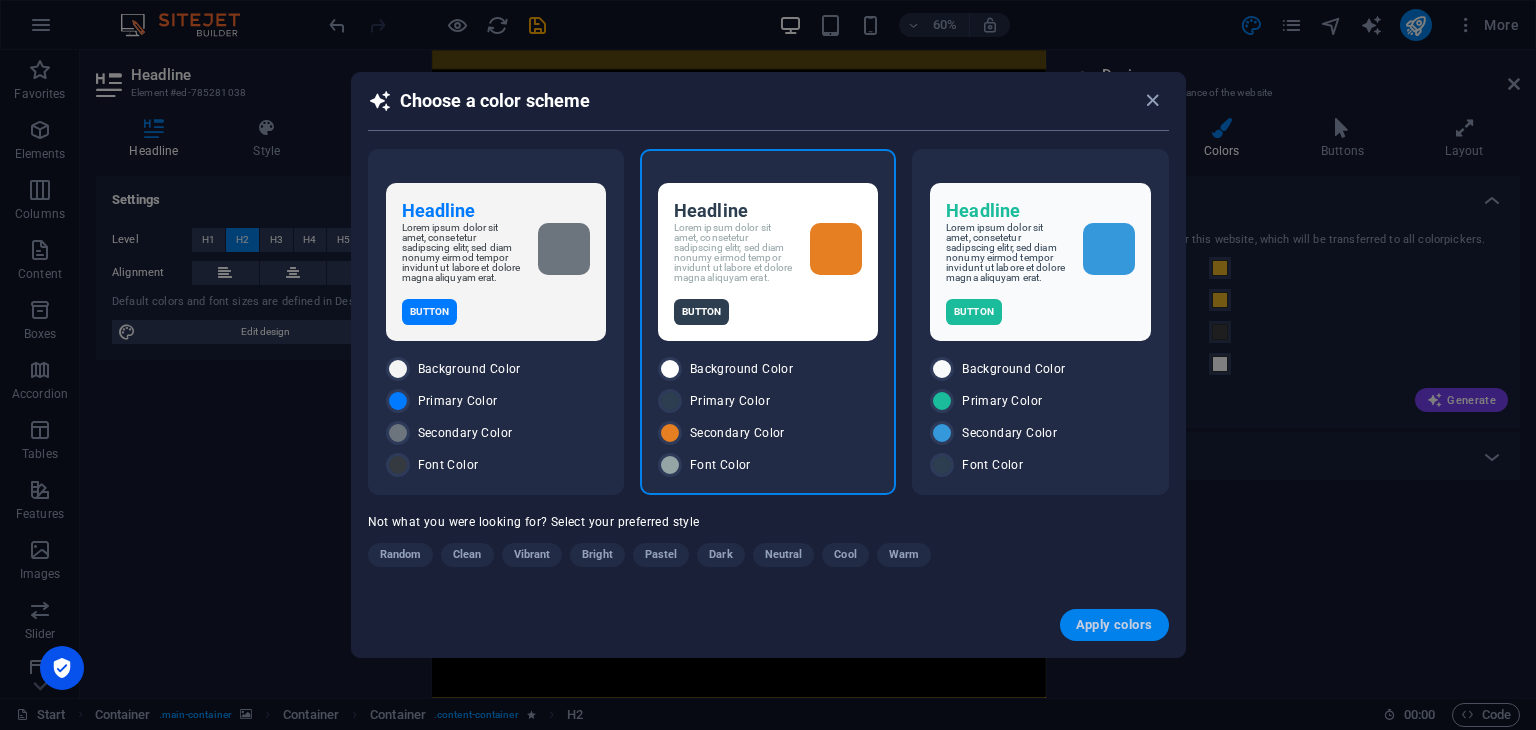 click on "Apply colors" at bounding box center (1114, 625) 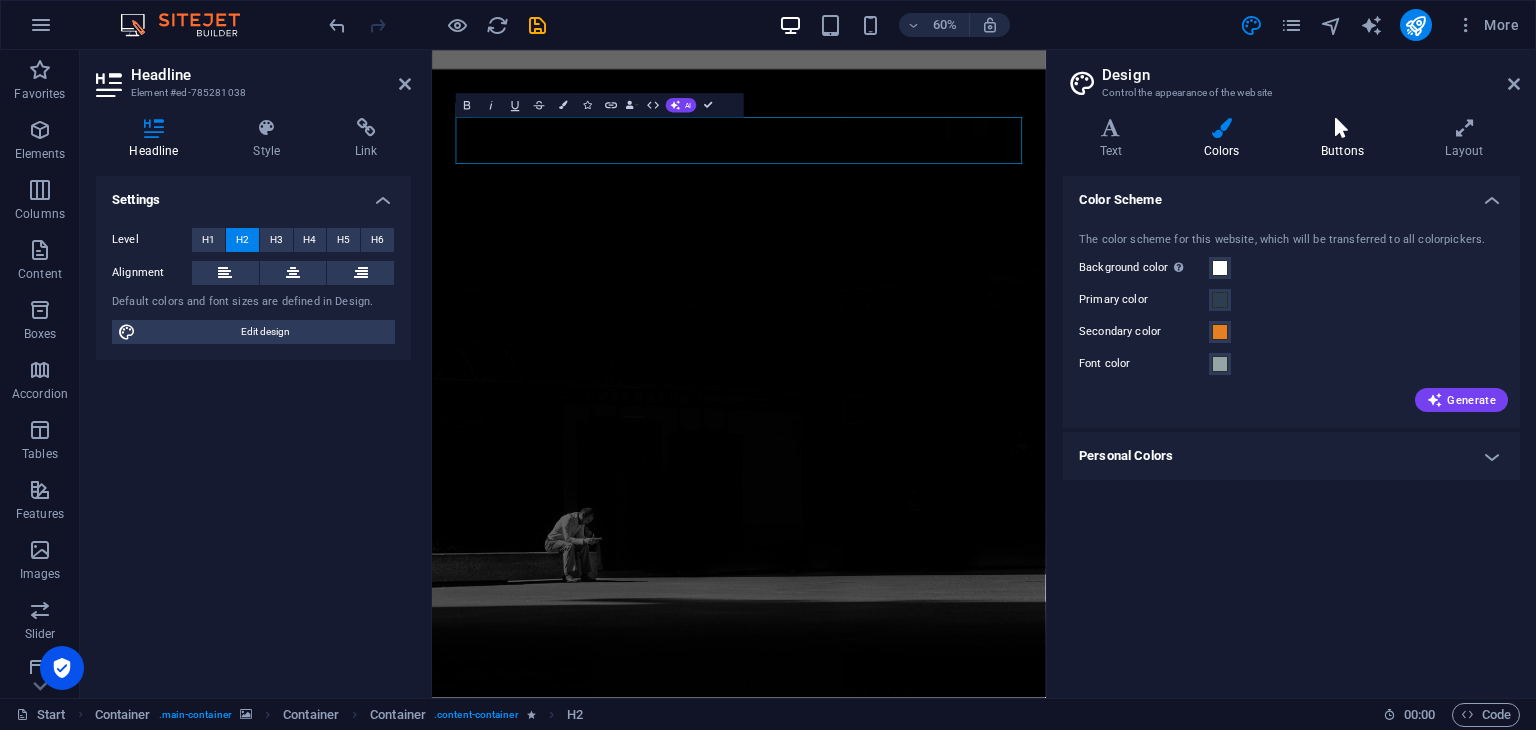 click at bounding box center [1342, 128] 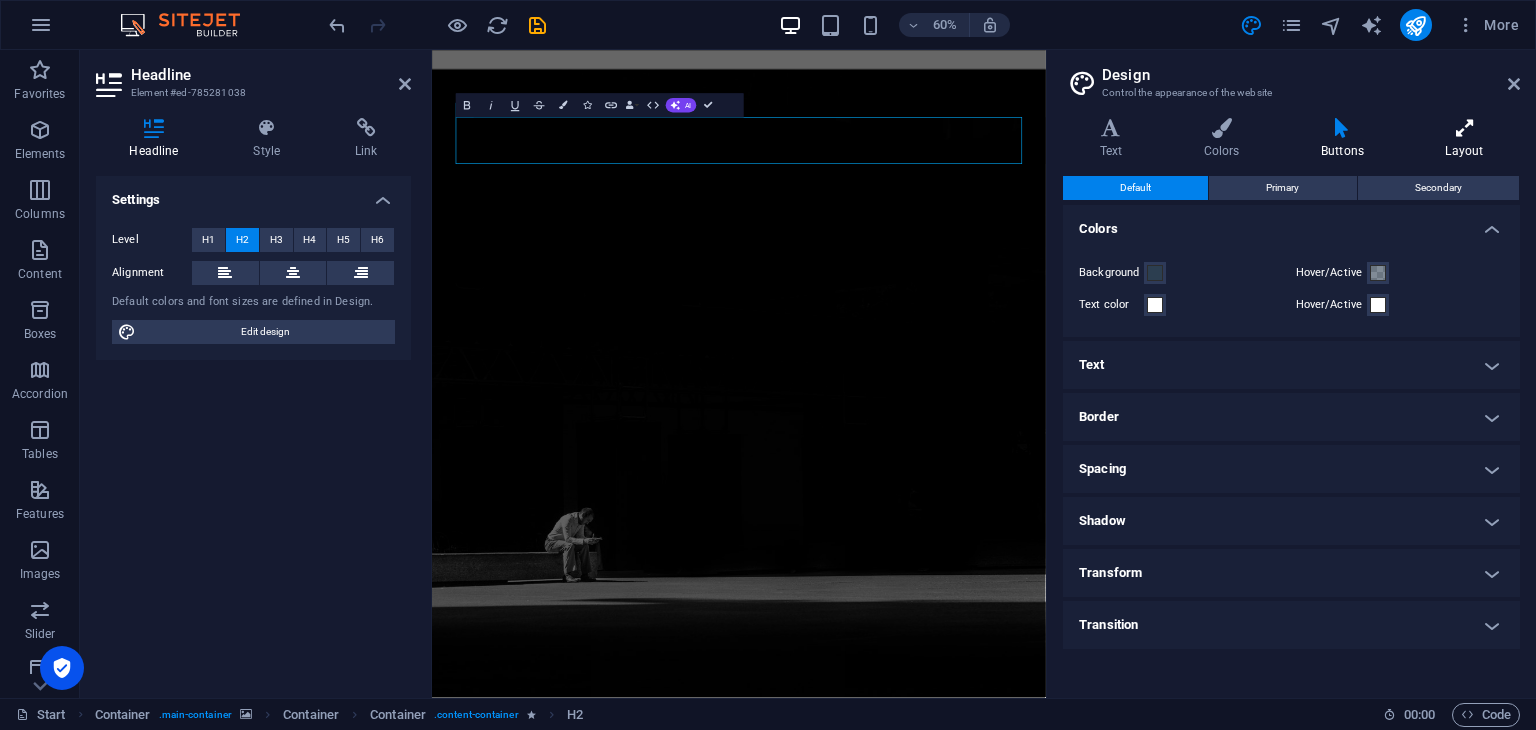 click at bounding box center (1464, 128) 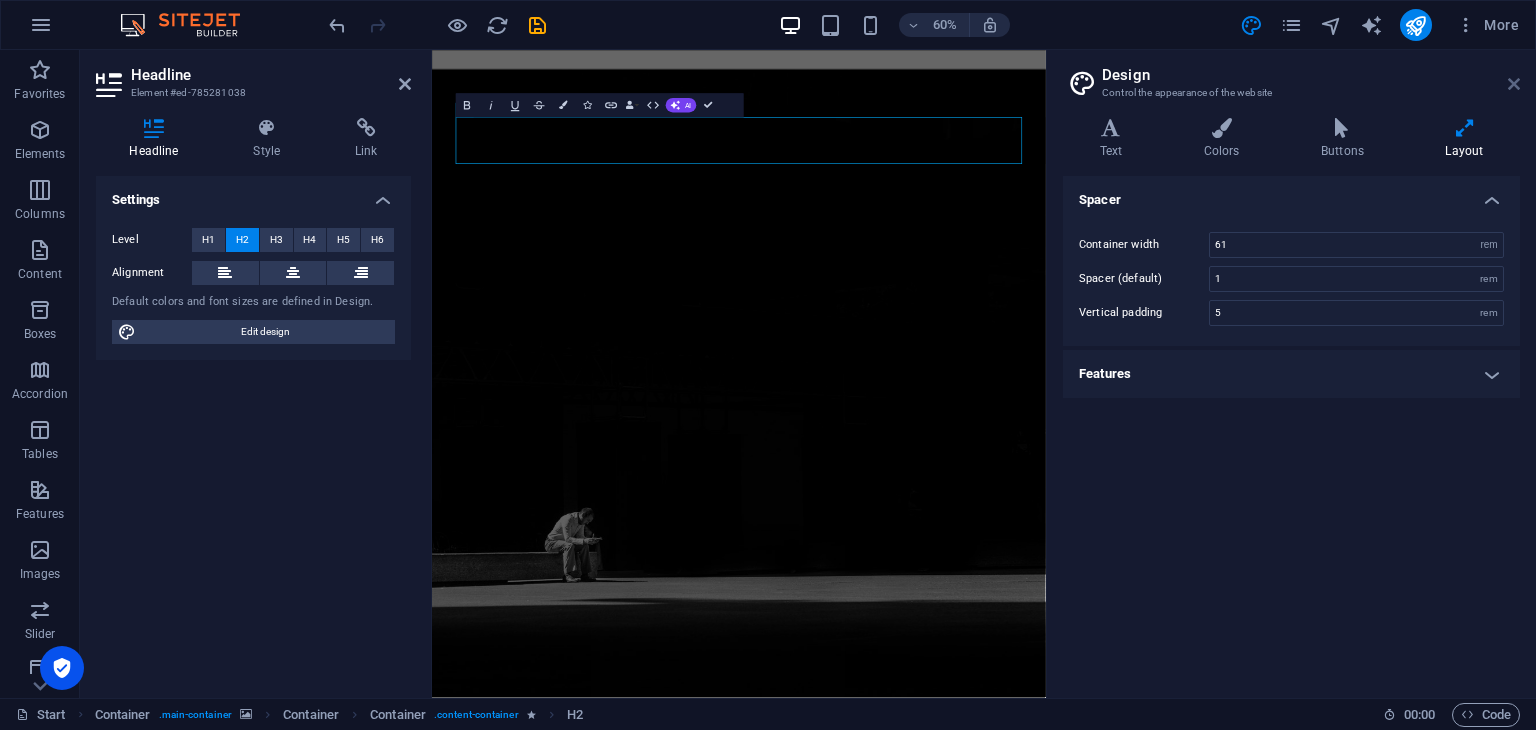 click at bounding box center (1514, 84) 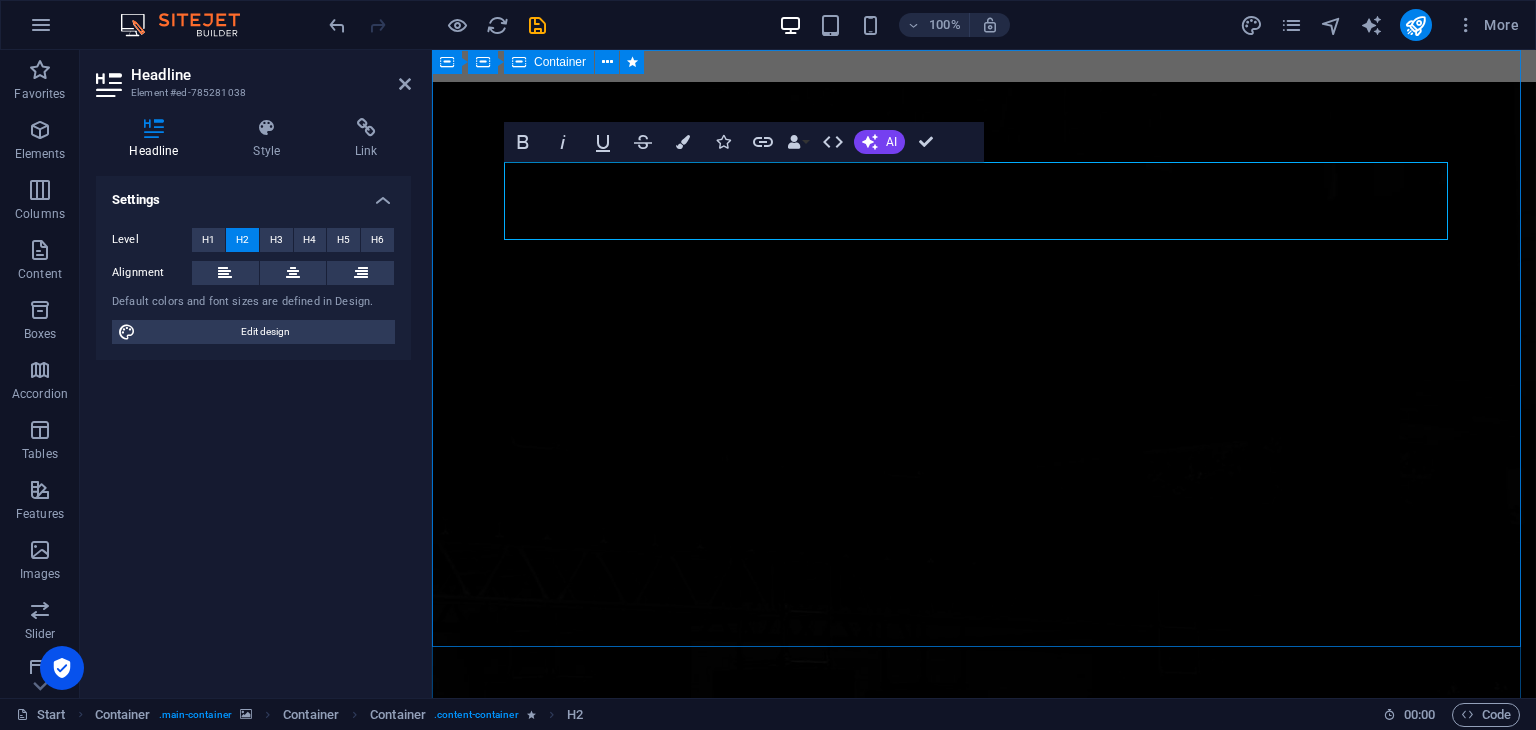 click on "This site is currently under construction. We'll be live soon – stay tuned 5 DAYS TO GO Notify me   I have read and understand the privacy policy. Unreadable? Regenerate" at bounding box center (984, 1448) 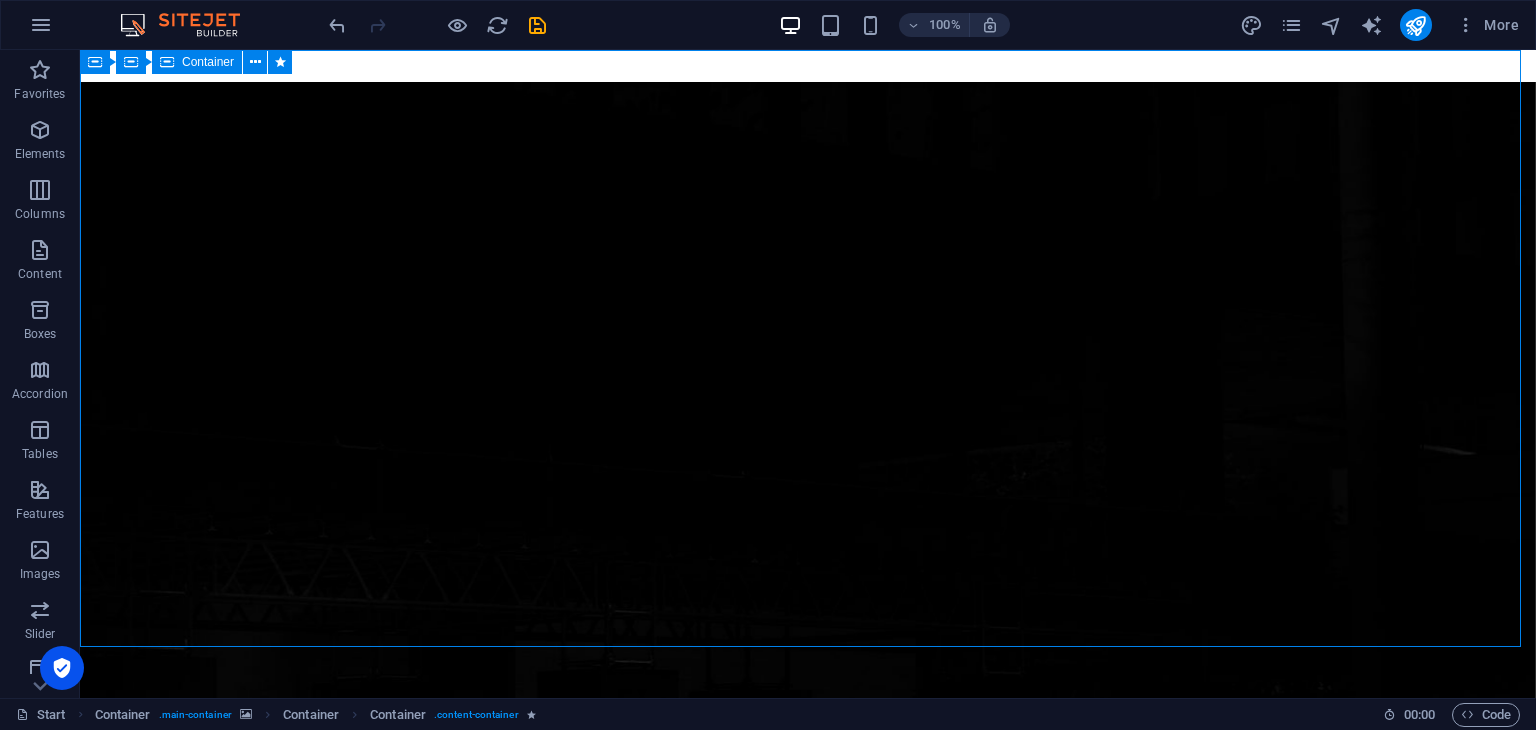 click on "This site is currently under construction. We'll be live soon – stay tuned 5 DAYS TO GO Notify me   I have read and understand the privacy policy. Unreadable? Regenerate" at bounding box center (808, 1448) 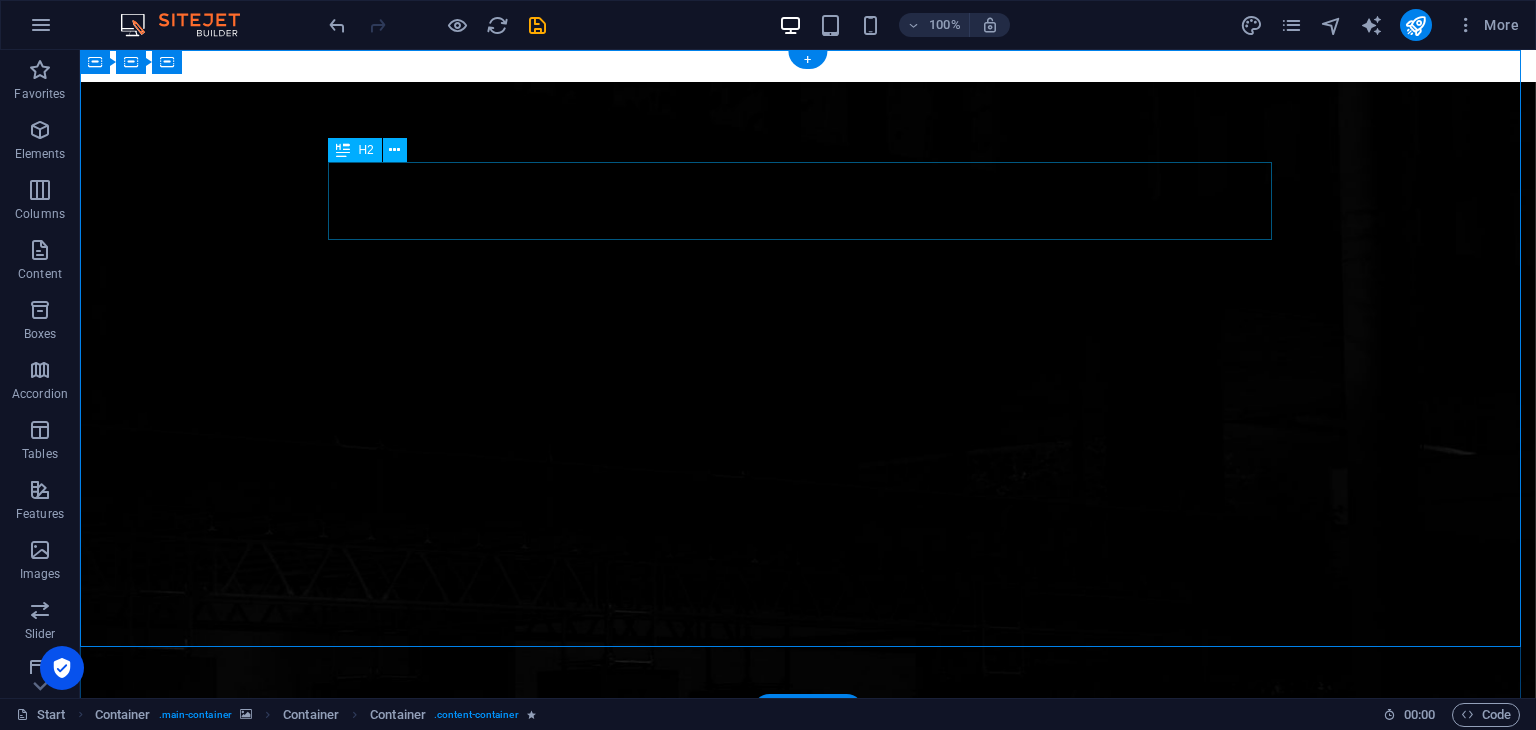 click on "This site is currently under construction. We'll be live soon – stay tuned" at bounding box center (808, 1280) 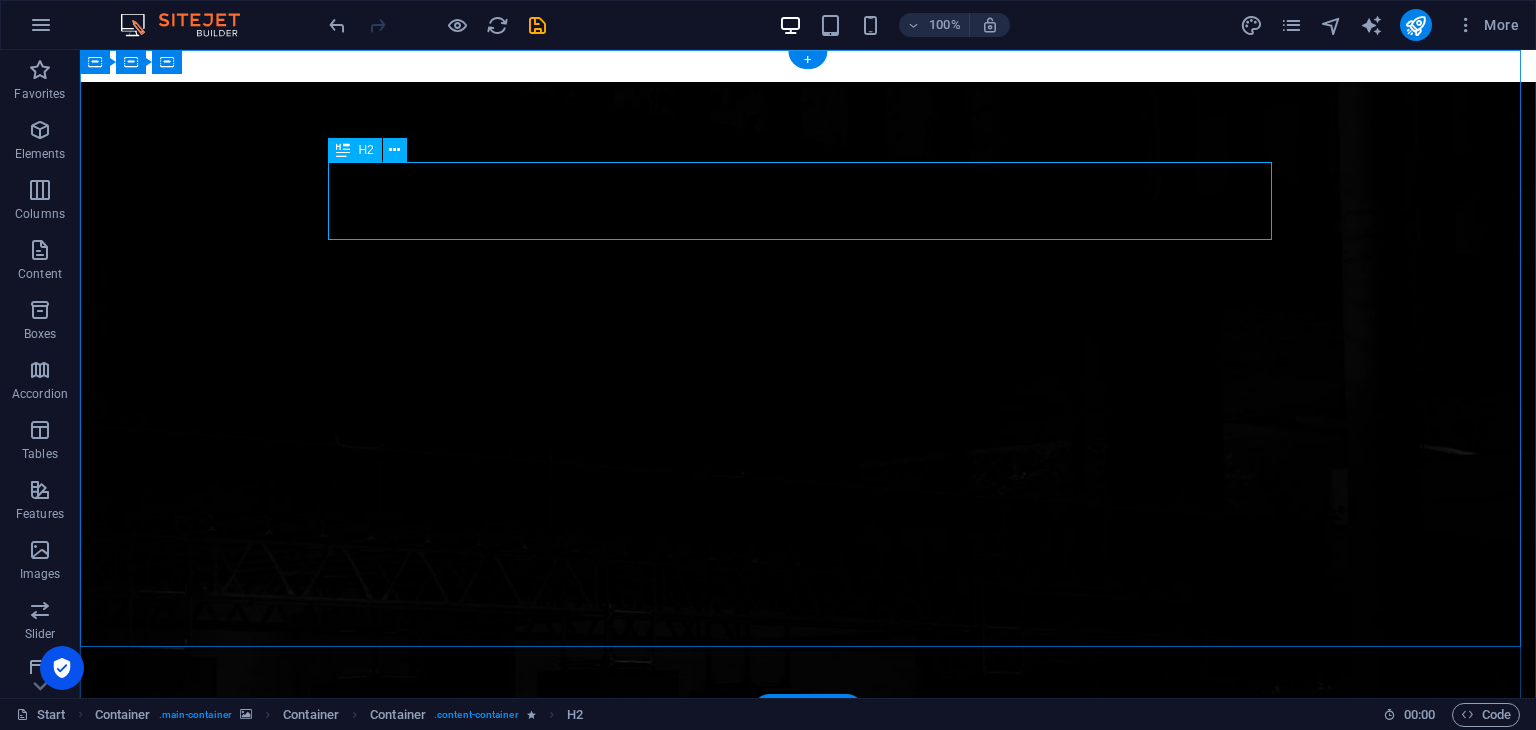 click on "This site is currently under construction. We'll be live soon – stay tuned" at bounding box center (808, 1280) 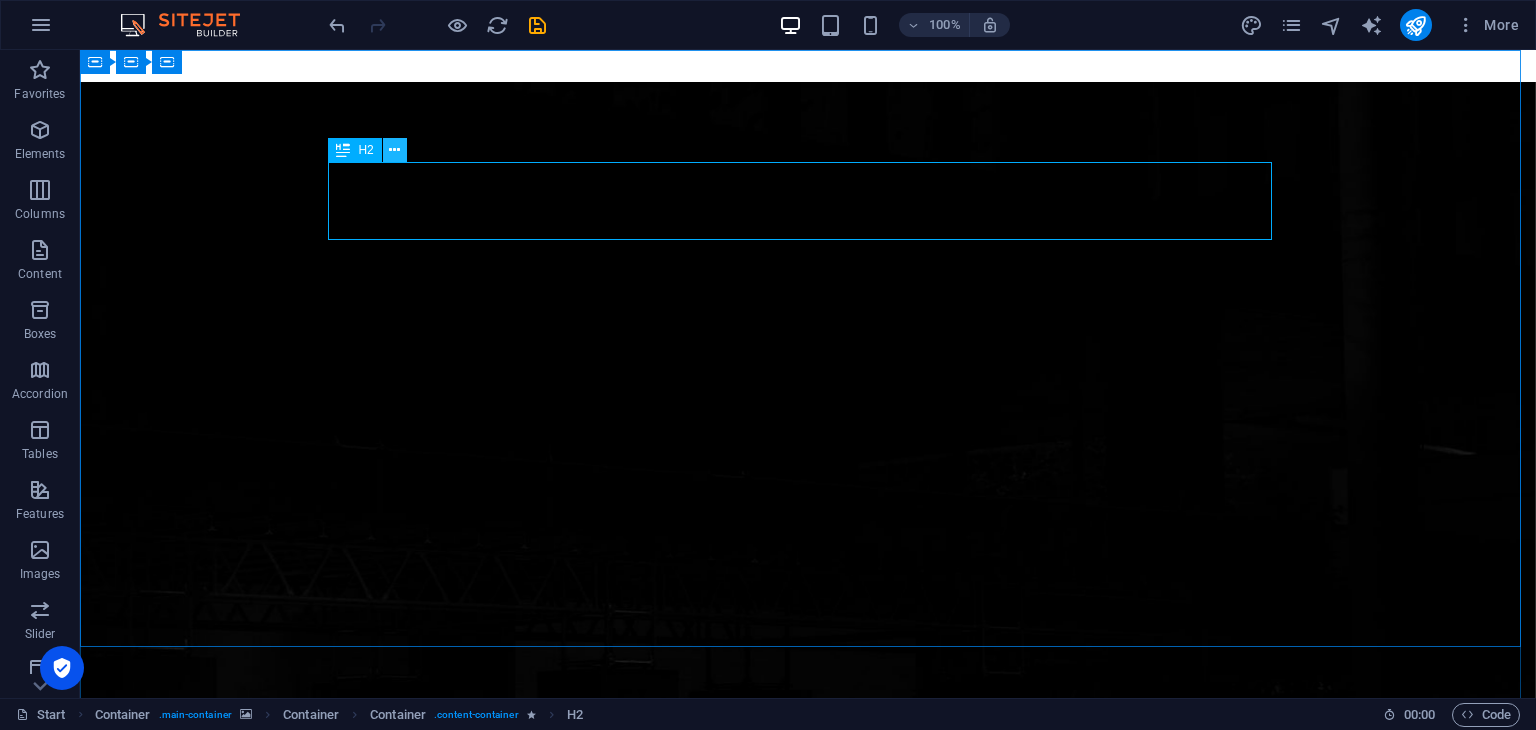 click at bounding box center [394, 150] 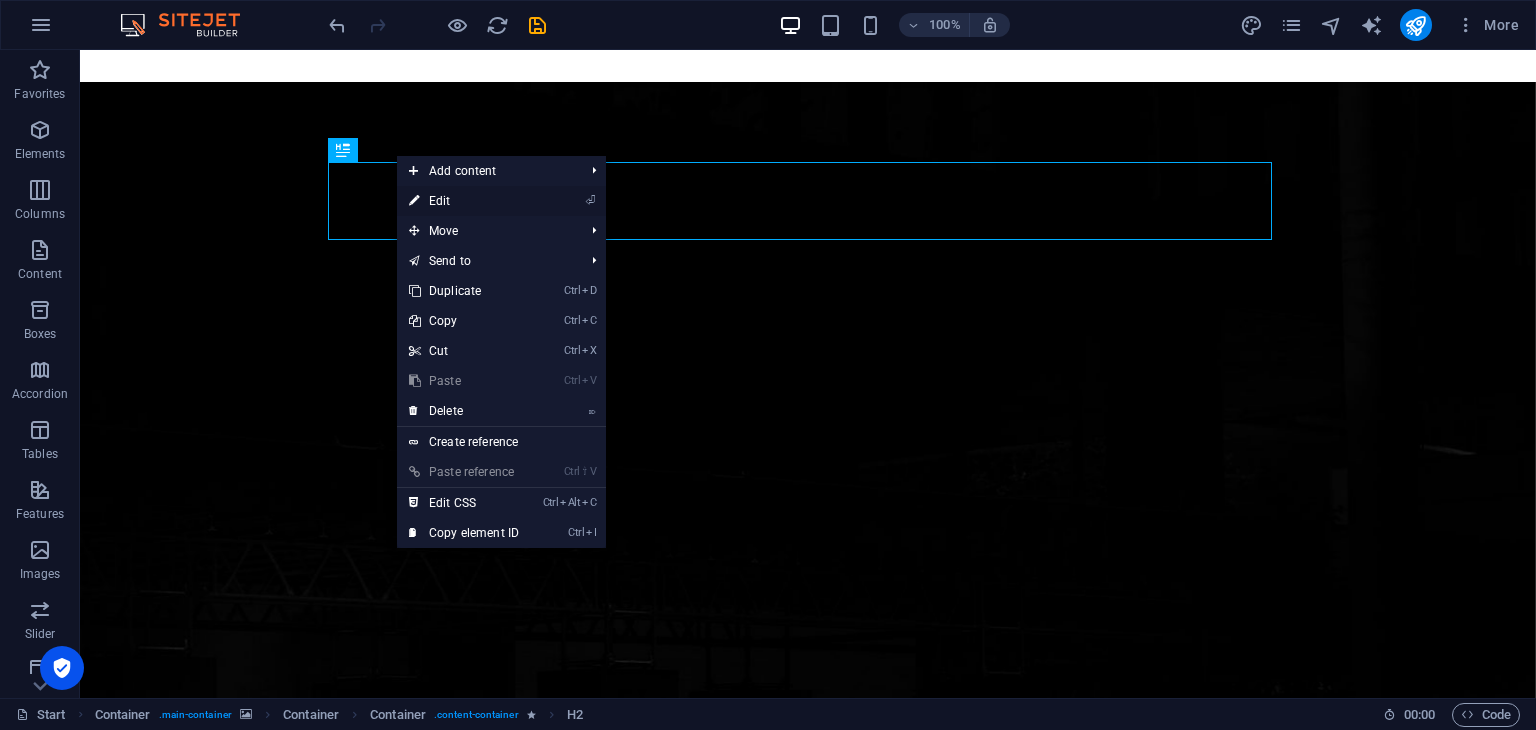 click on "⏎  Edit" at bounding box center (464, 201) 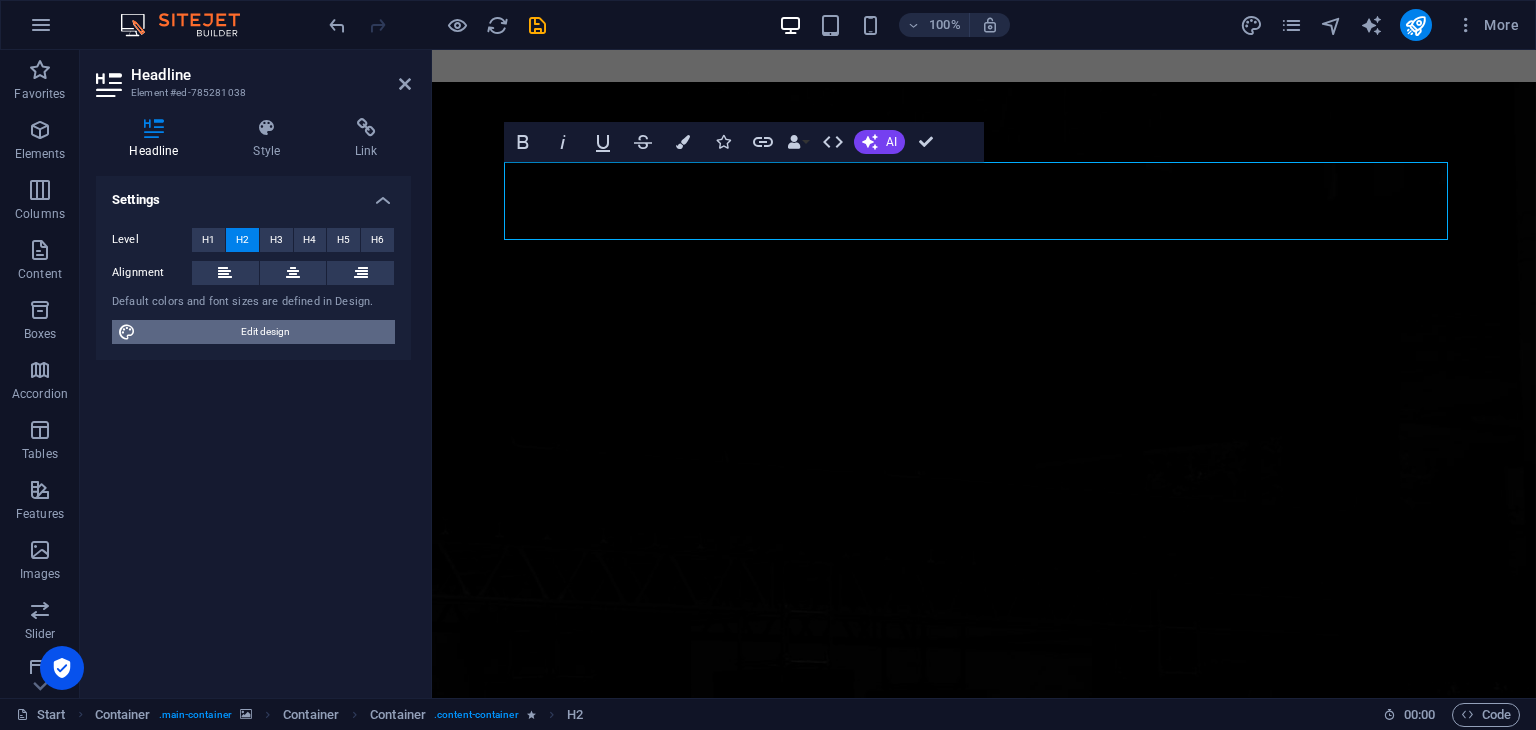 click on "Edit design" at bounding box center (265, 332) 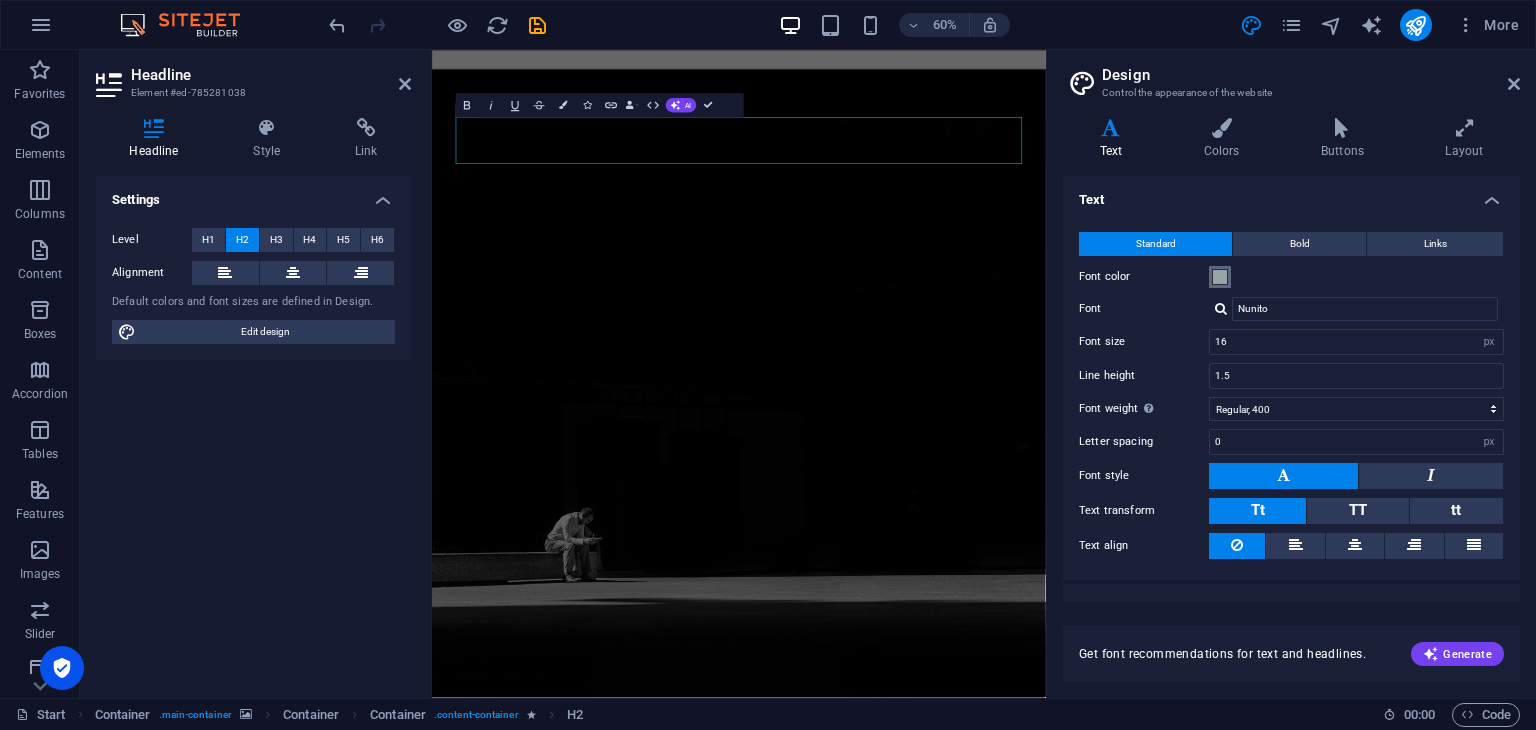 click at bounding box center (1220, 277) 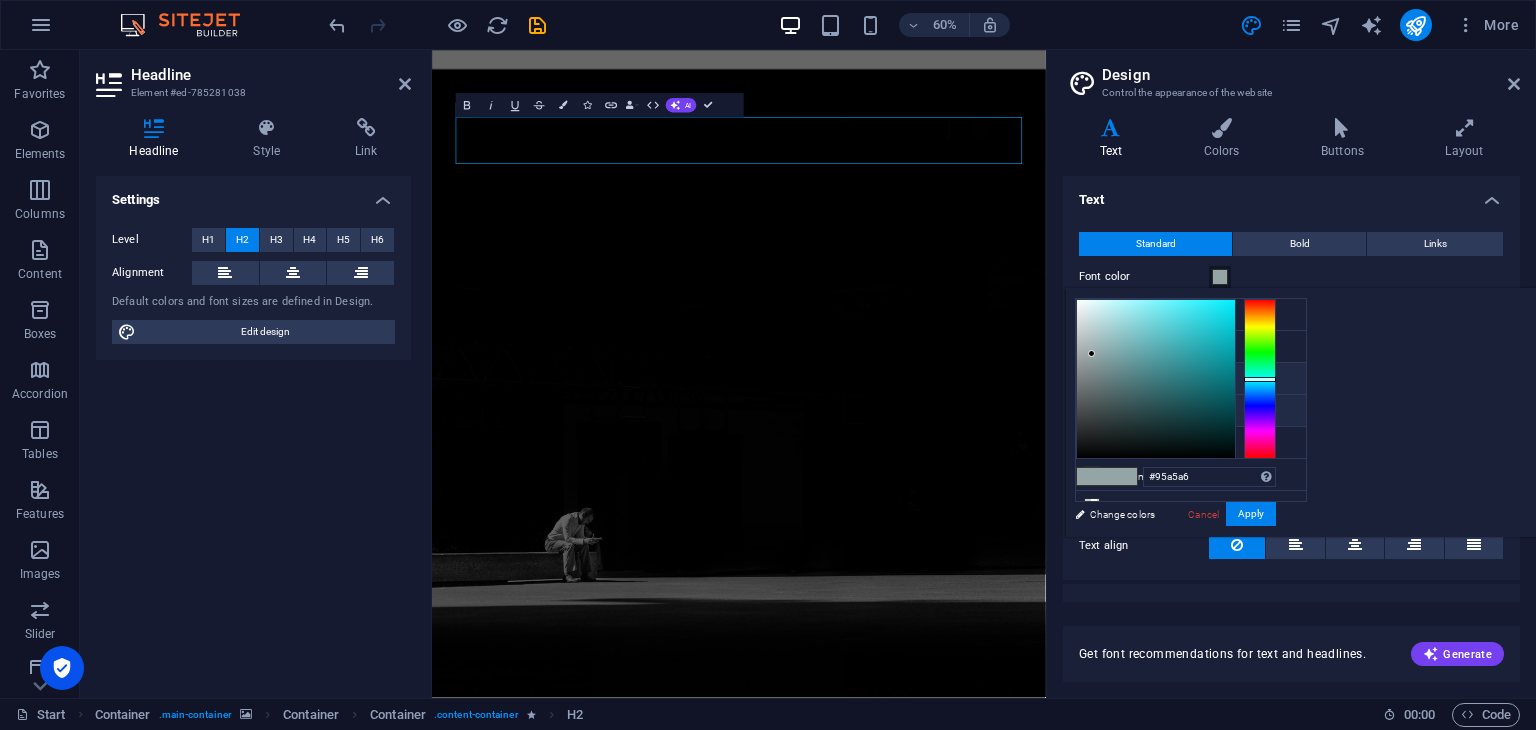 click on "Secondary color
#E67E22" at bounding box center [1191, 379] 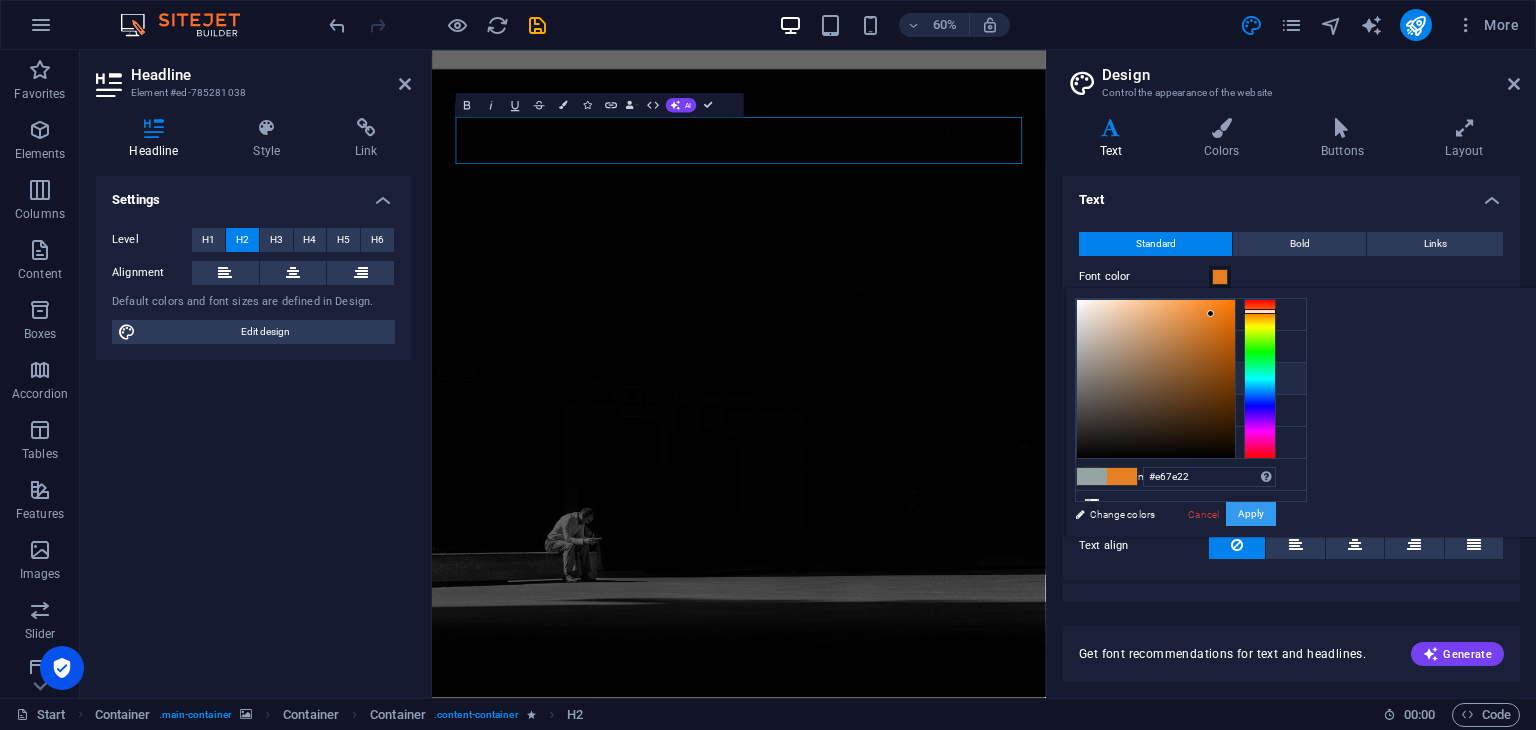 click on "Apply" at bounding box center [1251, 514] 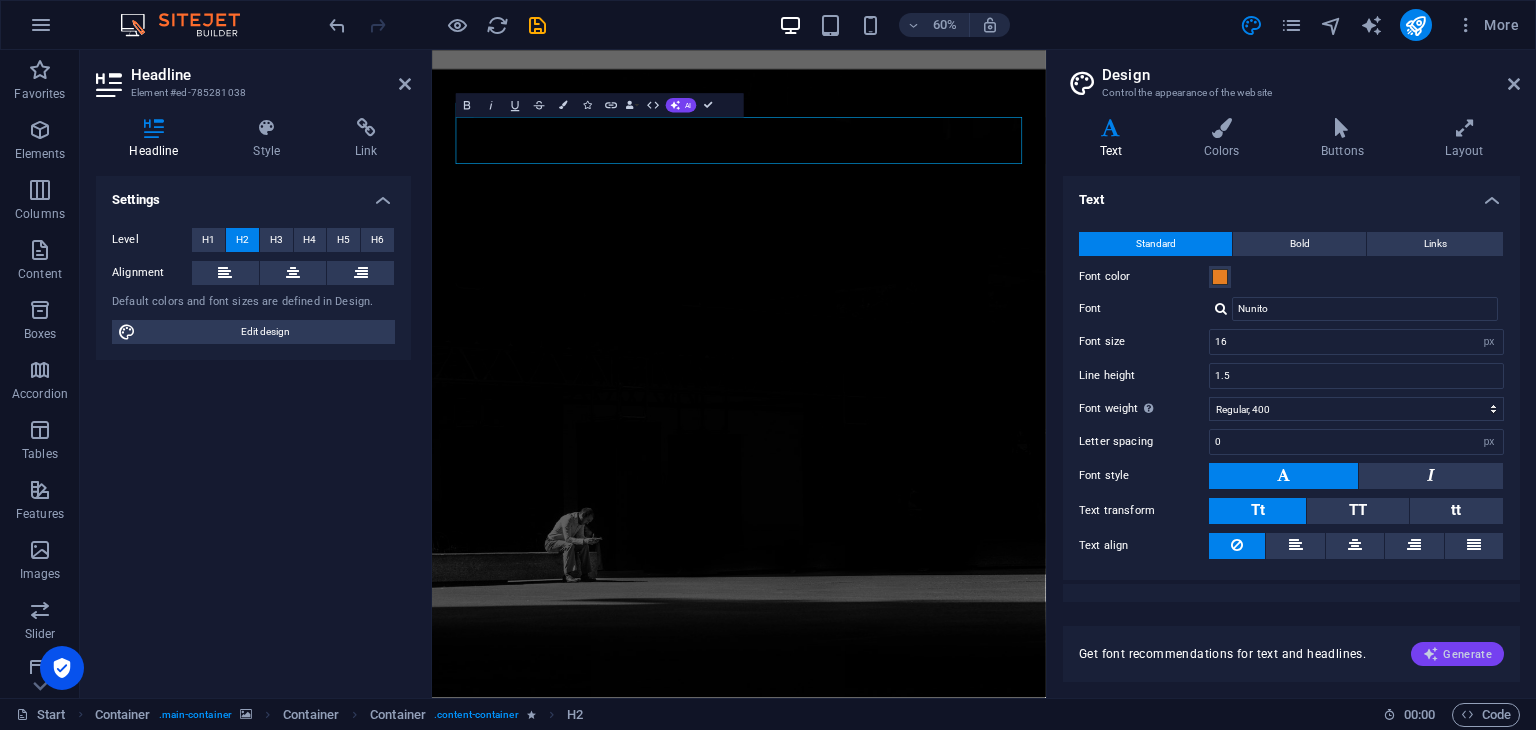 click on "Generate" at bounding box center (1457, 654) 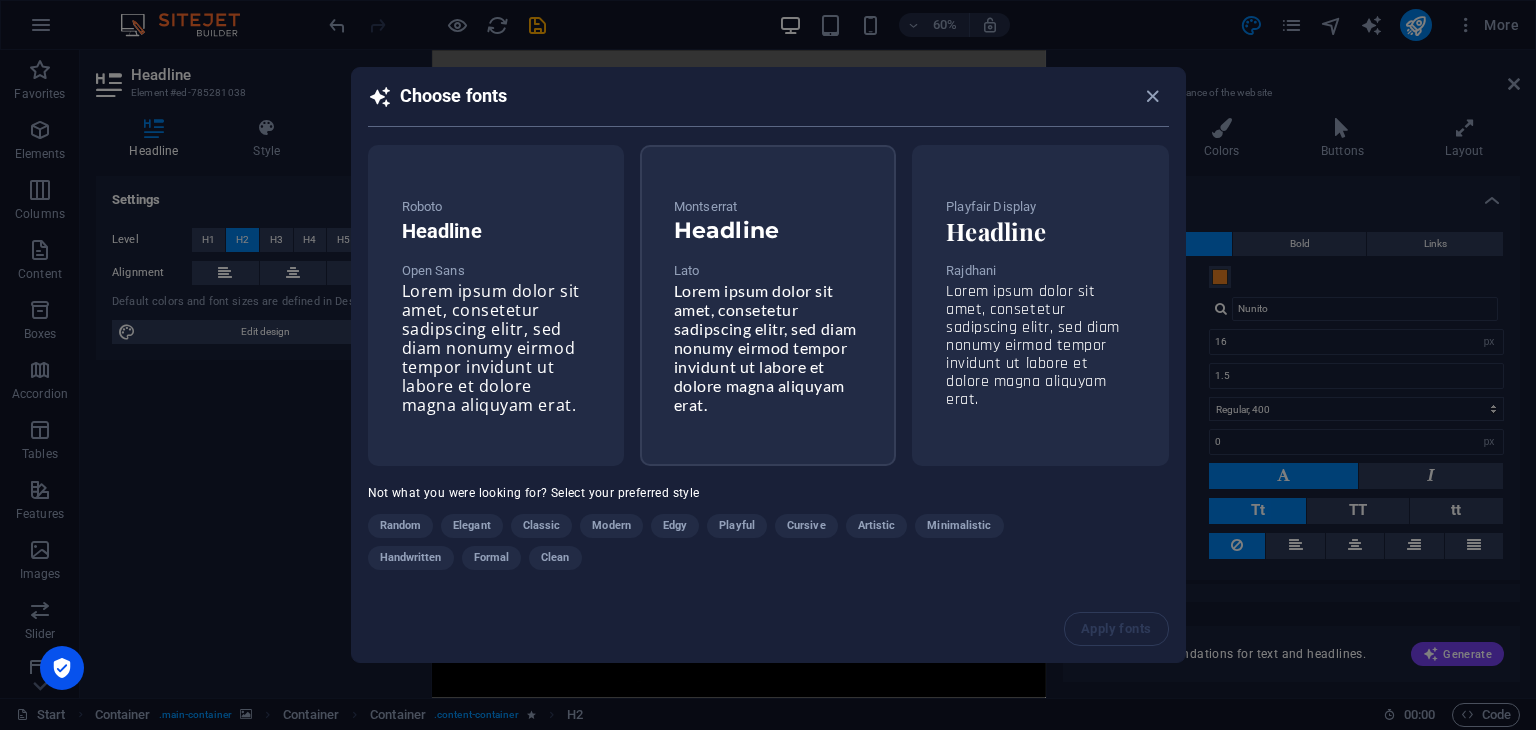 click on "Montserrat Headline Lato Lorem ipsum dolor sit amet, consetetur sadipscing elitr, sed diam nonumy eirmod tempor invidunt ut labore et dolore magna aliquyam erat." at bounding box center [768, 305] 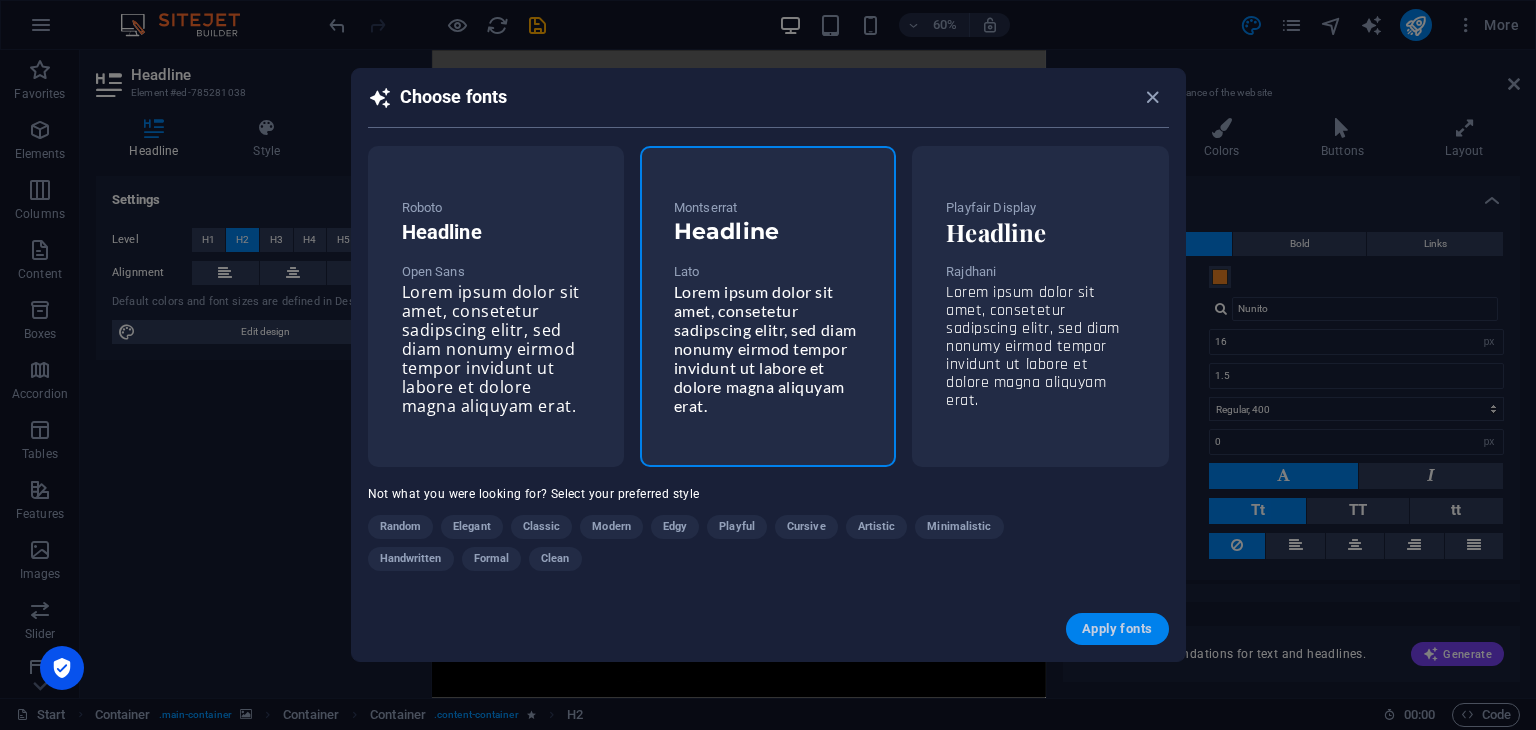 click on "Apply fonts" at bounding box center [1117, 629] 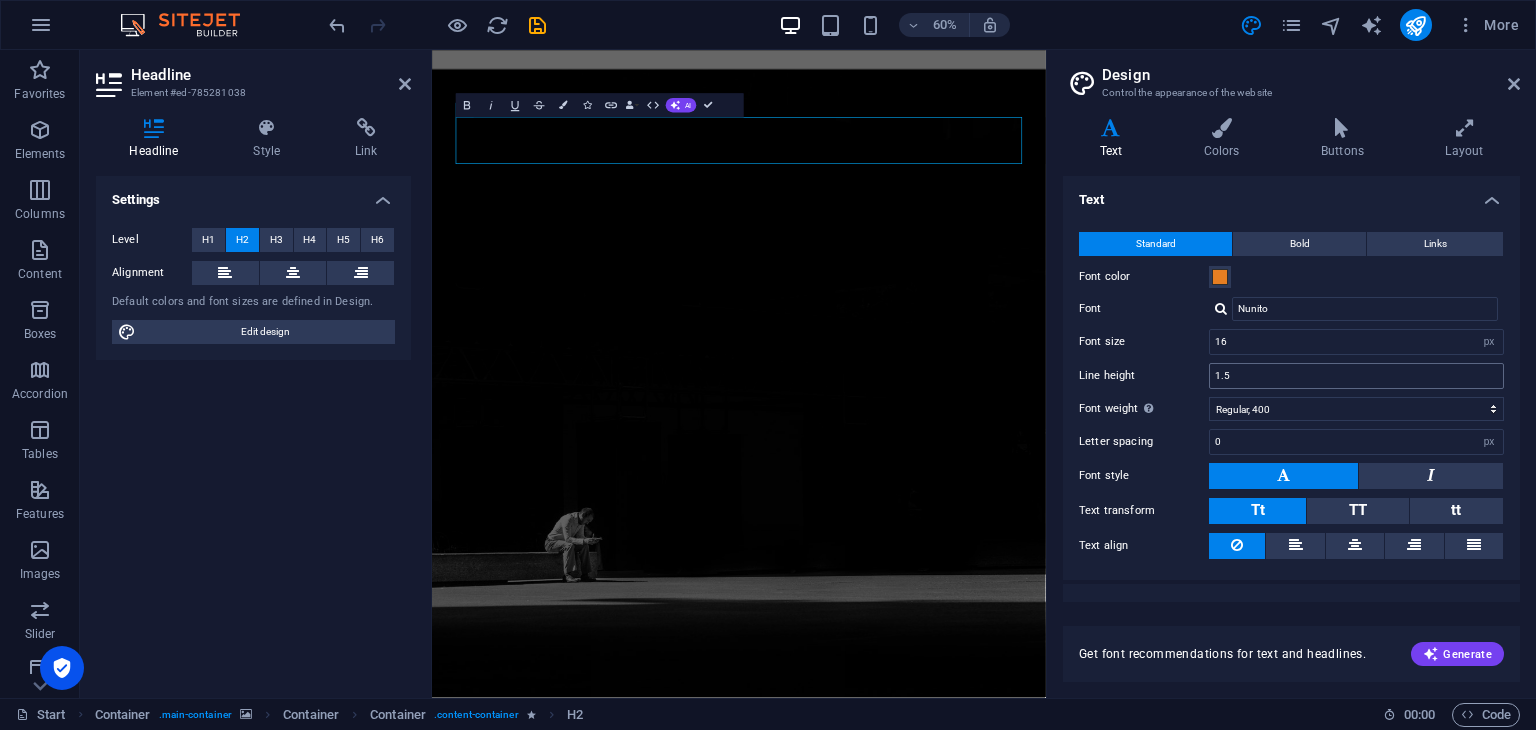 type on "Lato" 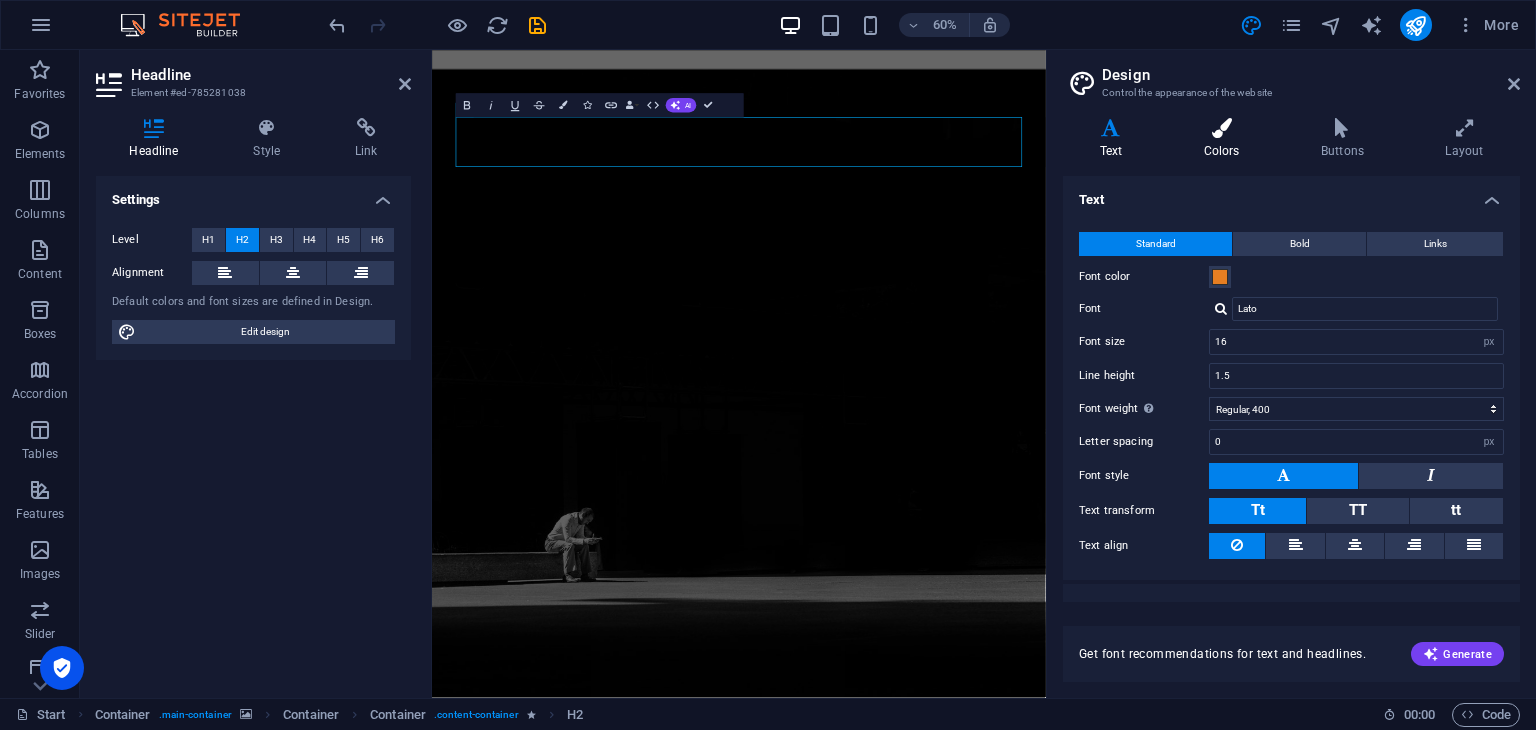 click at bounding box center (1221, 128) 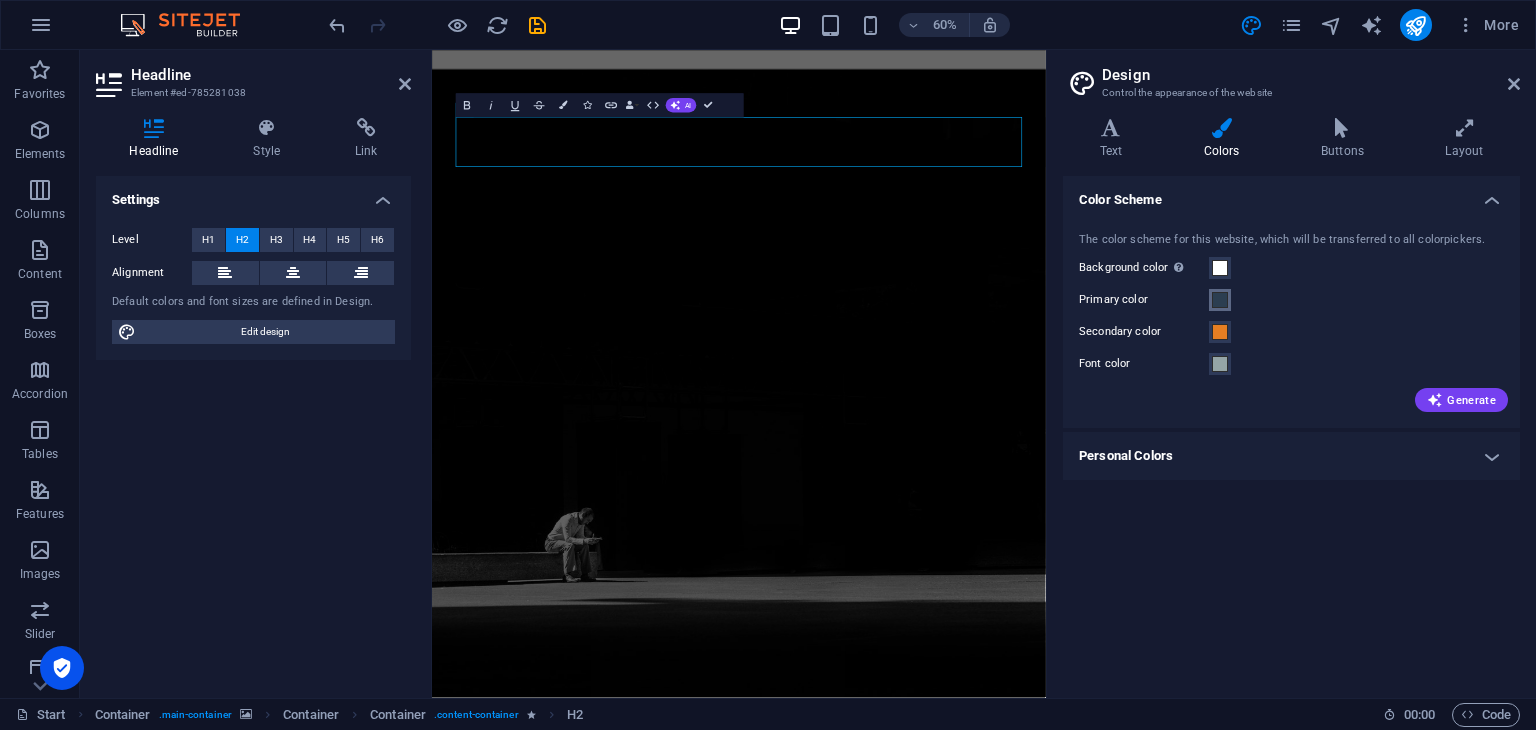 click on "Primary color" at bounding box center [1144, 300] 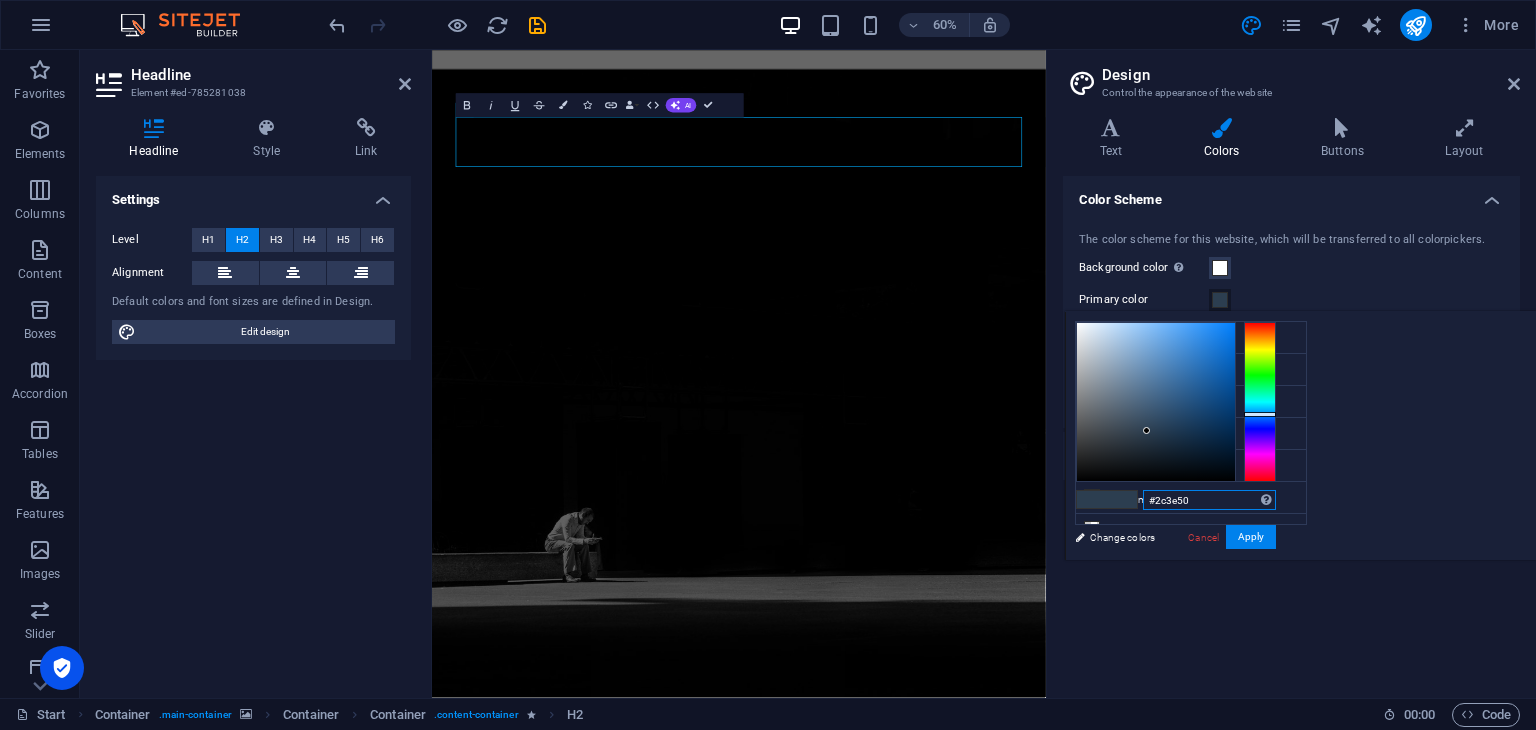 click on "#2c3e50" at bounding box center [1209, 500] 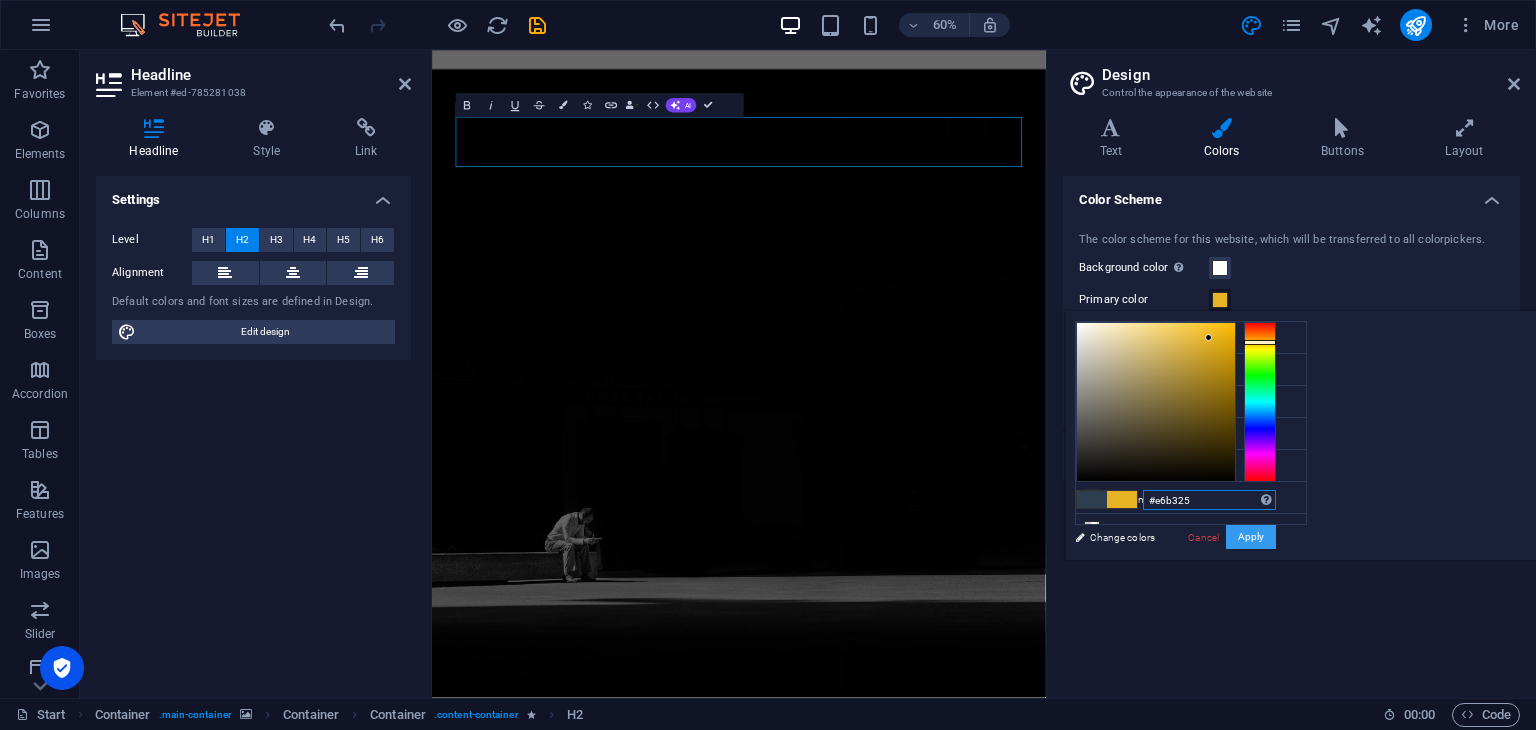 type on "#e6b325" 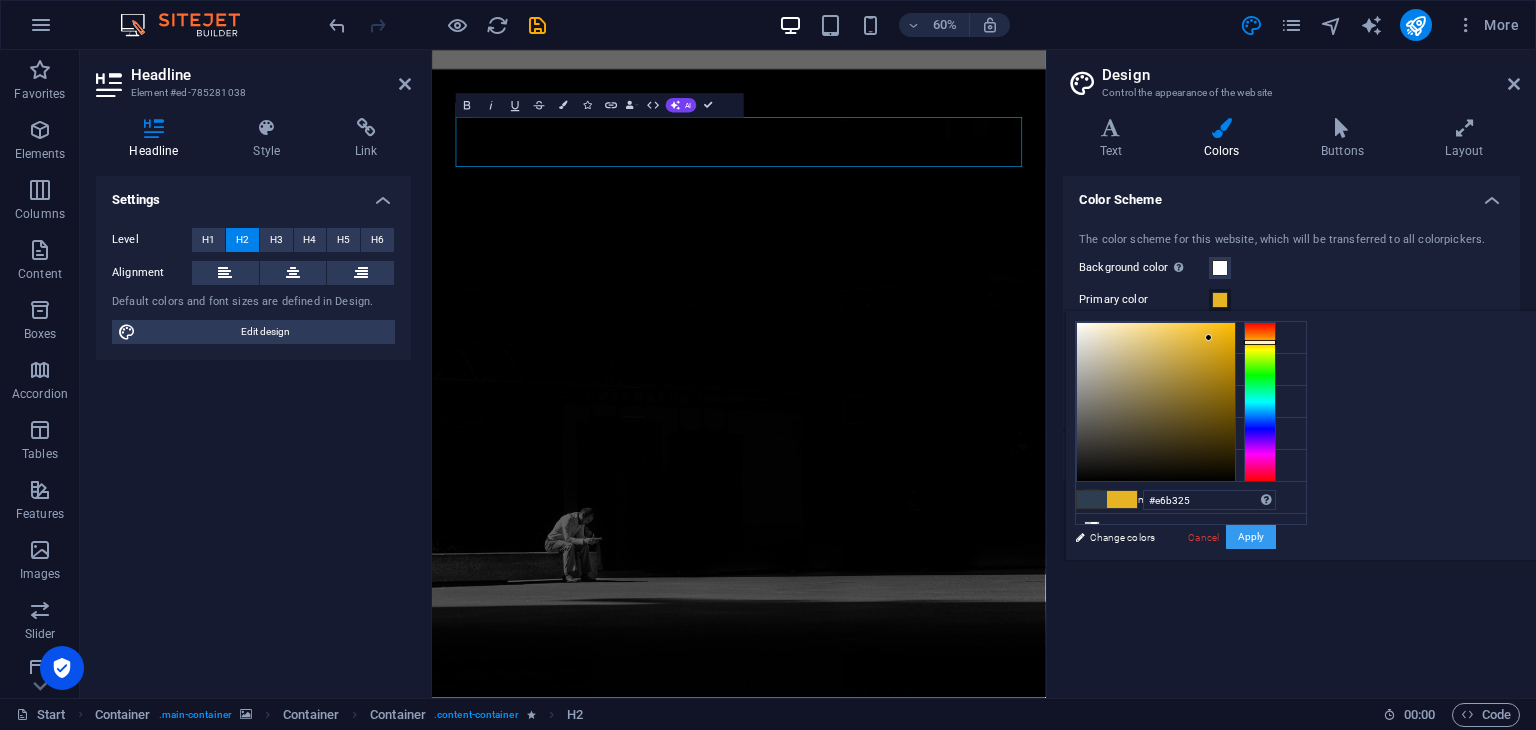 click on "Apply" at bounding box center [1251, 537] 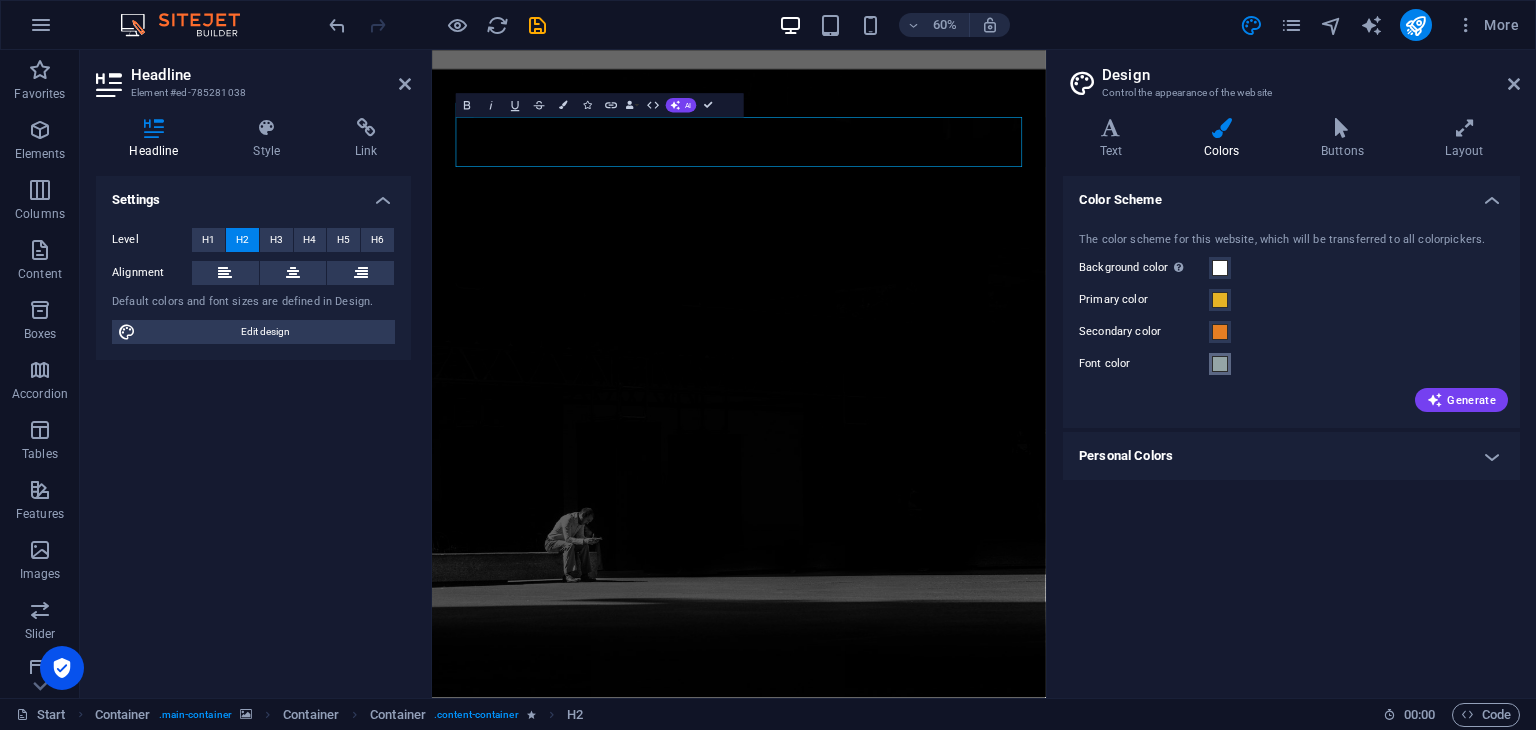 click at bounding box center (1220, 364) 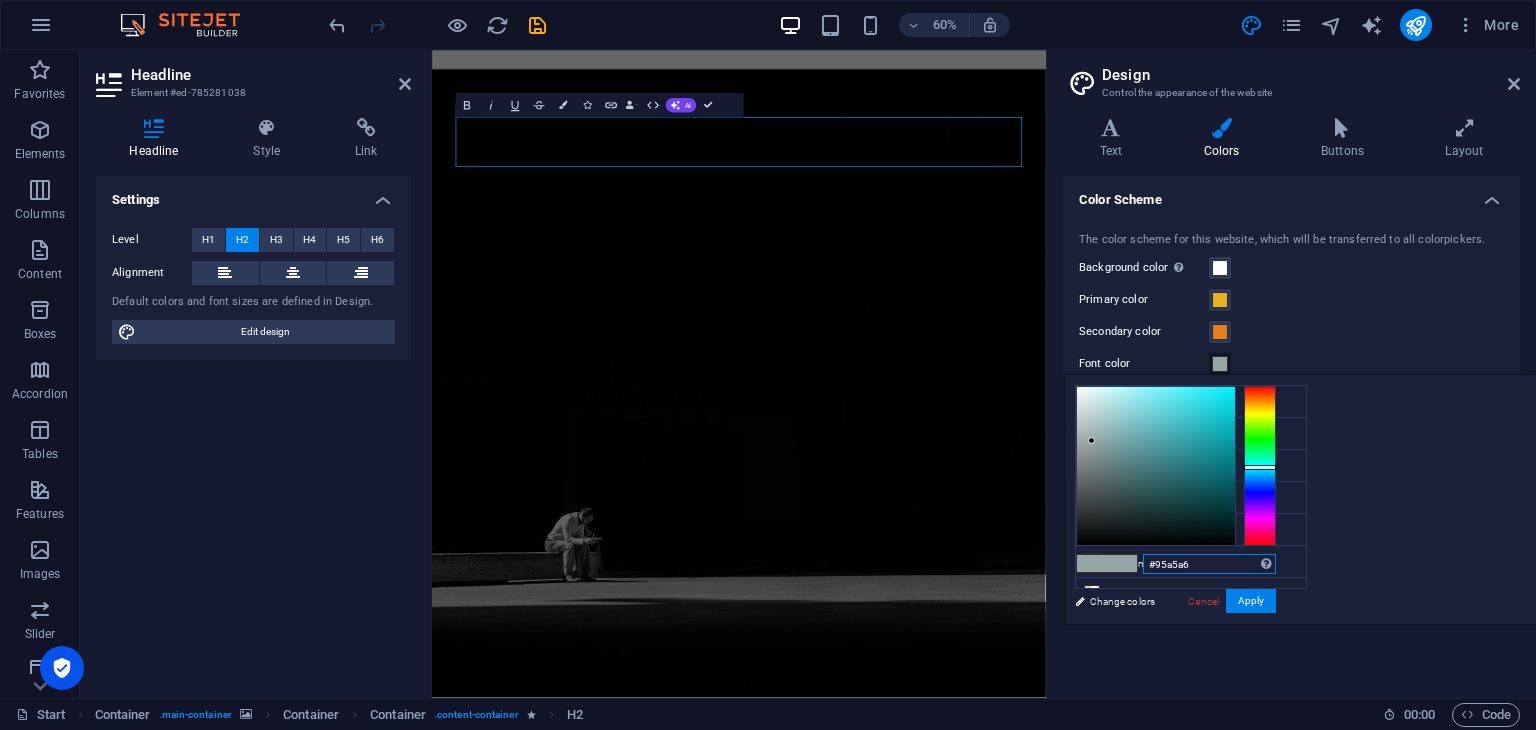click on "#95a5a6" at bounding box center [1209, 564] 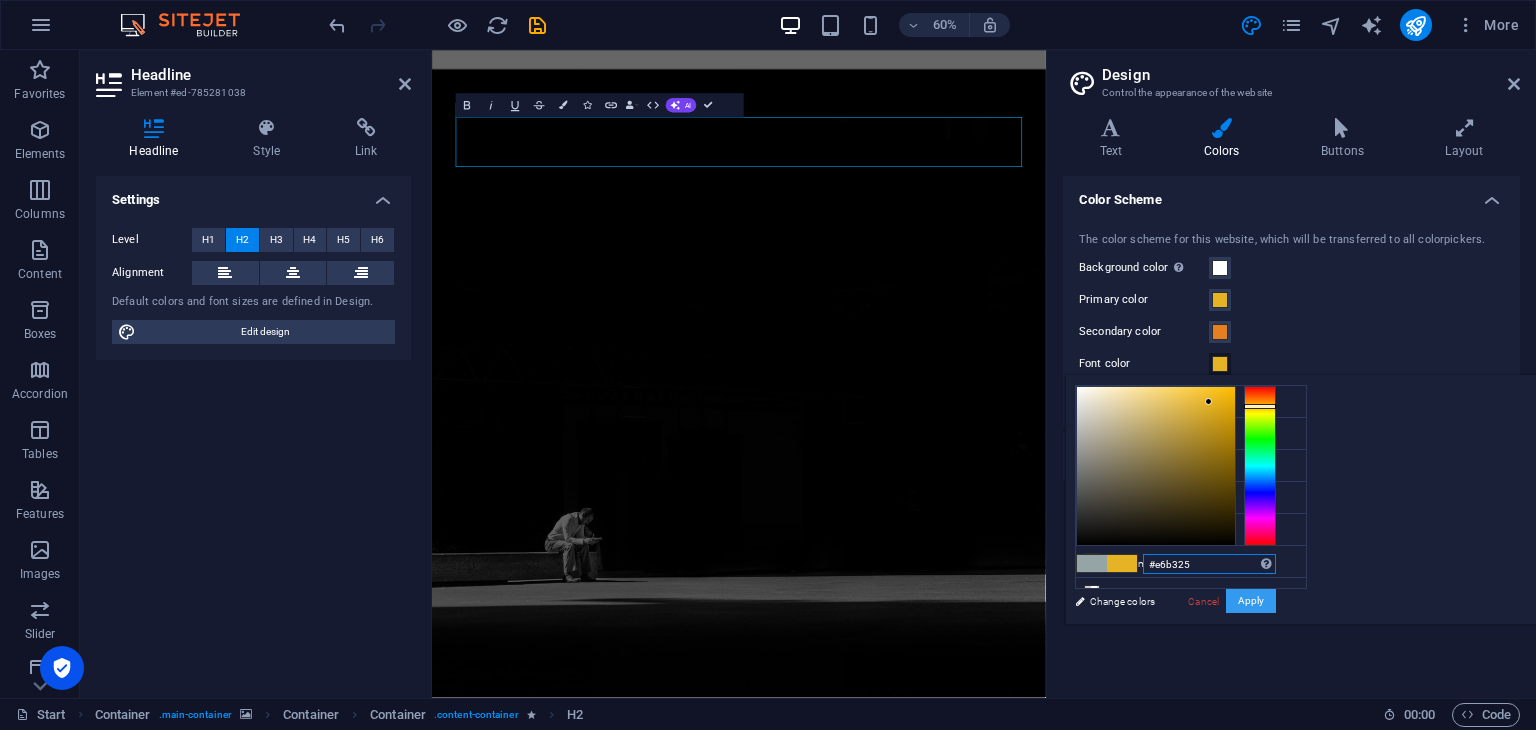 type on "#e6b325" 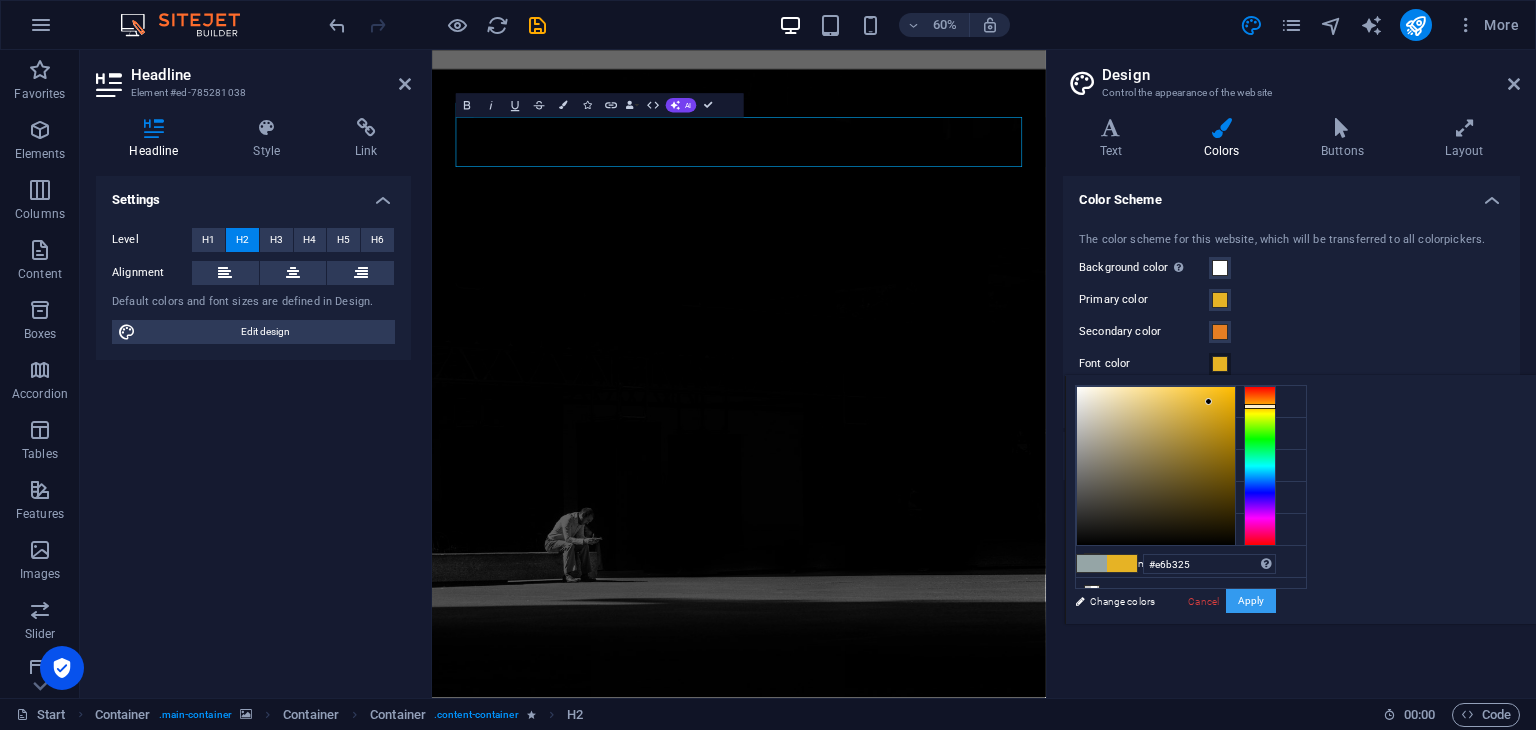 click on "Apply" at bounding box center [1251, 601] 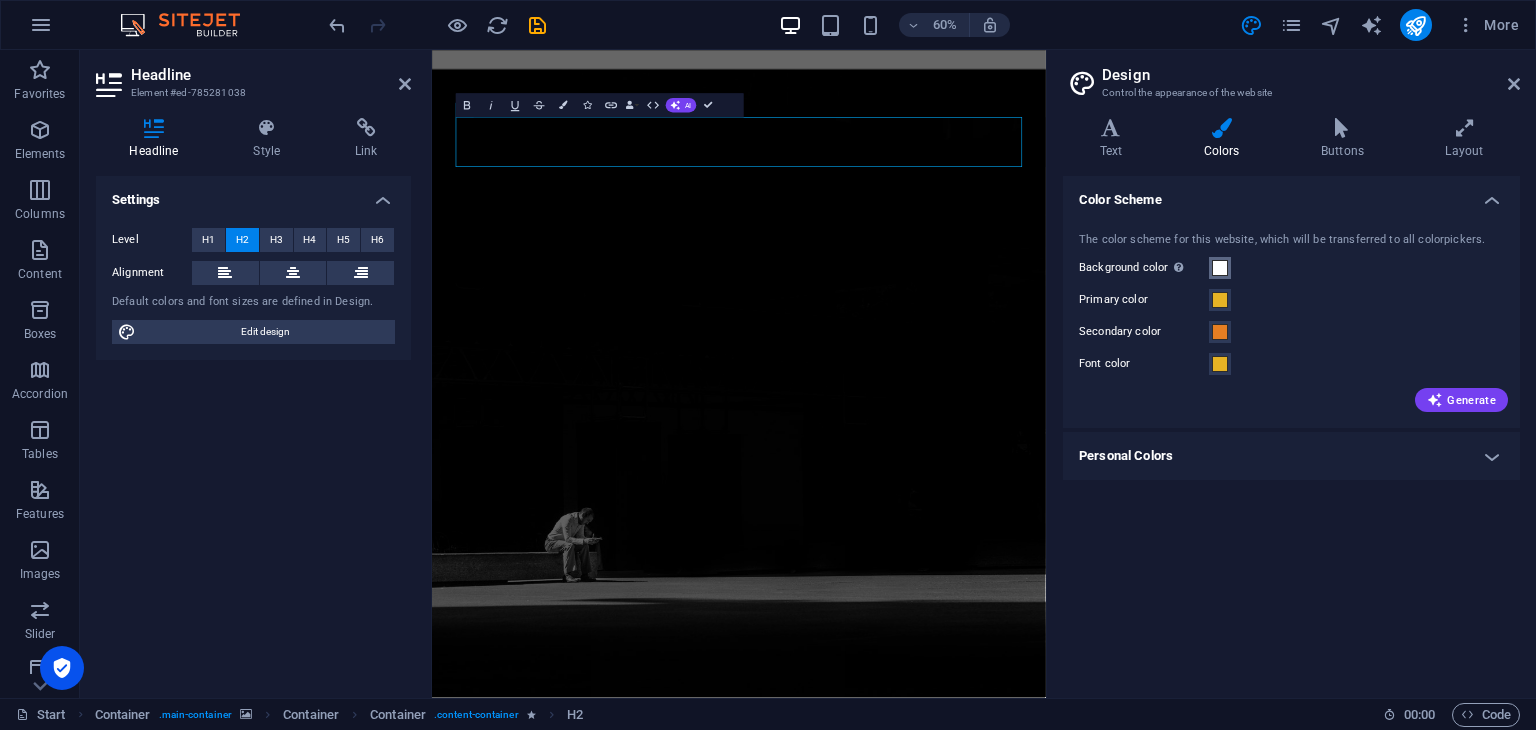 click at bounding box center (1220, 268) 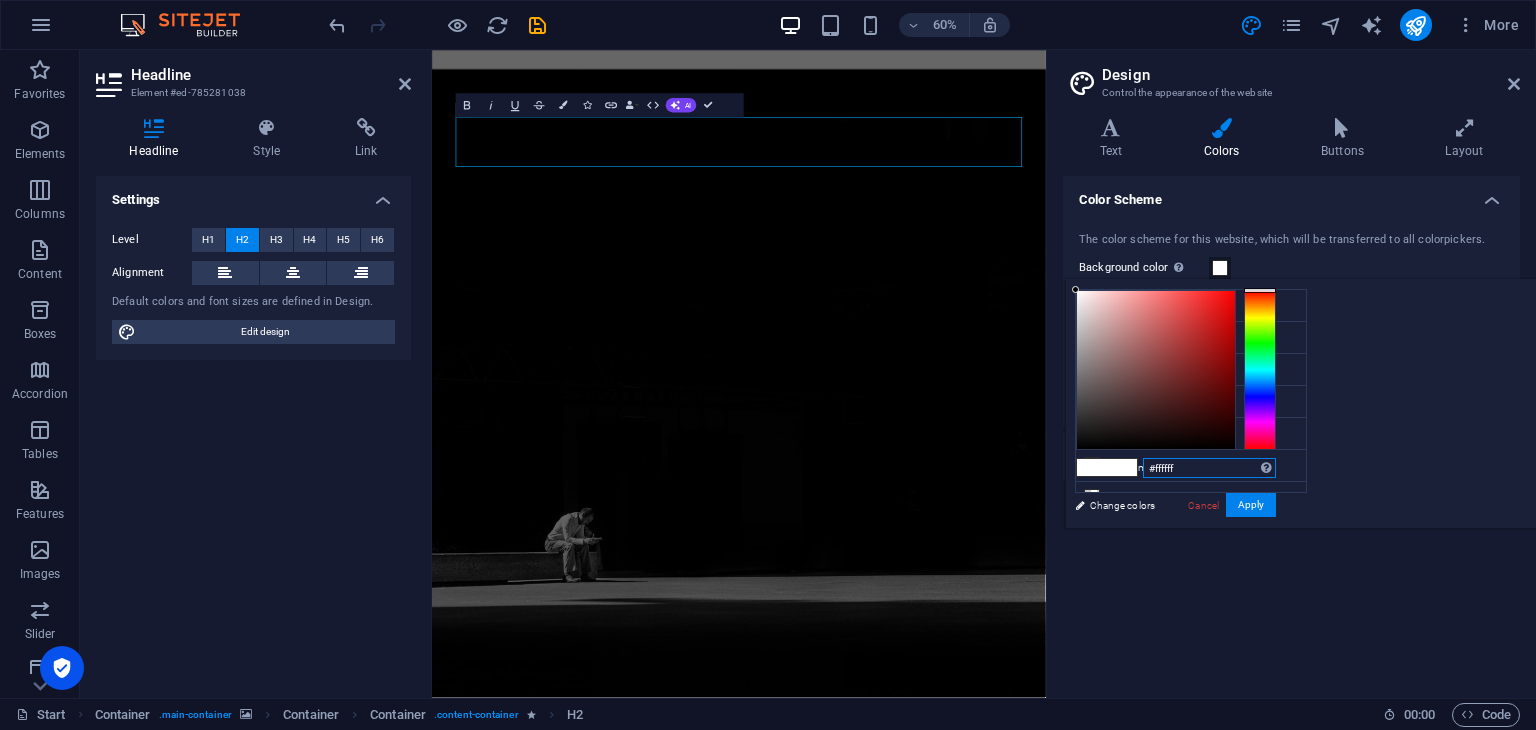 click on "#ffffff" at bounding box center [1209, 468] 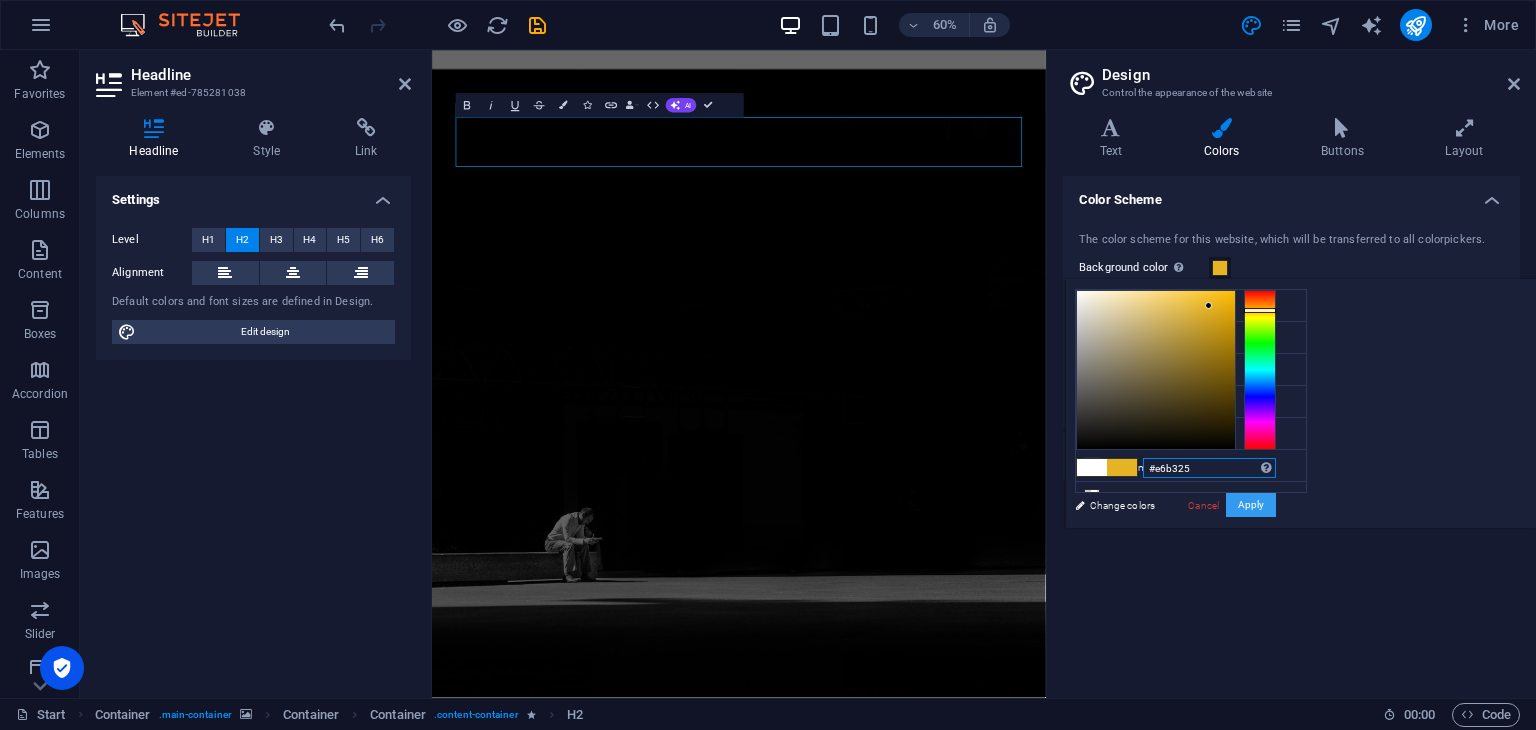 type on "#e6b325" 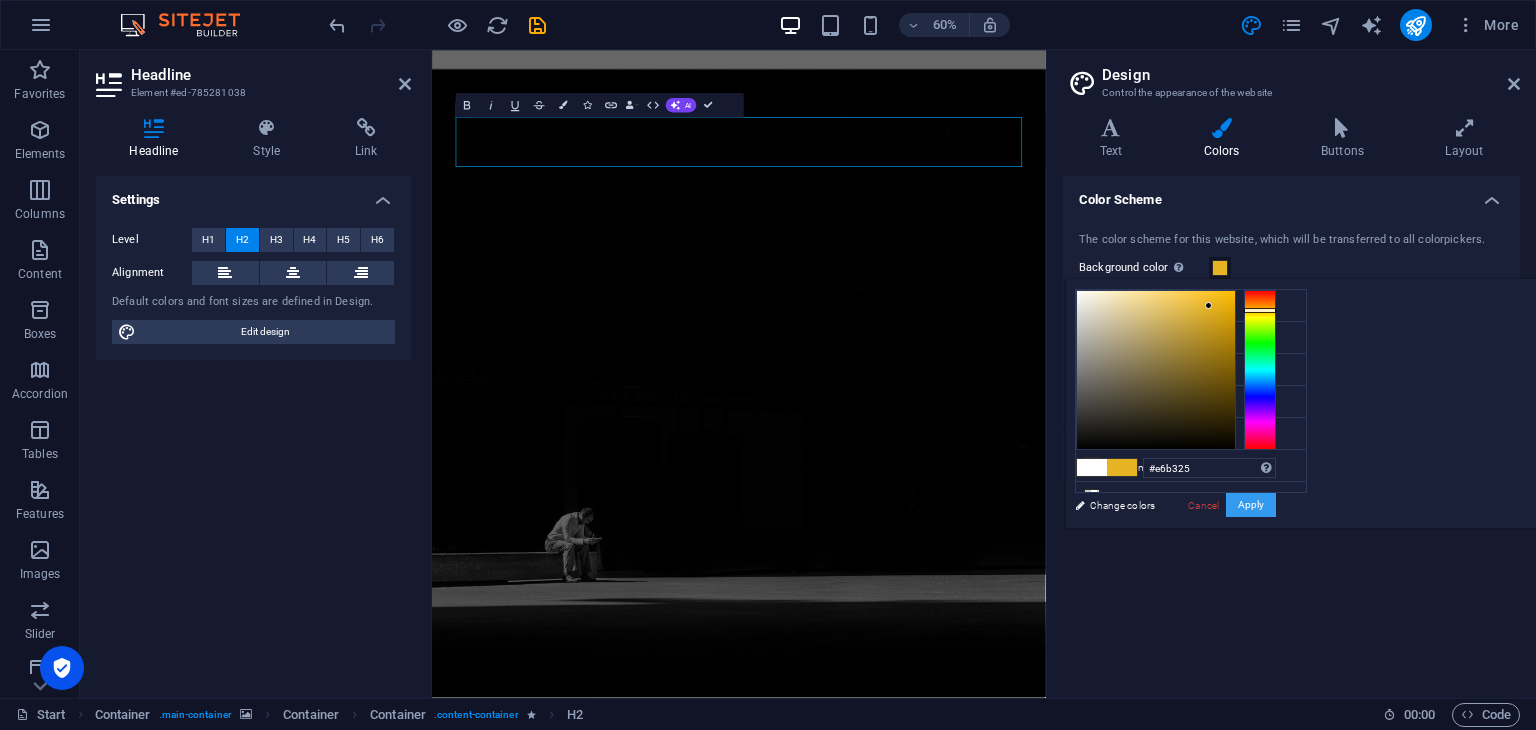 click on "Apply" at bounding box center [1251, 505] 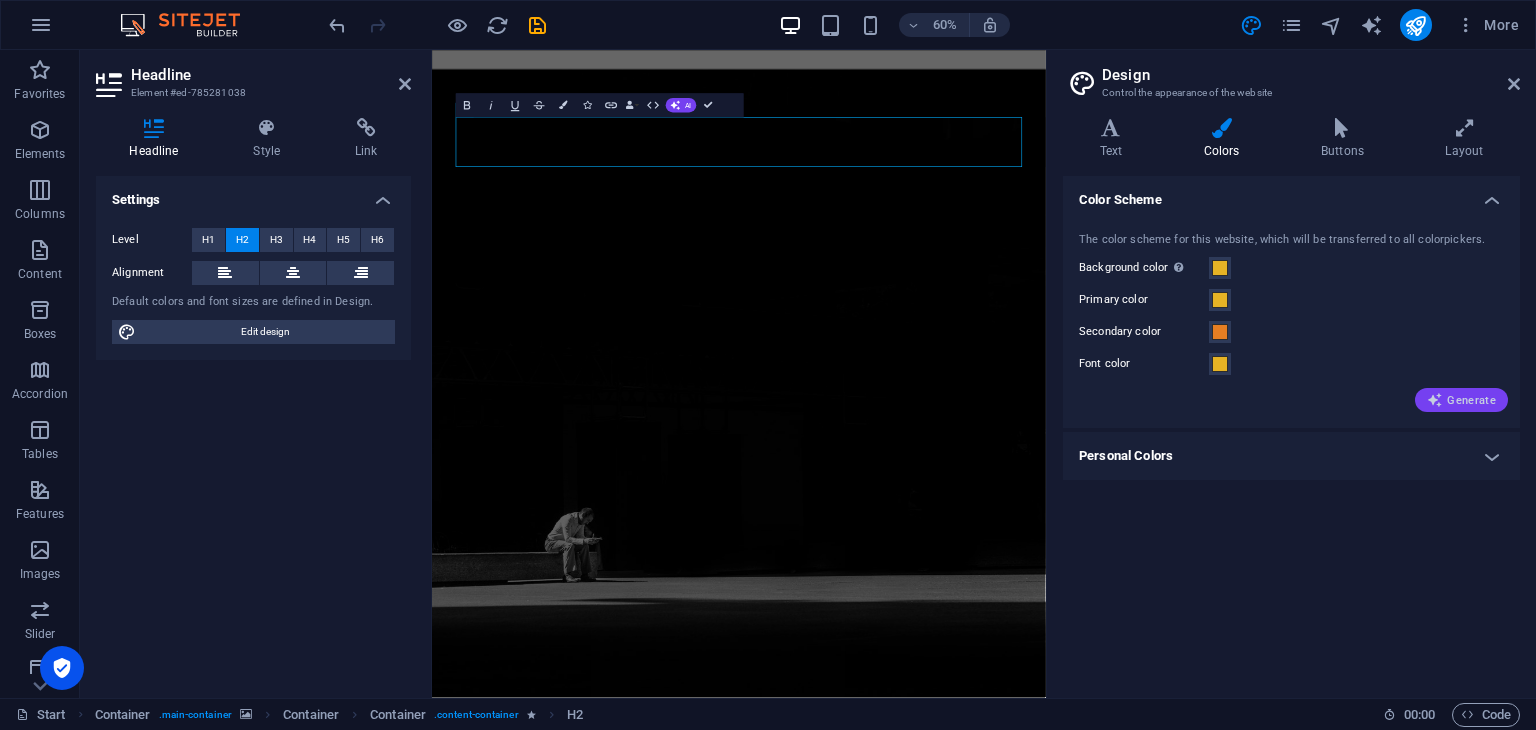 click on "Generate" at bounding box center [1461, 400] 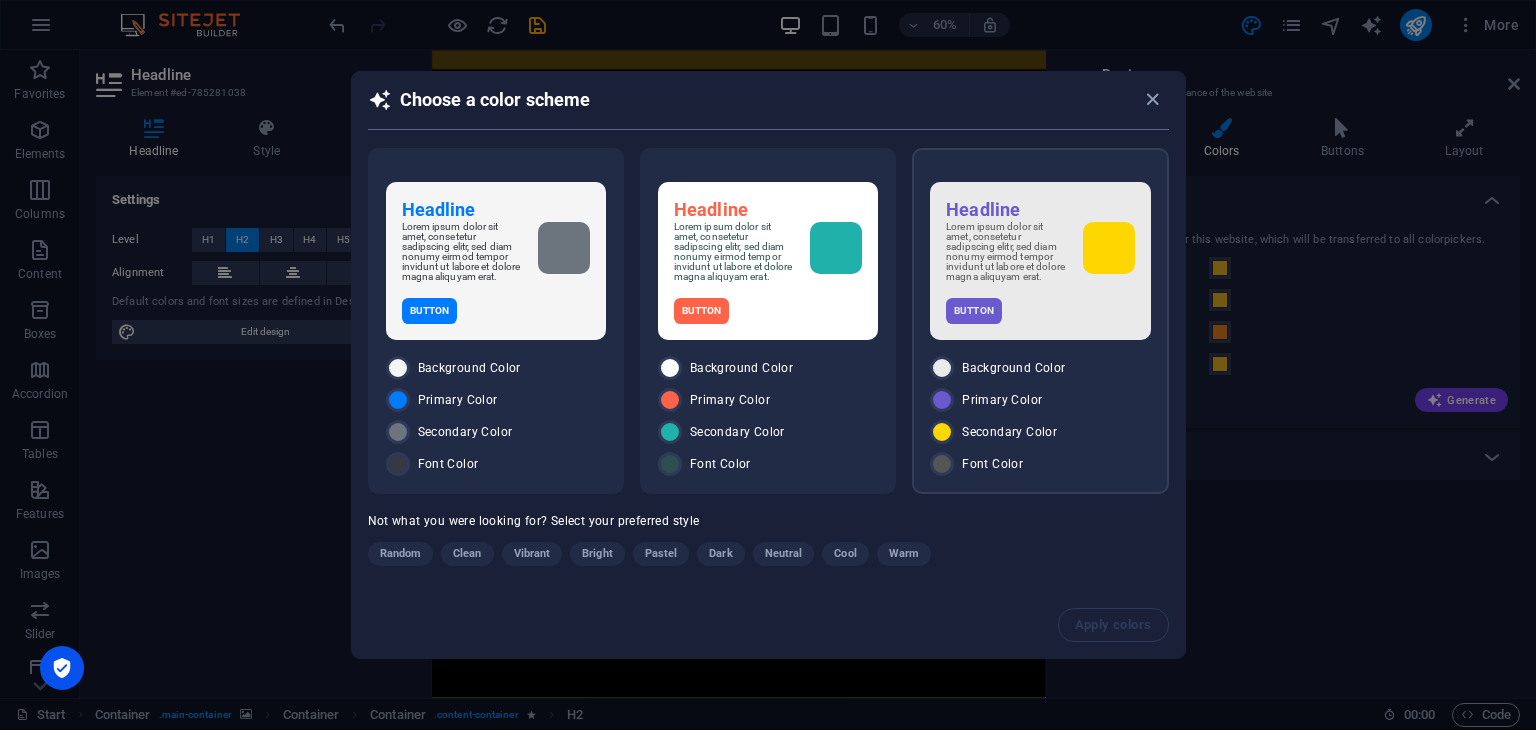 click on "Button" at bounding box center [1040, 311] 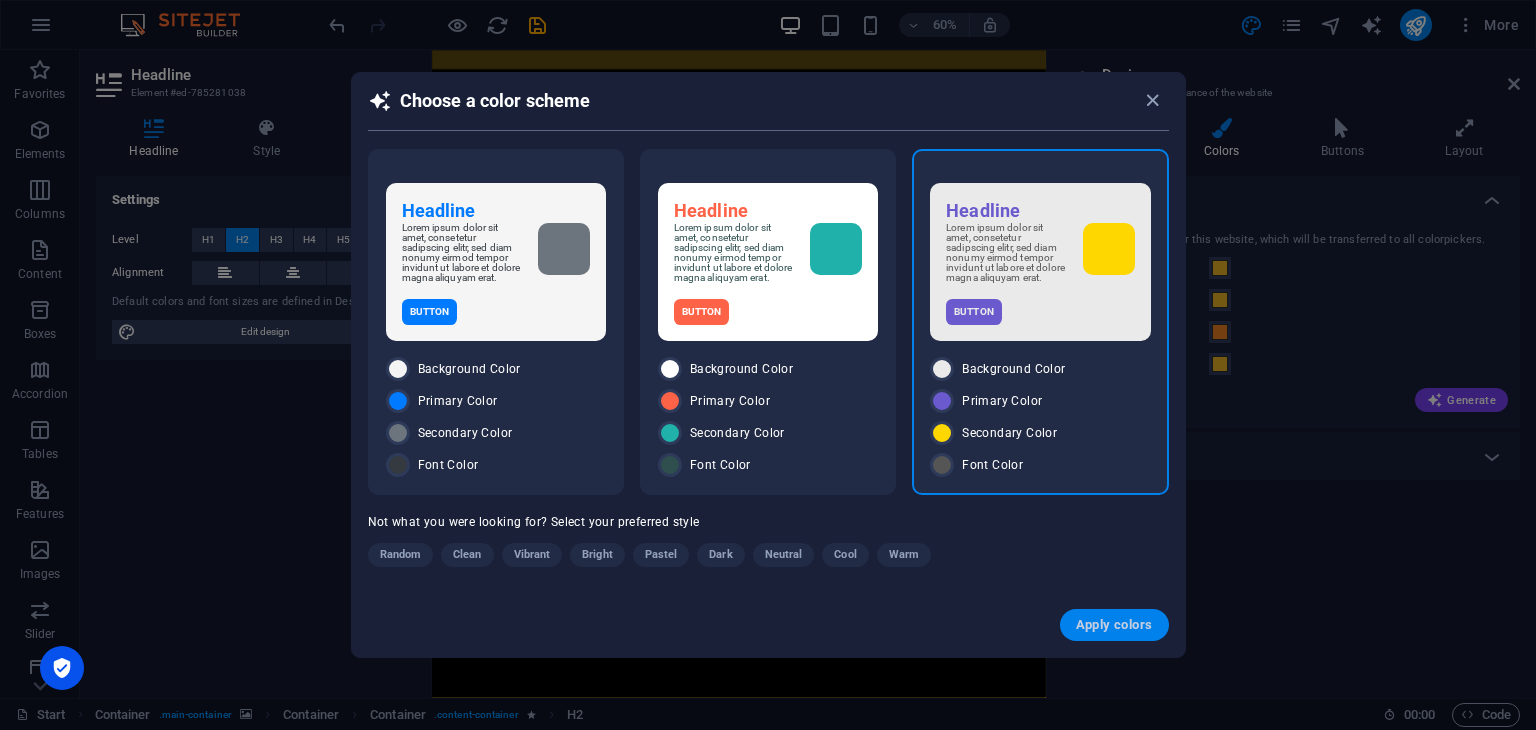 click on "Apply colors" at bounding box center [1114, 625] 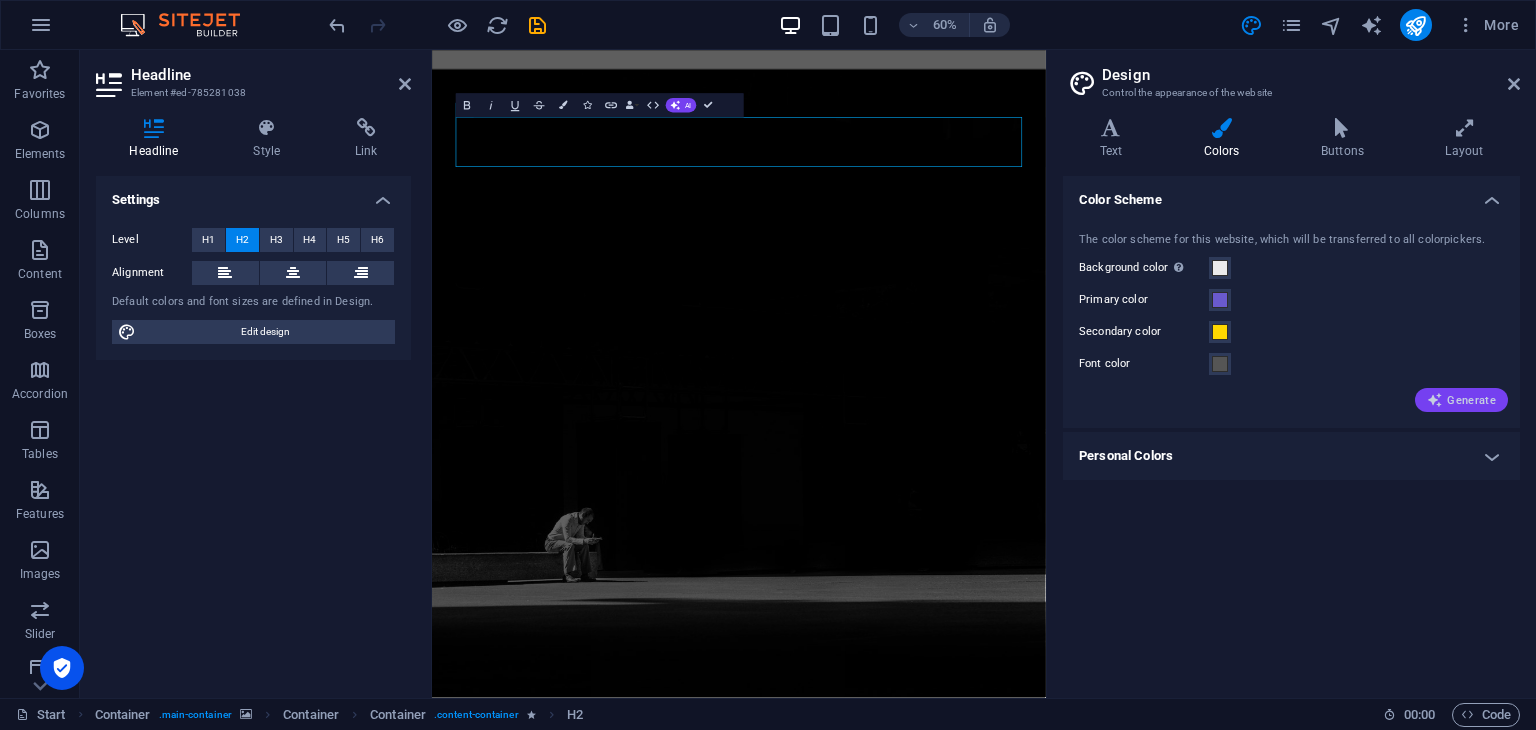 click on "Generate" at bounding box center (1461, 400) 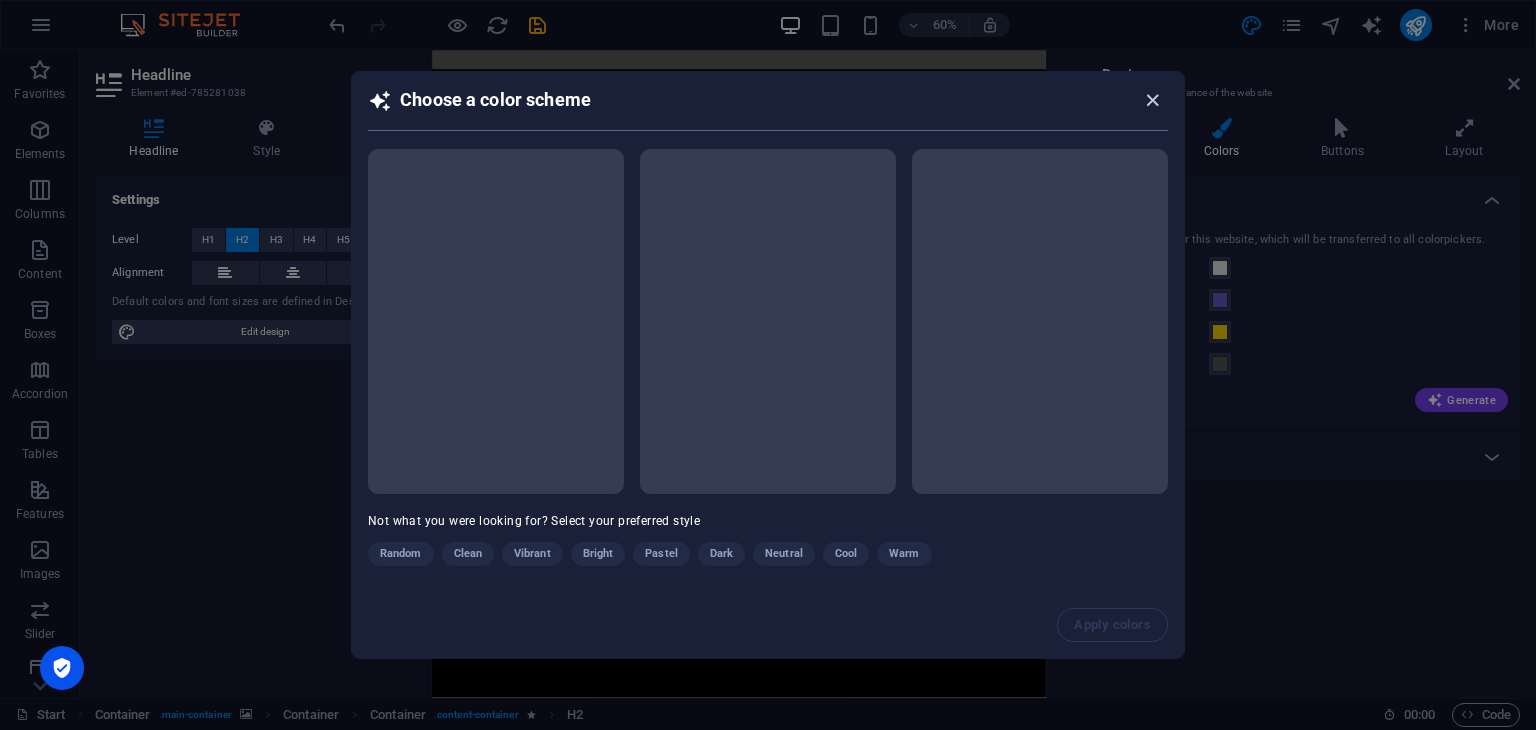 click at bounding box center [1152, 100] 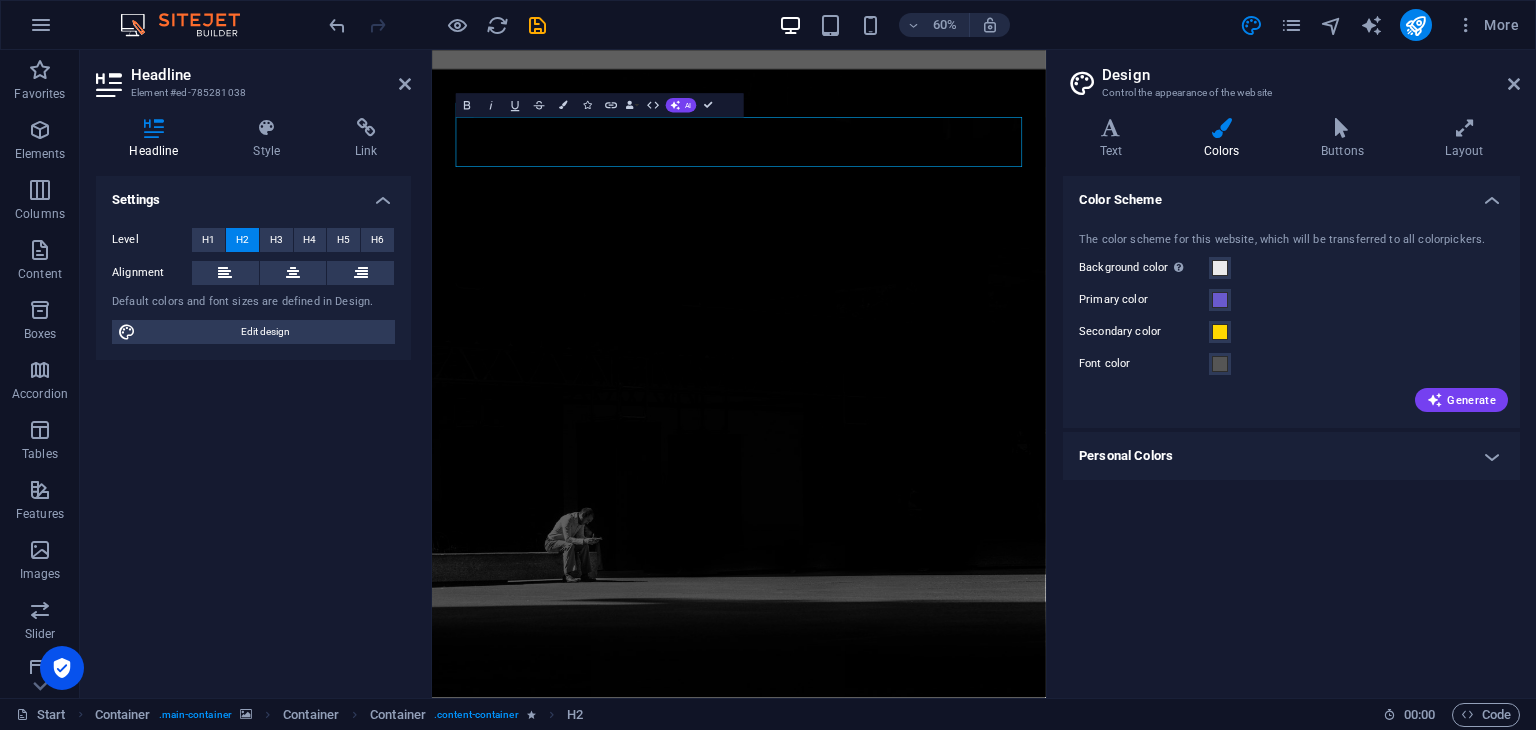 click on "Design Control the appearance of the website Variants  Text  Colors  Buttons  Layout Text Standard Bold Links Font color Font Lato Manage fonts → Font size 16 rem px Line height 1.5 Font weight To display the font weight correctly, it may need to be enabled.  Manage Fonts Thin, 100 Extra-light, 200 Light, 300 Regular, 400 Medium, 500 Semi-bold, 600 Bold, 700 Extra-bold, 800 Black, 900 Letter spacing 0 rem px Font style Text transform Tt TT tt Text align Font weight To display the font weight correctly, it may need to be enabled.  Manage Fonts Thin, 100 Extra-light, 200 Light, 300 Regular, 400 Medium, 500 Semi-bold, 600 Bold, 700 Extra-bold, 800 Black, 900 Default Hover / Active Font color Font color Decoration Decoration Transition duration 0.3 s Transition function Ease Ease In Ease Out Ease In/Ease Out Linear Headlines All H1 / Textlogo H2 H3 H4 H5 H6 Font color Font Montserrat Line height 1.1 Font weight To display the font weight correctly, it may need to be enabled.  Manage Fonts Thin, 100 Light, 300 0" at bounding box center (1291, 374) 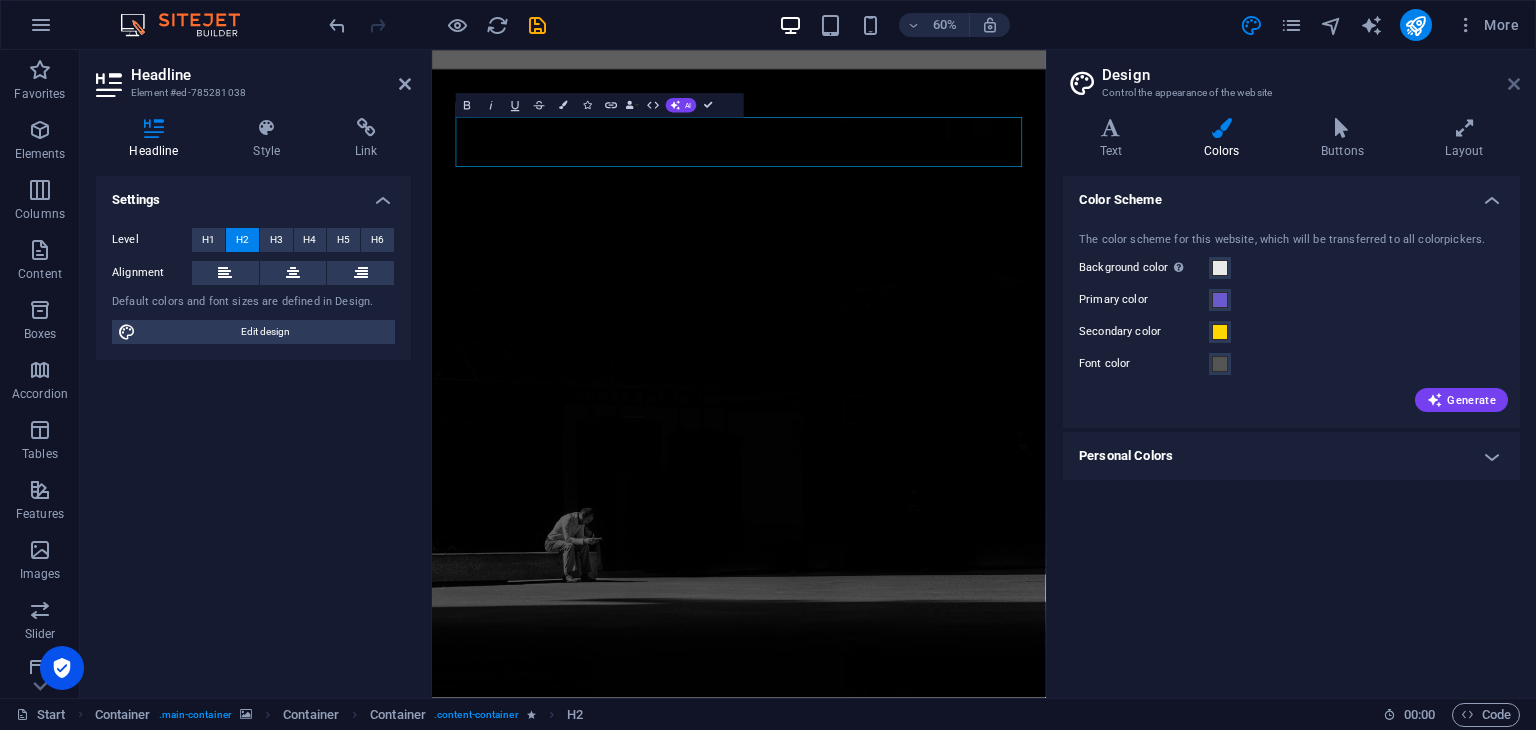 click at bounding box center (1514, 84) 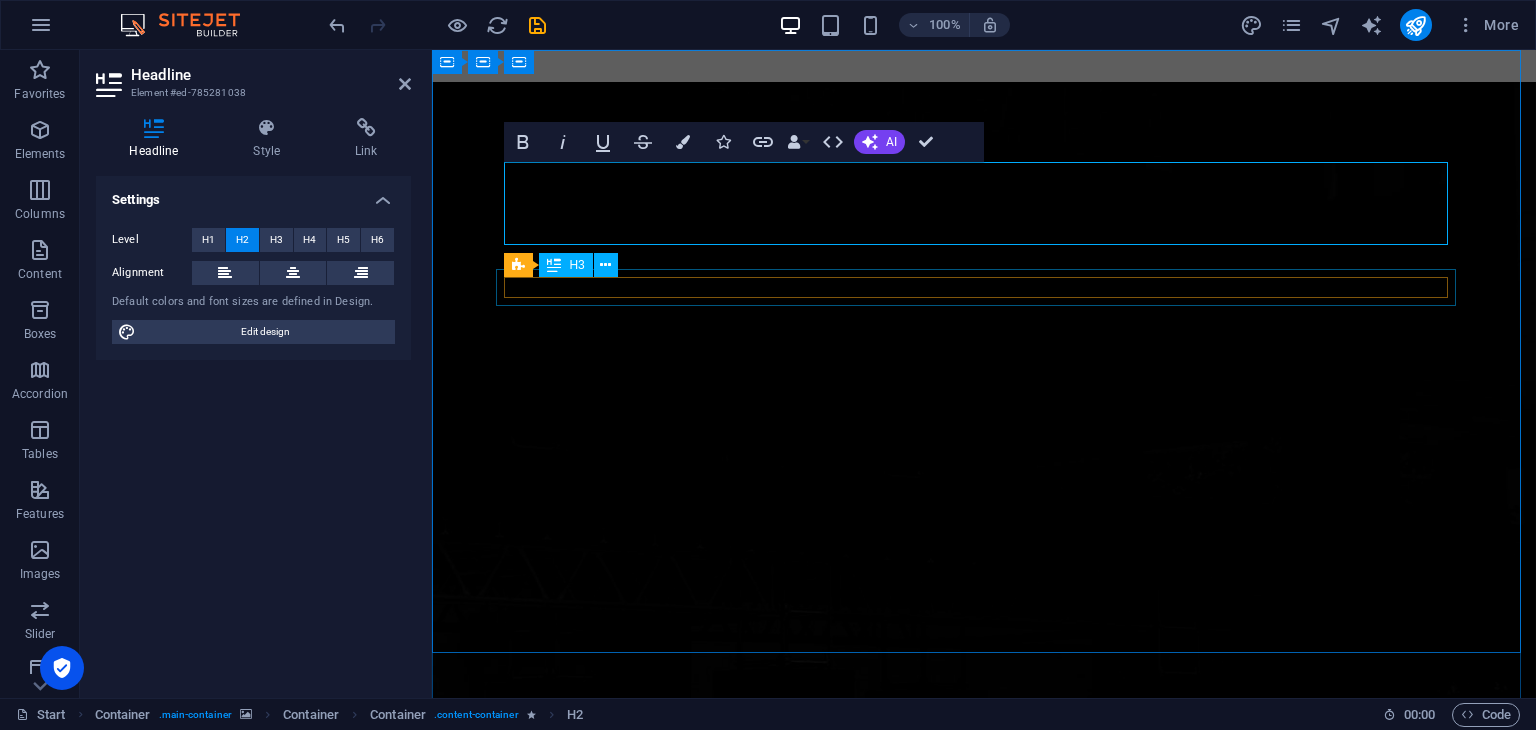 click on "5 DAYS TO GO" at bounding box center (984, 1366) 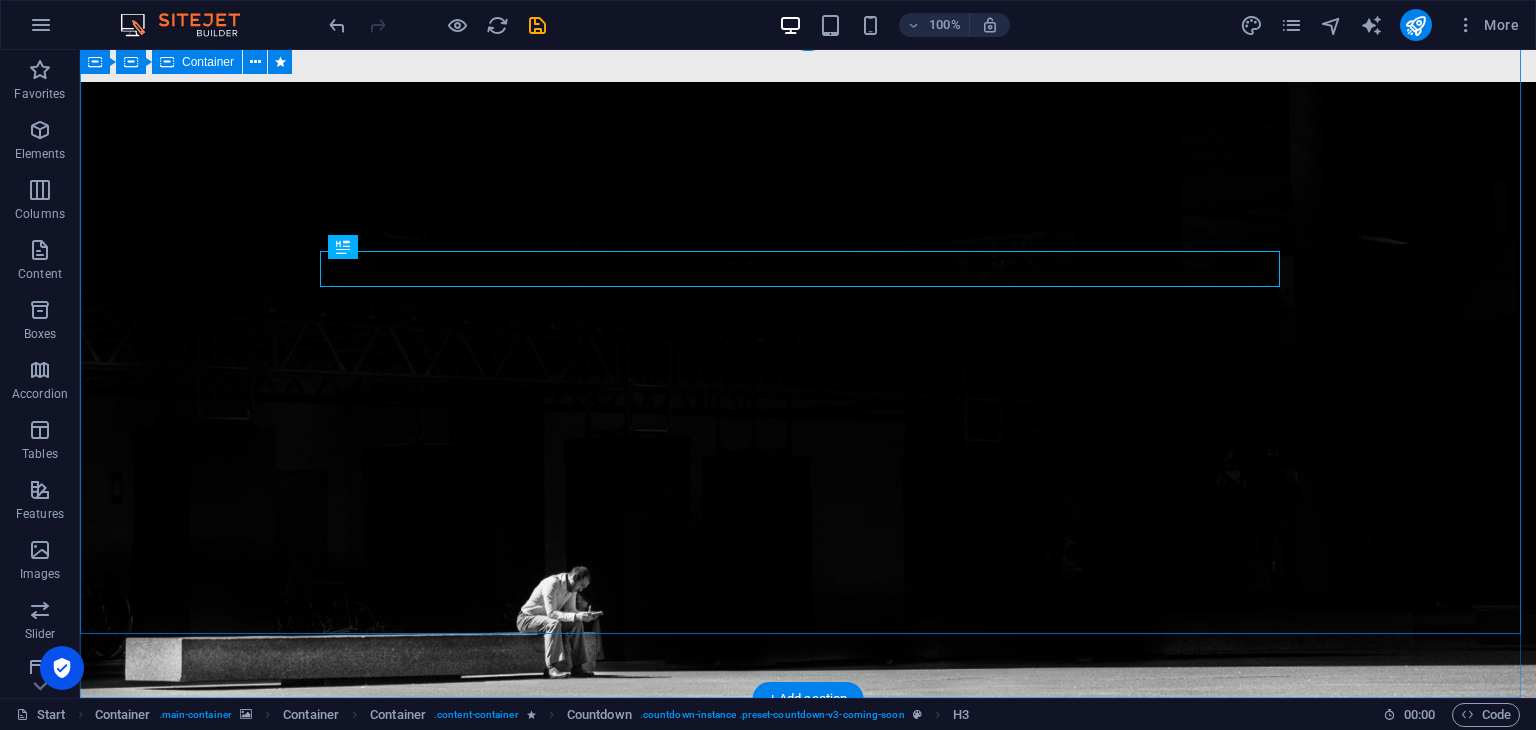 scroll, scrollTop: 0, scrollLeft: 0, axis: both 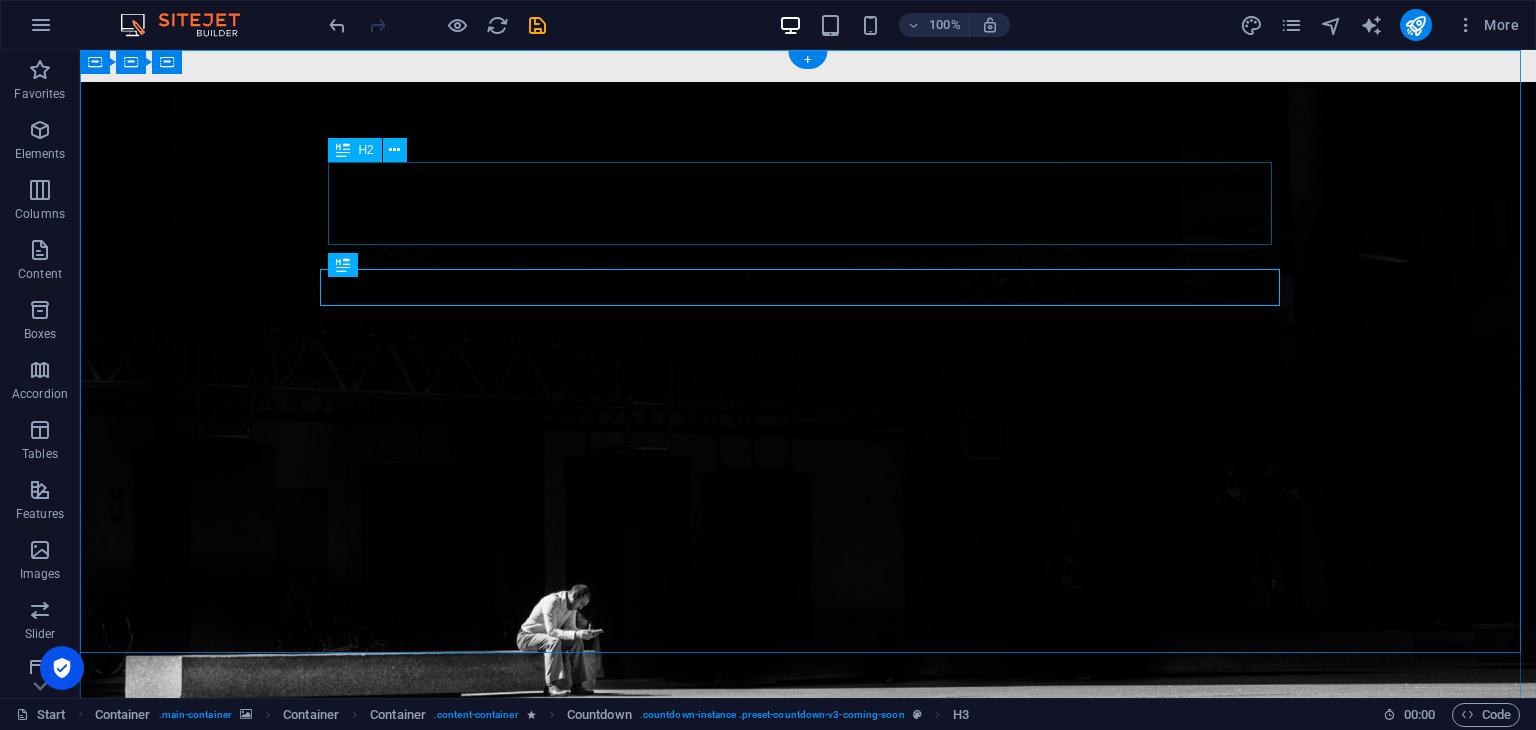 click on "This site is currently under construction. We'll be live soon – stay tuned" at bounding box center (808, 870) 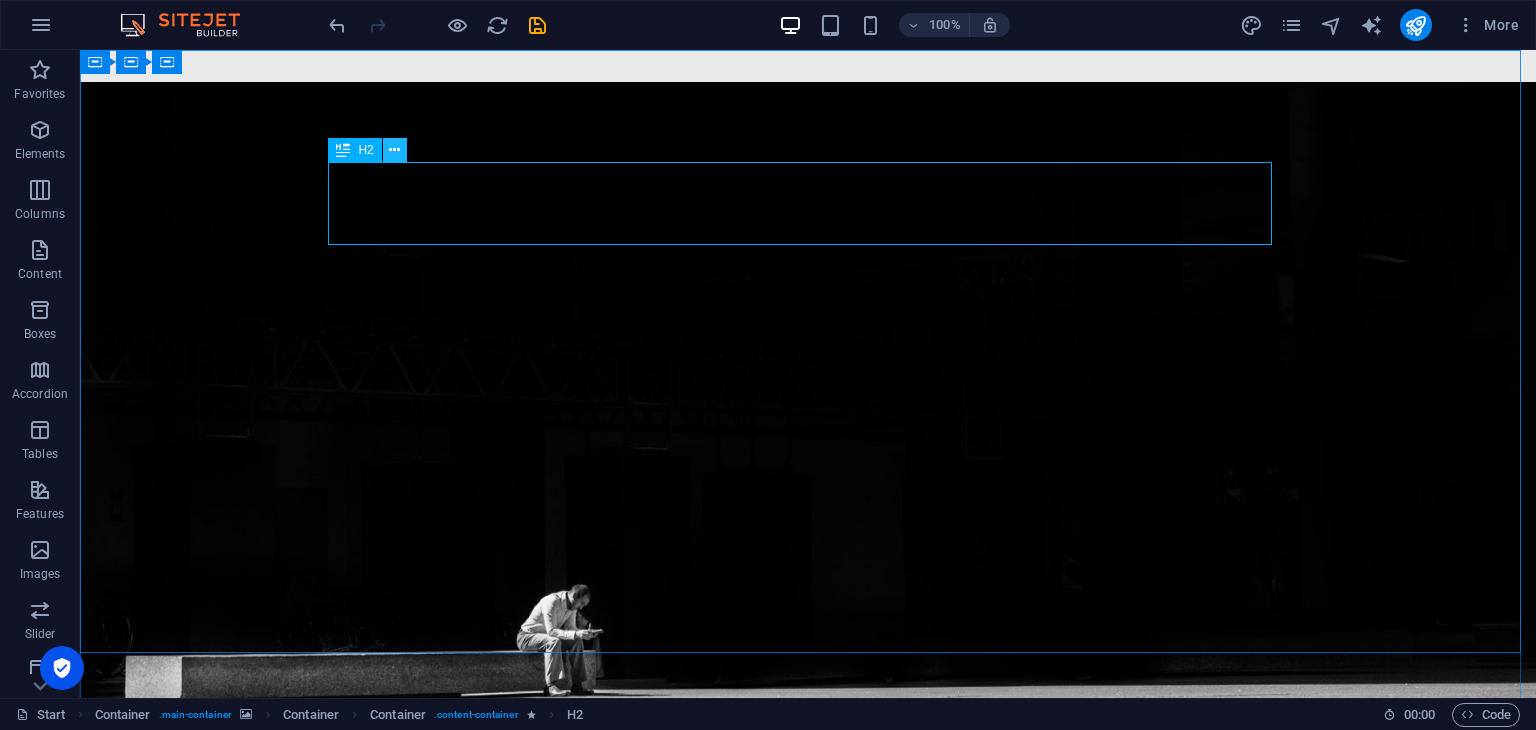 click at bounding box center (394, 150) 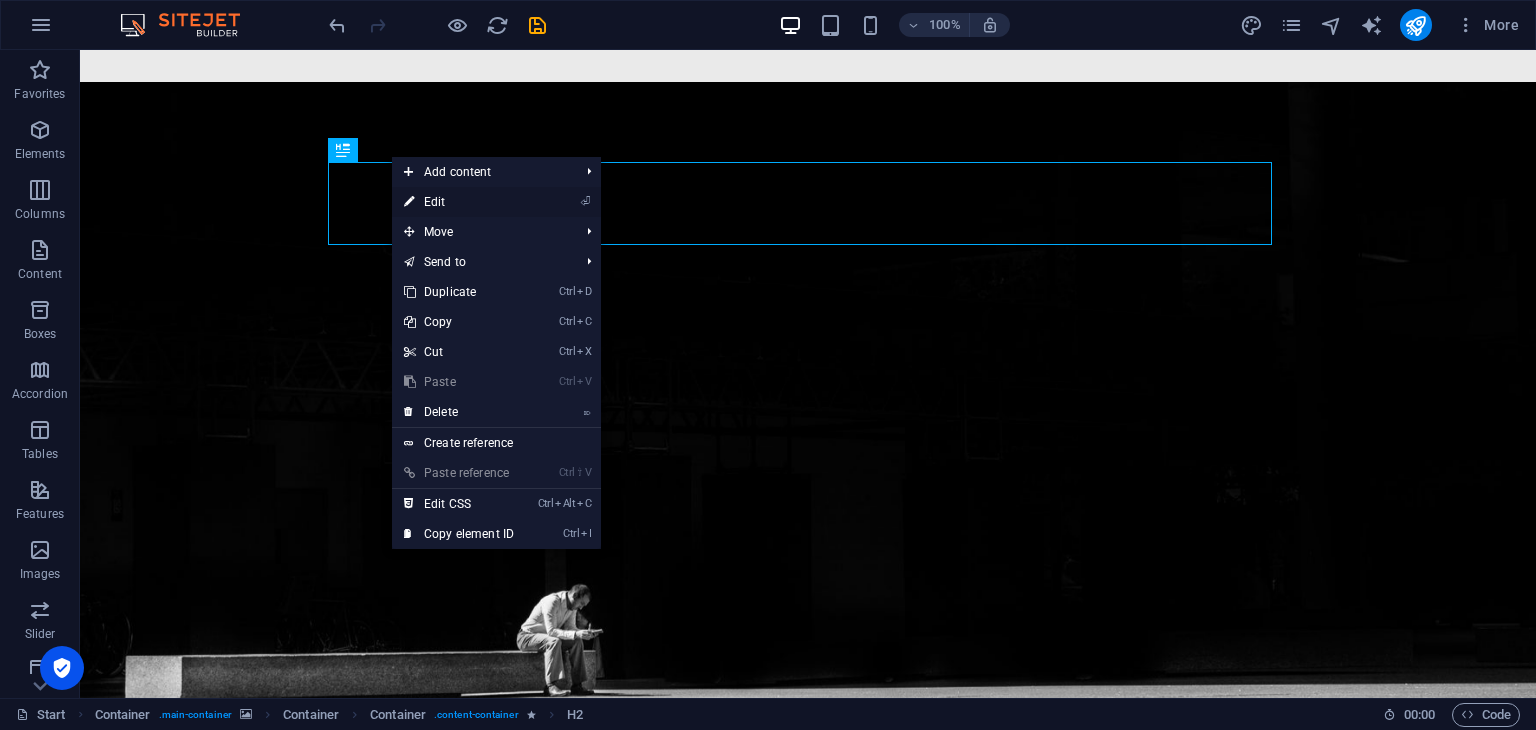 click on "⏎  Edit" at bounding box center (459, 202) 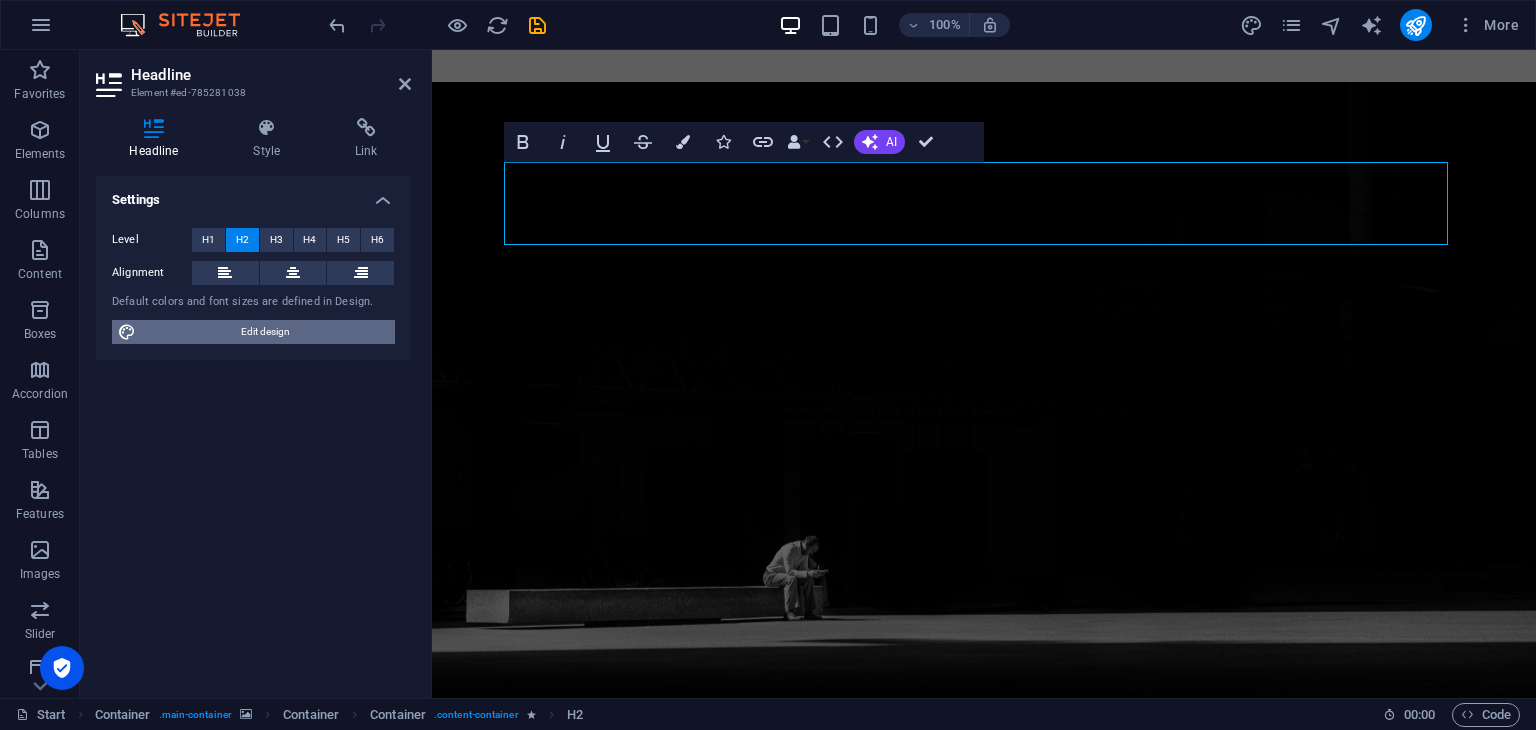 click on "Edit design" at bounding box center (265, 332) 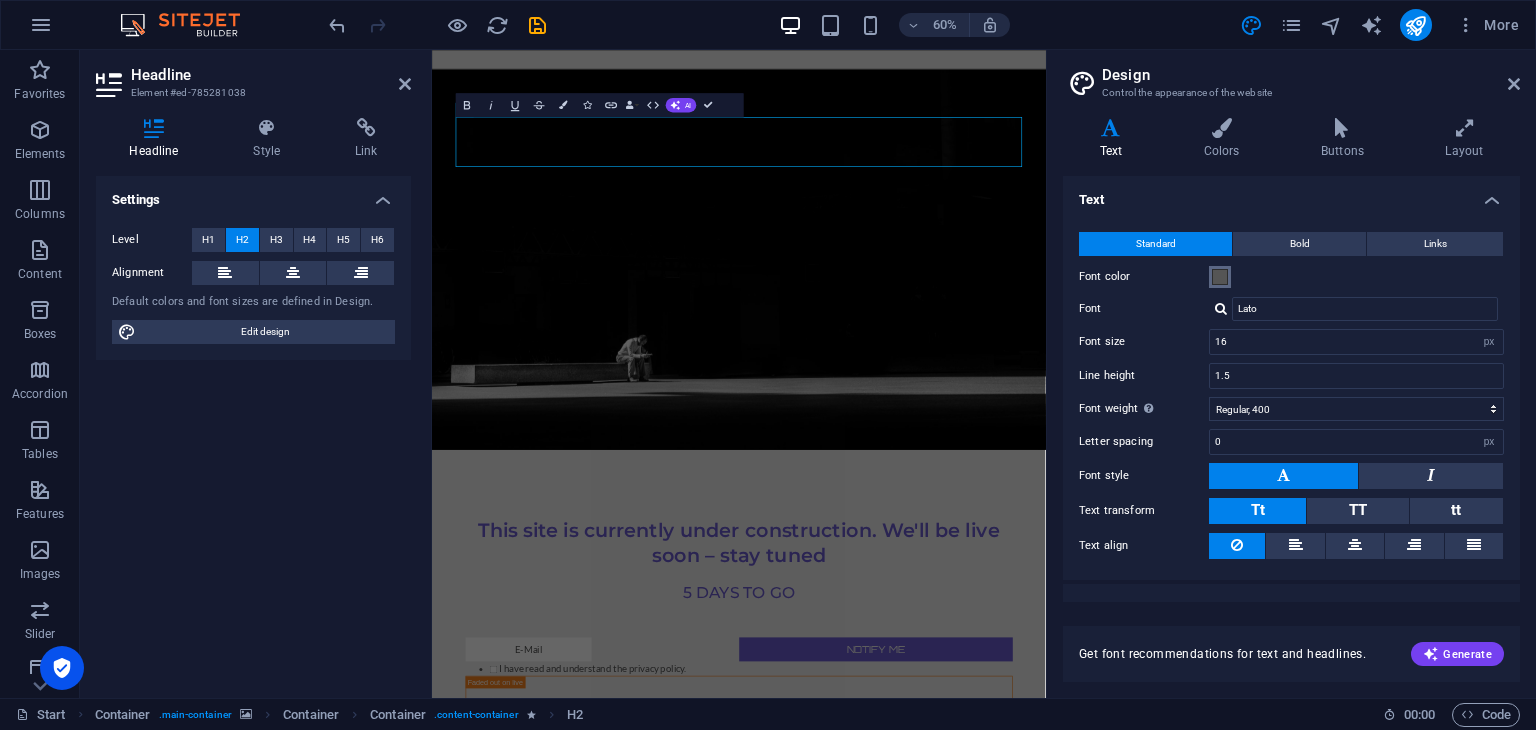 click at bounding box center [1220, 277] 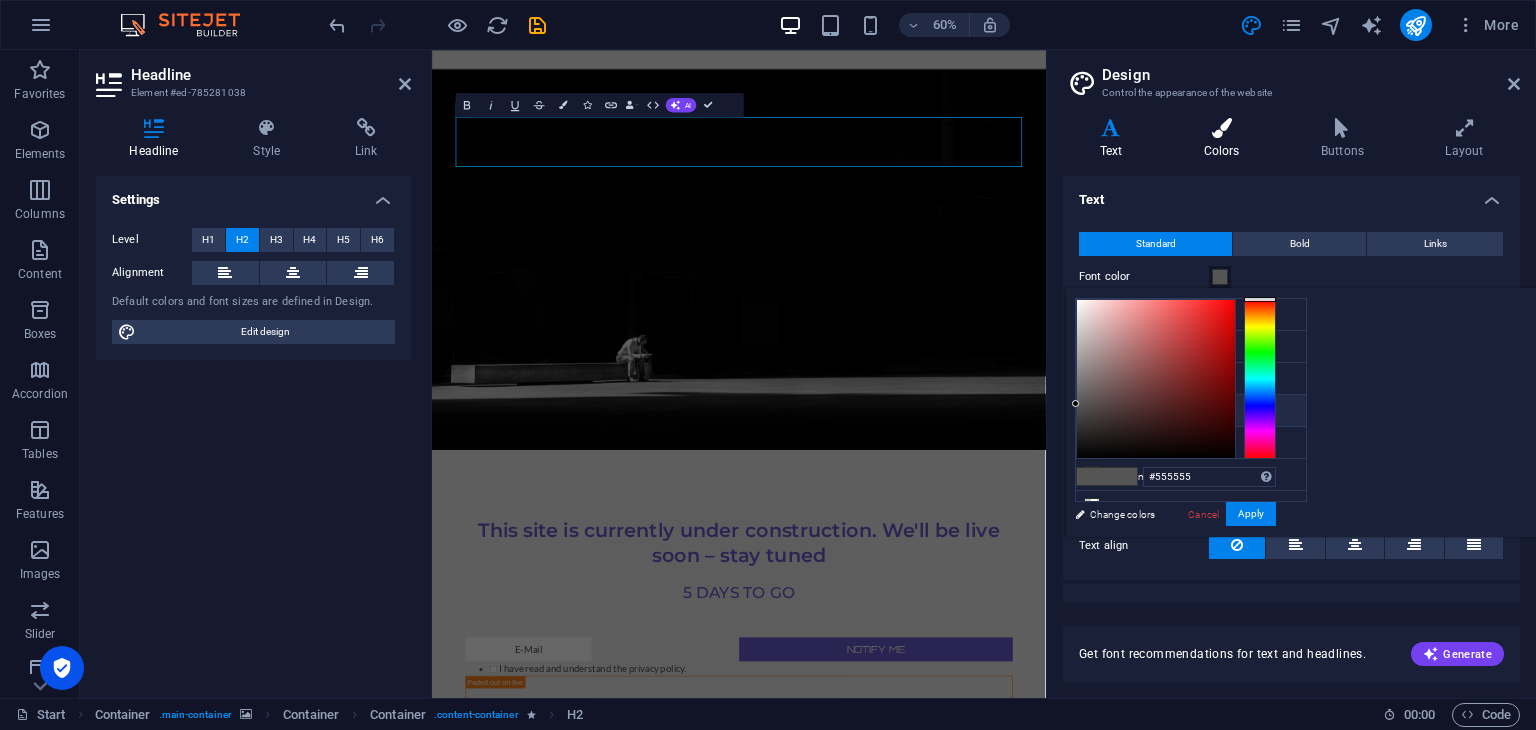 click at bounding box center [1221, 128] 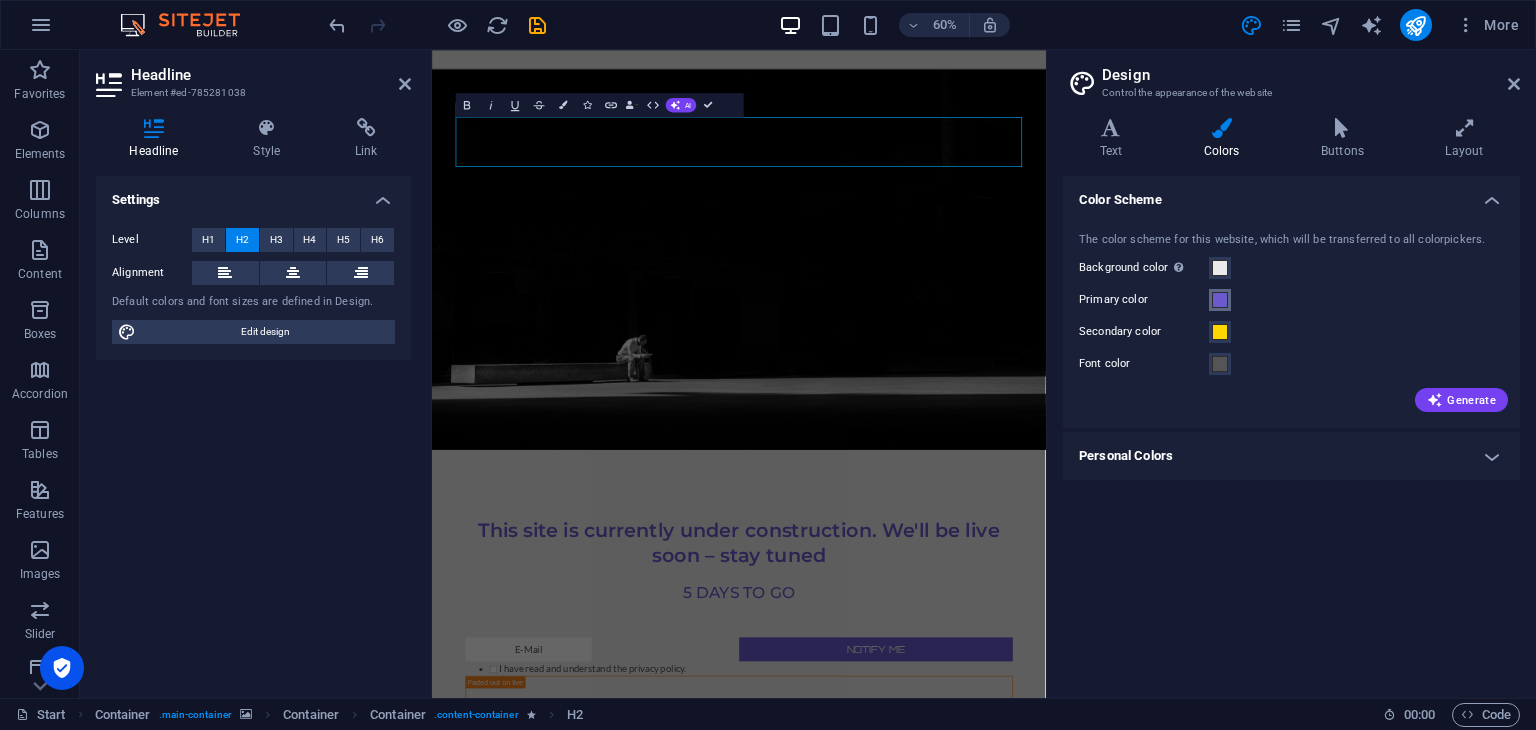 click at bounding box center [1220, 300] 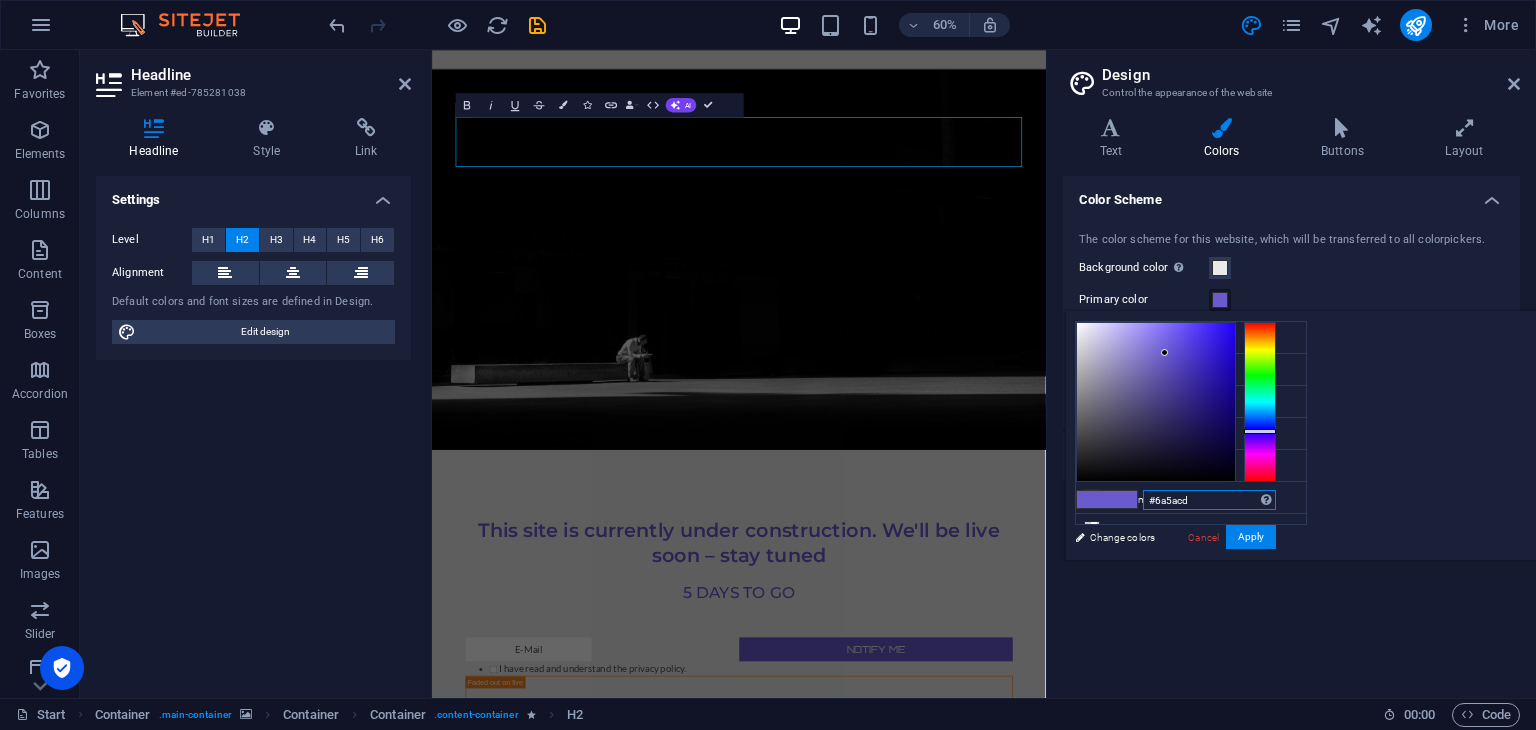 click on "#6a5acd" at bounding box center [1209, 500] 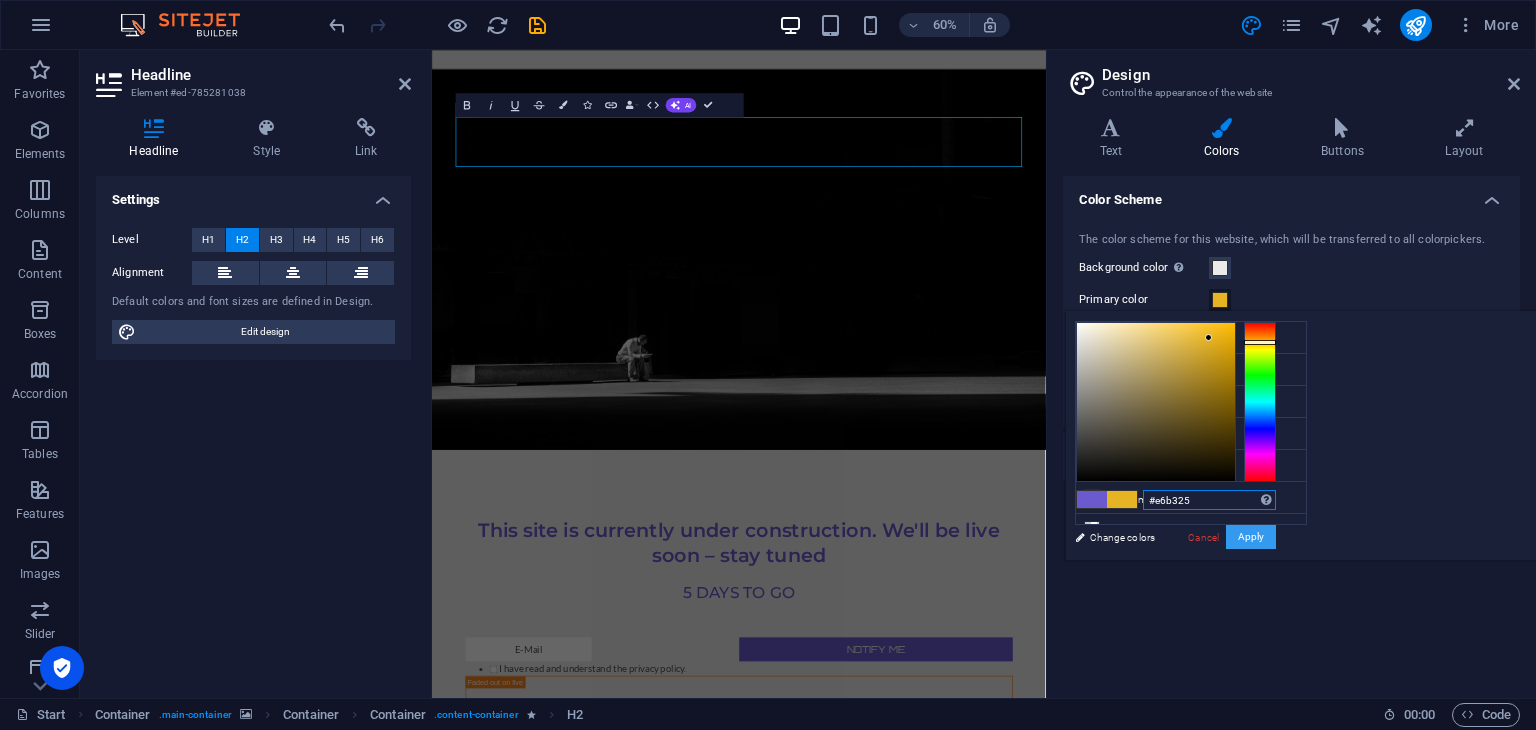 type on "#e6b325" 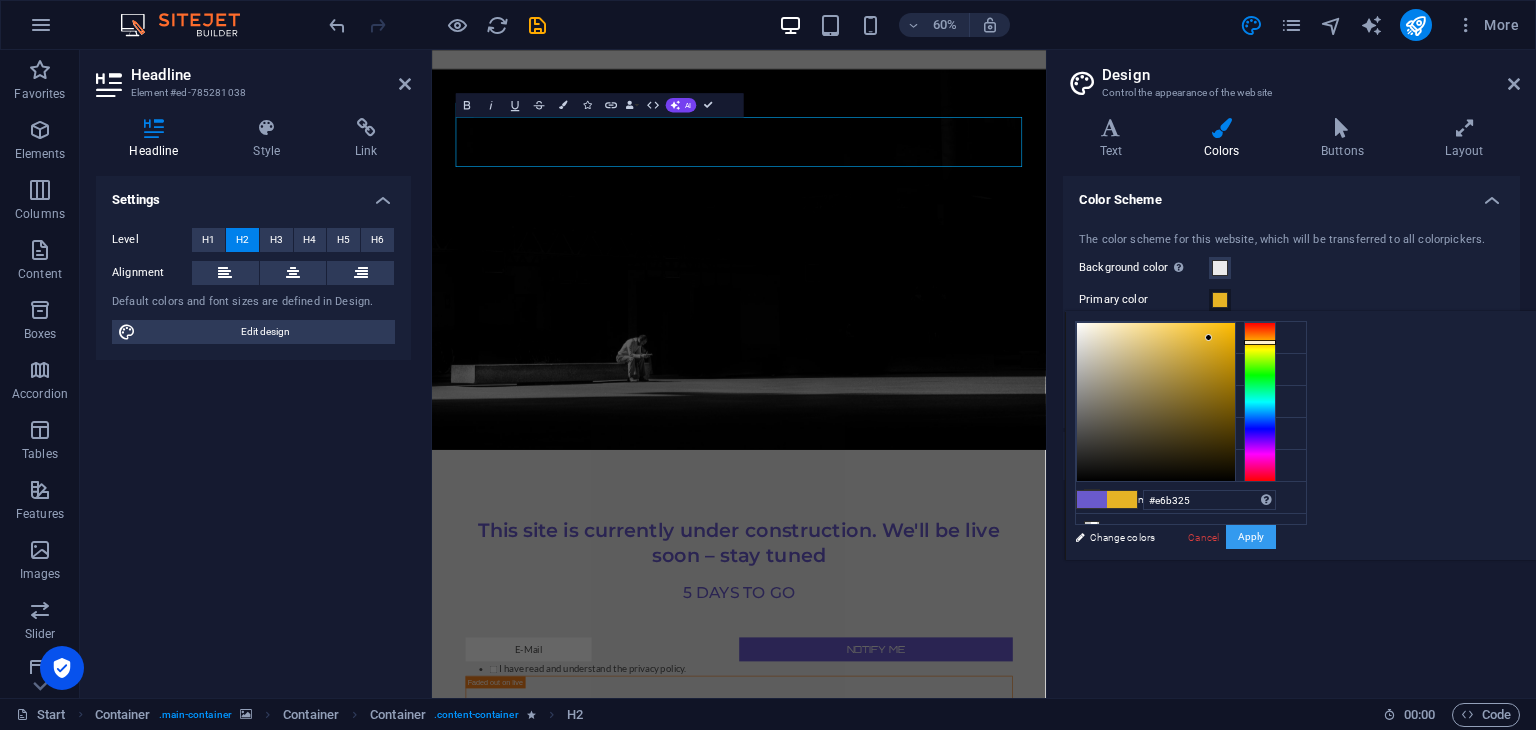 click on "Apply" at bounding box center (1251, 537) 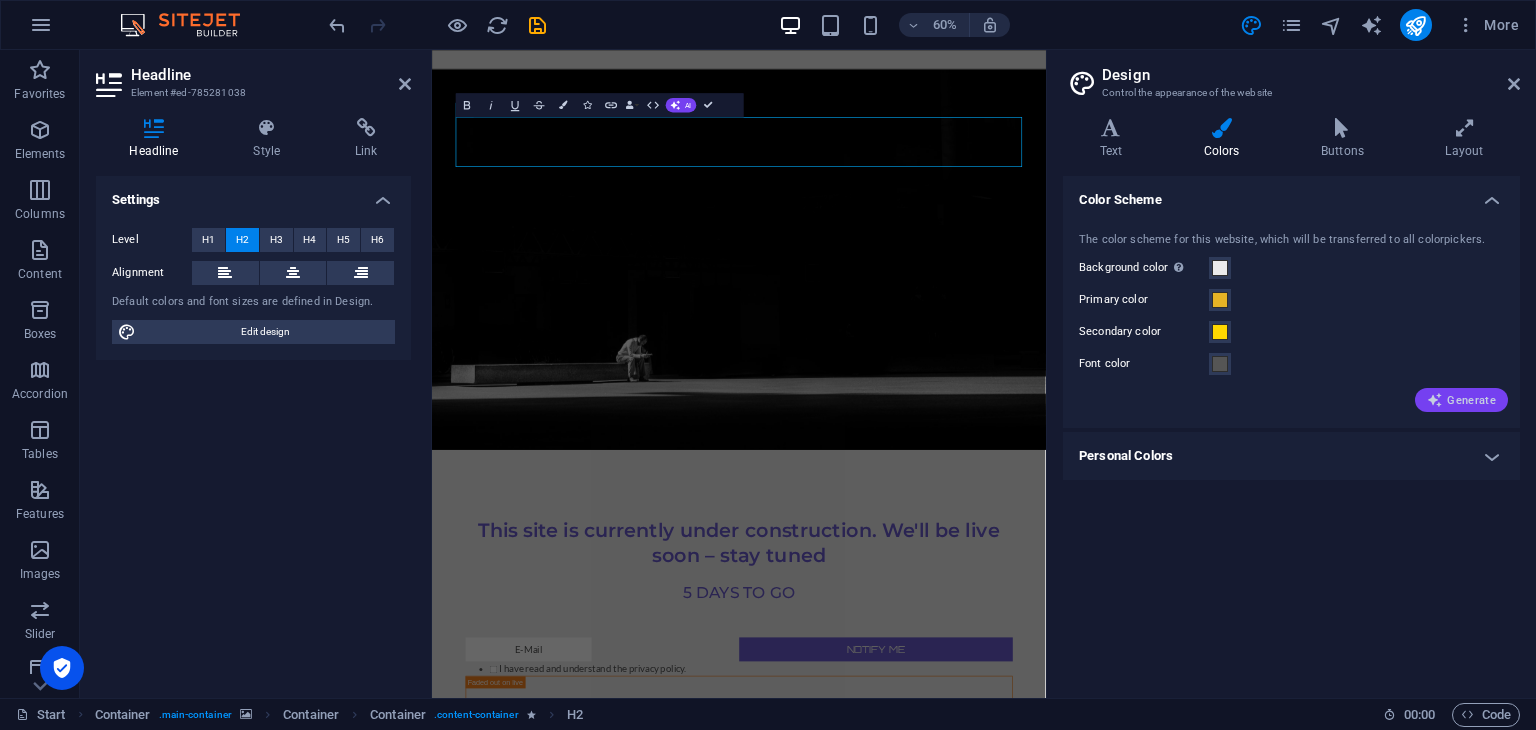 click on "Generate" at bounding box center [1461, 400] 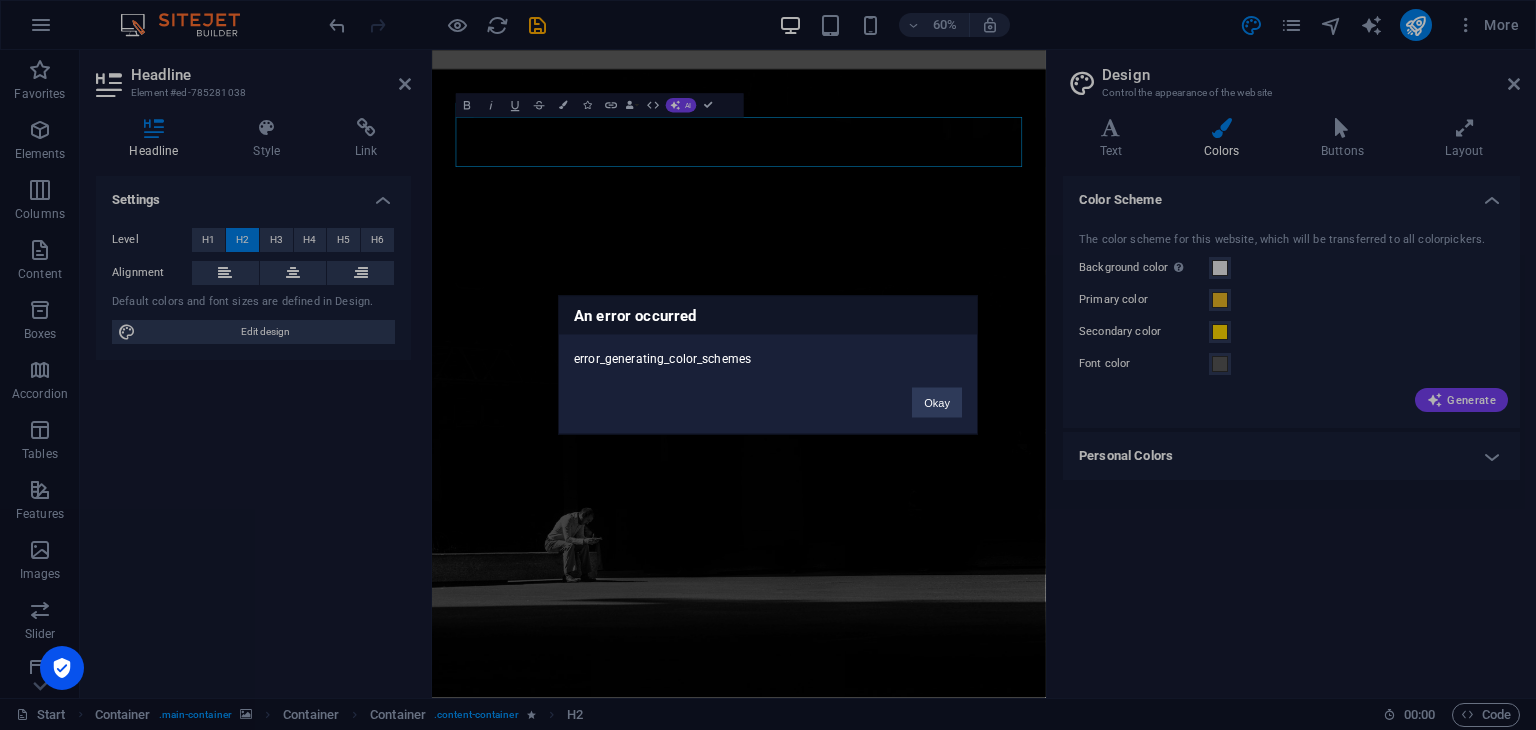 click on "Okay" at bounding box center (937, 393) 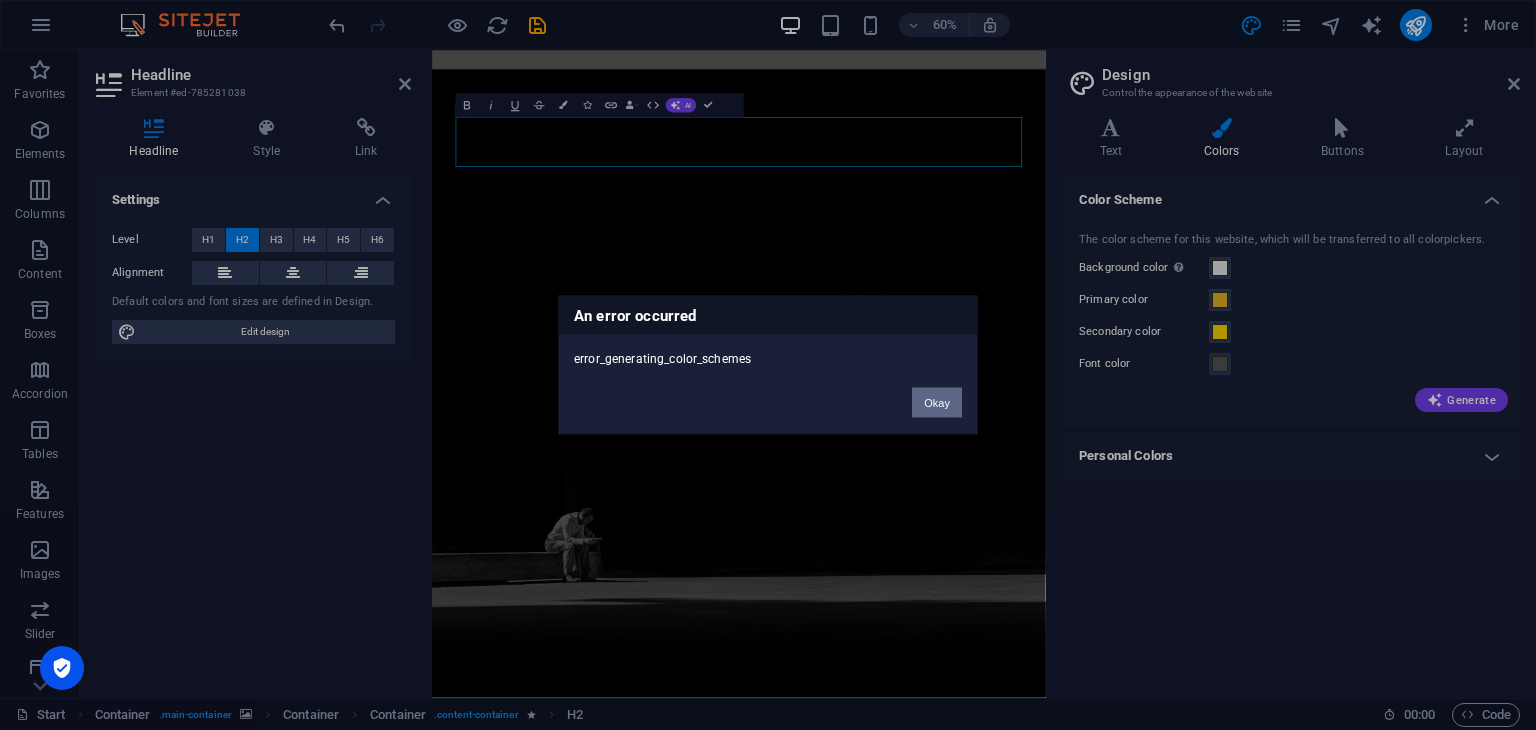 click on "Okay" at bounding box center (937, 403) 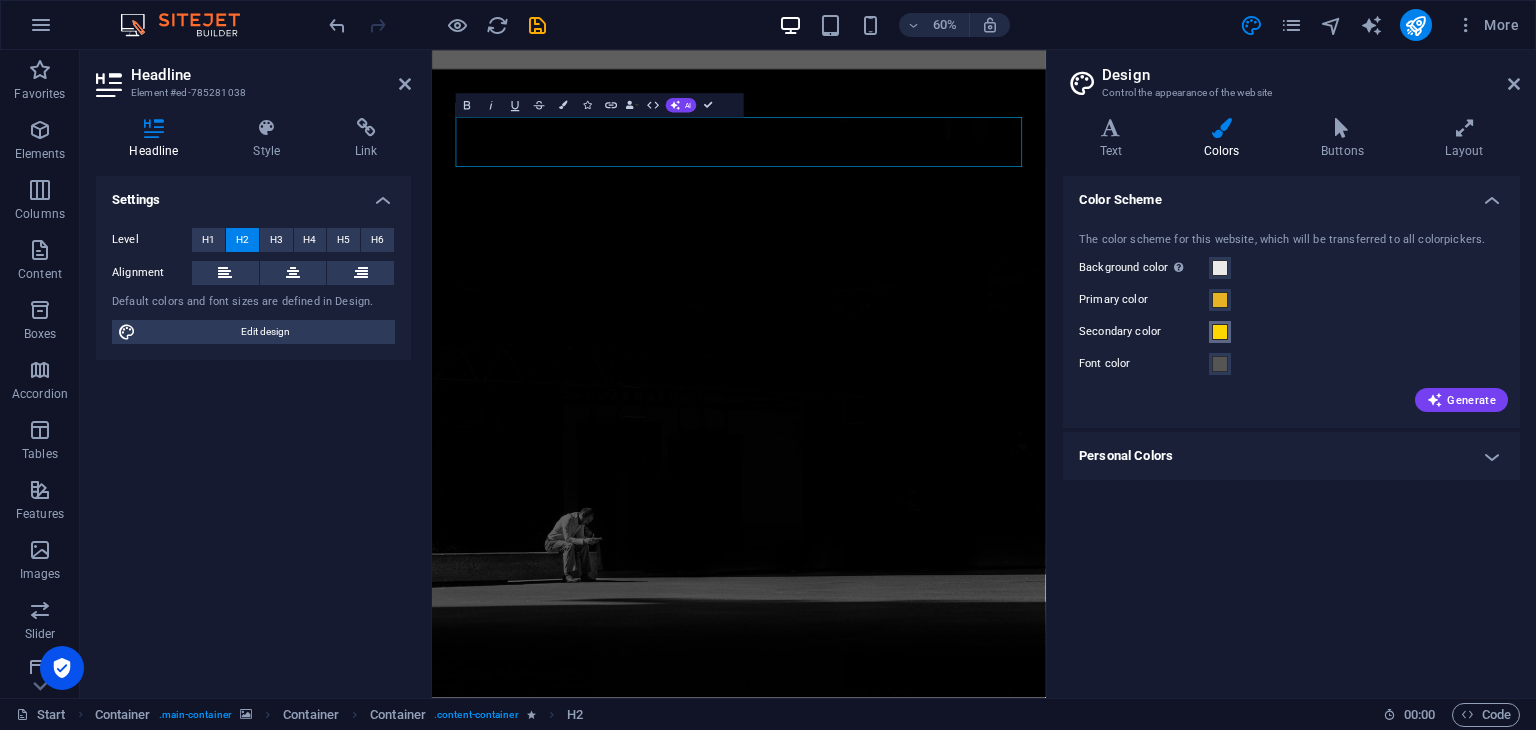 click at bounding box center [1220, 332] 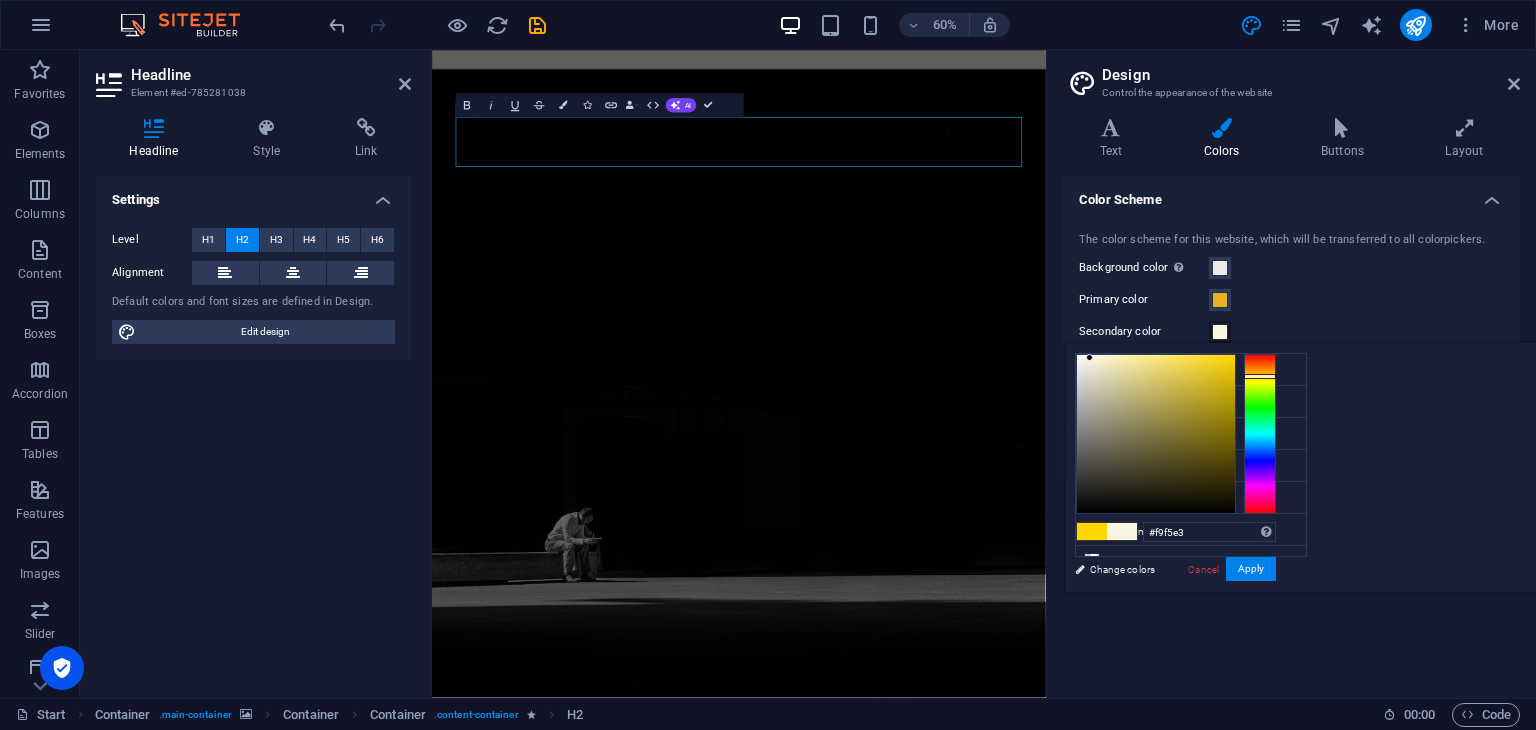 click at bounding box center [1156, 434] 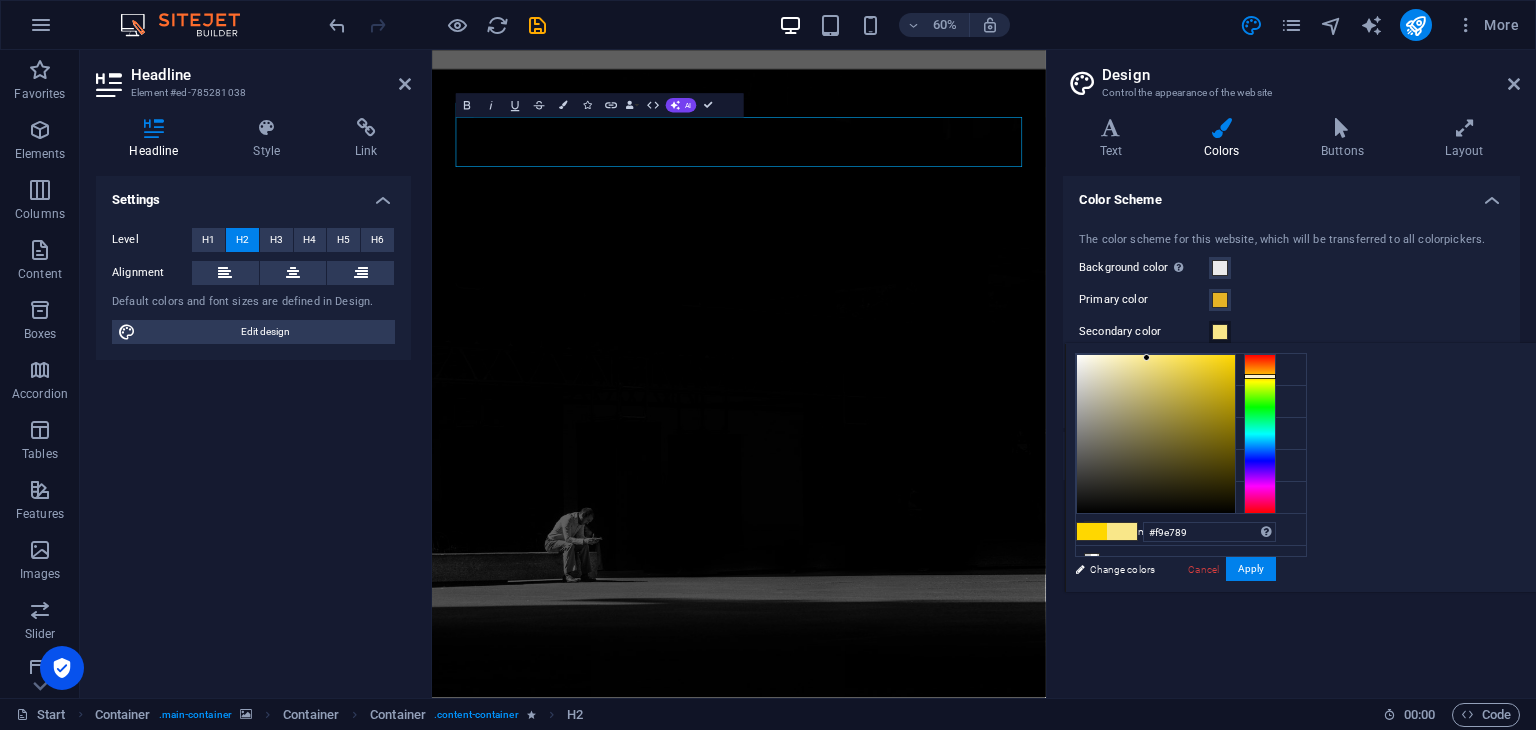 click at bounding box center (1156, 434) 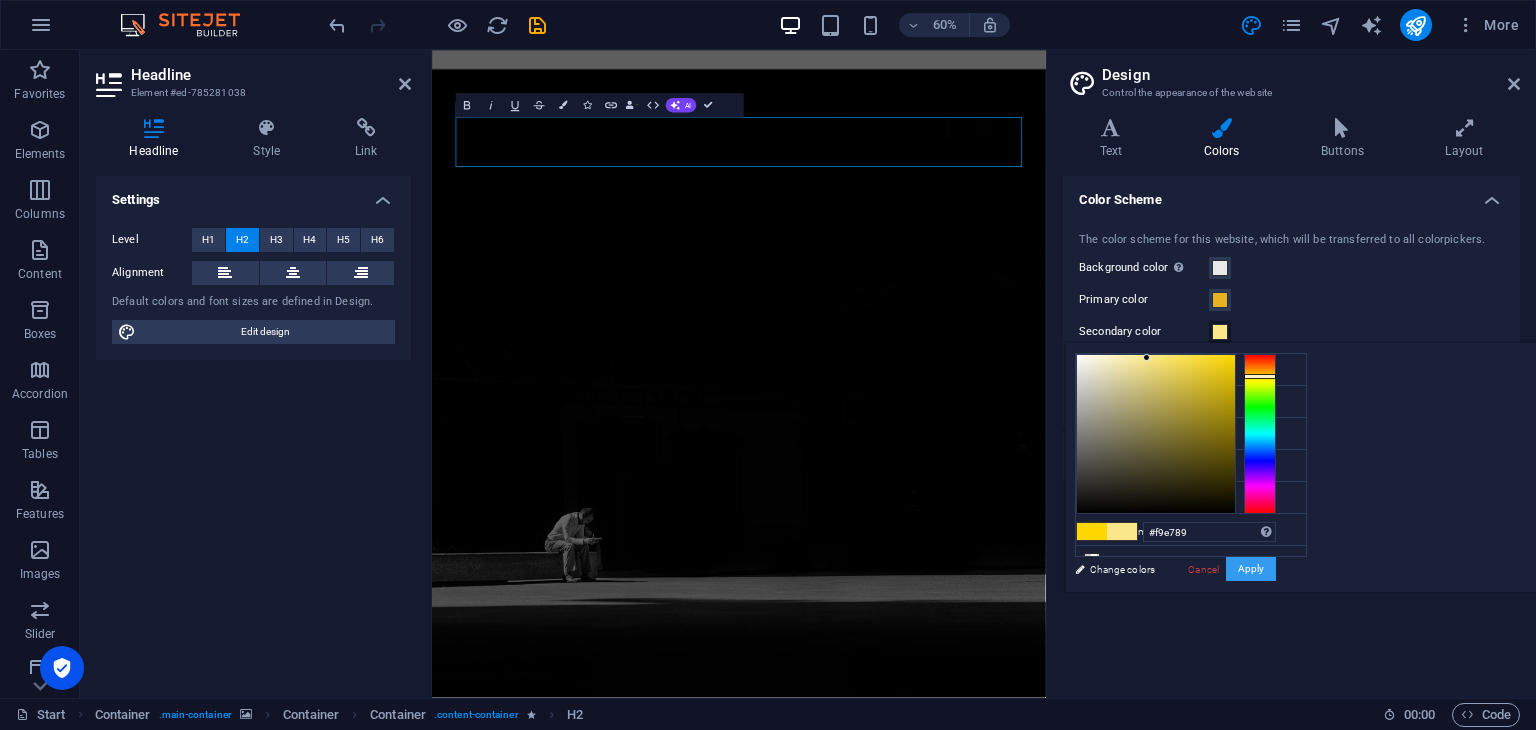 click on "Apply" at bounding box center (1251, 569) 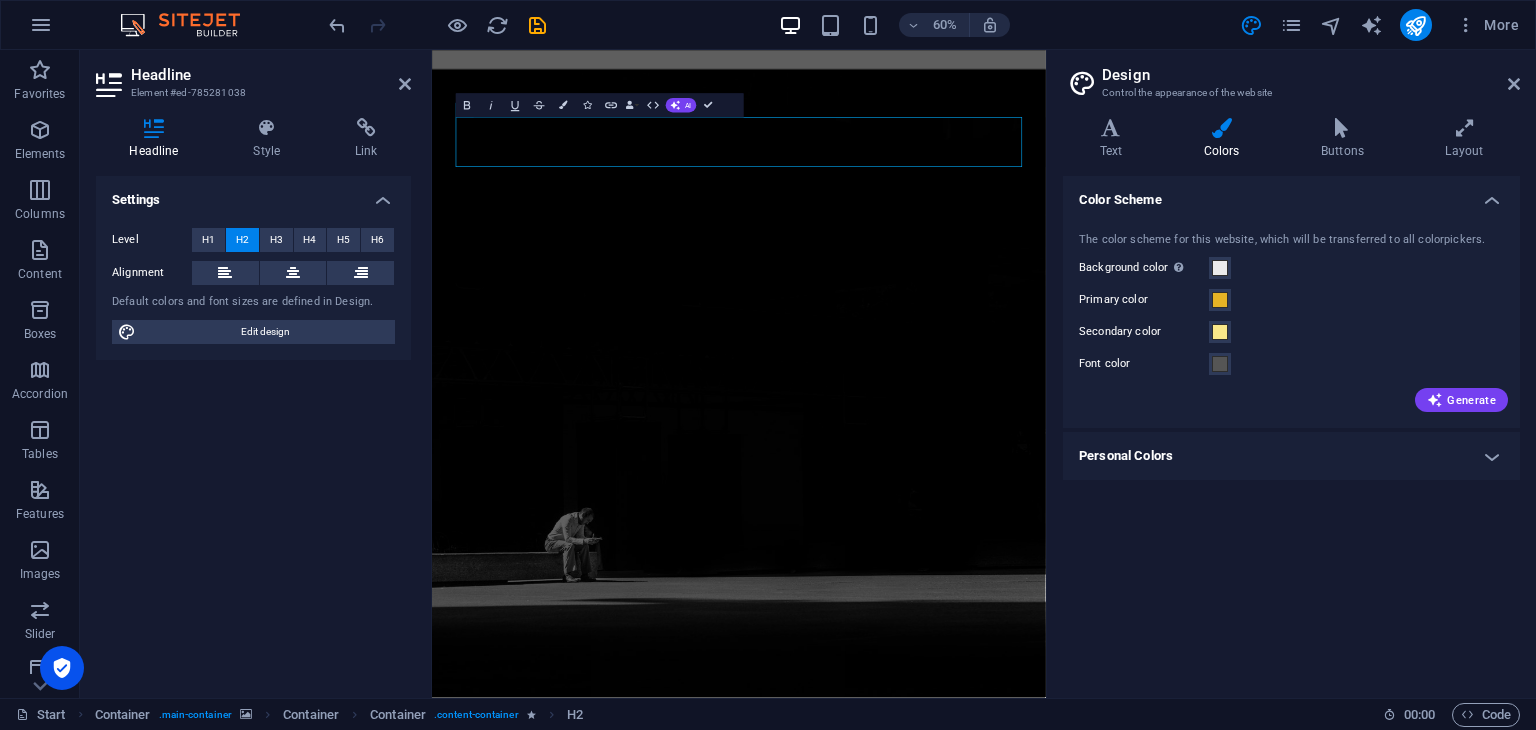click on "Generate" at bounding box center [1291, 396] 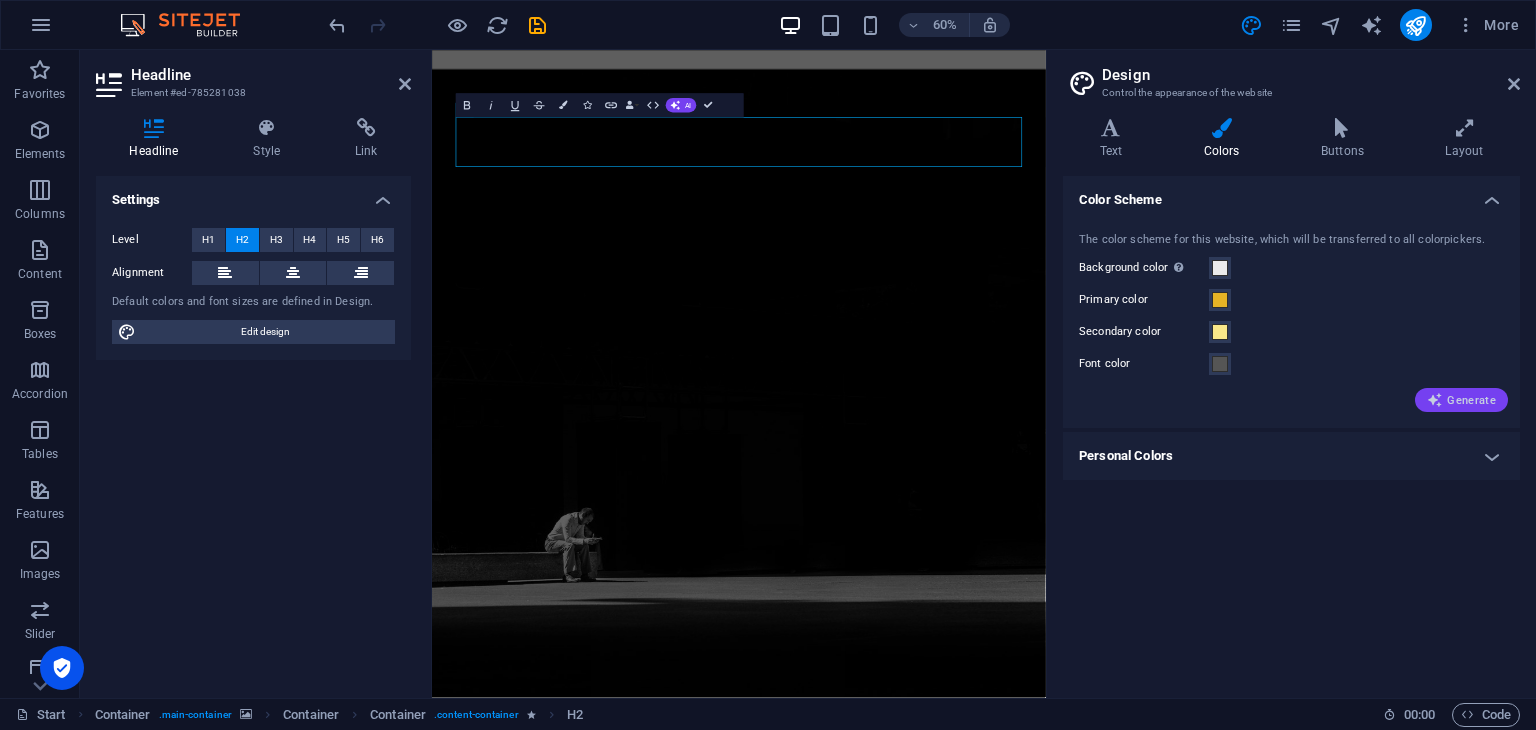 click on "Generate" at bounding box center [1461, 400] 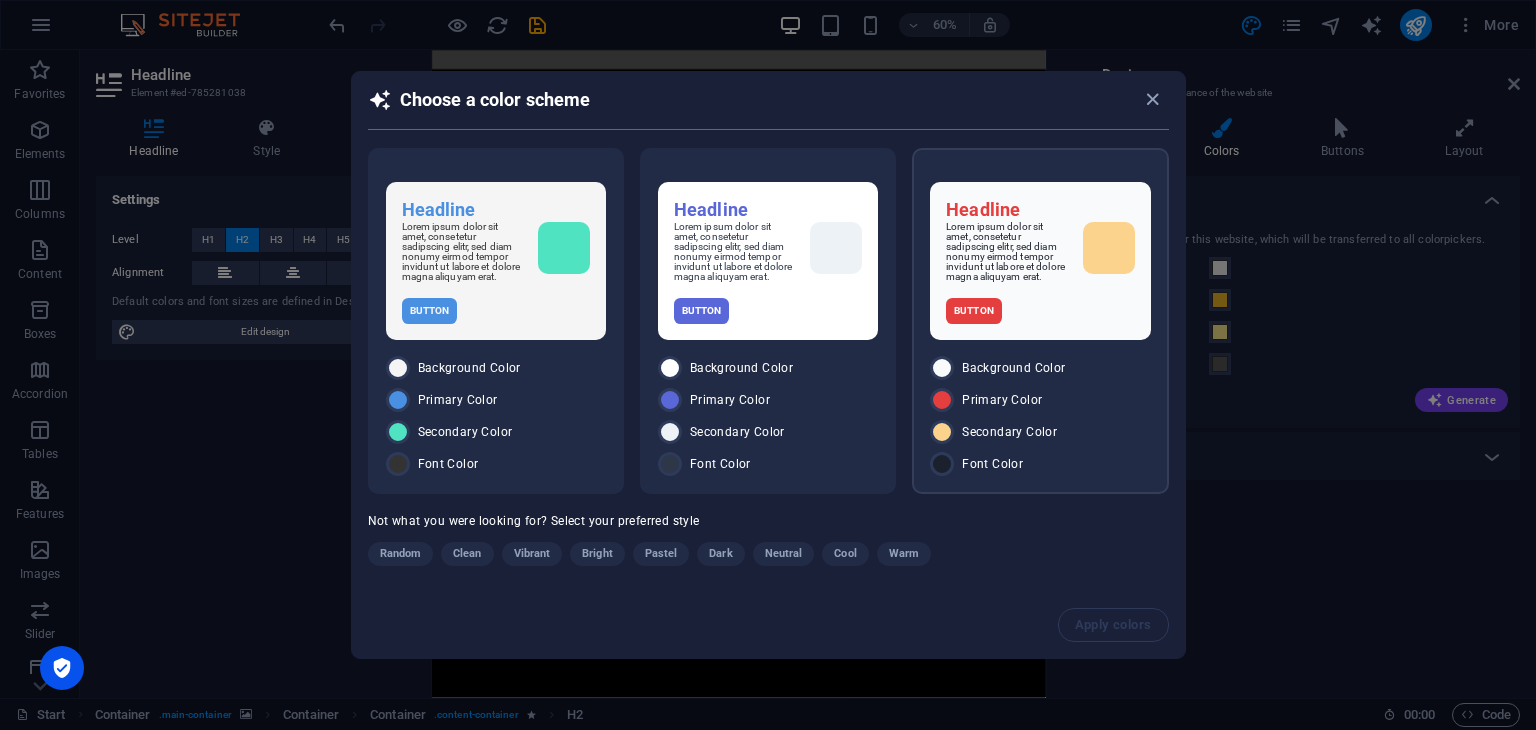 click on "Lorem ipsum dolor sit amet, consetetur sadipscing elitr, sed diam nonumy eirmod tempor invidunt ut labore et dolore magna aliquyam erat." at bounding box center (1006, 252) 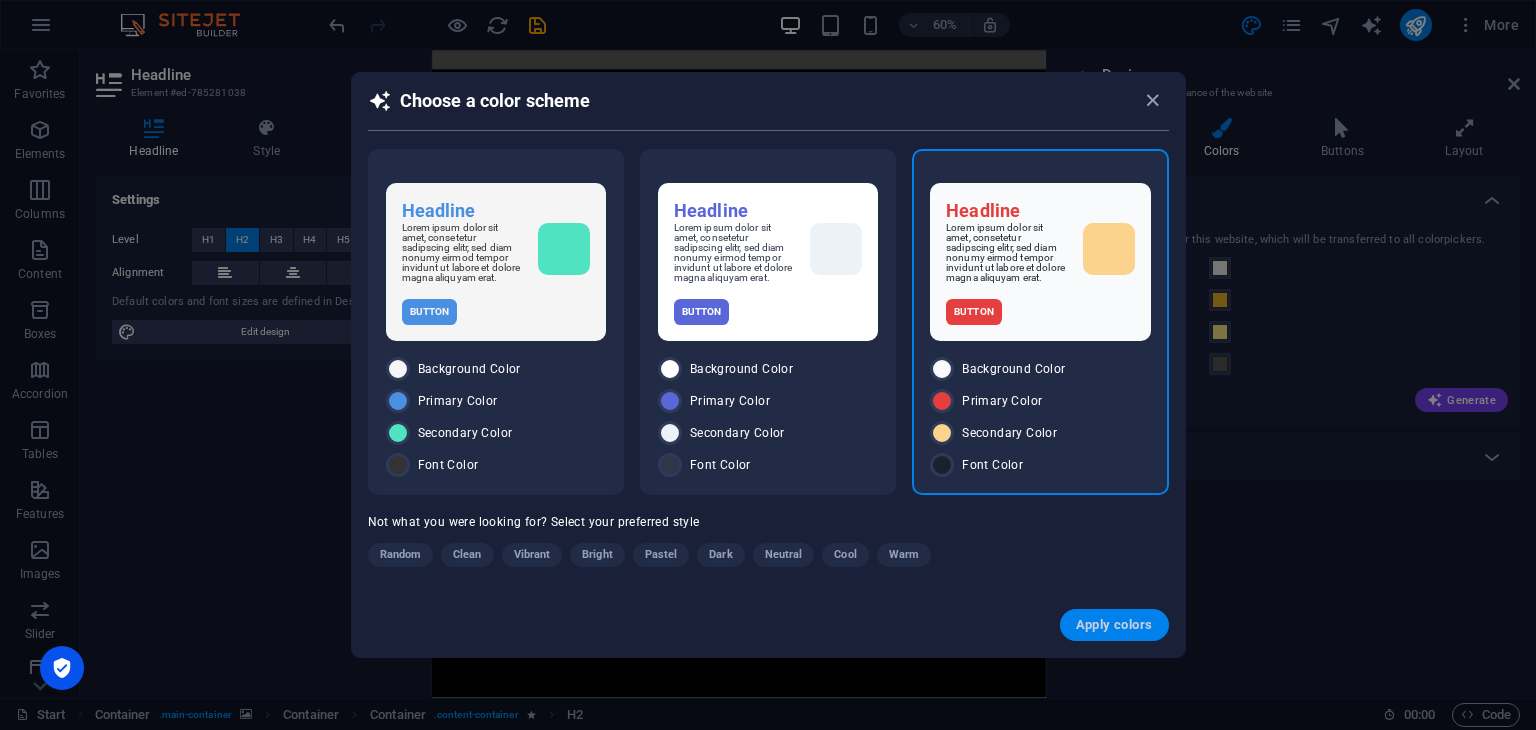click on "Apply colors" at bounding box center (1114, 625) 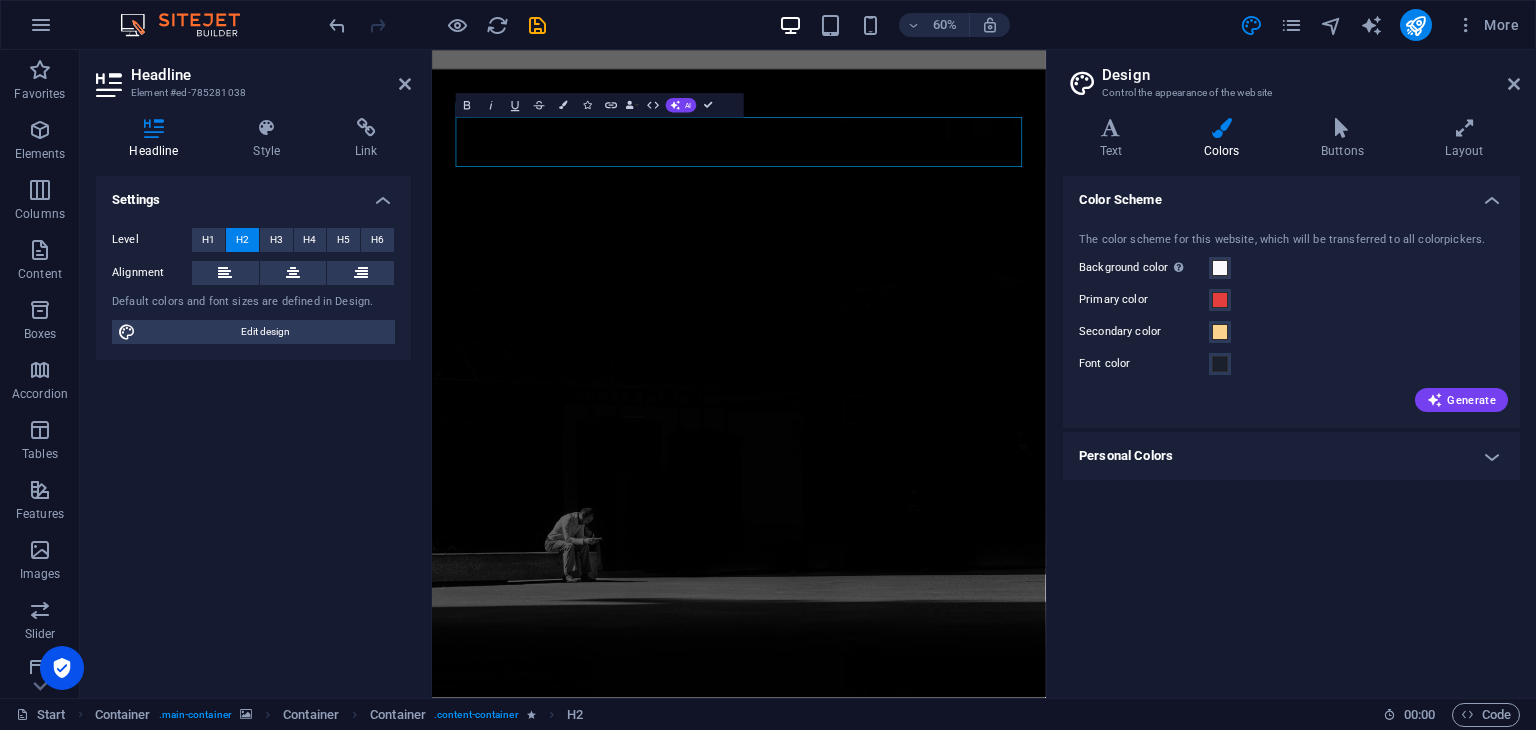 click on "Design Control the appearance of the website Variants  Text  Colors  Buttons  Layout Text Standard Bold Links Font color Font Lato Manage fonts → Font size 16 rem px Line height 1.5 Font weight To display the font weight correctly, it may need to be enabled.  Manage Fonts Thin, 100 Extra-light, 200 Light, 300 Regular, 400 Medium, 500 Semi-bold, 600 Bold, 700 Extra-bold, 800 Black, 900 Letter spacing 0 rem px Font style Text transform Tt TT tt Text align Font weight To display the font weight correctly, it may need to be enabled.  Manage Fonts Thin, 100 Extra-light, 200 Light, 300 Regular, 400 Medium, 500 Semi-bold, 600 Bold, 700 Extra-bold, 800 Black, 900 Default Hover / Active Font color Font color Decoration Decoration Transition duration 0.3 s Transition function Ease Ease In Ease Out Ease In/Ease Out Linear Headlines All H1 / Textlogo H2 H3 H4 H5 H6 Font color Font Montserrat Line height 1.1 Font weight To display the font weight correctly, it may need to be enabled.  Manage Fonts Thin, 100 Light, 300 0" at bounding box center (1291, 374) 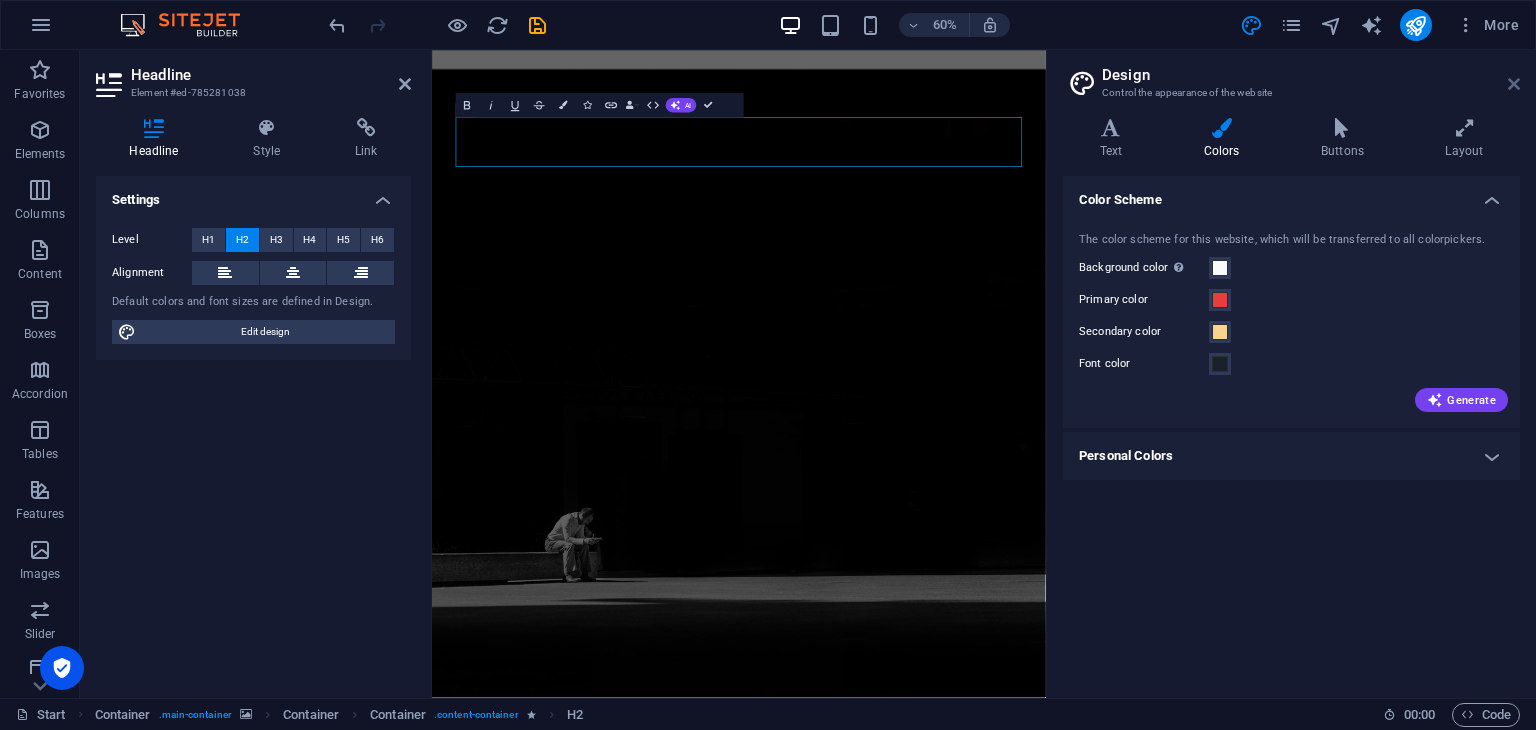 click at bounding box center (1514, 84) 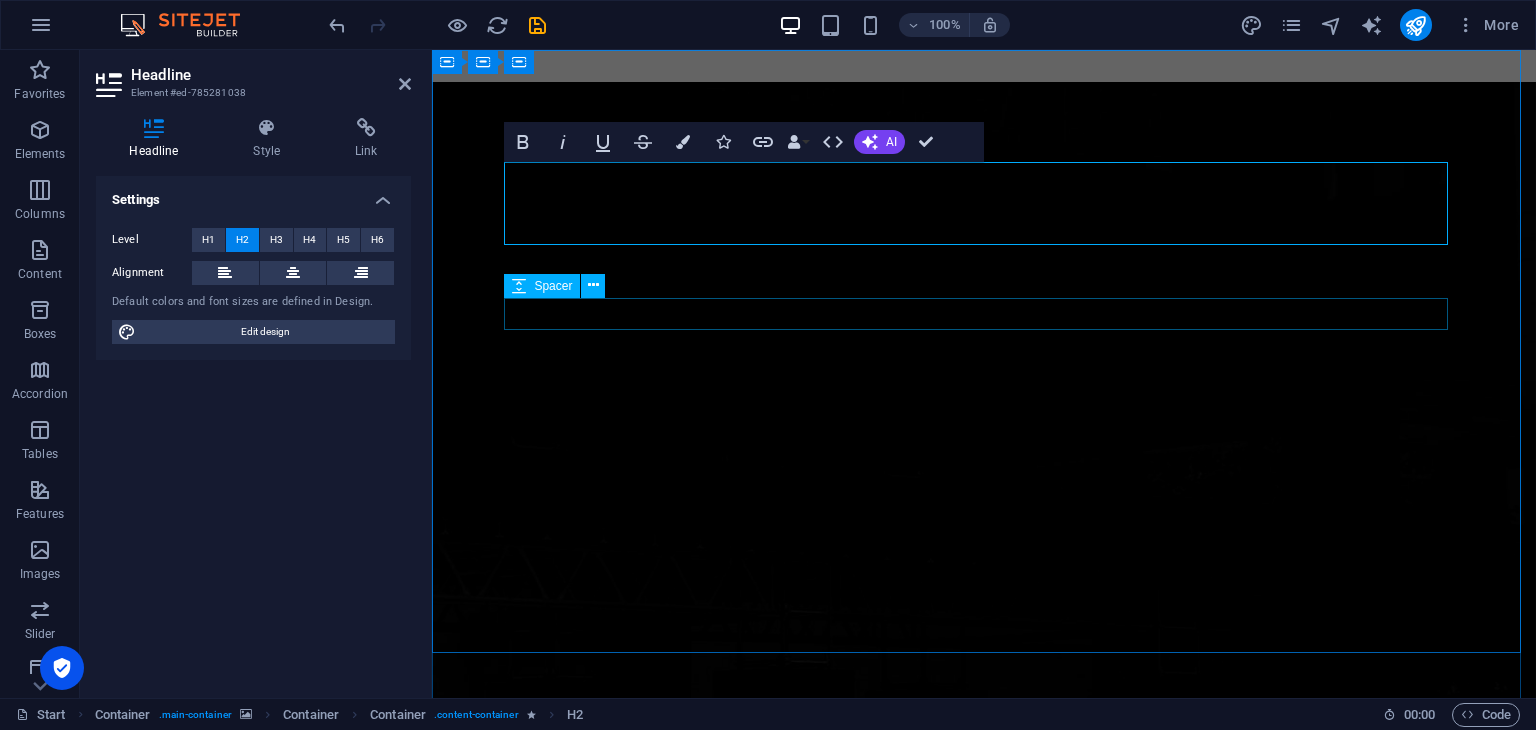 click at bounding box center [984, 1393] 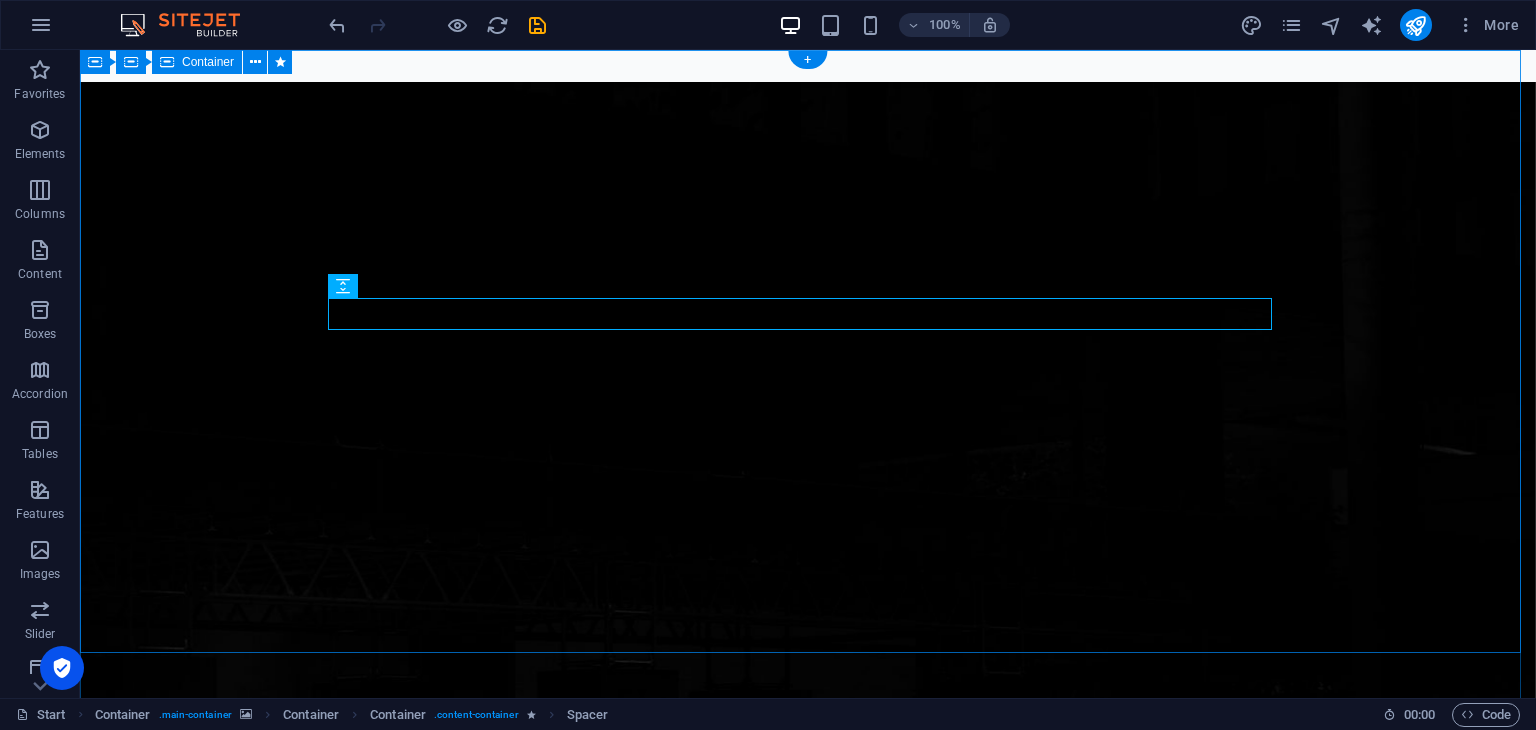 click on "This site is currently under construction. We'll be live soon – stay tuned 5 DAYS TO GO Notify me   I have read and understand the privacy policy. Unreadable? Regenerate" at bounding box center [808, 1451] 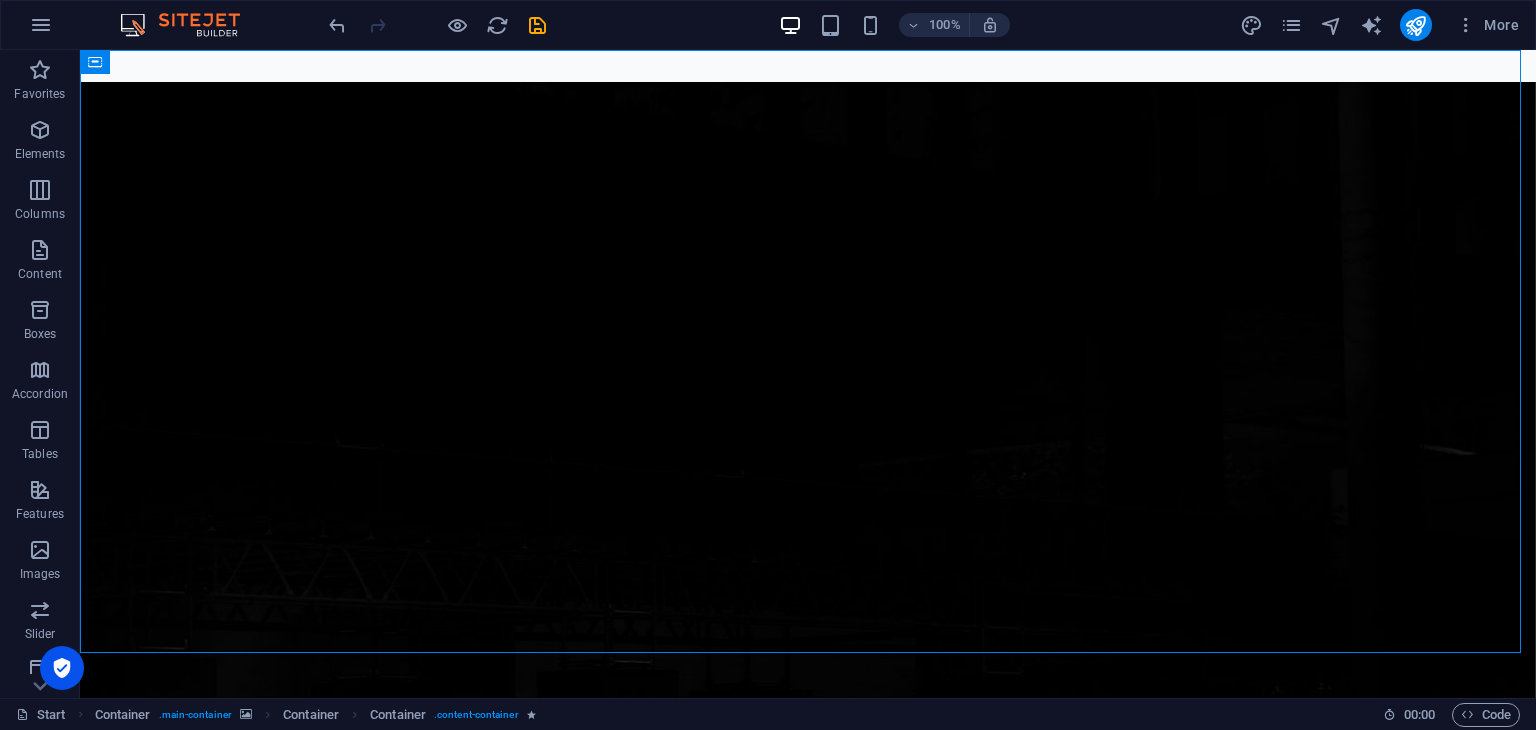 scroll, scrollTop: 0, scrollLeft: 0, axis: both 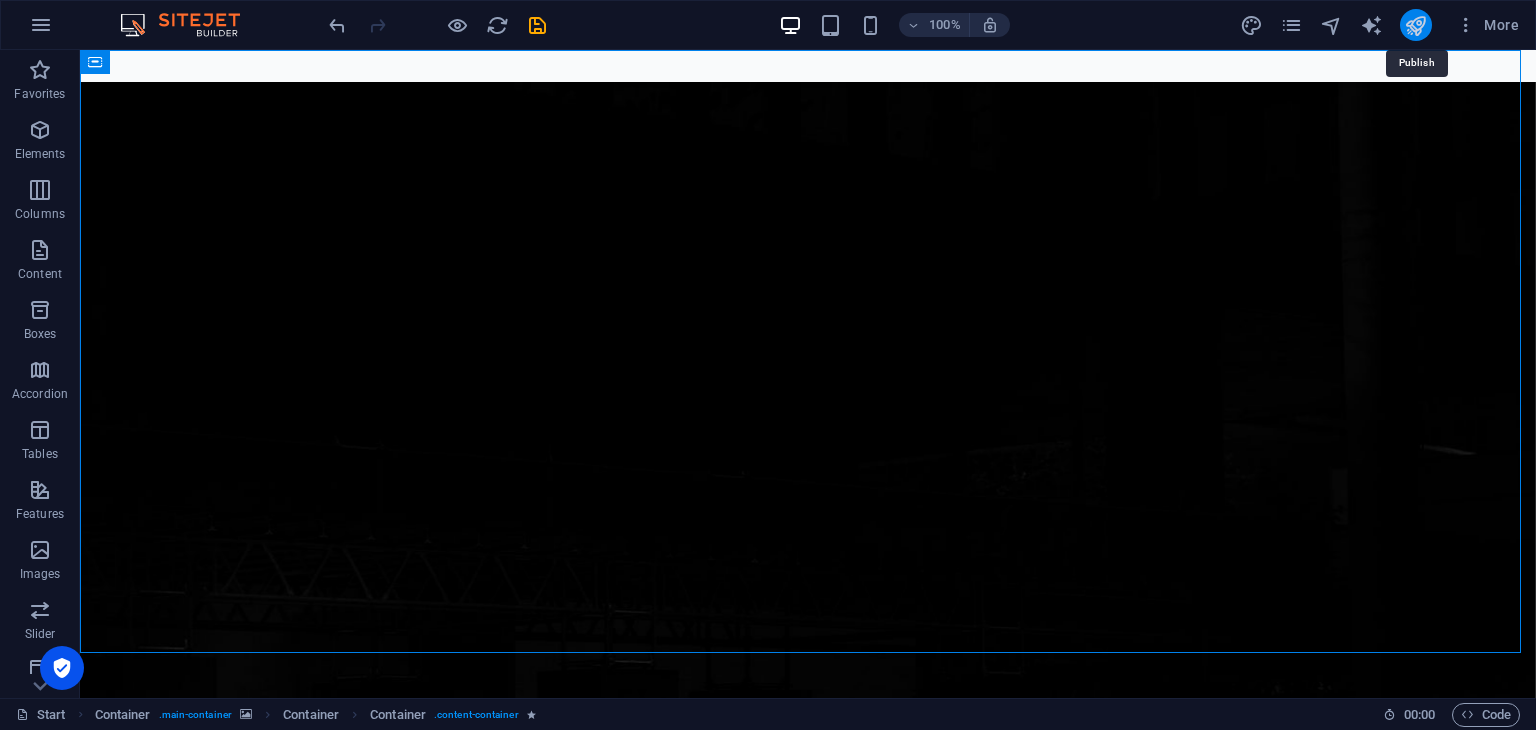 click at bounding box center (1415, 25) 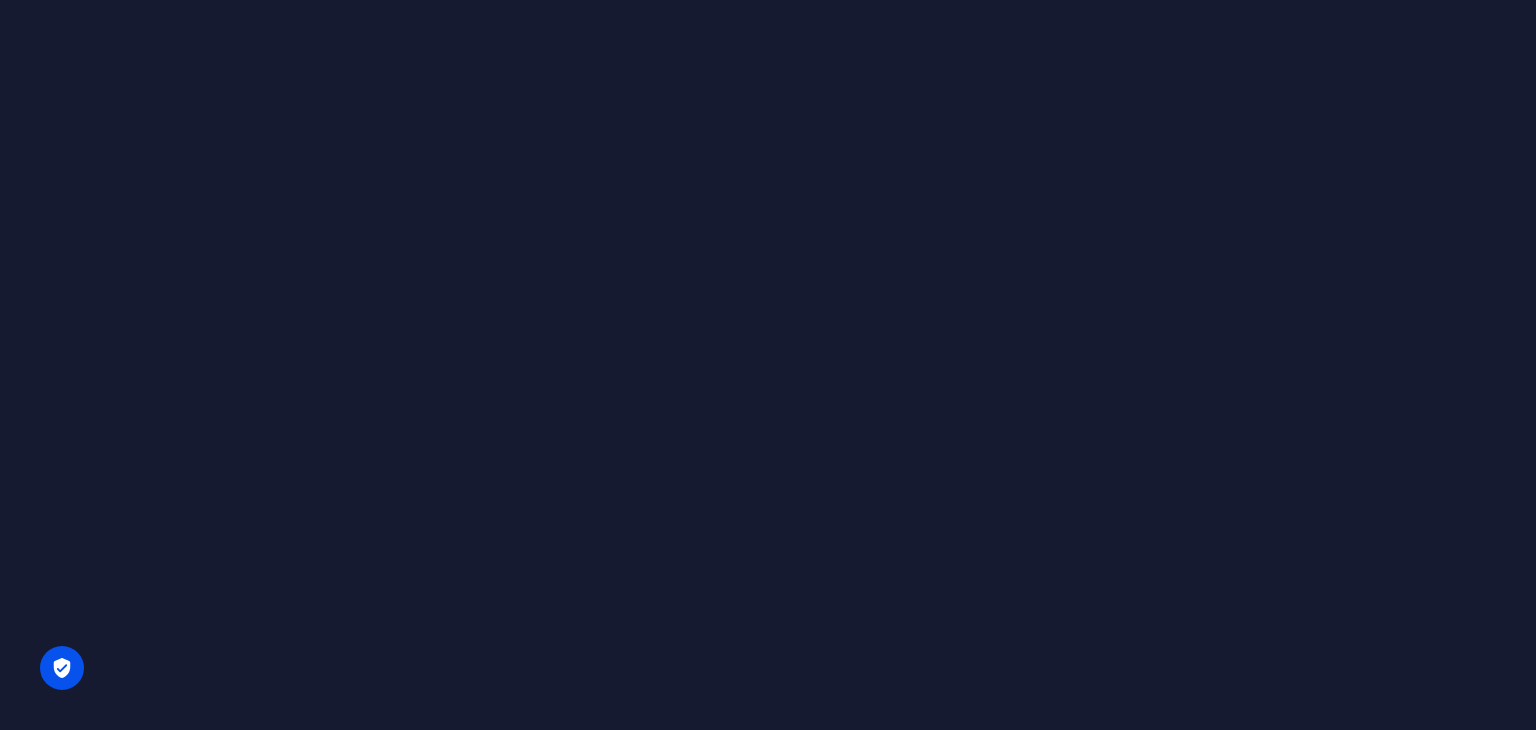 scroll, scrollTop: 0, scrollLeft: 0, axis: both 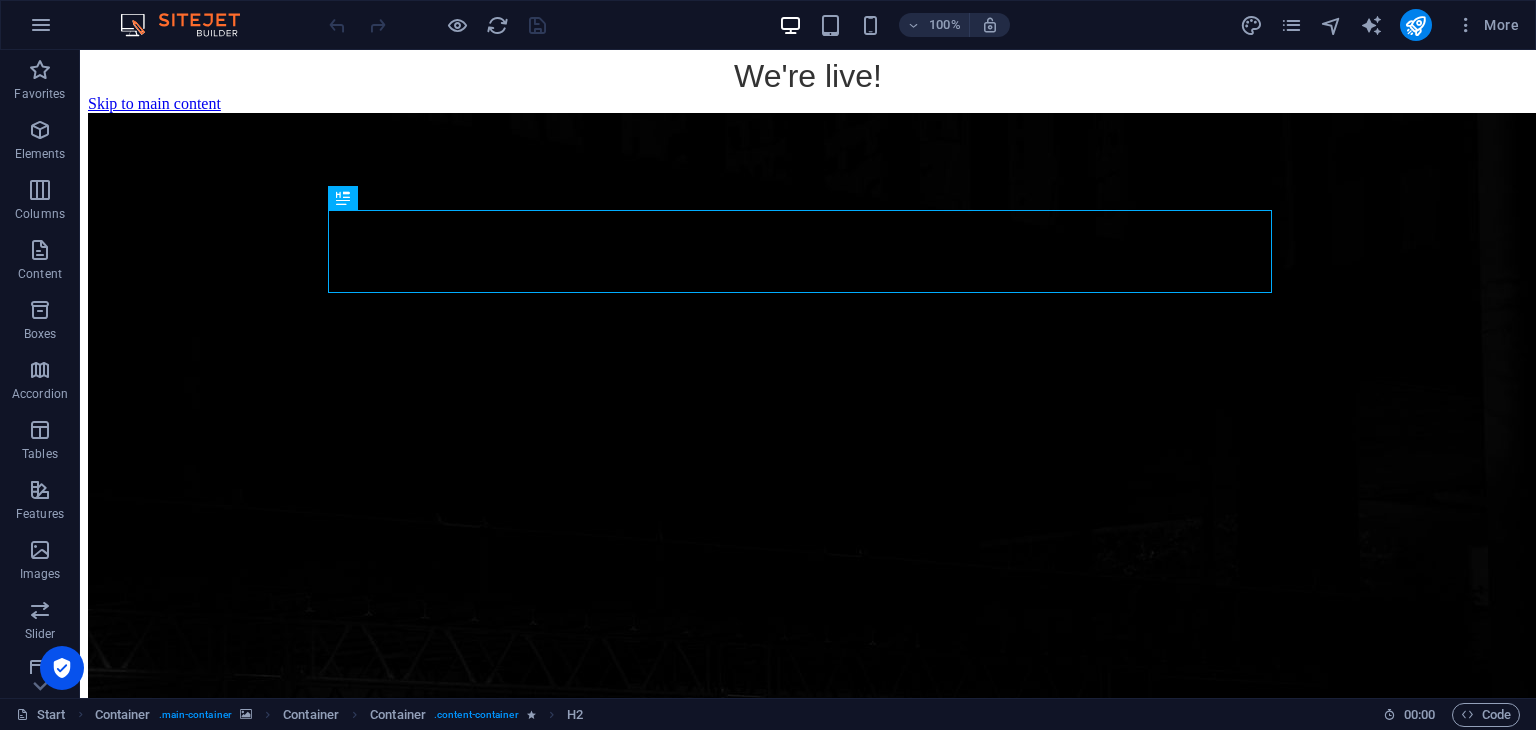 click on "We're live!" at bounding box center (808, 76) 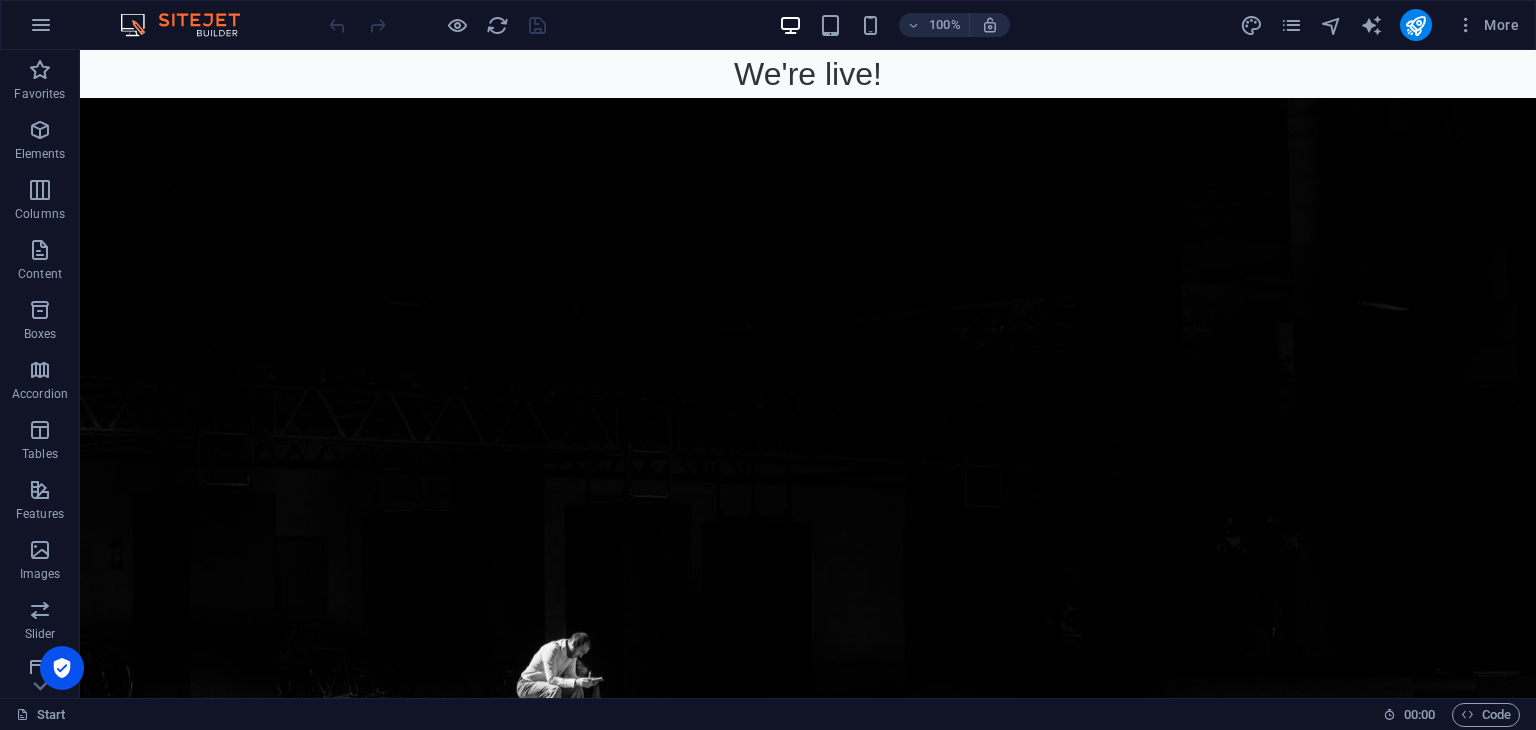 click on "We're live!" at bounding box center (808, 74) 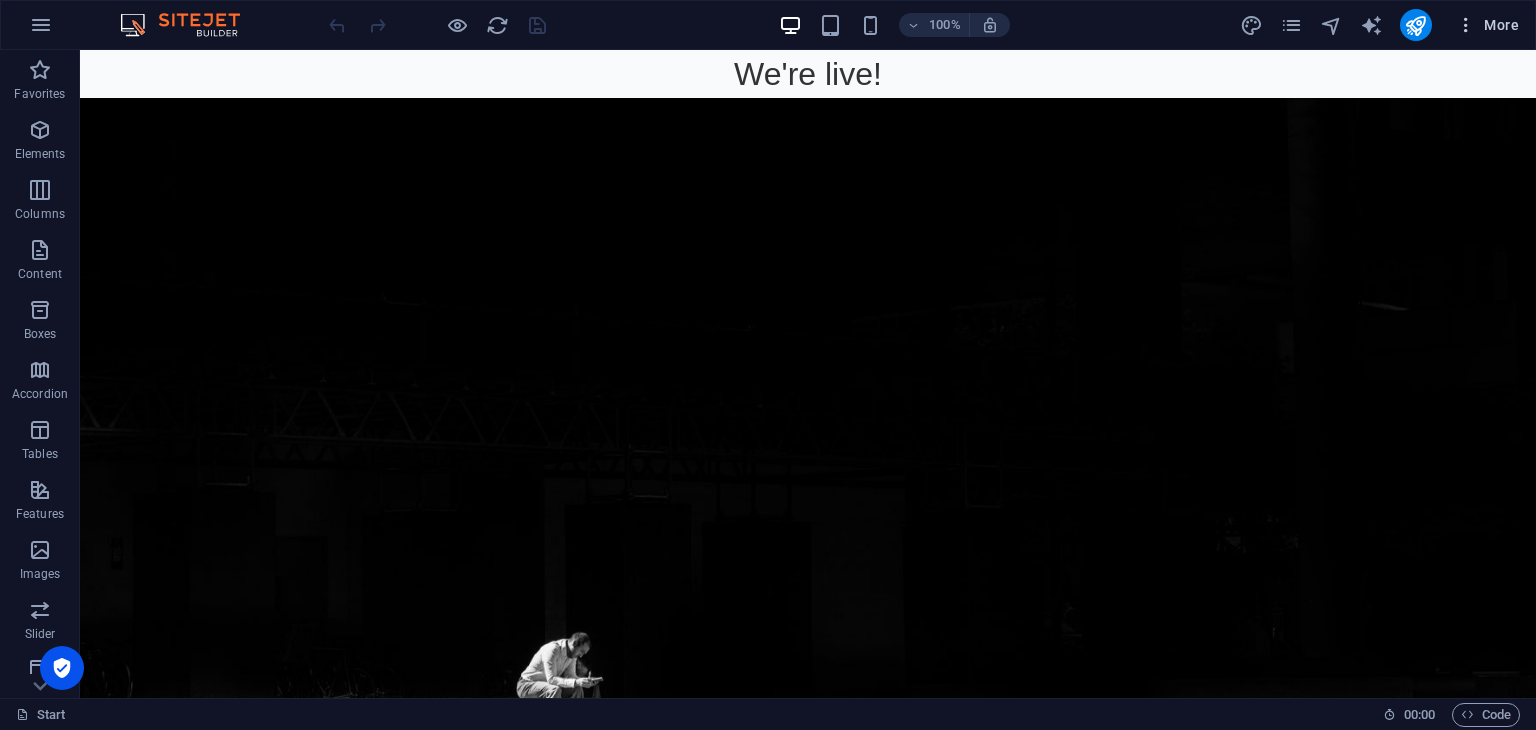 click at bounding box center [1466, 25] 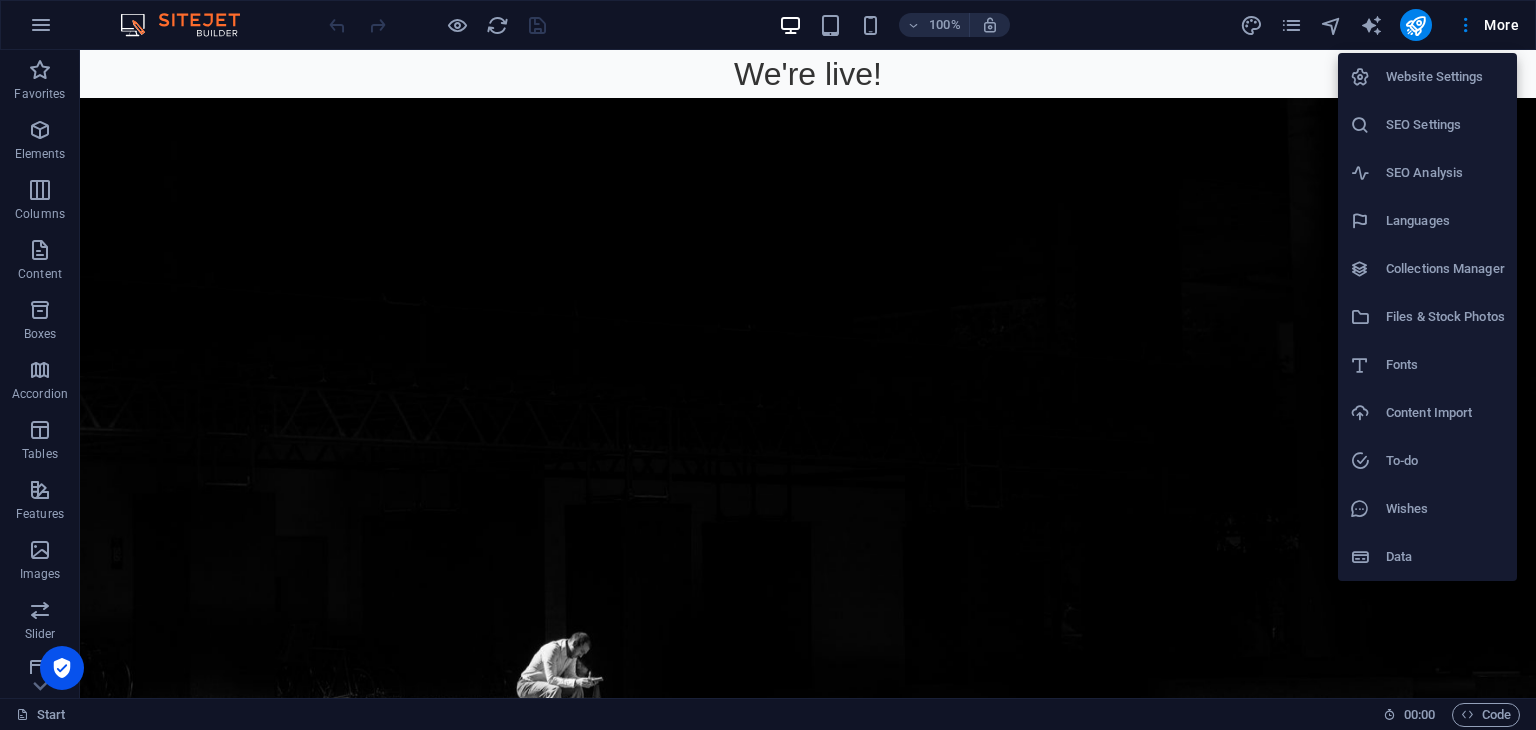 click at bounding box center [768, 365] 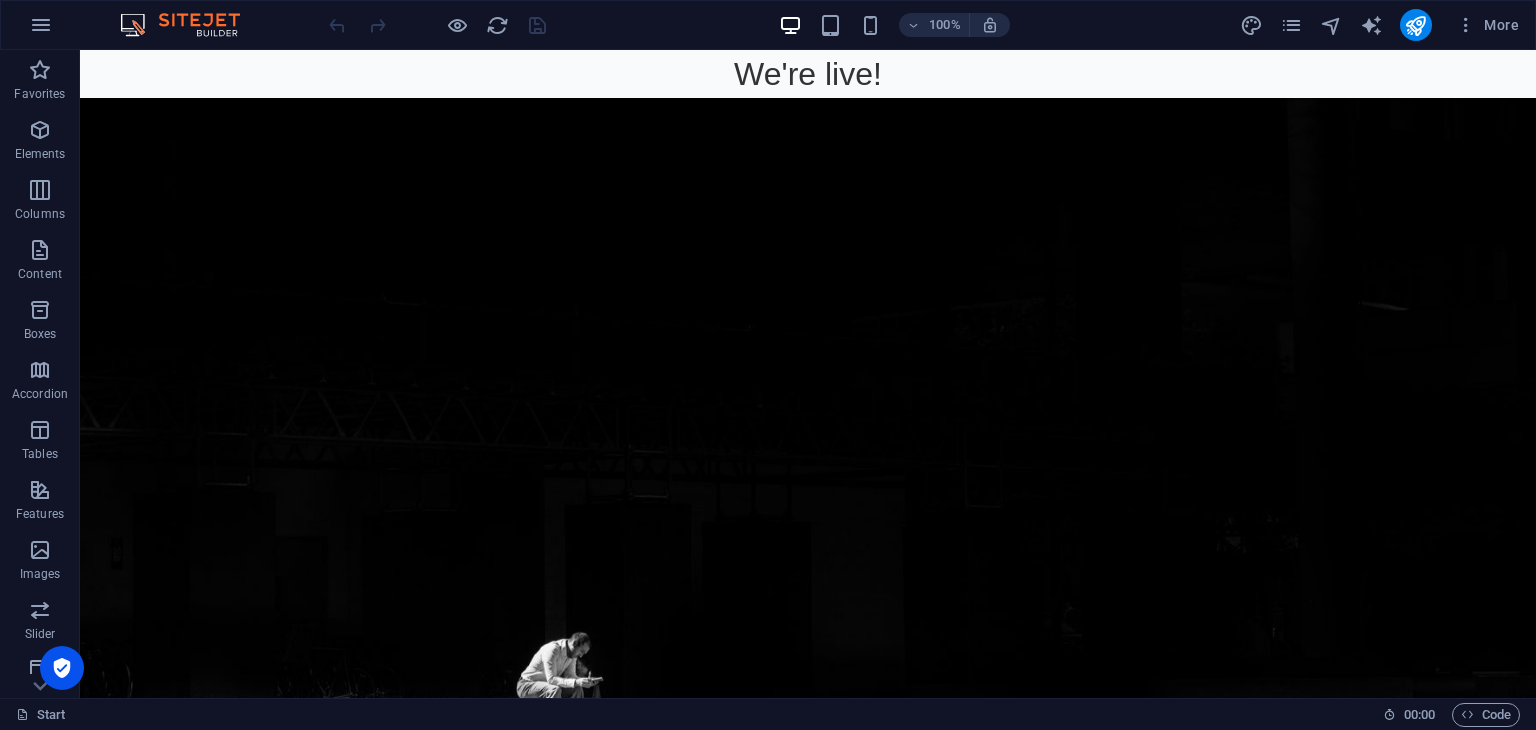click on "We're live!" at bounding box center [808, 74] 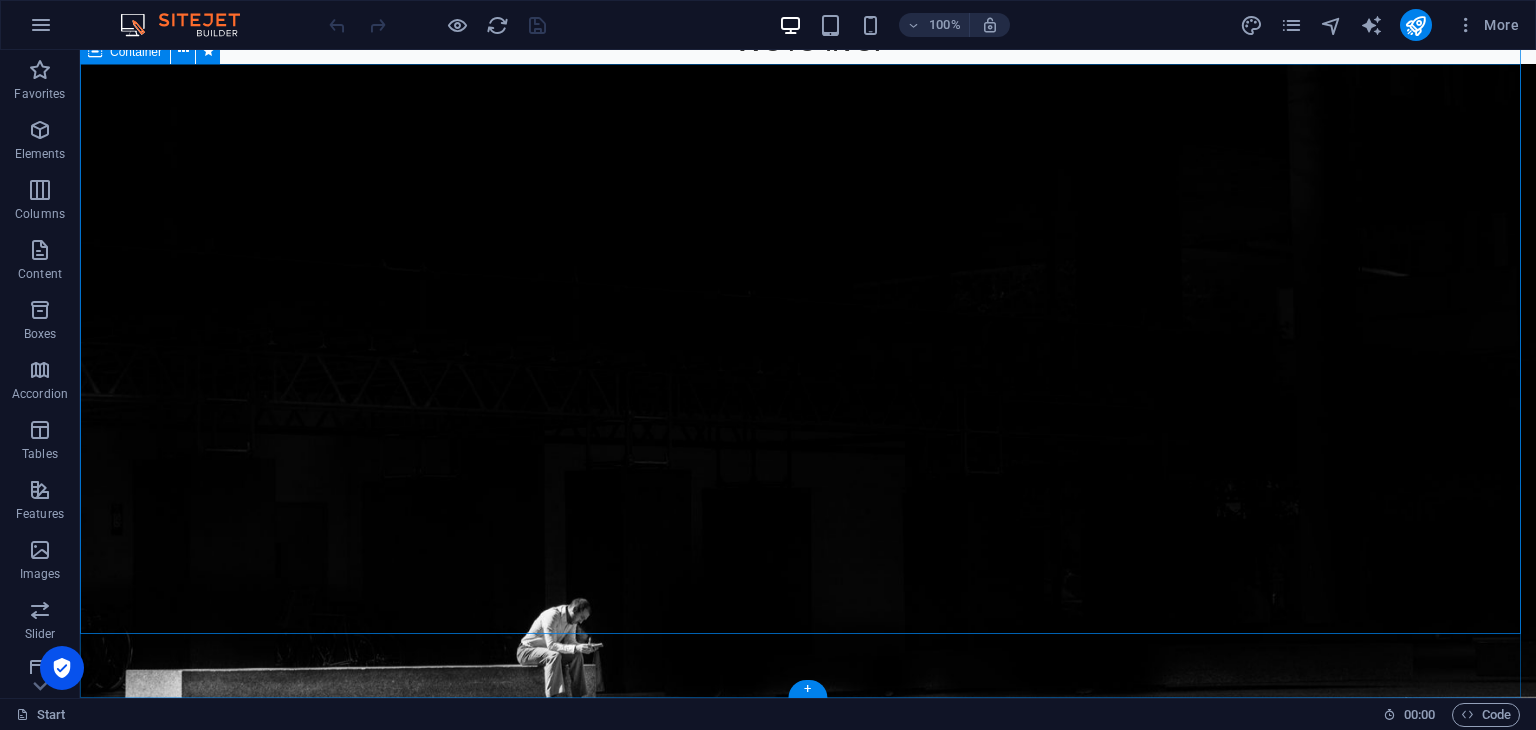scroll, scrollTop: 0, scrollLeft: 0, axis: both 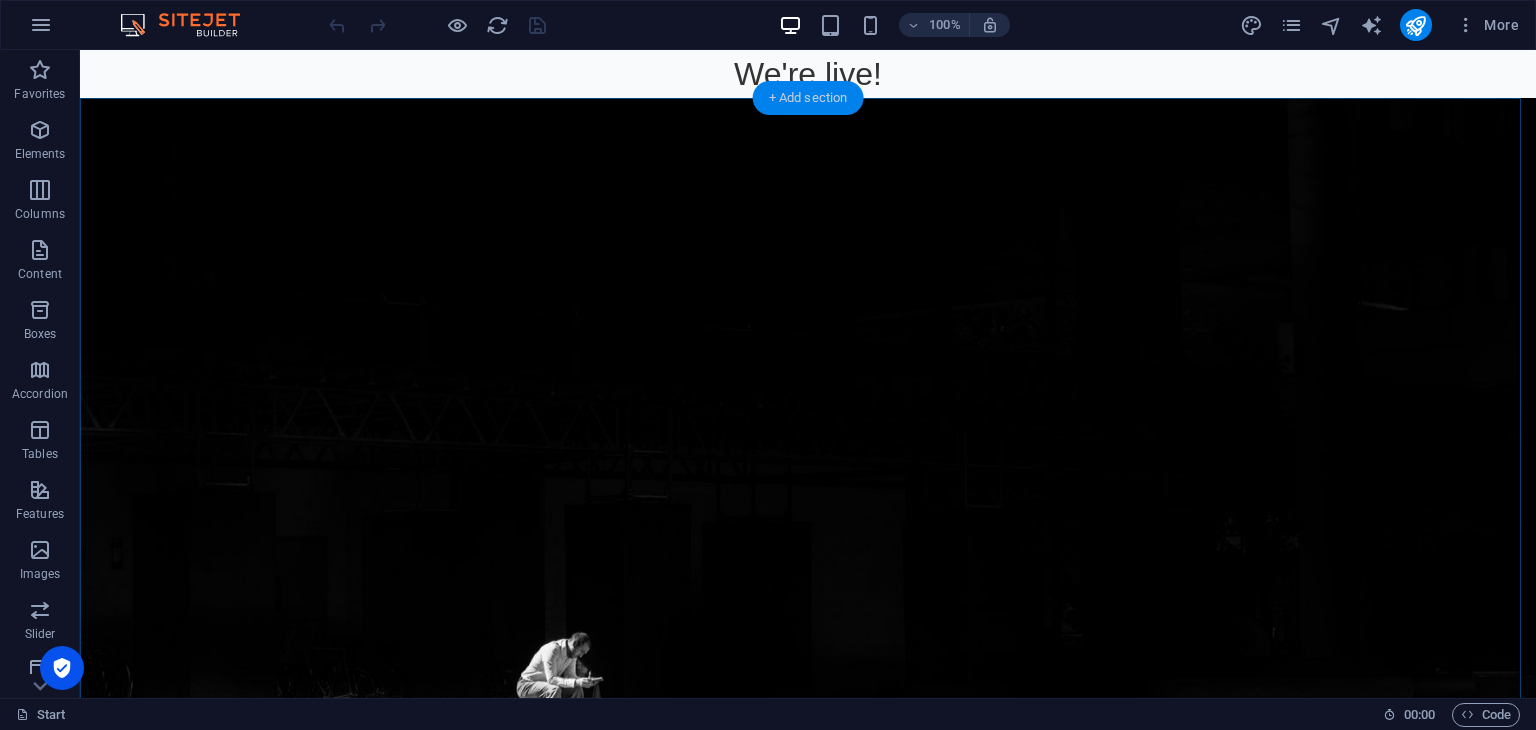 click on "+ Add section" at bounding box center (808, 98) 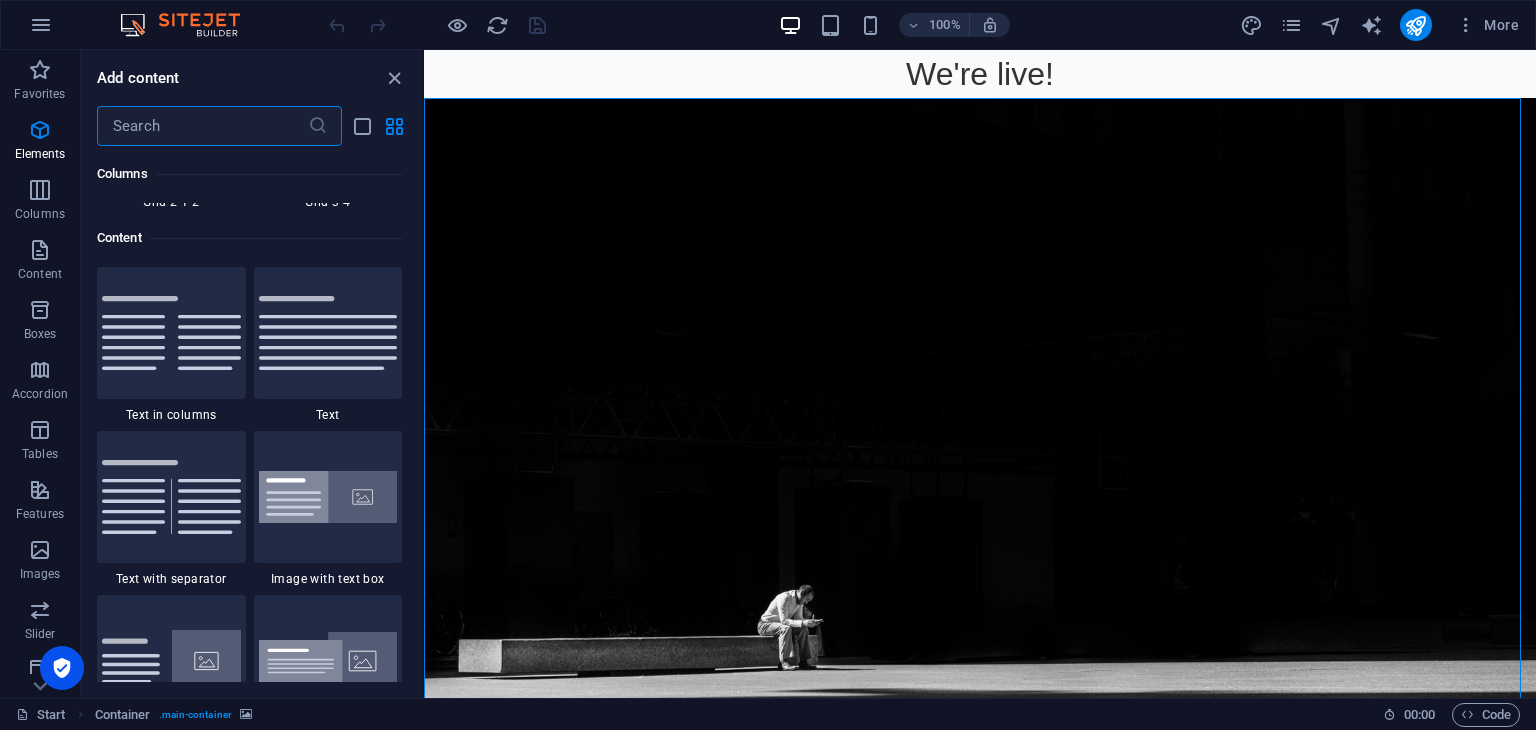 scroll, scrollTop: 3499, scrollLeft: 0, axis: vertical 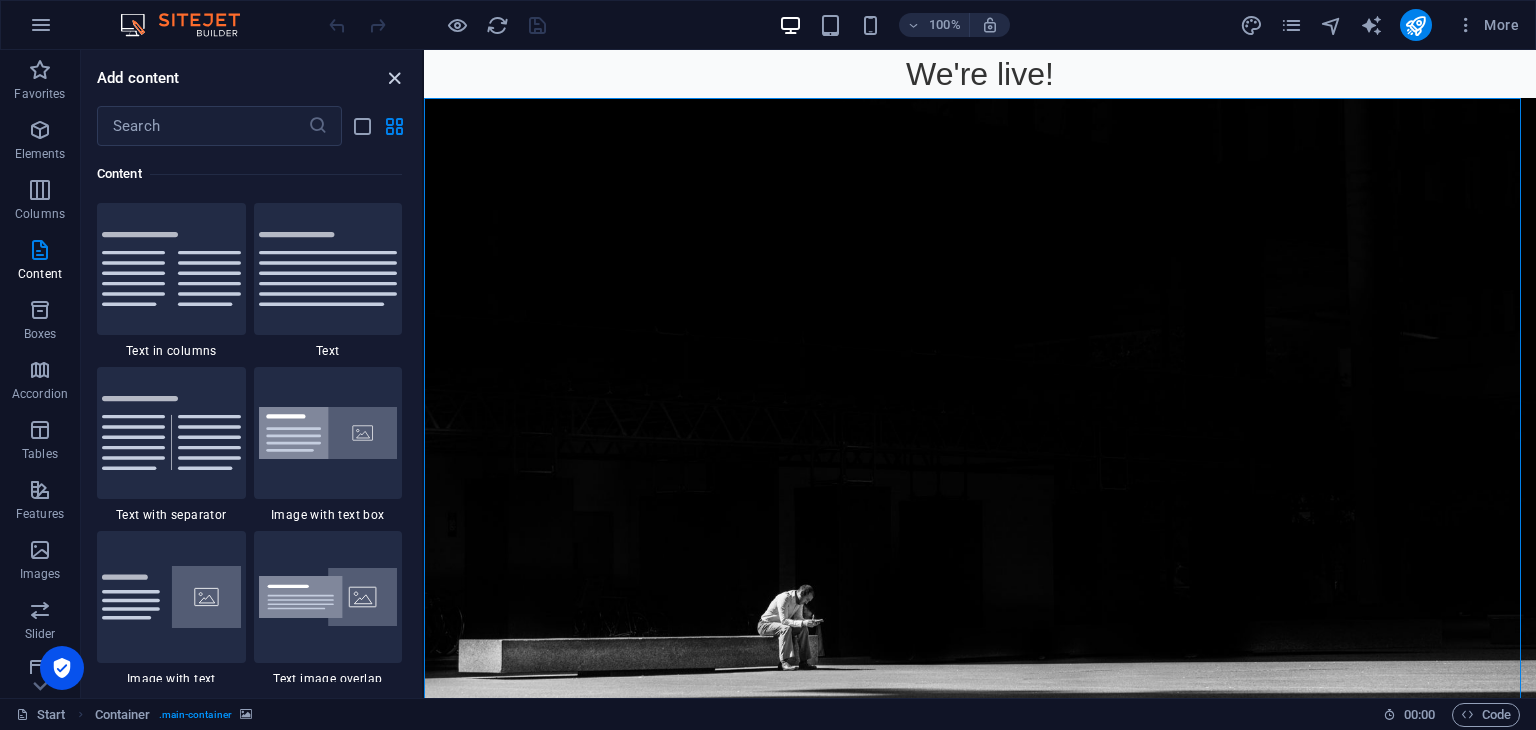 click at bounding box center [394, 78] 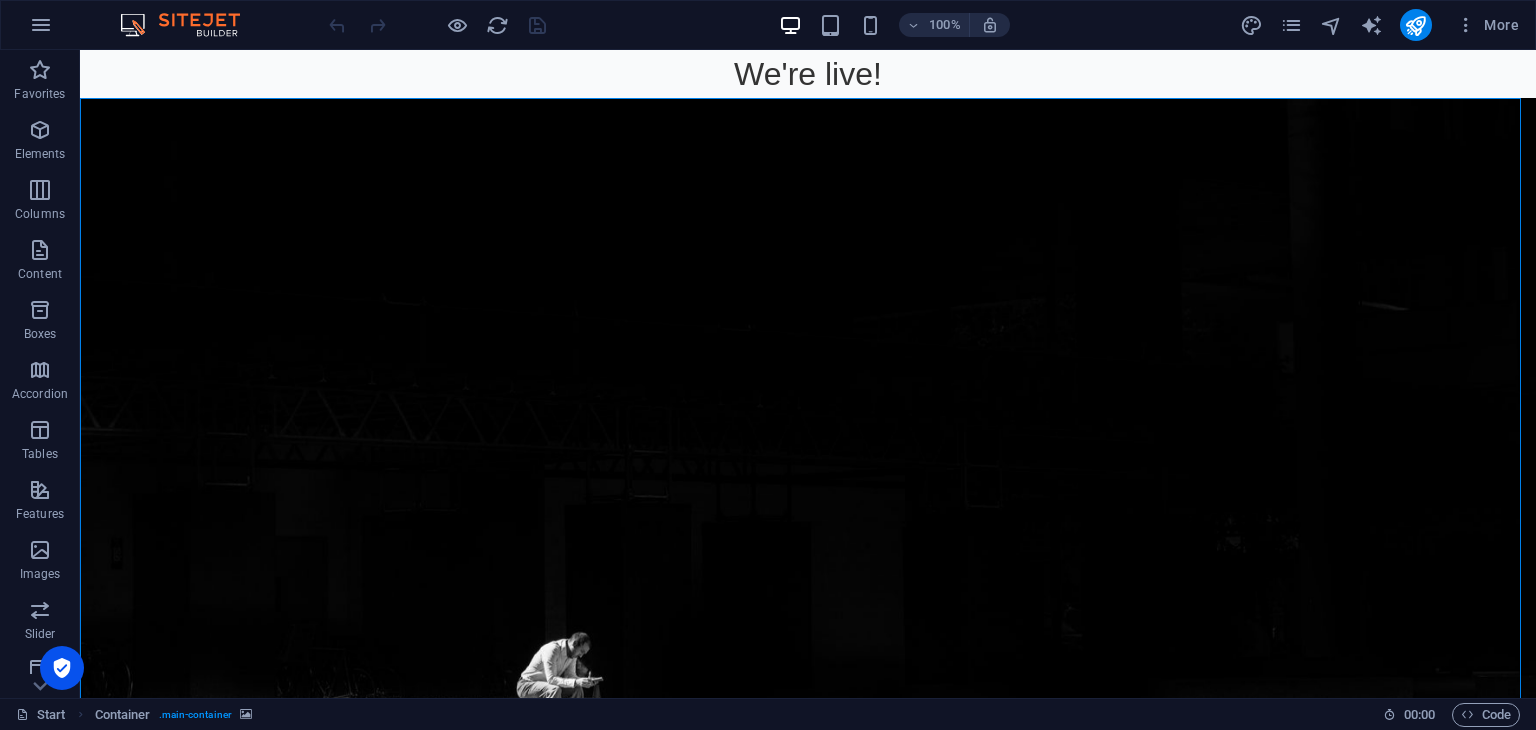 click on "We're live!" at bounding box center [808, 74] 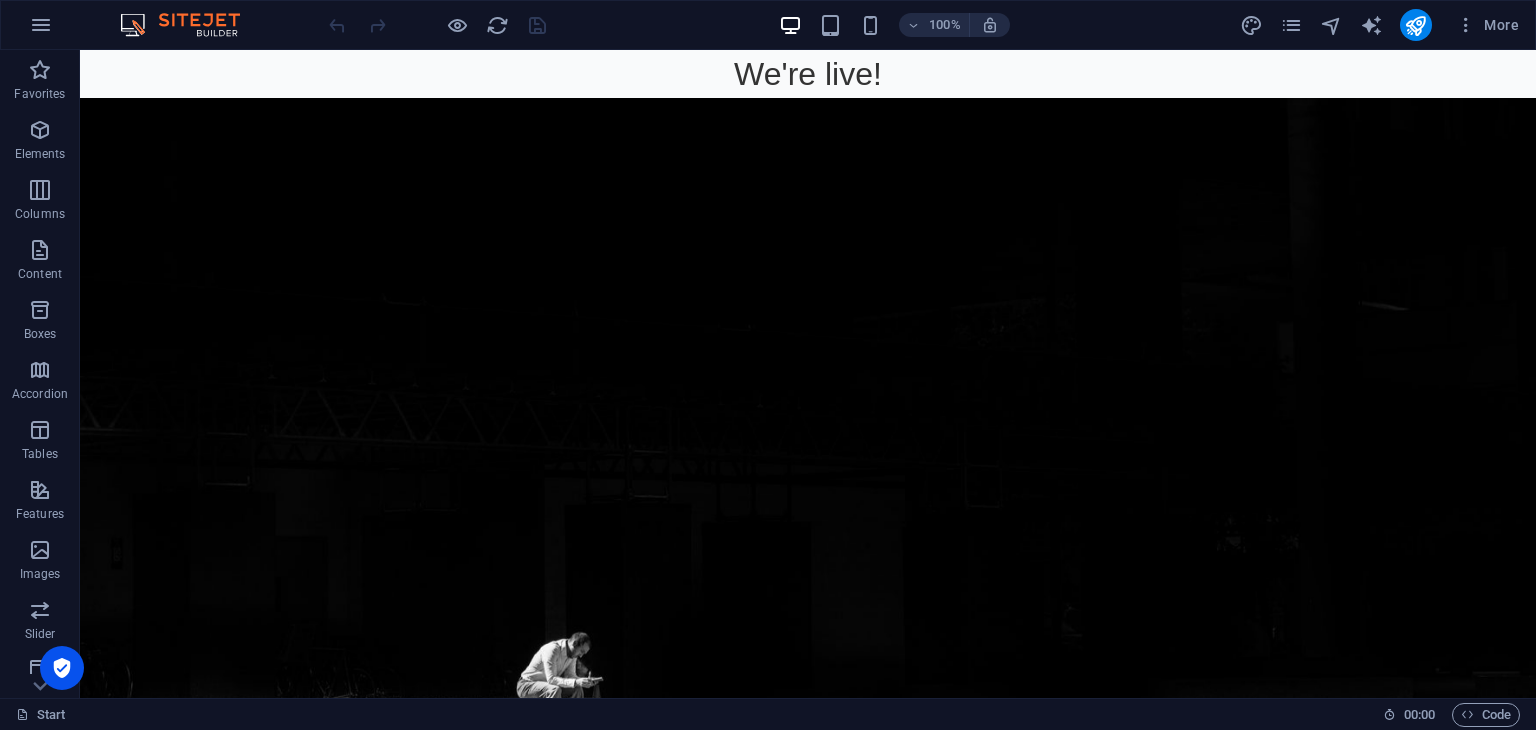 click on "We're live!" at bounding box center (808, 74) 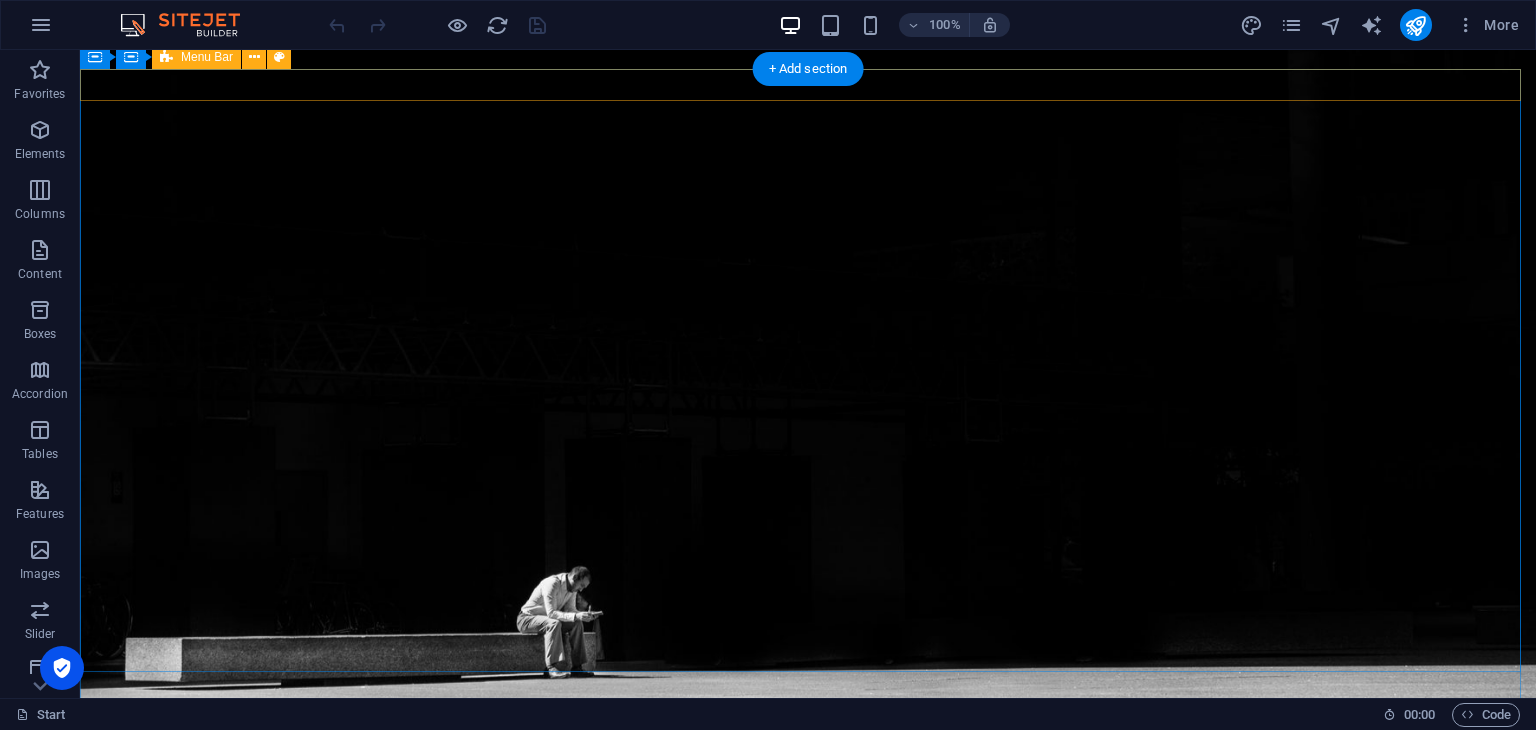 scroll, scrollTop: 0, scrollLeft: 0, axis: both 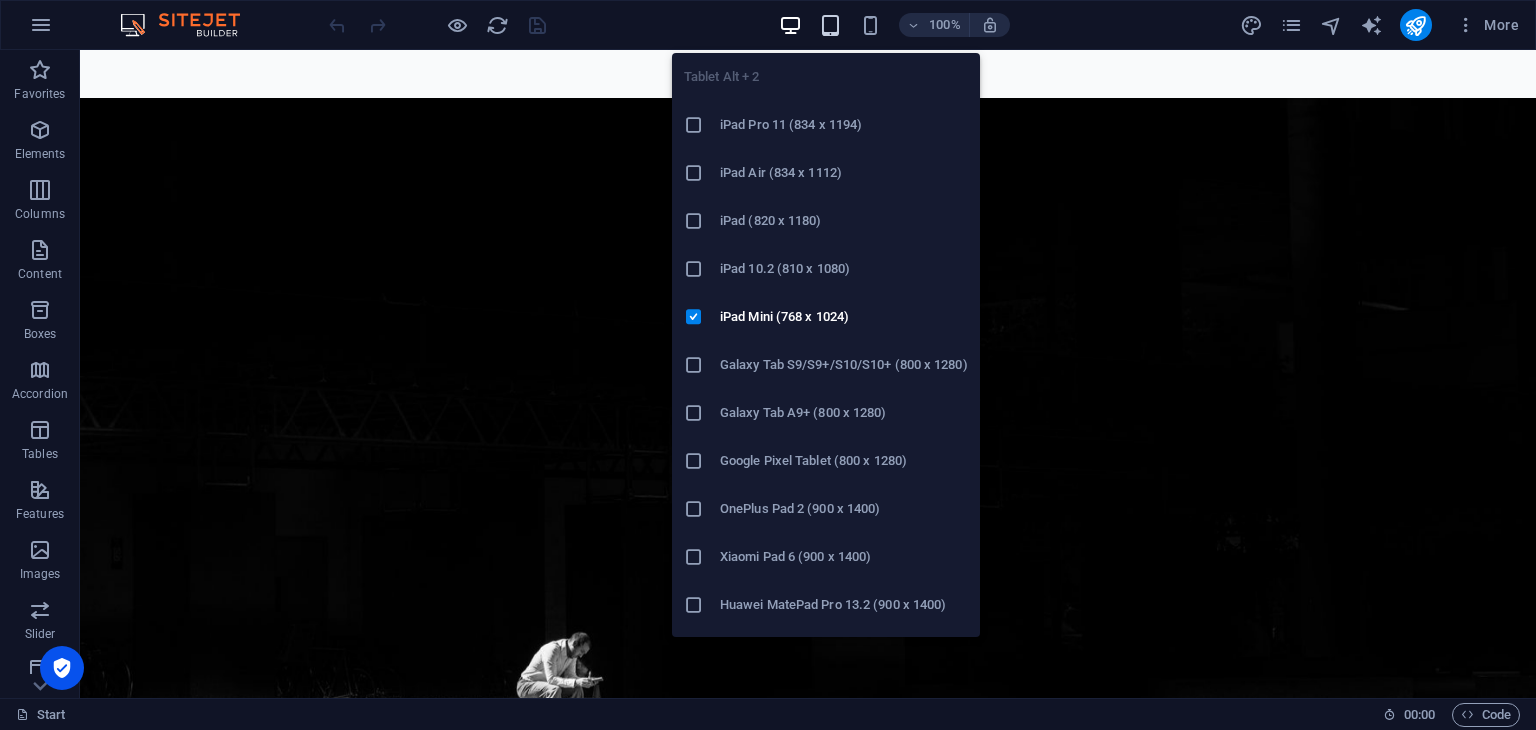 click at bounding box center [830, 25] 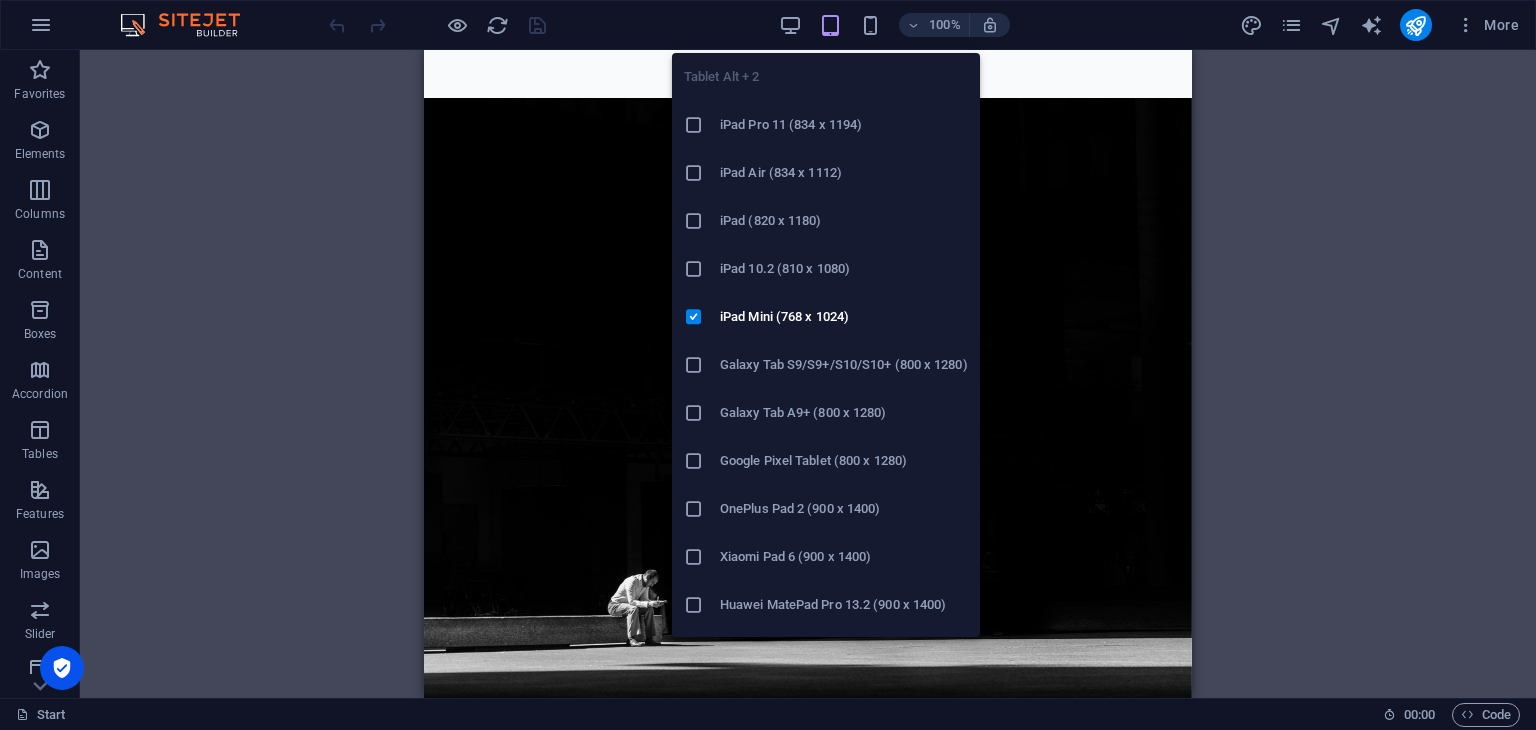 click at bounding box center [830, 25] 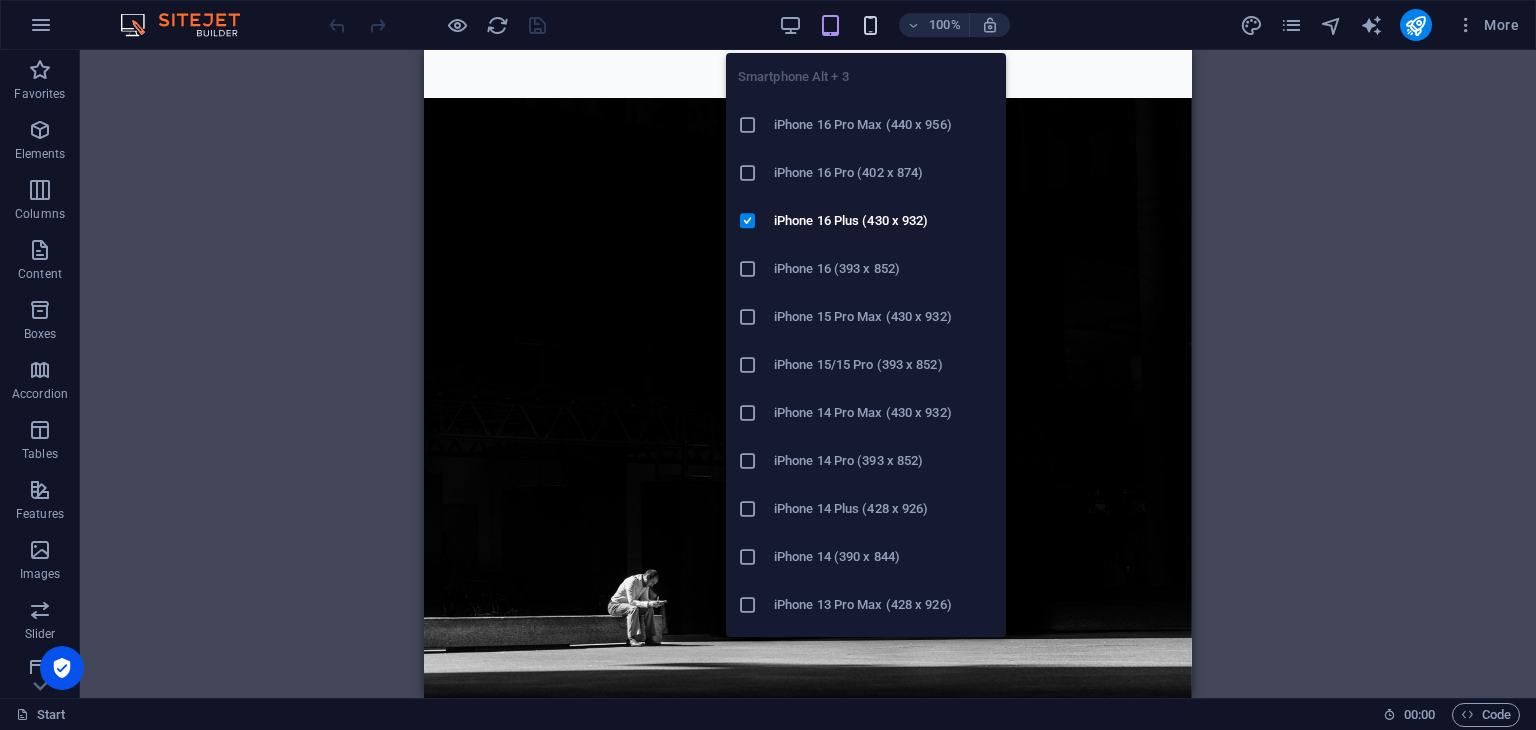 click at bounding box center (870, 25) 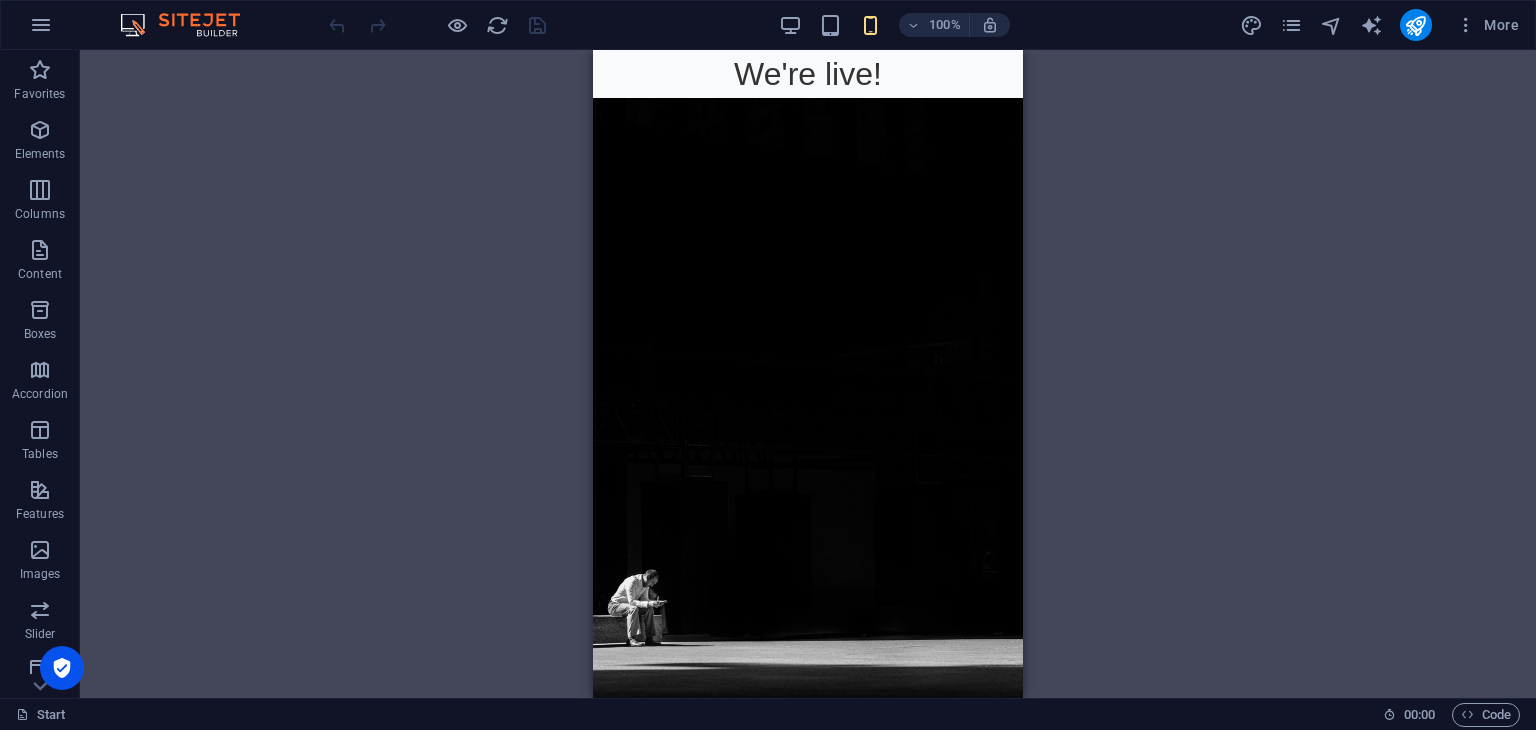 click on "Drag here to replace the existing content. Press “Ctrl” if you want to create a new element.
H2   Container   Container   Container   Container   Container   Container   Menu Bar" at bounding box center [808, 374] 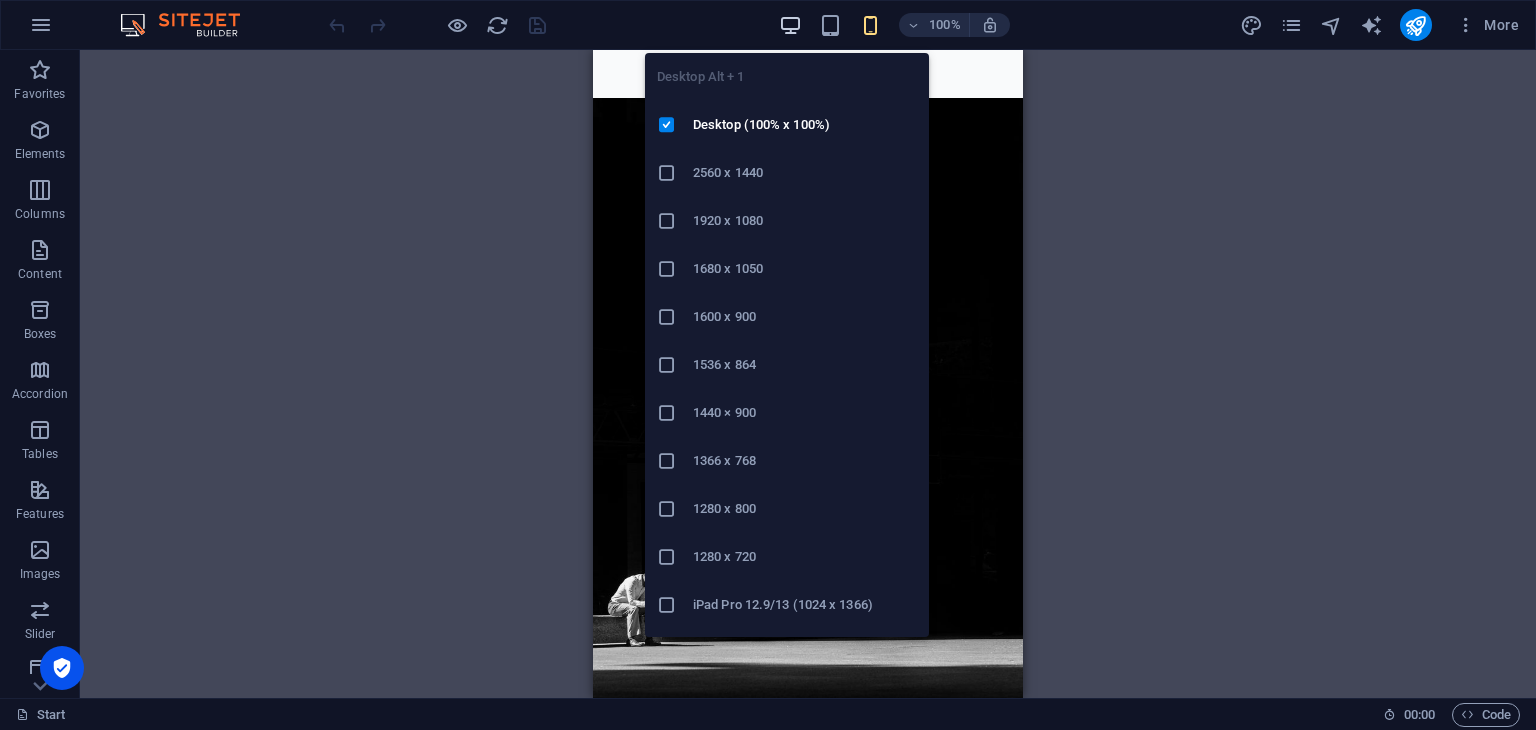 click at bounding box center [790, 25] 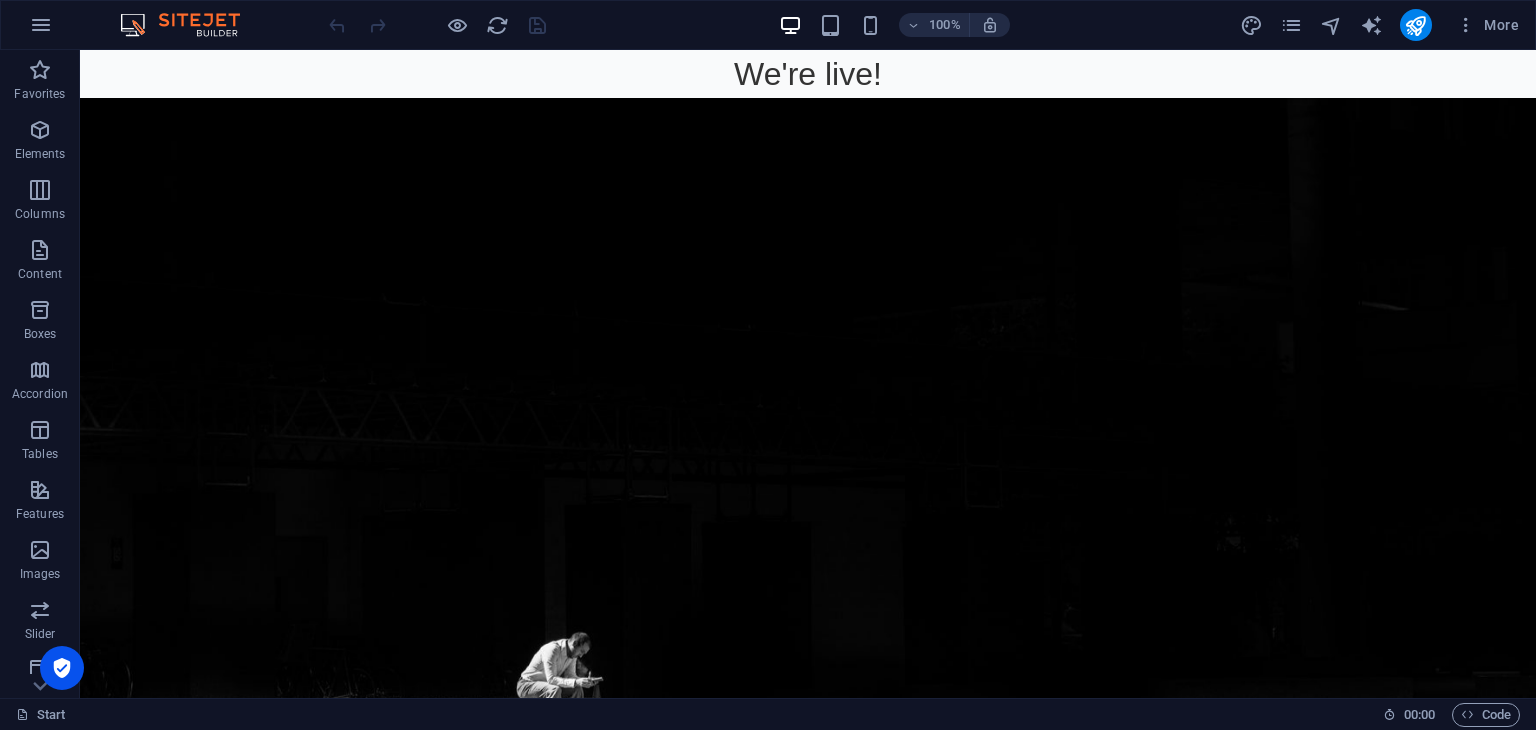 click on "We're live!" at bounding box center (808, 74) 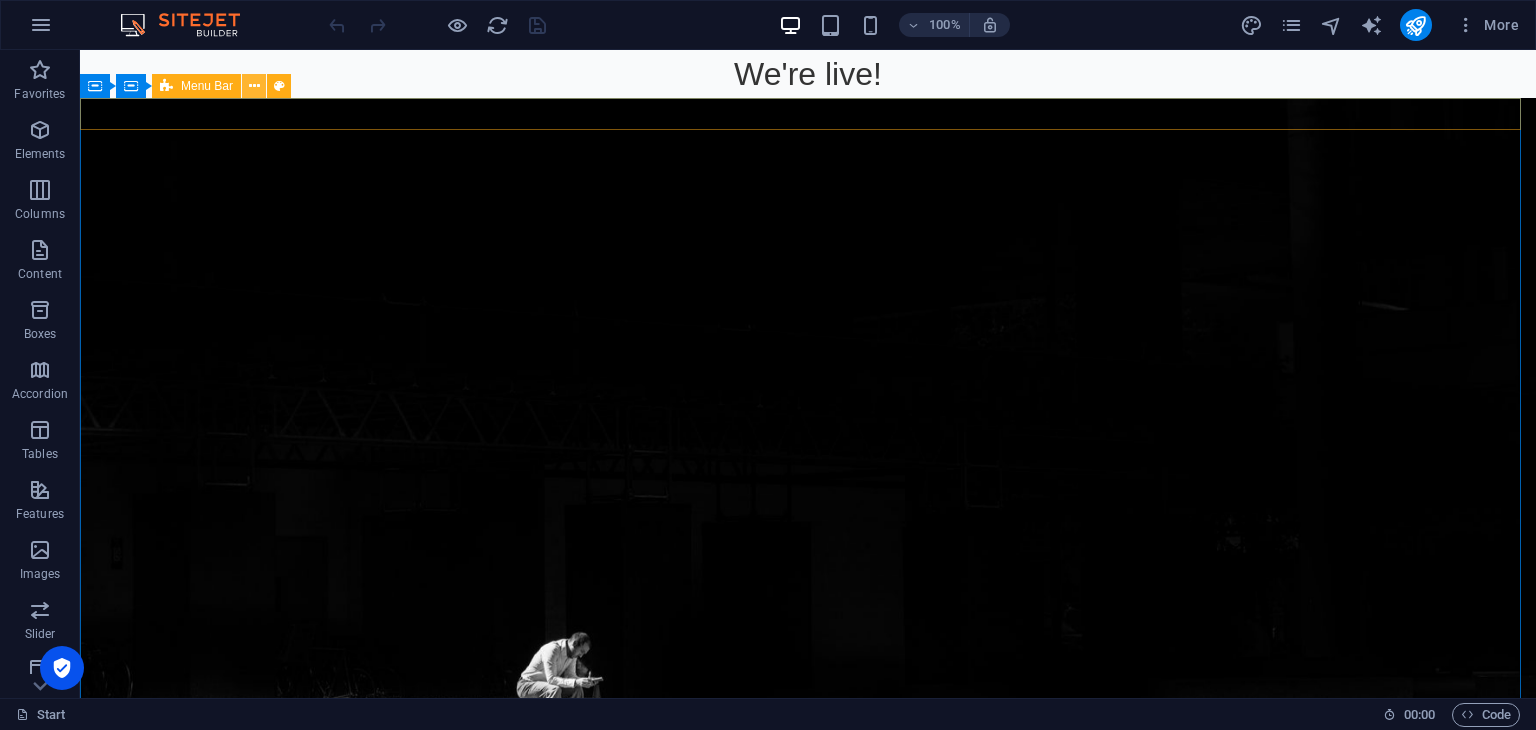 click at bounding box center (254, 86) 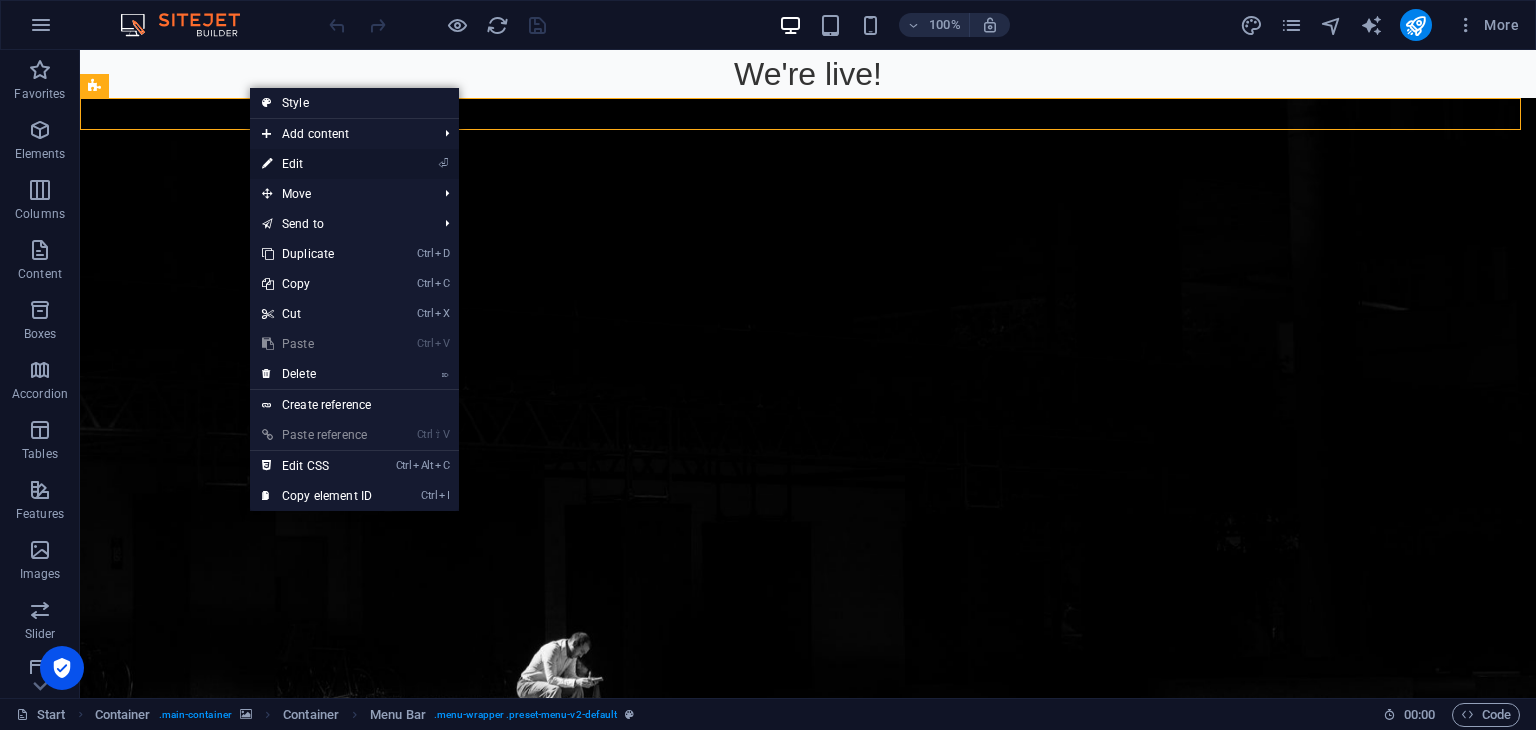 click on "⏎  Edit" at bounding box center [317, 164] 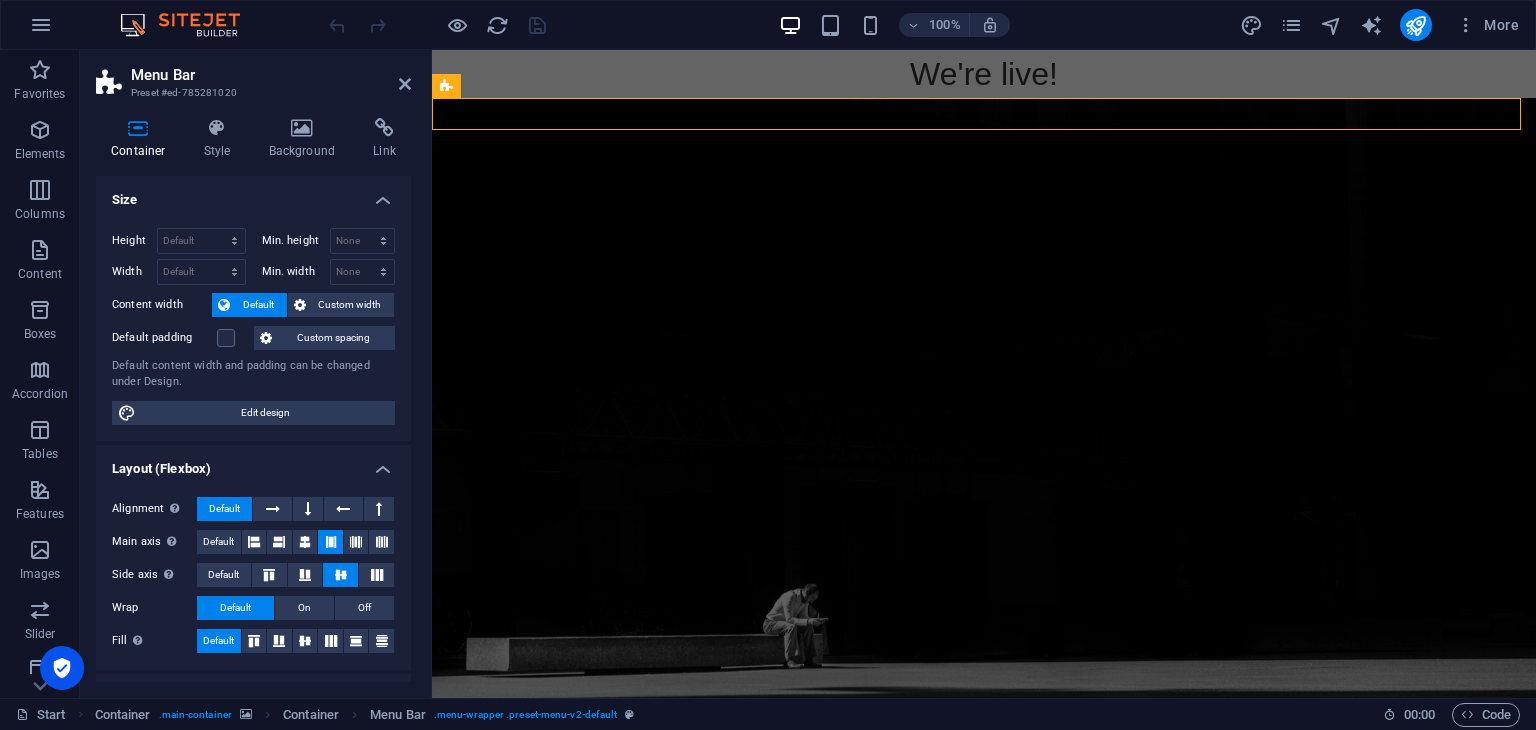 click on "We're live!" at bounding box center [984, 74] 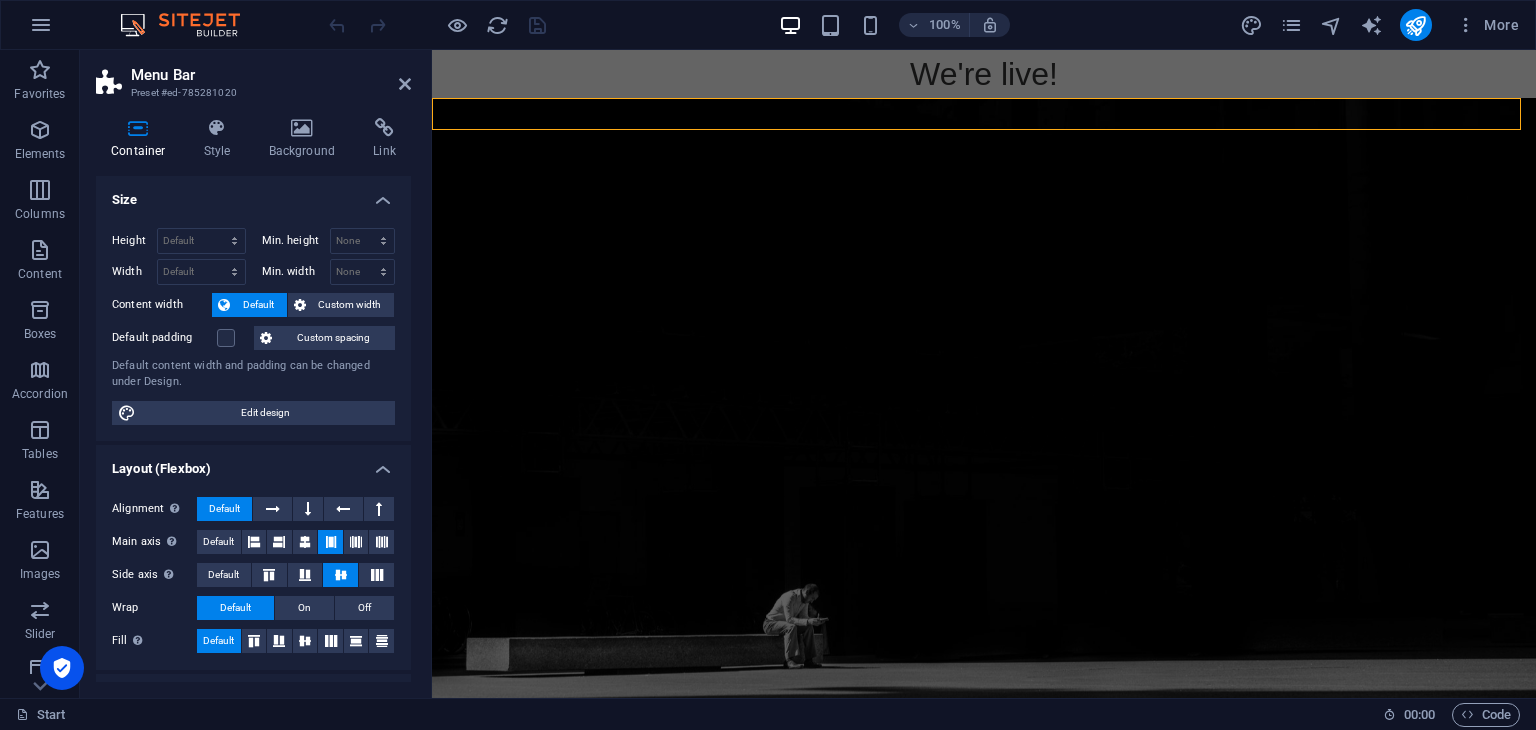 drag, startPoint x: 872, startPoint y: 97, endPoint x: 895, endPoint y: 37, distance: 64.25729 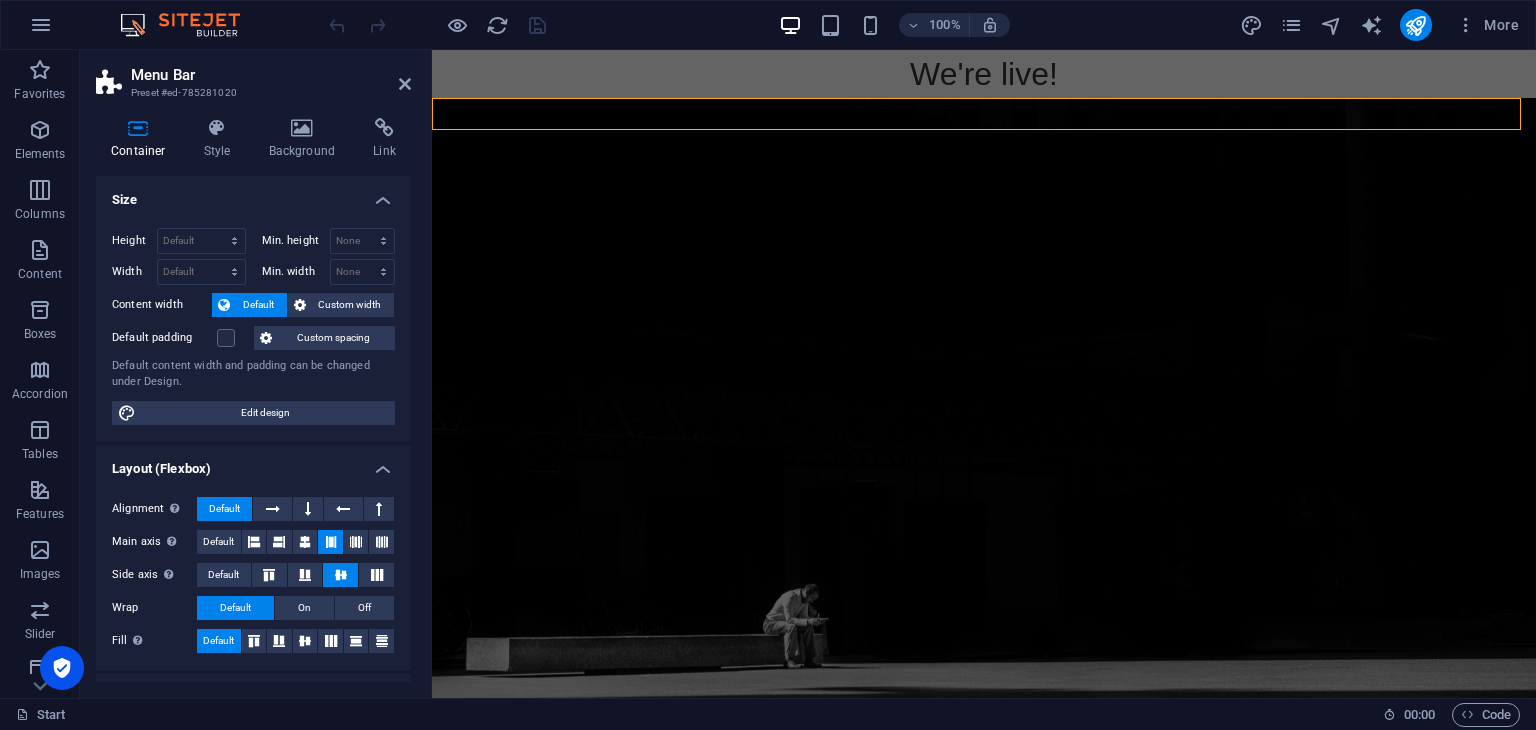 click on "We're live!
Skip to main content
This site is currently under construction. We'll be live soon – stay tuned 5 DAYS TO GO Notify me   I have read and understand the privacy policy. Unreadable? Regenerate Legal notice  |  Privacy" at bounding box center (984, 833) 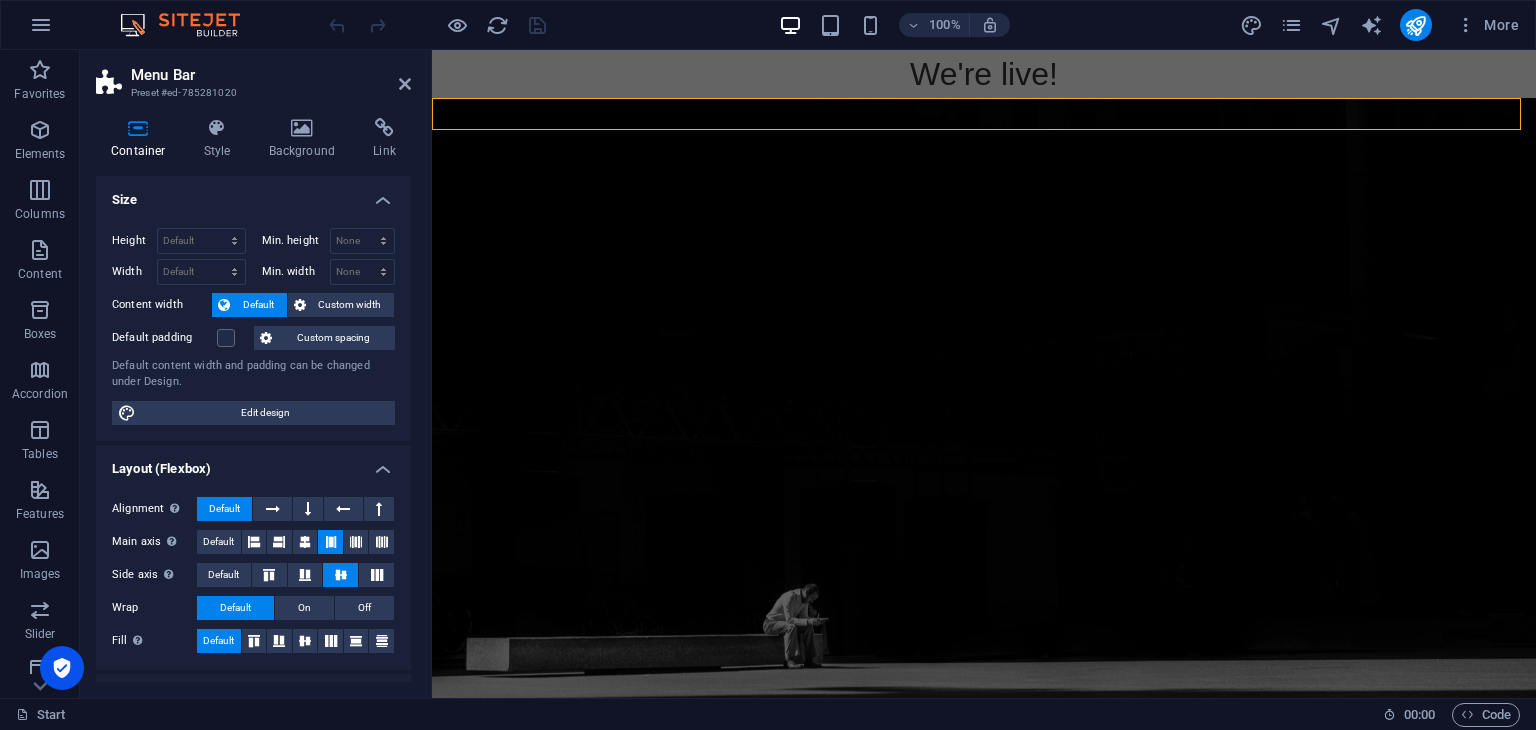 click on "We're live!" at bounding box center [984, 74] 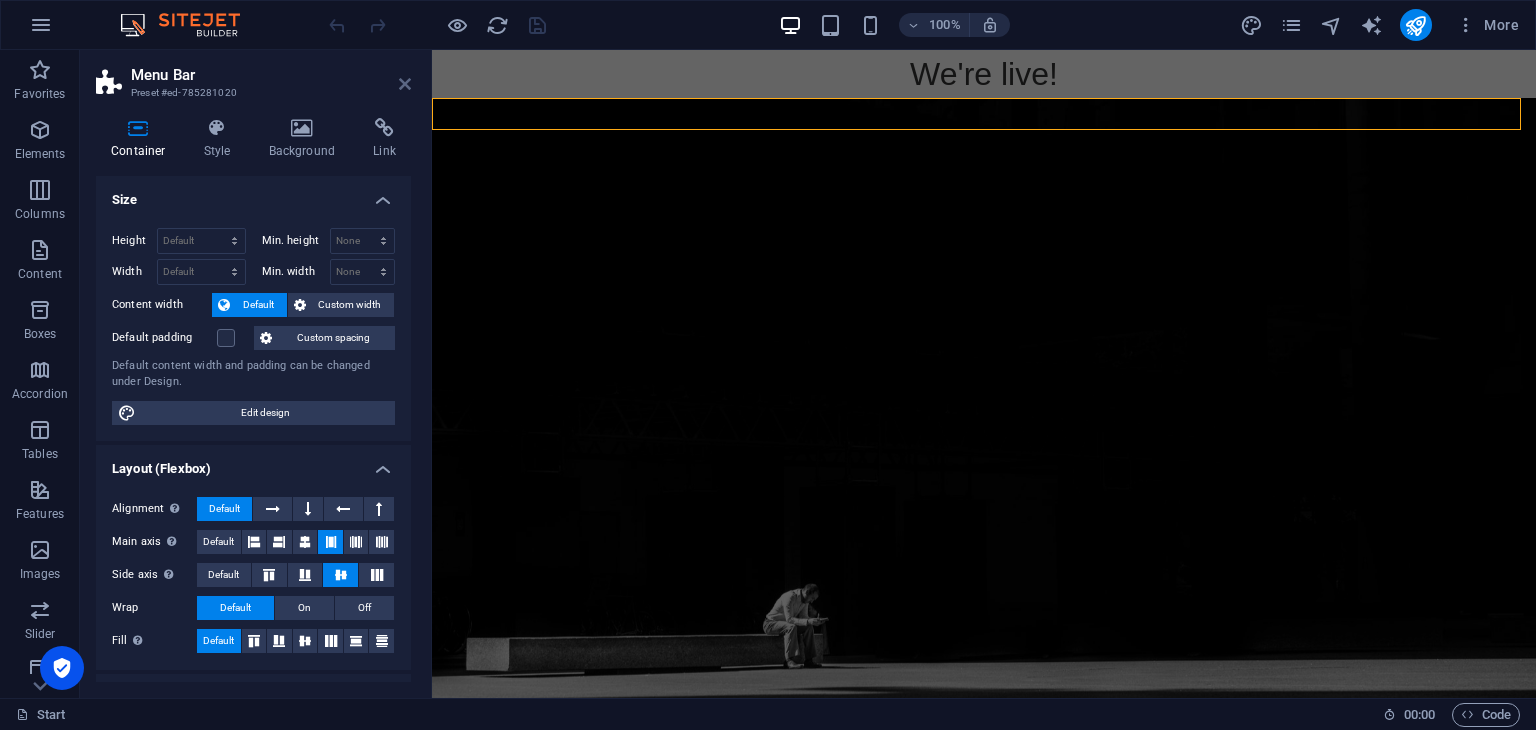 click at bounding box center (405, 84) 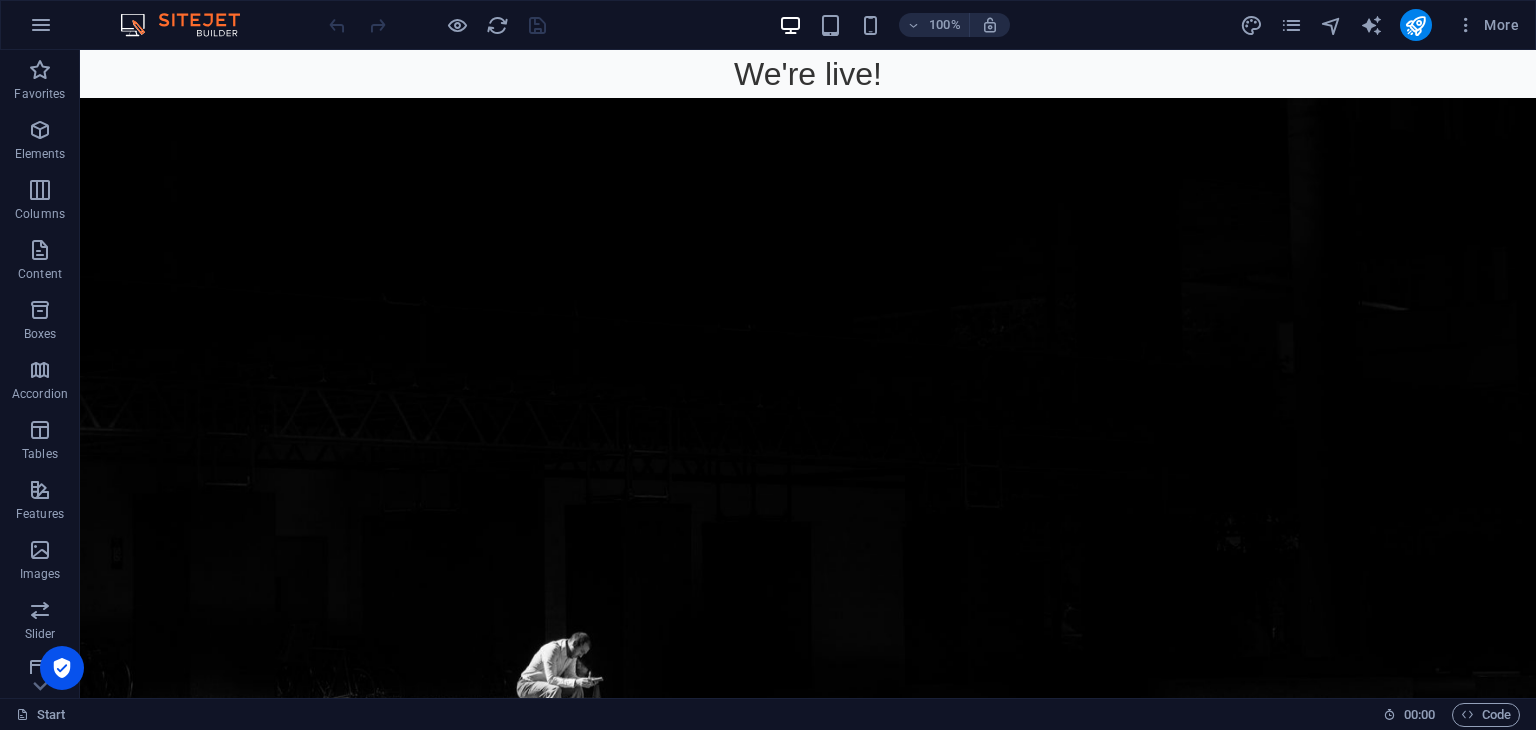 click on "We're live!" at bounding box center (808, 74) 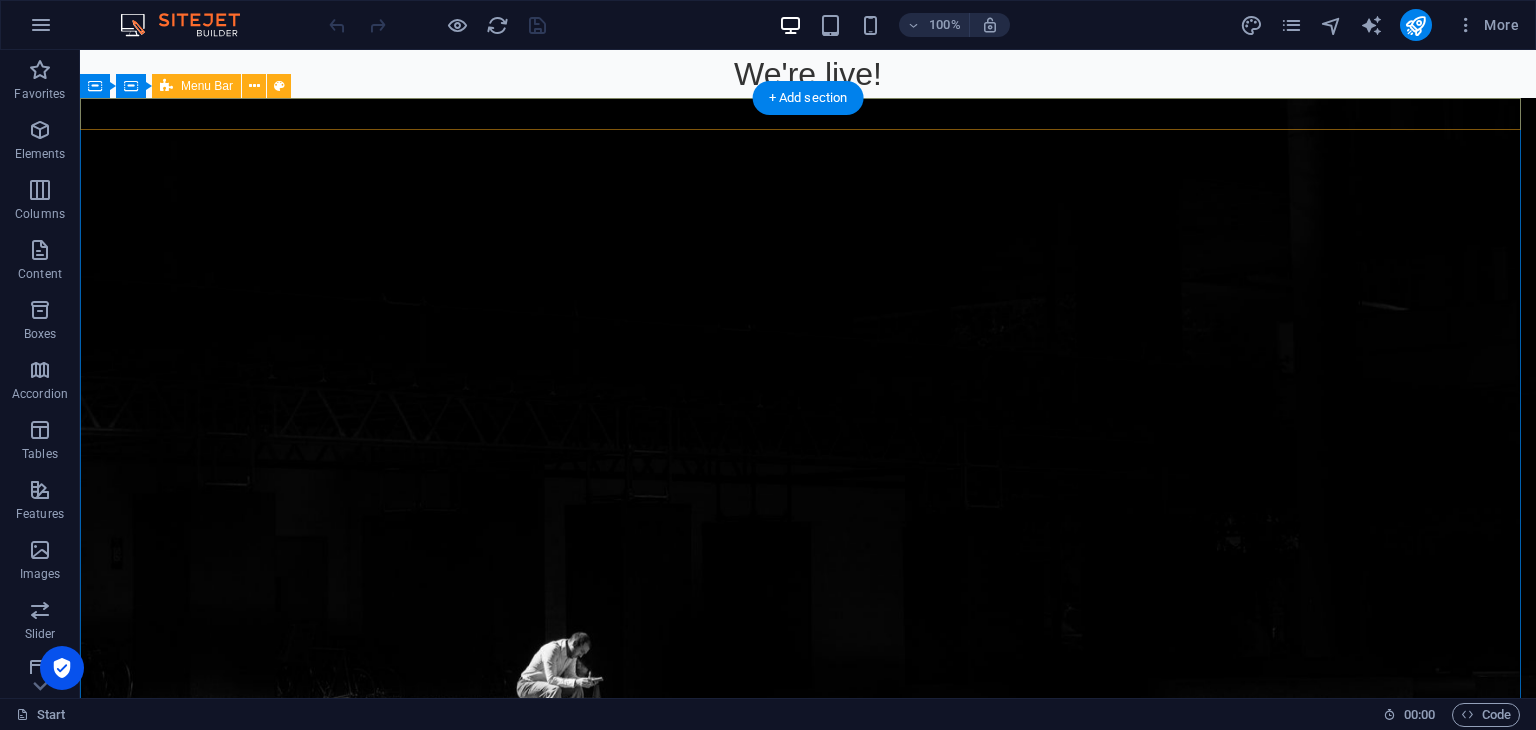 click at bounding box center (808, 781) 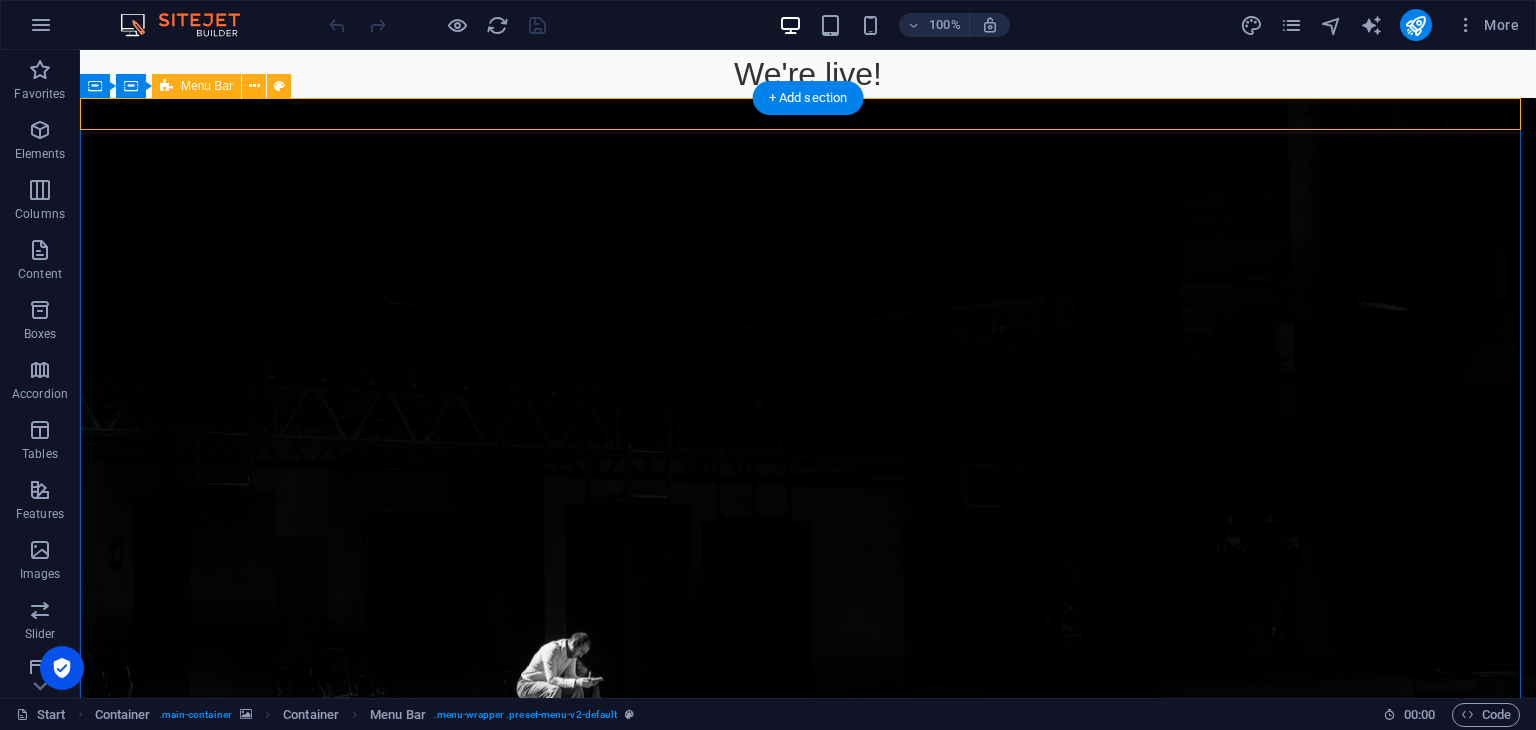 click at bounding box center [808, 781] 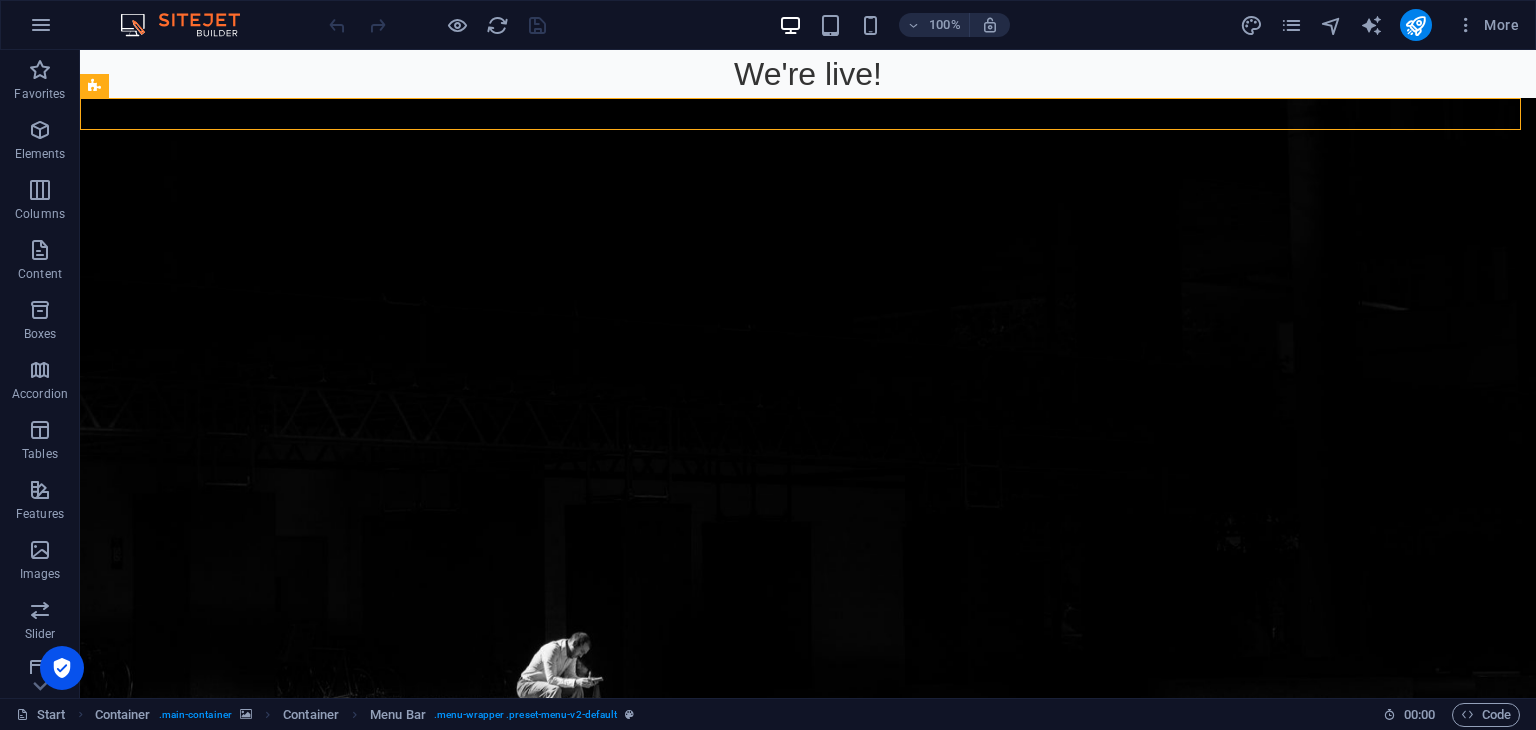 click on "We're live!" at bounding box center (808, 74) 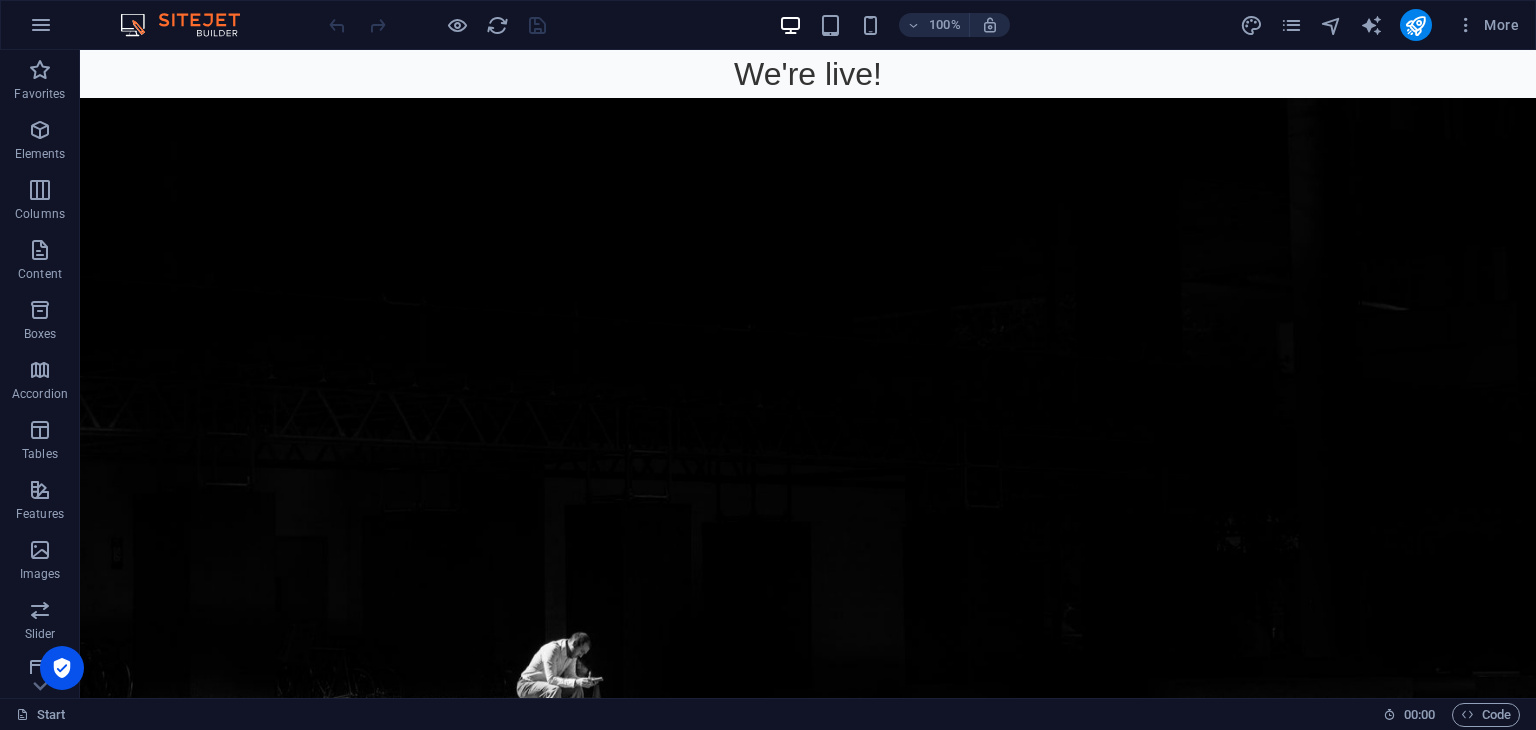 click on "We're live!" at bounding box center [808, 74] 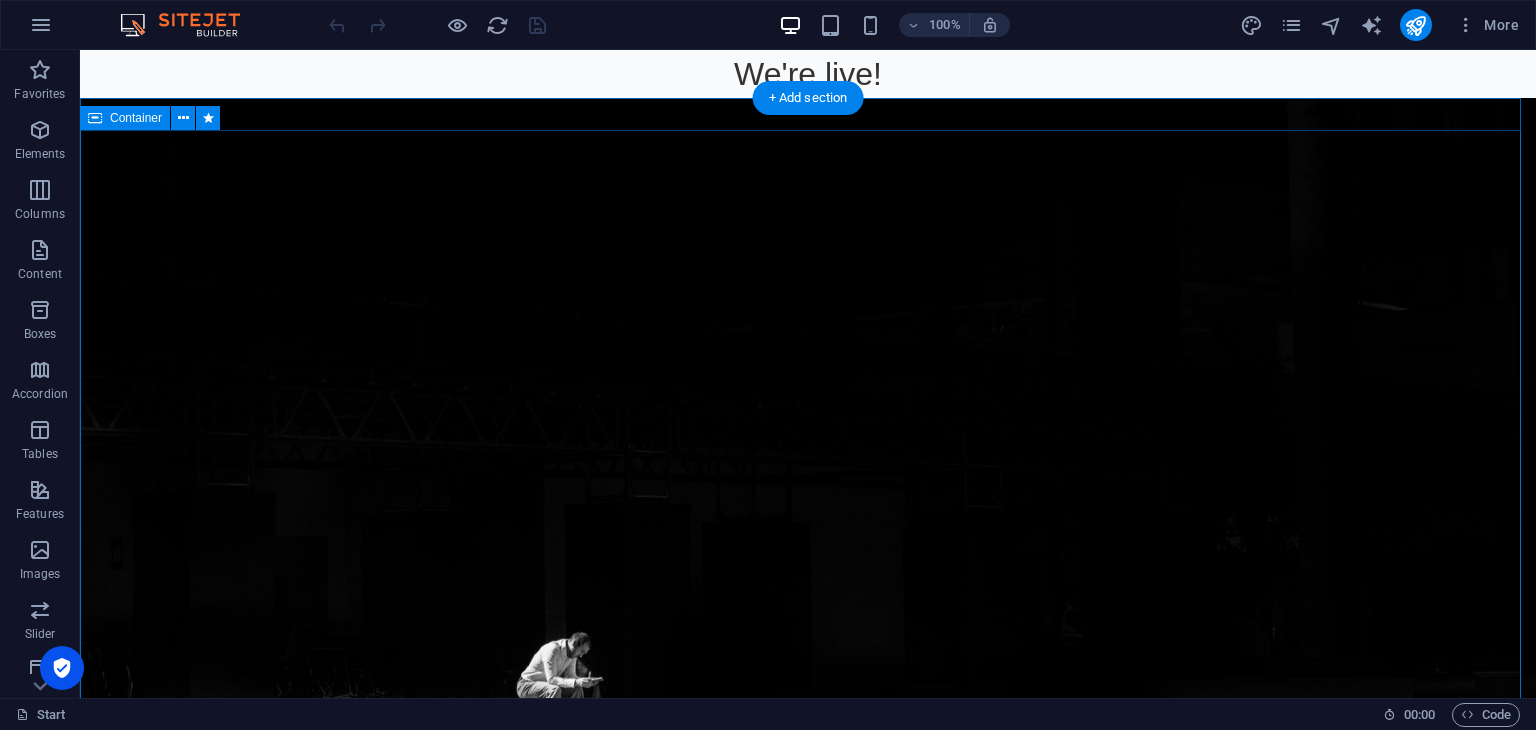 click on "This site is currently under construction. We'll be live soon – stay tuned 5 DAYS TO GO Notify me   I have read and understand the privacy policy. Unreadable? Regenerate" at bounding box center (808, 1103) 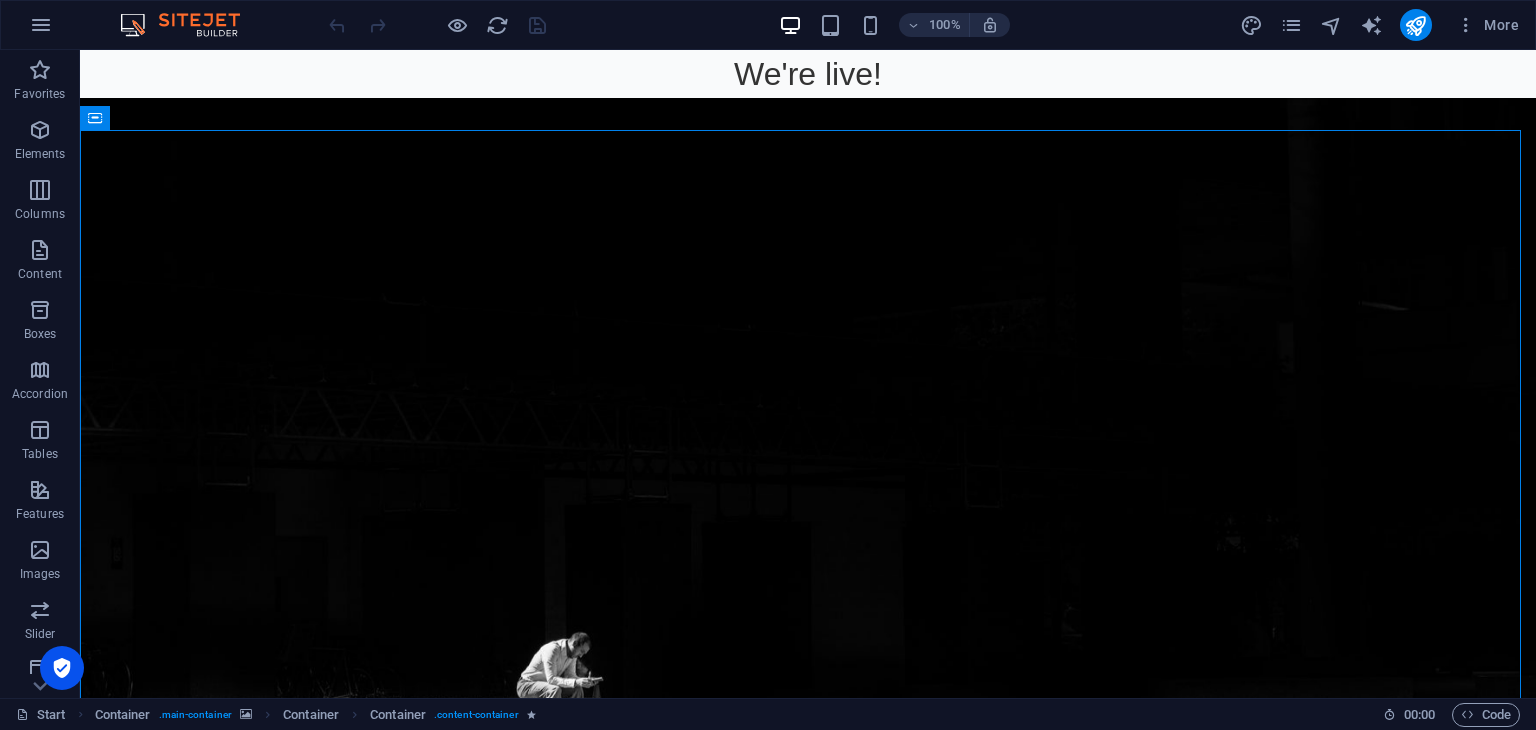 click on "We're live!" at bounding box center [808, 74] 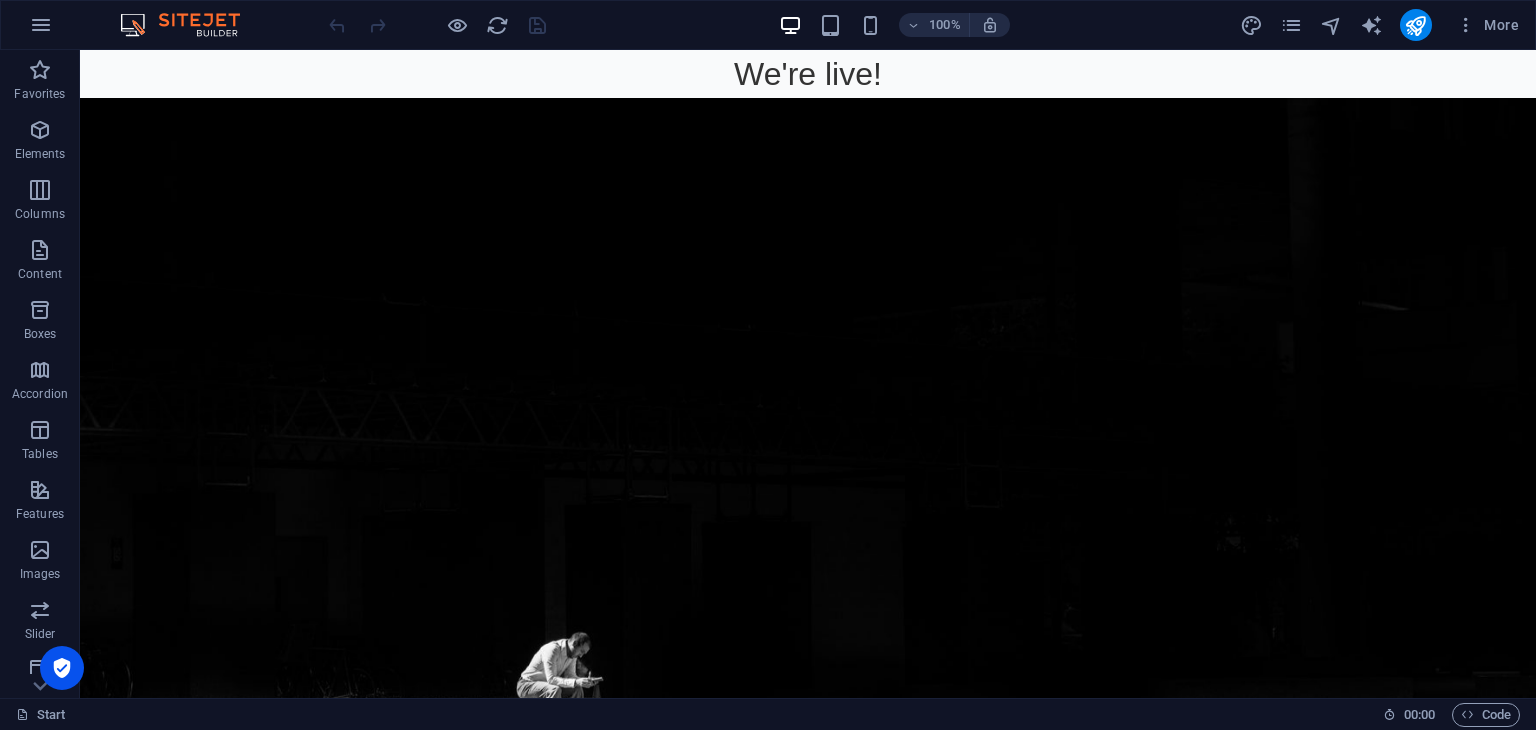 click on "We're live!" at bounding box center (808, 74) 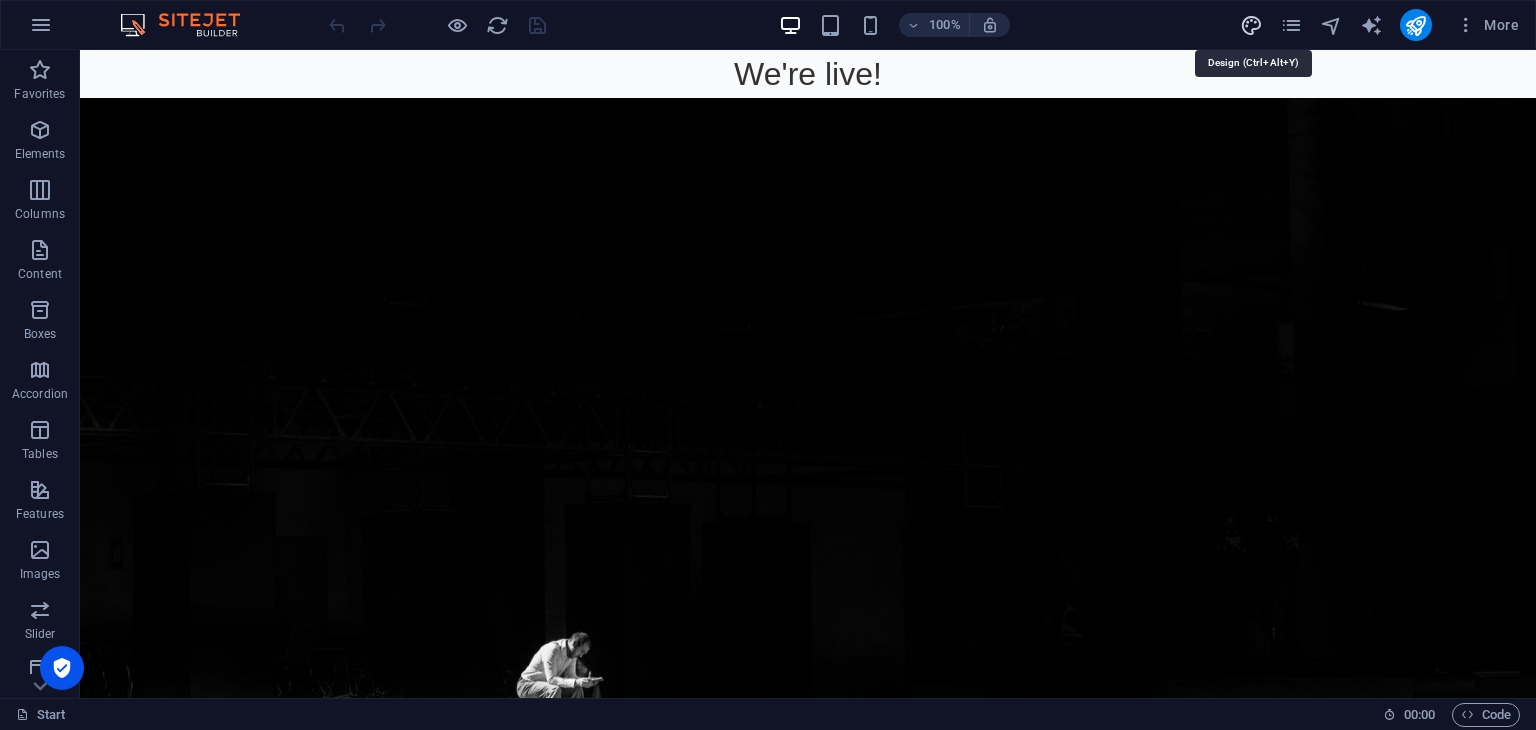 click at bounding box center [1251, 25] 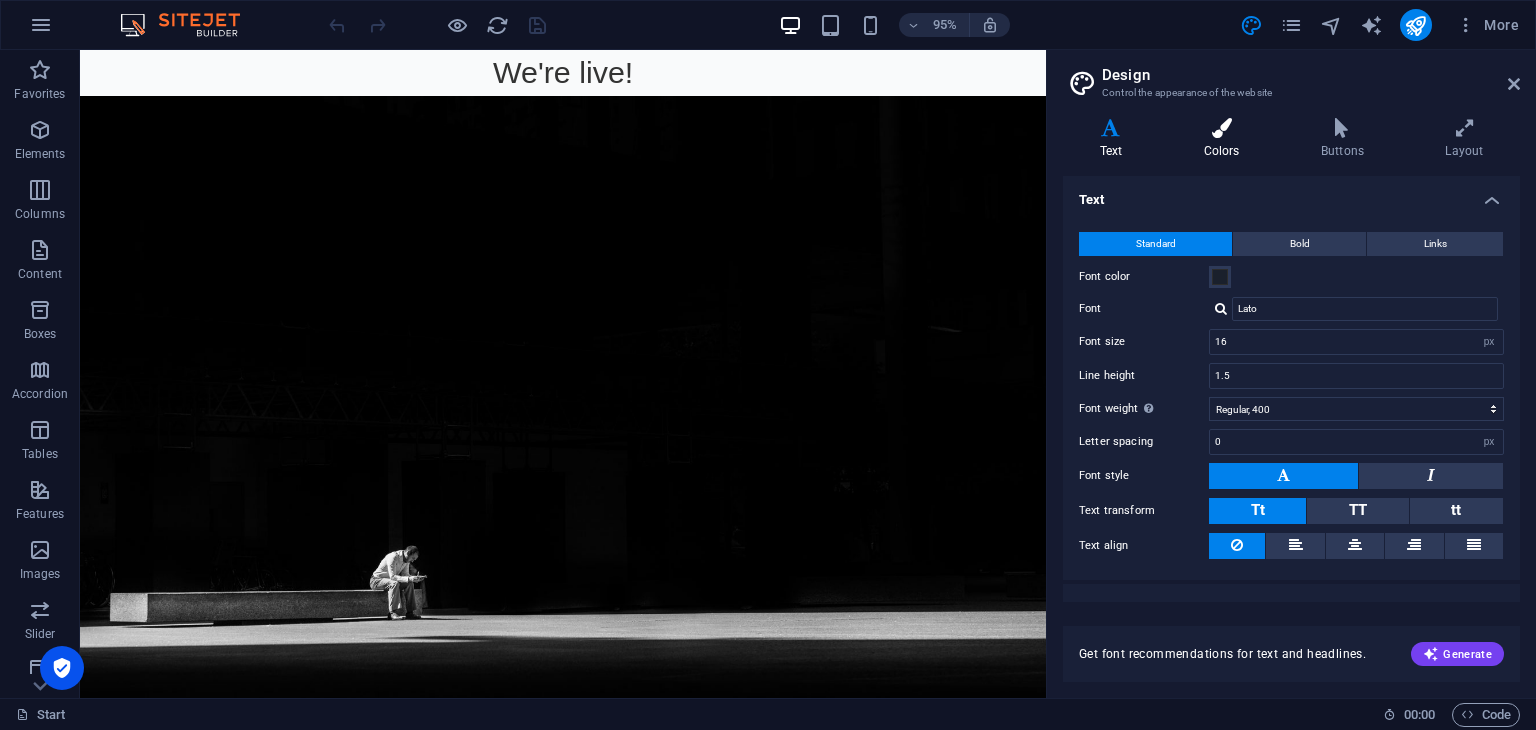 click at bounding box center (1221, 128) 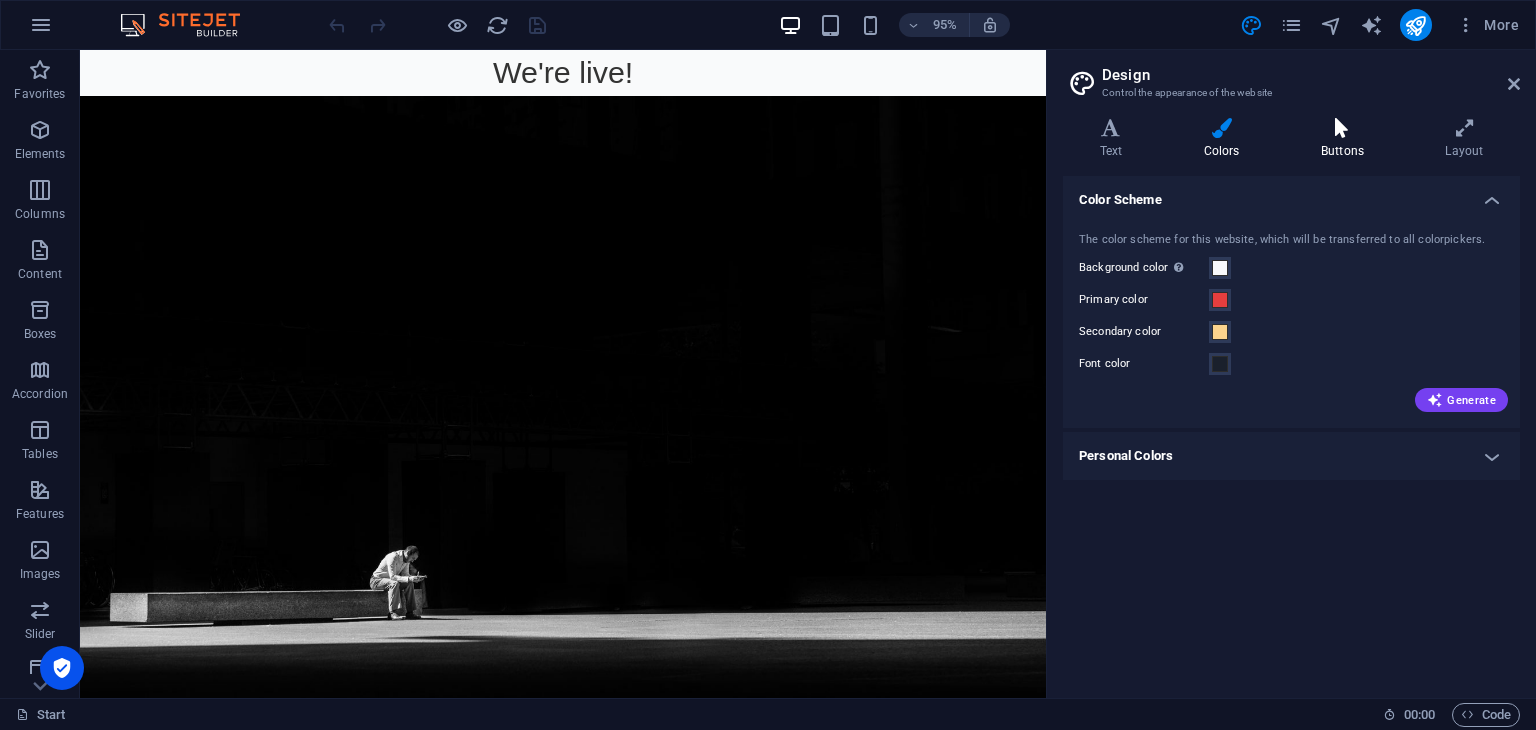click at bounding box center [1342, 128] 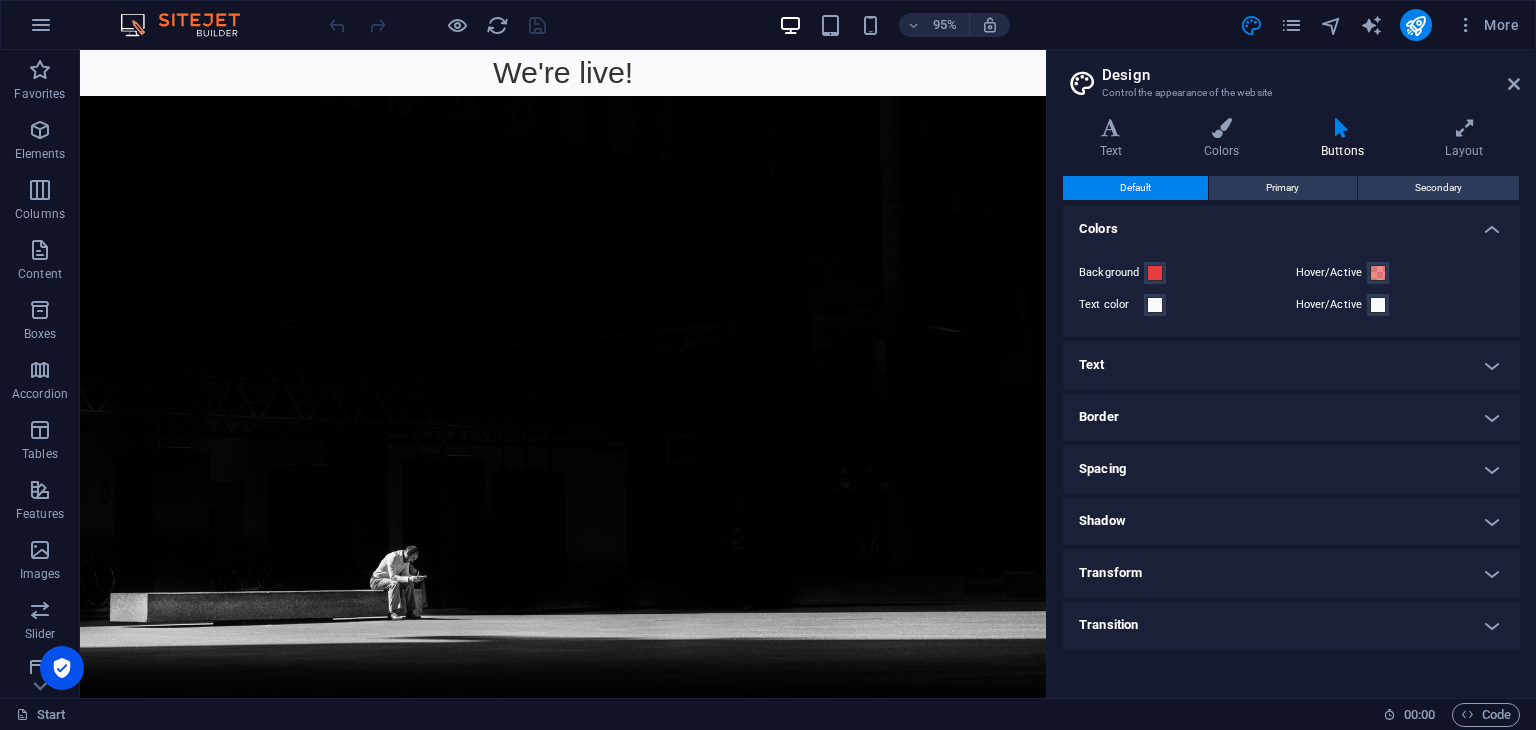 click on "Text" at bounding box center [1291, 365] 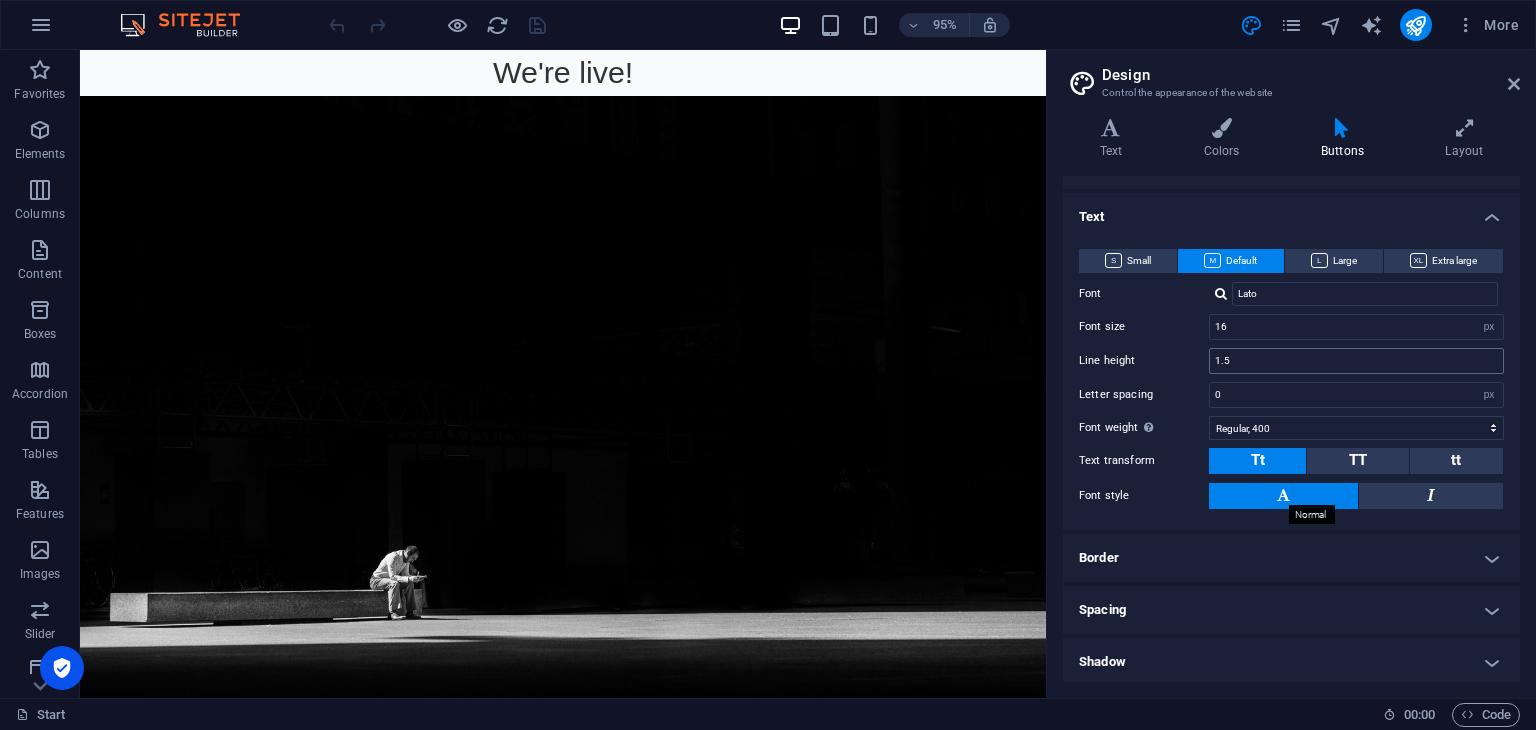 scroll, scrollTop: 0, scrollLeft: 0, axis: both 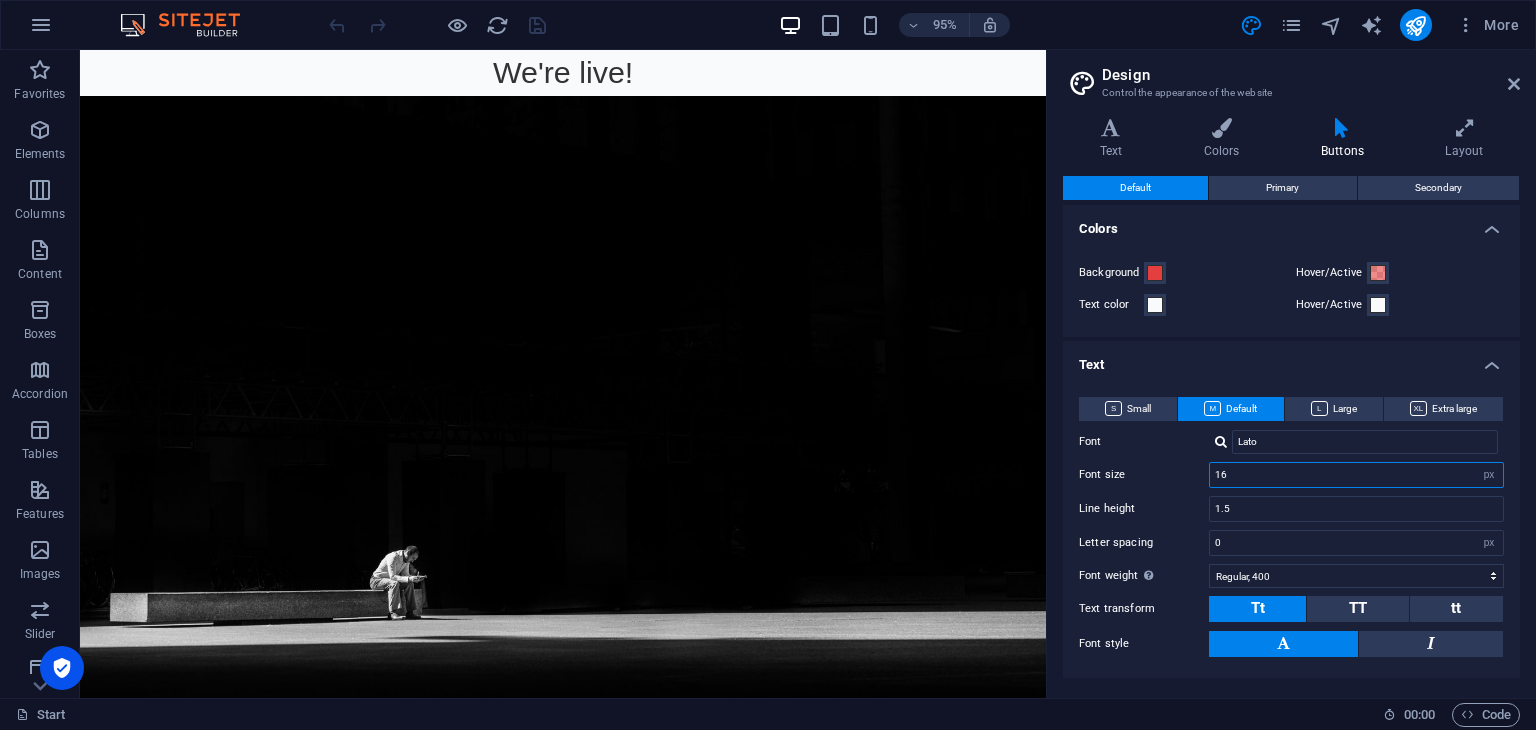 click on "16" at bounding box center (1356, 475) 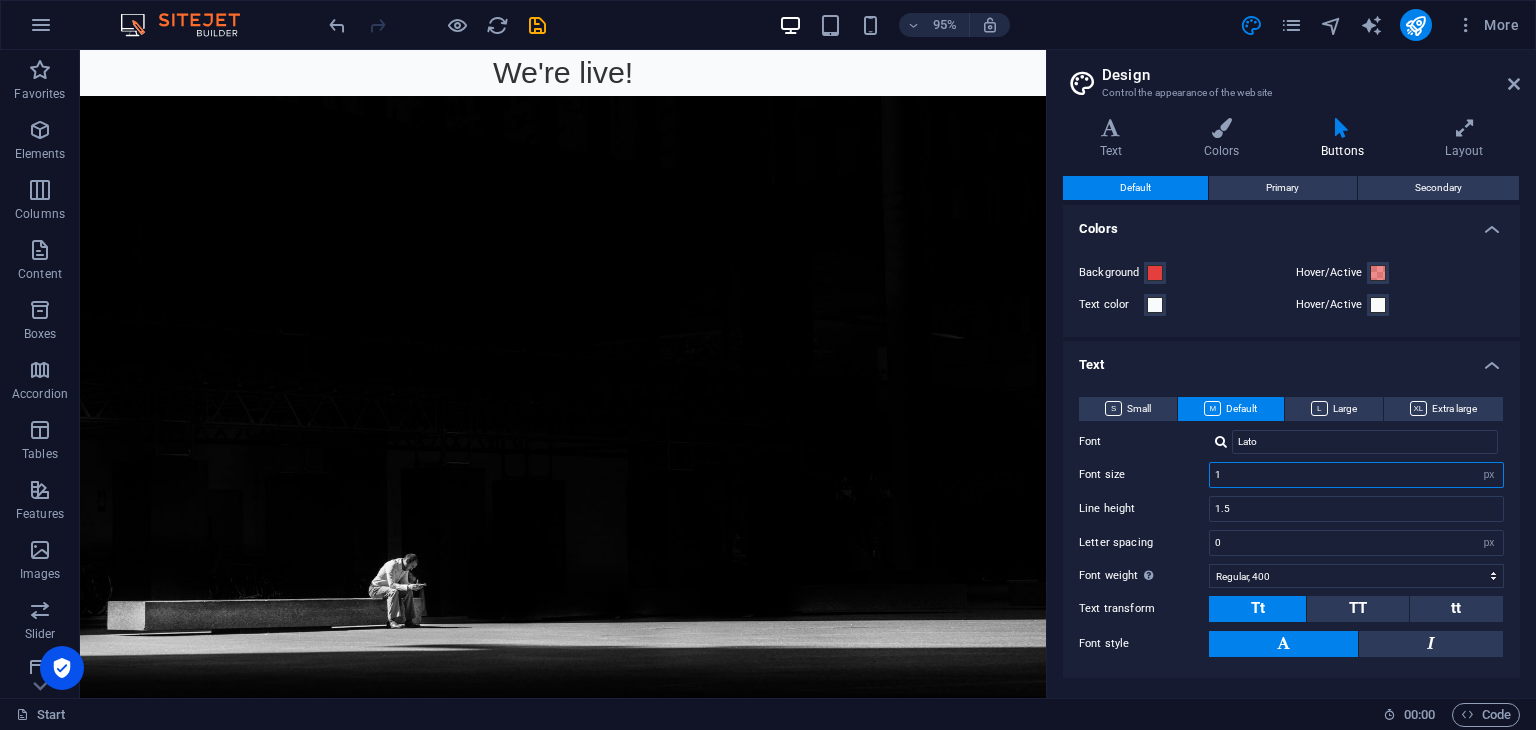 type on "1" 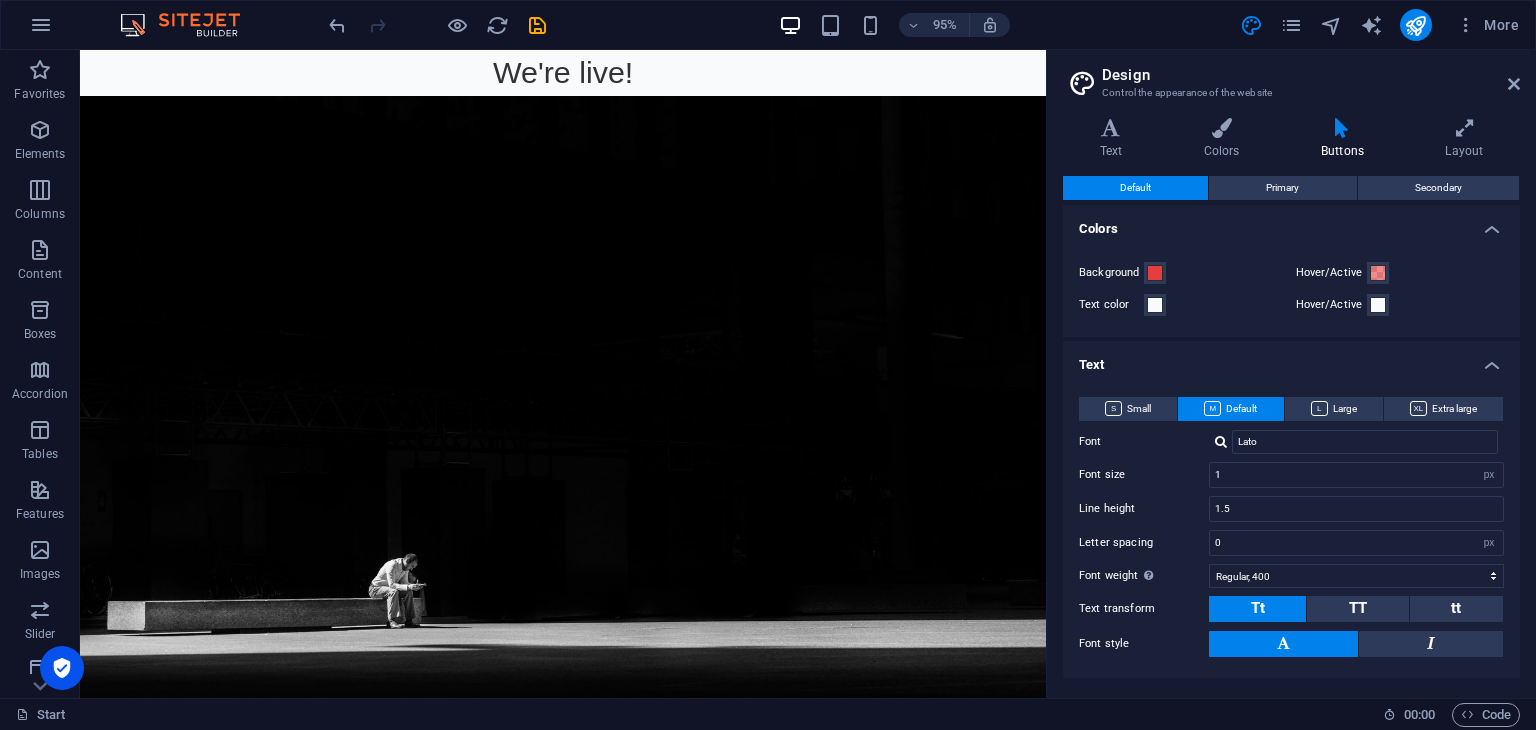 click on "Start" at bounding box center (691, 715) 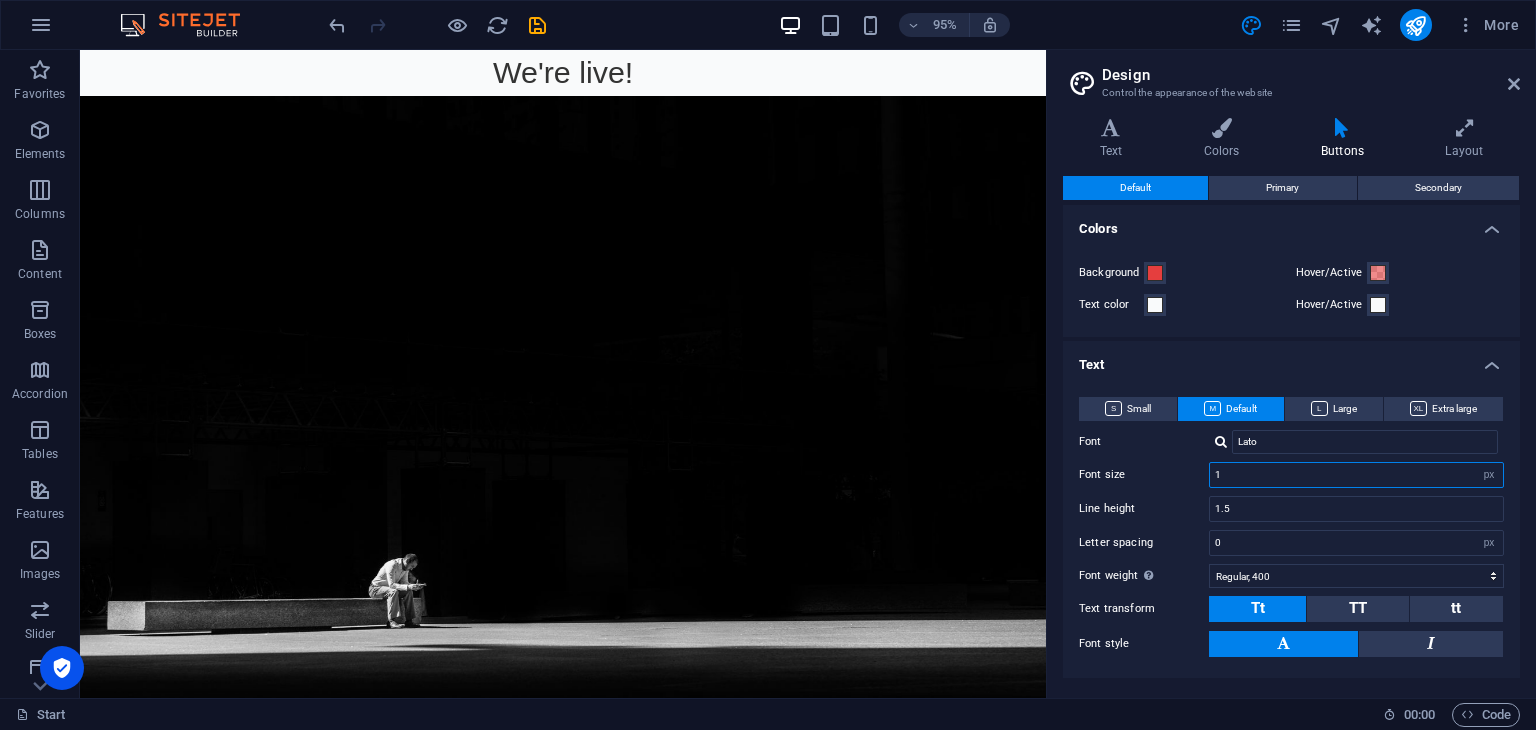 click on "1" at bounding box center [1356, 475] 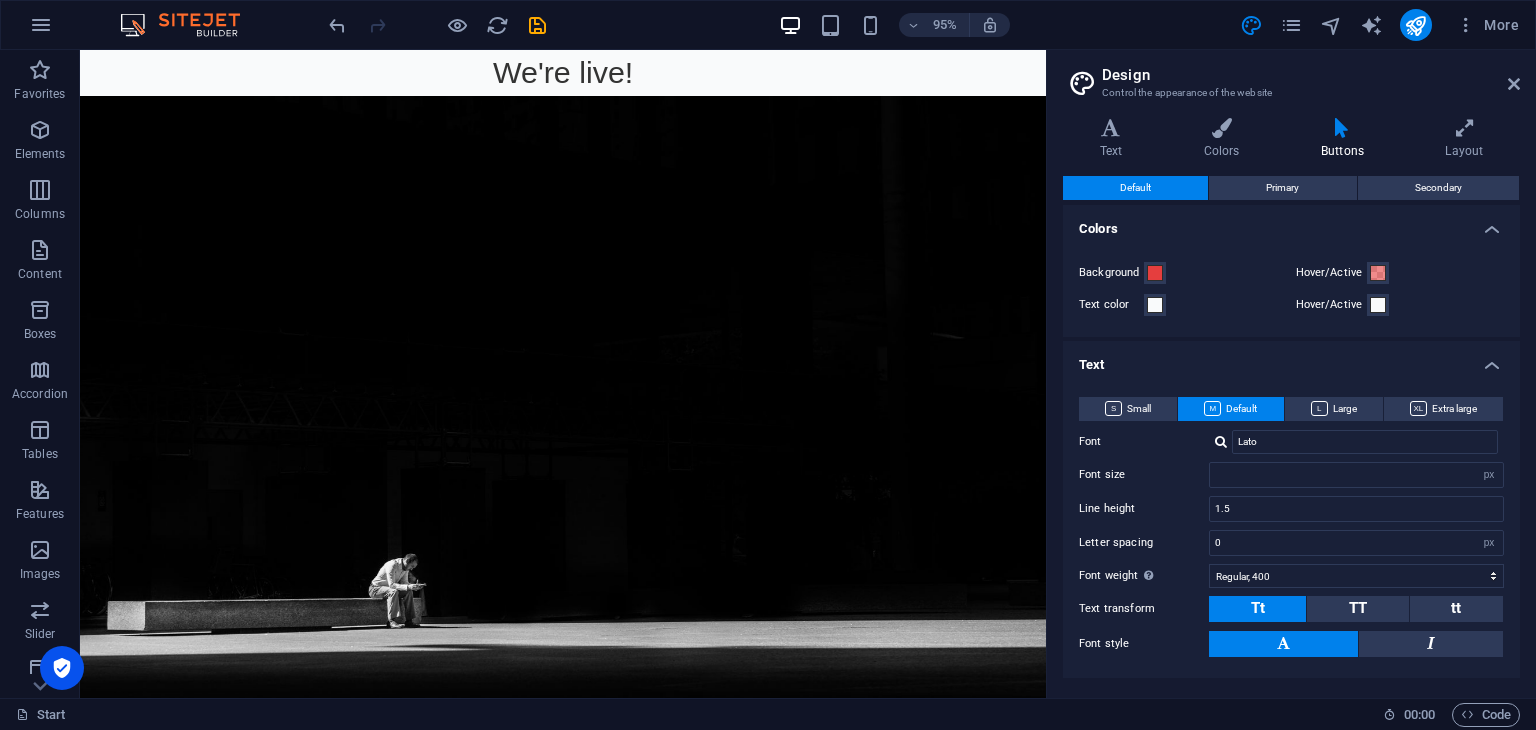 click on "Letter spacing 0 rem px" at bounding box center (1291, 543) 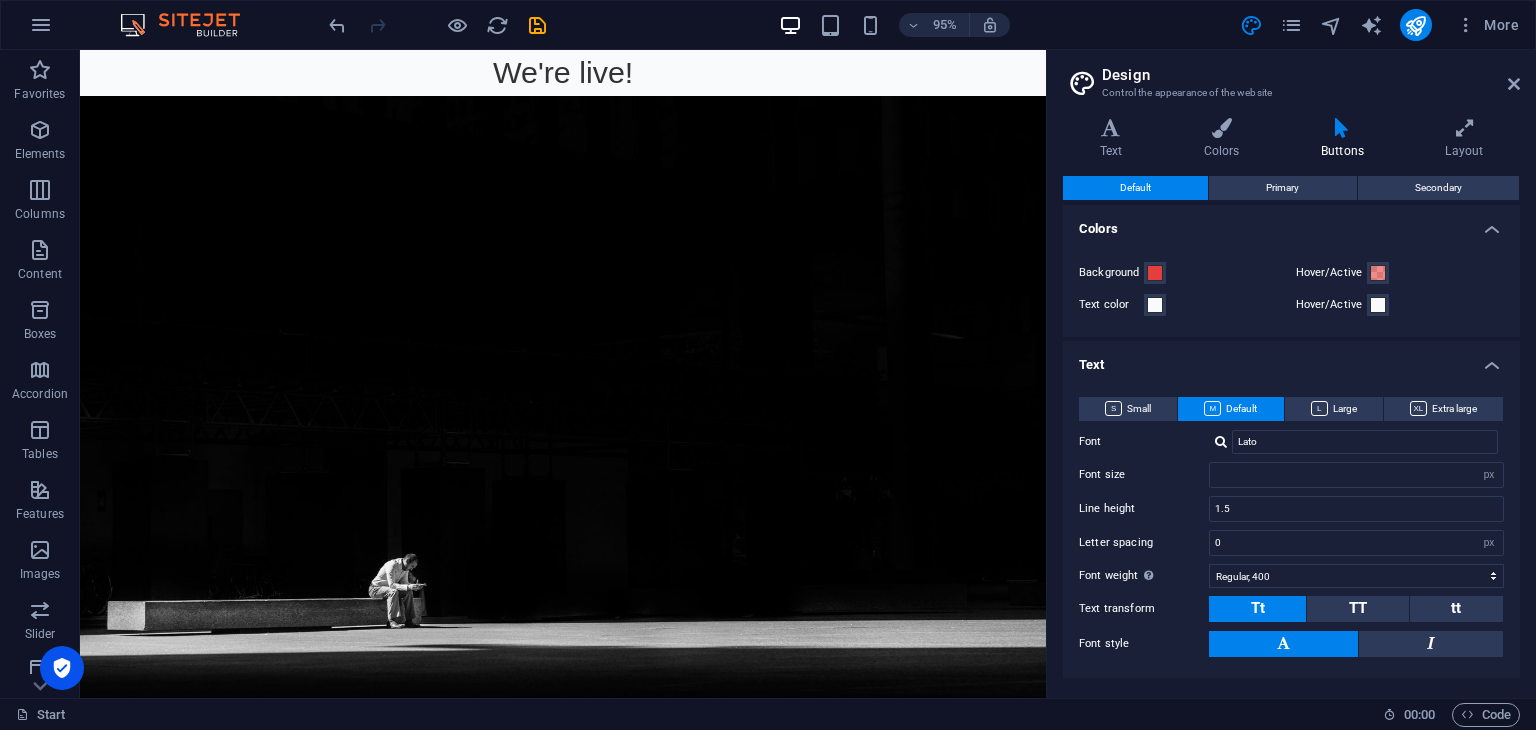 type on "16" 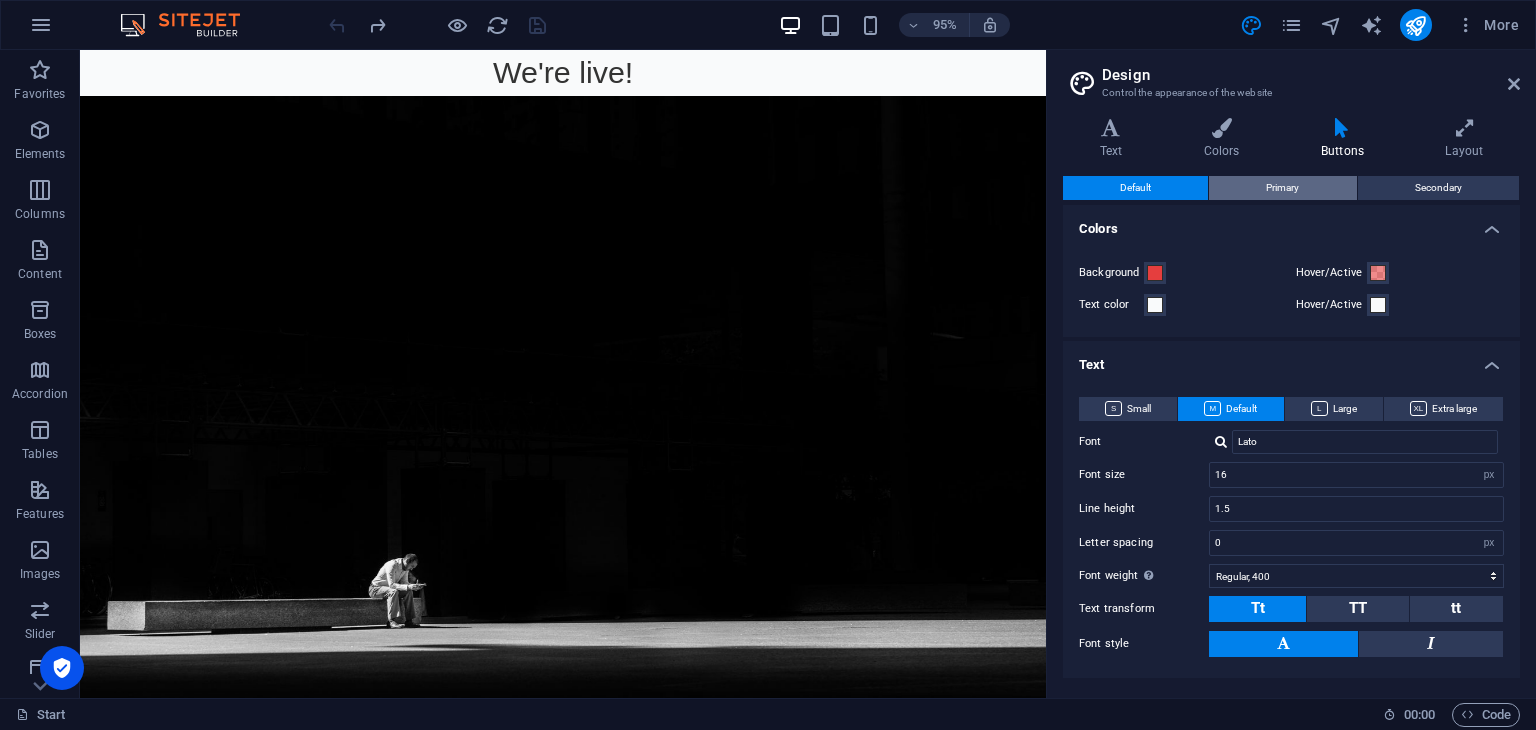 click on "Primary" at bounding box center [1282, 188] 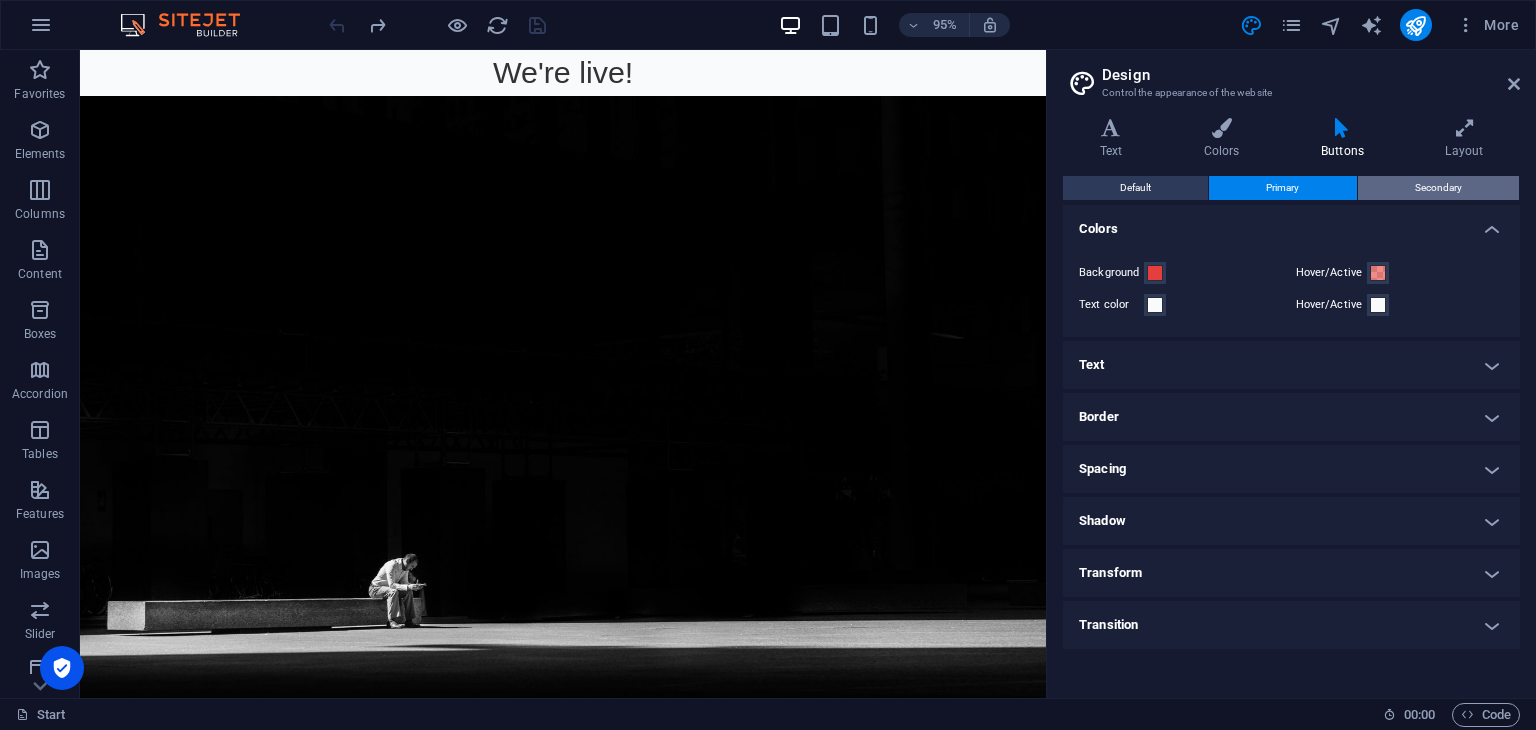 click on "Secondary" at bounding box center [1438, 188] 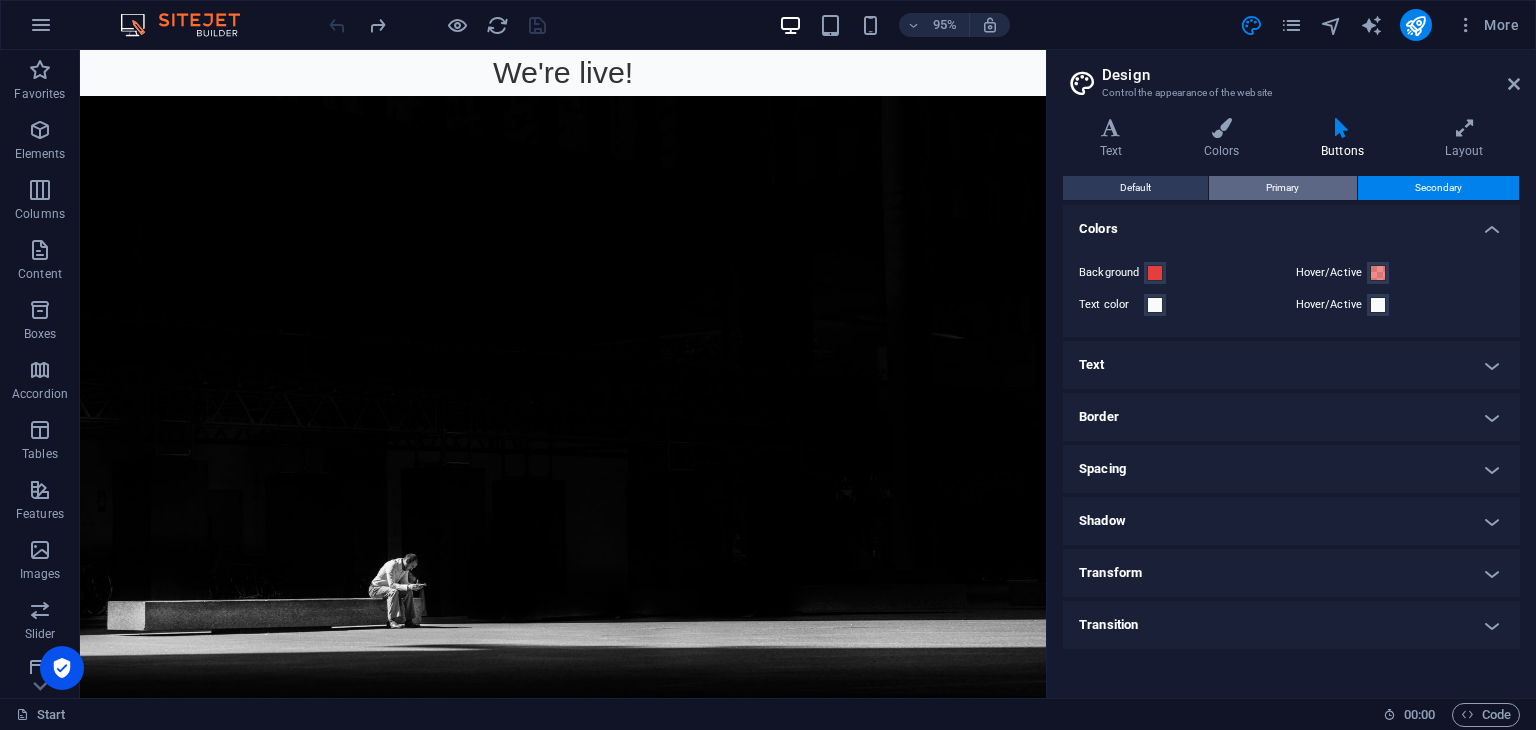 click on "Primary" at bounding box center (1282, 188) 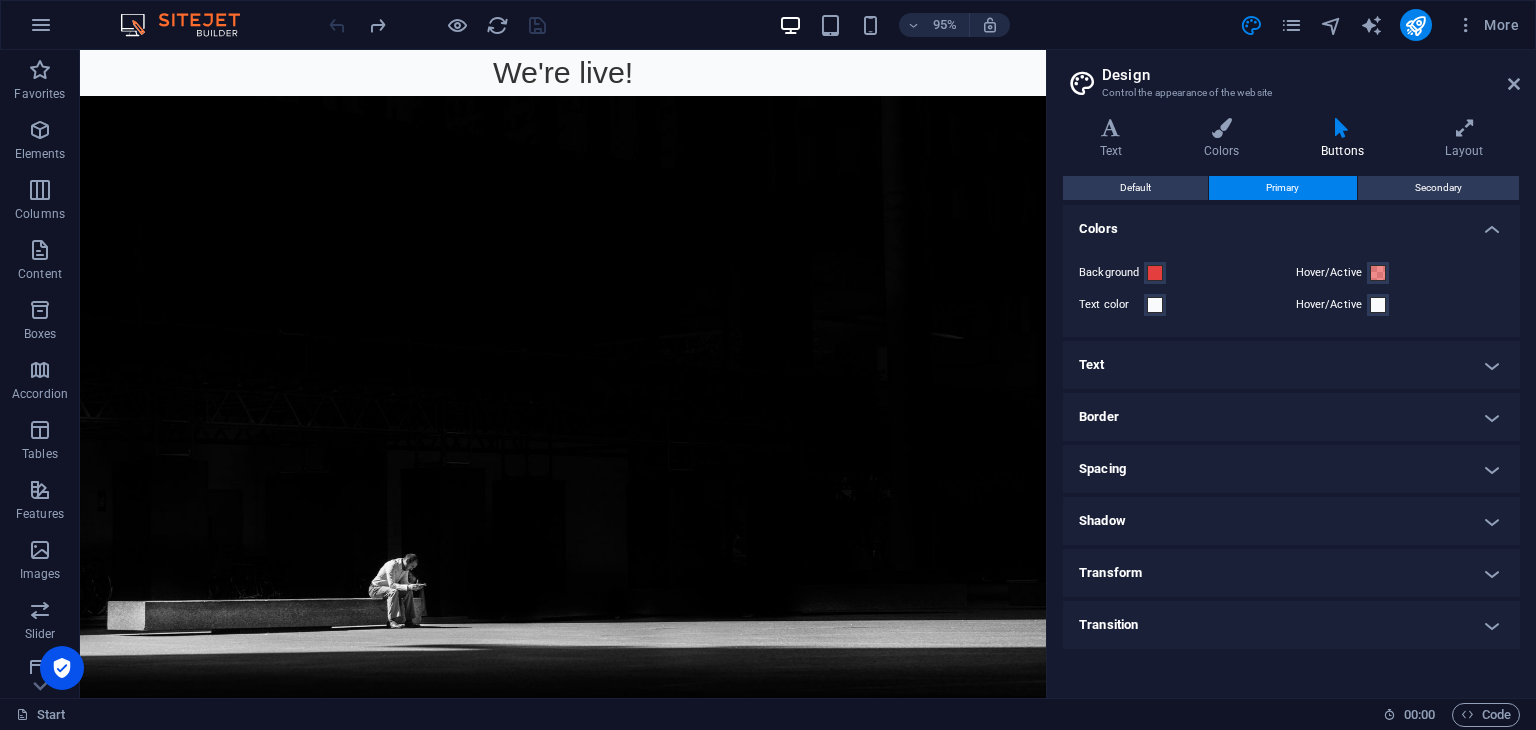 click on "Text" at bounding box center [1291, 365] 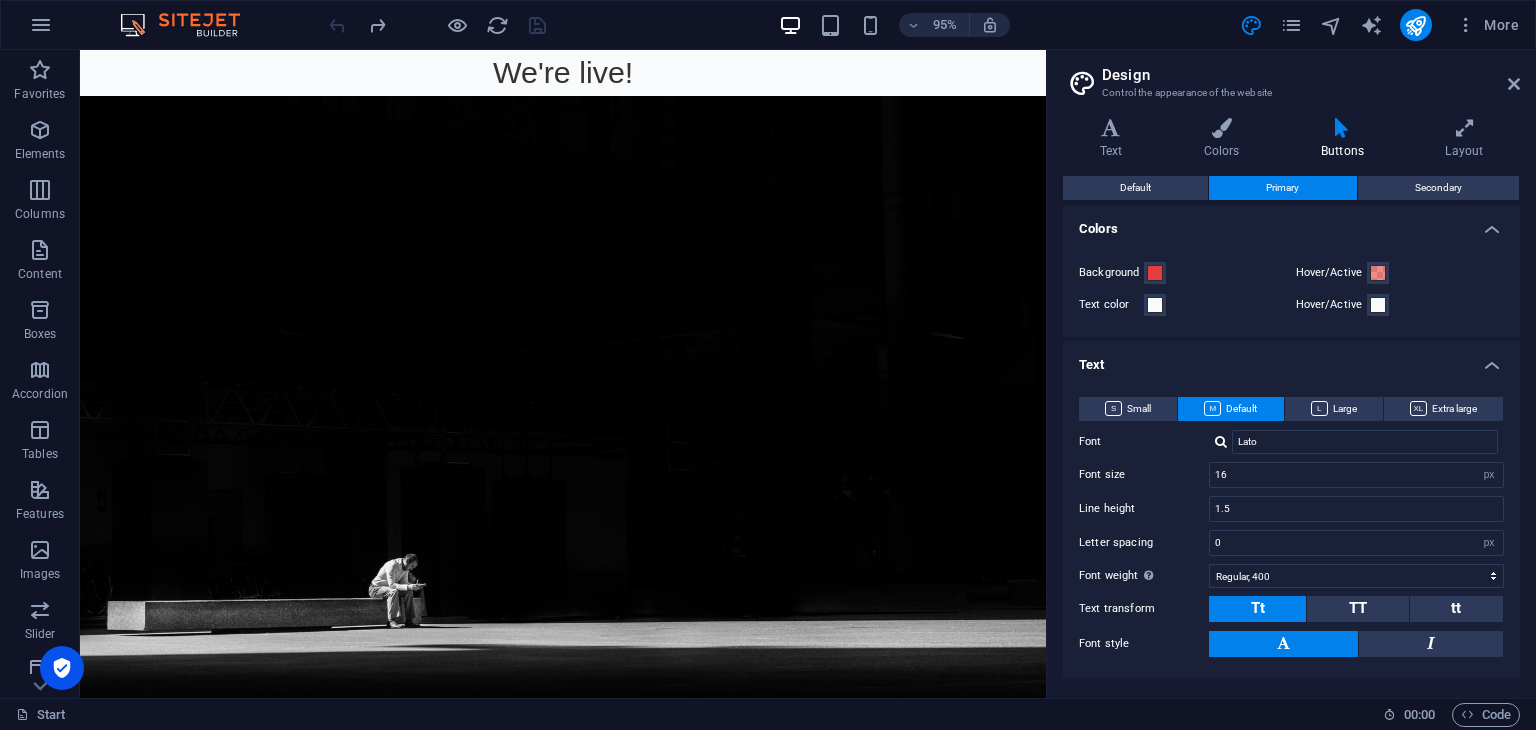click on "We're live!" at bounding box center [588, 74] 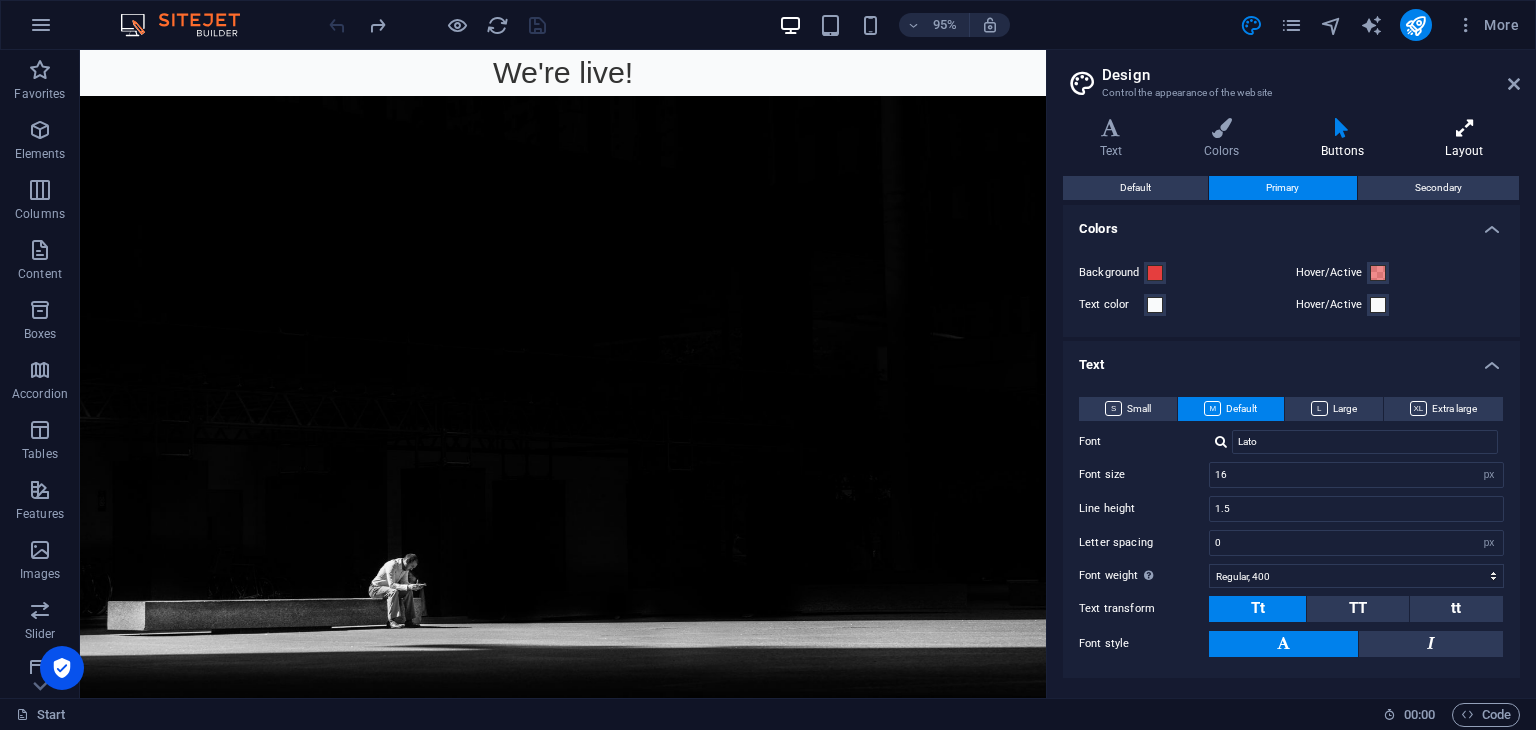 click at bounding box center (1464, 128) 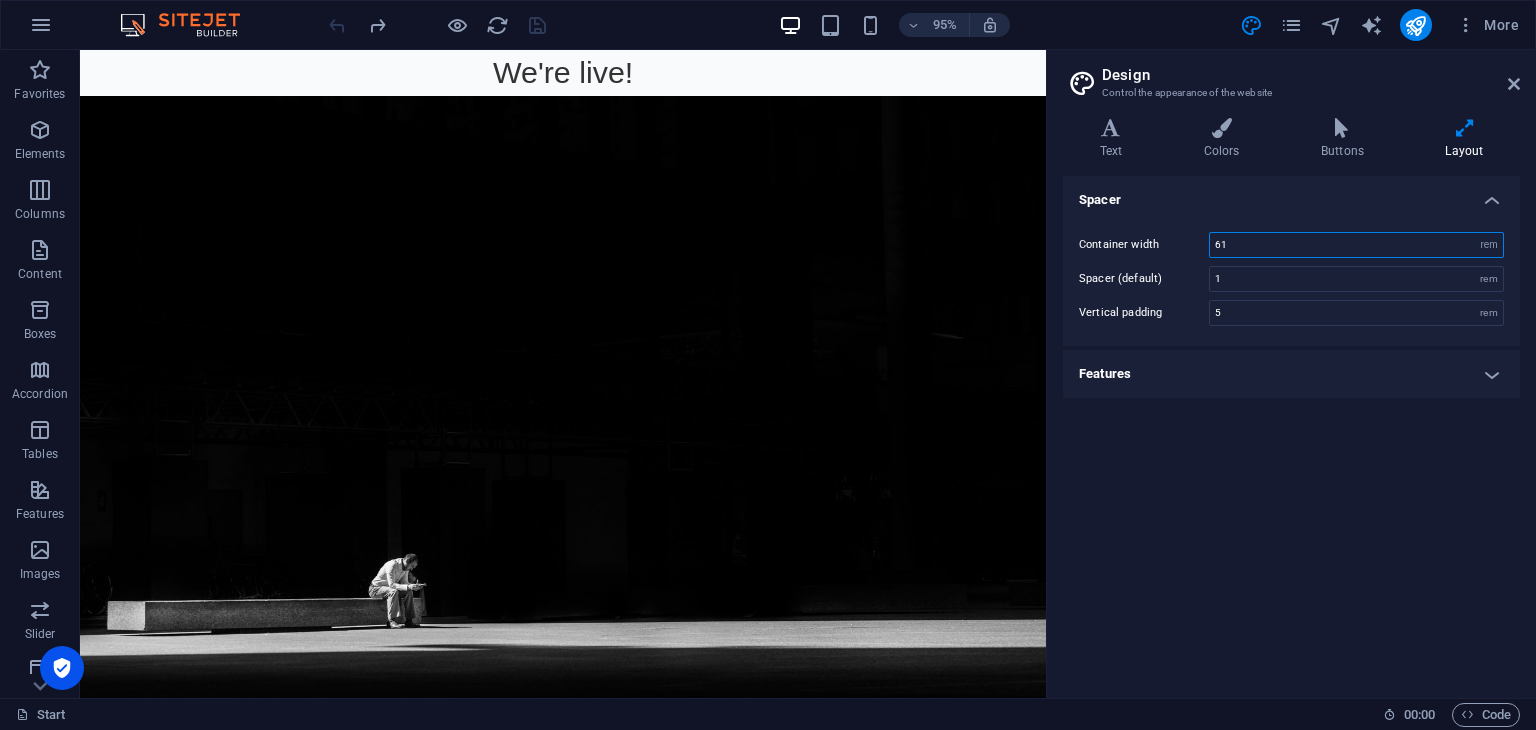 drag, startPoint x: 1260, startPoint y: 250, endPoint x: 1189, endPoint y: 397, distance: 163.24828 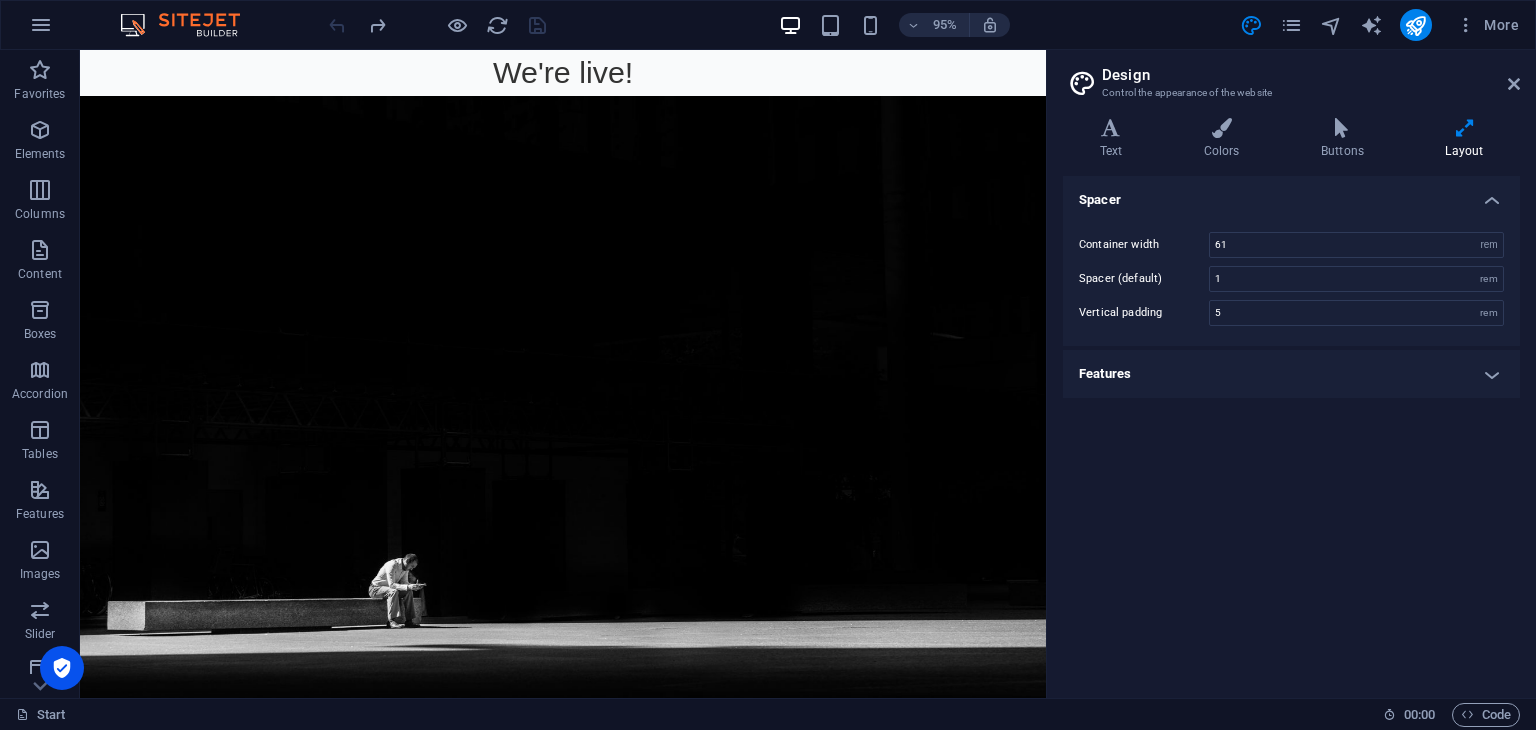 click on "Features" at bounding box center [1291, 374] 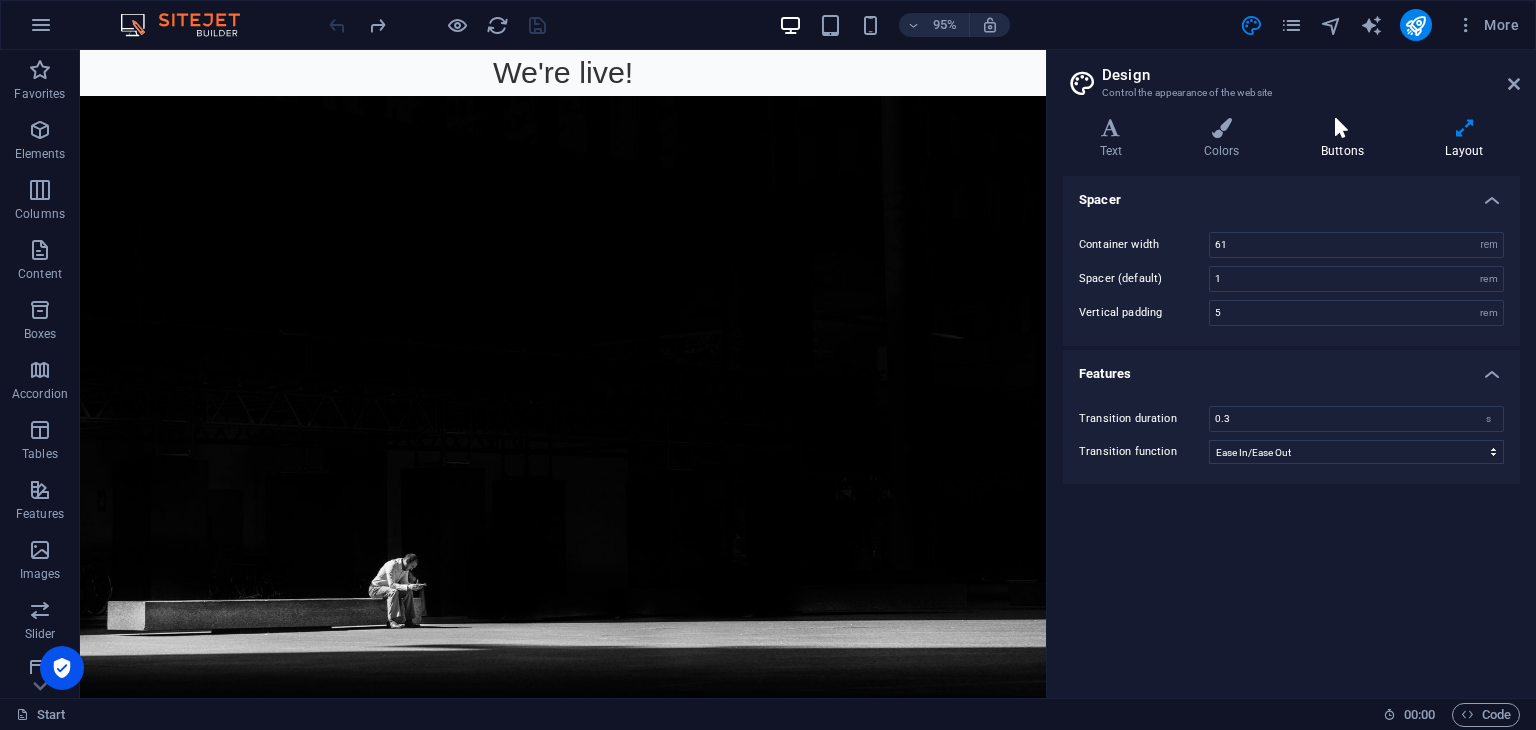 click at bounding box center [1342, 128] 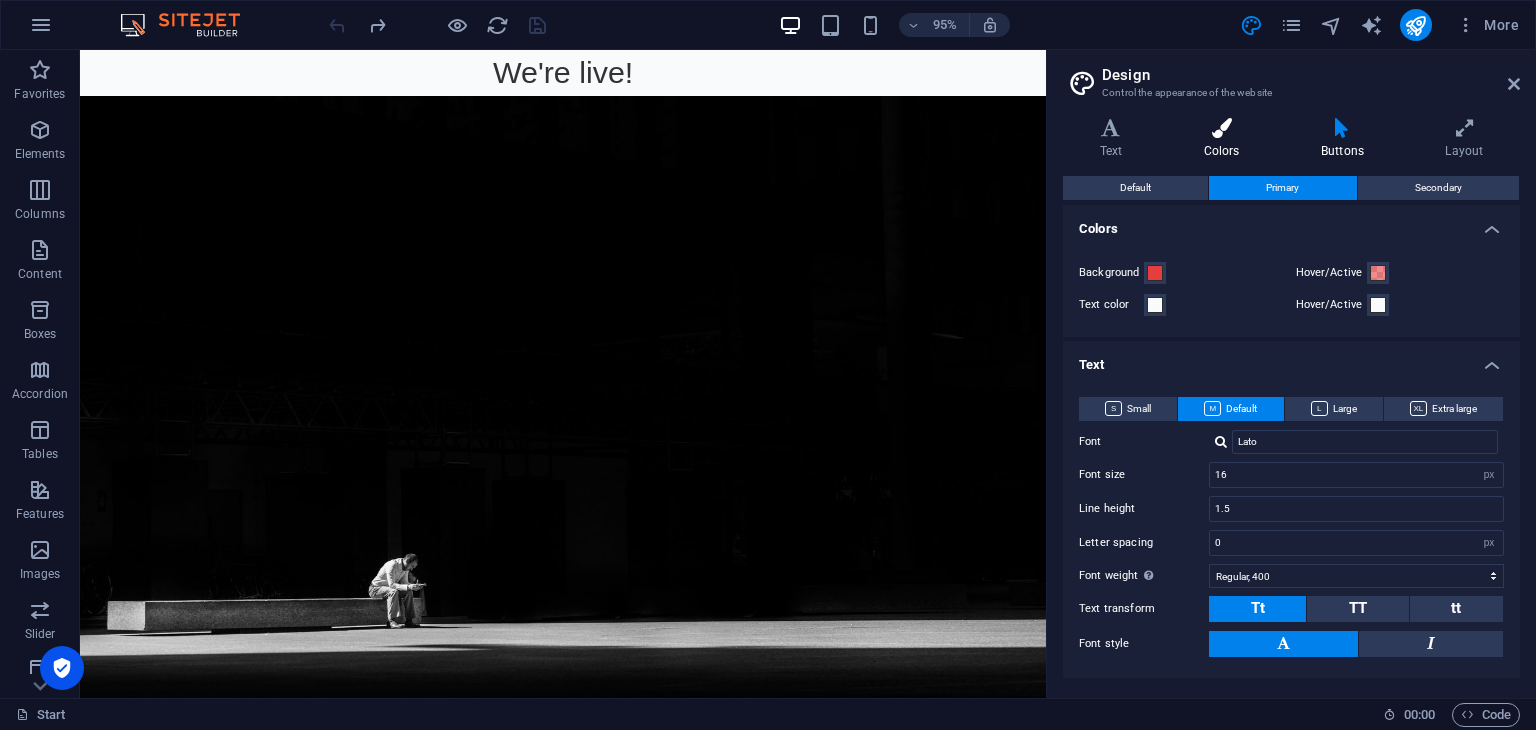 click at bounding box center [1221, 128] 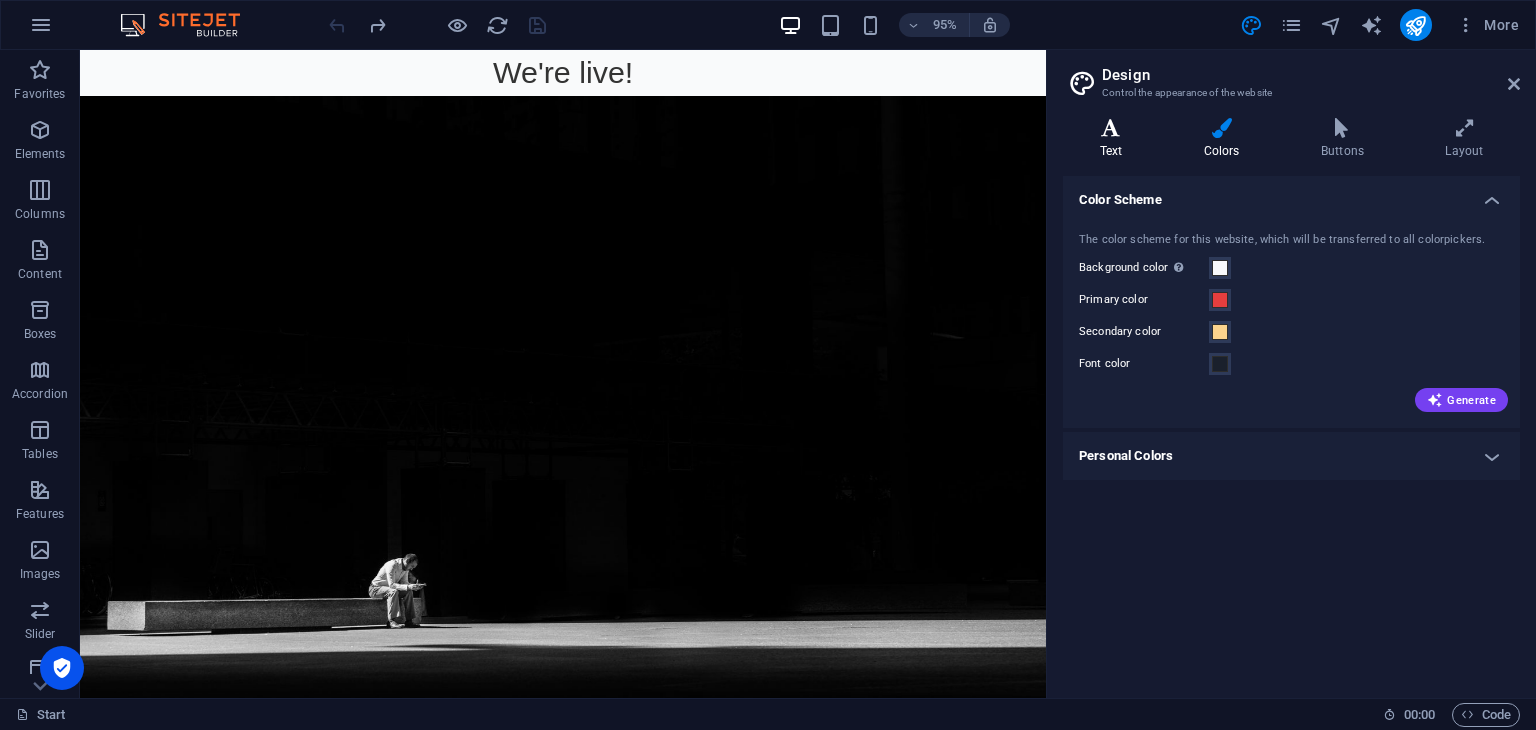 click at bounding box center (1111, 128) 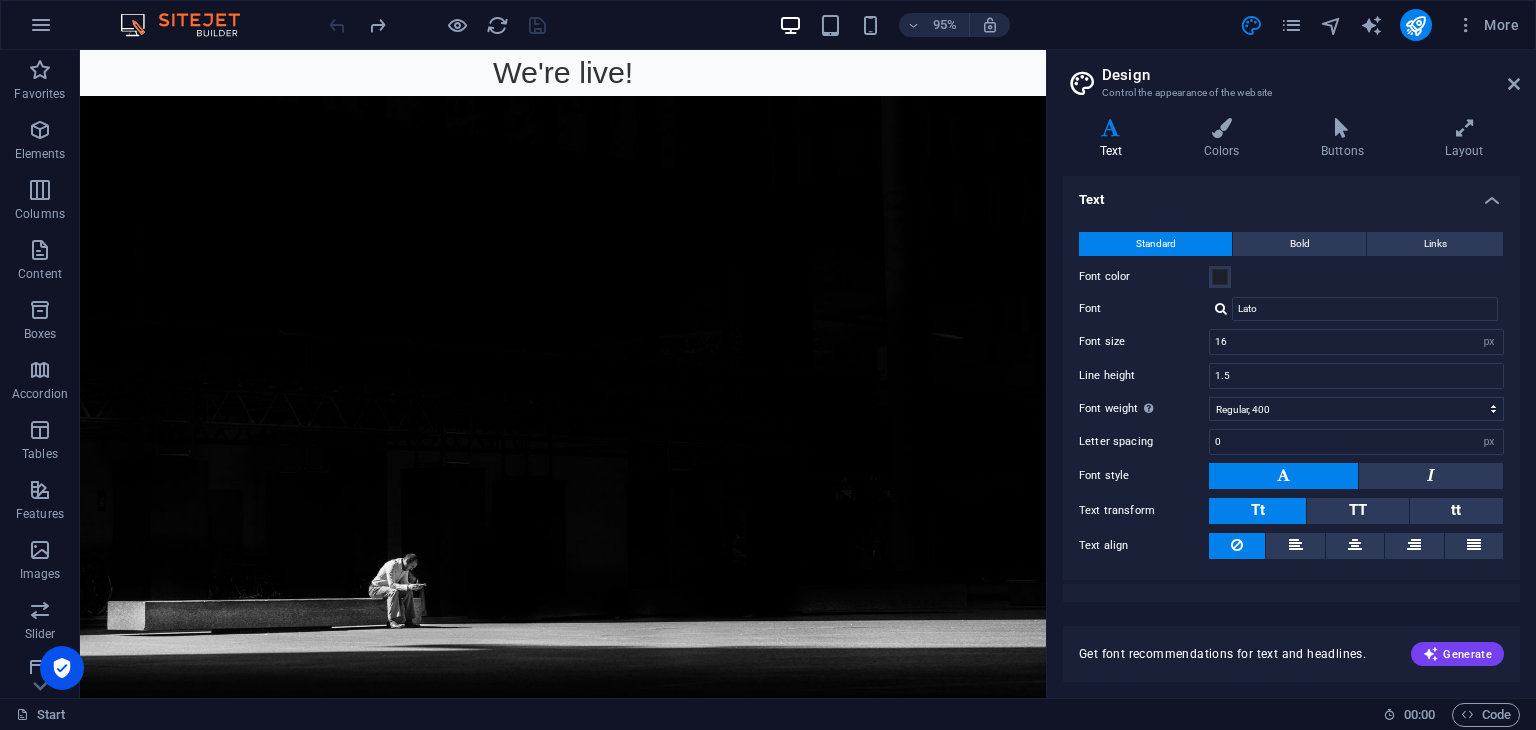scroll, scrollTop: 27, scrollLeft: 0, axis: vertical 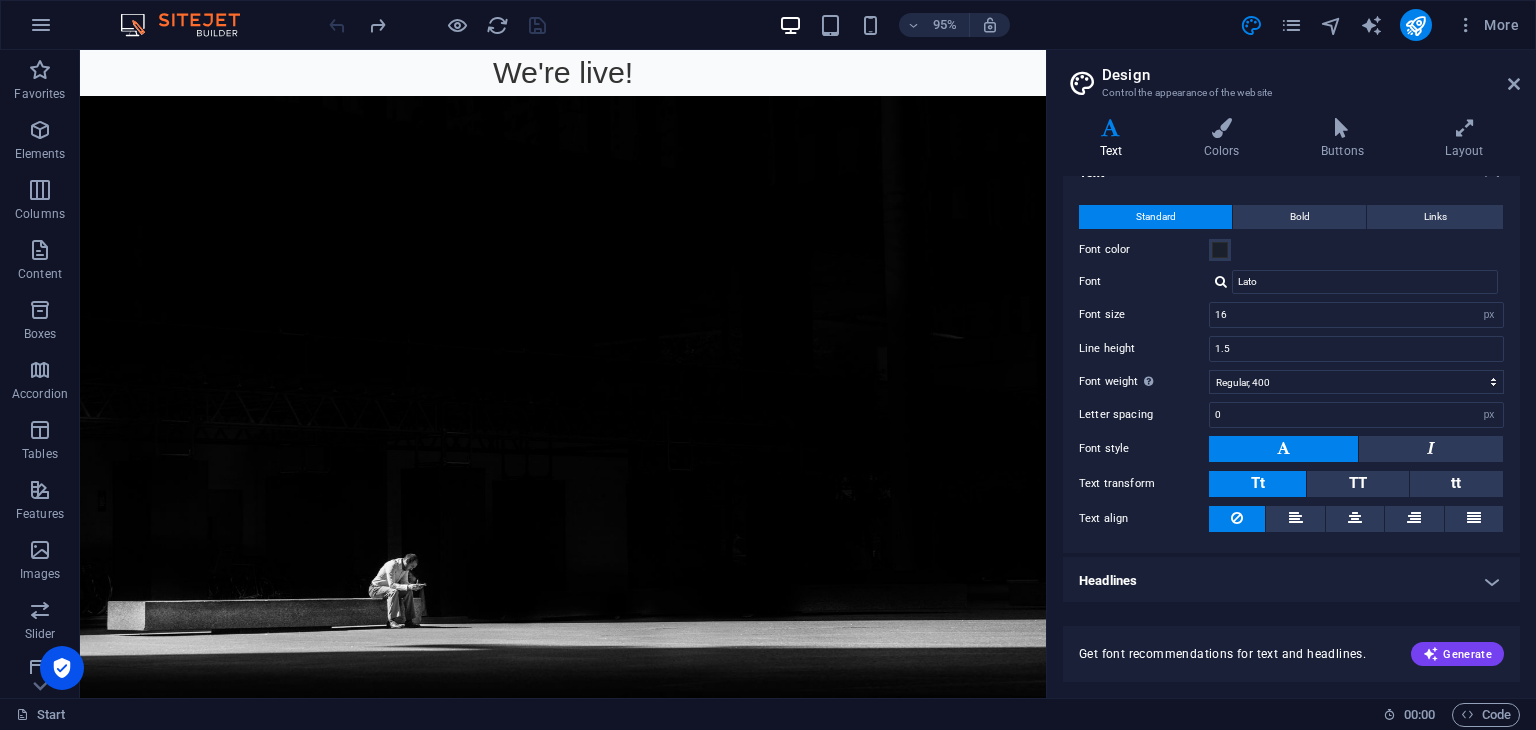 click on "Headlines" at bounding box center [1291, 581] 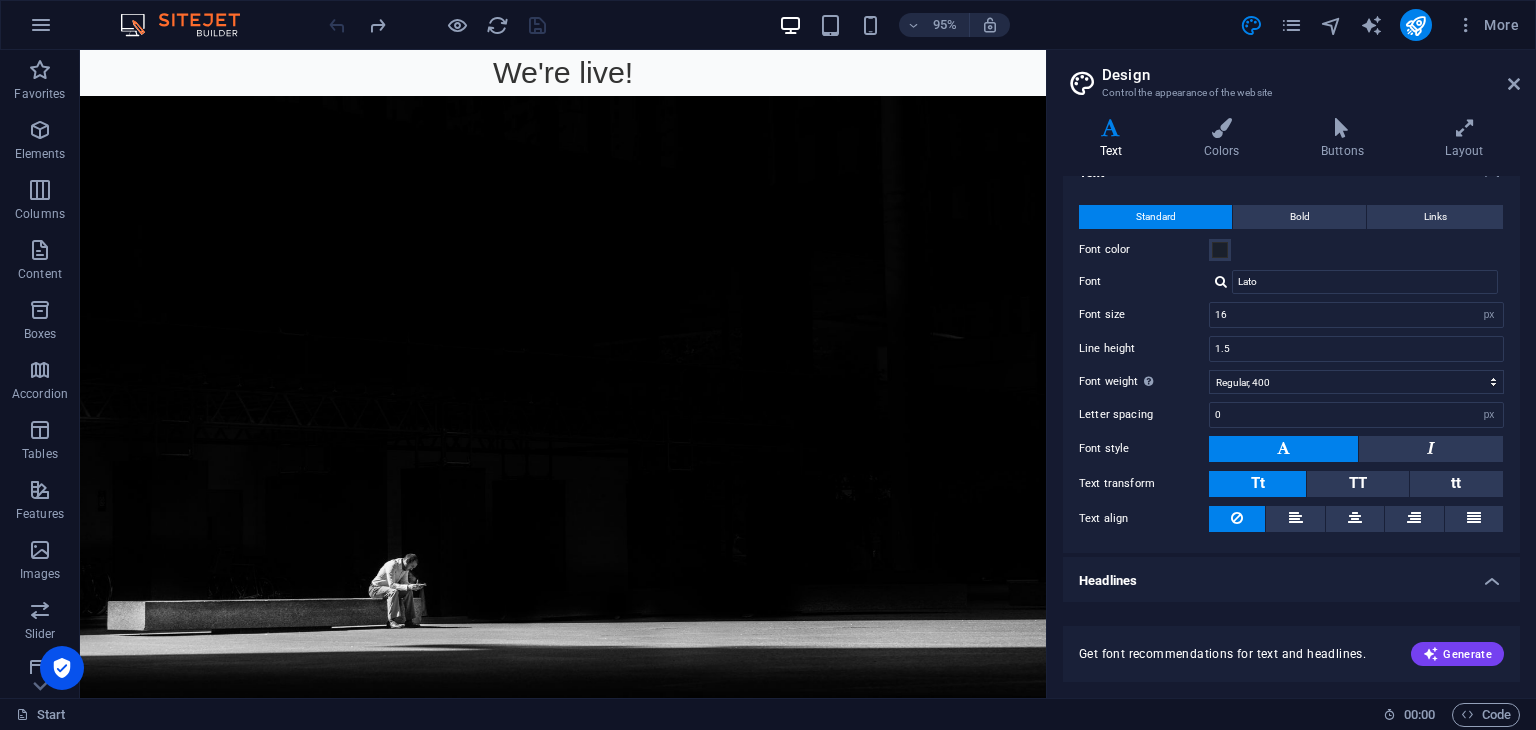 click on "Headlines" at bounding box center (1291, 575) 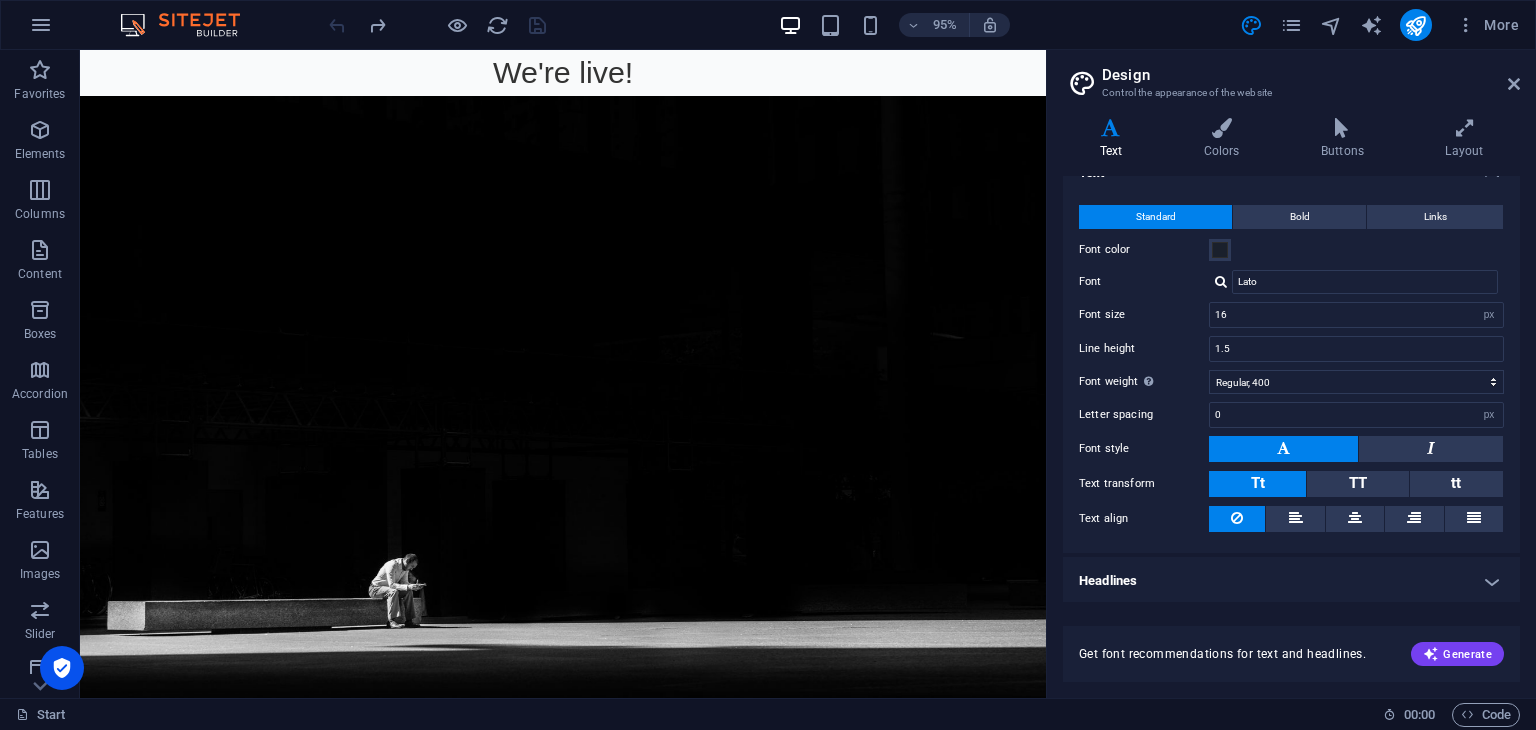 click on "Headlines" at bounding box center (1291, 581) 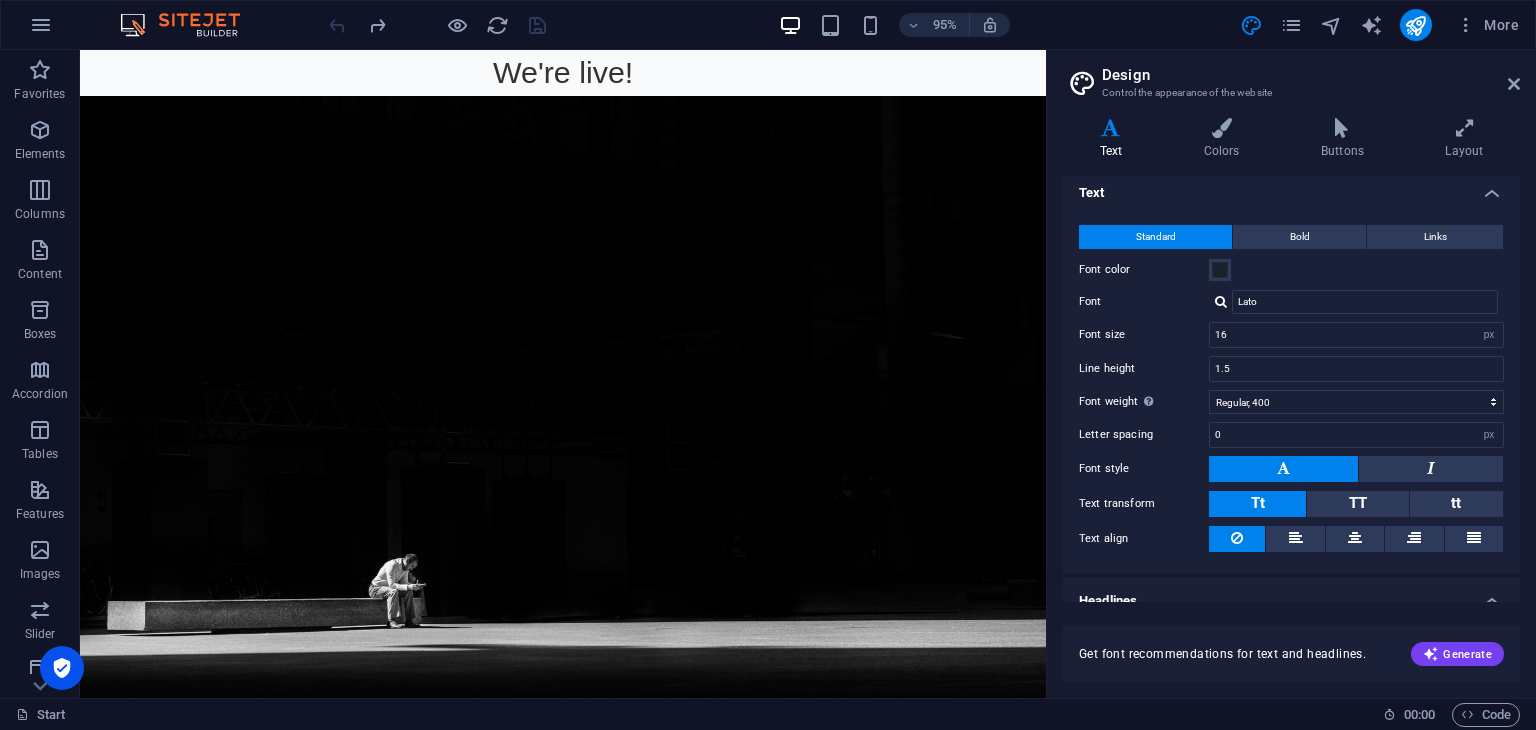 scroll, scrollTop: 0, scrollLeft: 0, axis: both 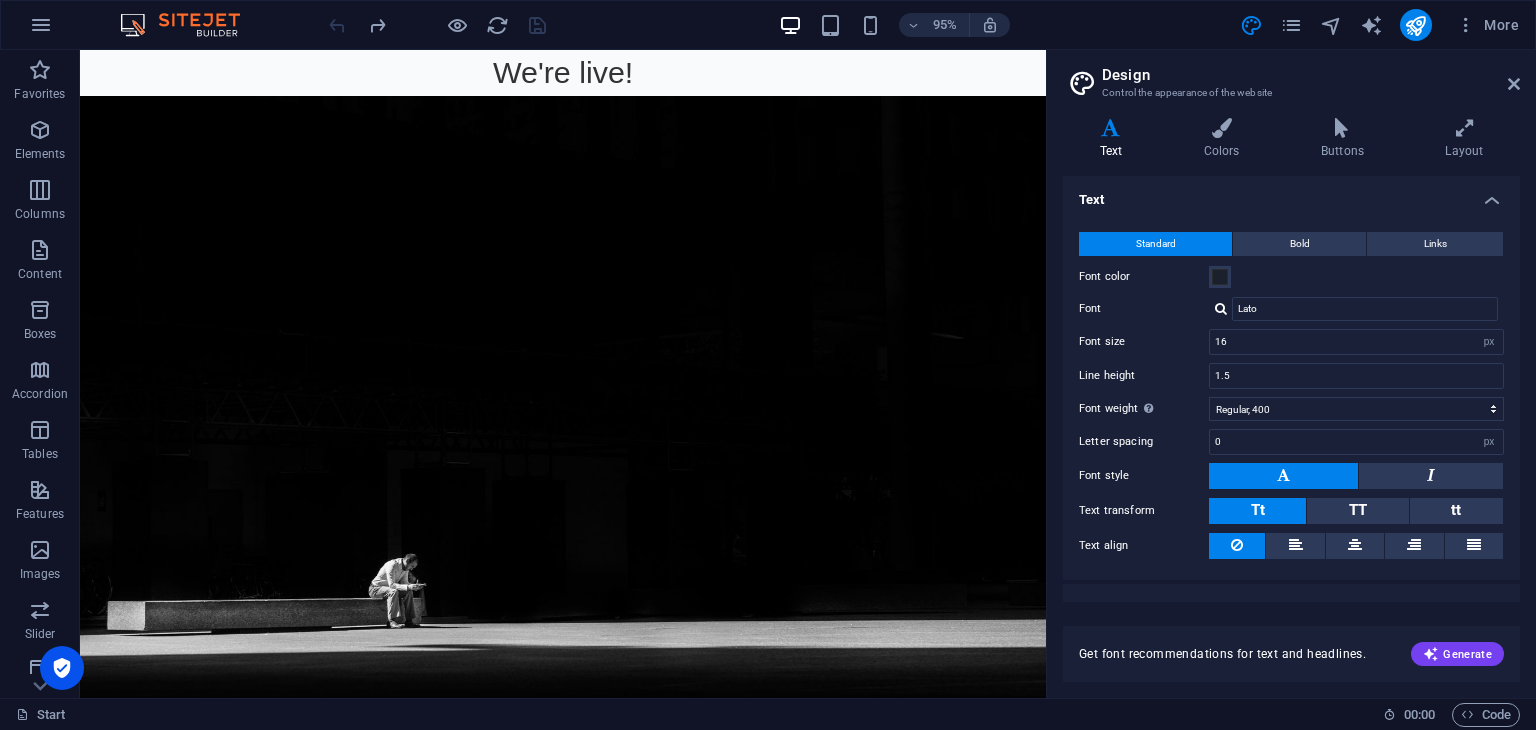 click on "Design" at bounding box center [1311, 75] 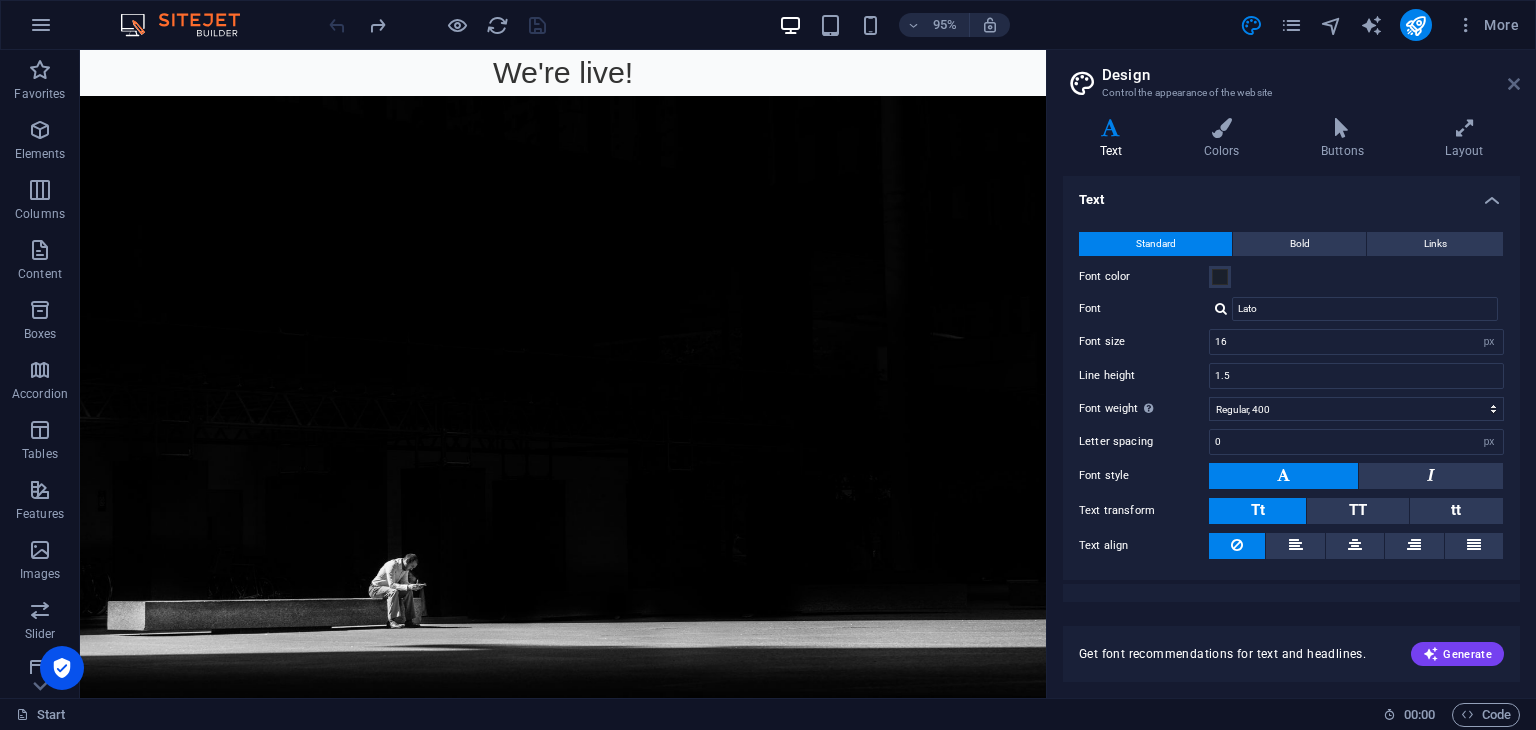 click at bounding box center [1514, 84] 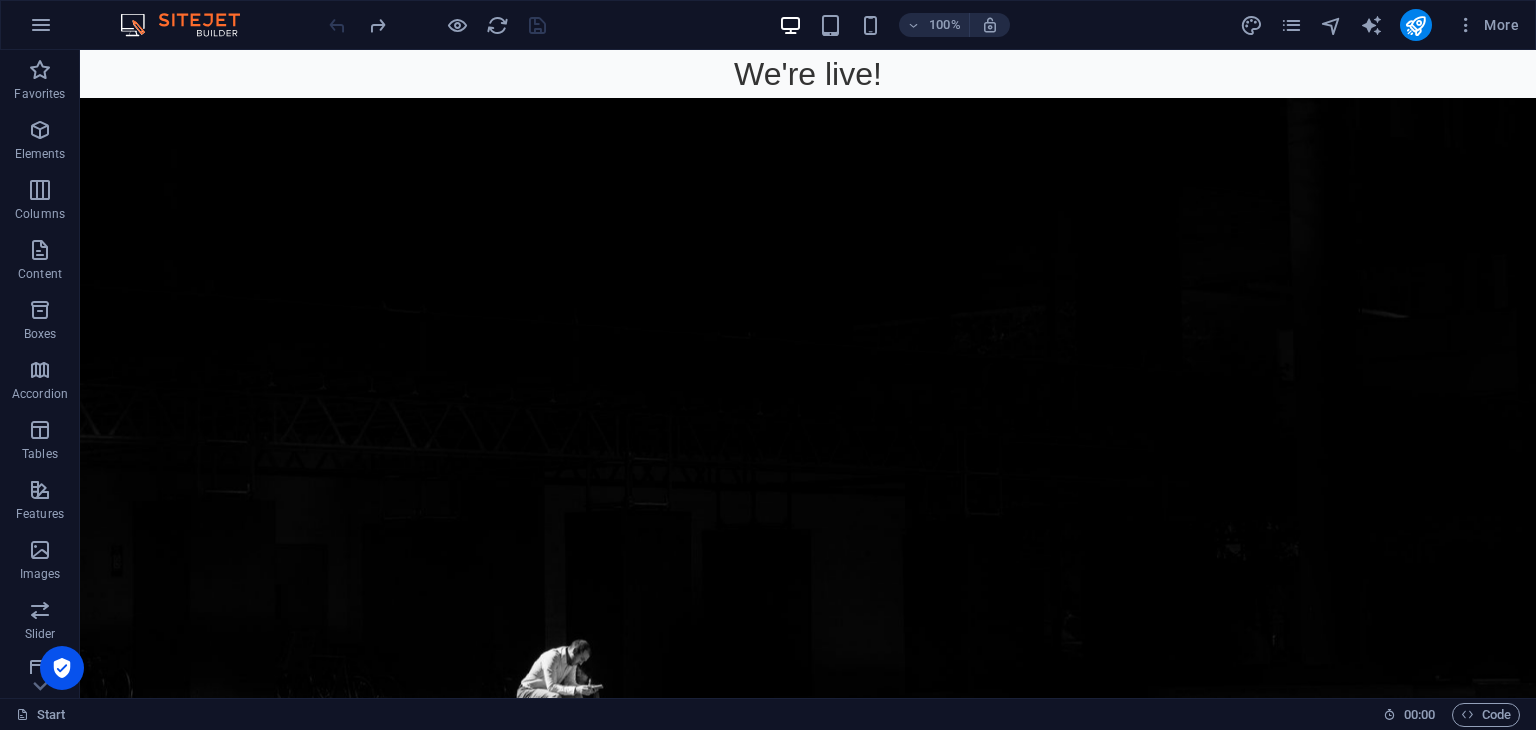 click on "We're live!" at bounding box center (808, 74) 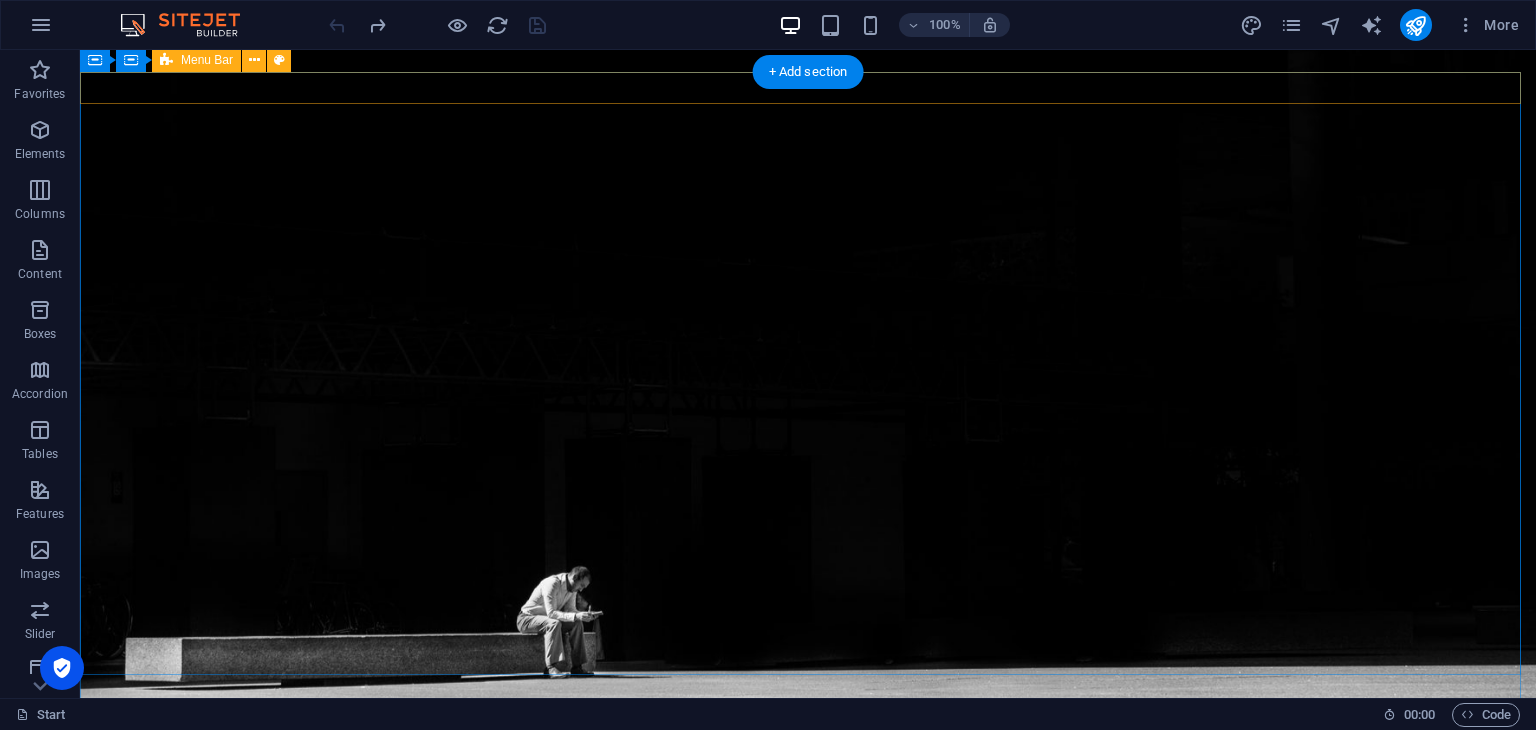 scroll, scrollTop: 0, scrollLeft: 0, axis: both 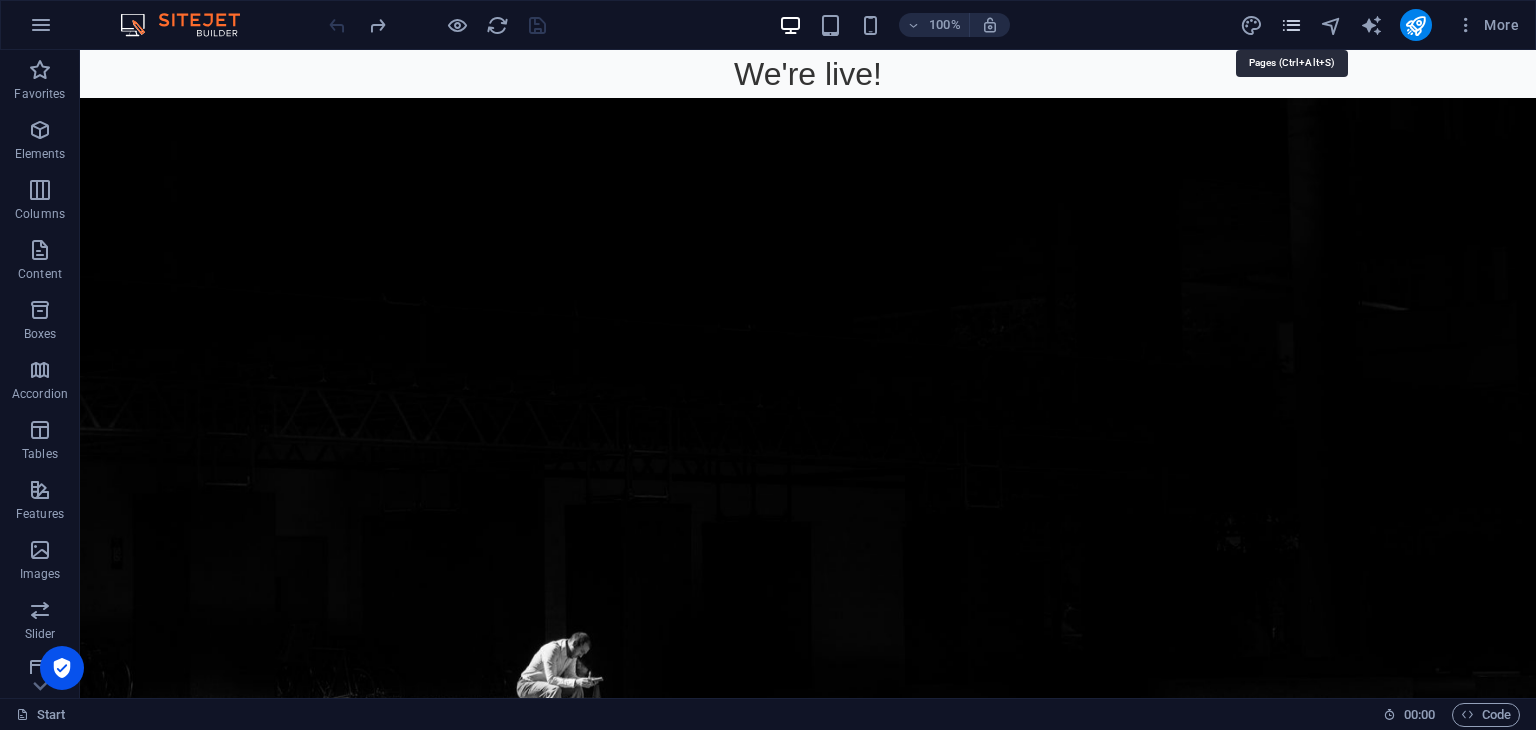 click at bounding box center (1291, 25) 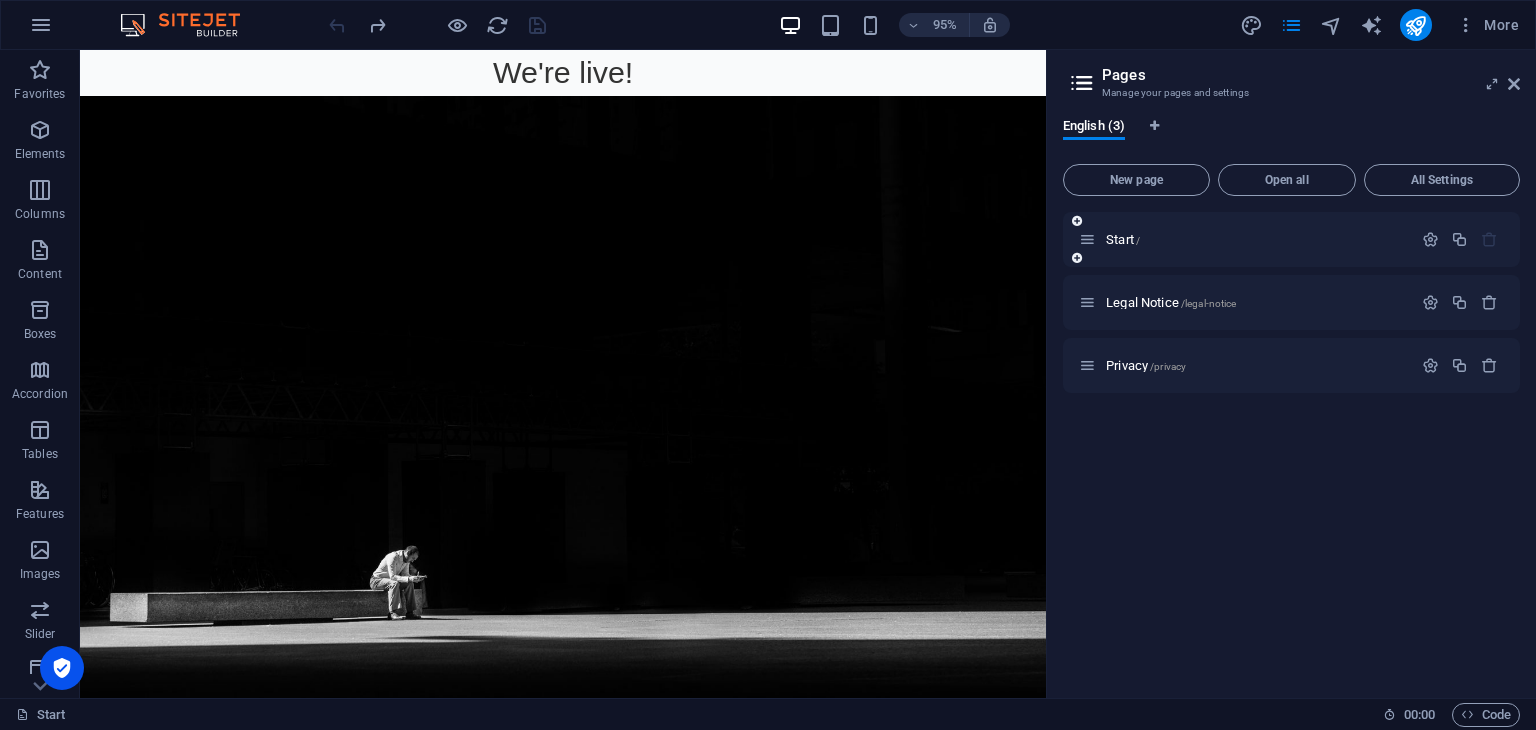 click on "Start /" at bounding box center (1291, 239) 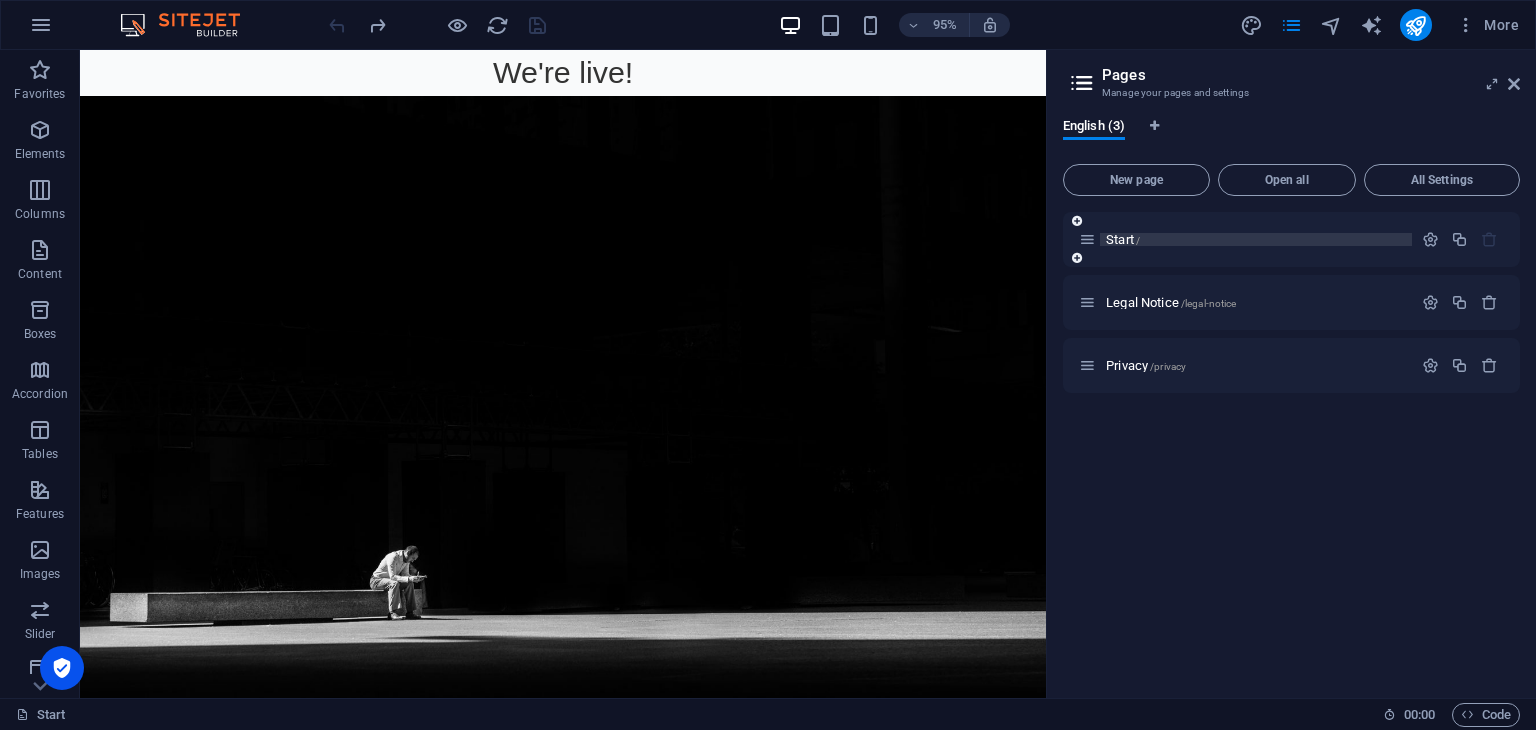 click on "Start /" at bounding box center (1256, 239) 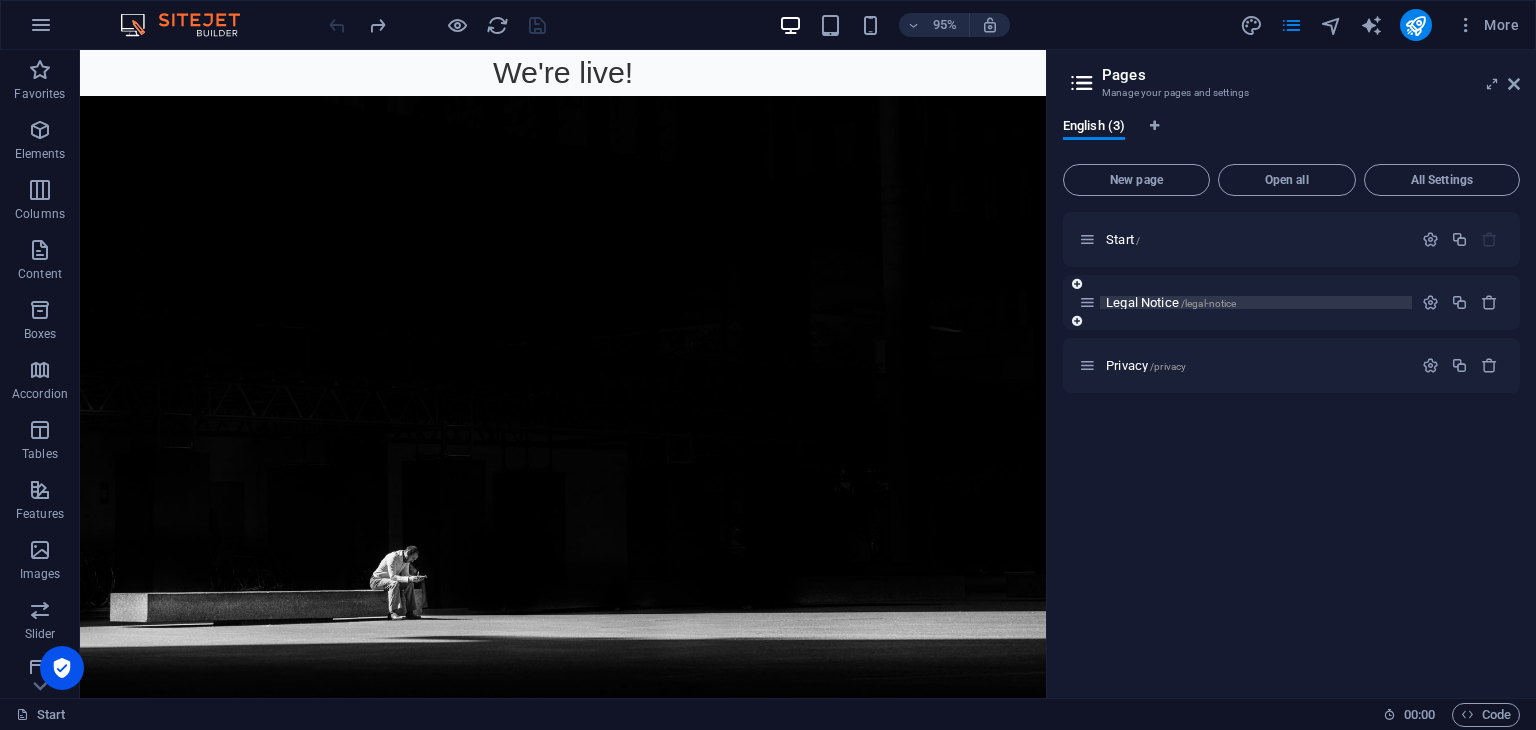 click on "Legal Notice /legal-notice" at bounding box center [1171, 302] 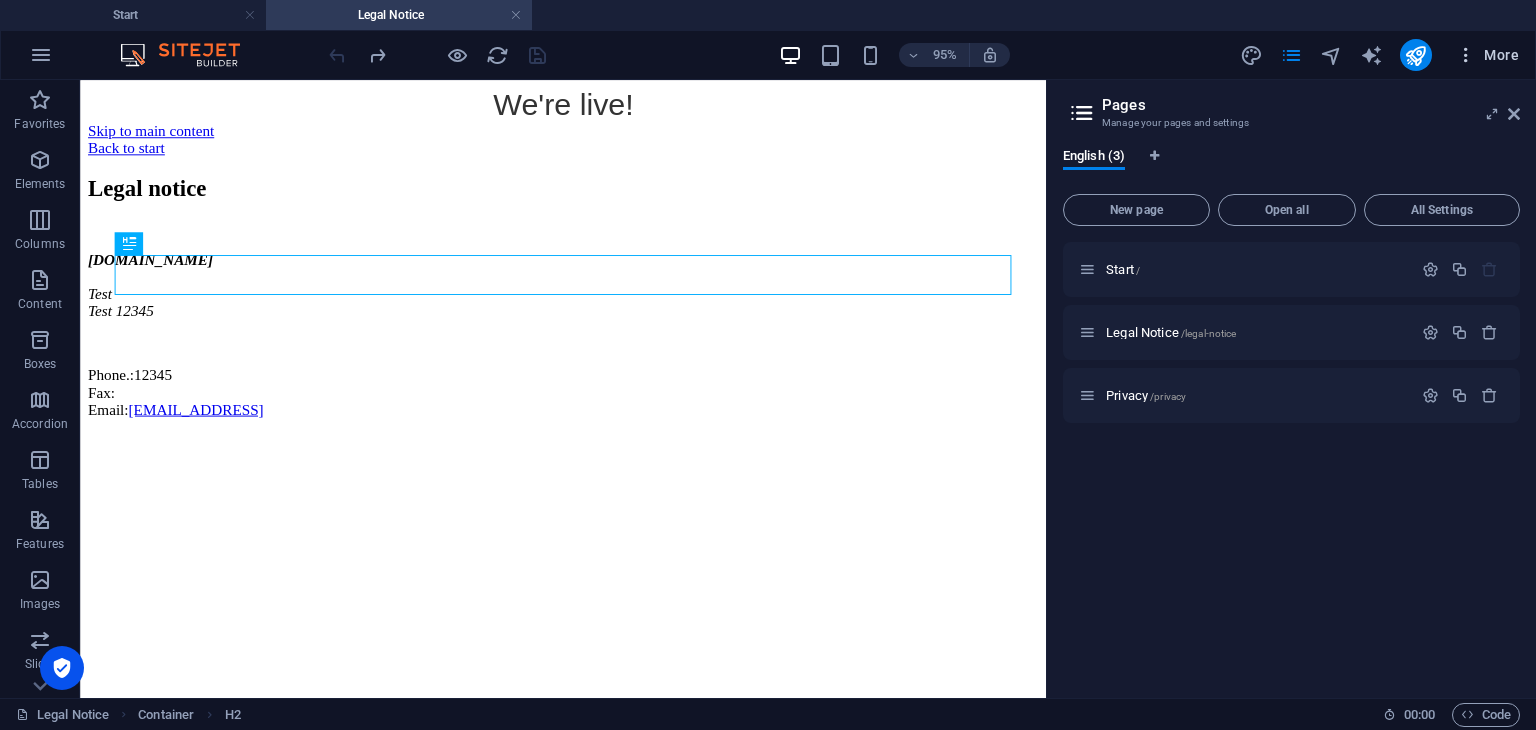 scroll, scrollTop: 0, scrollLeft: 0, axis: both 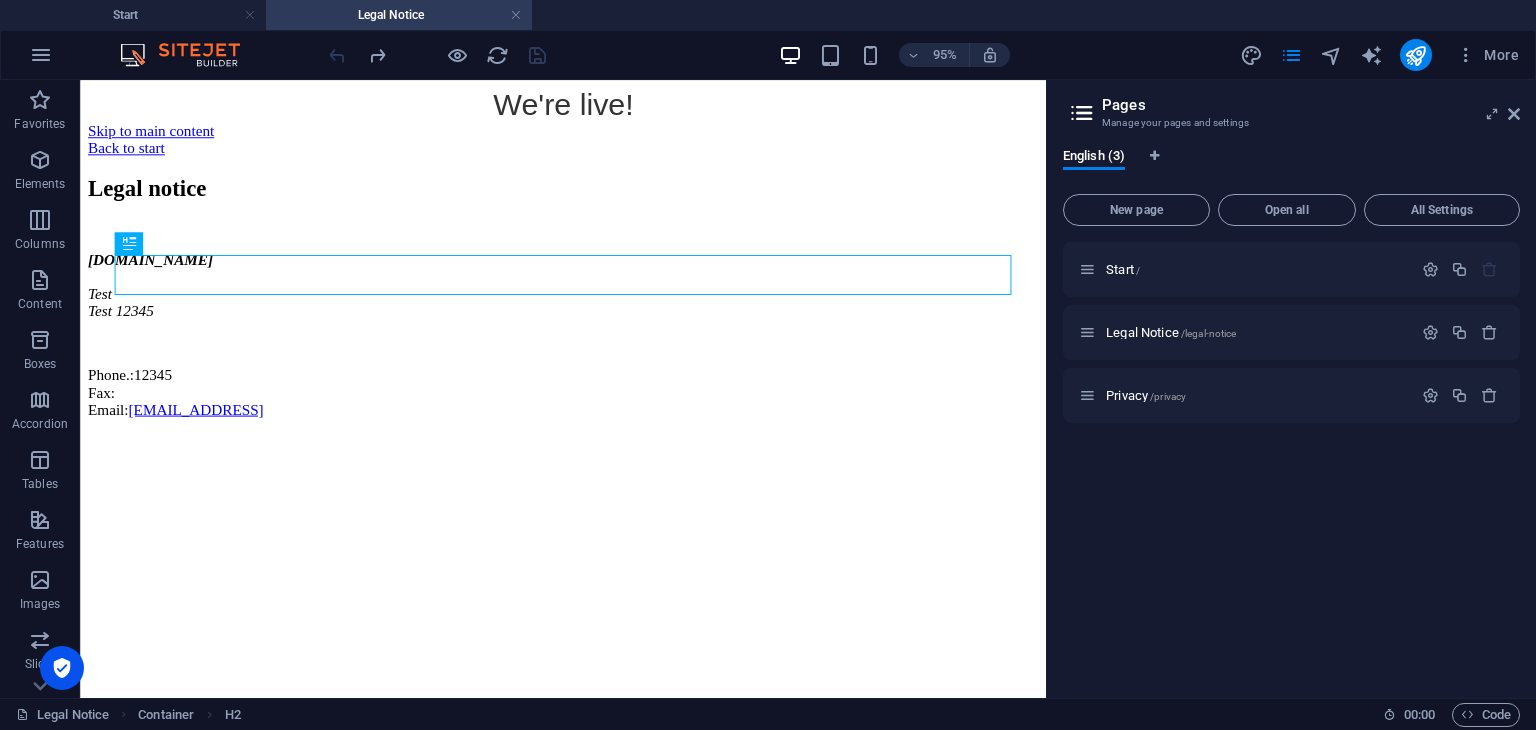click on "We're live!" at bounding box center (588, 106) 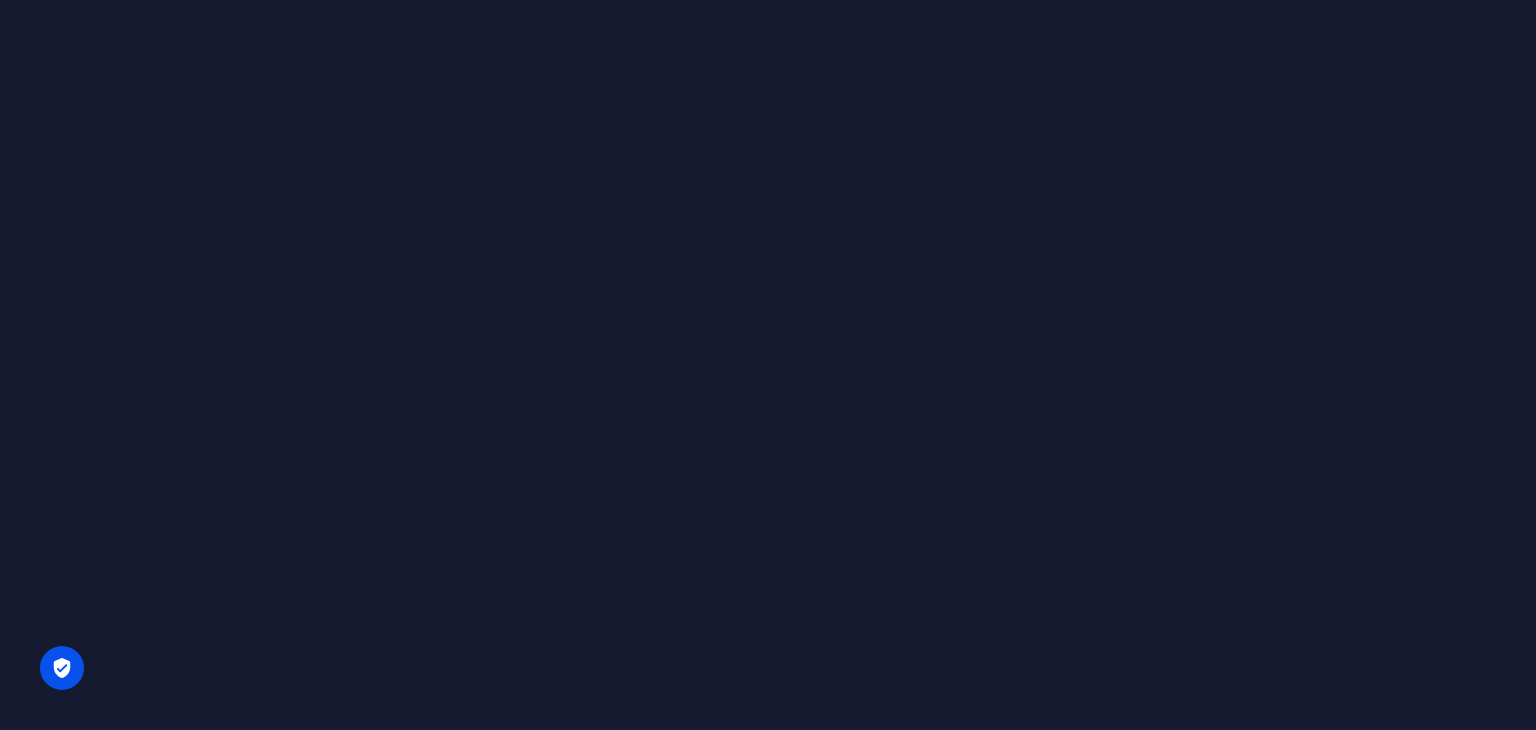 scroll, scrollTop: 0, scrollLeft: 0, axis: both 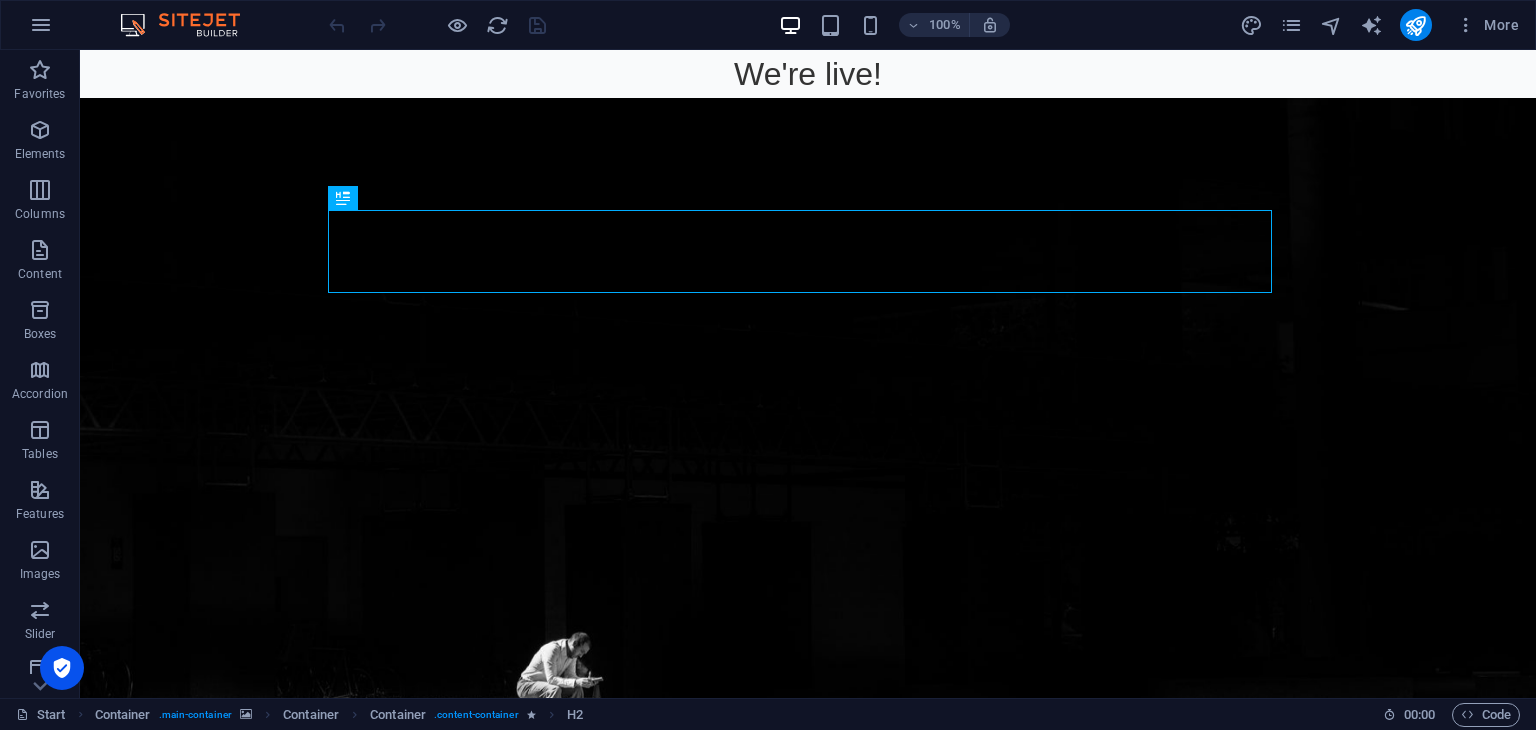 click on "We're live!" at bounding box center (808, 74) 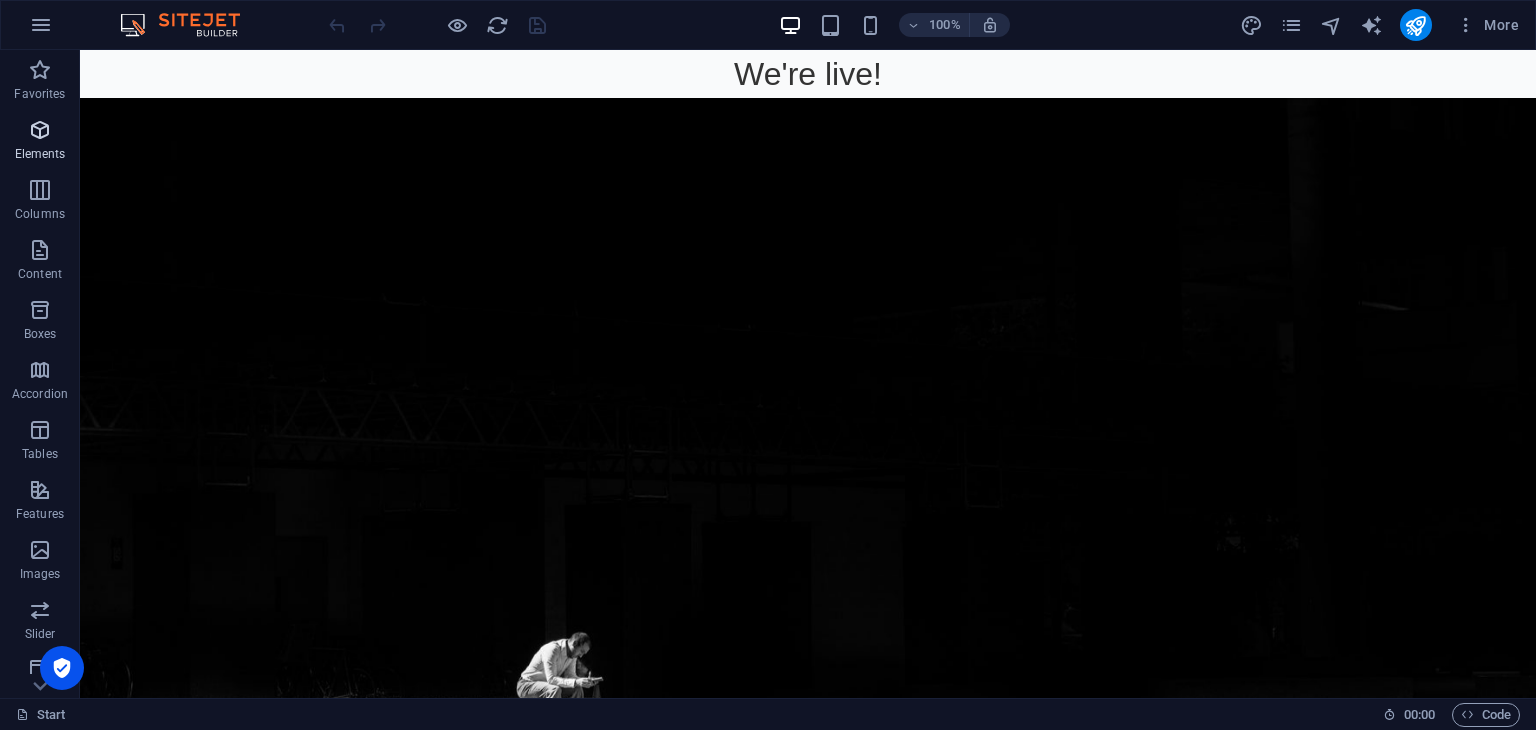 click at bounding box center (40, 130) 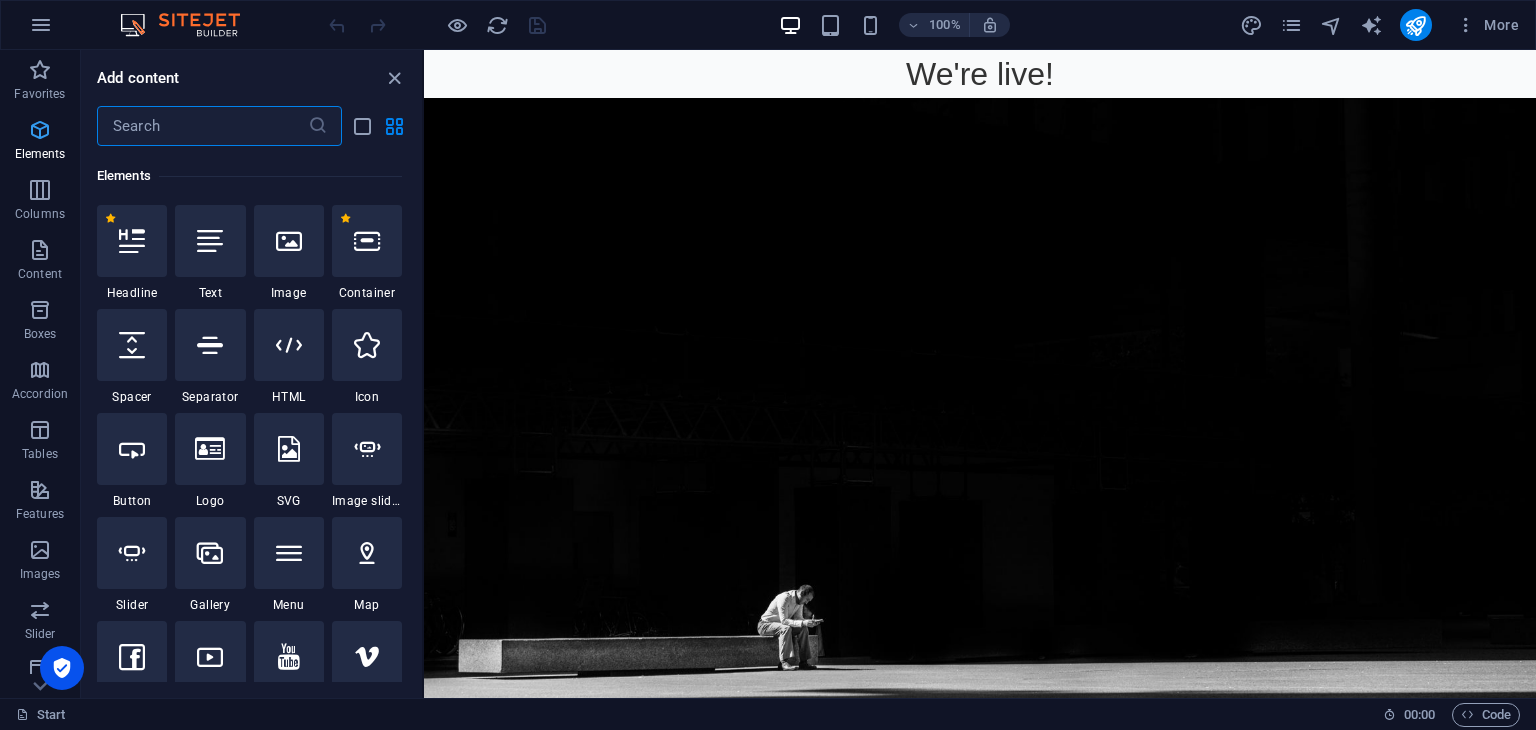 scroll, scrollTop: 212, scrollLeft: 0, axis: vertical 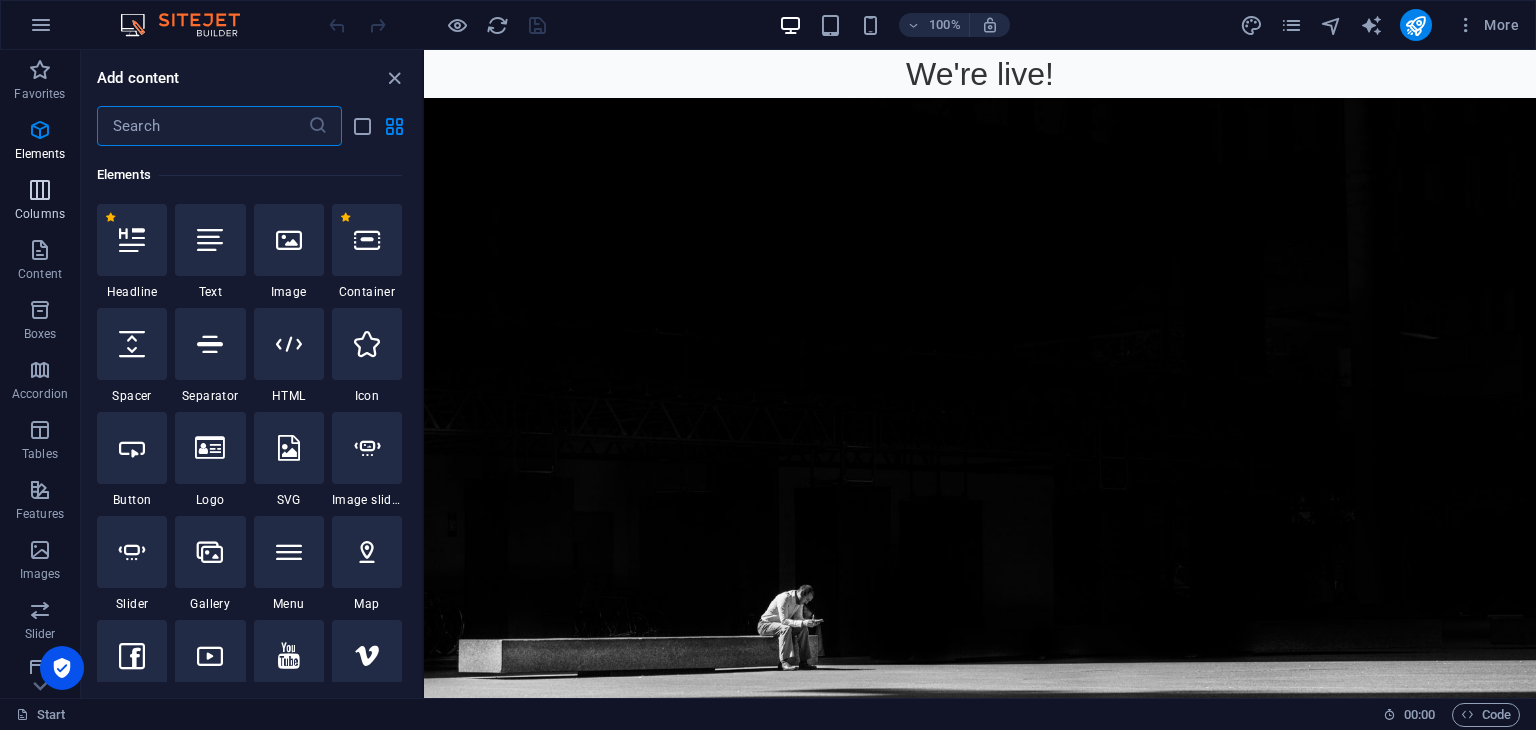 click at bounding box center [40, 190] 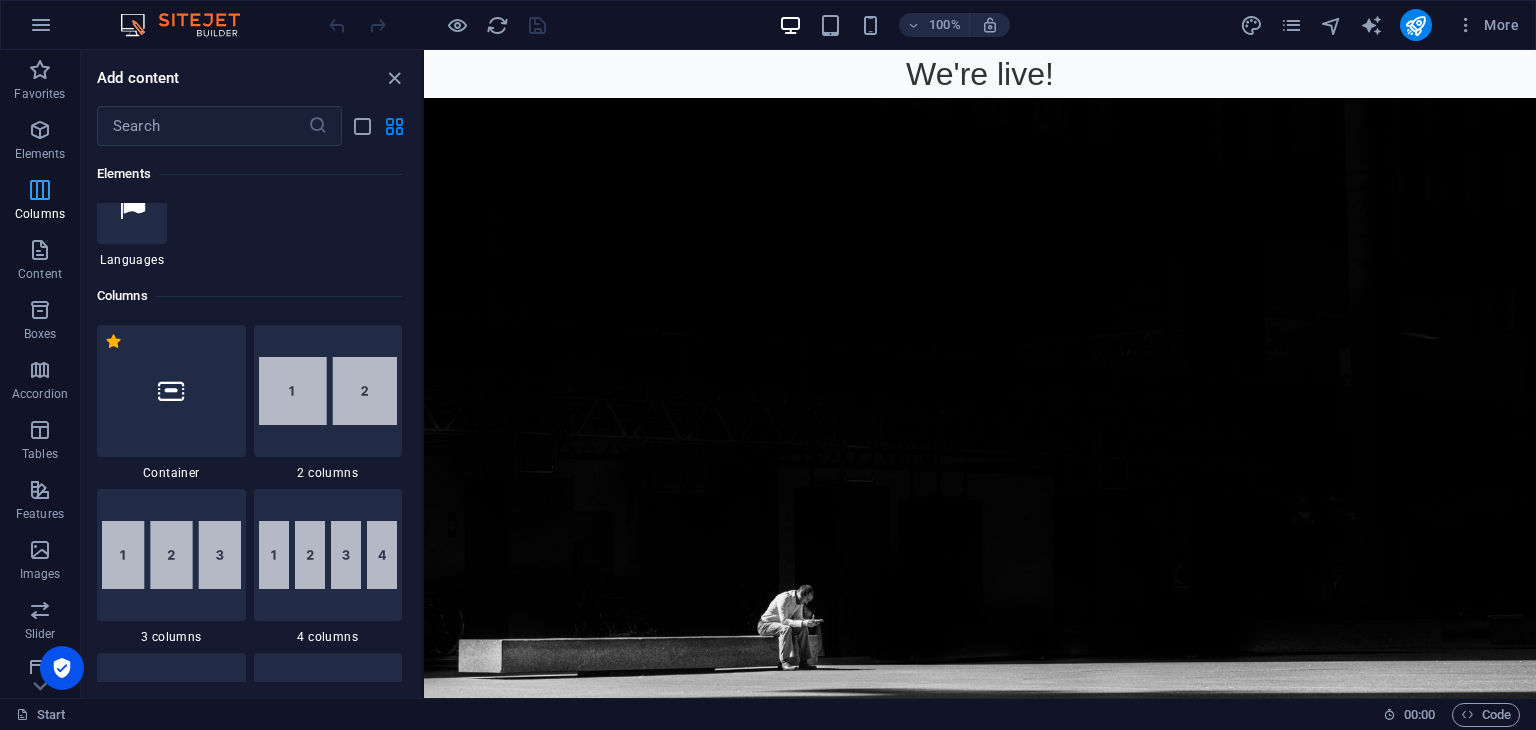 scroll, scrollTop: 989, scrollLeft: 0, axis: vertical 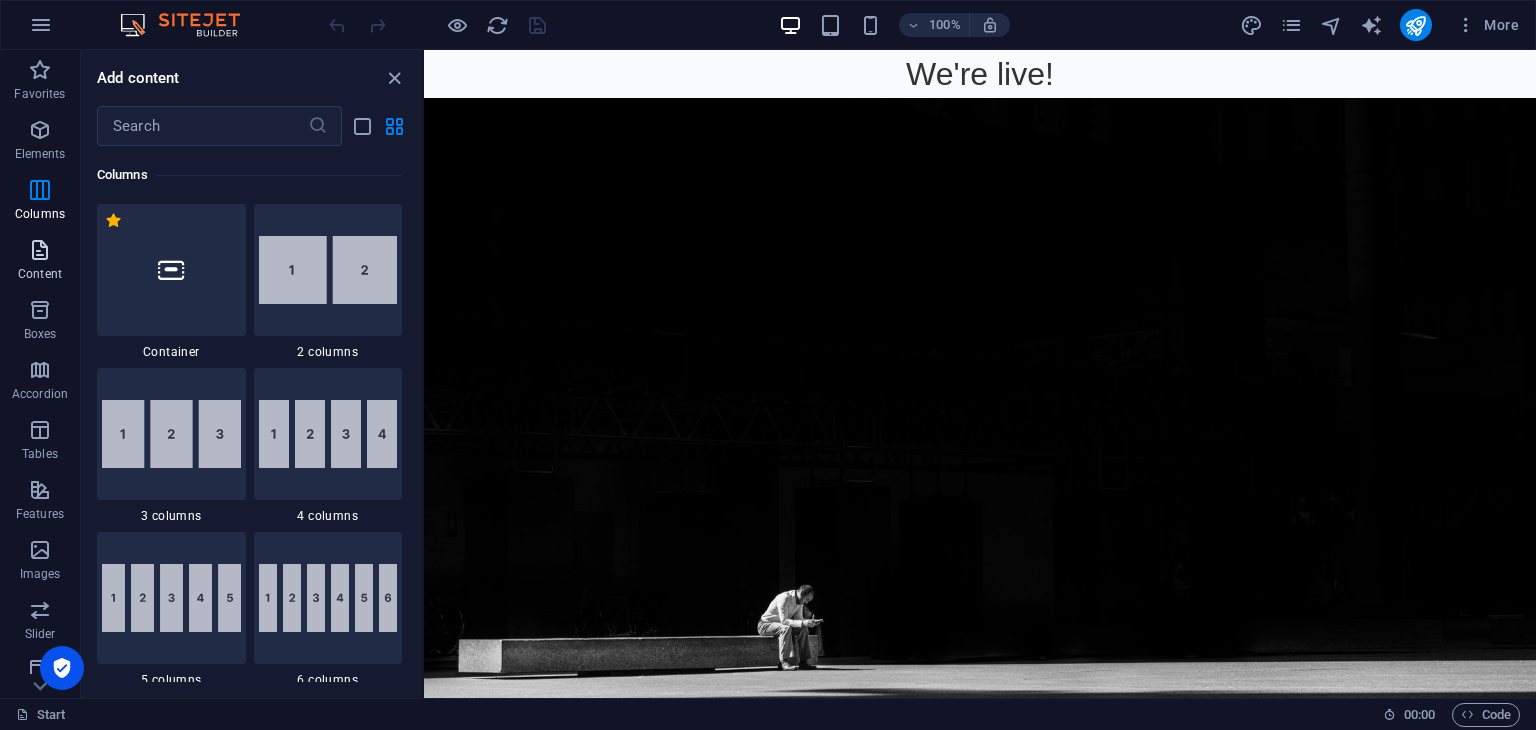 click on "Content" at bounding box center (40, 274) 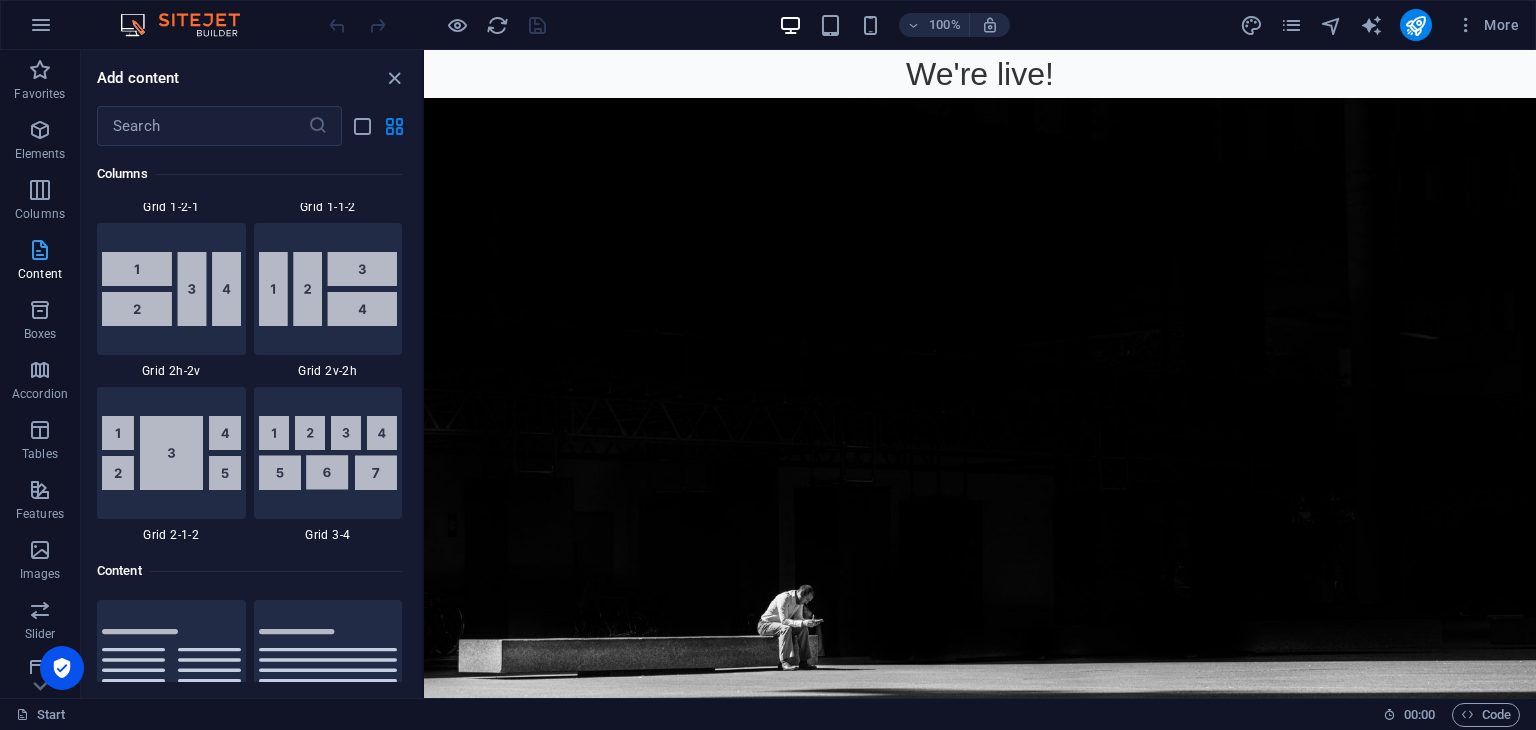 scroll, scrollTop: 3498, scrollLeft: 0, axis: vertical 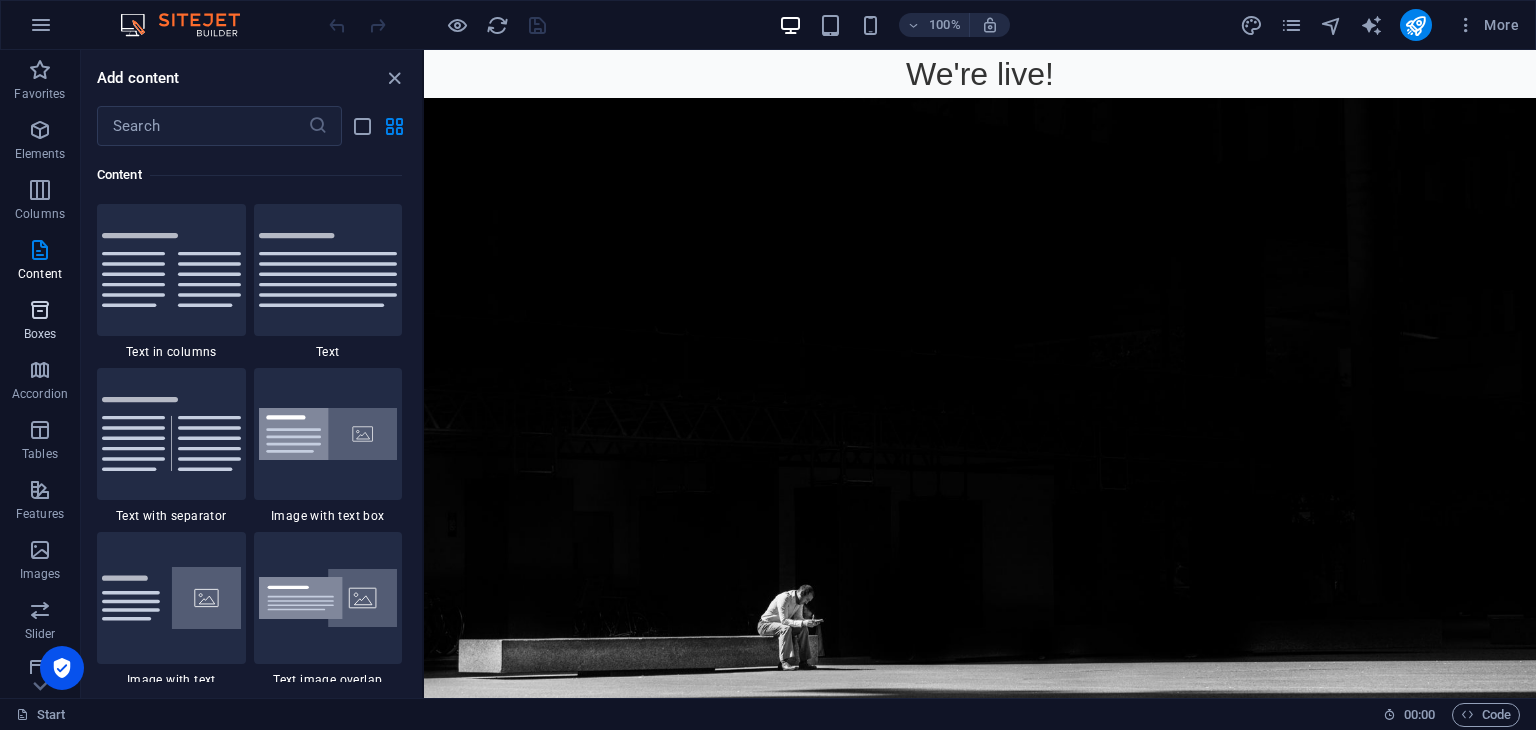 click at bounding box center (40, 310) 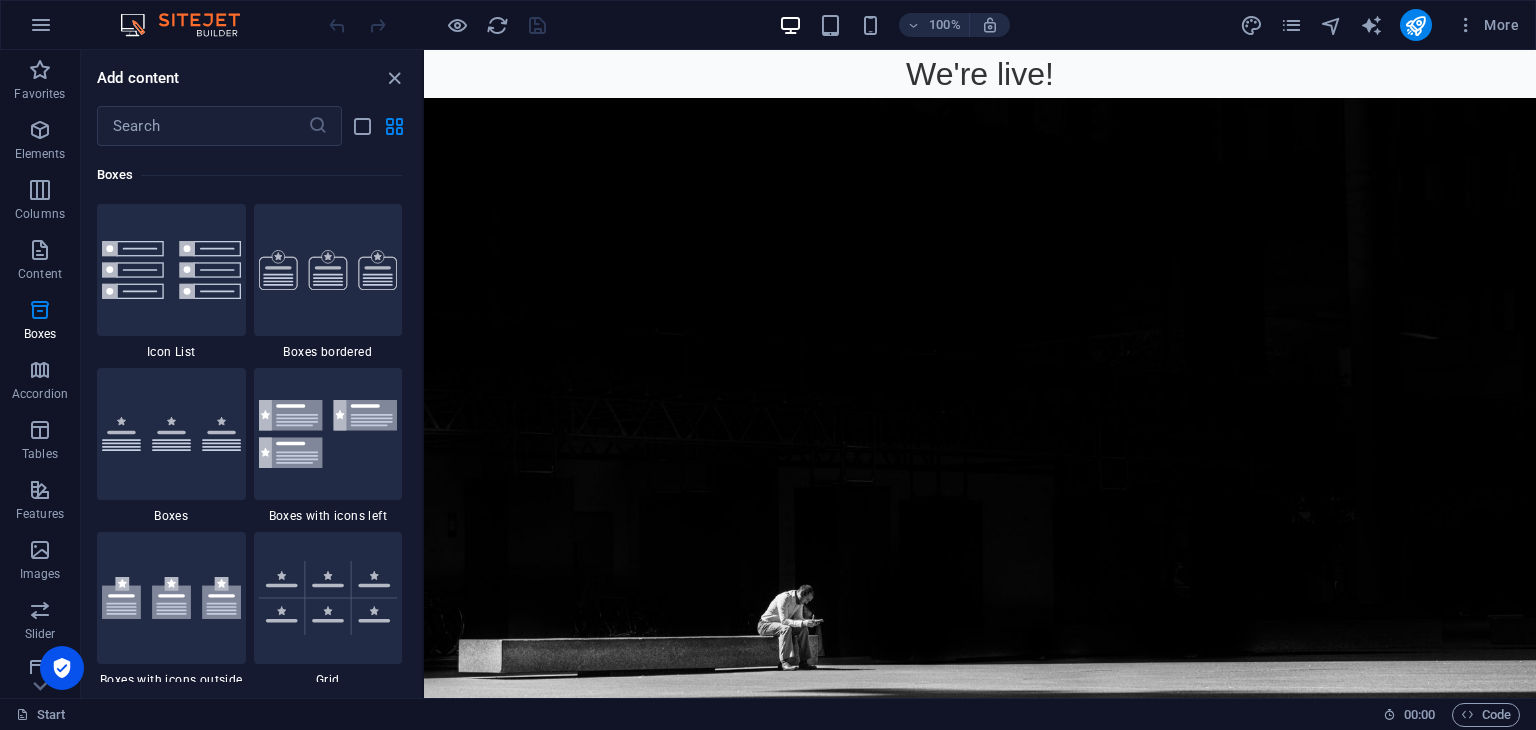 scroll, scrollTop: 5352, scrollLeft: 0, axis: vertical 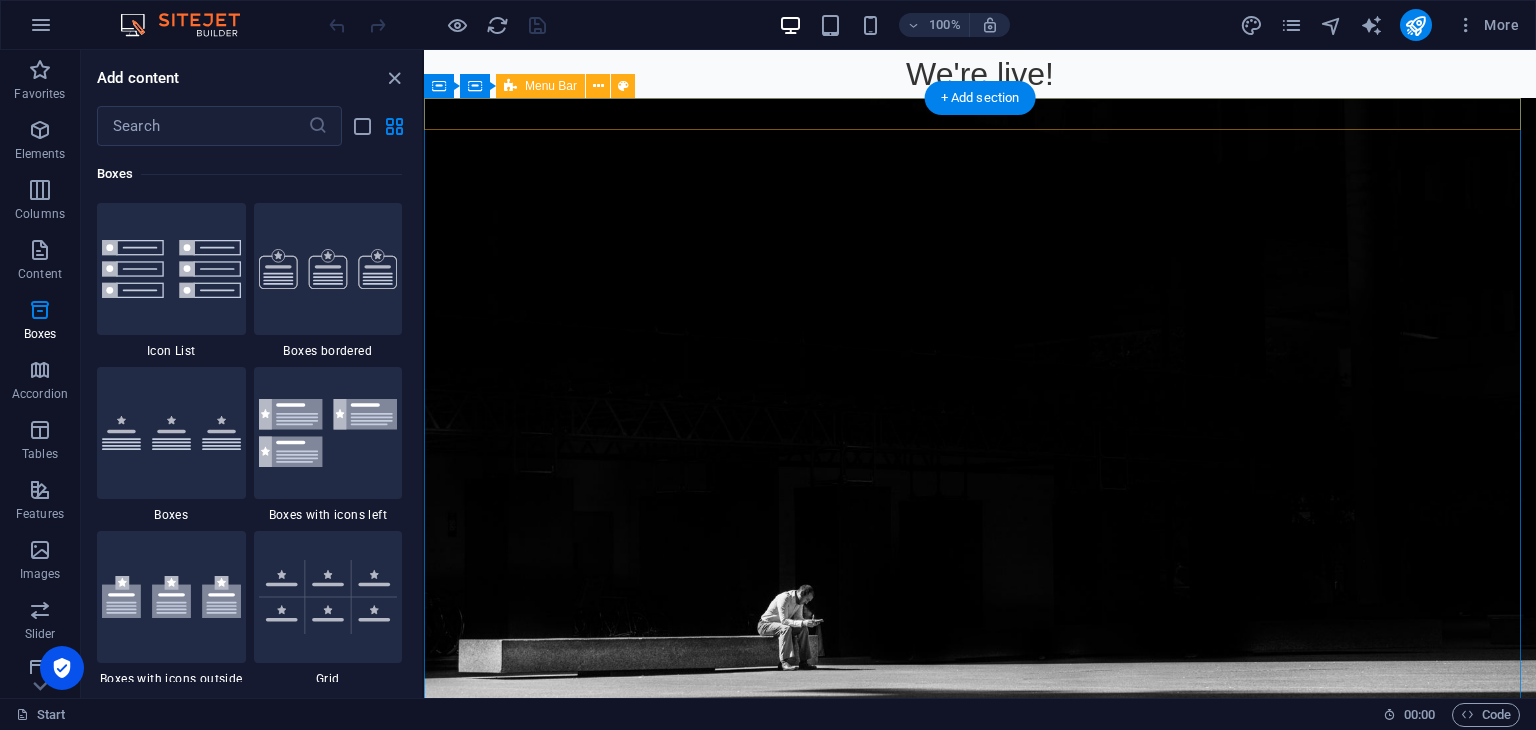 click at bounding box center [980, 781] 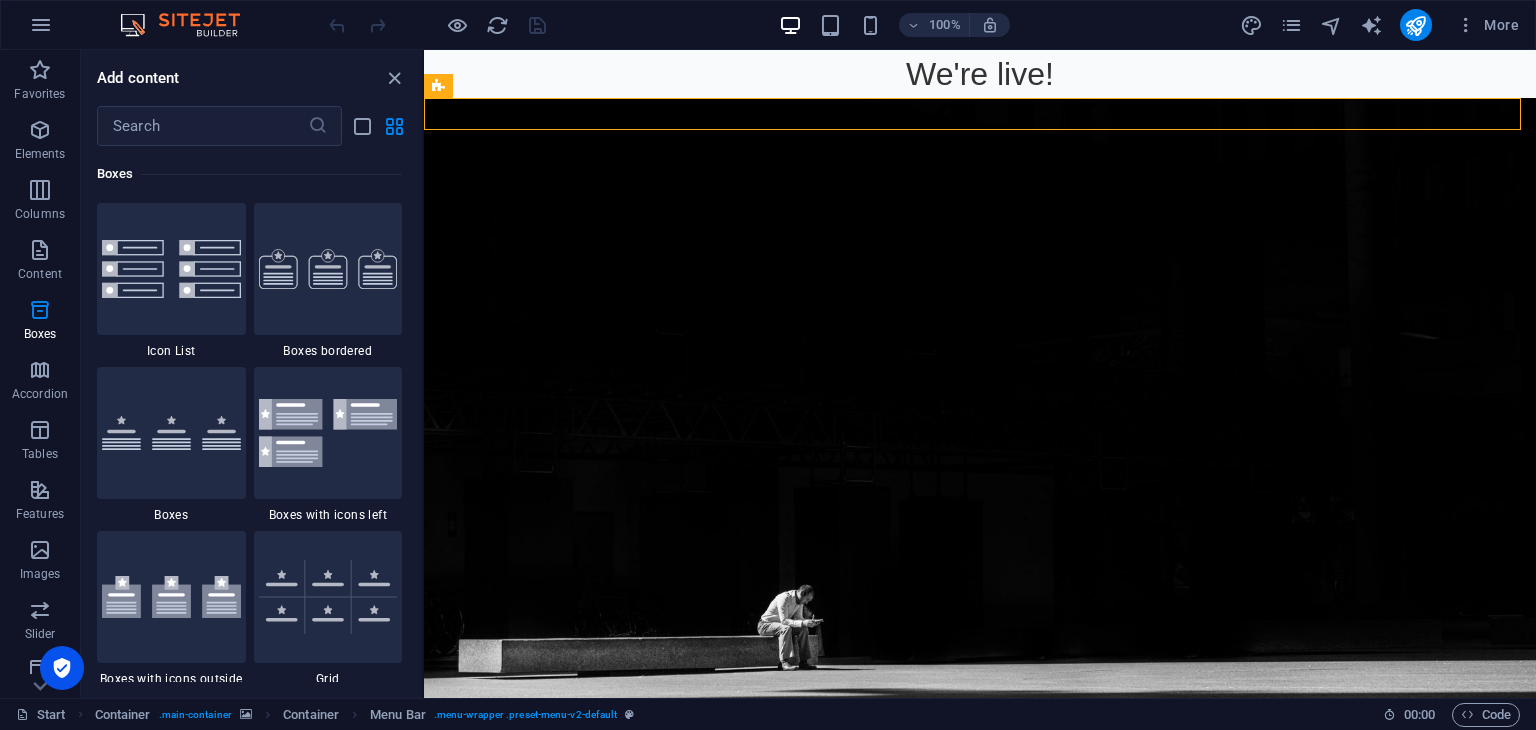 click on "100% More" at bounding box center (768, 25) 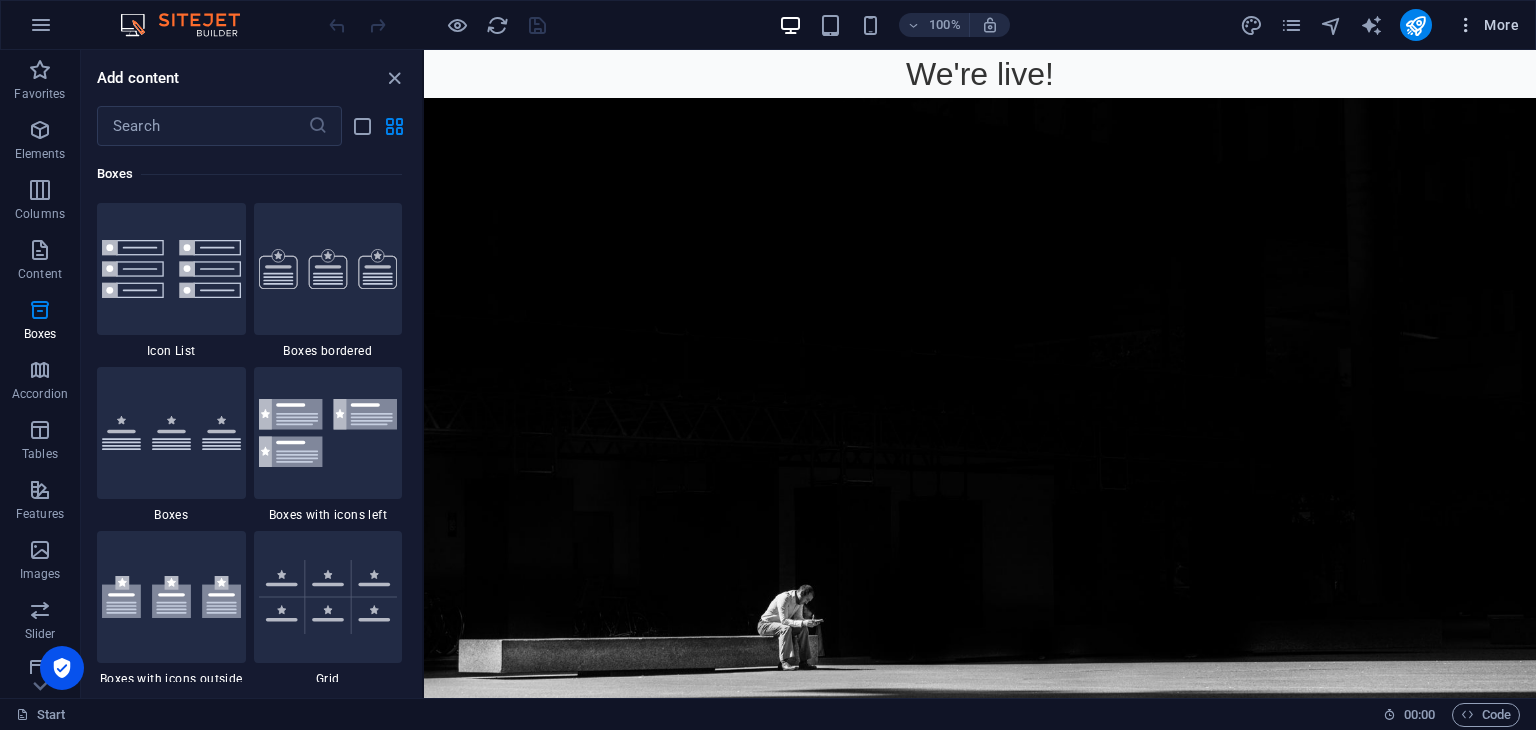 click at bounding box center (1466, 25) 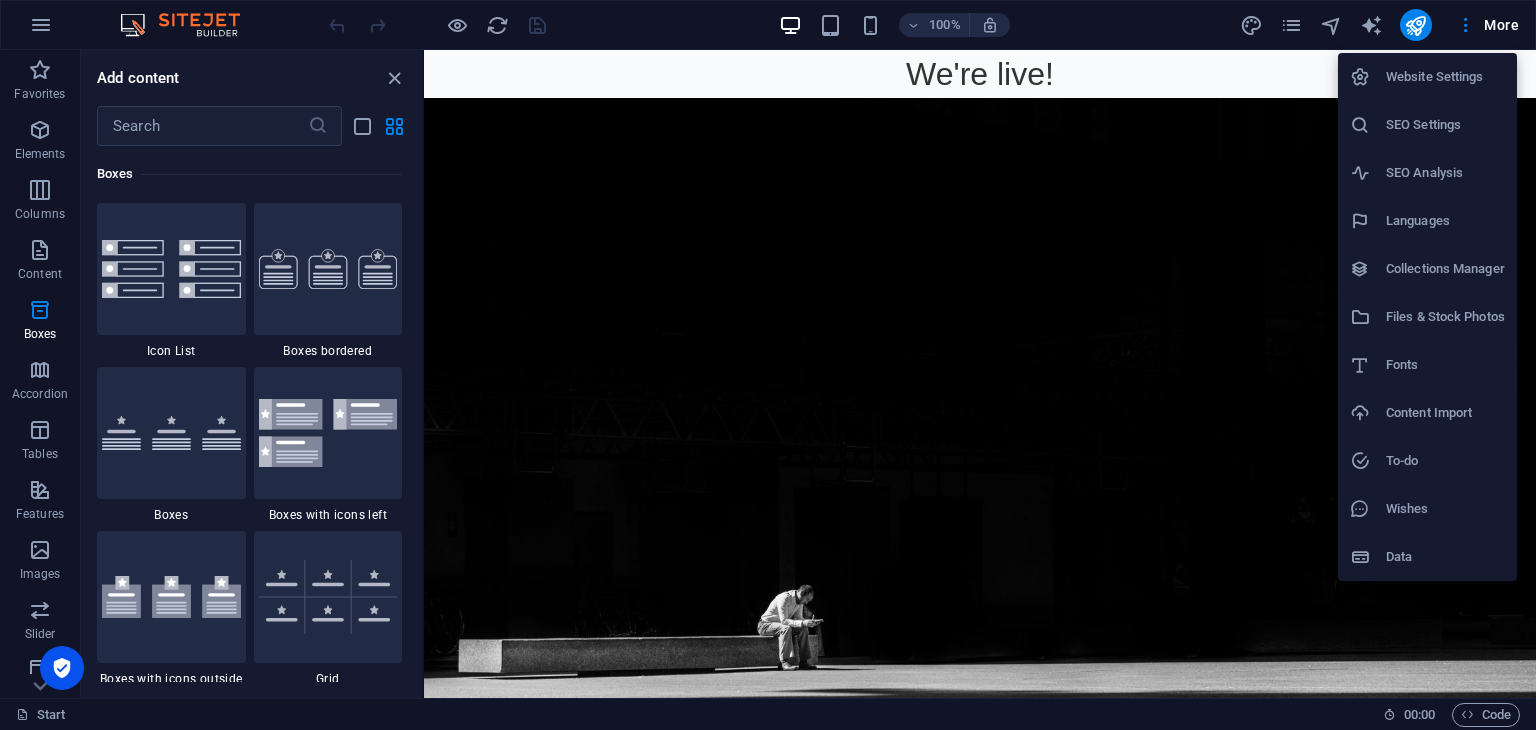 click on "Content Import" at bounding box center [1427, 413] 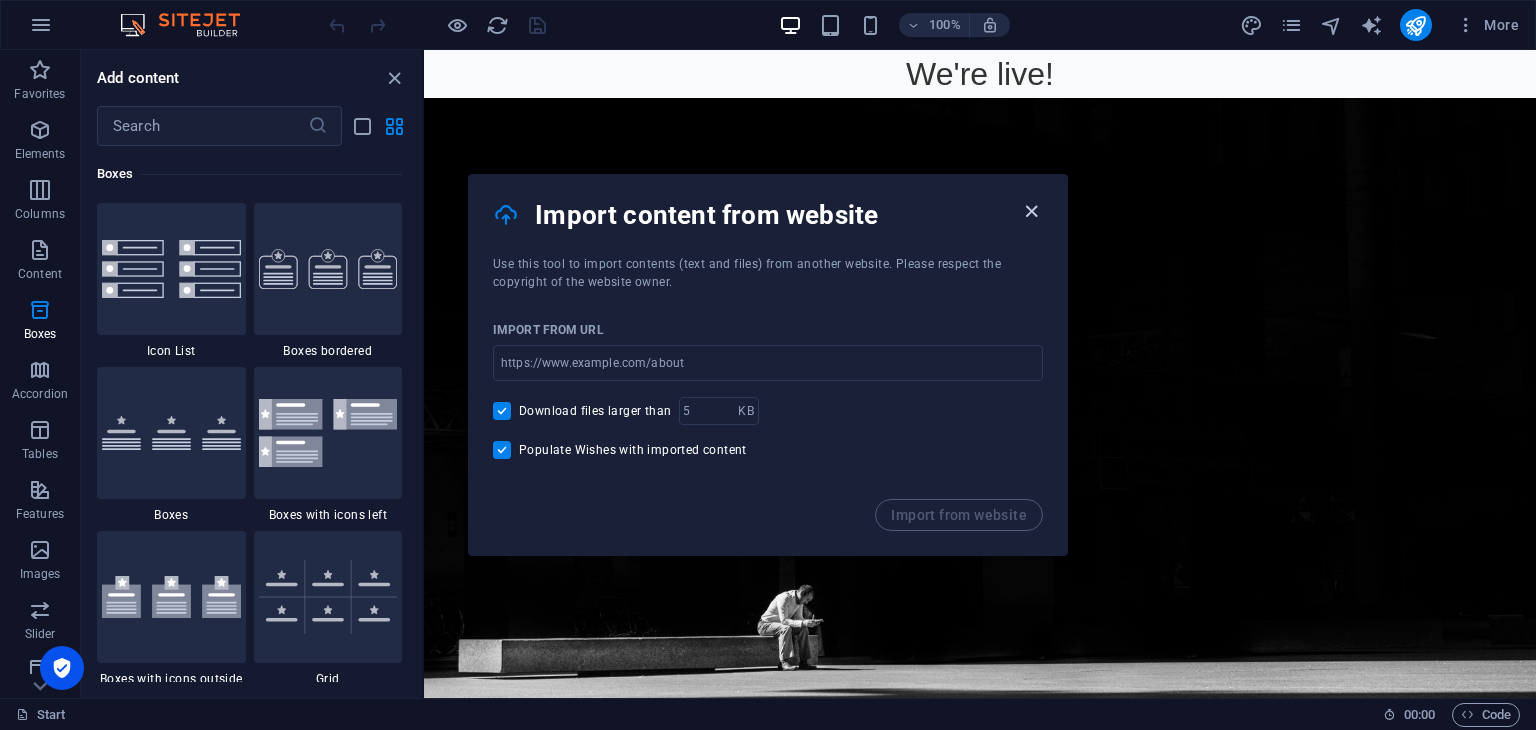 click at bounding box center [1031, 211] 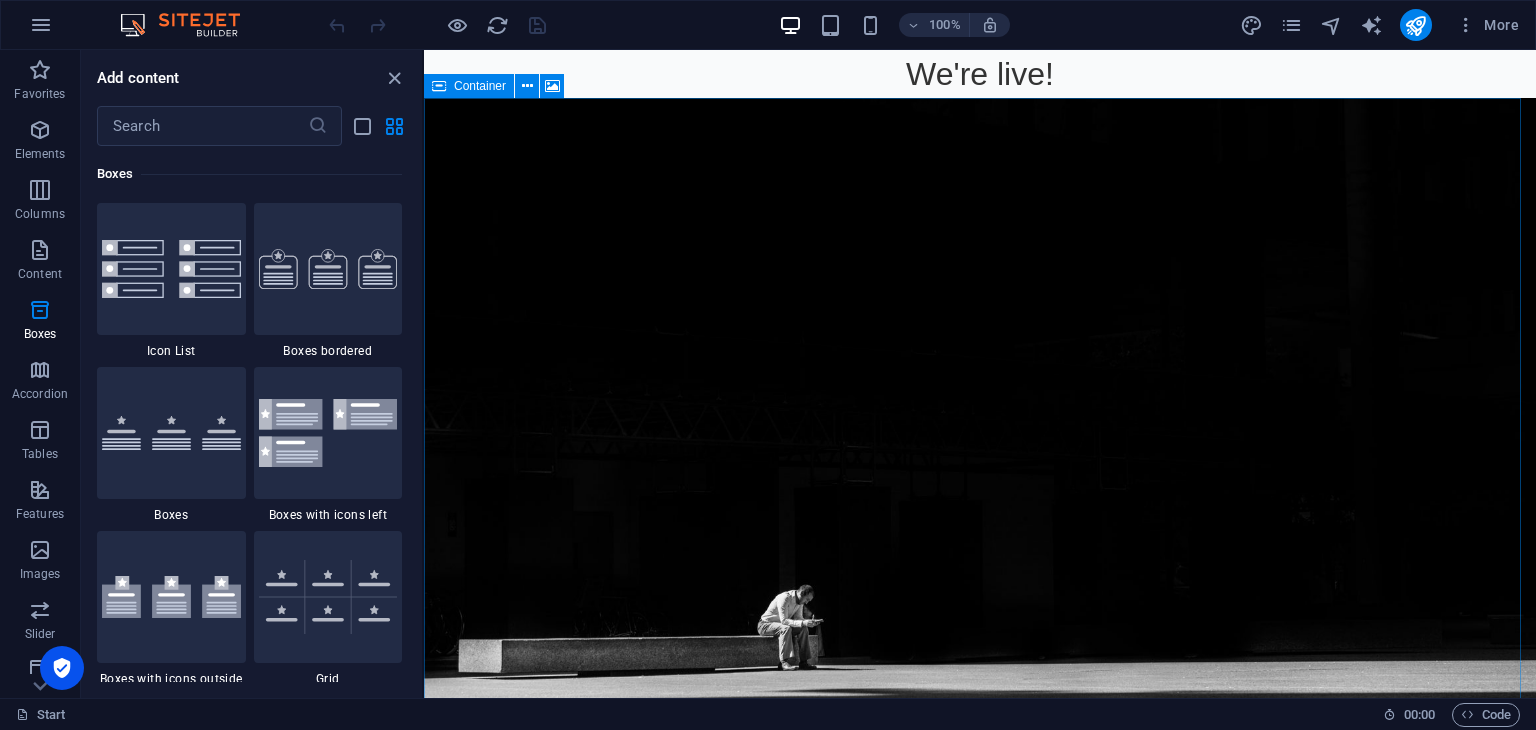 click at bounding box center (439, 86) 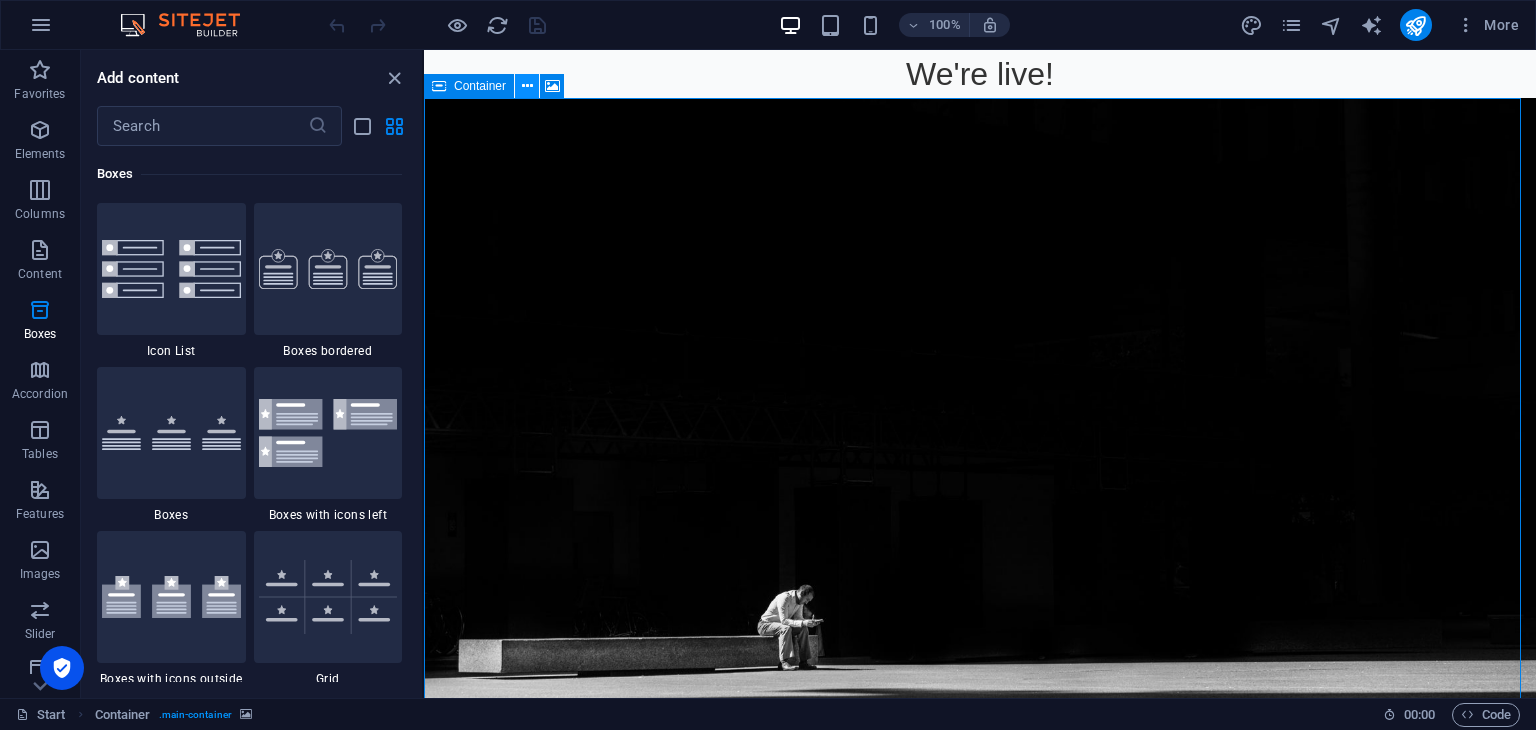 click at bounding box center [527, 86] 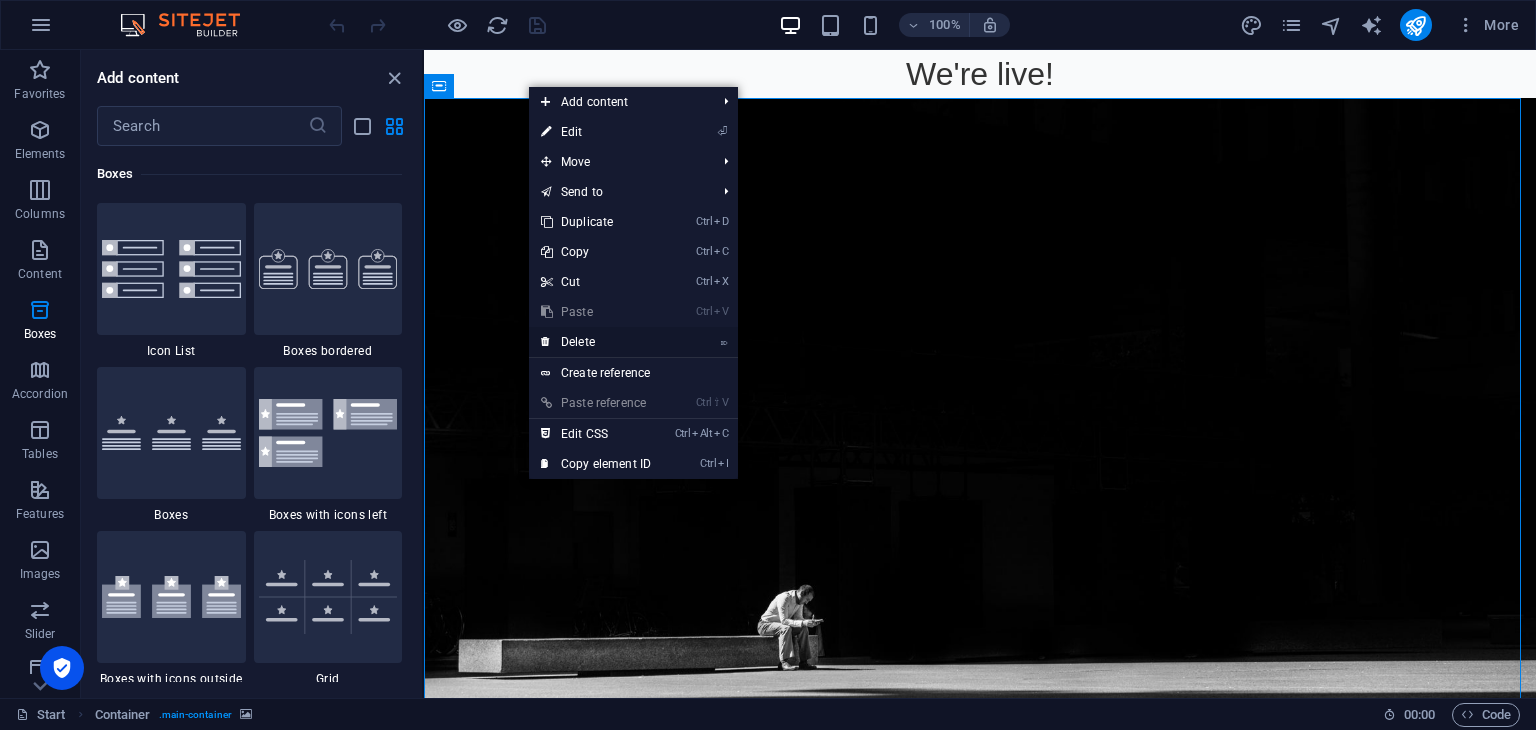 click on "⌦  Delete" at bounding box center (596, 342) 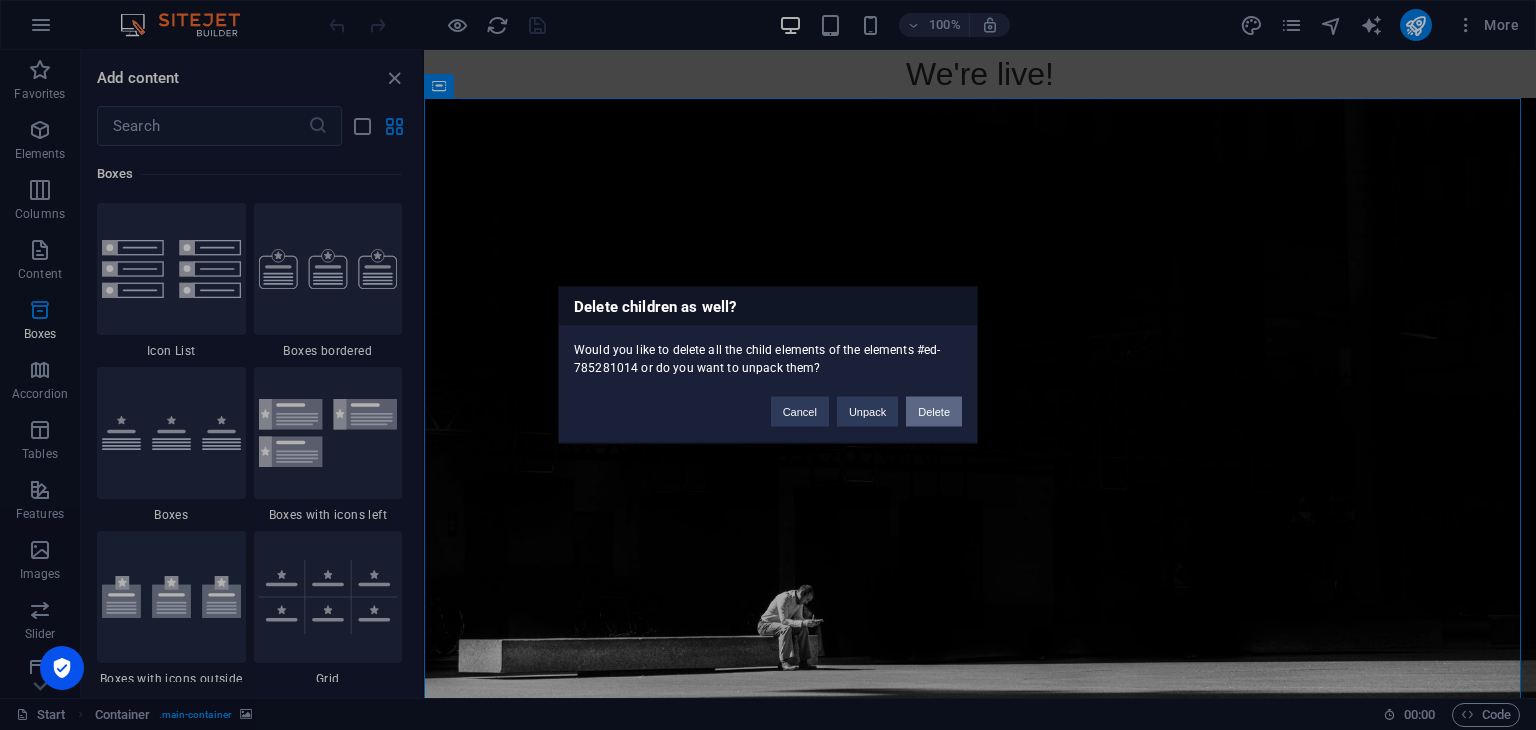 click on "Delete" at bounding box center (934, 412) 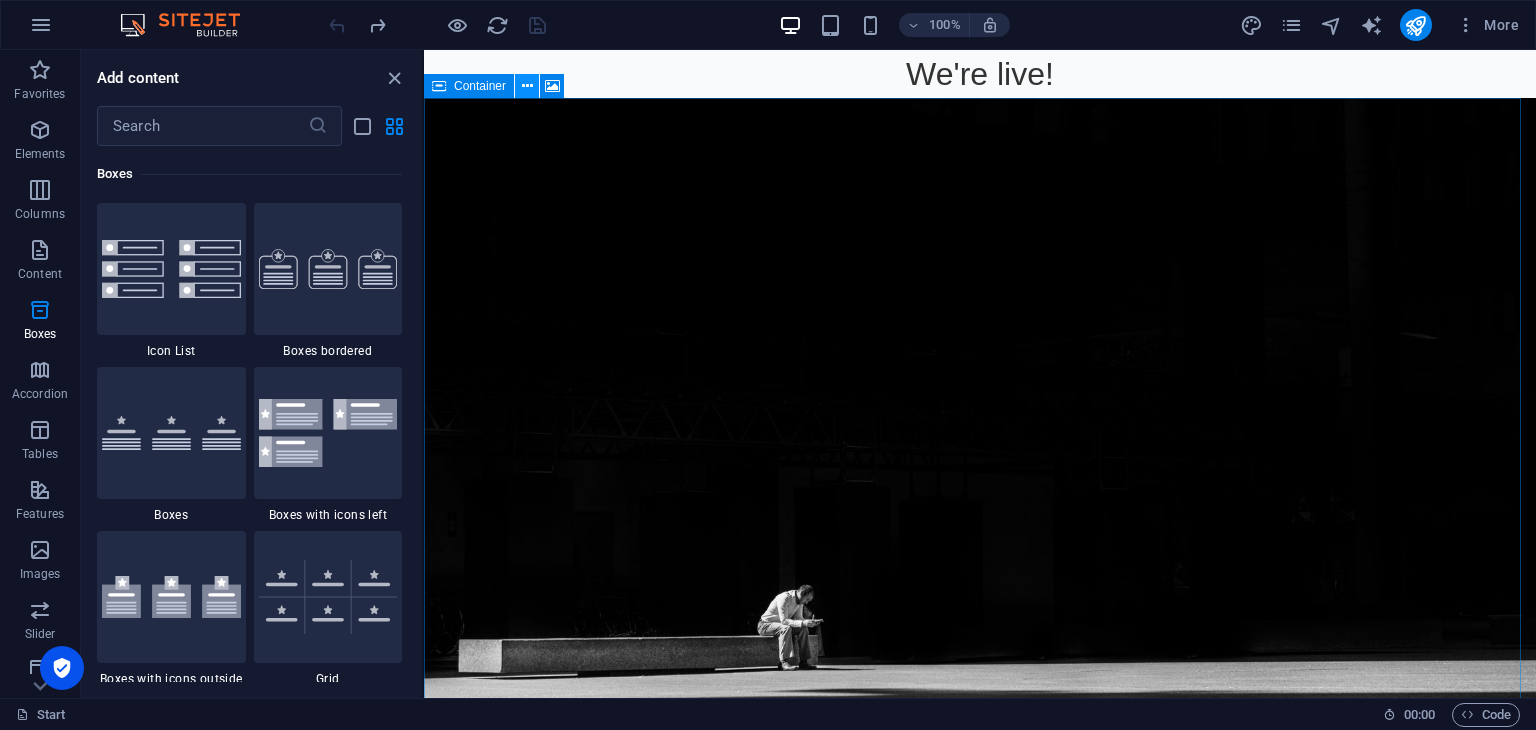 click at bounding box center [527, 86] 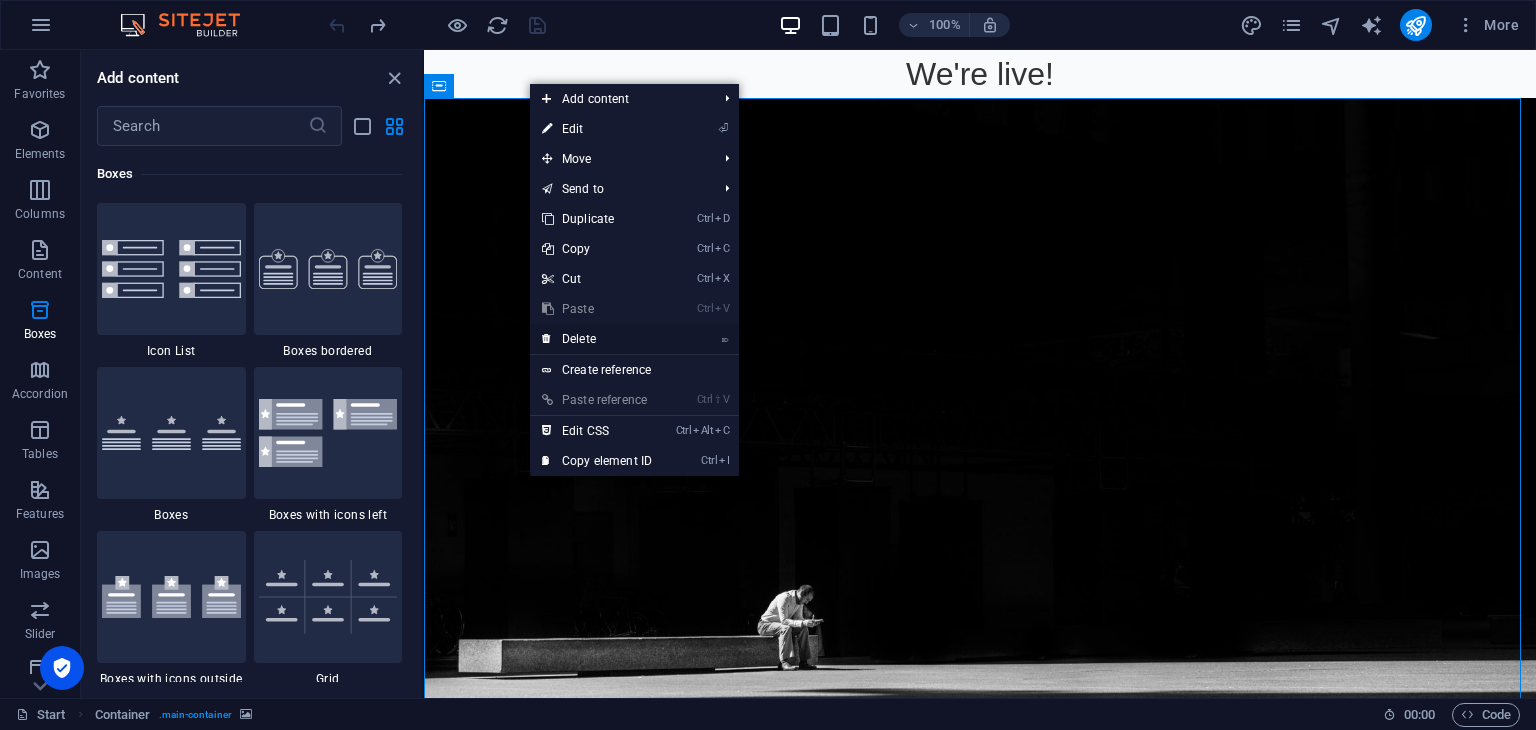 click on "⌦  Delete" at bounding box center [597, 339] 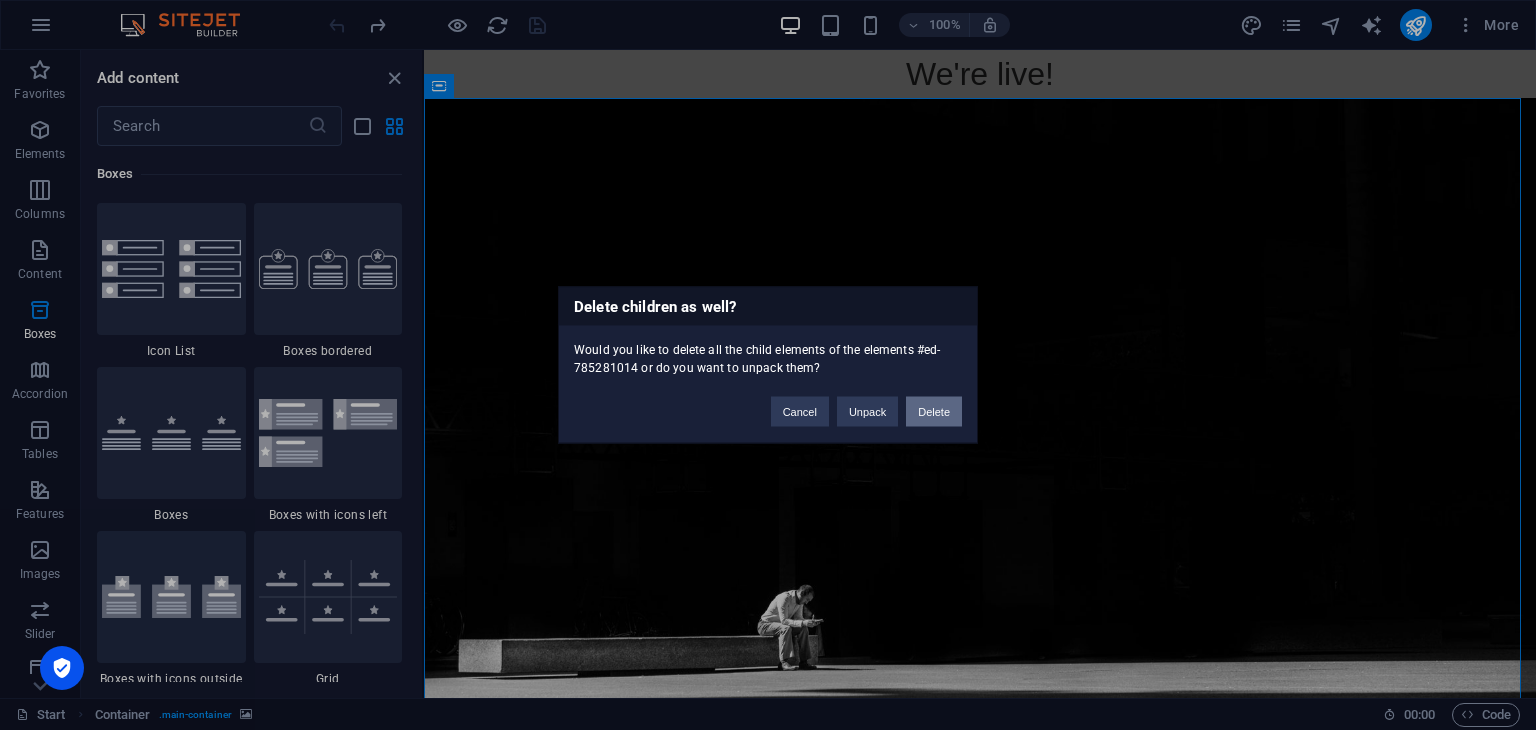 click on "Delete" at bounding box center [934, 412] 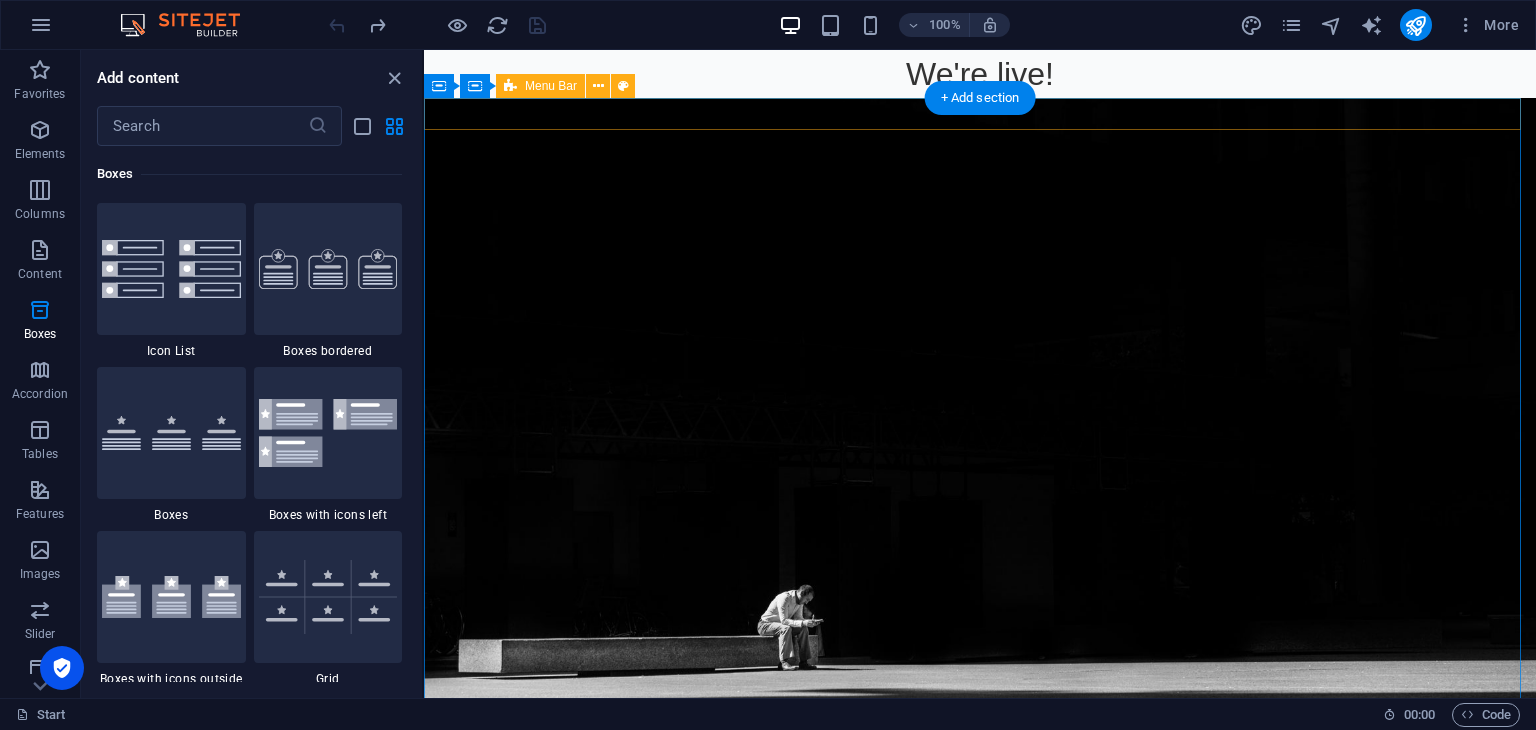 click at bounding box center (980, 781) 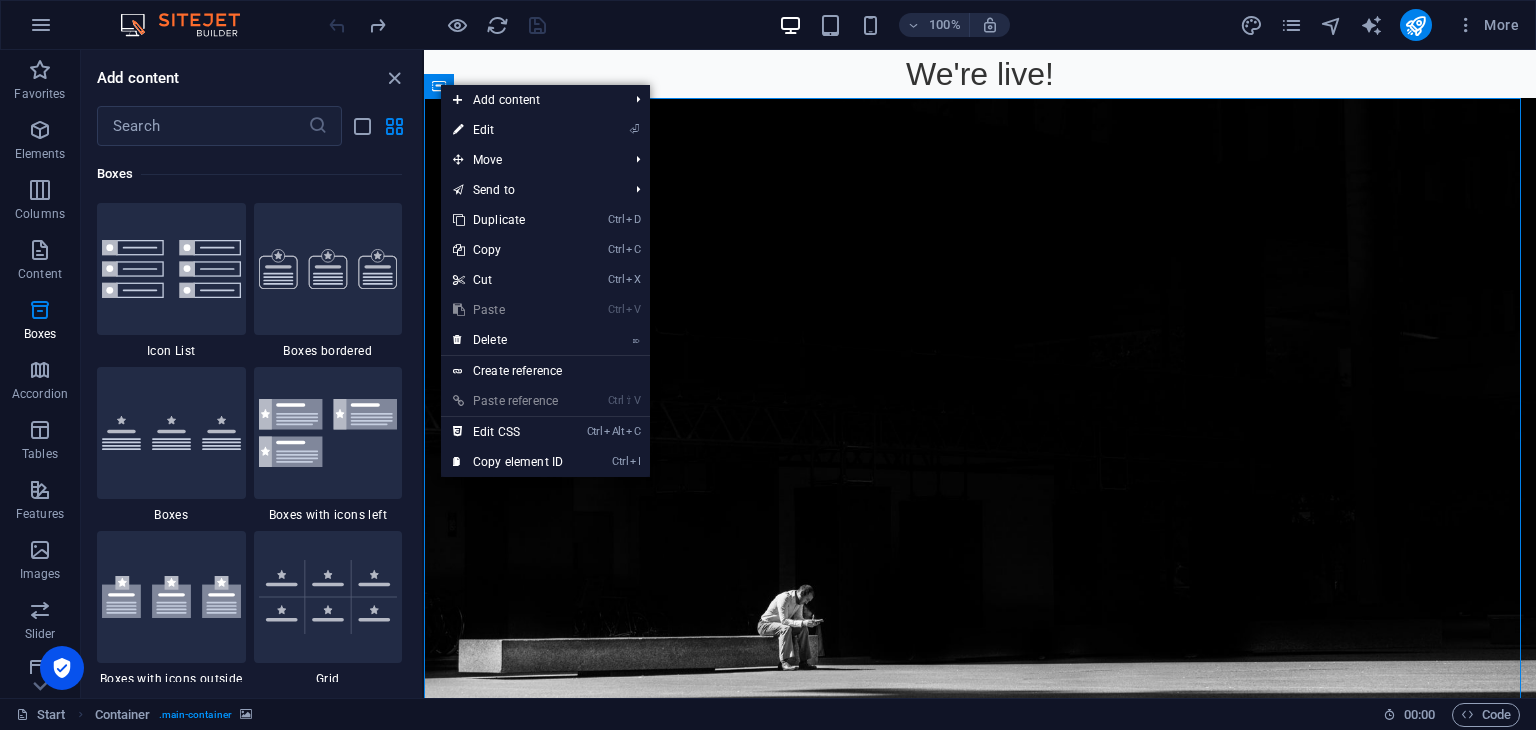 click on "We're live!" at bounding box center [980, 74] 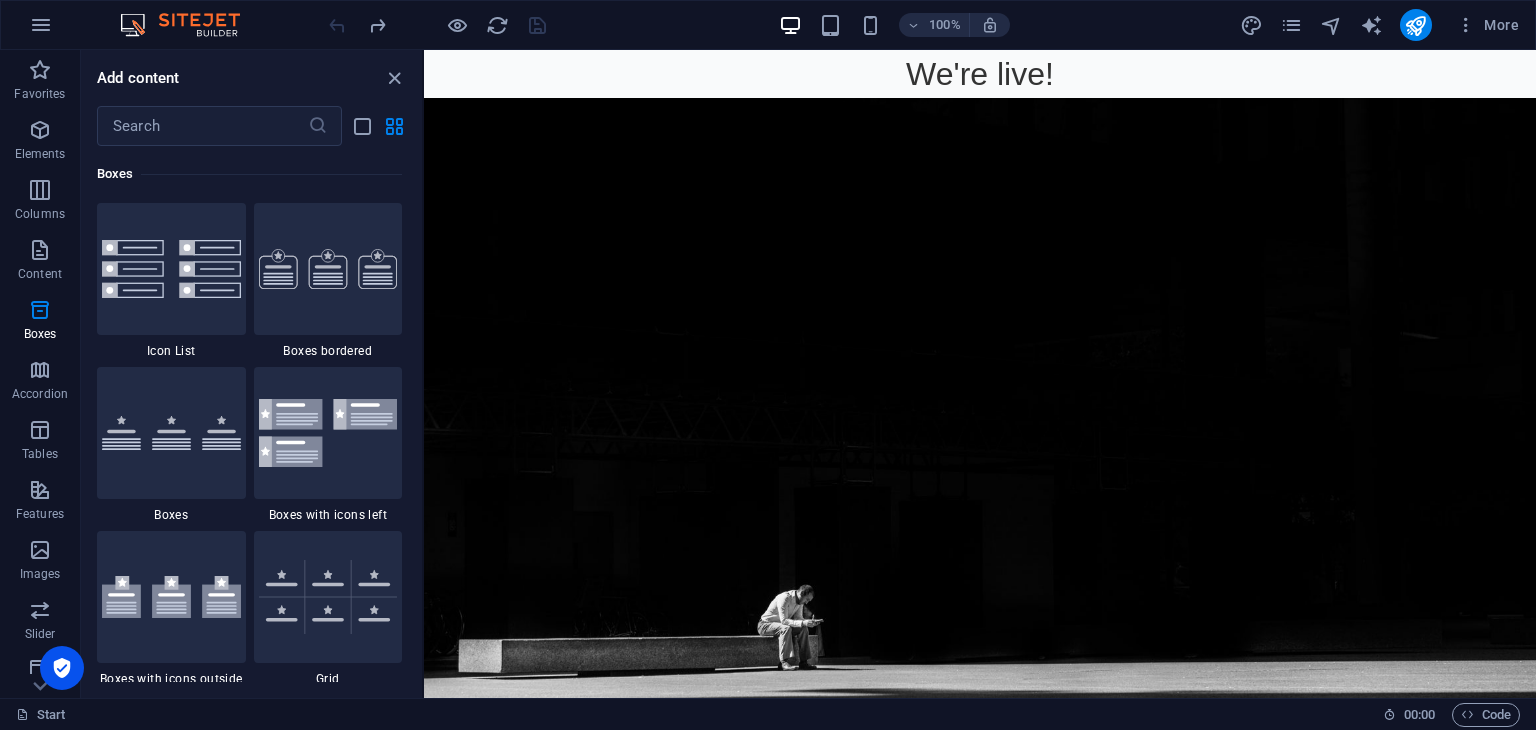 click on "We're live!" at bounding box center [980, 74] 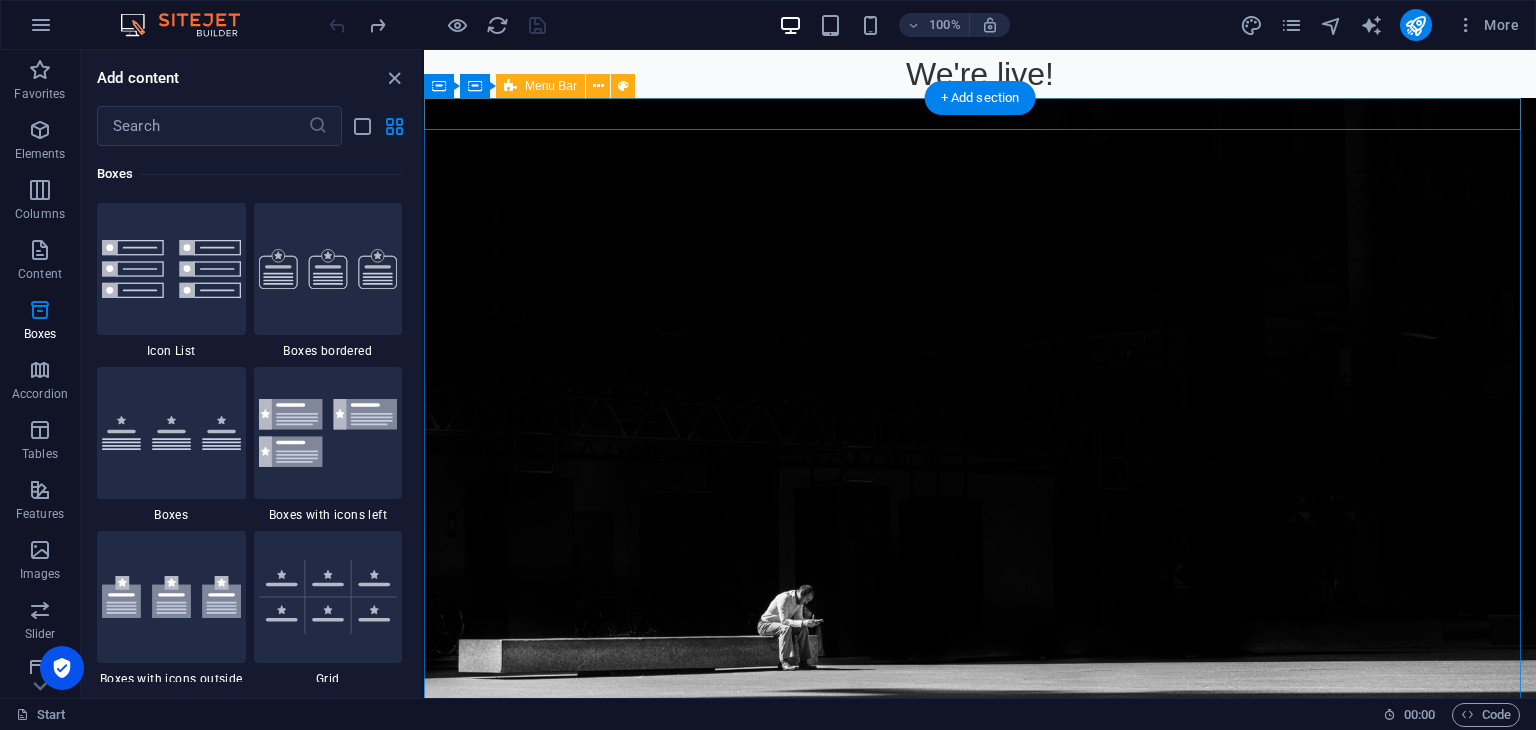 drag, startPoint x: 1036, startPoint y: 57, endPoint x: 988, endPoint y: 101, distance: 65.11528 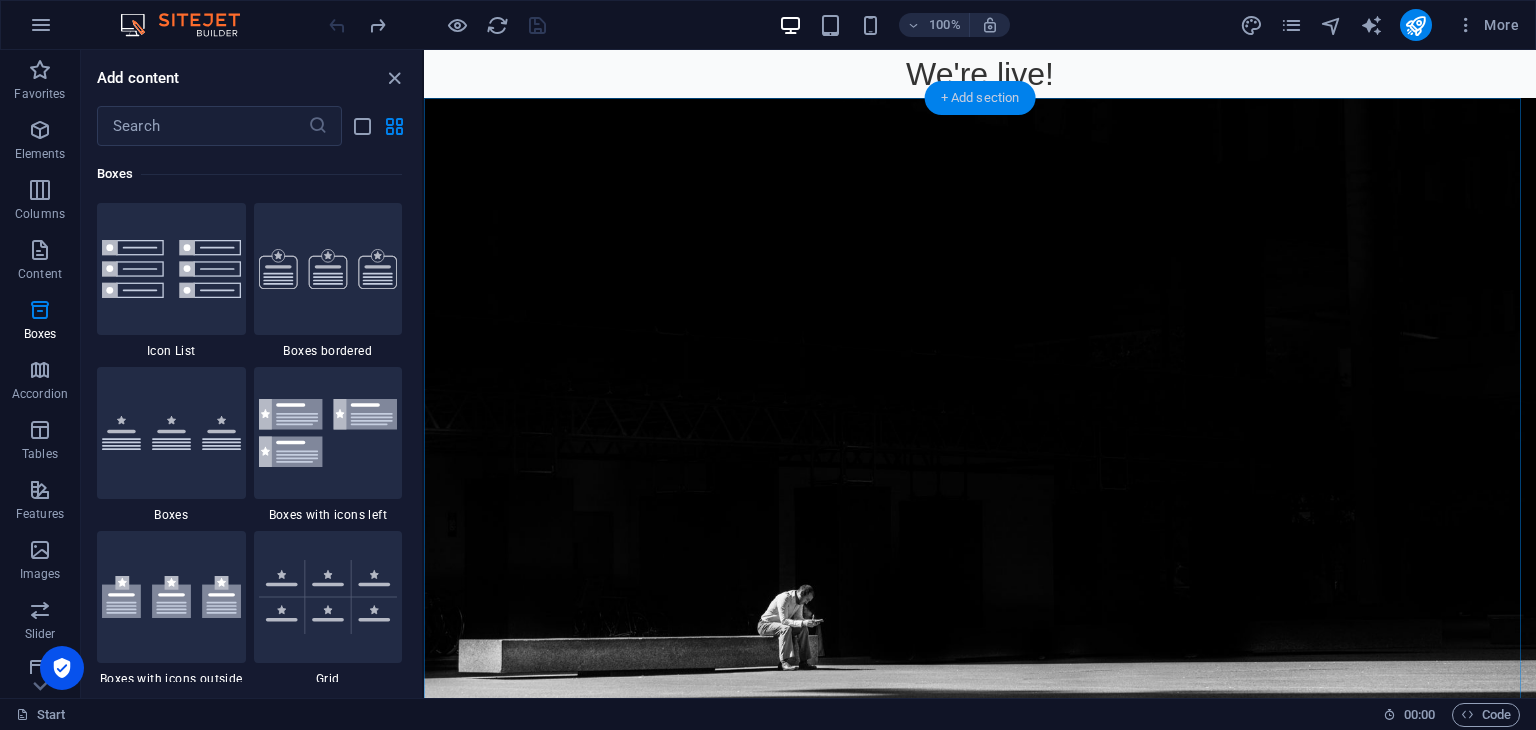 click on "+ Add section" at bounding box center [980, 98] 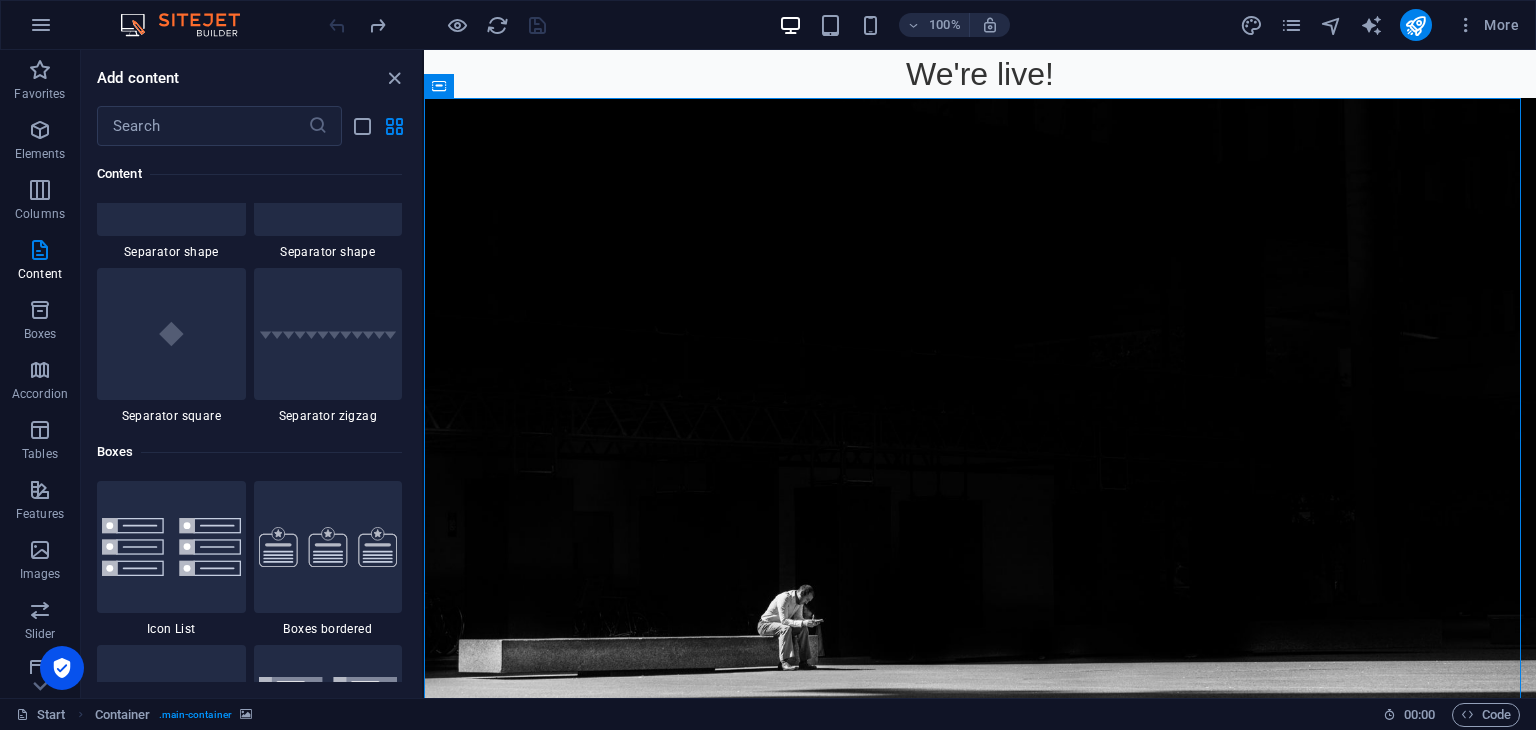 scroll, scrollTop: 5111, scrollLeft: 0, axis: vertical 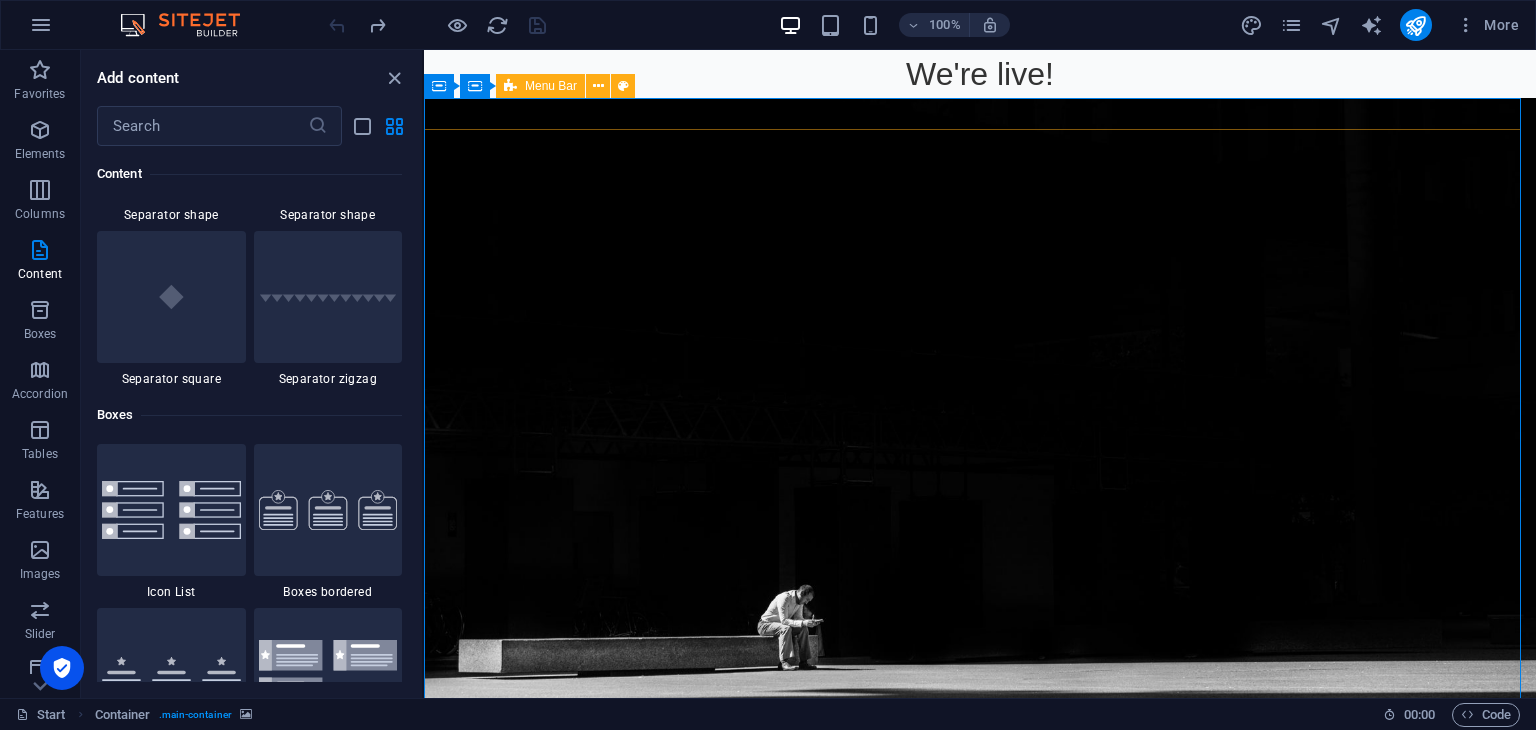 click on "Menu Bar" at bounding box center [551, 86] 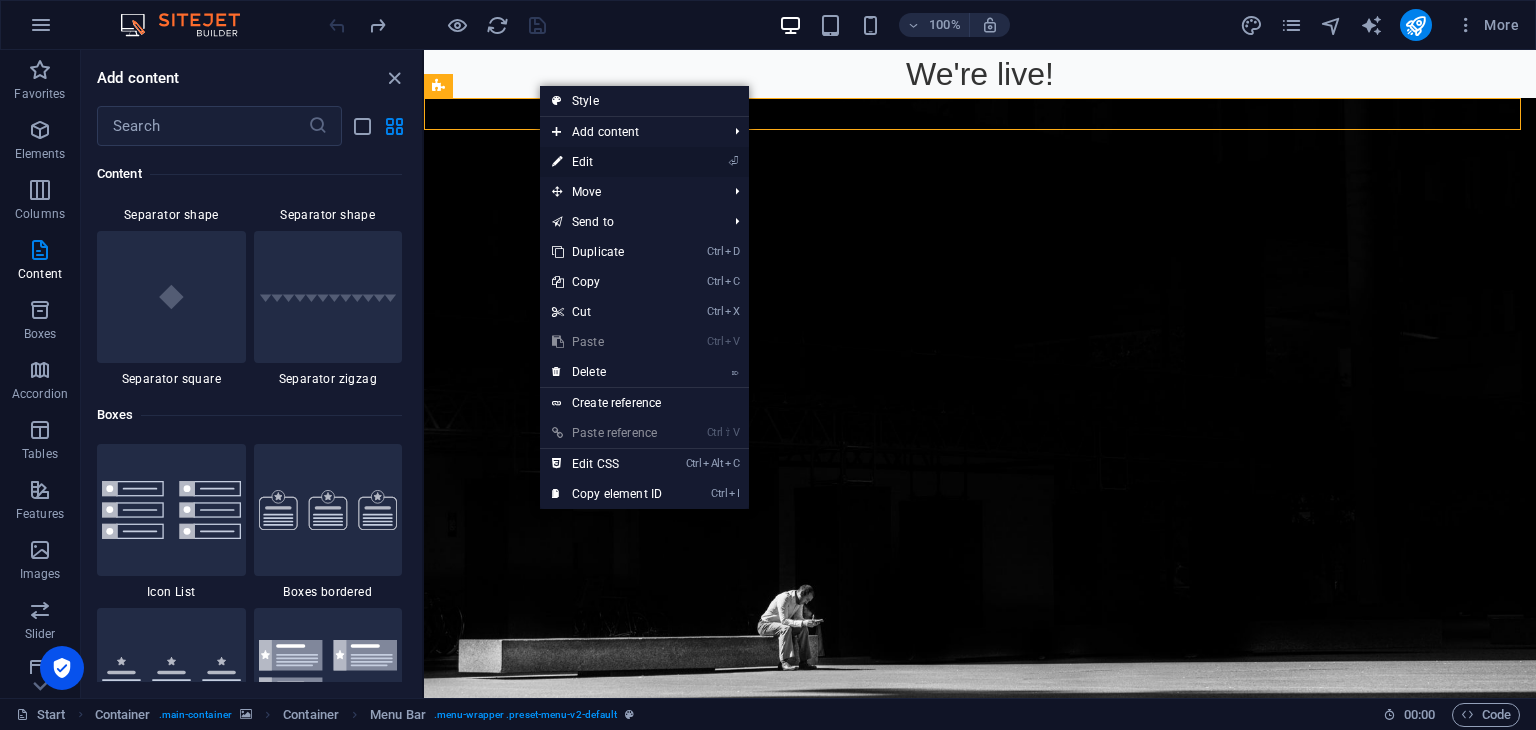 click on "⏎  Edit" at bounding box center [607, 162] 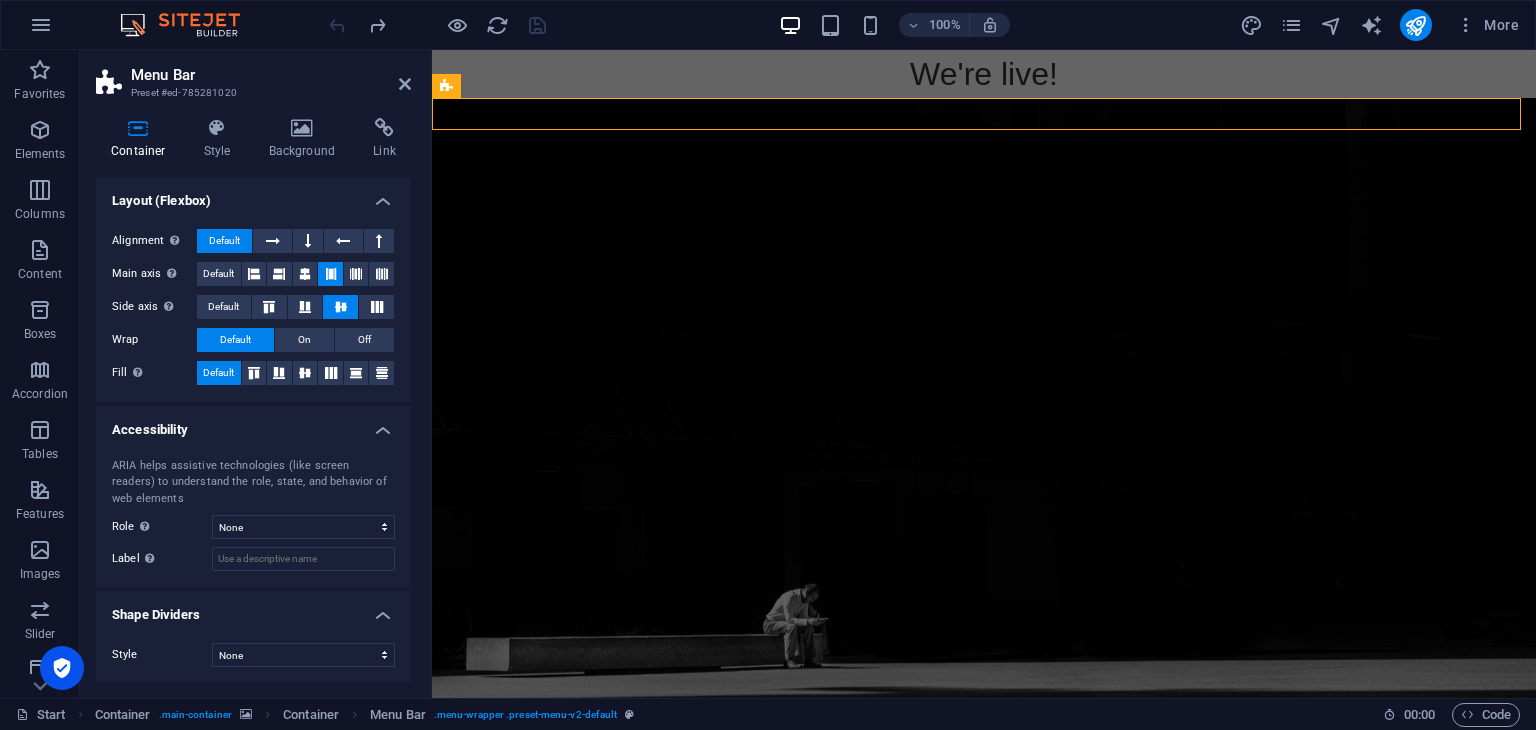 scroll, scrollTop: 0, scrollLeft: 0, axis: both 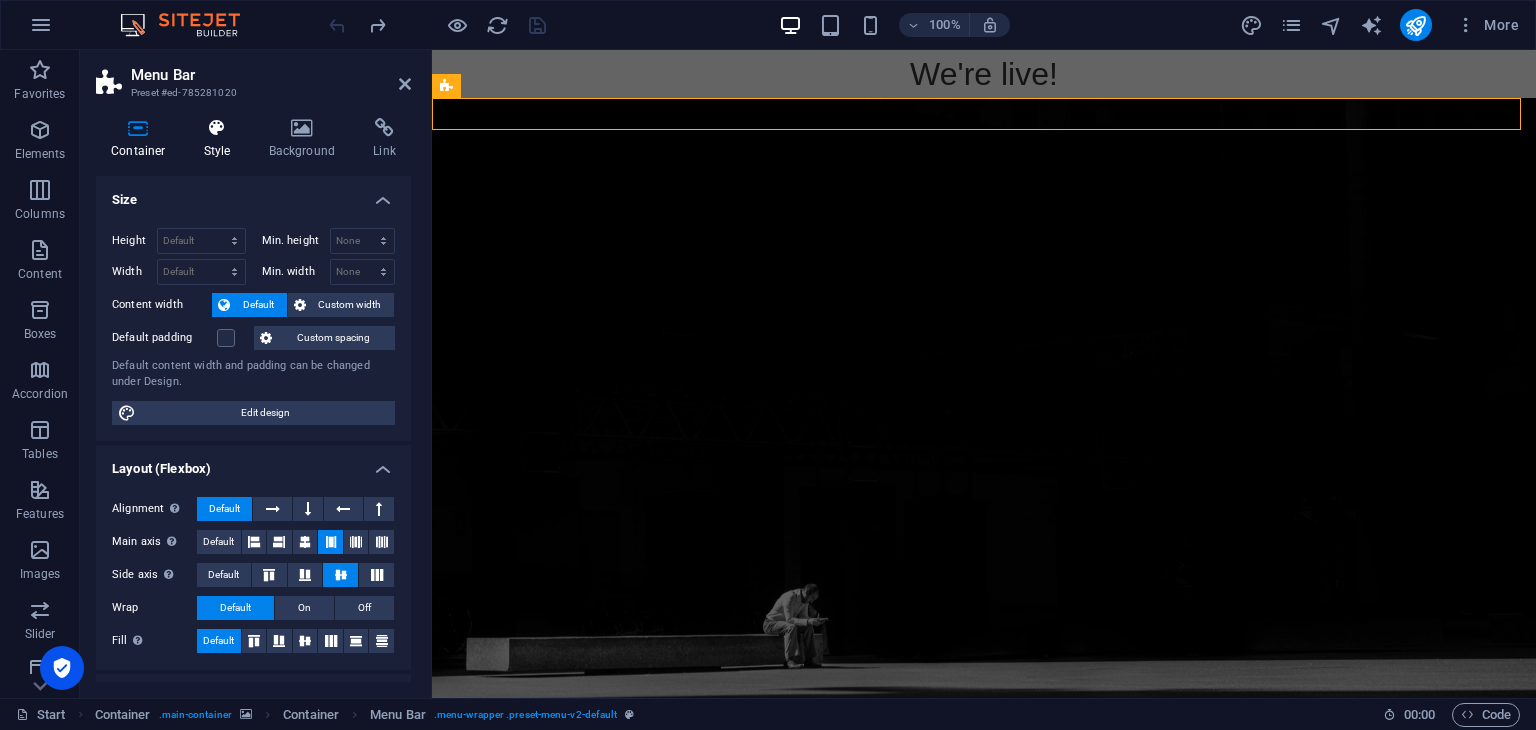click at bounding box center (217, 128) 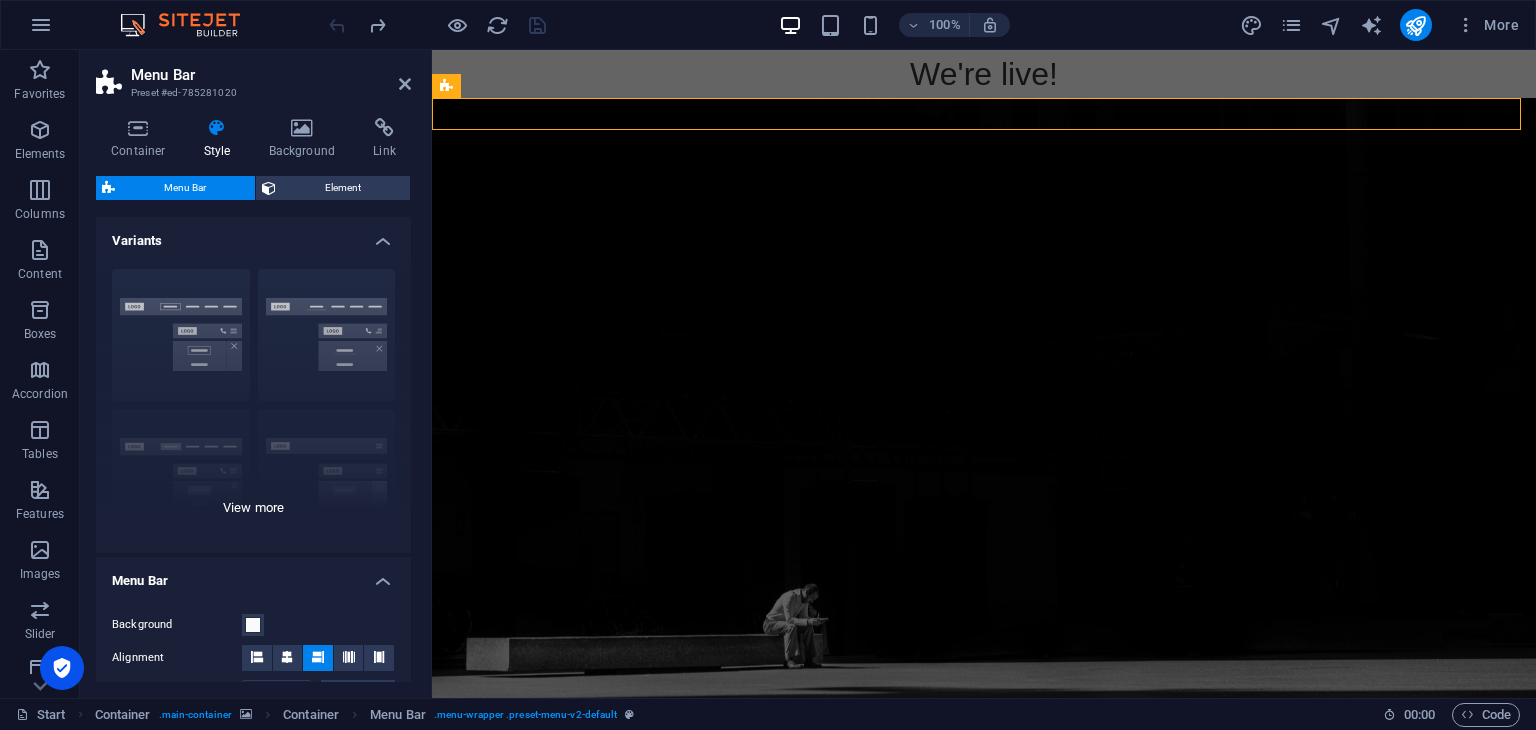 scroll, scrollTop: 416, scrollLeft: 0, axis: vertical 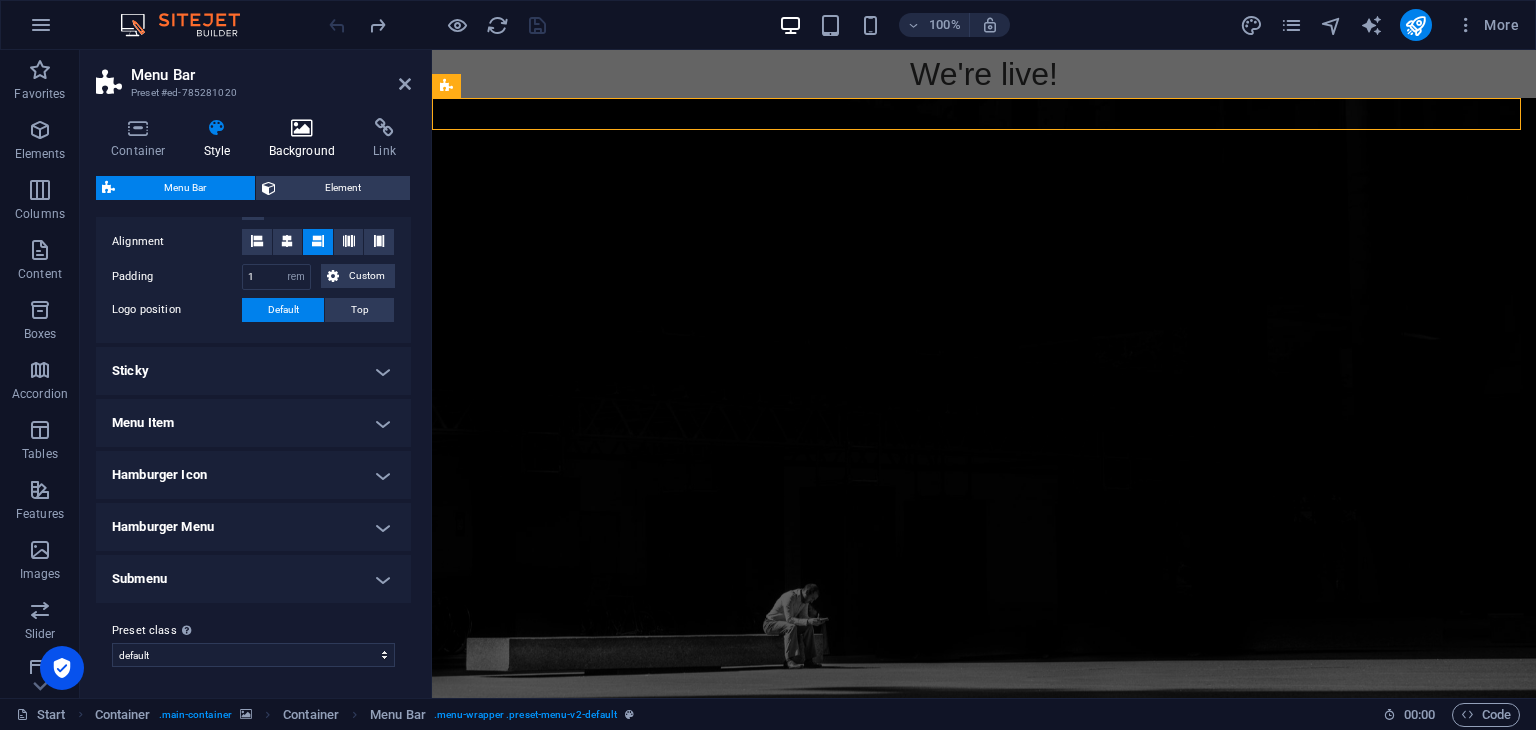 click at bounding box center (302, 128) 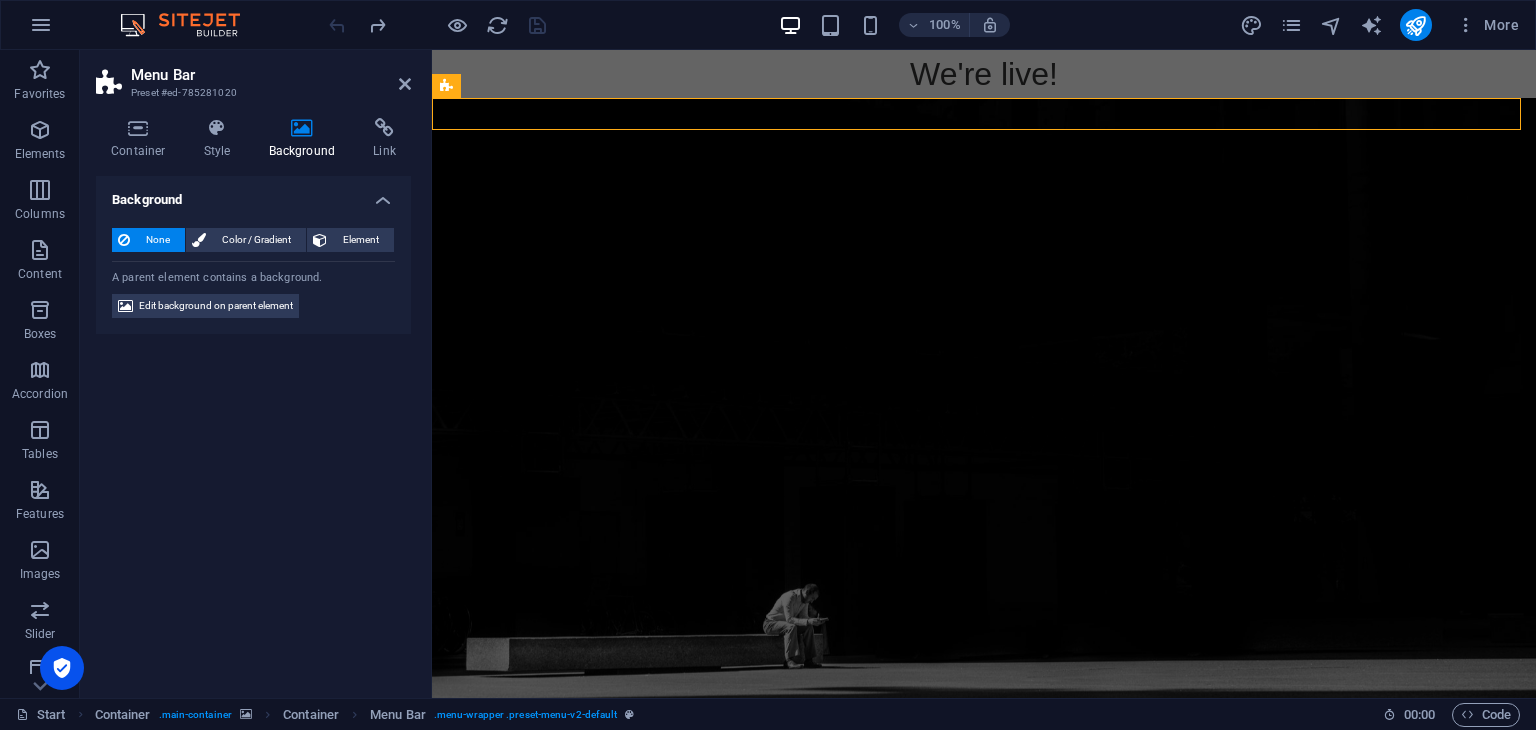 click at bounding box center (302, 128) 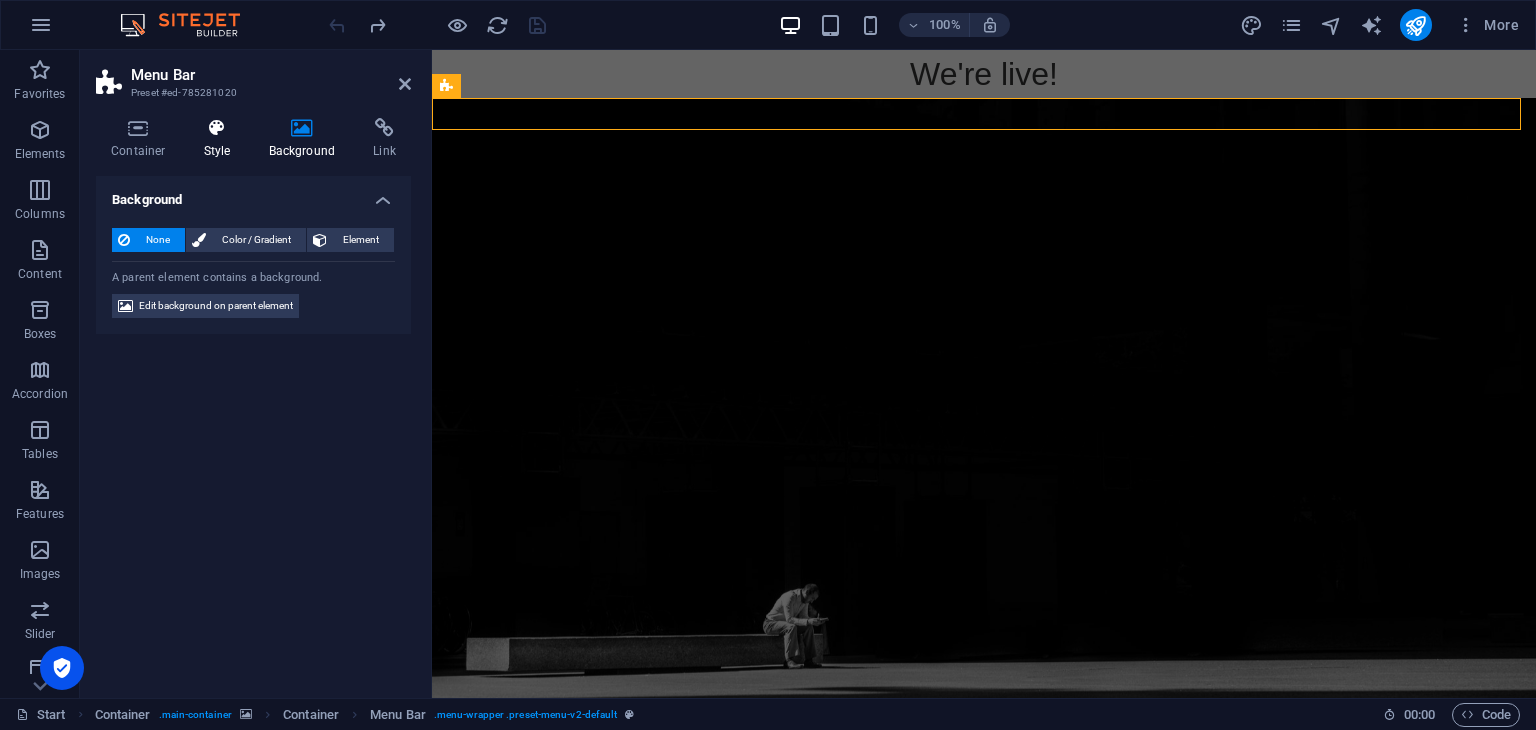 click on "Style" at bounding box center [221, 139] 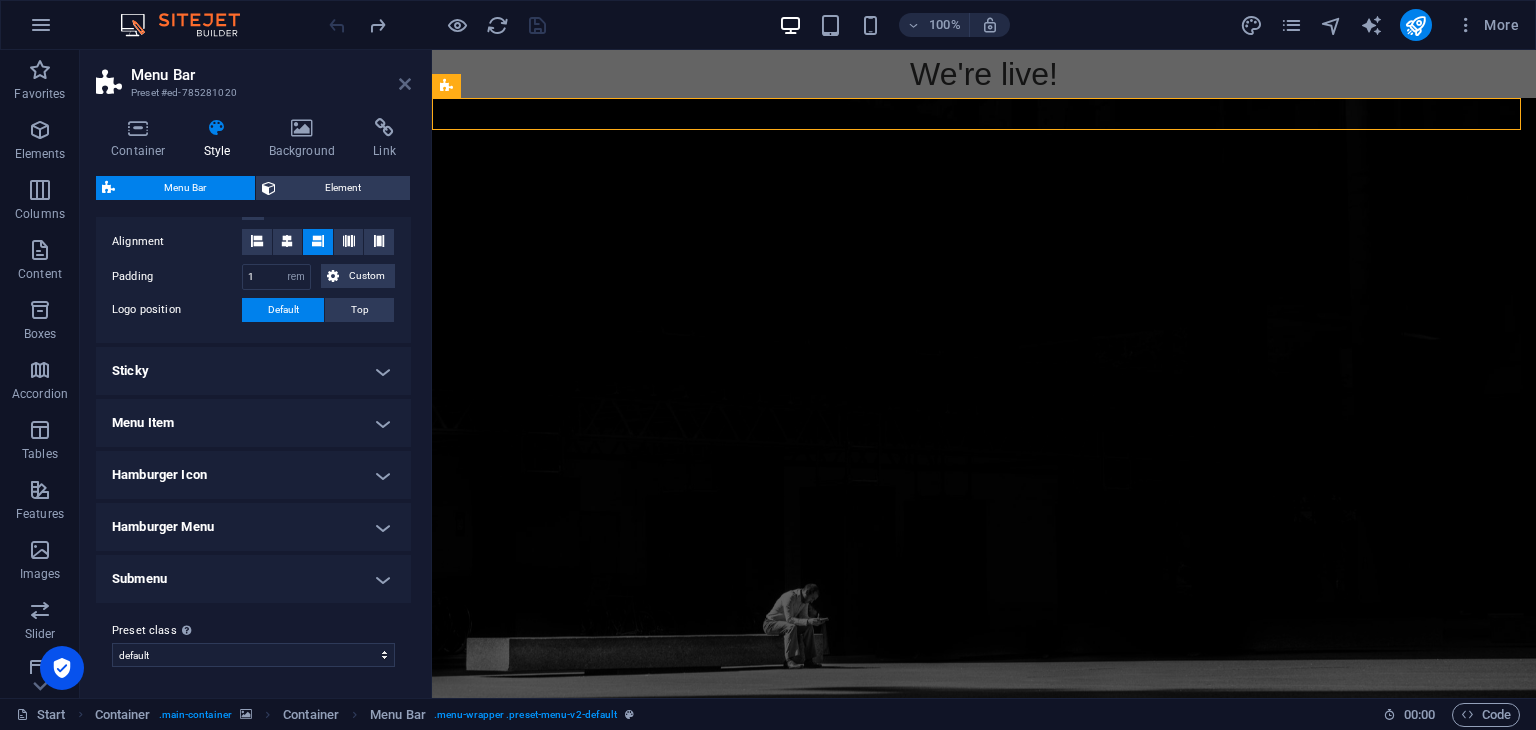 click at bounding box center [405, 84] 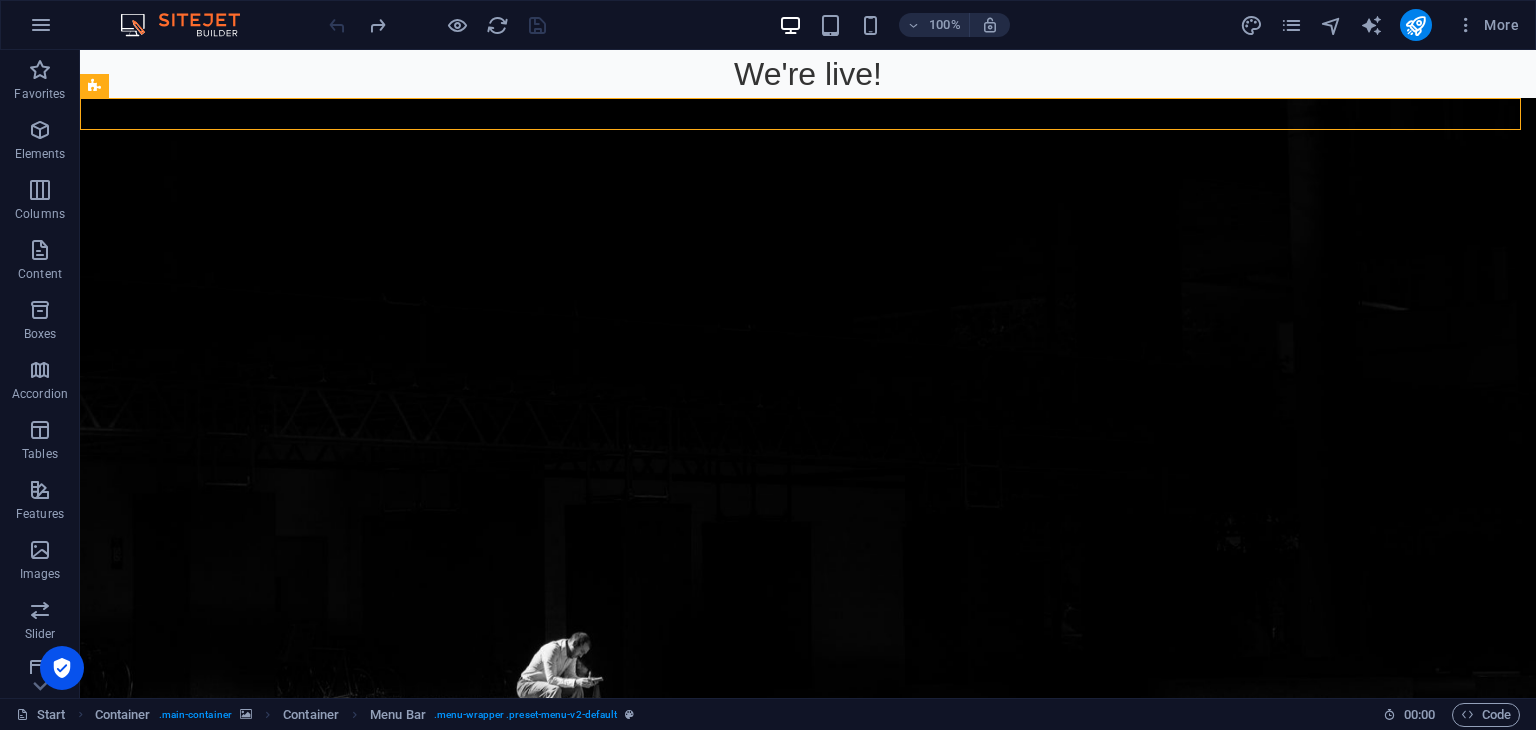 click on "We're live!" at bounding box center [808, 74] 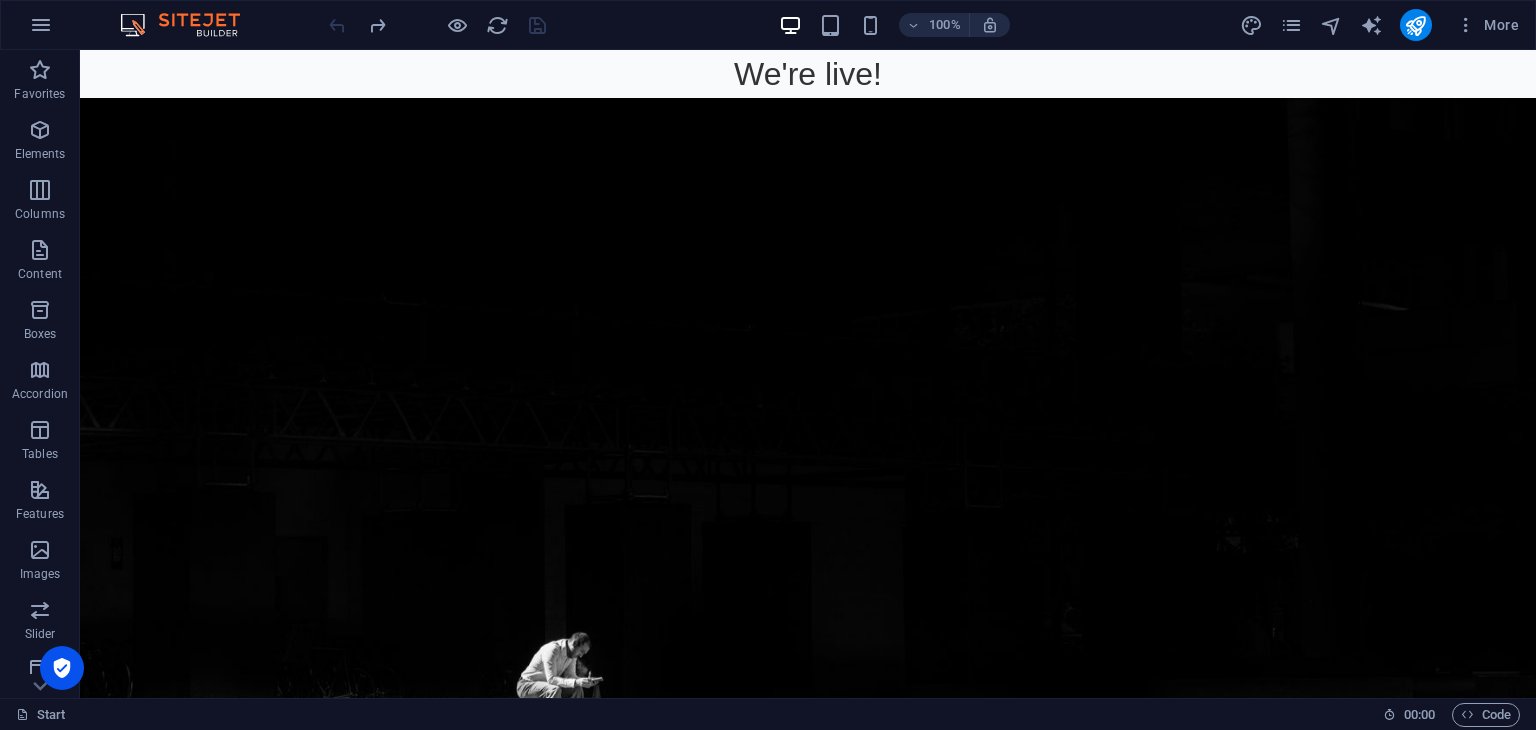 click on "We're live!" at bounding box center [808, 74] 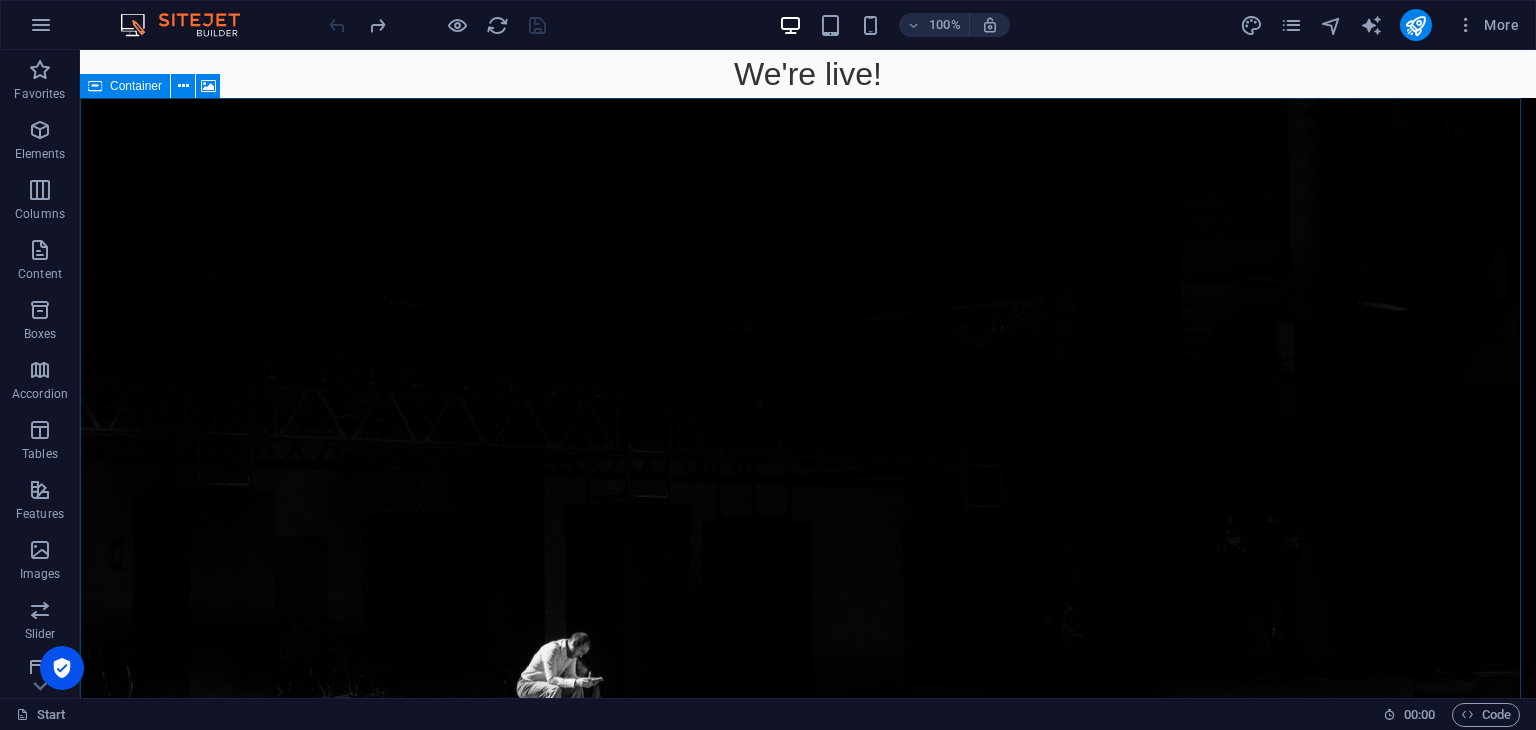 click at bounding box center [95, 86] 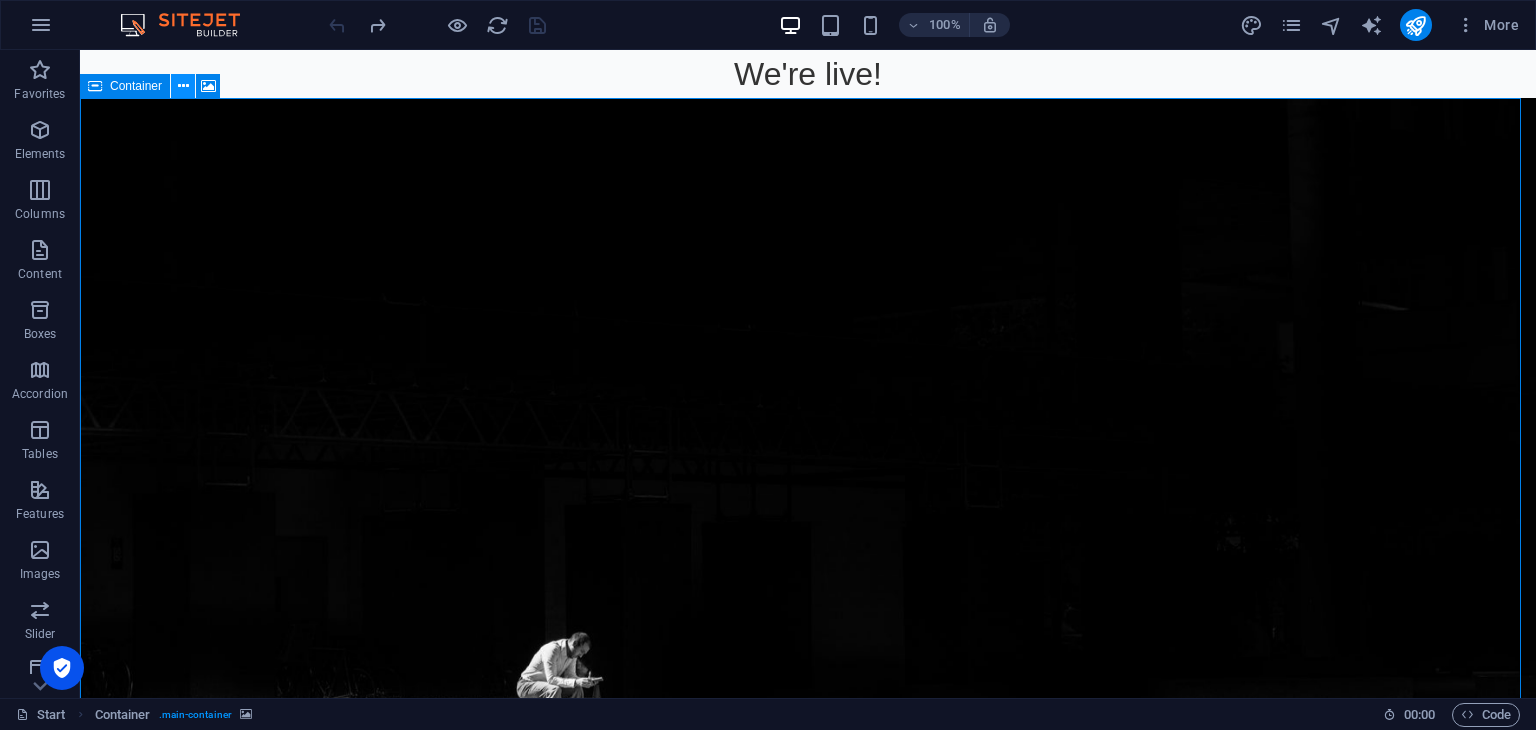 click at bounding box center [183, 86] 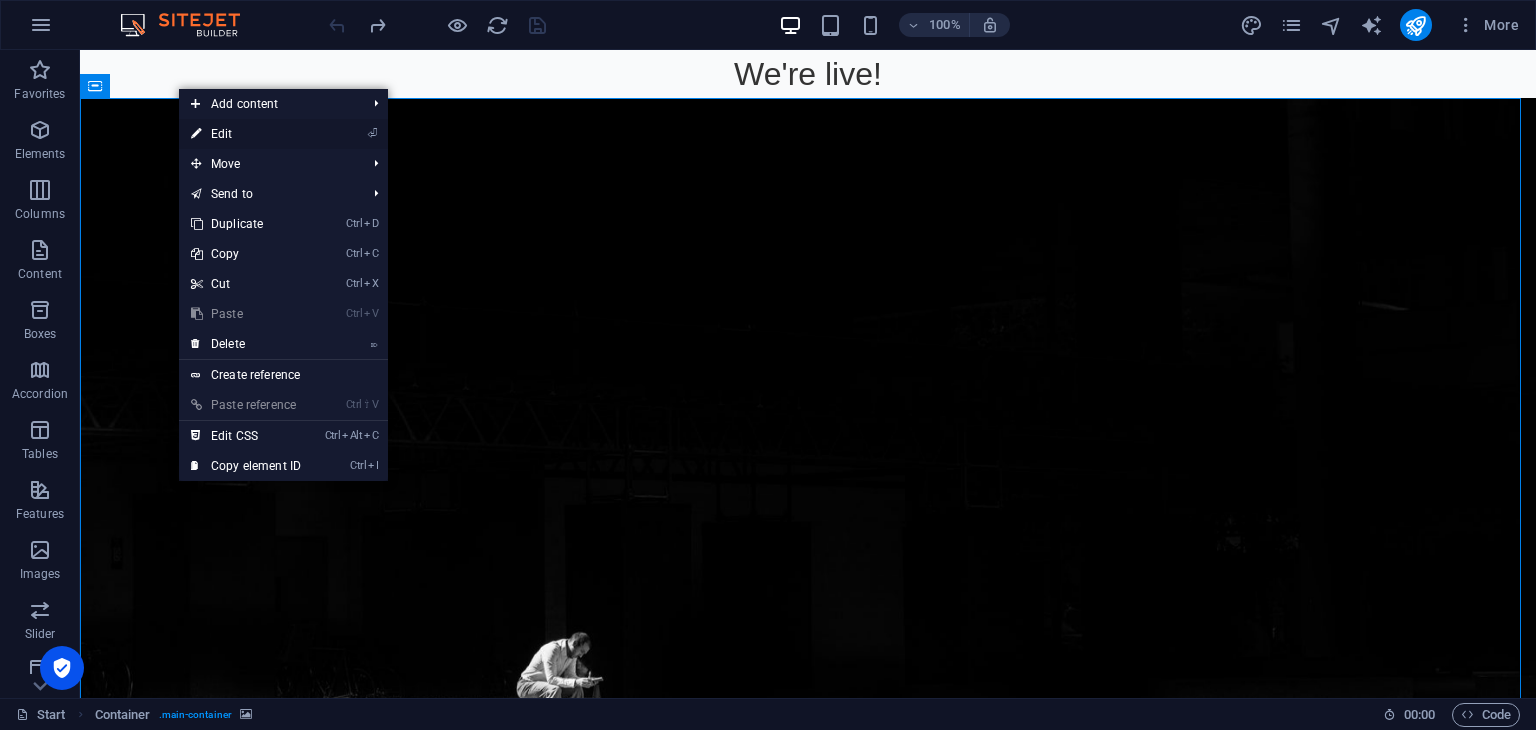 click on "⏎  Edit" at bounding box center [246, 134] 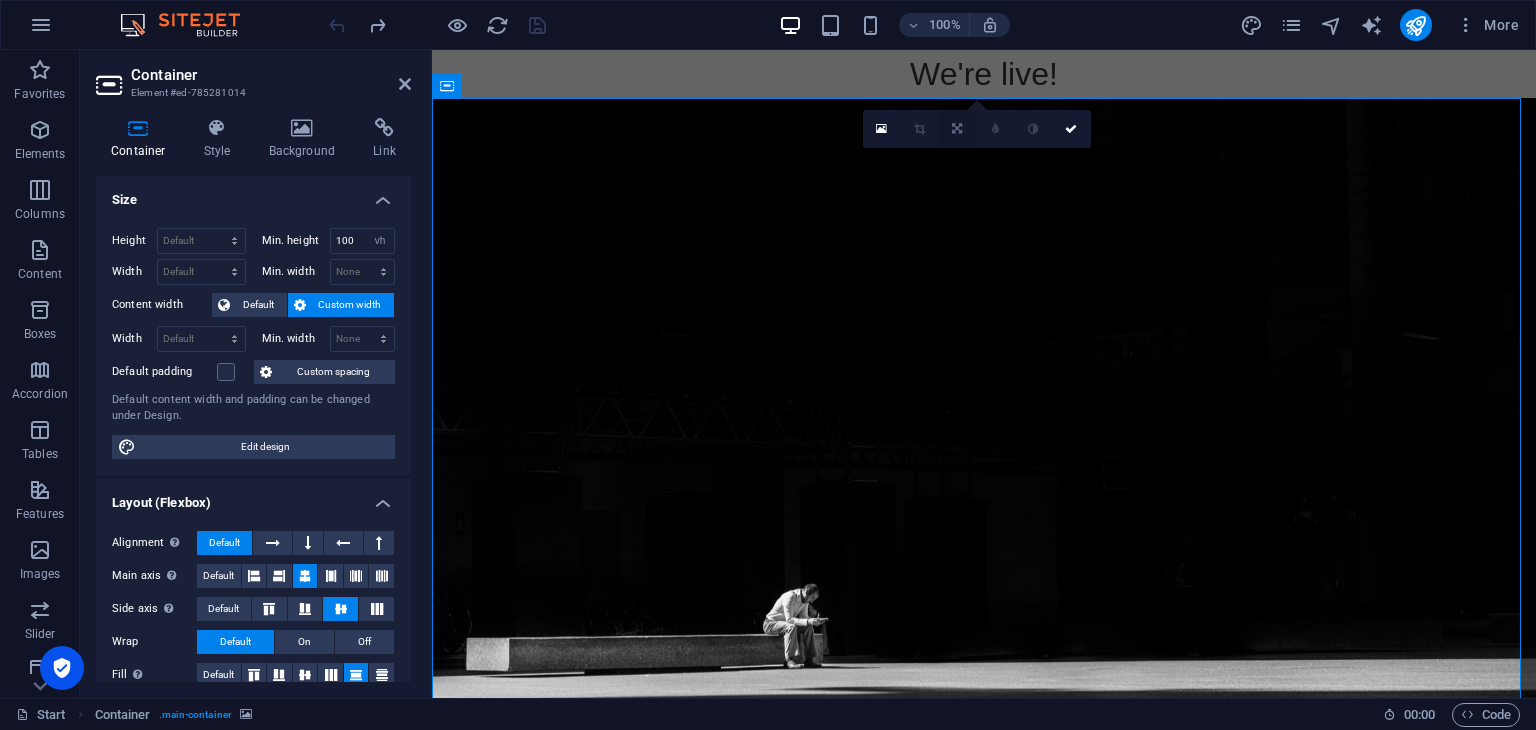 click at bounding box center (958, 129) 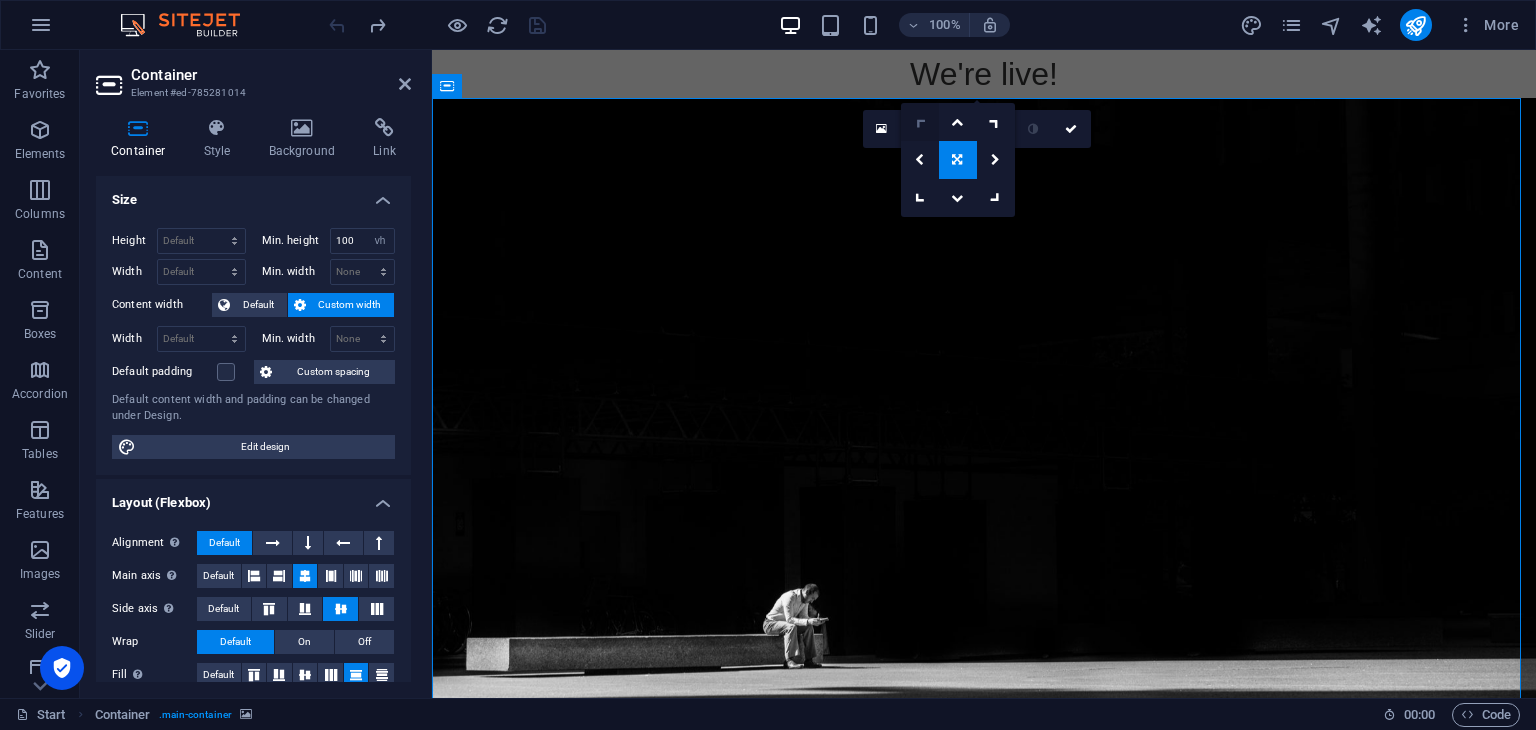 click at bounding box center [919, 121] 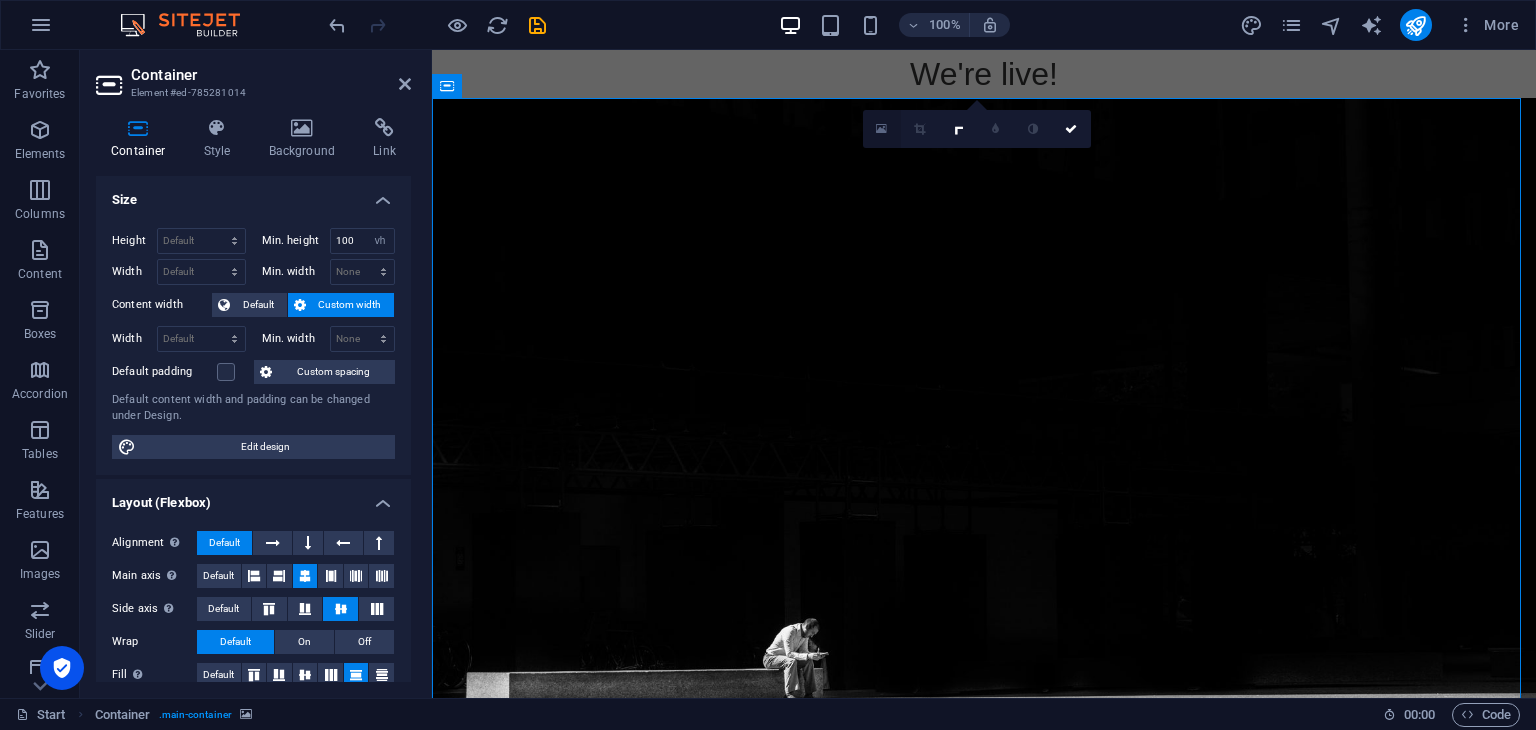 click at bounding box center [881, 129] 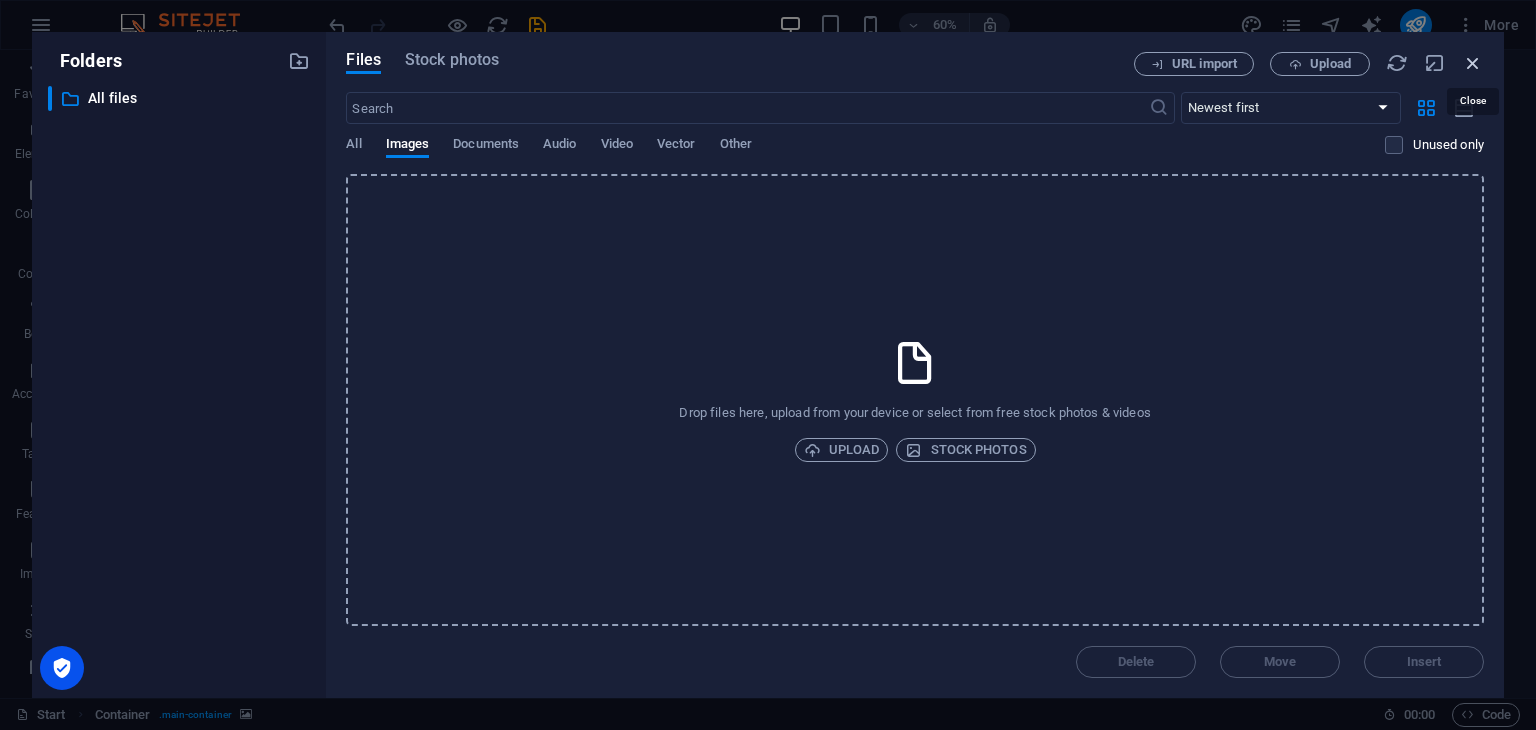 click at bounding box center (1473, 63) 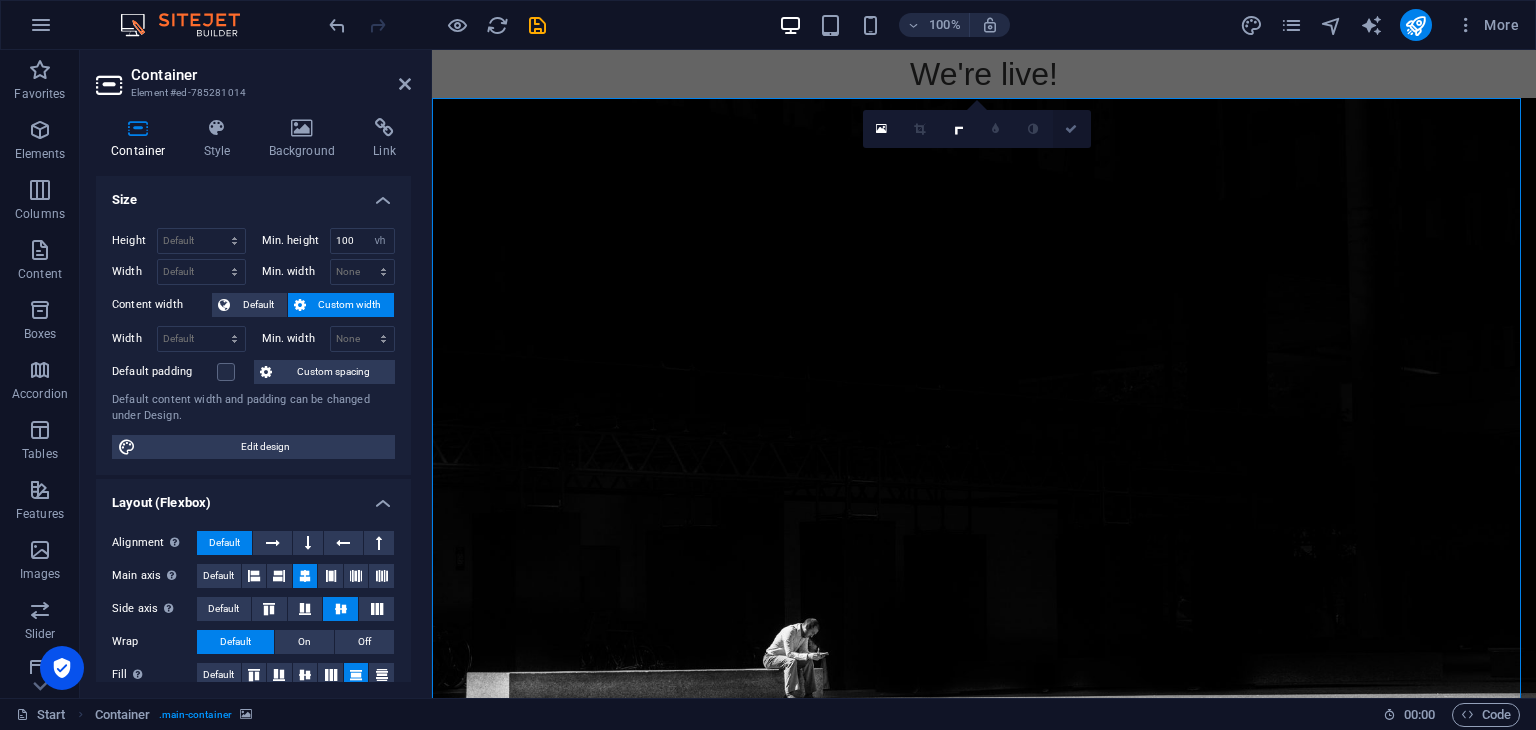 click at bounding box center [1071, 129] 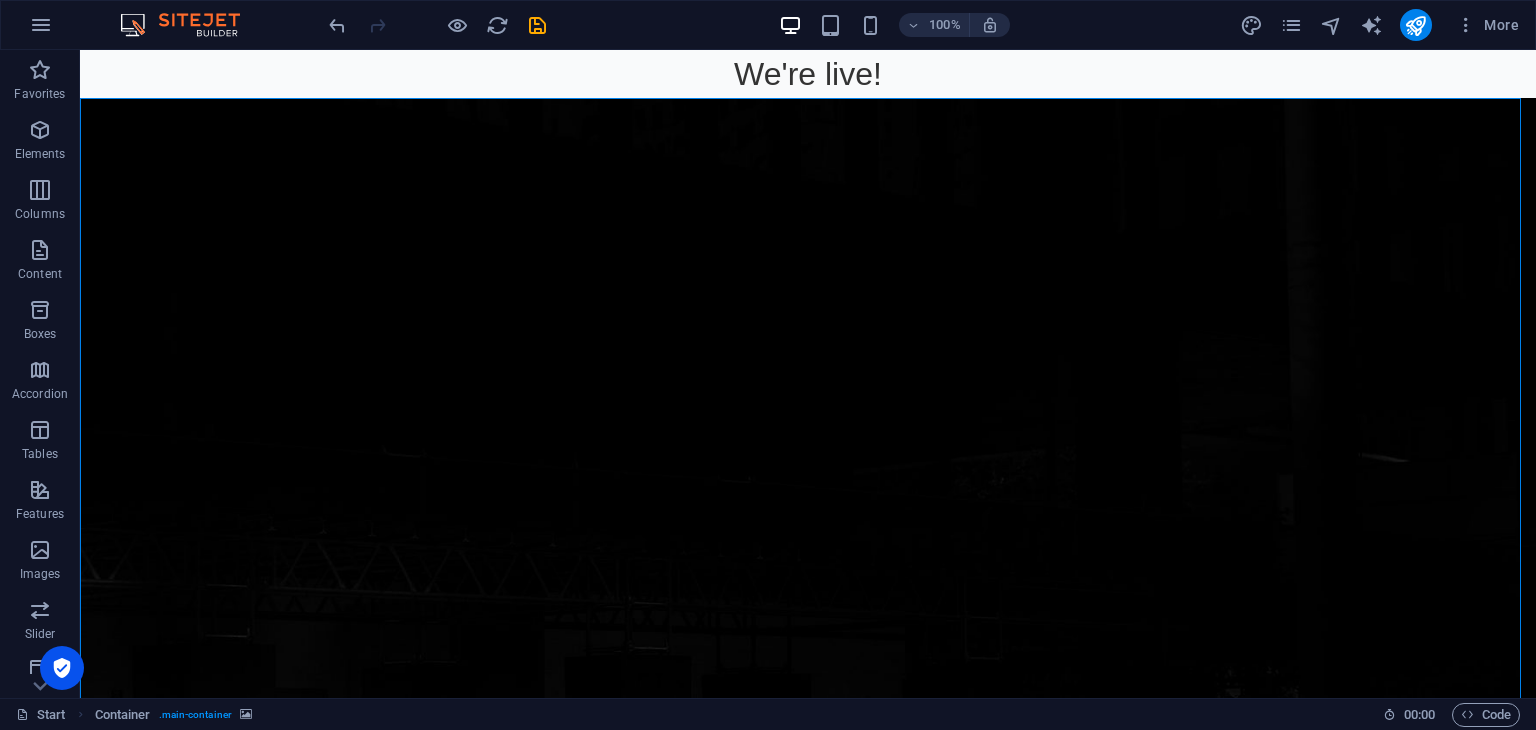 click on "We're live!" at bounding box center (808, 74) 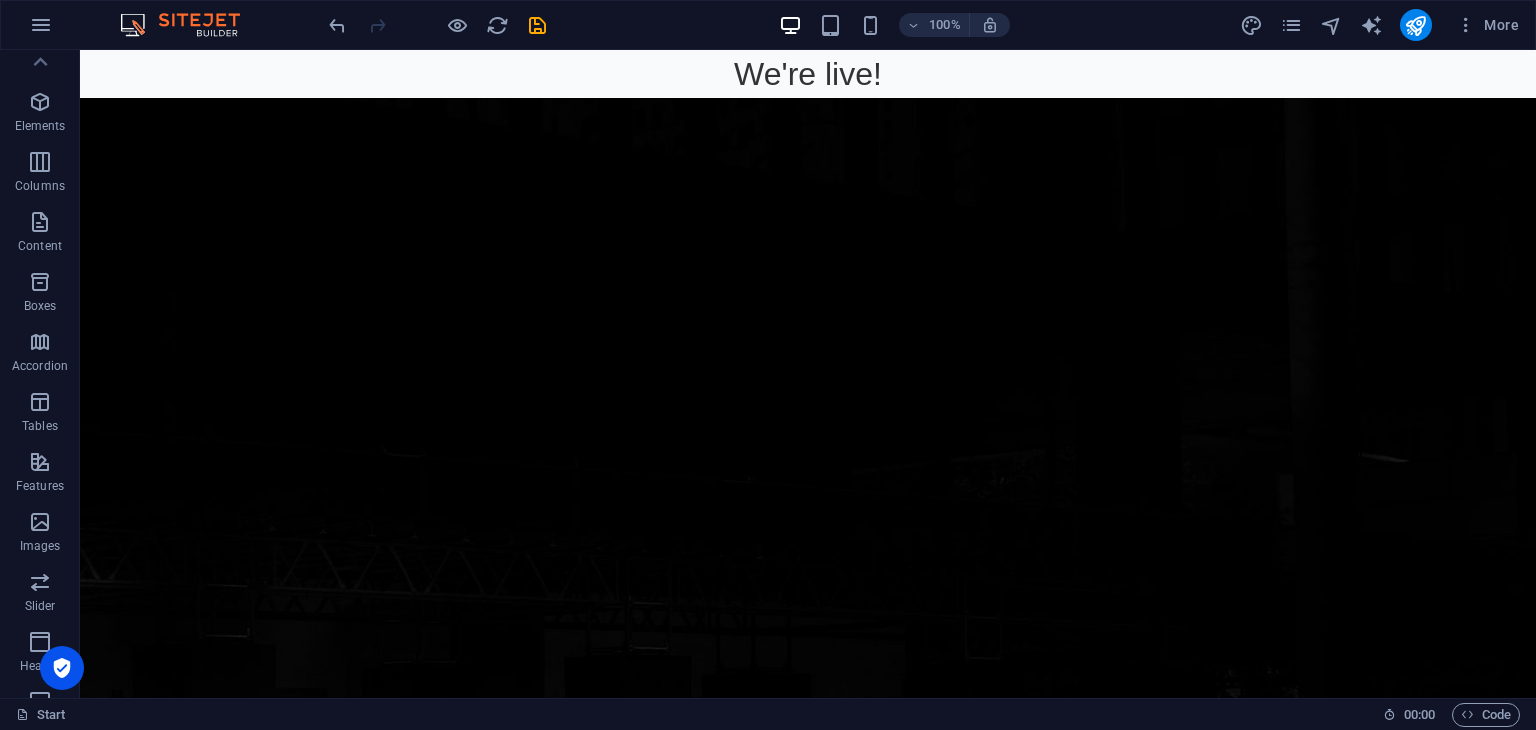 scroll, scrollTop: 0, scrollLeft: 0, axis: both 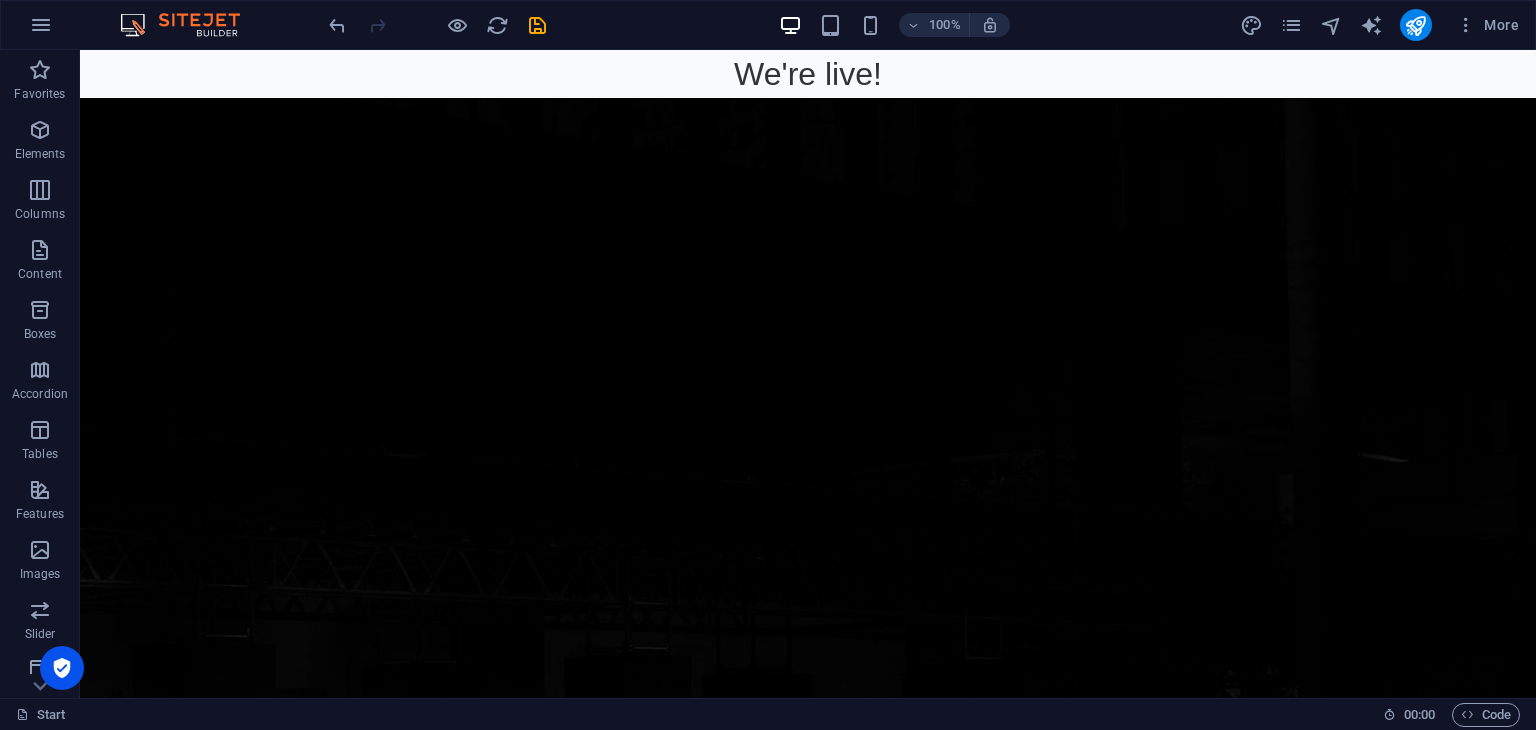 click on "We're live!" at bounding box center [808, 74] 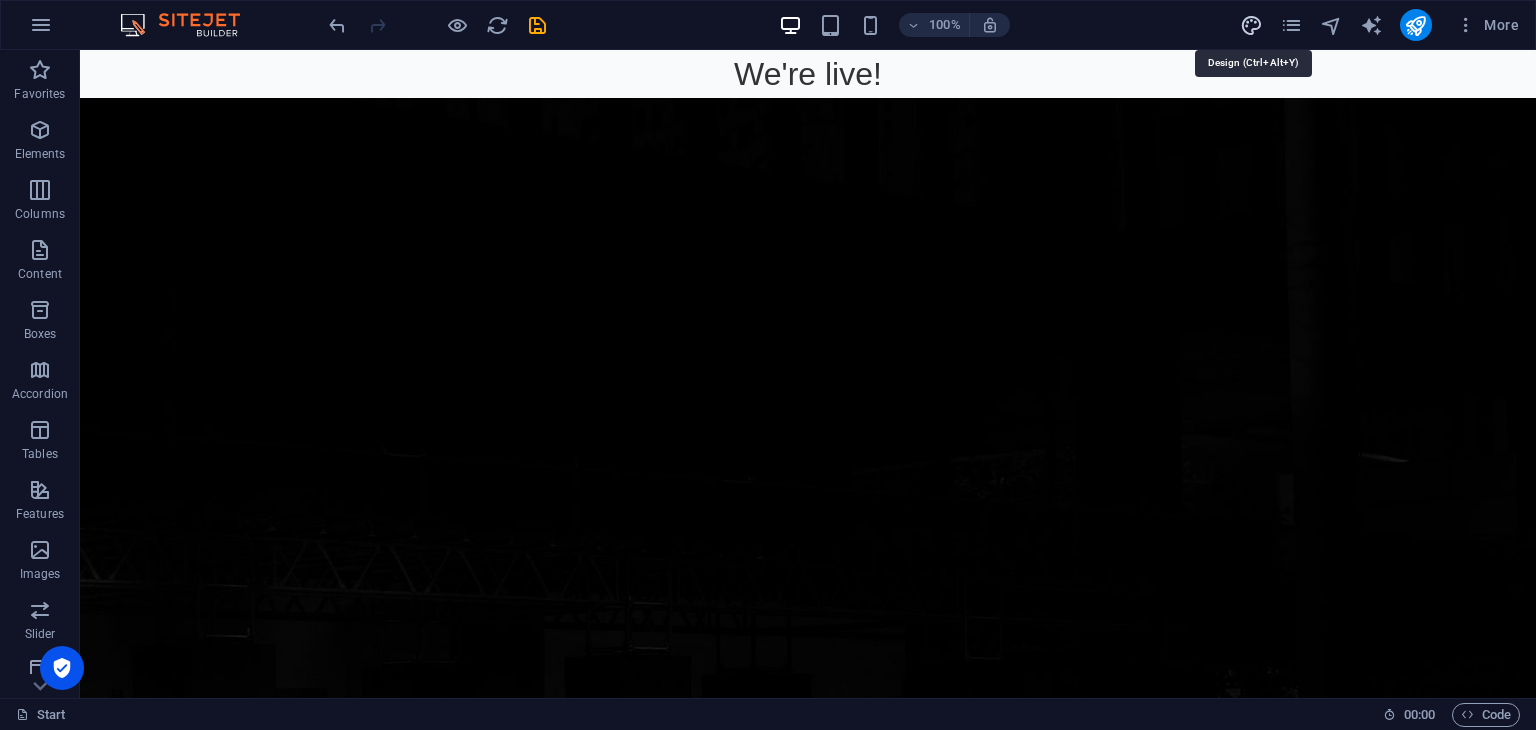 click at bounding box center (1251, 25) 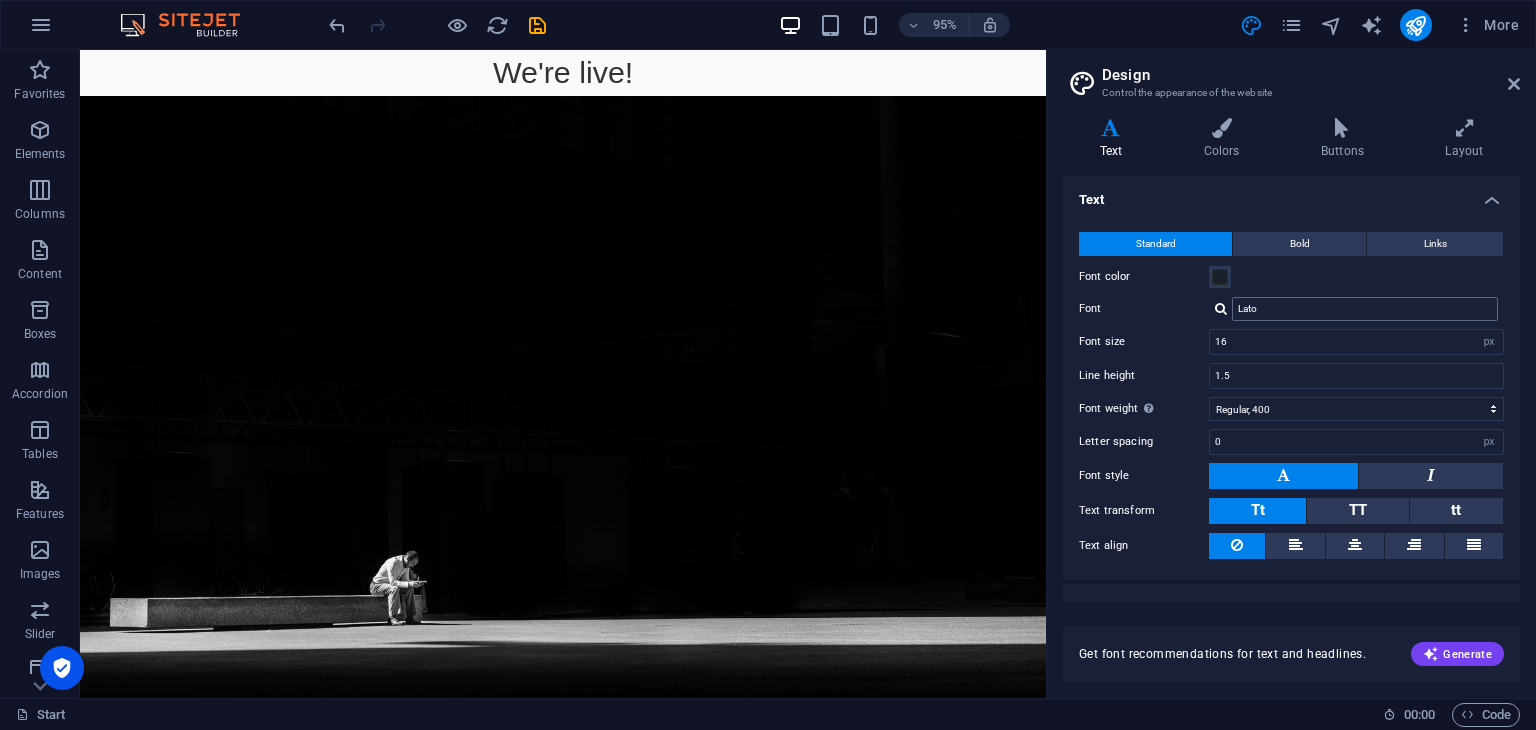 scroll, scrollTop: 27, scrollLeft: 0, axis: vertical 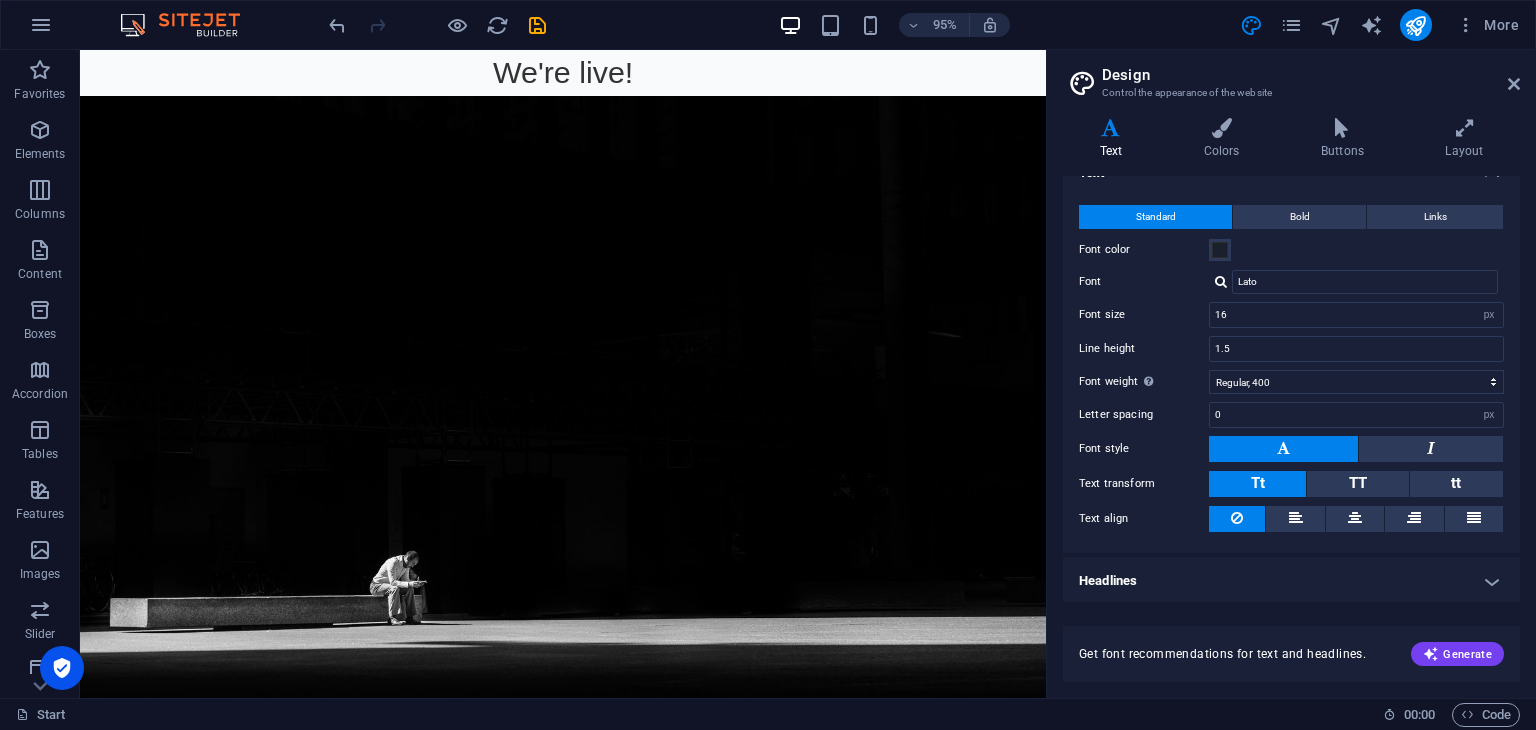 click on "Text  Colors  Buttons  Layout Text Standard Bold Links Font color Font Lato Font size 16 rem px Line height 1.5 Font weight To display the font weight correctly, it may need to be enabled.  Manage Fonts Thin, 100 Extra-light, 200 Light, 300 Regular, 400 Medium, 500 Semi-bold, 600 Bold, 700 Extra-bold, 800 Black, 900 Letter spacing 0 rem px Font style Text transform Tt TT tt Text align Font weight To display the font weight correctly, it may need to be enabled.  Manage Fonts Thin, 100 Extra-light, 200 Light, 300 Regular, 400 Medium, 500 Semi-bold, 600 Bold, 700 Extra-bold, 800 Black, 900 Default Hover / Active Font color Font color Decoration Decoration Transition duration 0.3 s Transition function Ease Ease In Ease Out Ease In/Ease Out Linear Headlines All H1 / Textlogo H2 H3 H4 H5 H6 Font color Font Montserrat Line height 1.1 Font weight To display the font weight correctly, it may need to be enabled.  Manage Fonts Thin, 100 Extra-light, 200 Light, 300 Regular, 400 Medium, 500 Semi-bold, 600 Bold, 700 0 rem" at bounding box center (1291, 400) 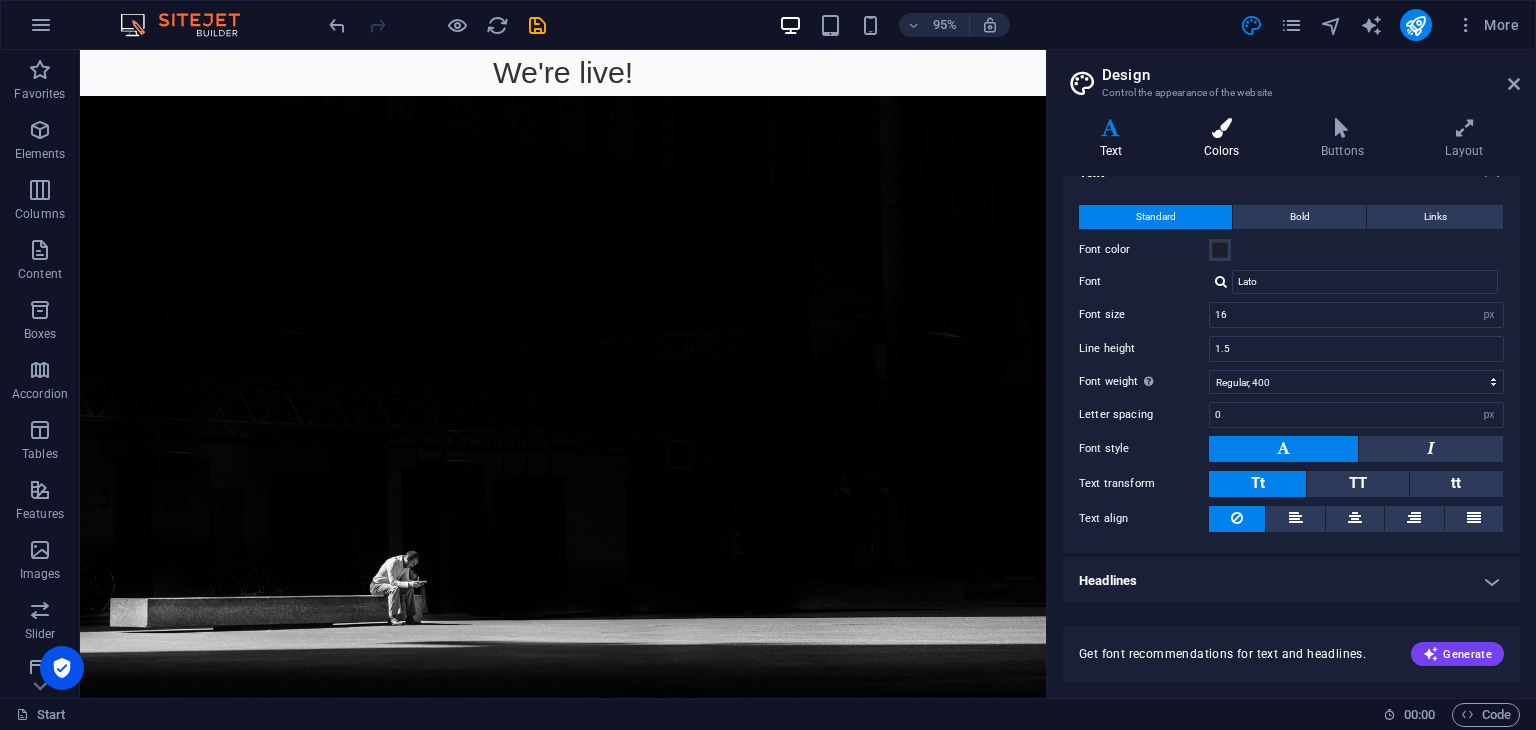 click at bounding box center [1221, 128] 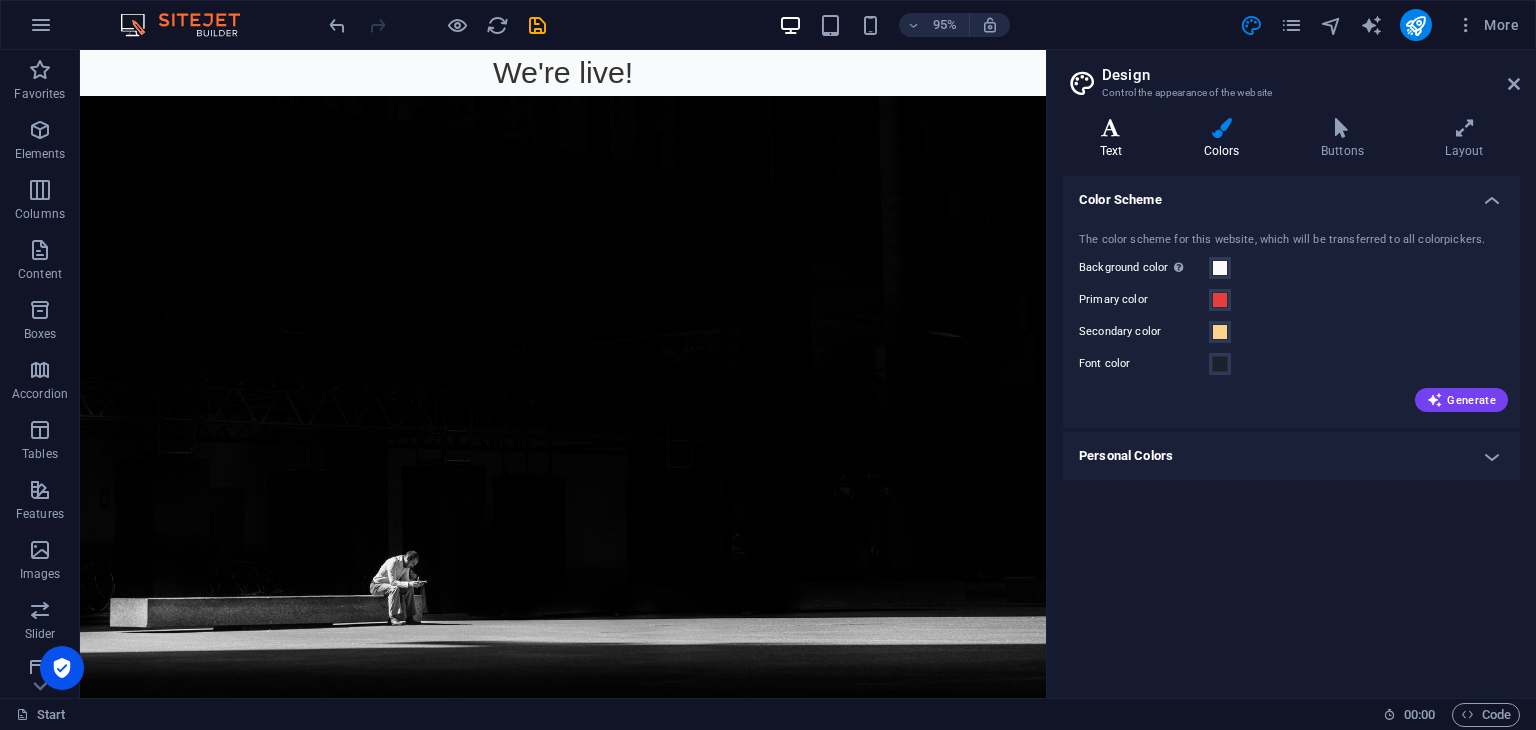click at bounding box center [1111, 128] 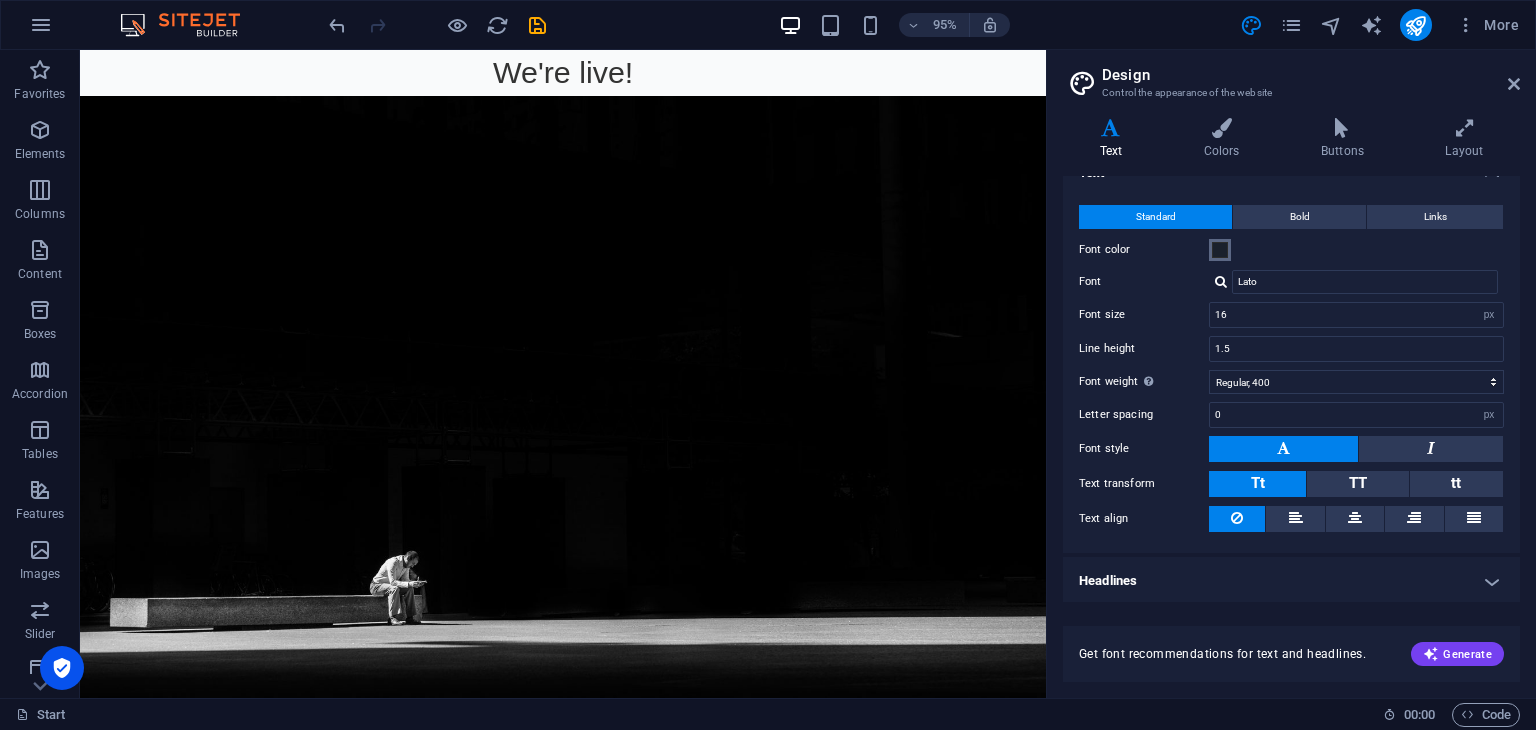 click at bounding box center [1220, 250] 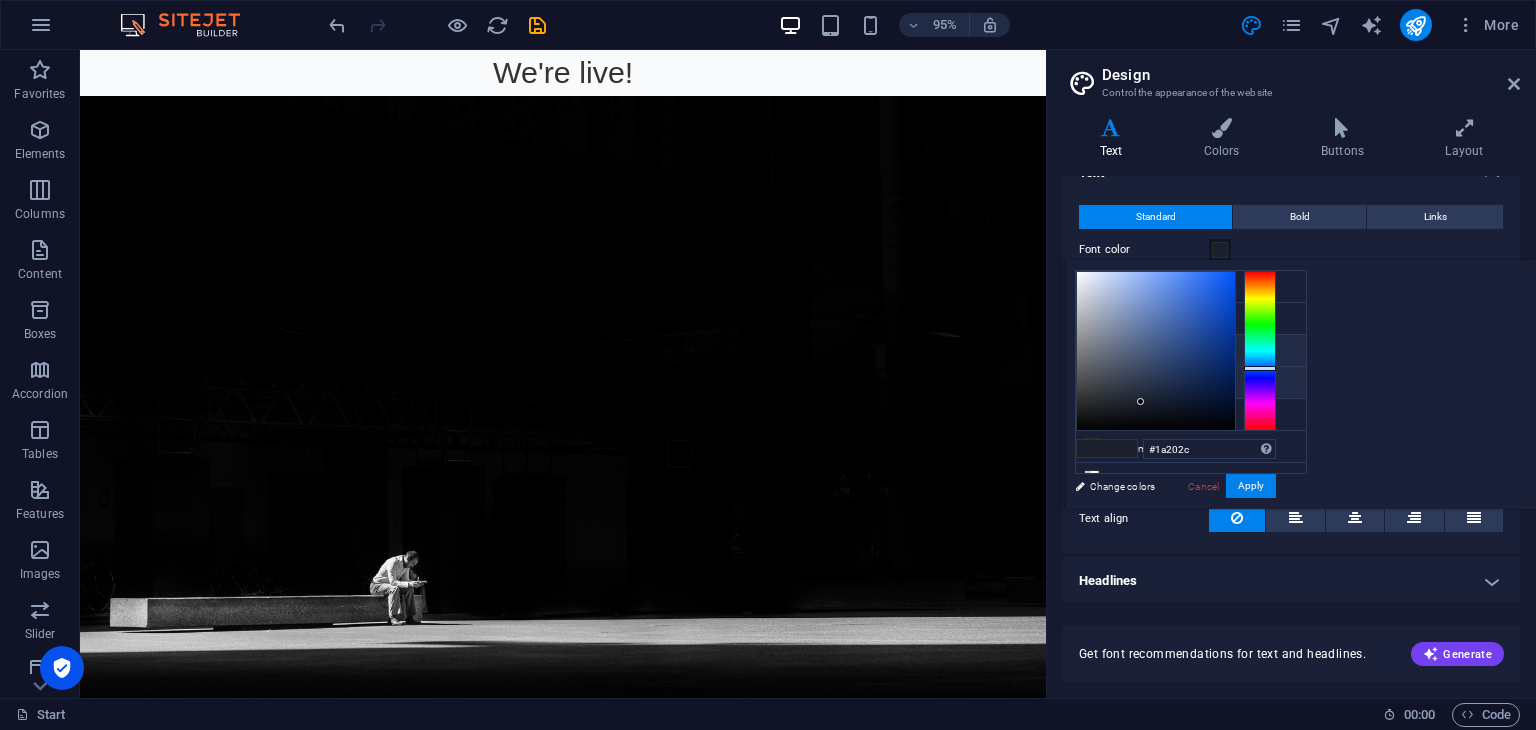 scroll, scrollTop: 76, scrollLeft: 0, axis: vertical 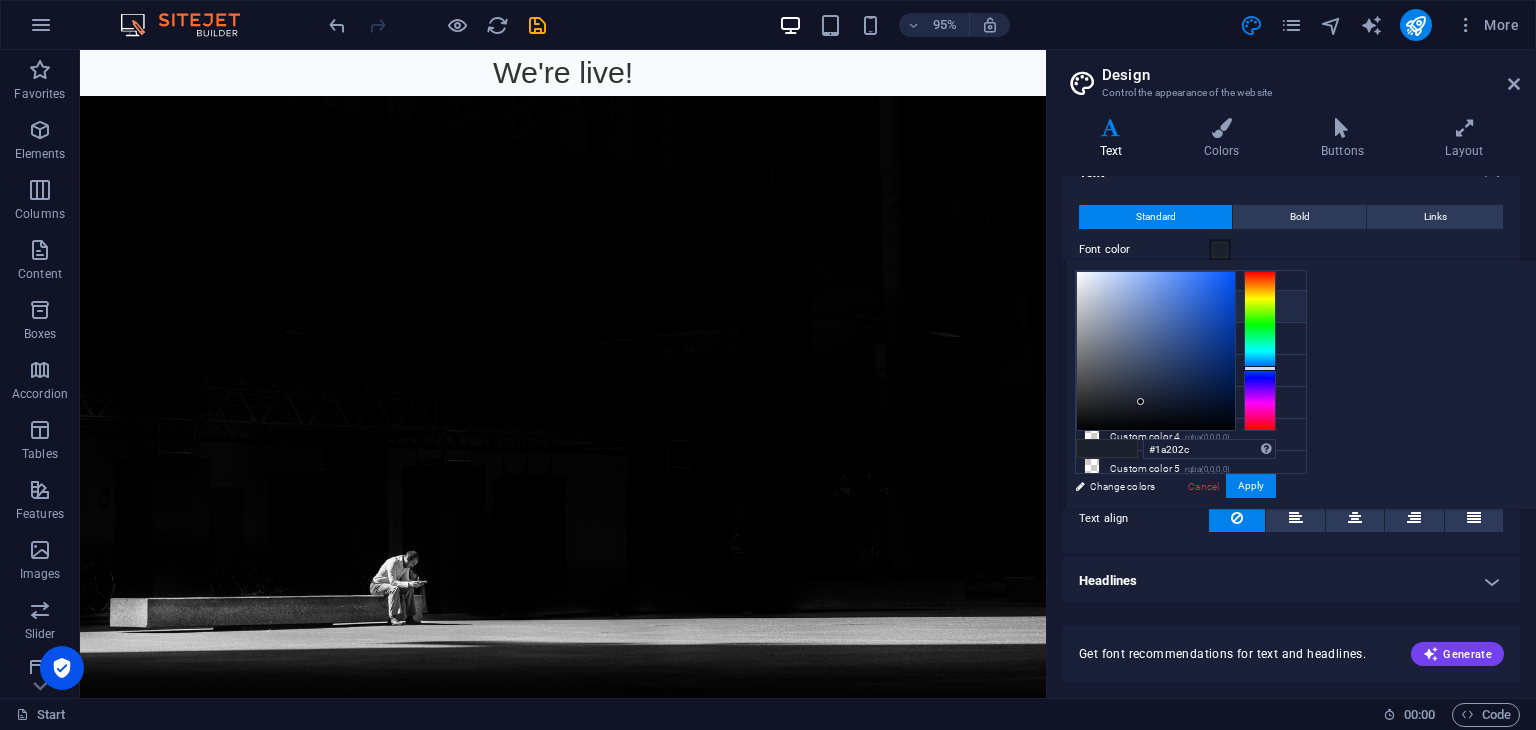 click on "Headlines" at bounding box center [1291, 581] 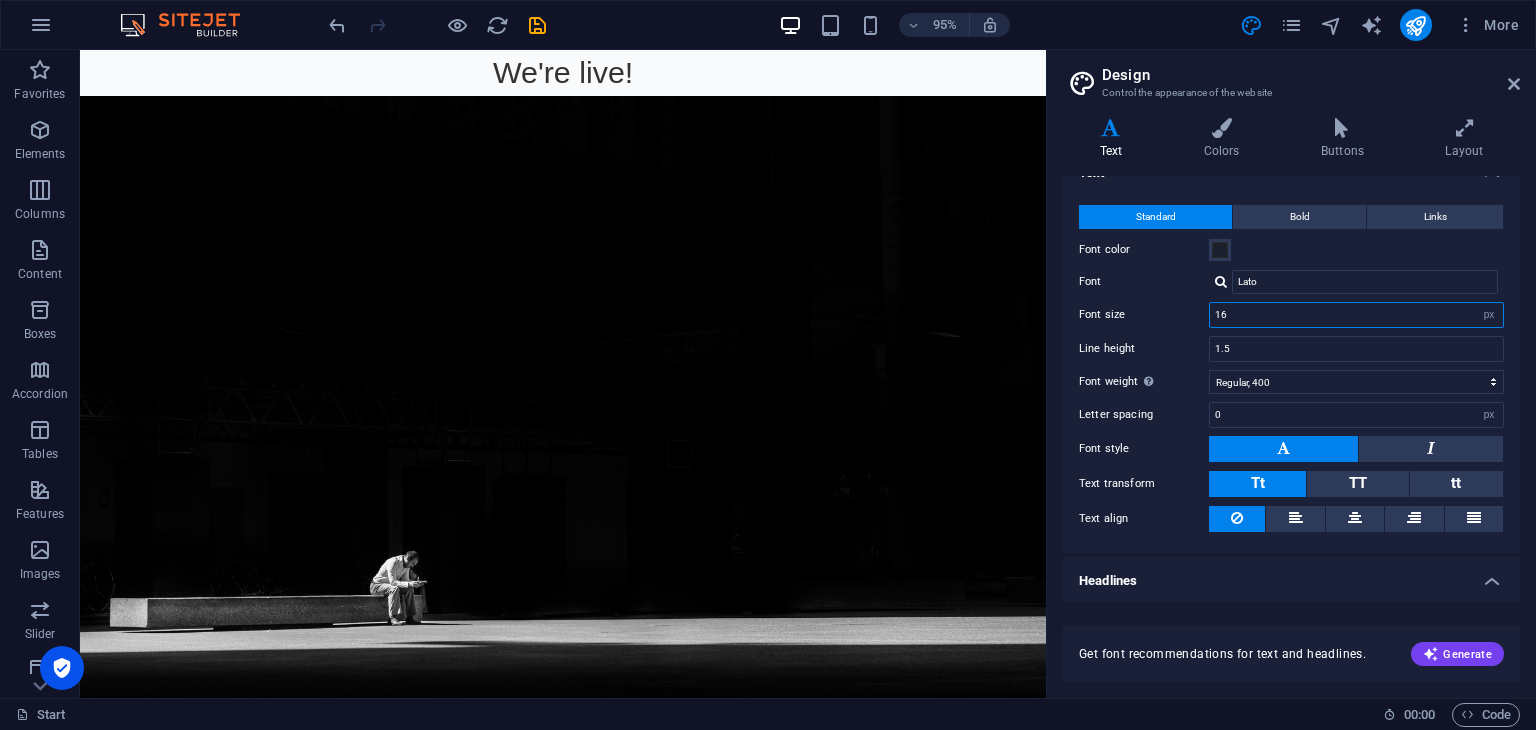 click on "16" at bounding box center [1356, 315] 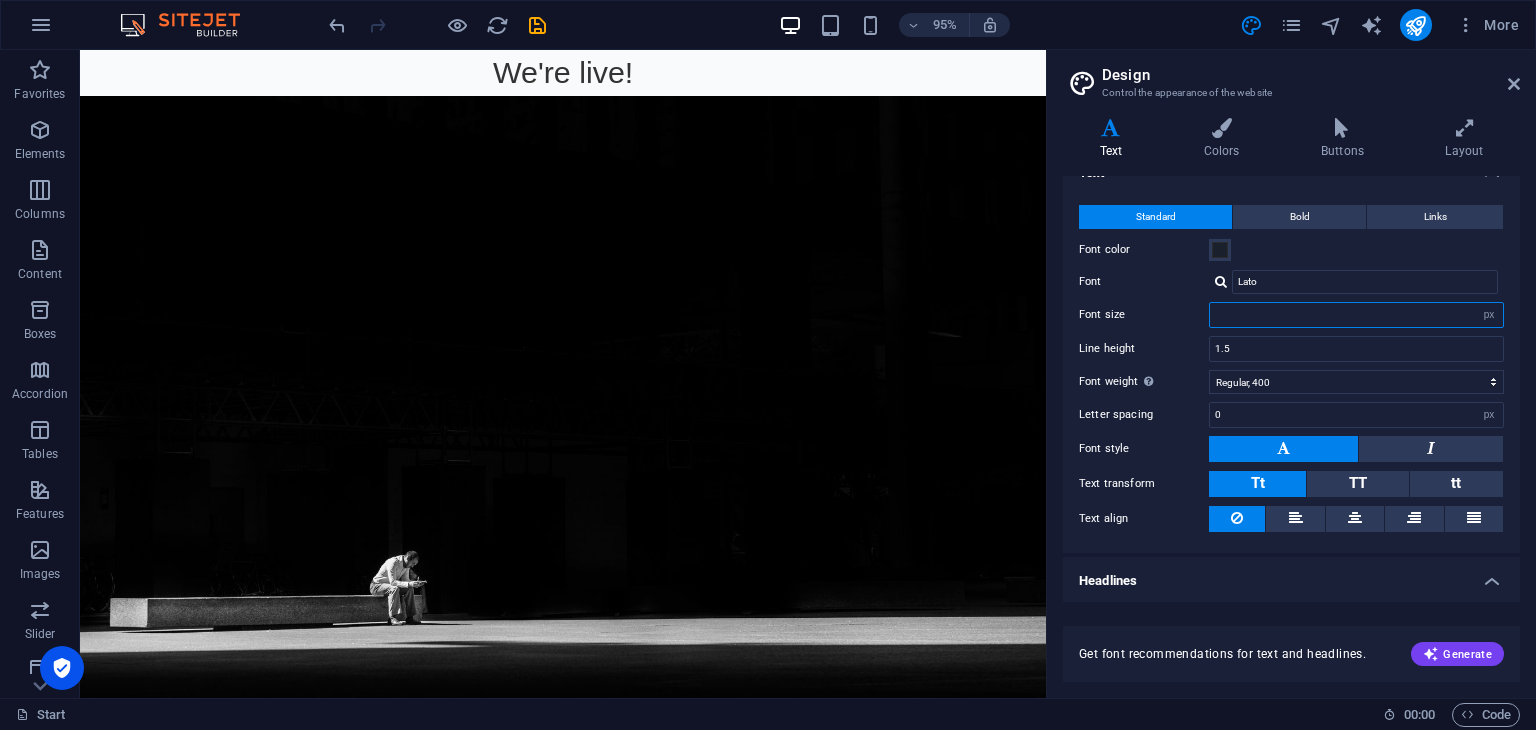 type on "0" 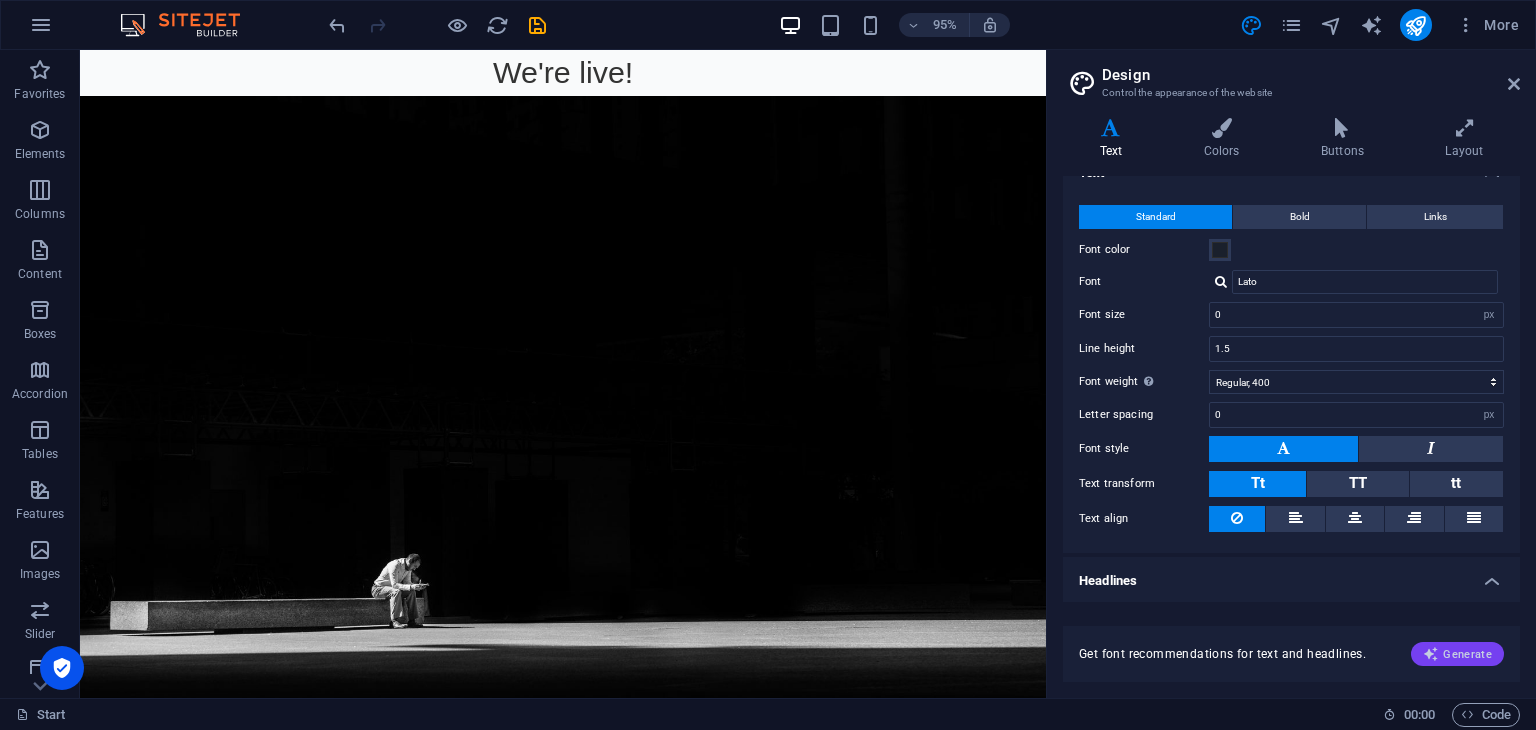click on "Generate" at bounding box center (1457, 654) 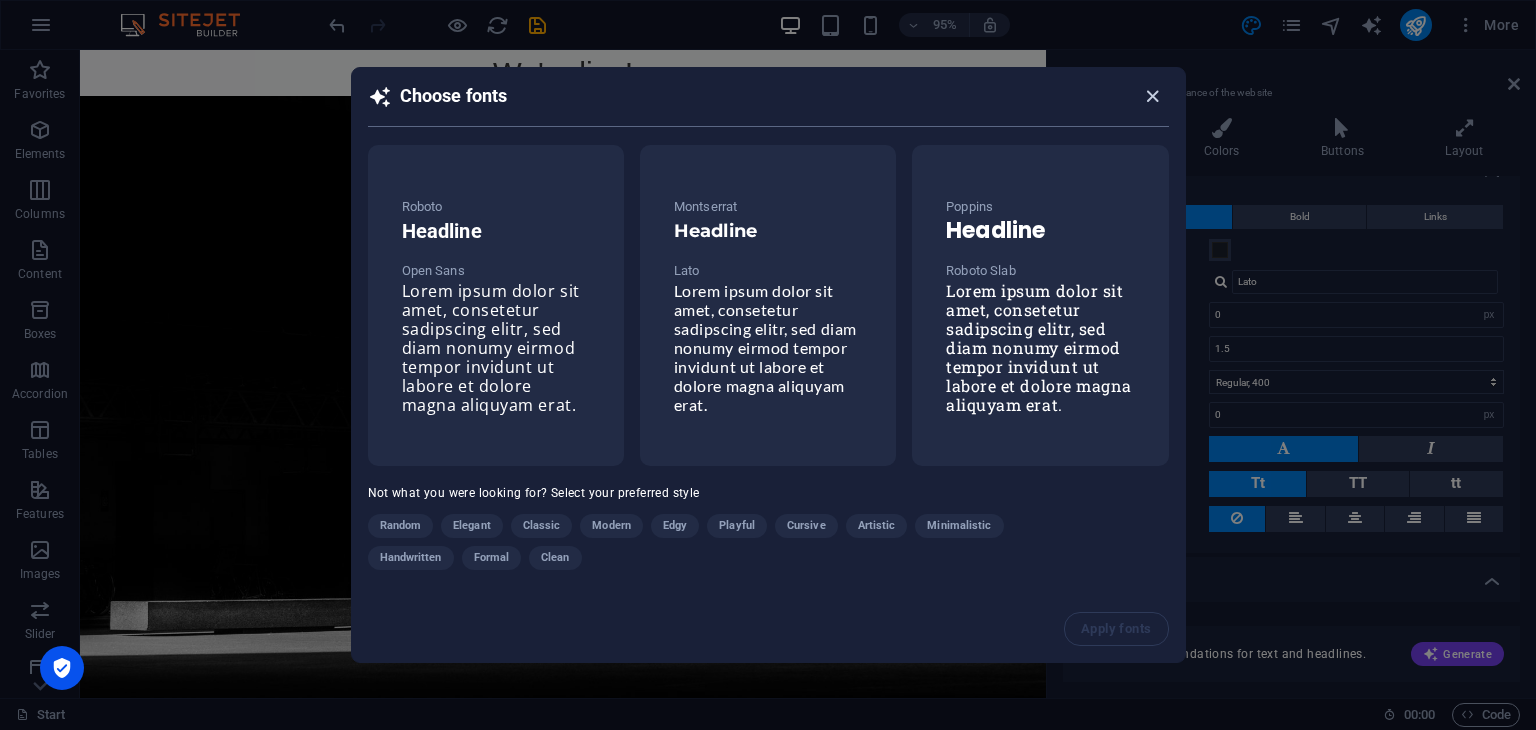 click at bounding box center [1152, 96] 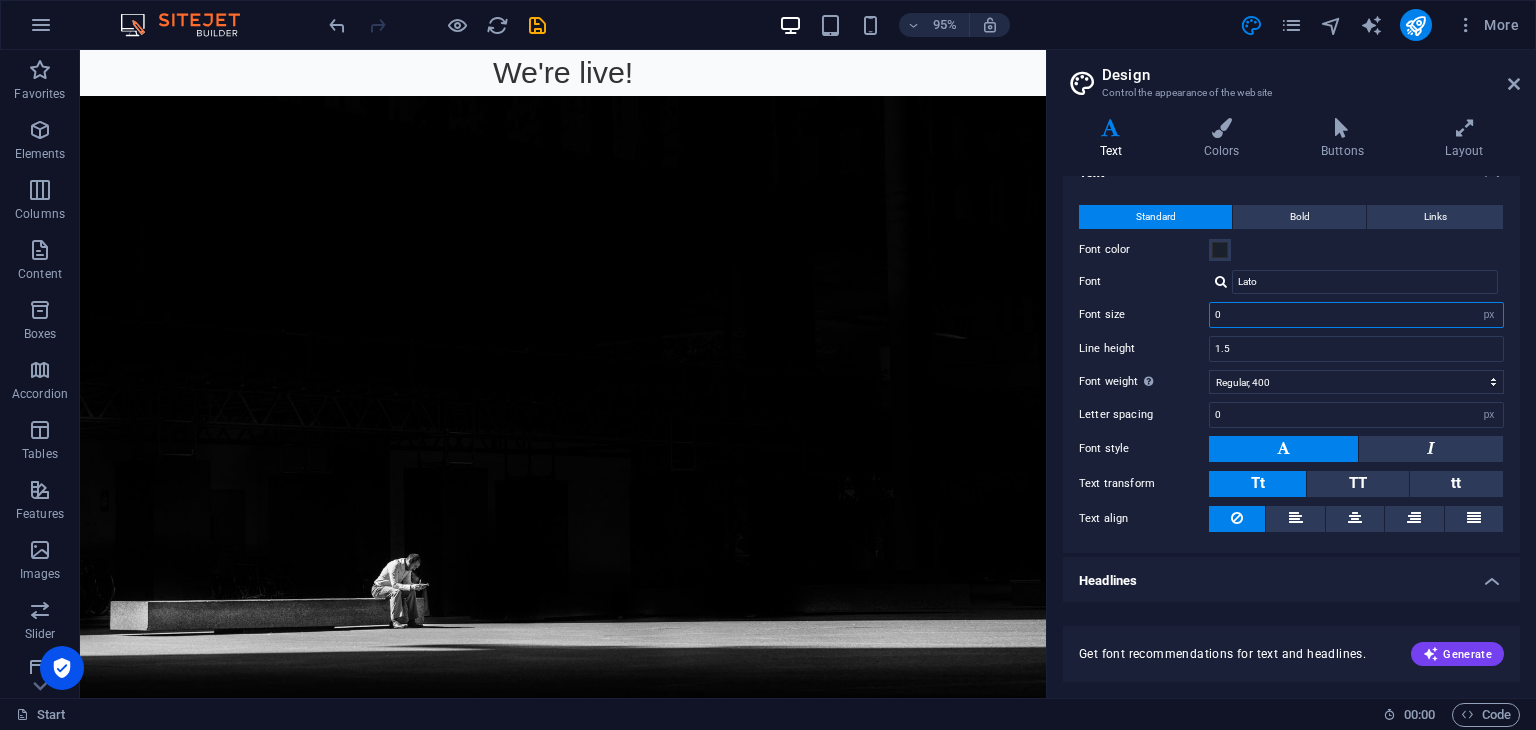 click on "0" at bounding box center [1356, 315] 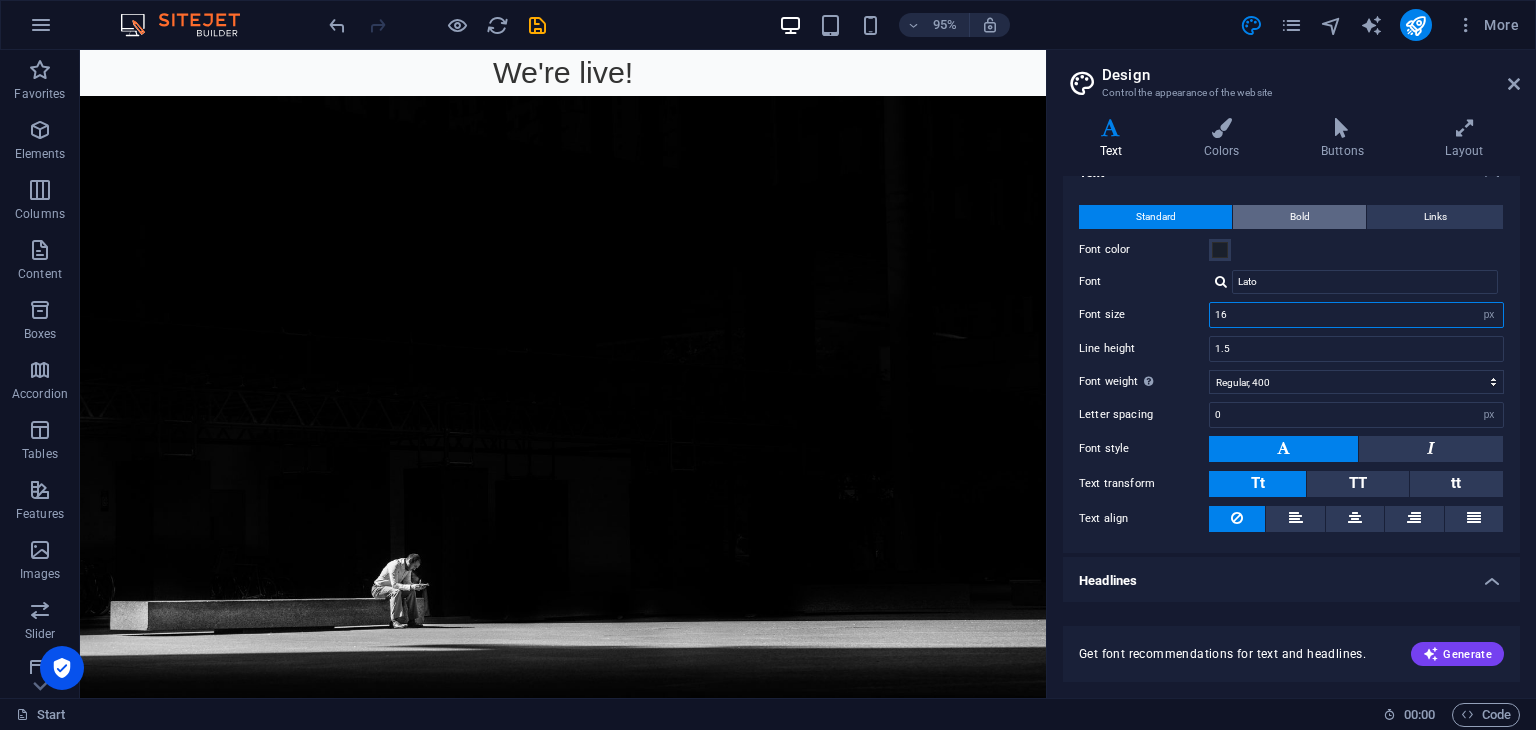 type on "16" 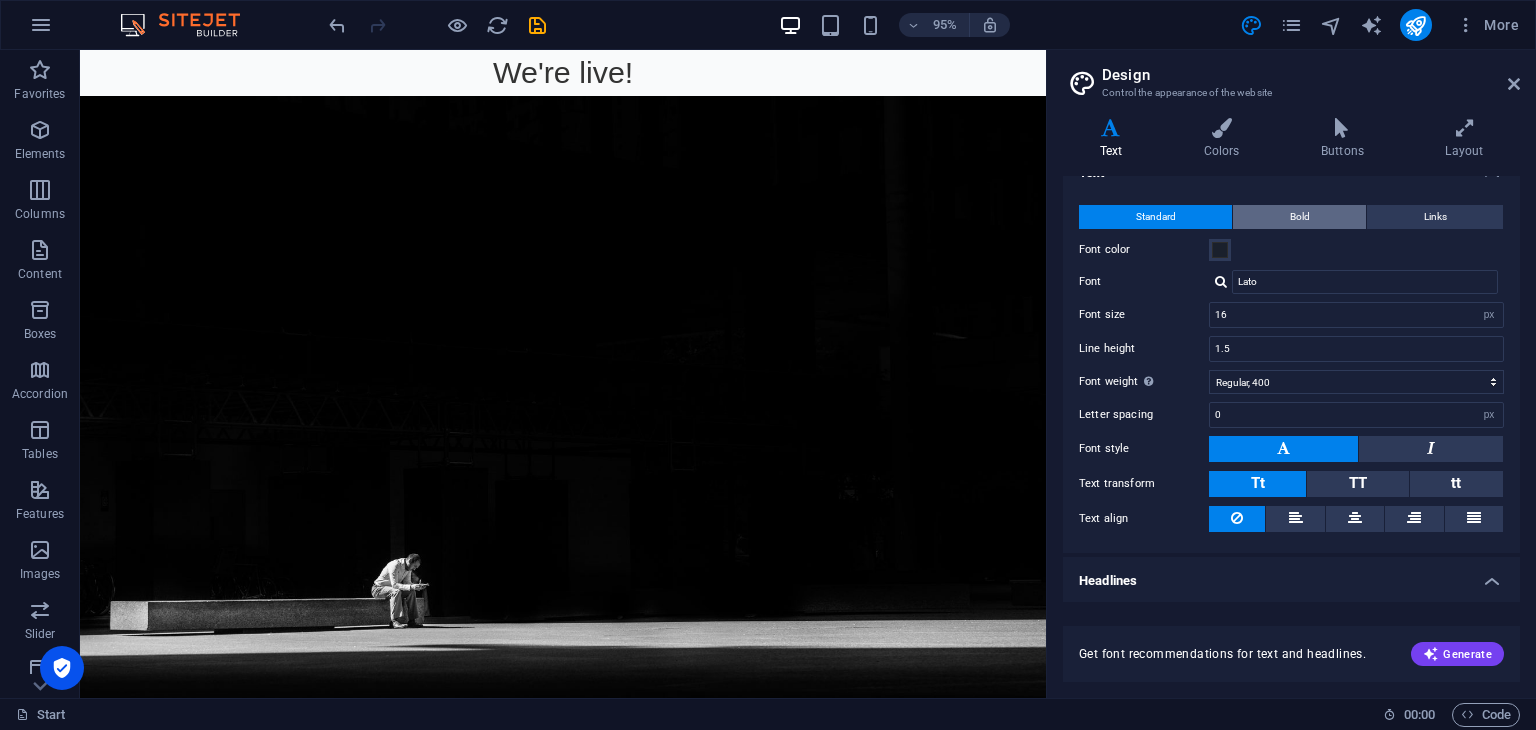 click on "Bold" at bounding box center [1299, 217] 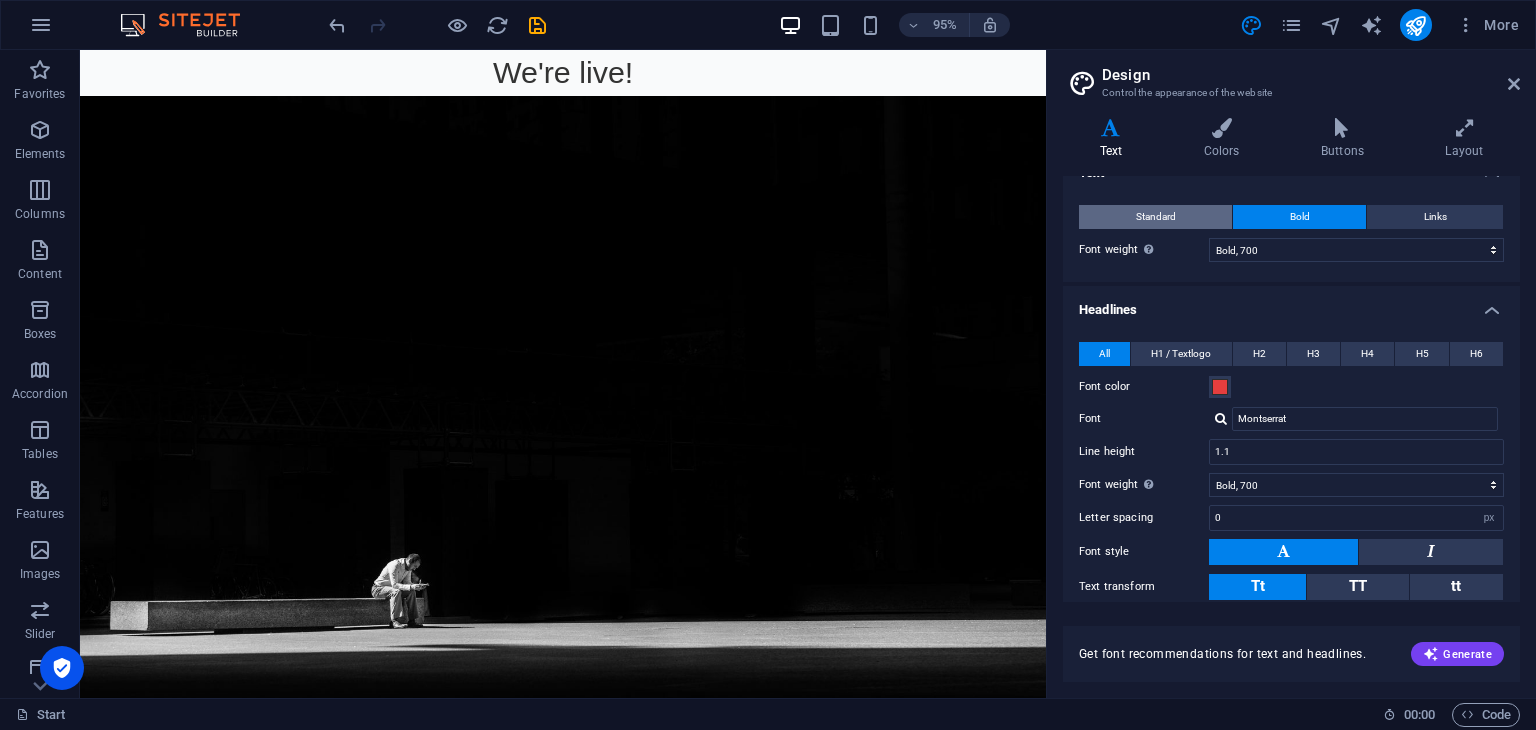 click on "Standard" at bounding box center (1155, 217) 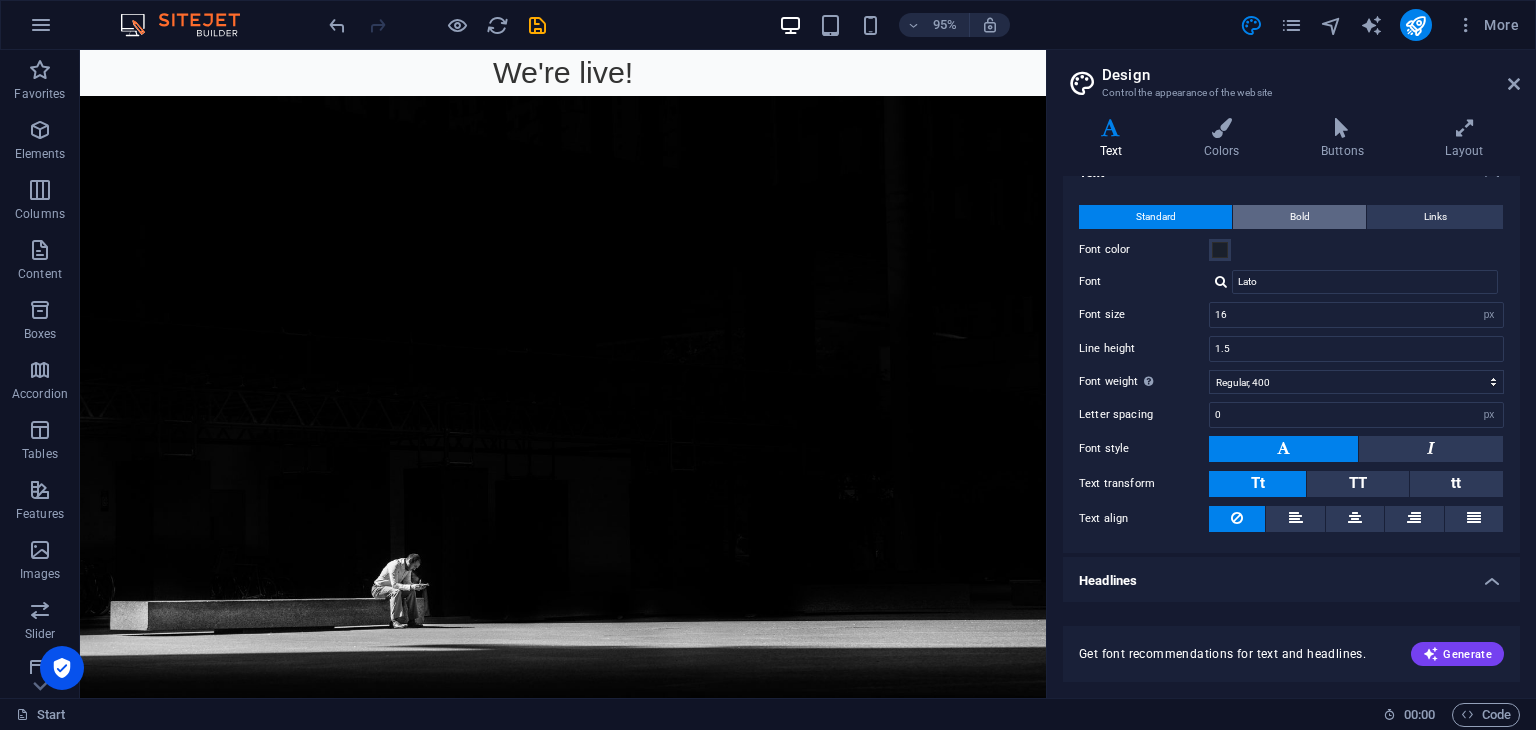 click on "Bold" at bounding box center (1299, 217) 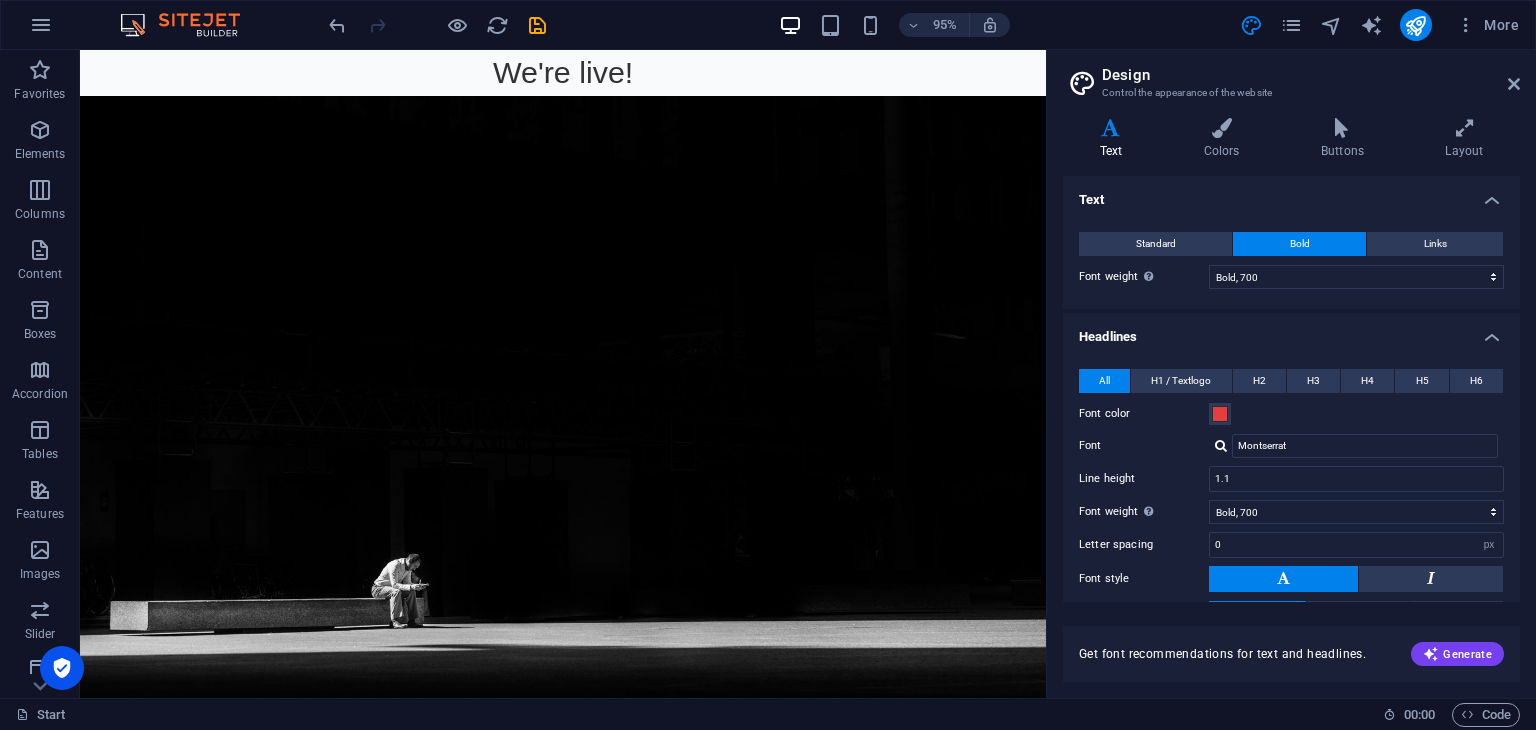 scroll, scrollTop: 0, scrollLeft: 0, axis: both 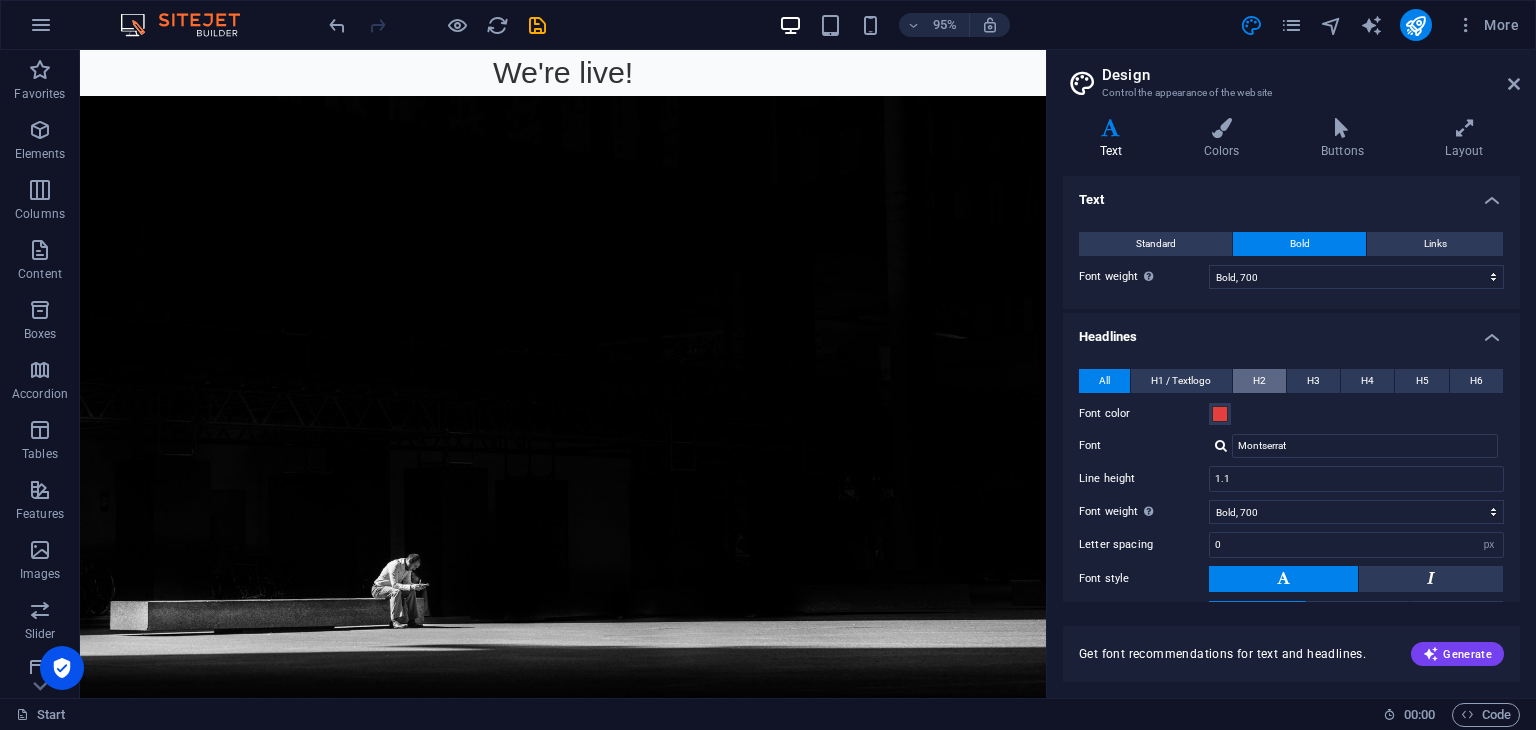 click on "H2" at bounding box center [1259, 381] 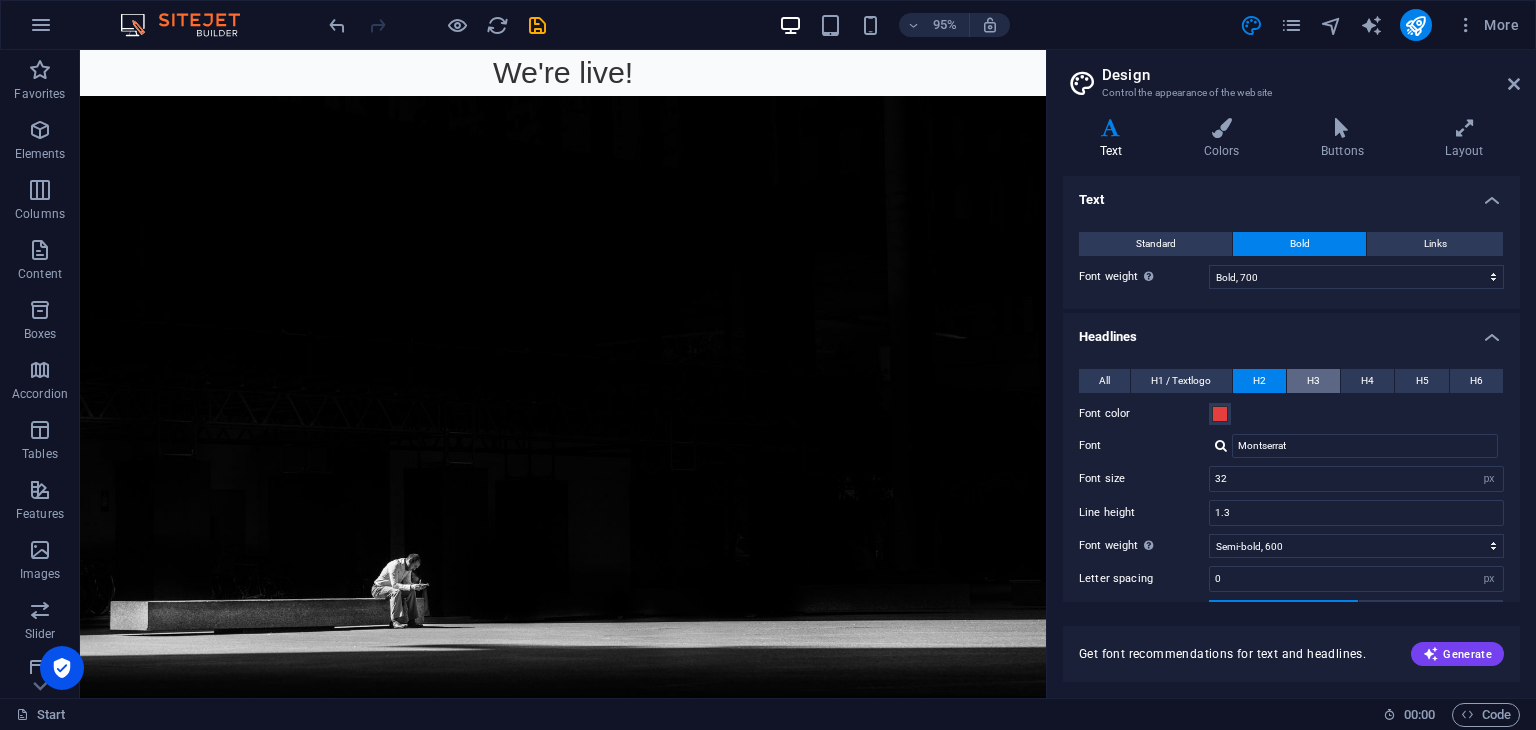 click on "H3" at bounding box center [1313, 381] 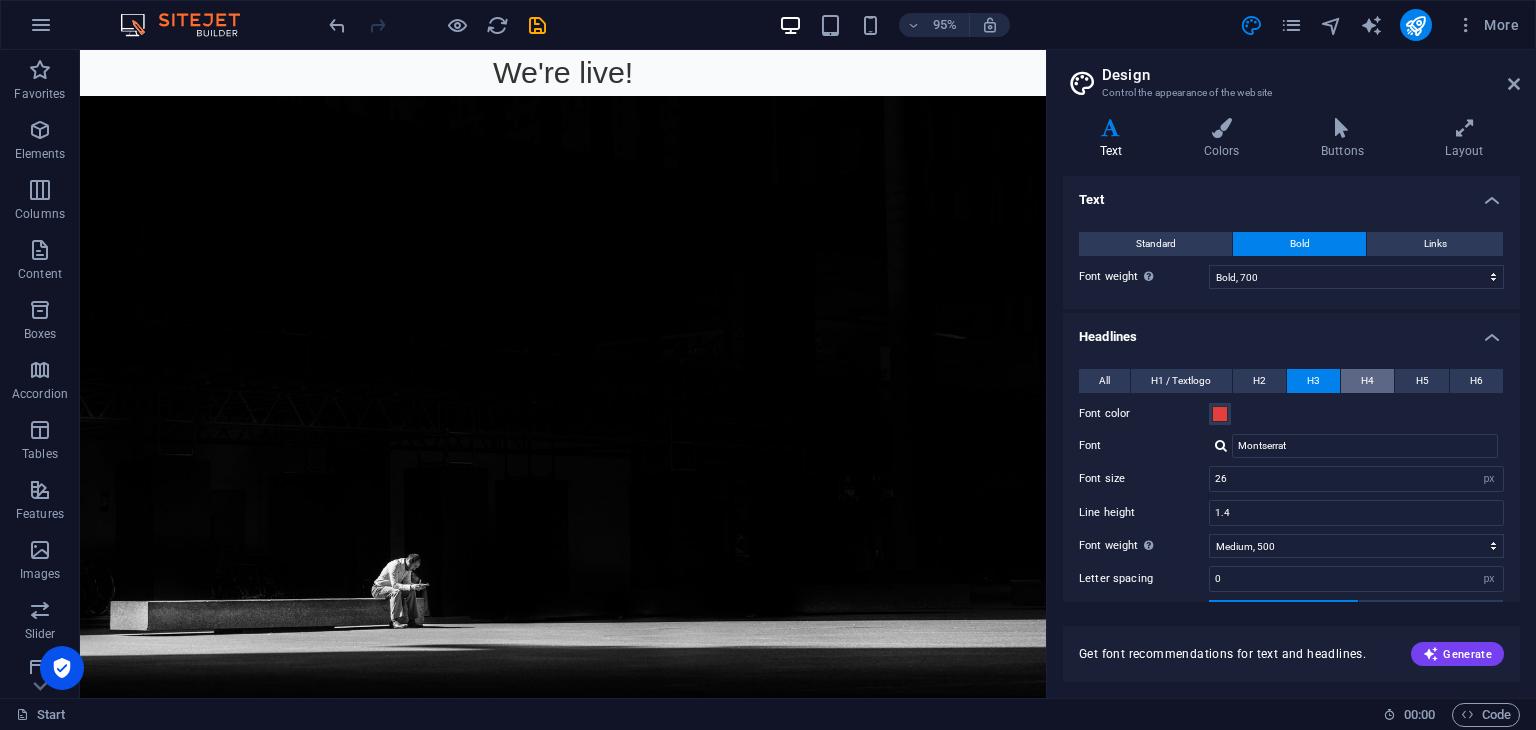 click on "H4" at bounding box center (1367, 381) 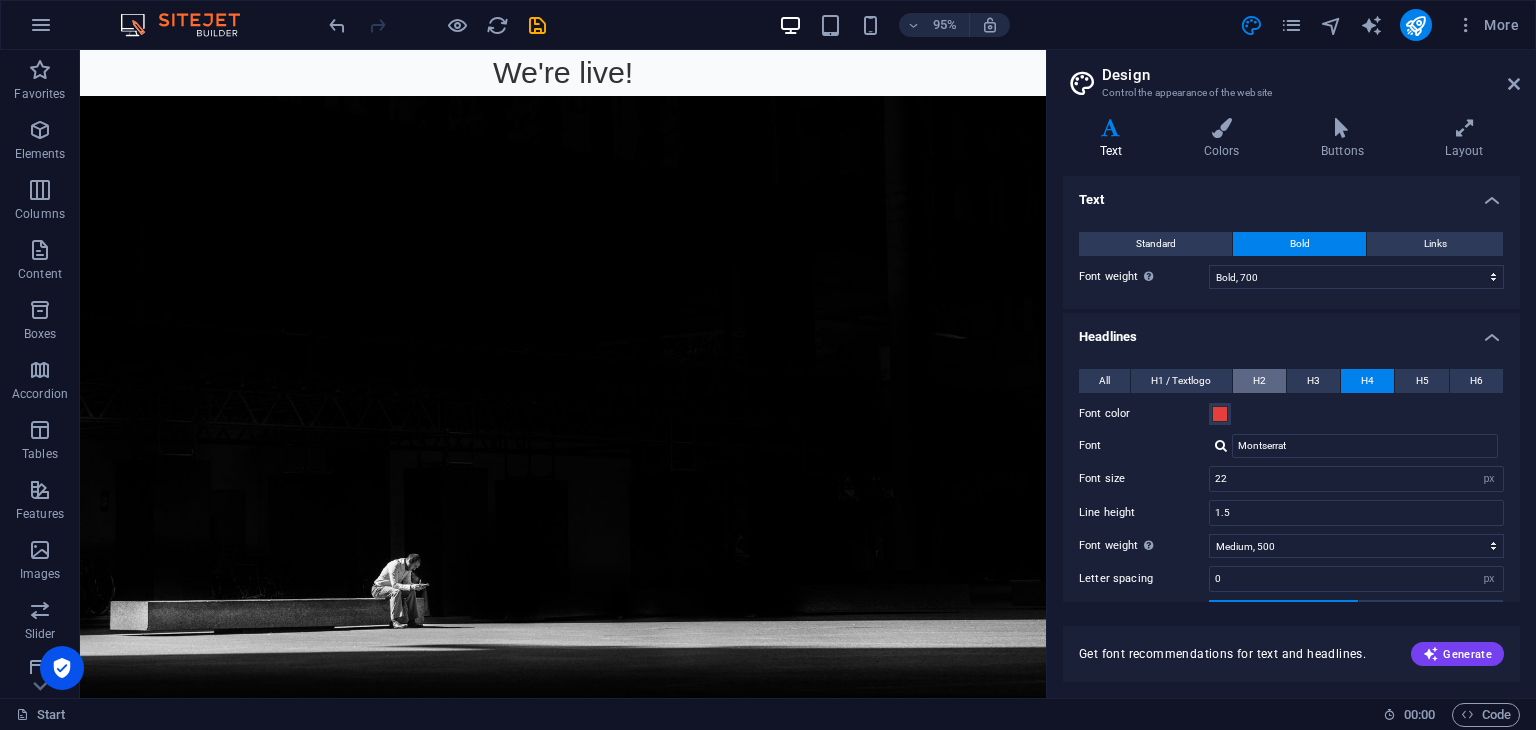 click on "H2" at bounding box center [1259, 381] 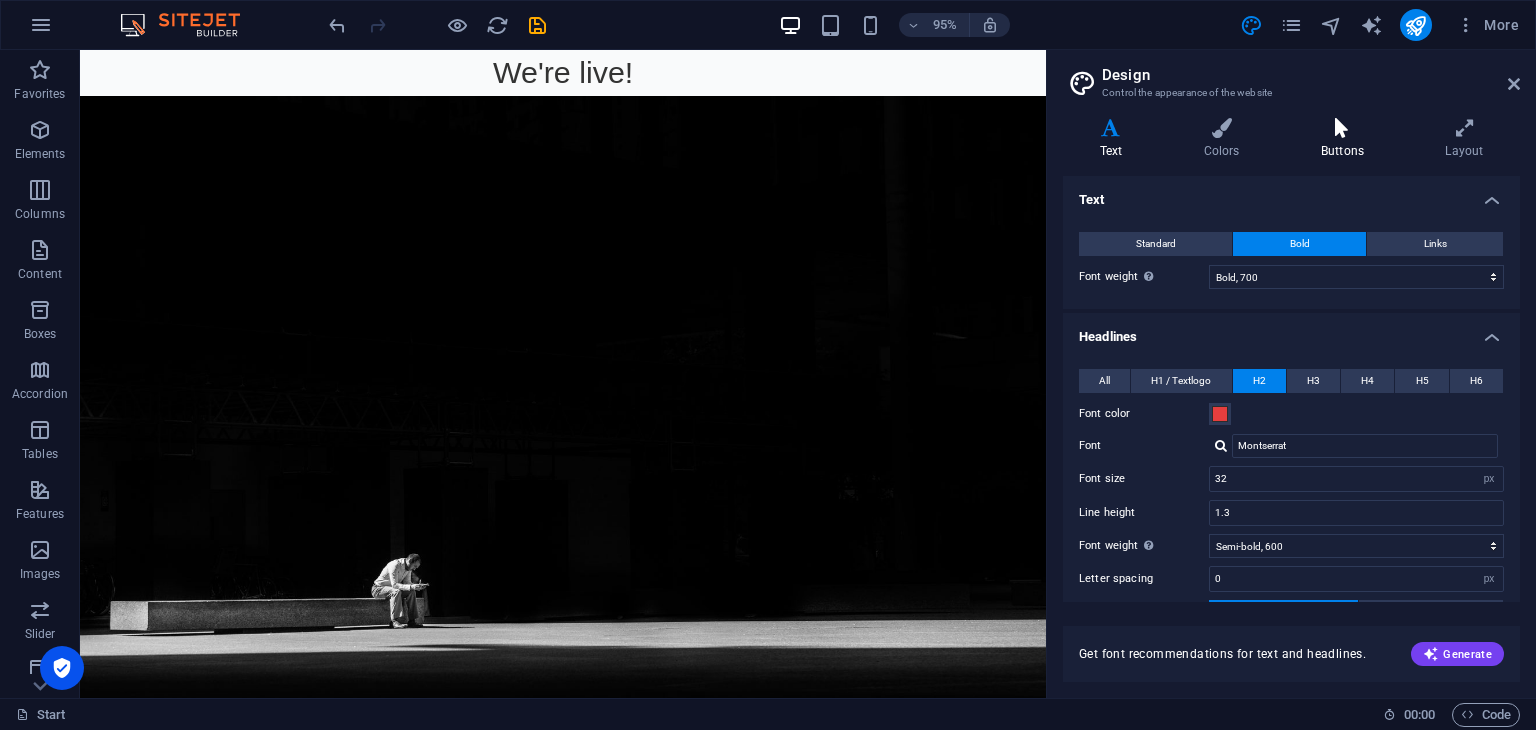 click on "Buttons" at bounding box center (1346, 139) 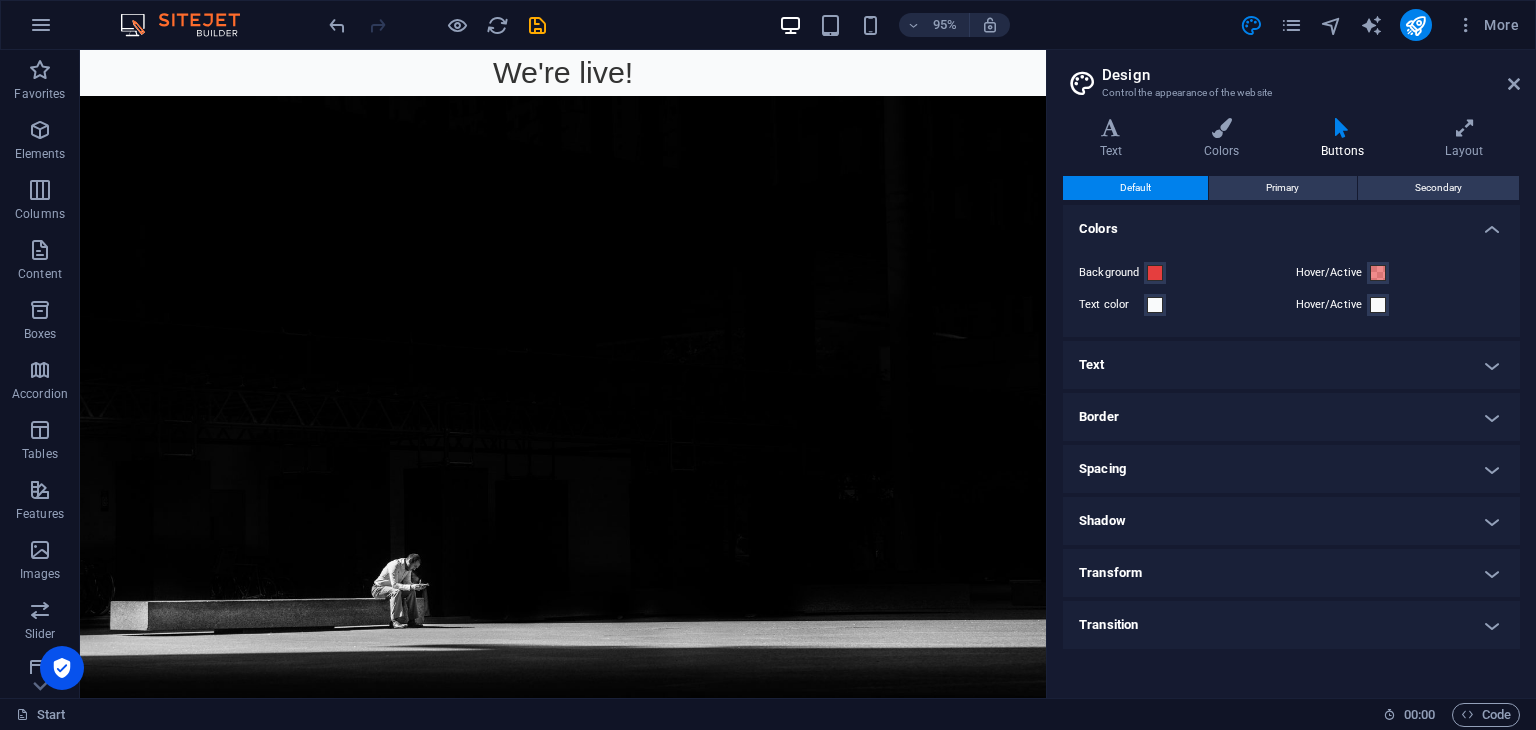 click on "Text" at bounding box center [1291, 365] 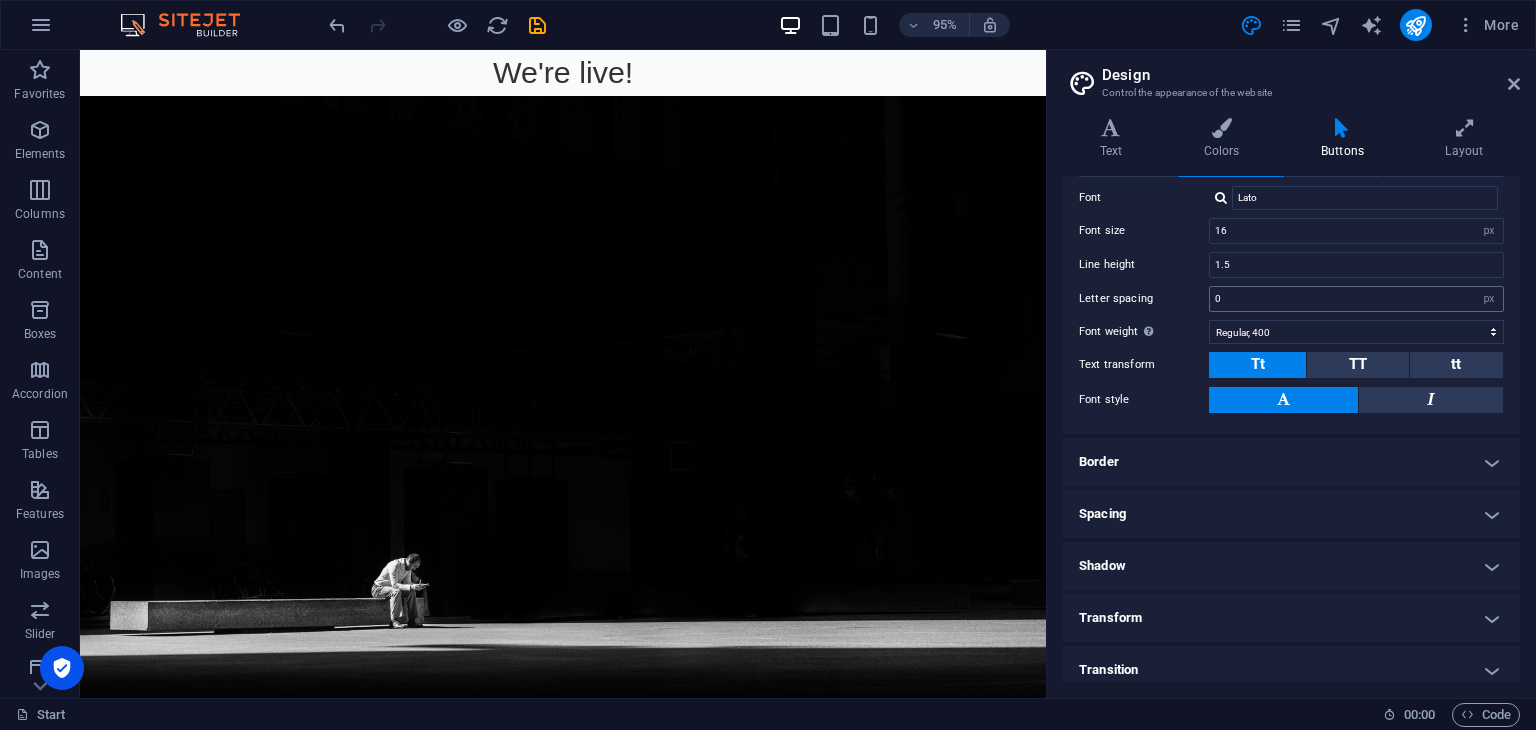 scroll, scrollTop: 253, scrollLeft: 0, axis: vertical 